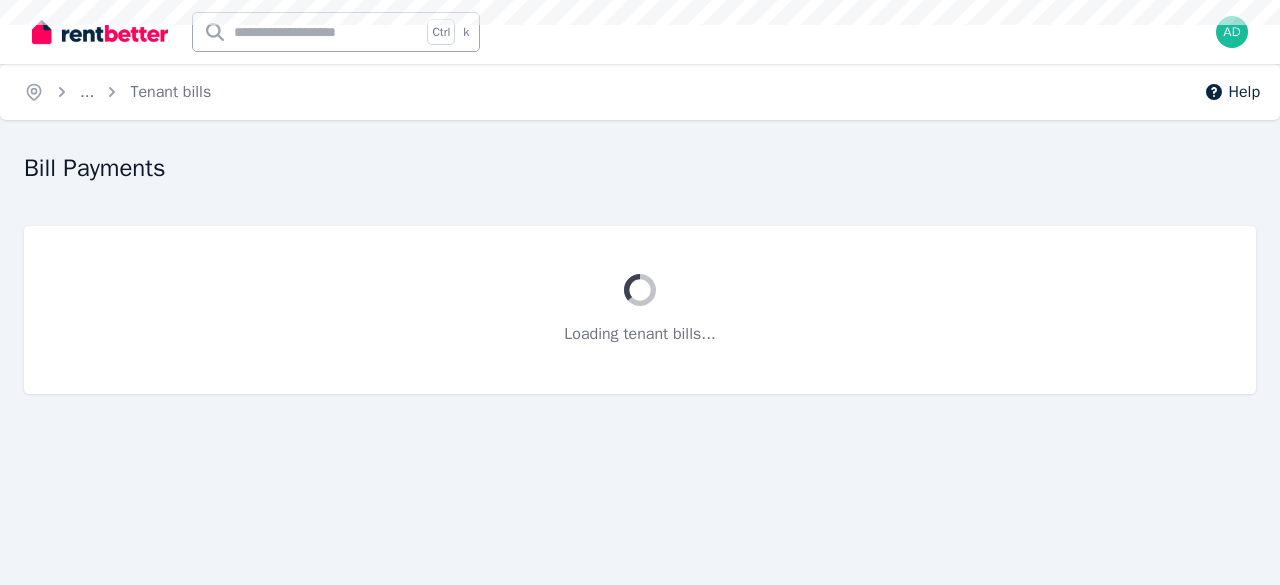 scroll, scrollTop: 0, scrollLeft: 0, axis: both 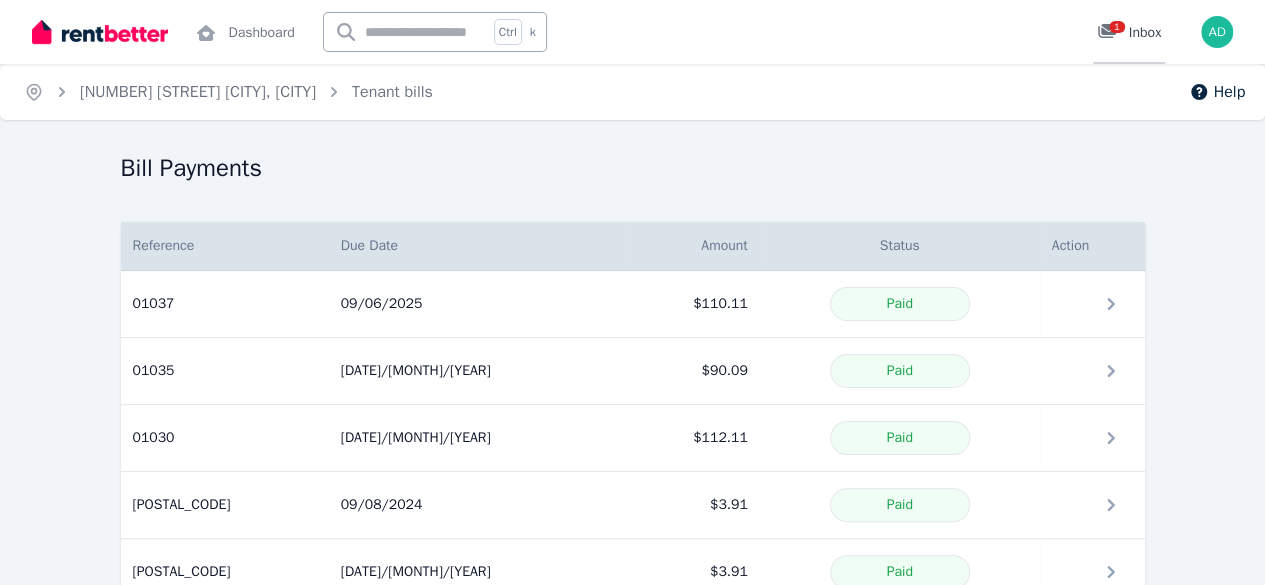 click 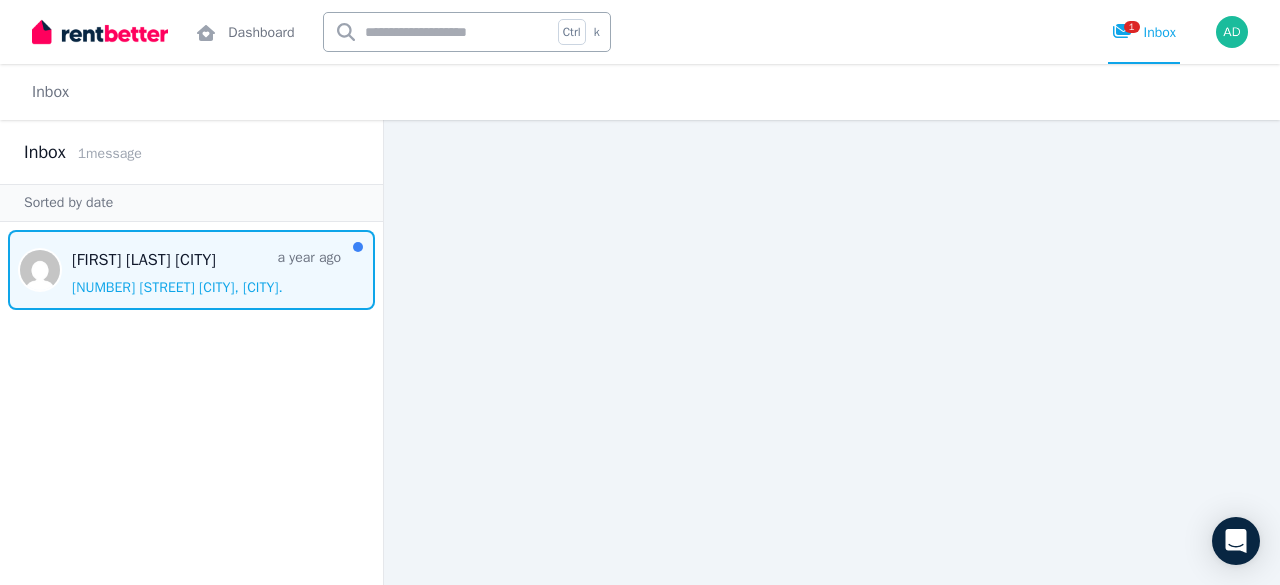 click at bounding box center [191, 270] 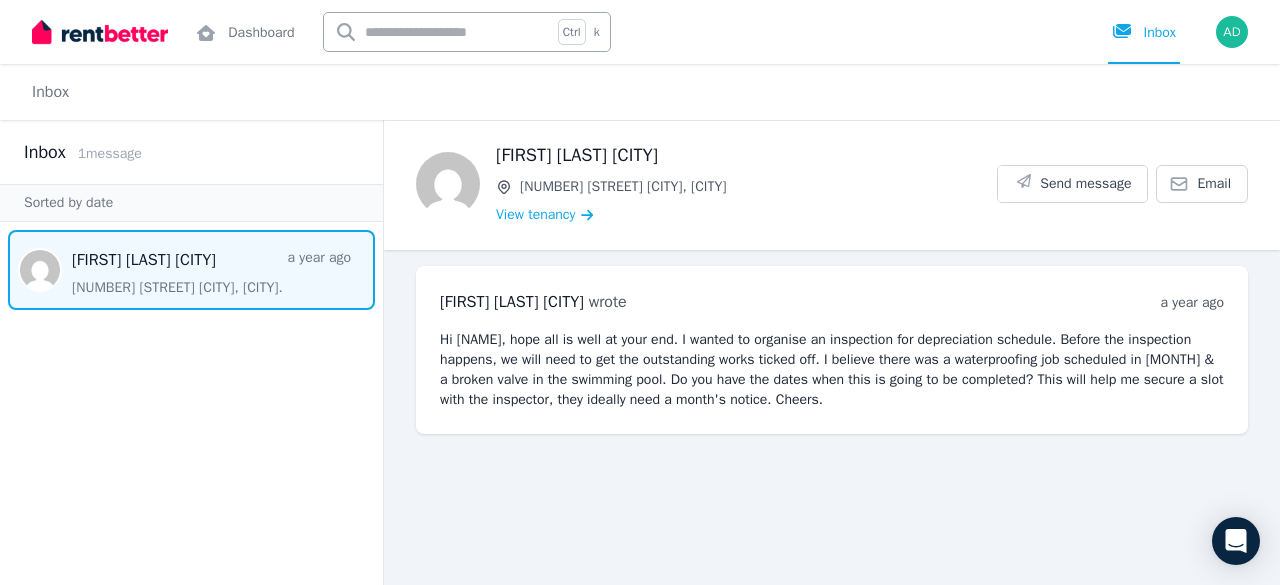 click on "Hi Pamela, hope all is well at your end. I wanted to organise an inspection for depreciation schedule. Before the inspection happens, we will need to get the outstanding works ticked off. I believe there was a waterproofing job scheduled in May & a broken valve in the swimming pool. Do you have the dates when this is going to be completed? This will help me secure a slot with the inspector, they ideally need a month's notice. Cheers." at bounding box center [832, 370] 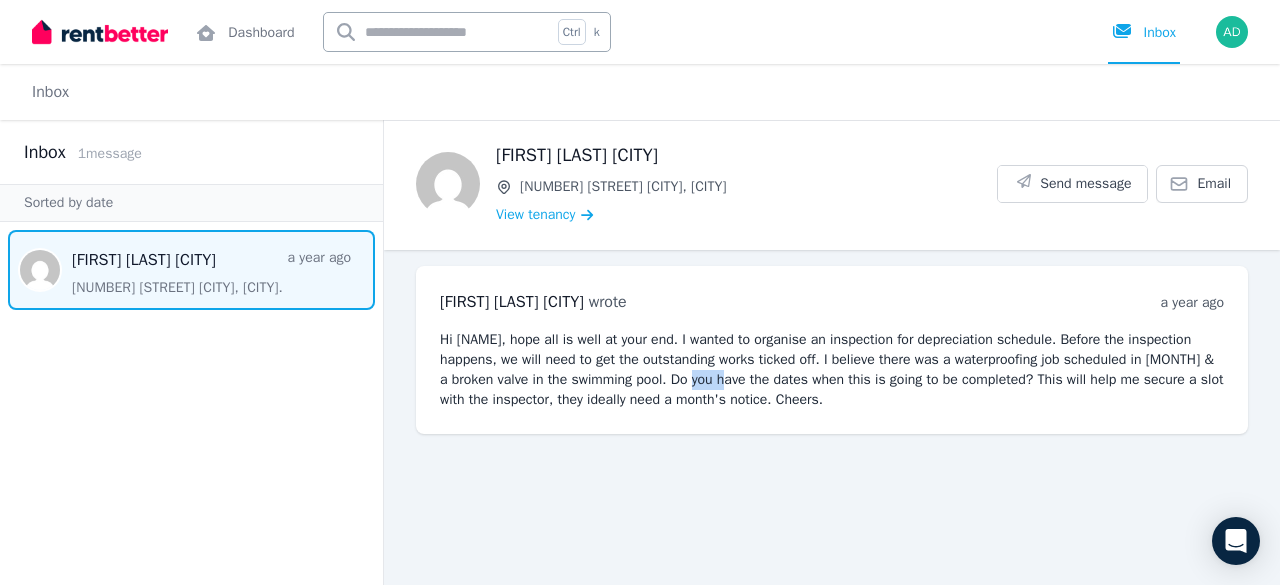 click on "Hi Pamela, hope all is well at your end. I wanted to organise an inspection for depreciation schedule. Before the inspection happens, we will need to get the outstanding works ticked off. I believe there was a waterproofing job scheduled in May & a broken valve in the swimming pool. Do you have the dates when this is going to be completed? This will help me secure a slot with the inspector, they ideally need a month's notice. Cheers." at bounding box center (832, 370) 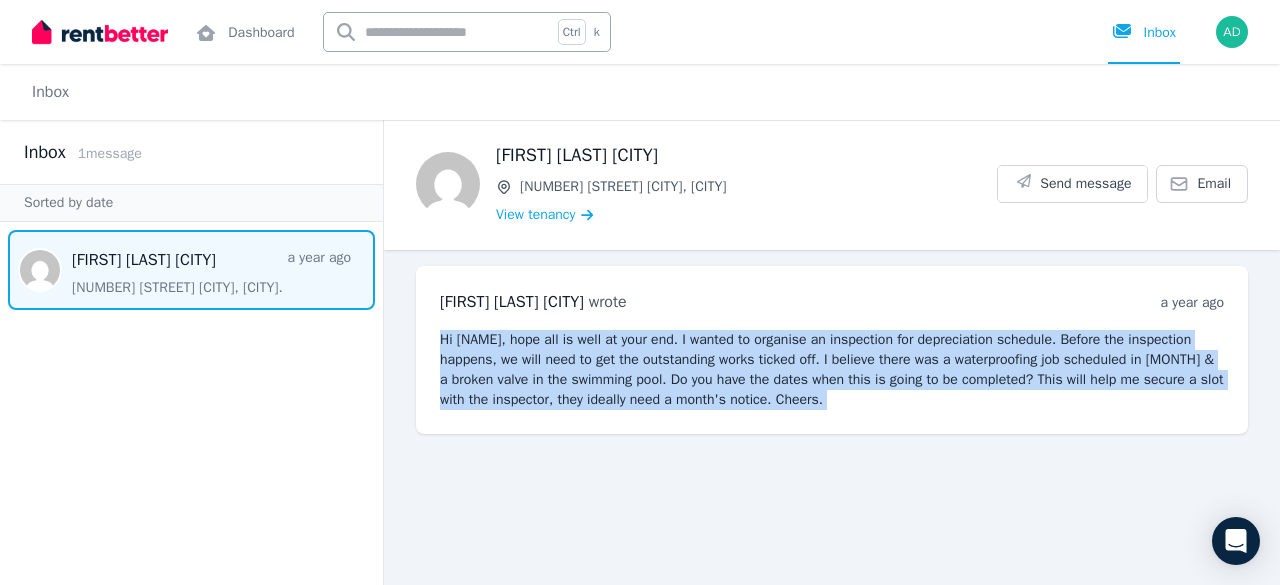 click on "Hi Pamela, hope all is well at your end. I wanted to organise an inspection for depreciation schedule. Before the inspection happens, we will need to get the outstanding works ticked off. I believe there was a waterproofing job scheduled in May & a broken valve in the swimming pool. Do you have the dates when this is going to be completed? This will help me secure a slot with the inspector, they ideally need a month's notice. Cheers." at bounding box center [832, 370] 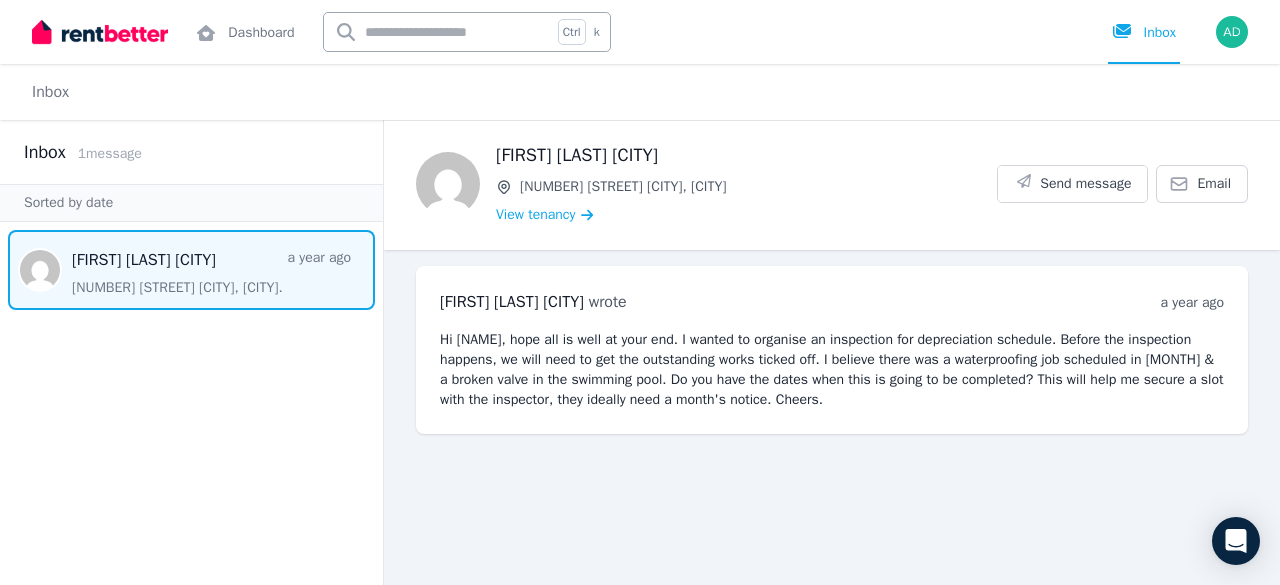 click at bounding box center [100, 32] 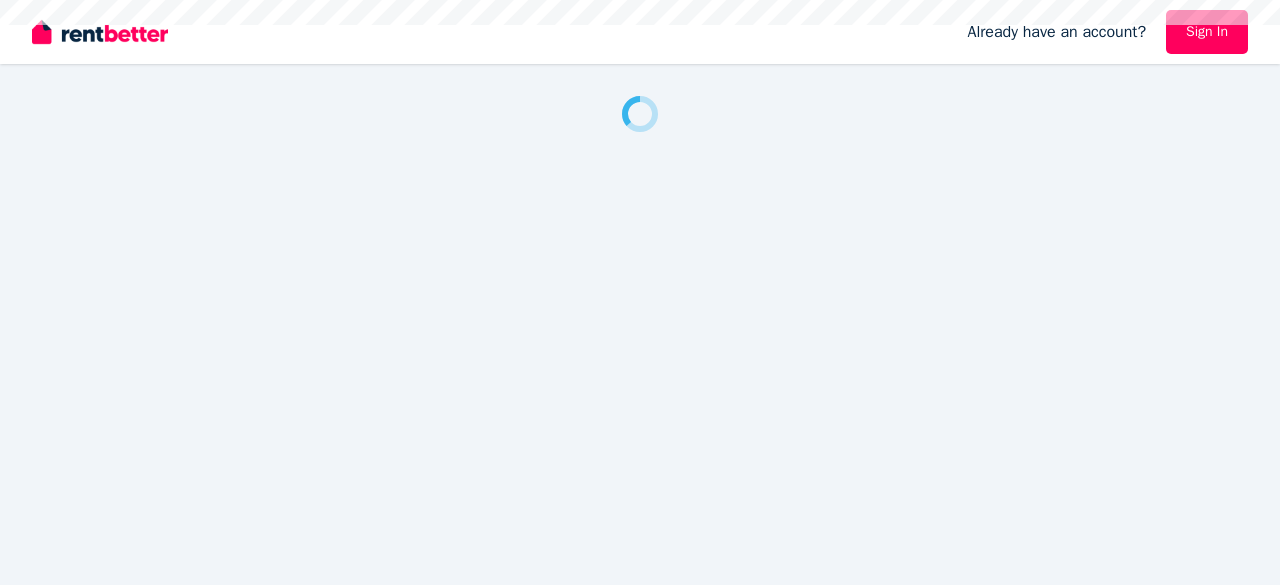 scroll, scrollTop: 0, scrollLeft: 0, axis: both 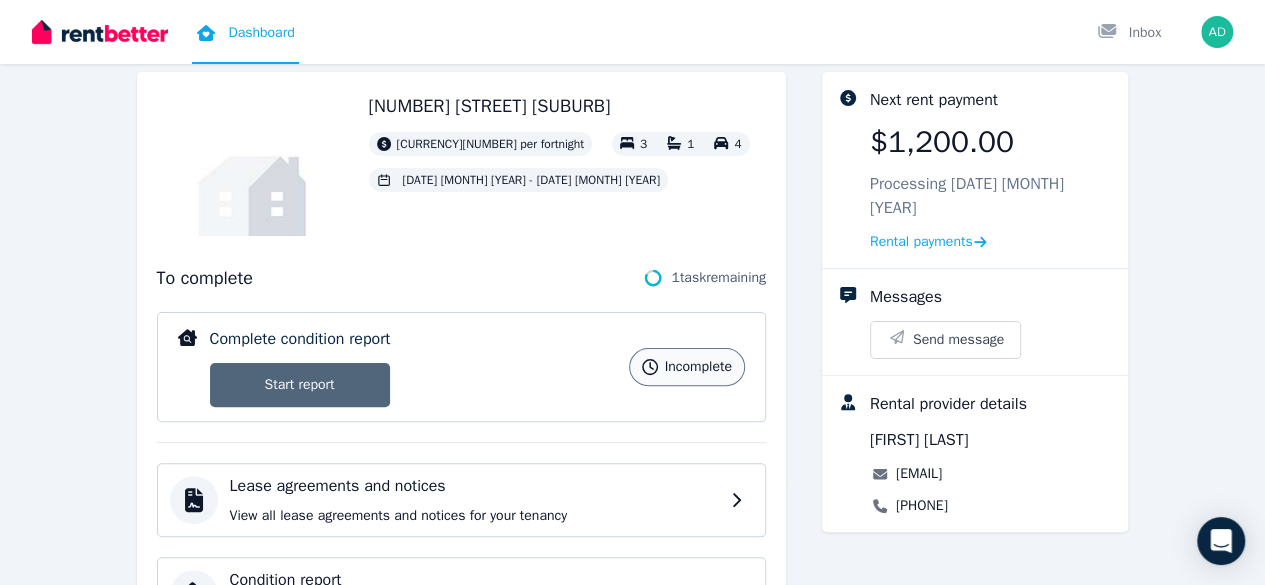 click on "Start report" at bounding box center [300, 385] 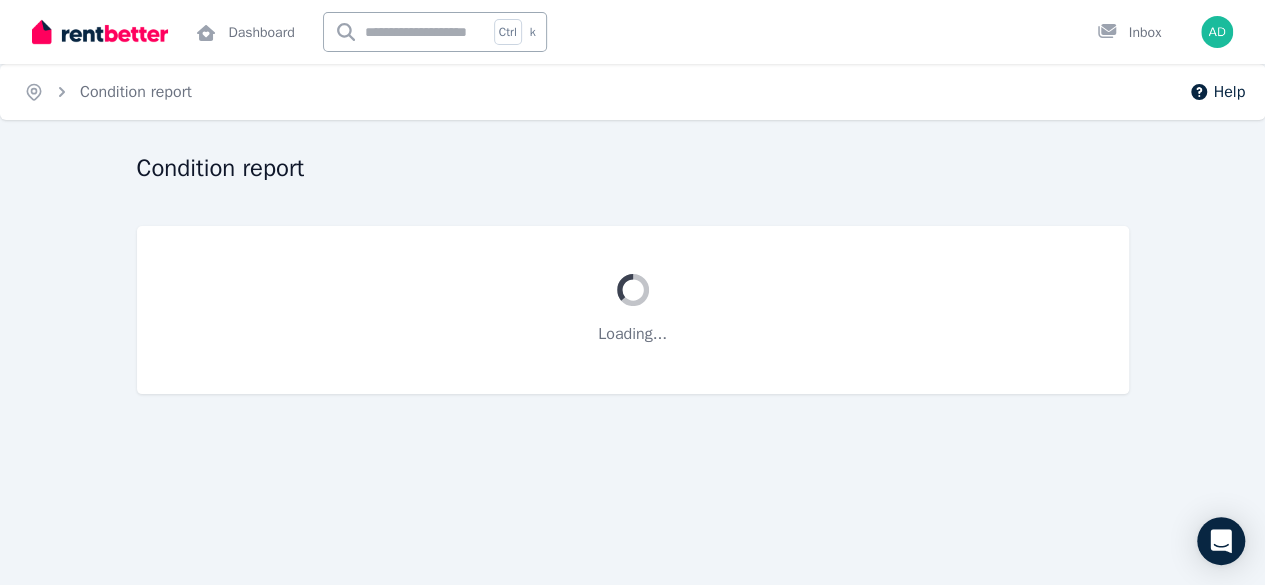 scroll, scrollTop: 0, scrollLeft: 0, axis: both 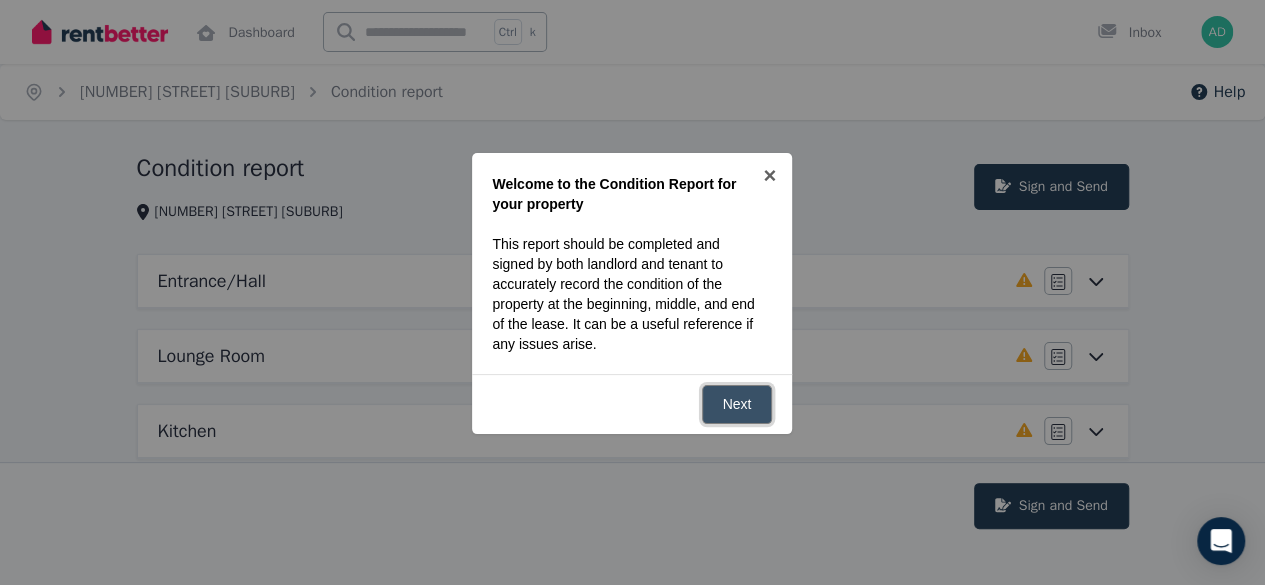 click on "Next" at bounding box center [737, 404] 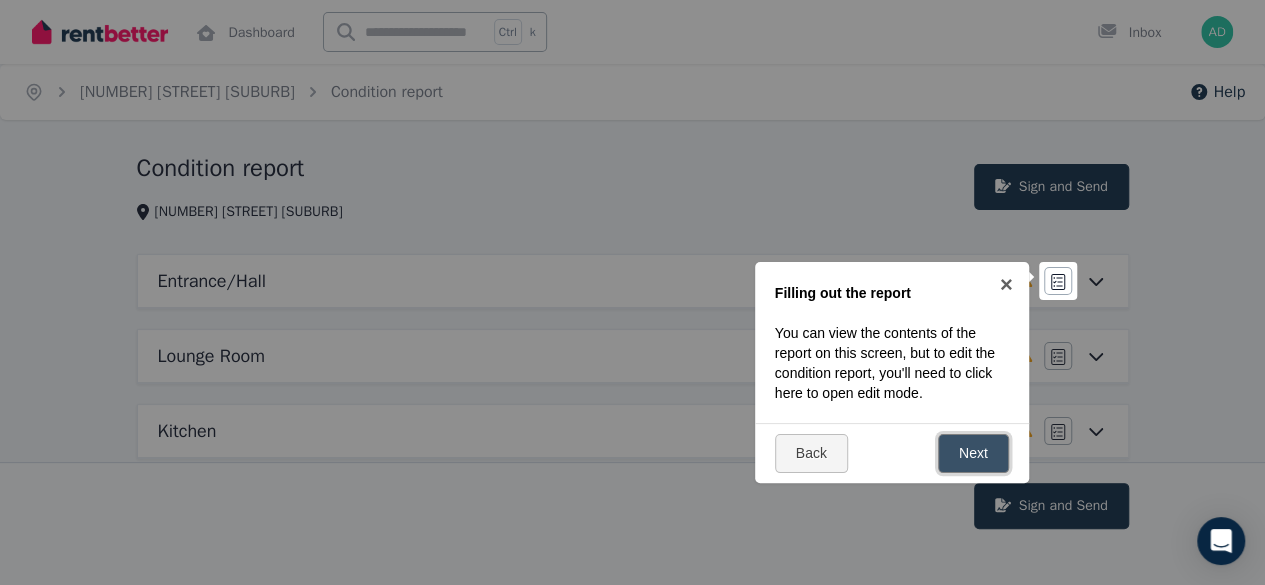 click on "Next" at bounding box center (973, 453) 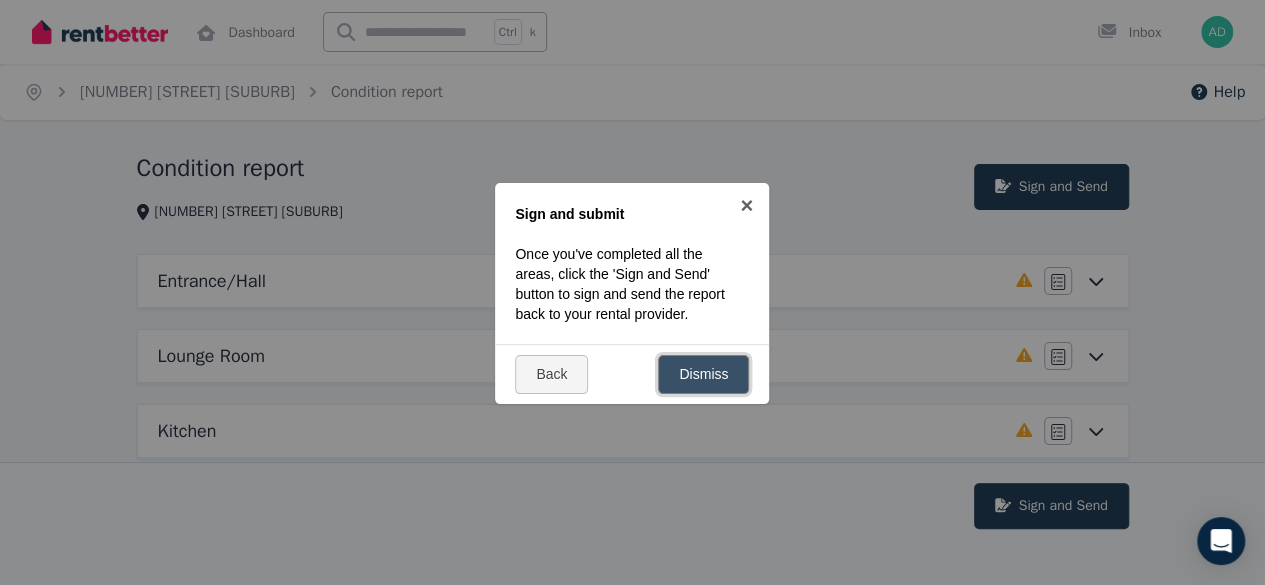 click on "Dismiss" at bounding box center (703, 374) 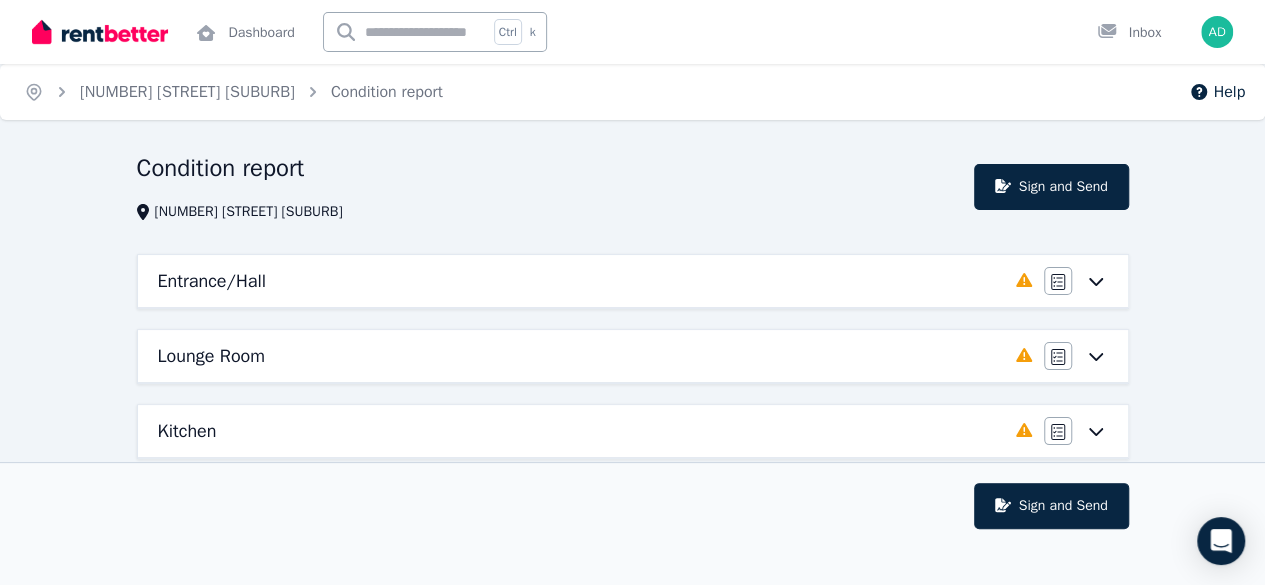 click 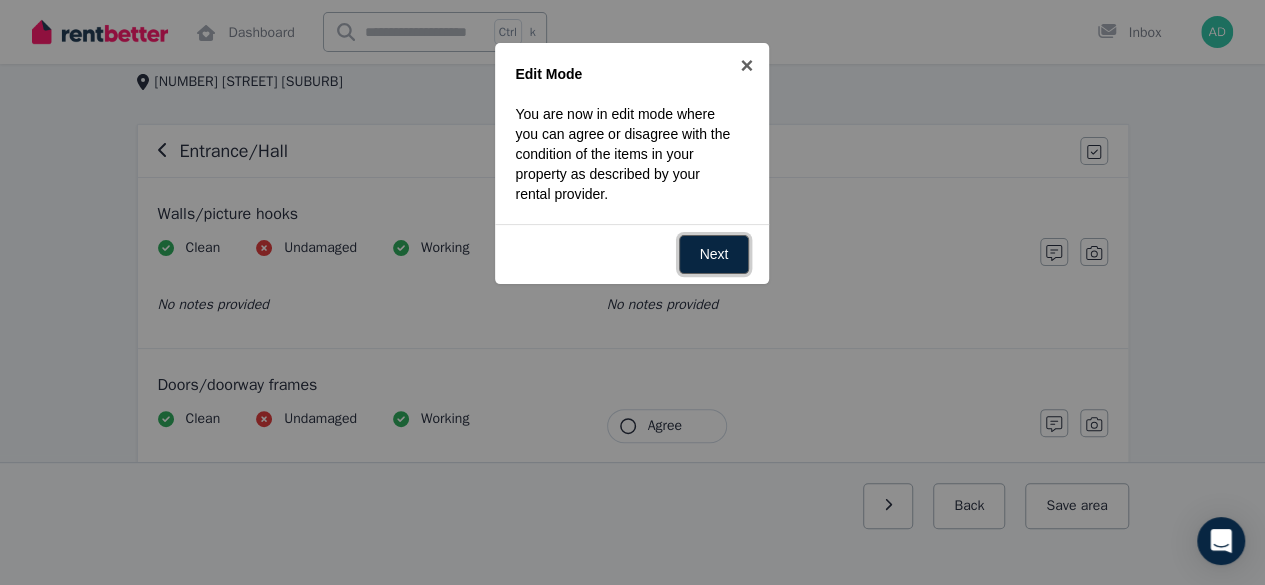 scroll, scrollTop: 100, scrollLeft: 0, axis: vertical 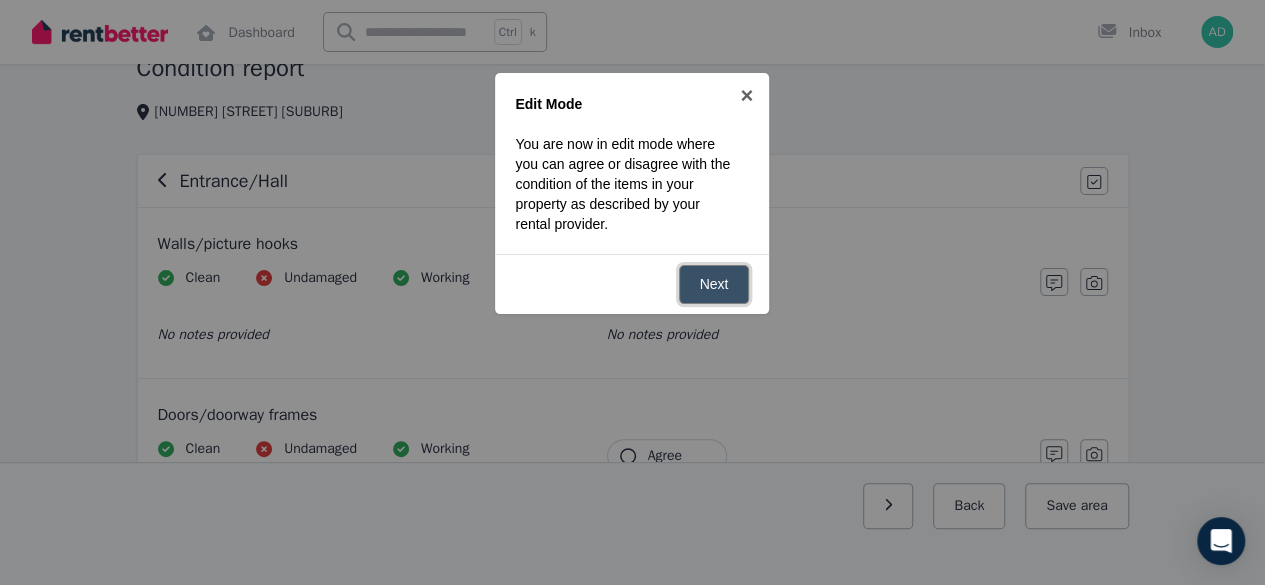 click on "Next" at bounding box center (714, 284) 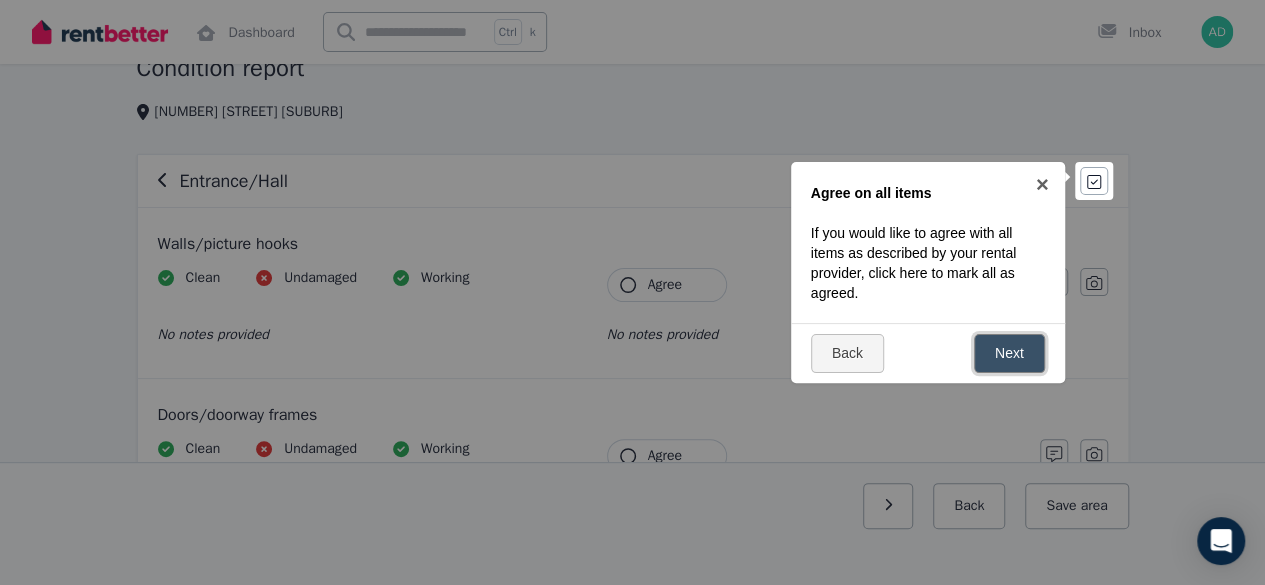 click on "Next" at bounding box center (1009, 353) 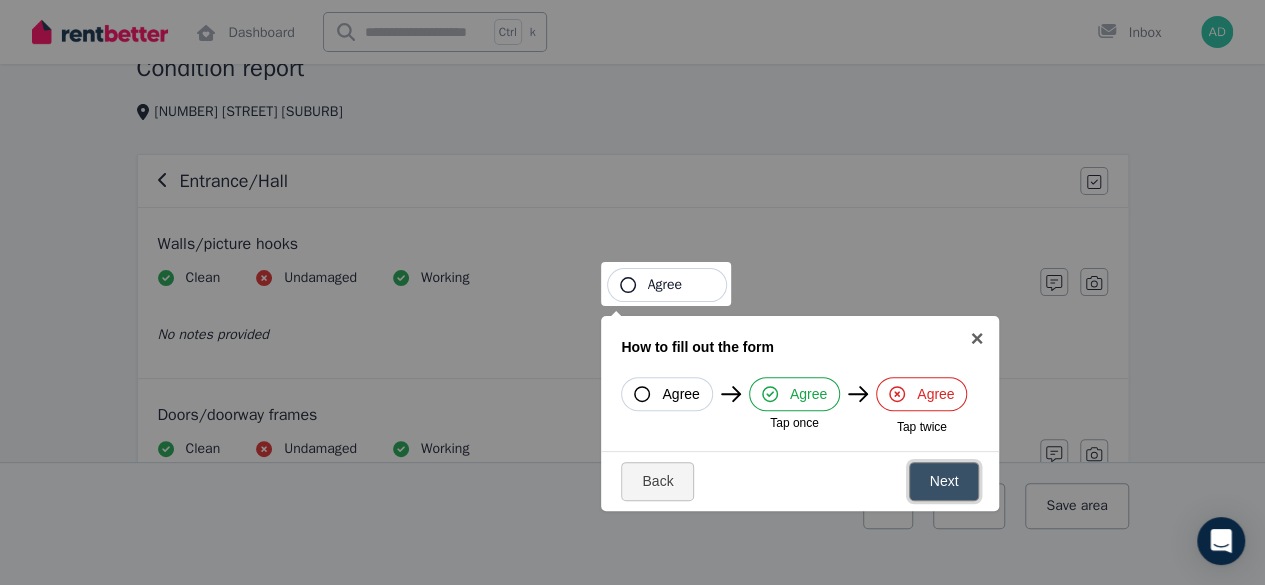 click on "Next" at bounding box center [944, 481] 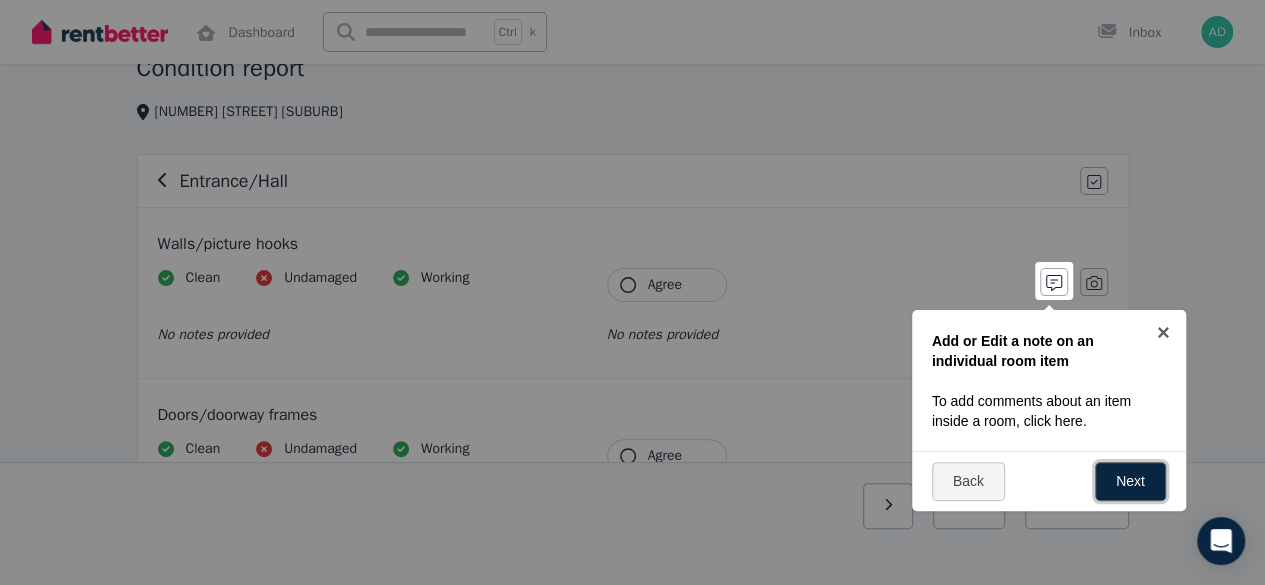 click on "Next" at bounding box center (1130, 481) 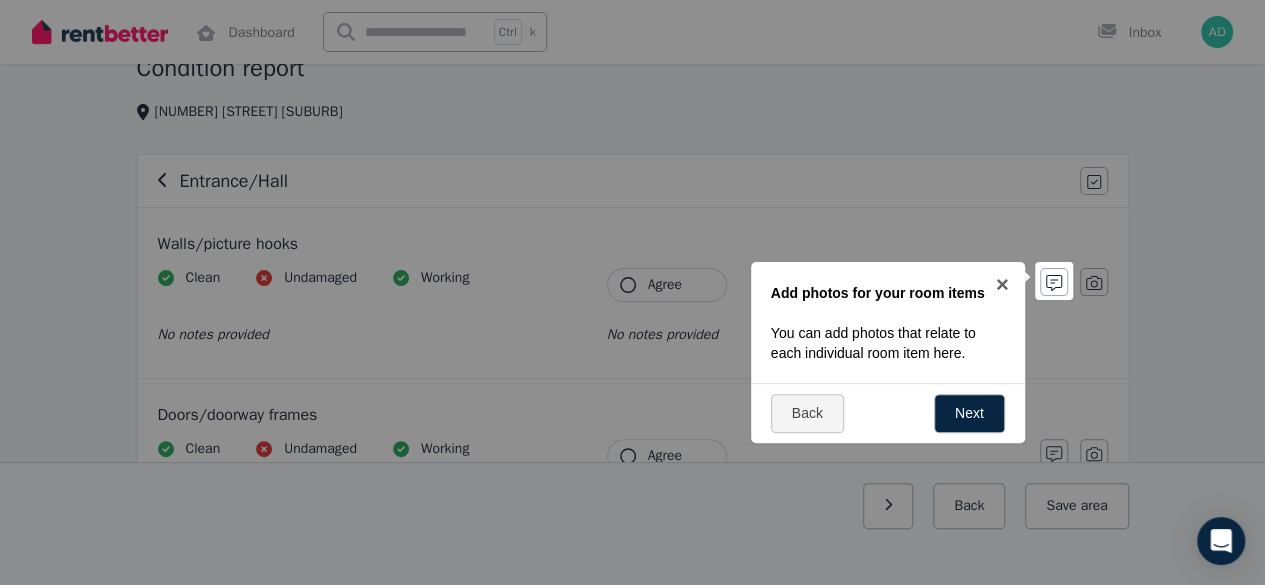 click at bounding box center [632, 292] 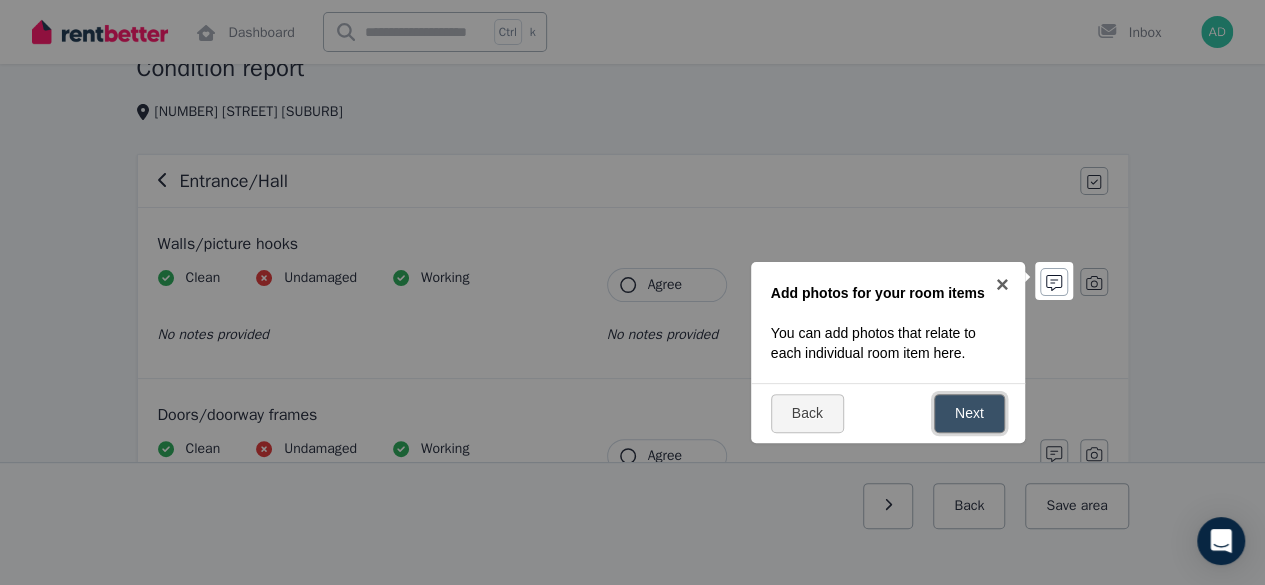 click on "Next" at bounding box center [969, 413] 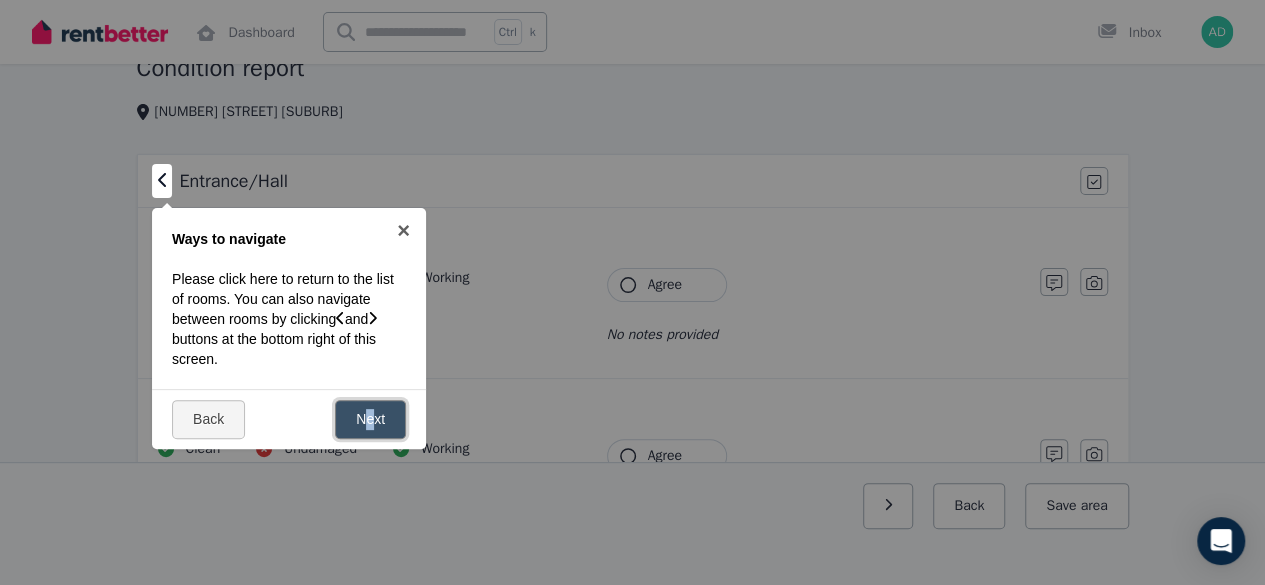 click on "Next" at bounding box center (370, 419) 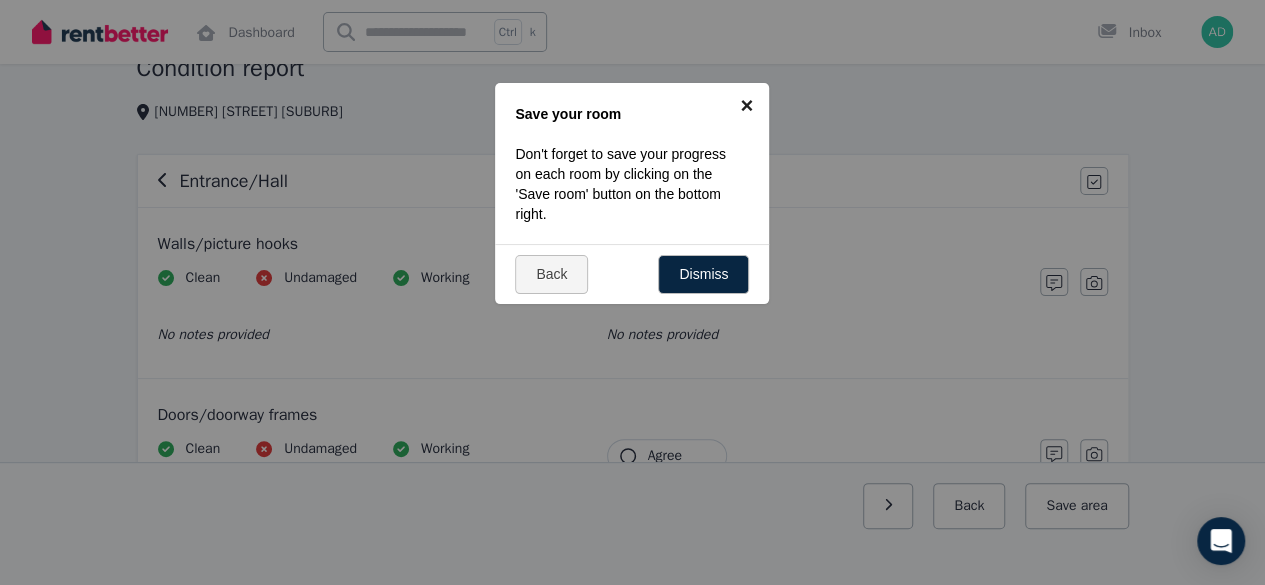click on "×" at bounding box center (746, 105) 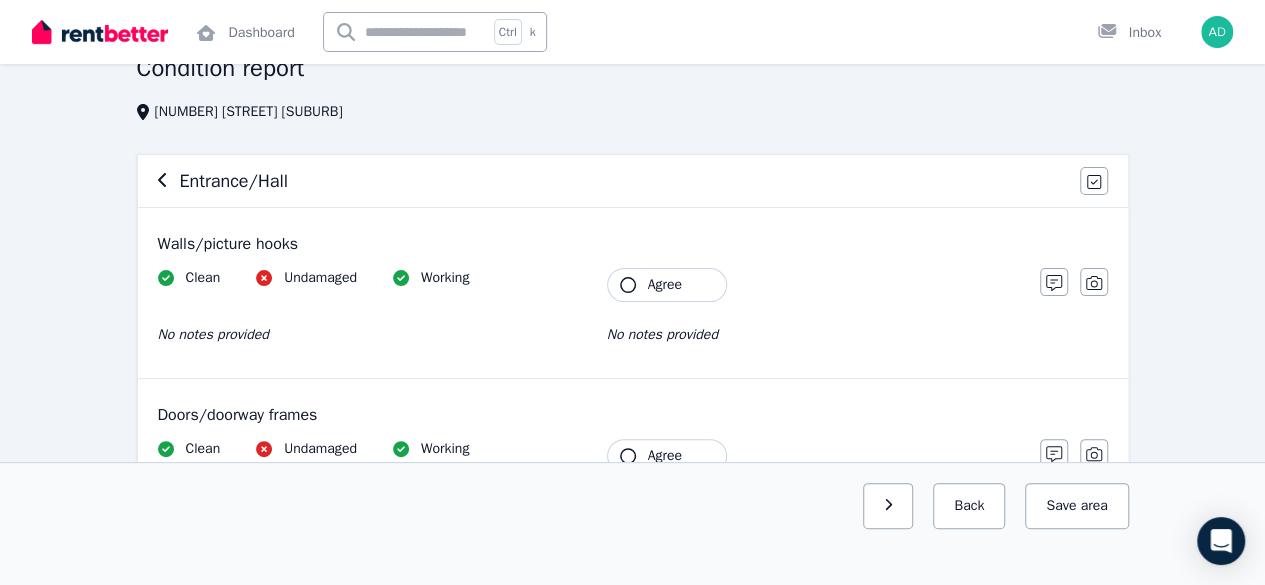 click on "Condition report [NUMBER] [STREET] [SUBURB] Entrance/Hall Agree all items Walls/picture hooks Clean Undamaged Working No notes provided Tenant Agree No notes provided Notes Photo Doors/doorway frames Clean Undamaged Working No notes provided Tenant Agree No notes provided Notes Photo Windows/screens/ window safety devices Clean Undamaged Working No notes provided Tenant Agree No notes provided Notes Photo Ceiling/light fittings Clean Undamaged Working No notes provided Tenant Agree No notes provided Notes Photo Blinds/curtains Not Available No notes provided Tenant Agree No notes provided Notes Photo Lights/power points/door bell Clean Undamaged Working No notes provided Tenant Agree No notes provided Notes Photo Skirting boards Clean Undamaged Working No notes provided Tenant Agree No notes provided Notes Photo Floor coverings Clean Undamaged Working No notes provided Tenant Agree No notes provided Notes Photo Rental provider's notes and attachments No notes provided + 6 Show more   Add Back Save" at bounding box center [632, 1055] 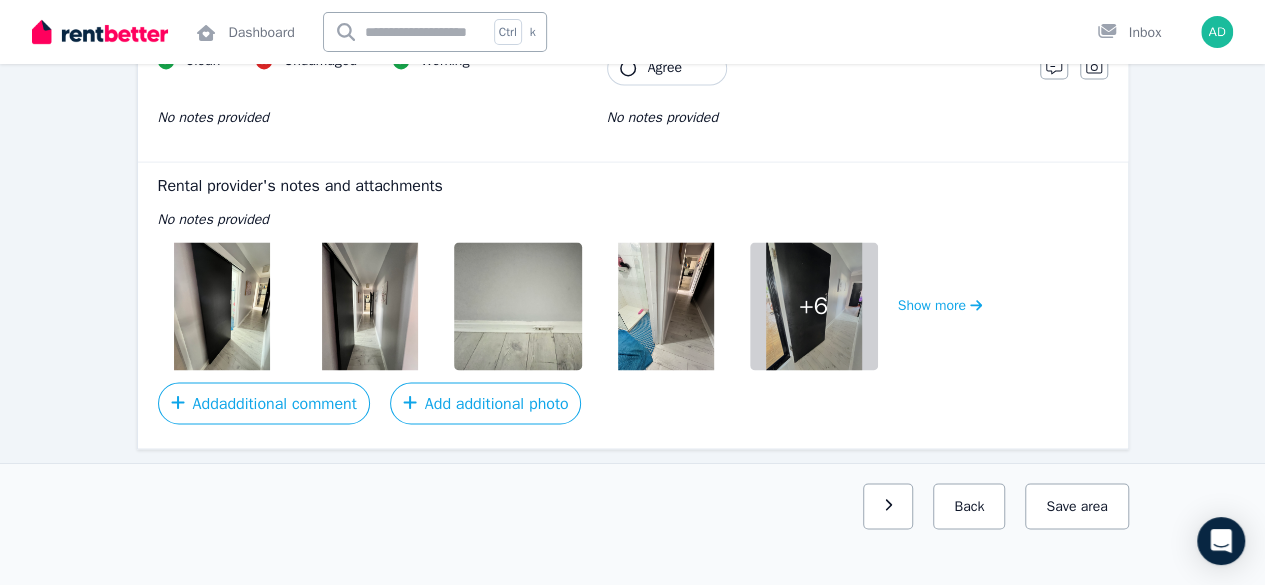 scroll, scrollTop: 1526, scrollLeft: 0, axis: vertical 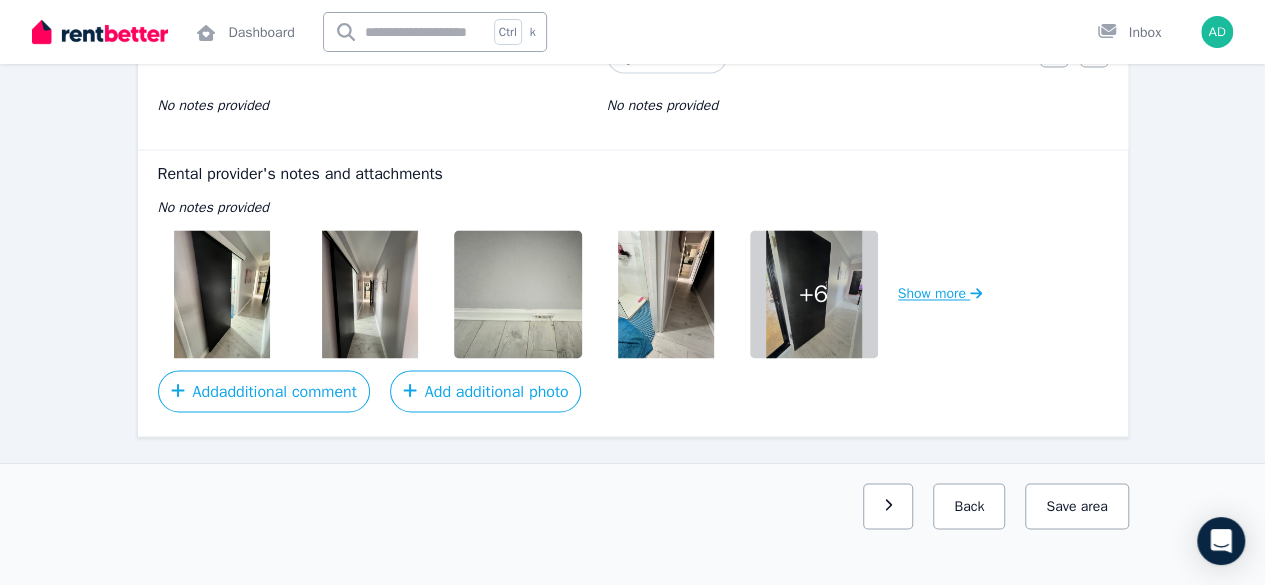 click on "Show more" at bounding box center [940, 294] 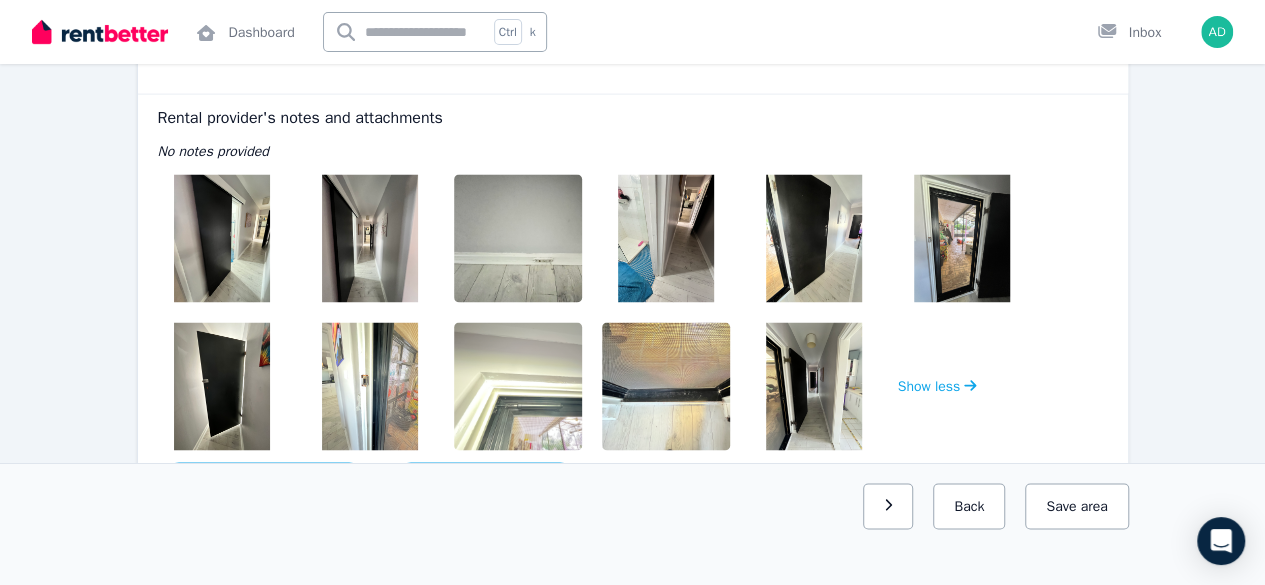 scroll, scrollTop: 1626, scrollLeft: 0, axis: vertical 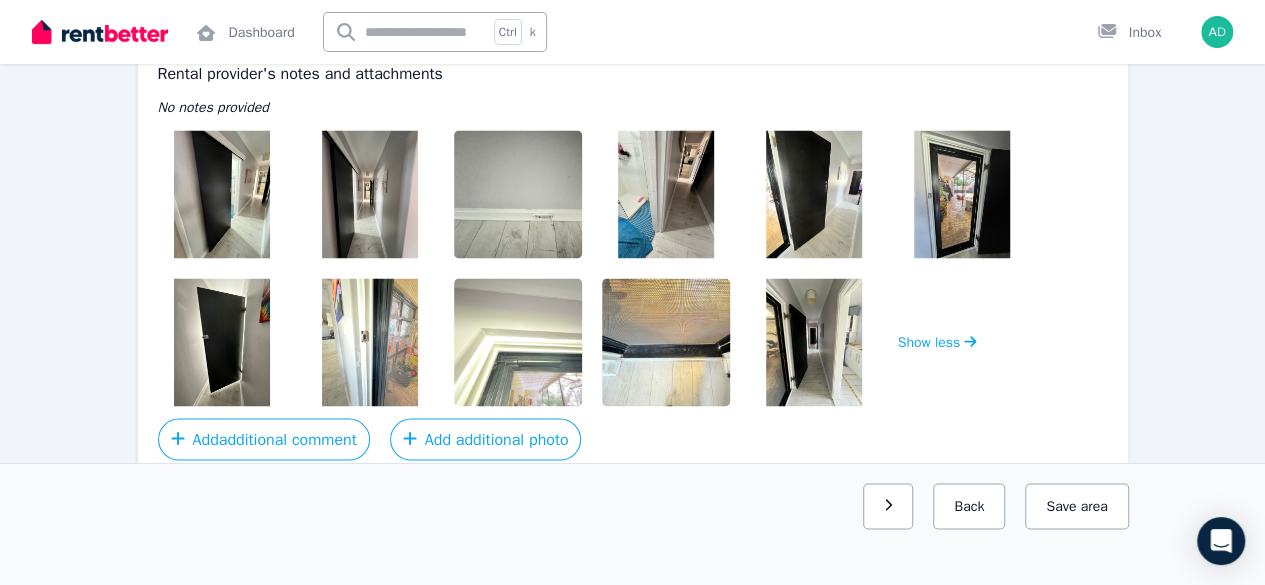 click at bounding box center (222, 194) 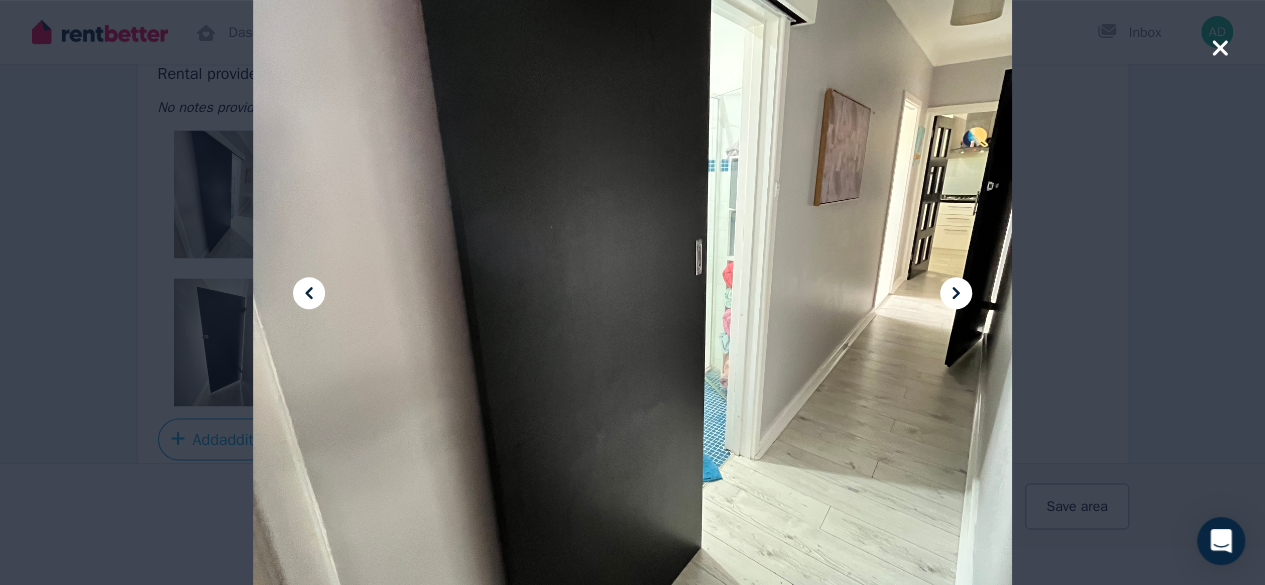 click 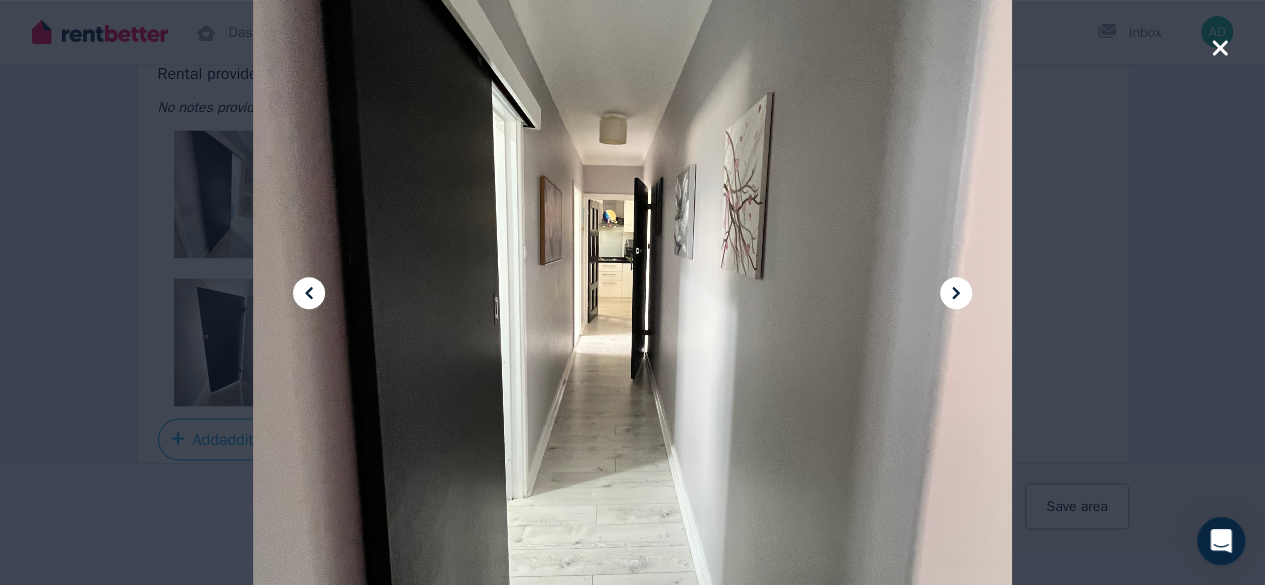 click 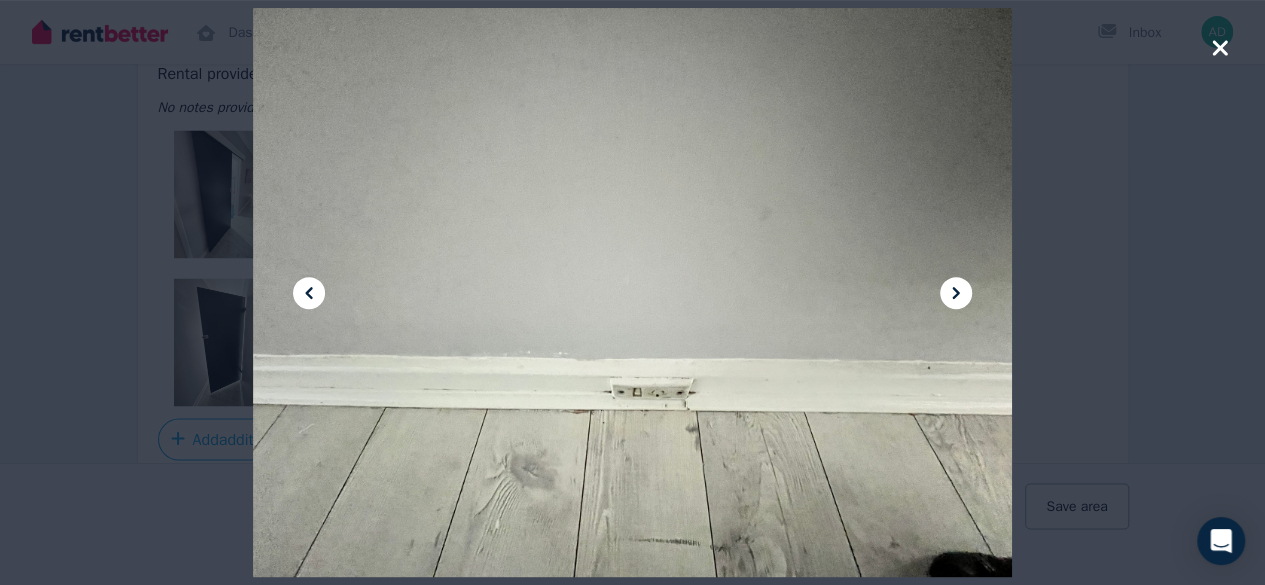 click 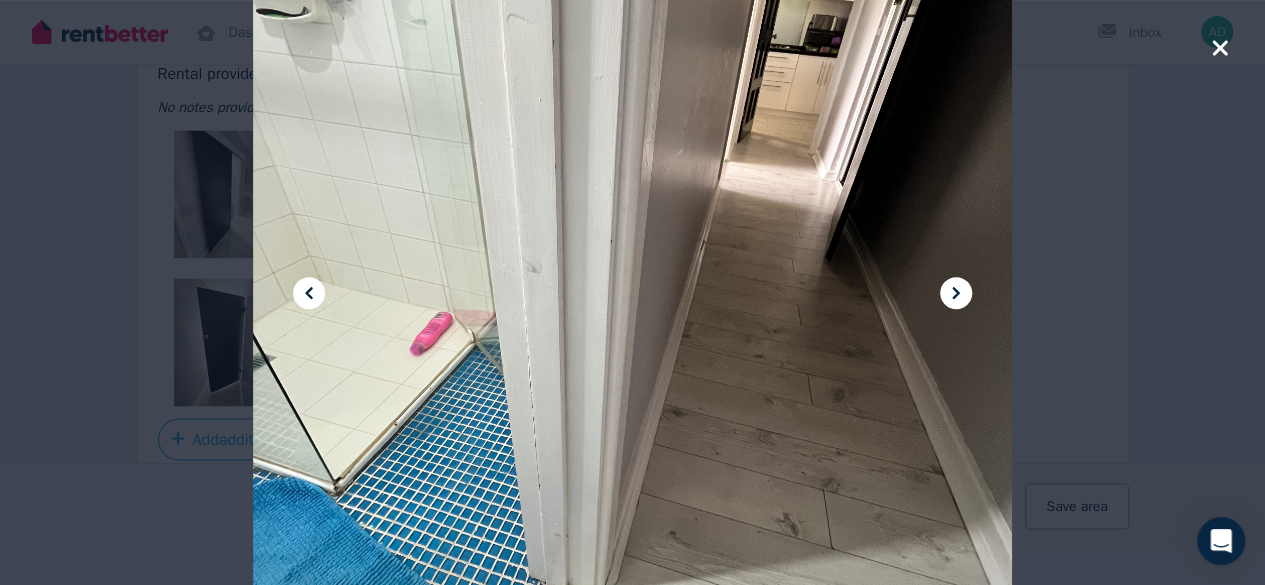 click 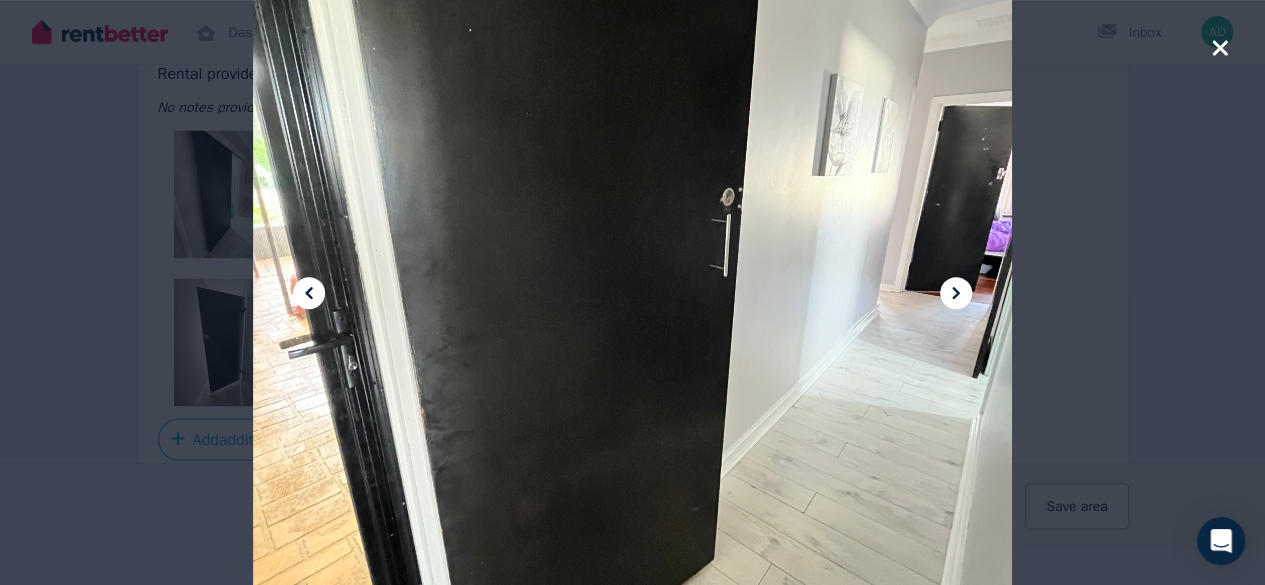 click 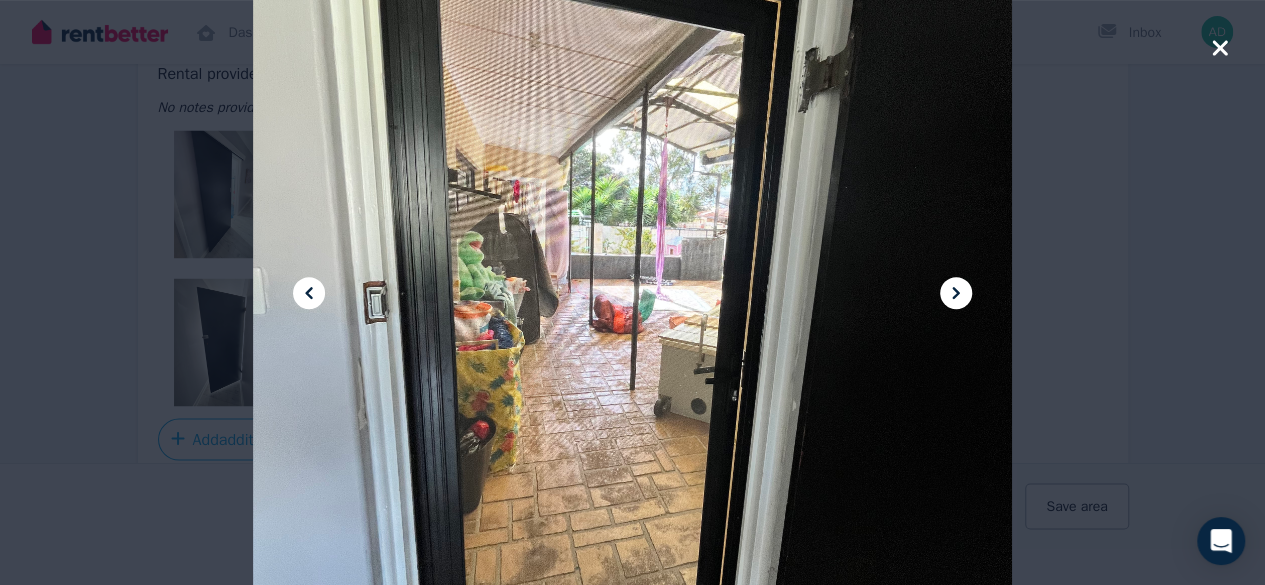 click 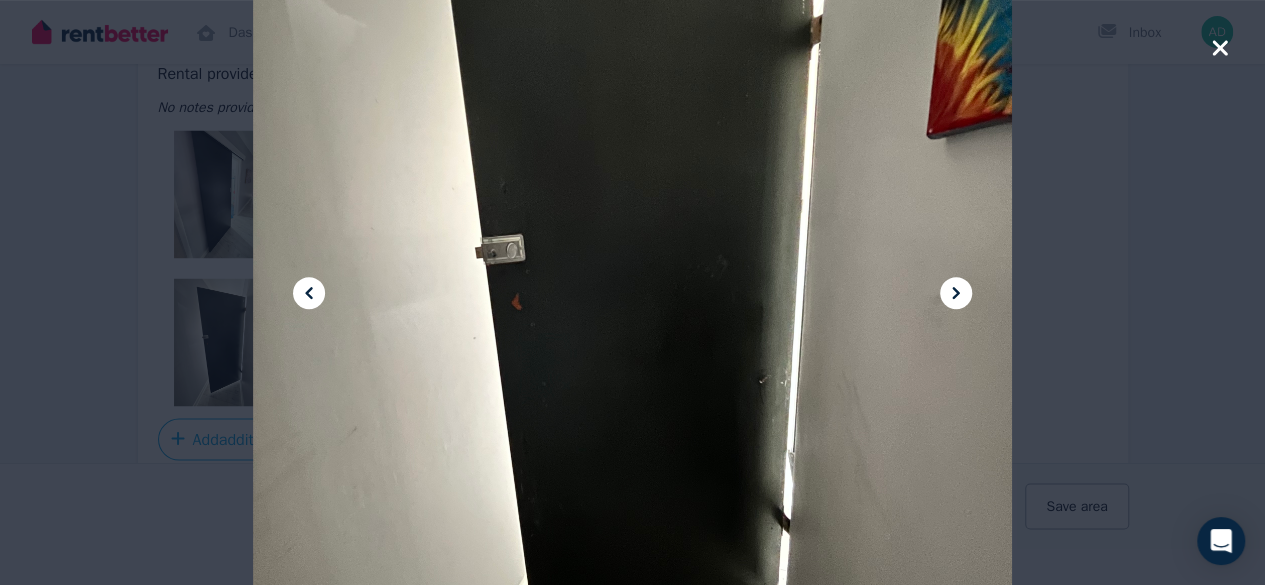 click 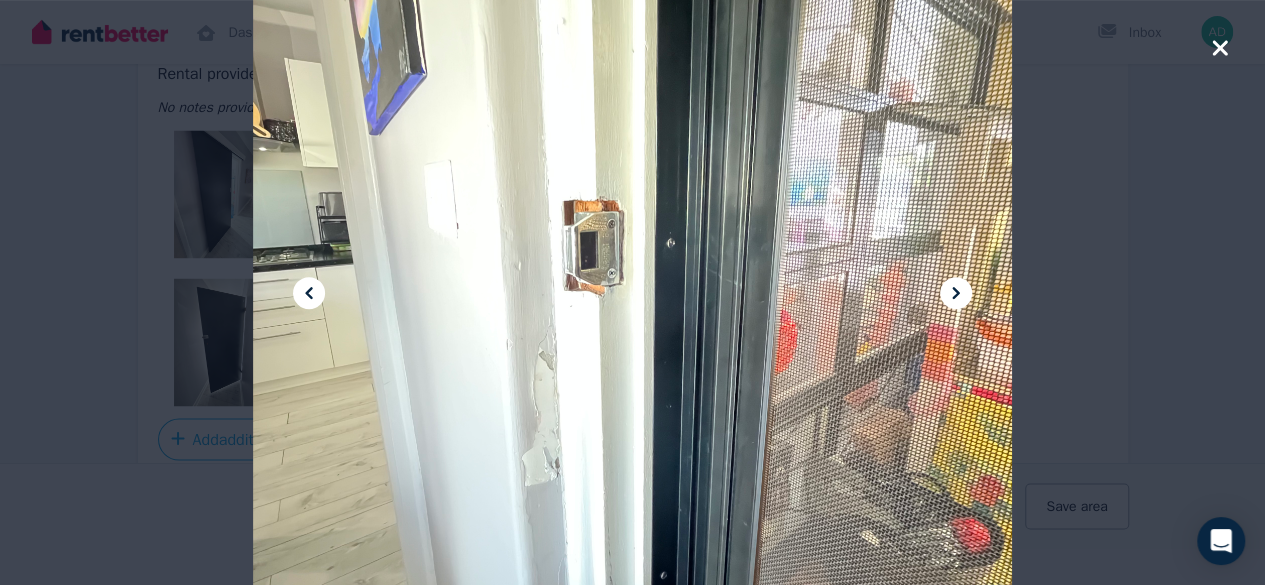 click 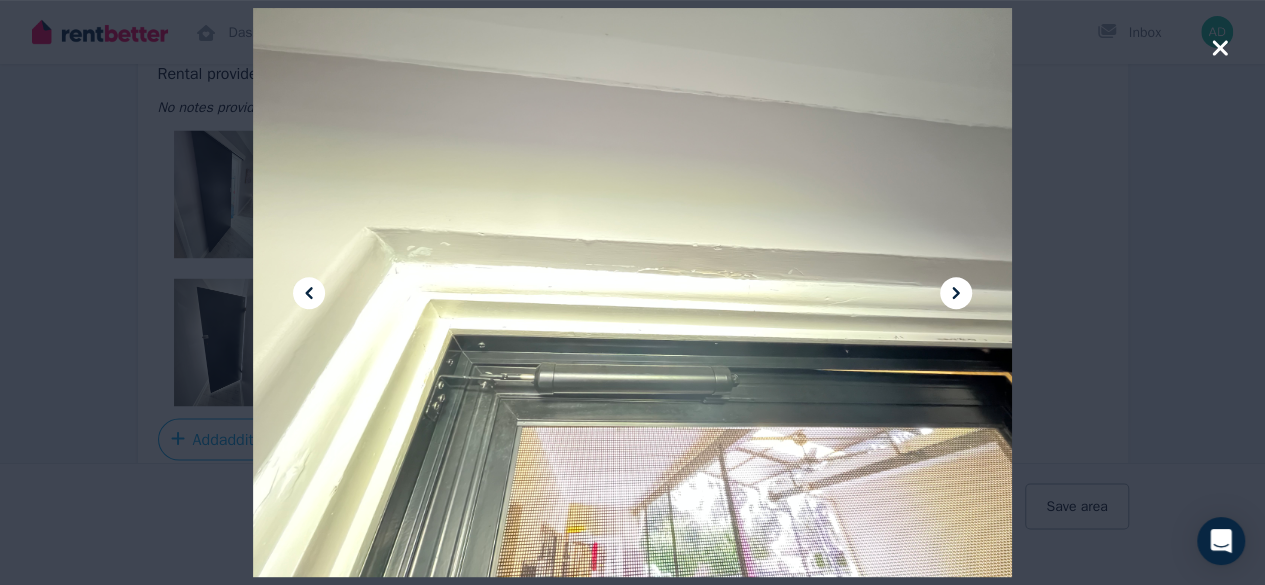 click 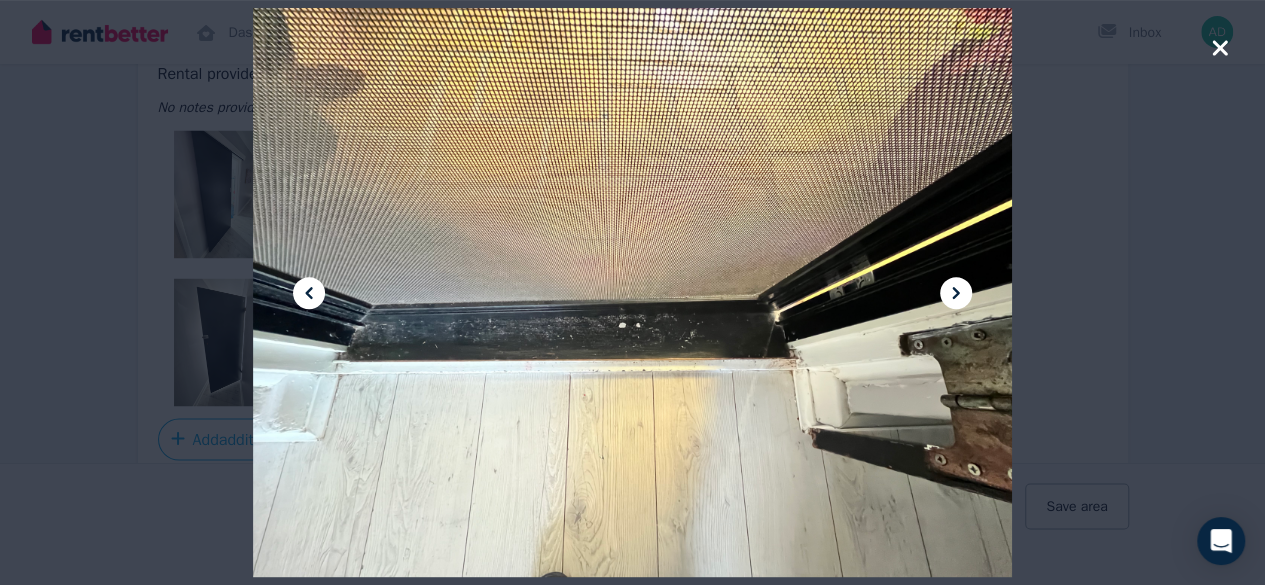 click 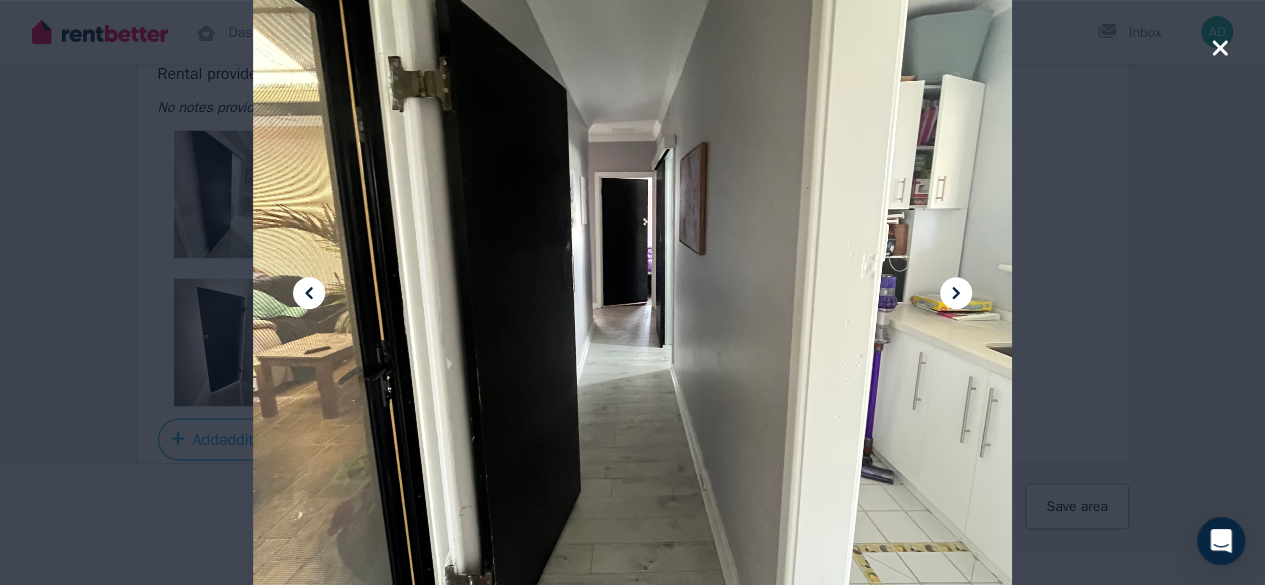 click 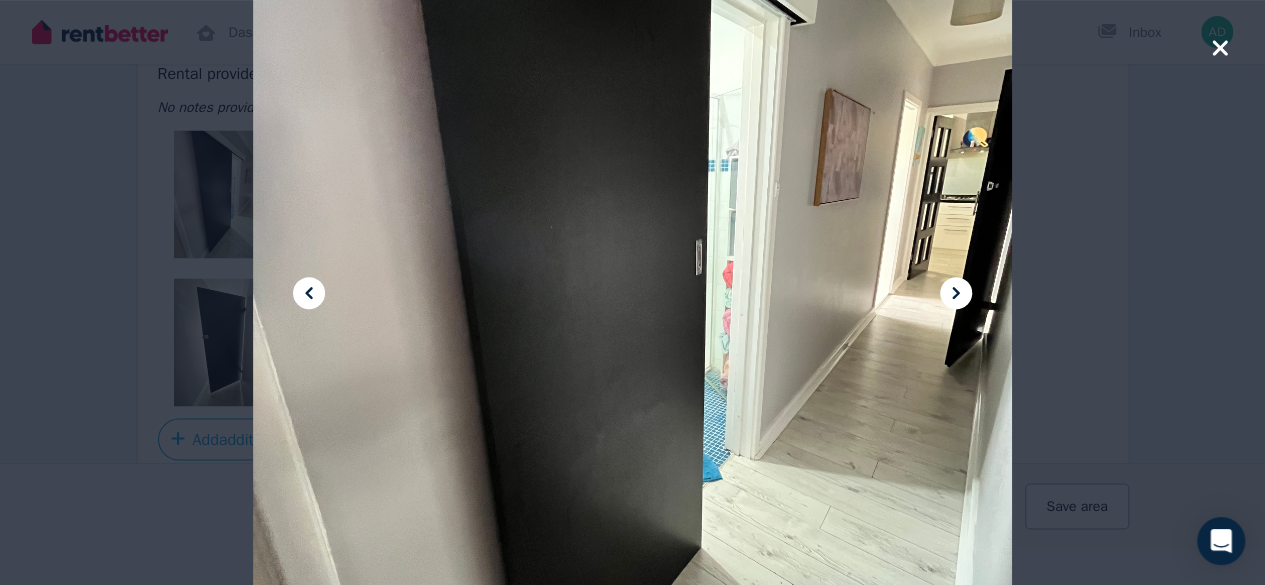 click 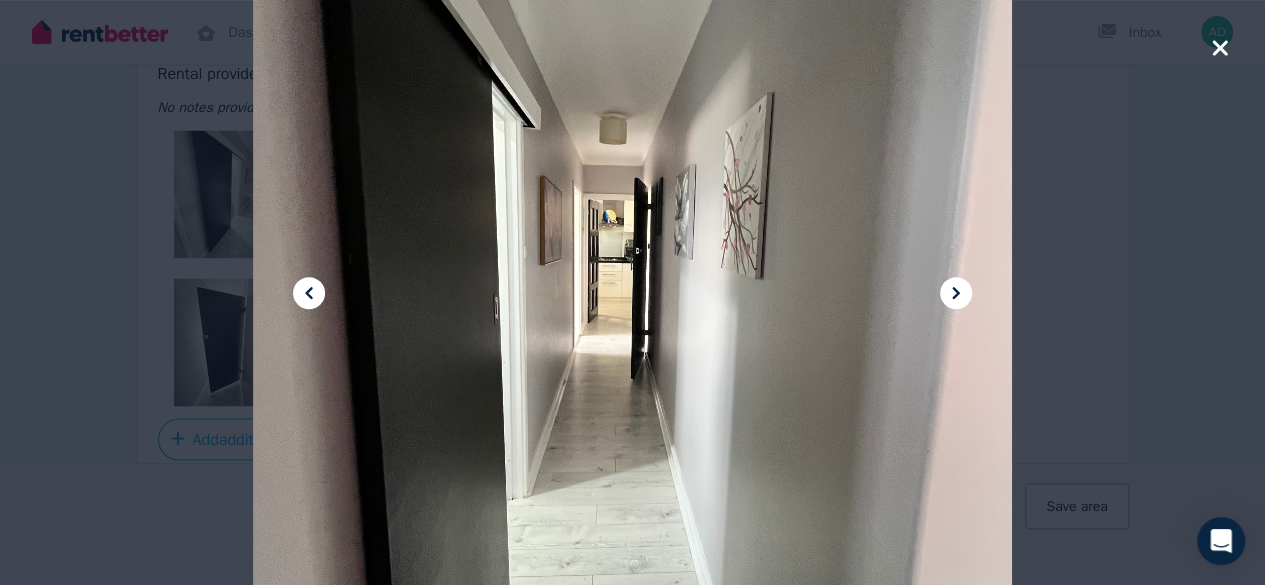 click 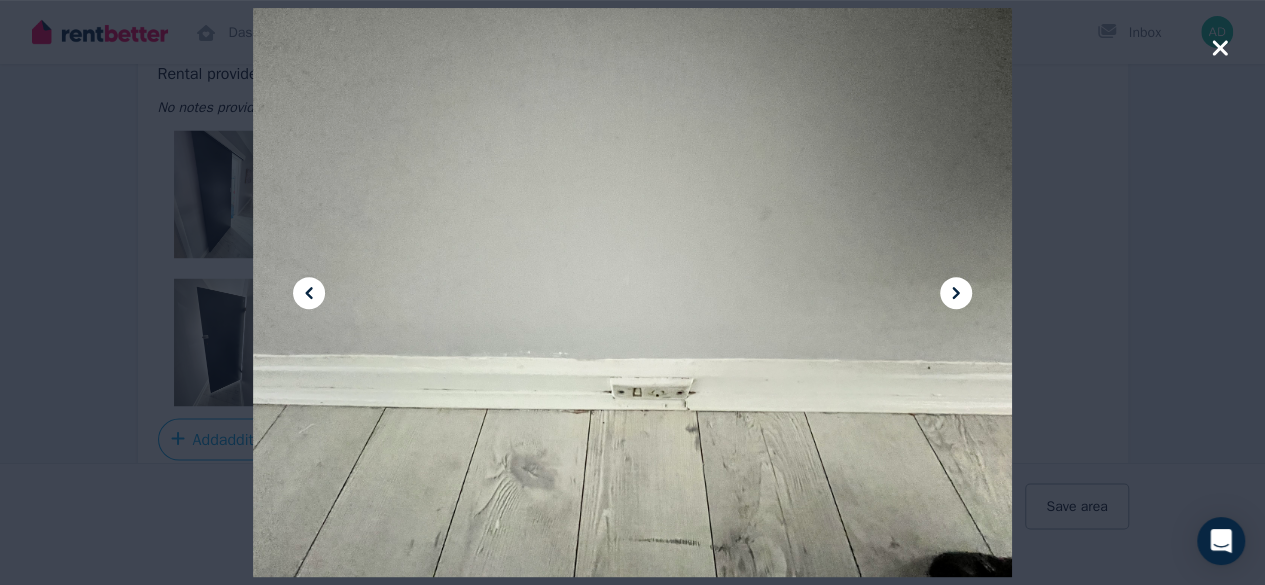 click 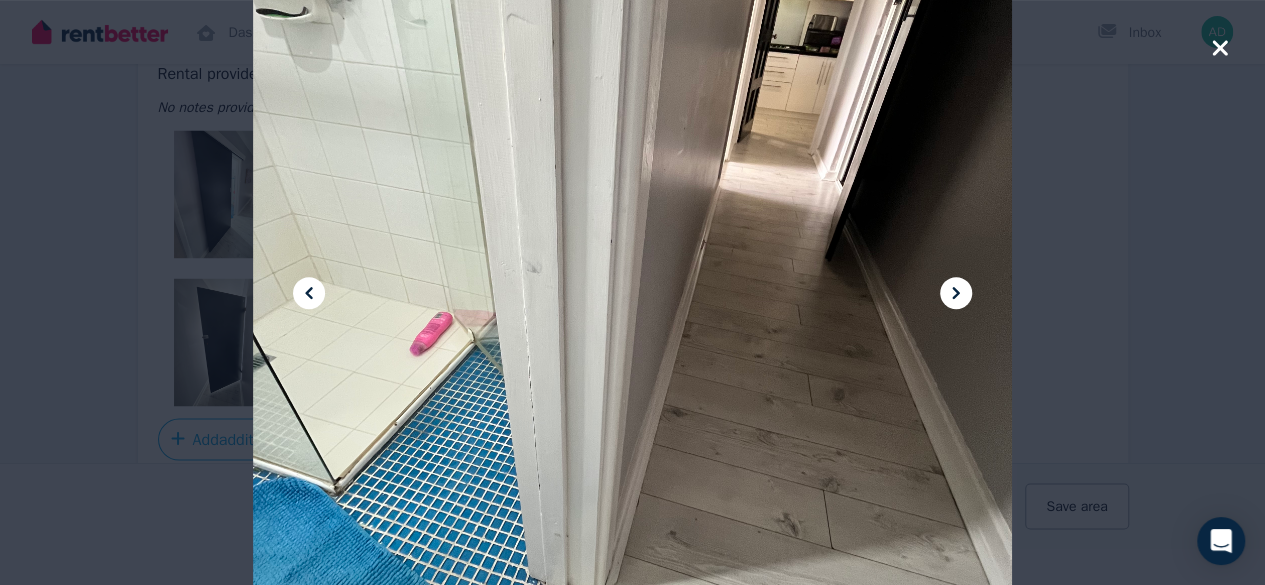 click 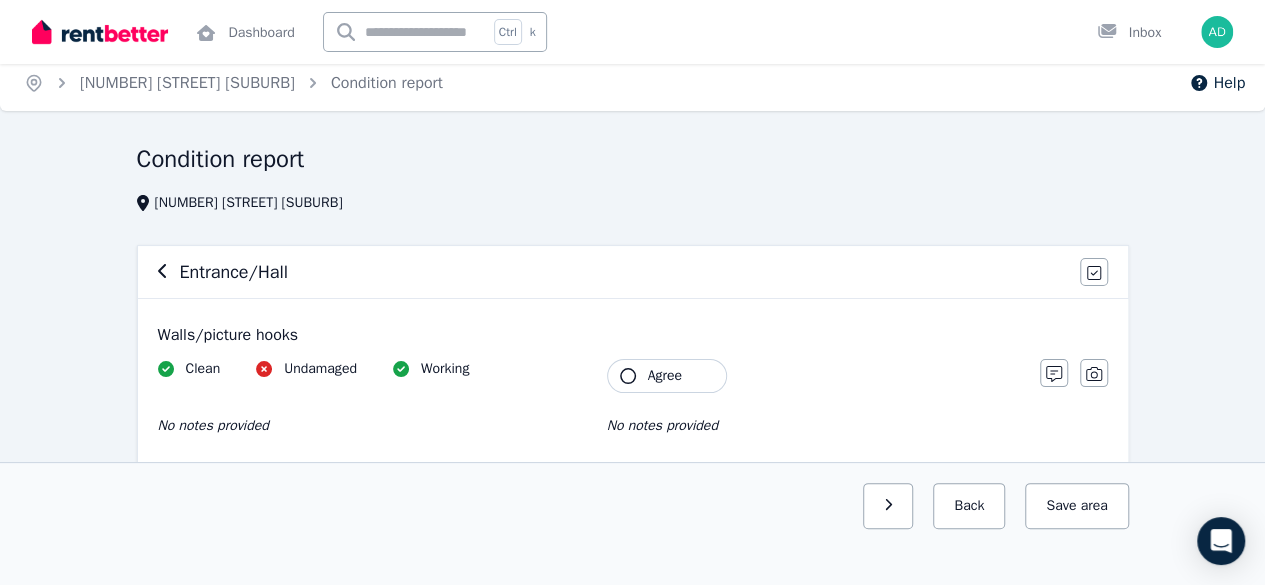 scroll, scrollTop: 0, scrollLeft: 0, axis: both 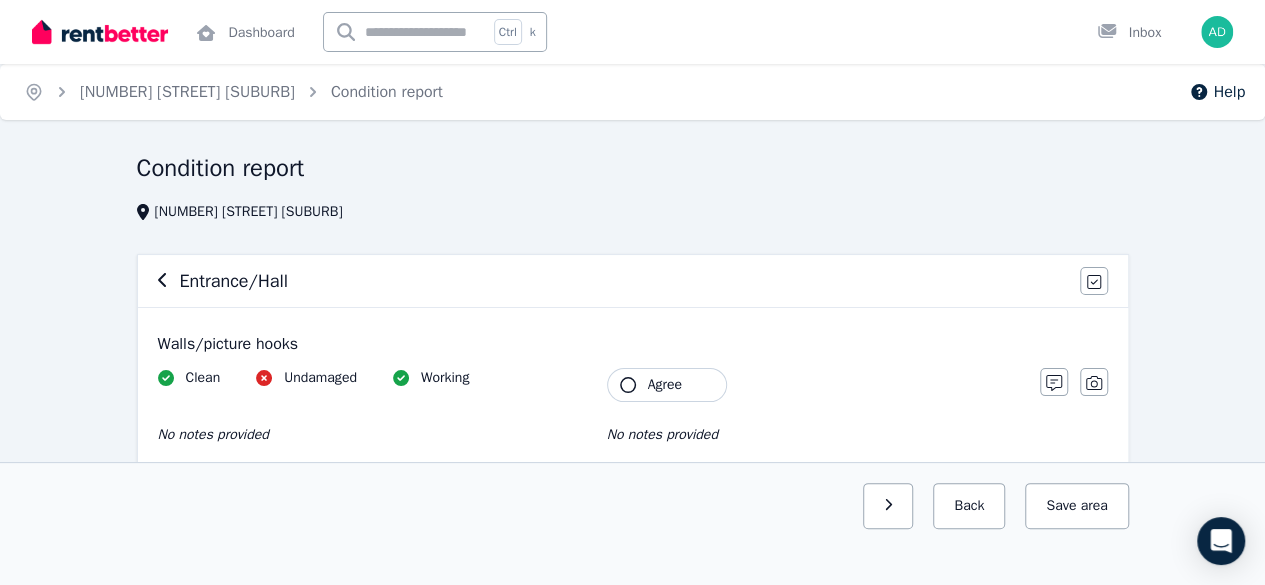 click on "Condition report [NUMBER] [STREET] [SUBURB]" at bounding box center (627, 187) 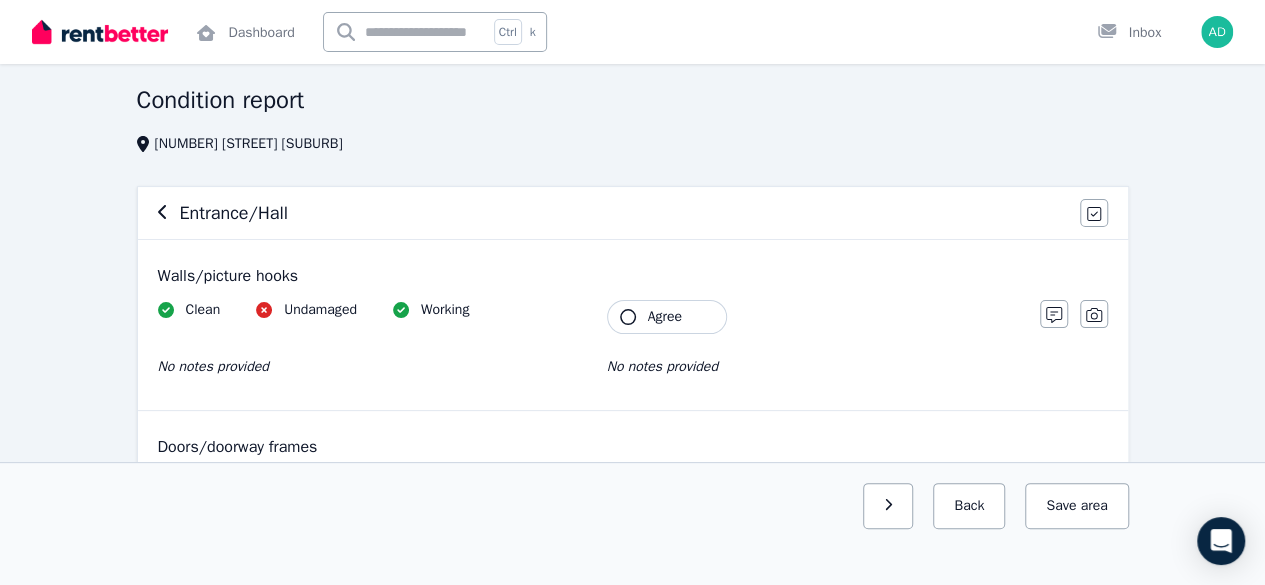 scroll, scrollTop: 100, scrollLeft: 0, axis: vertical 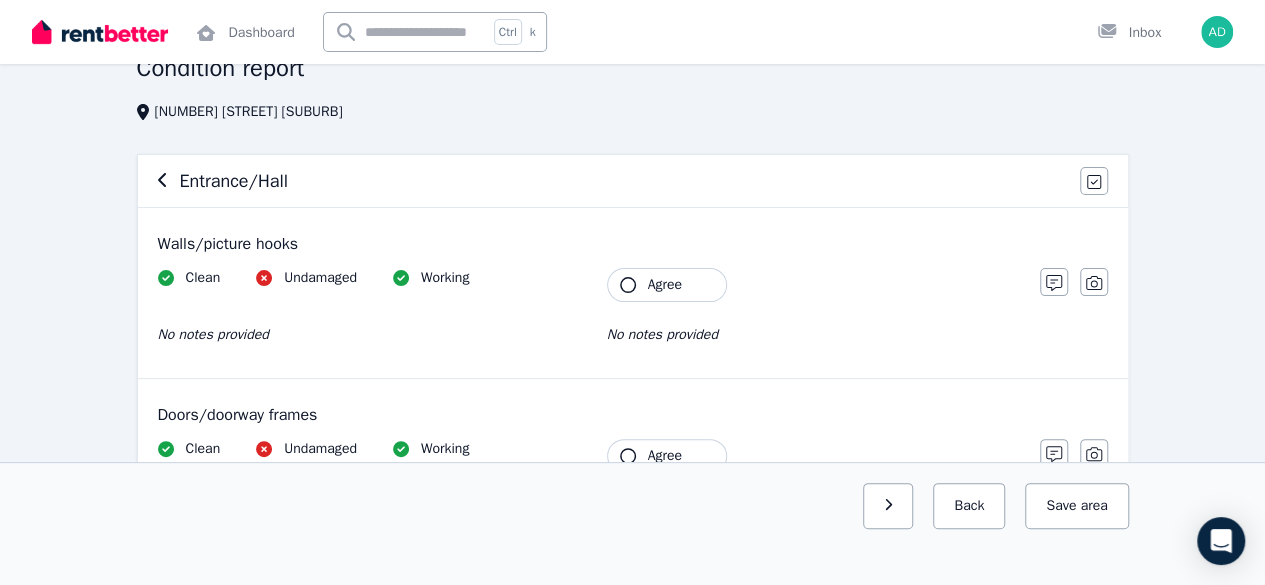 click 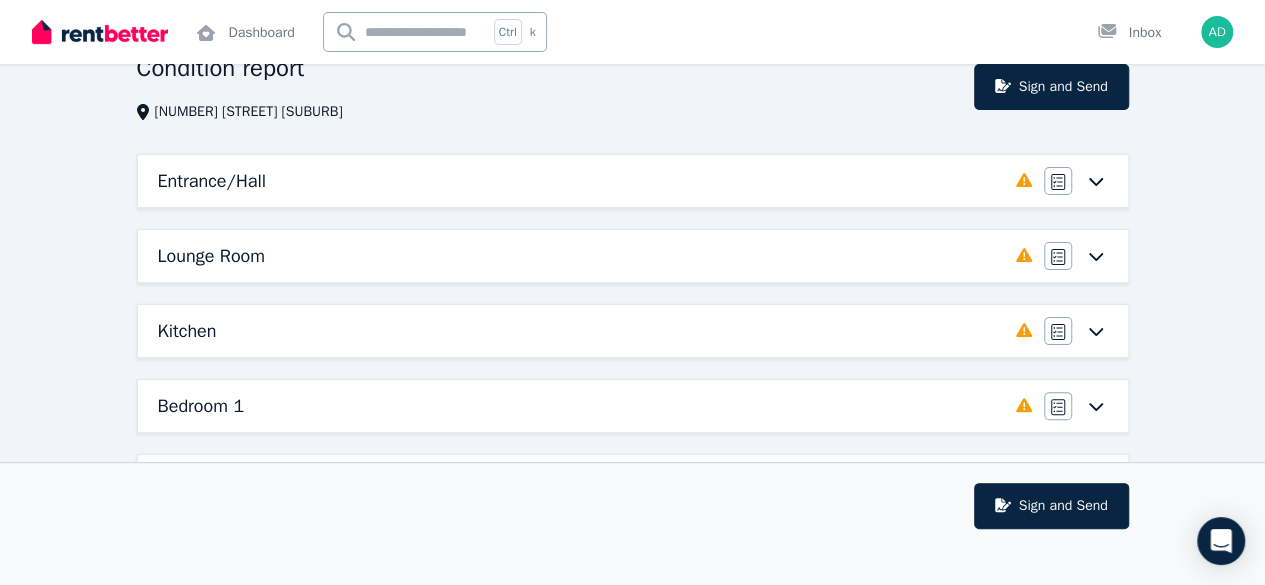 click 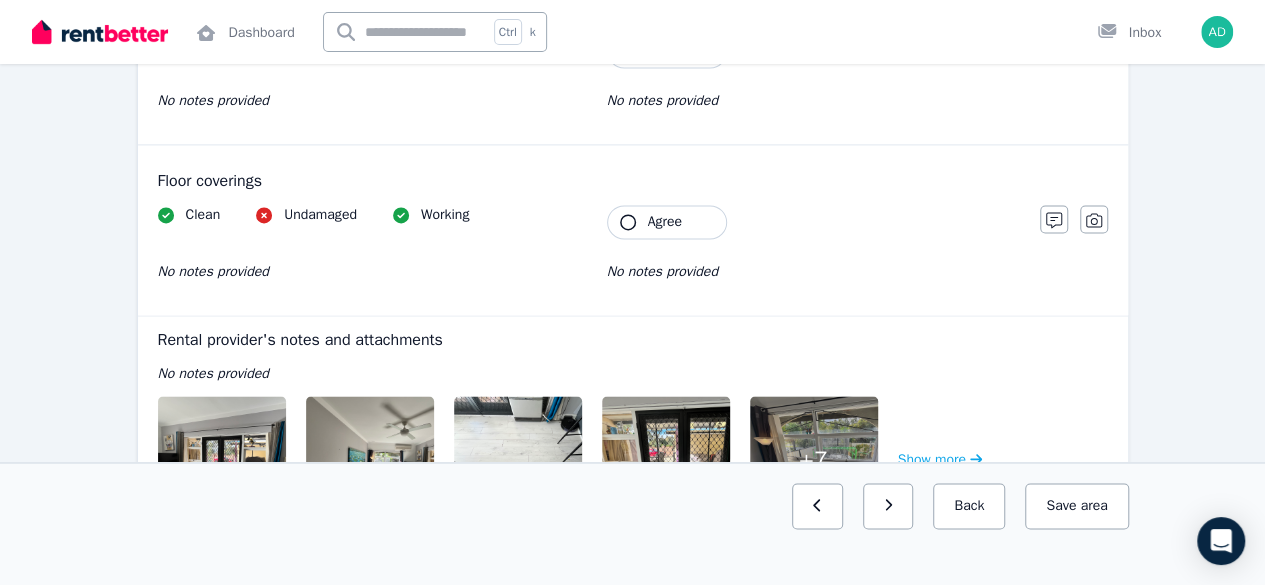scroll, scrollTop: 1400, scrollLeft: 0, axis: vertical 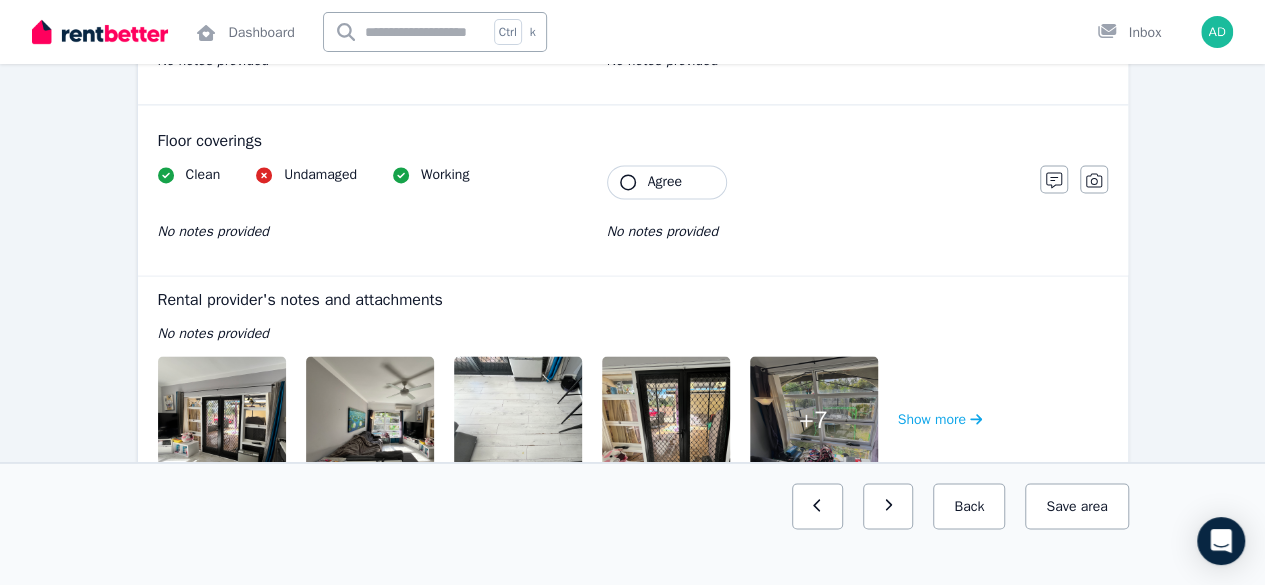 click at bounding box center [243, 420] 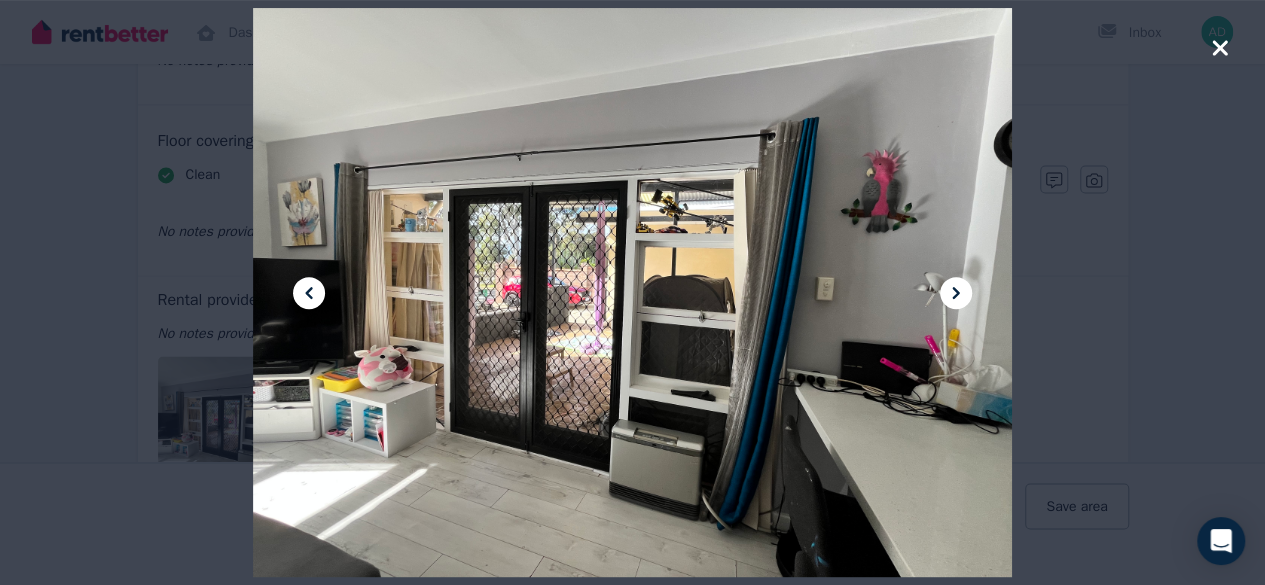 click 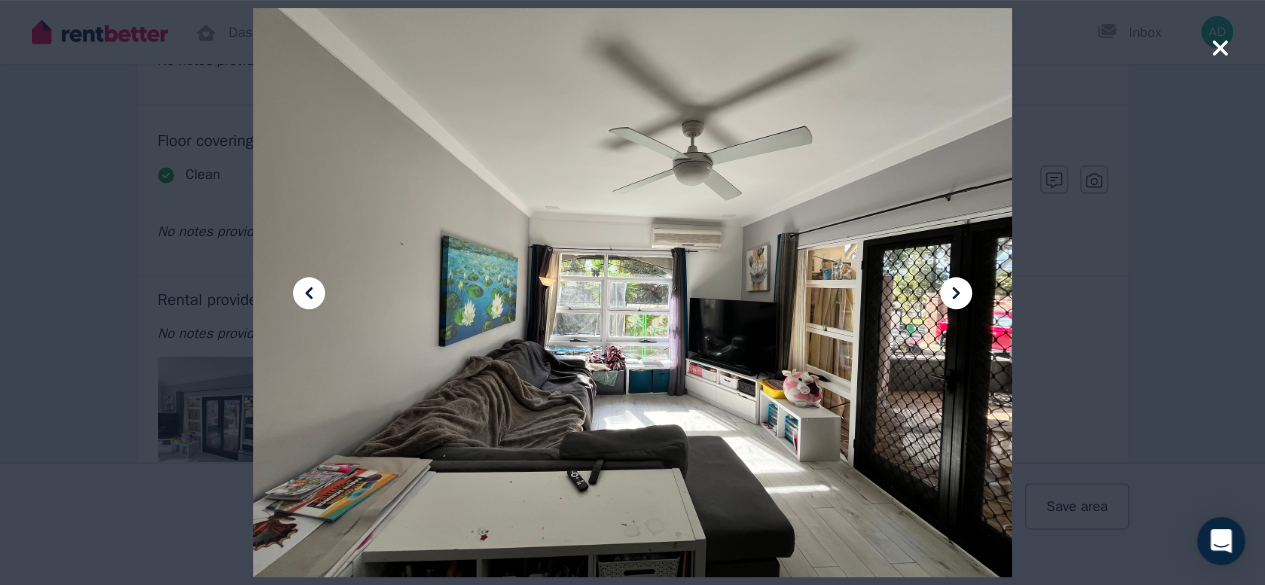 click 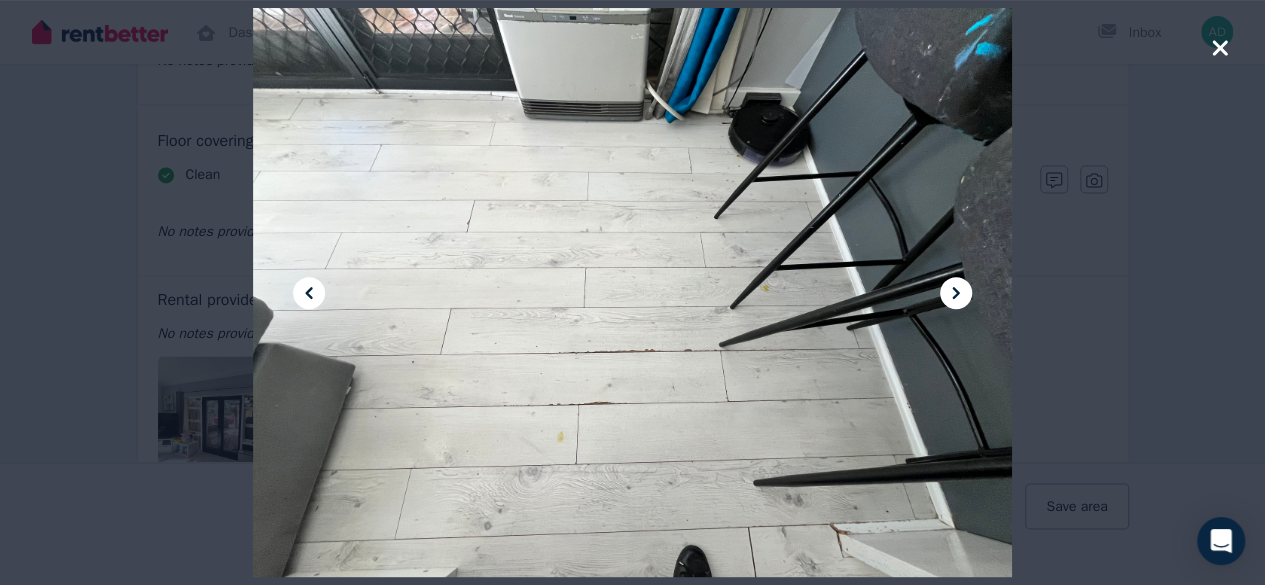 click 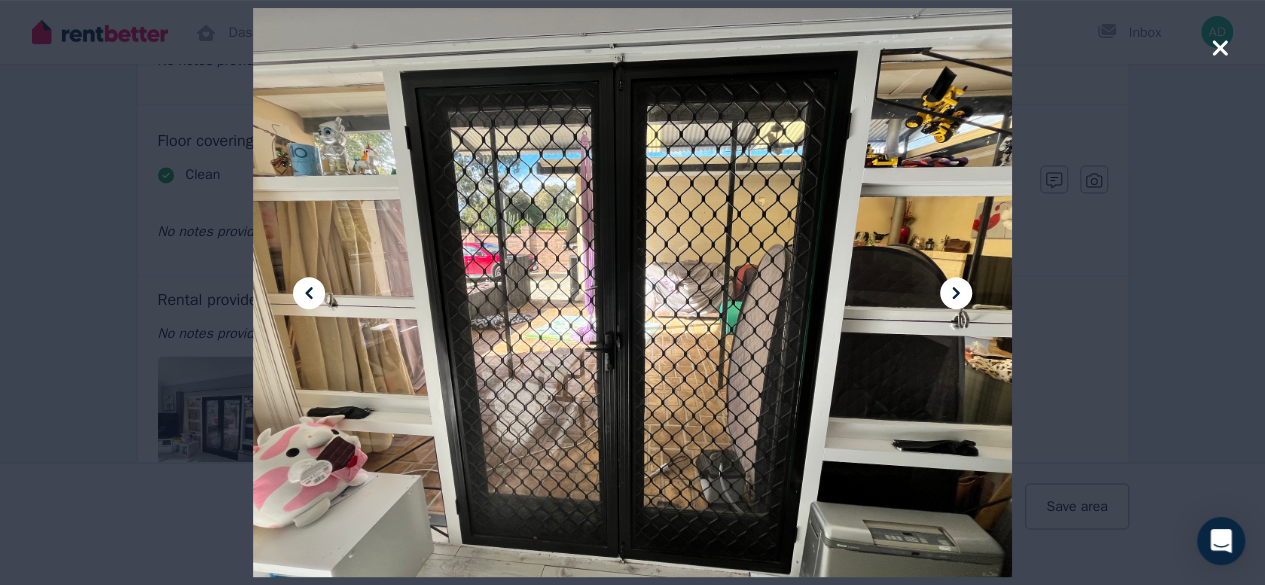 click 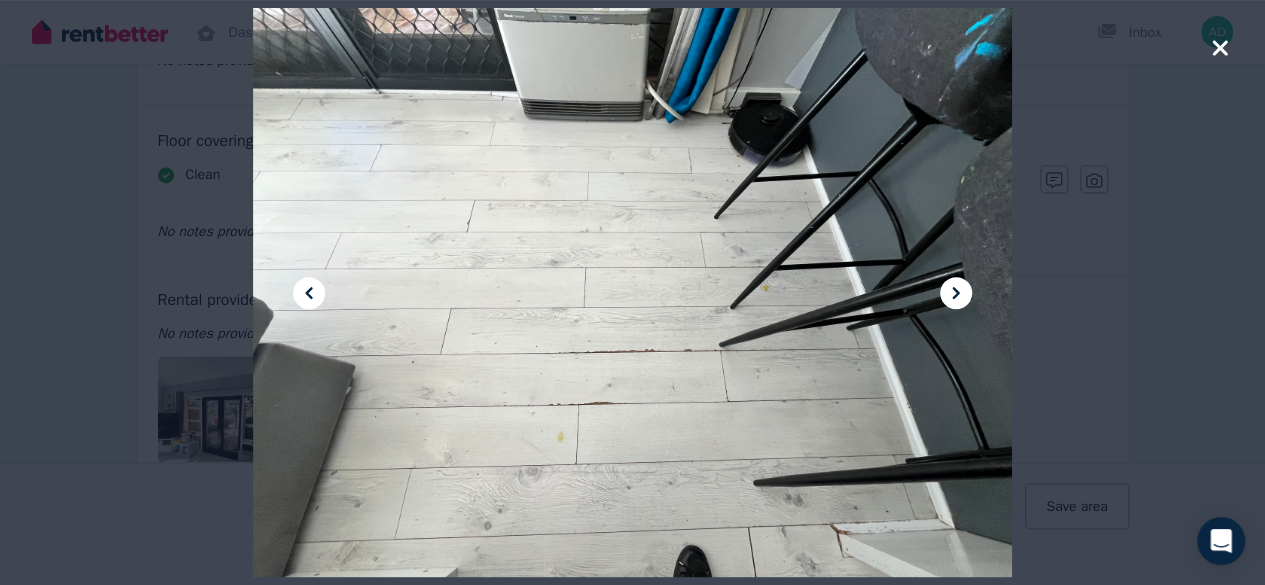 click 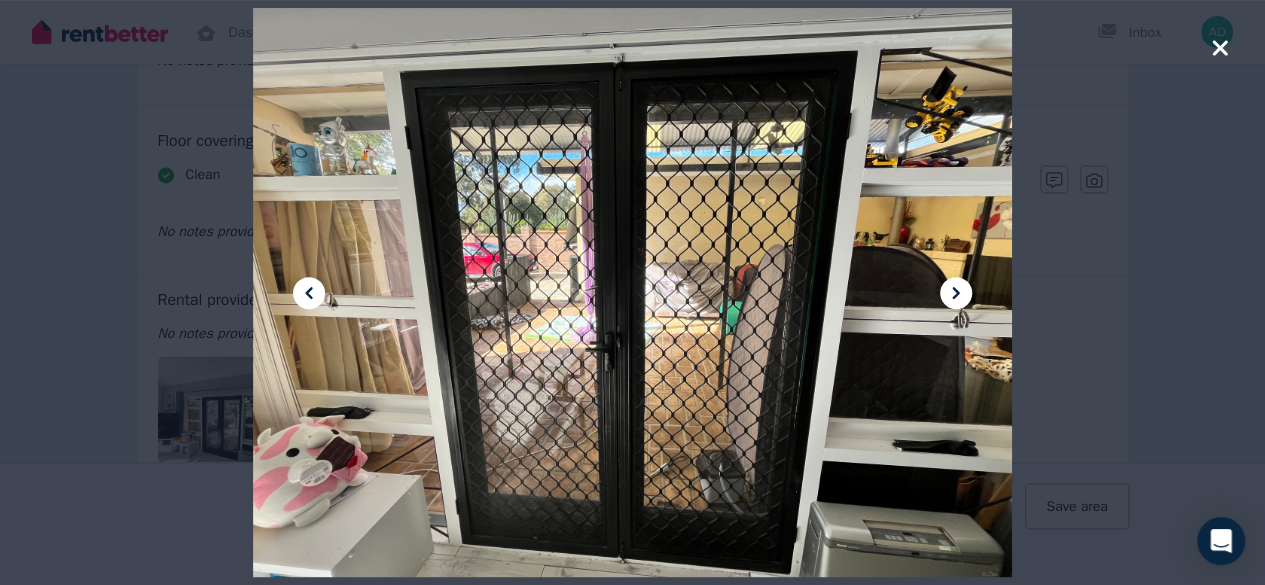 click 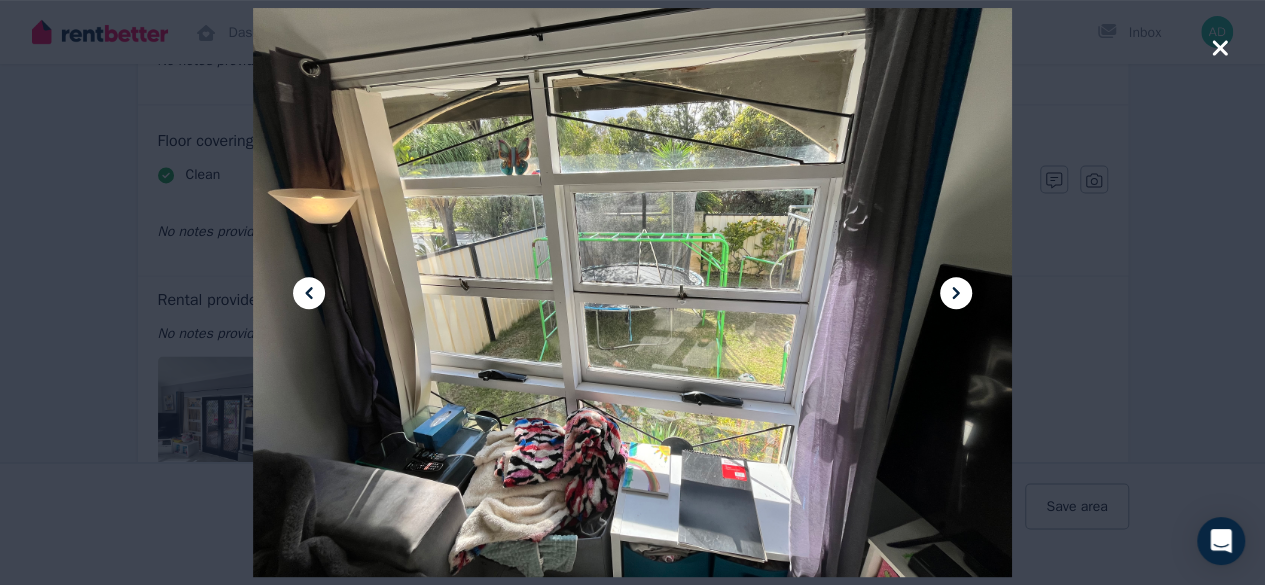 click 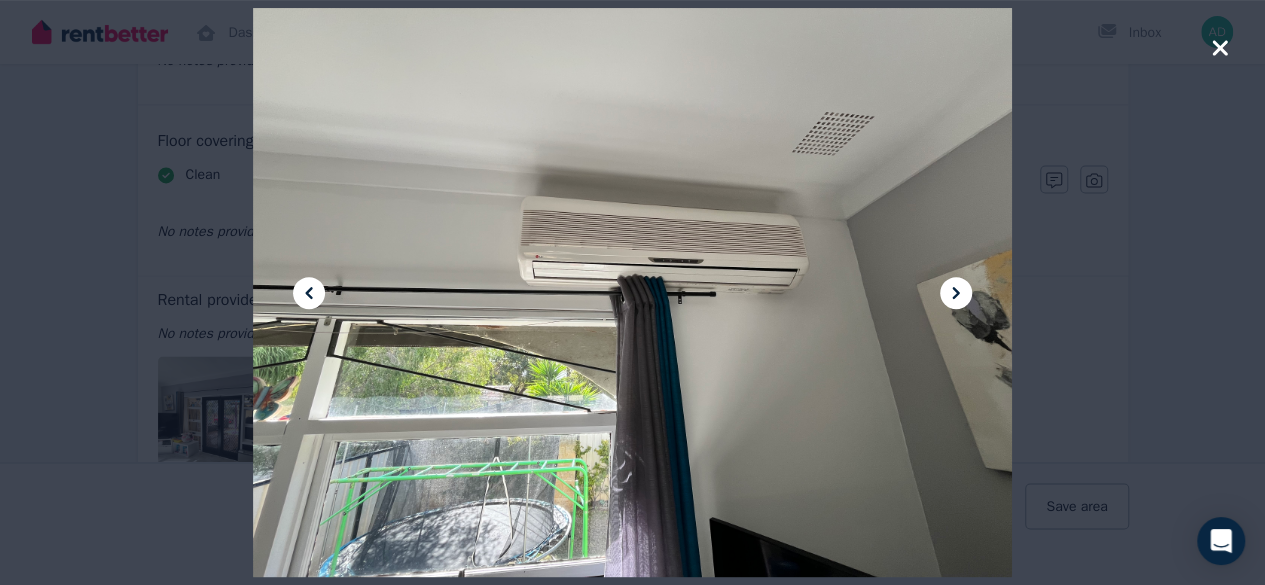 click 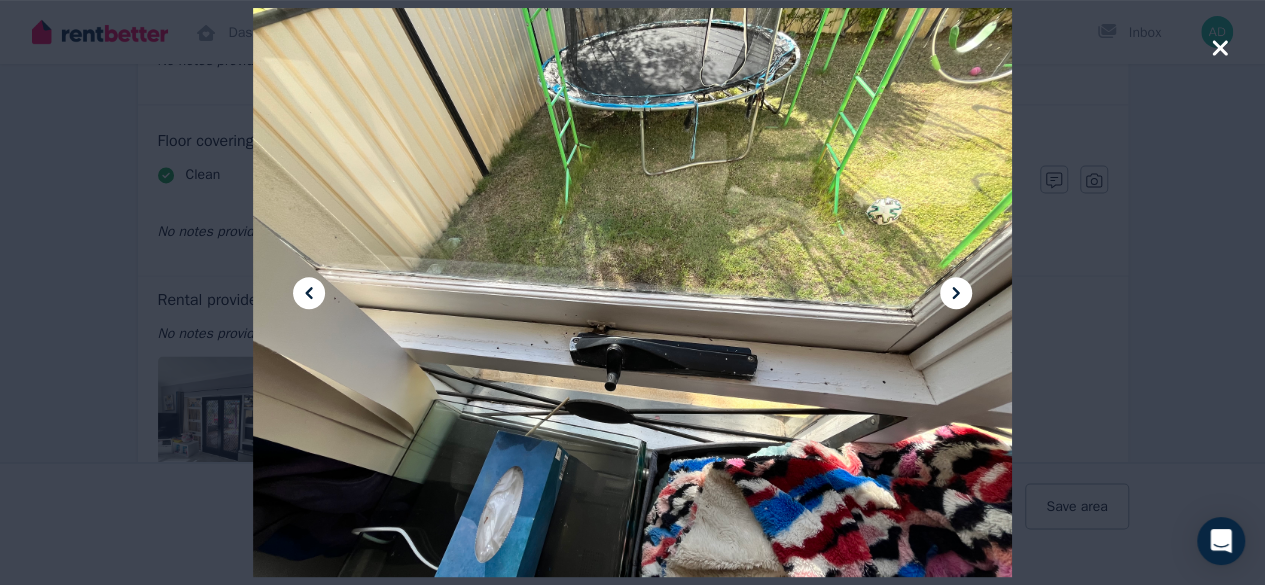 click 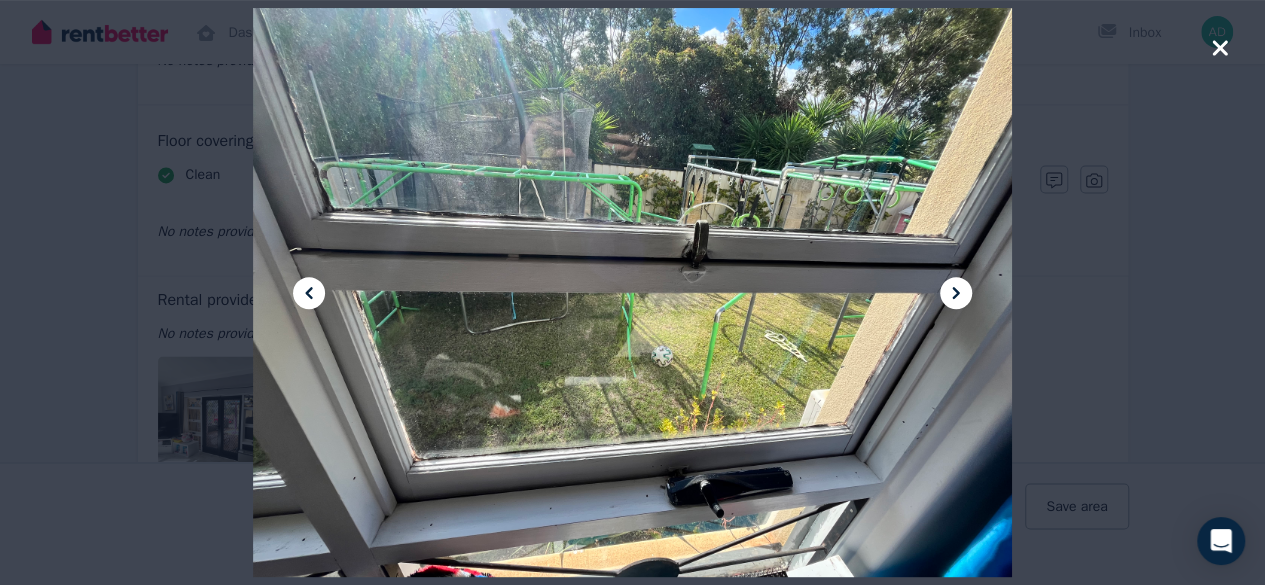 click 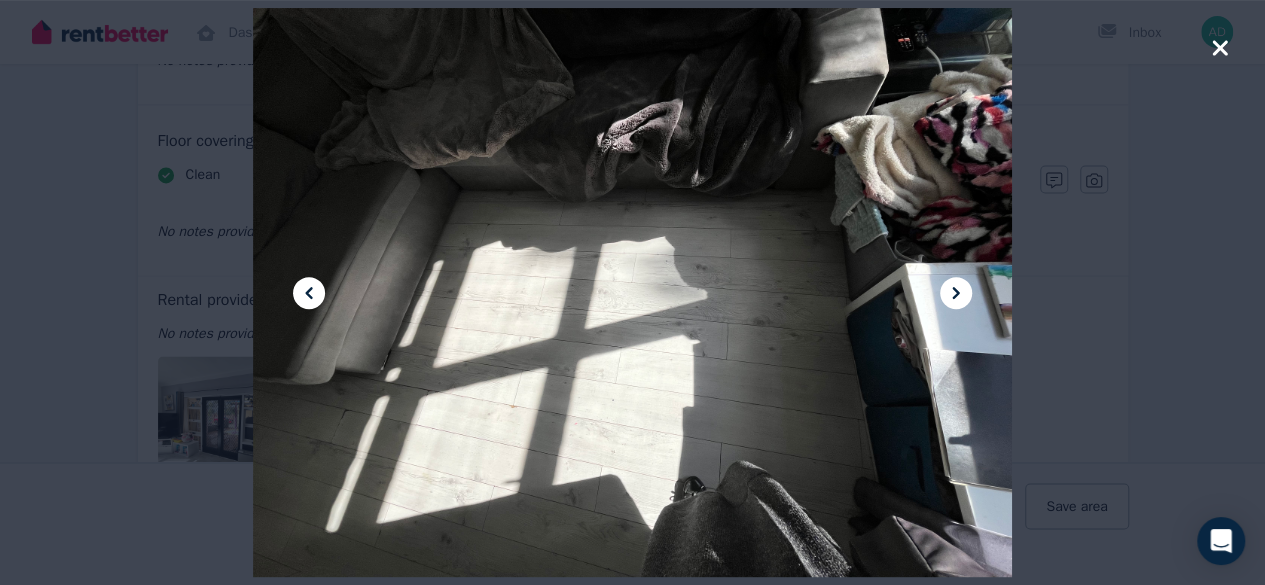 click 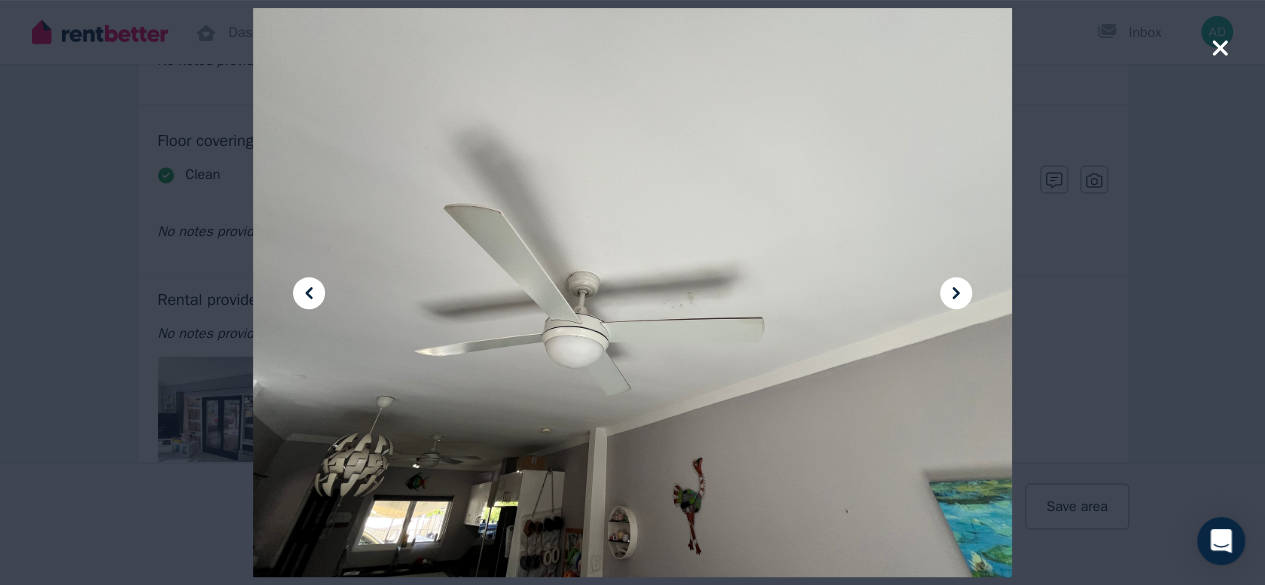 click 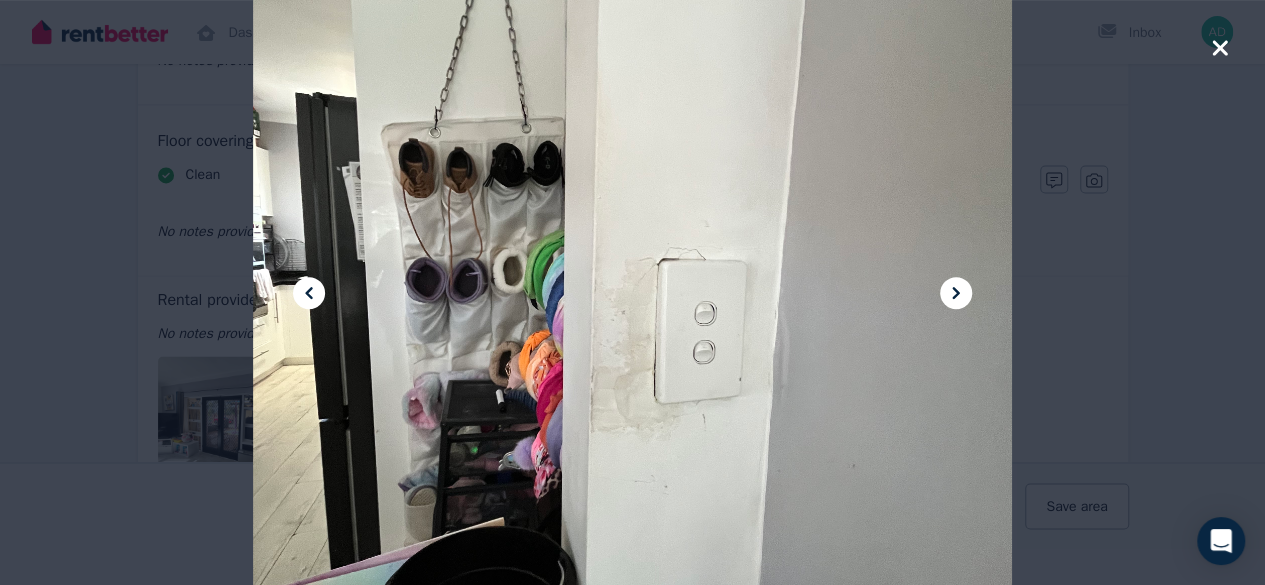 click 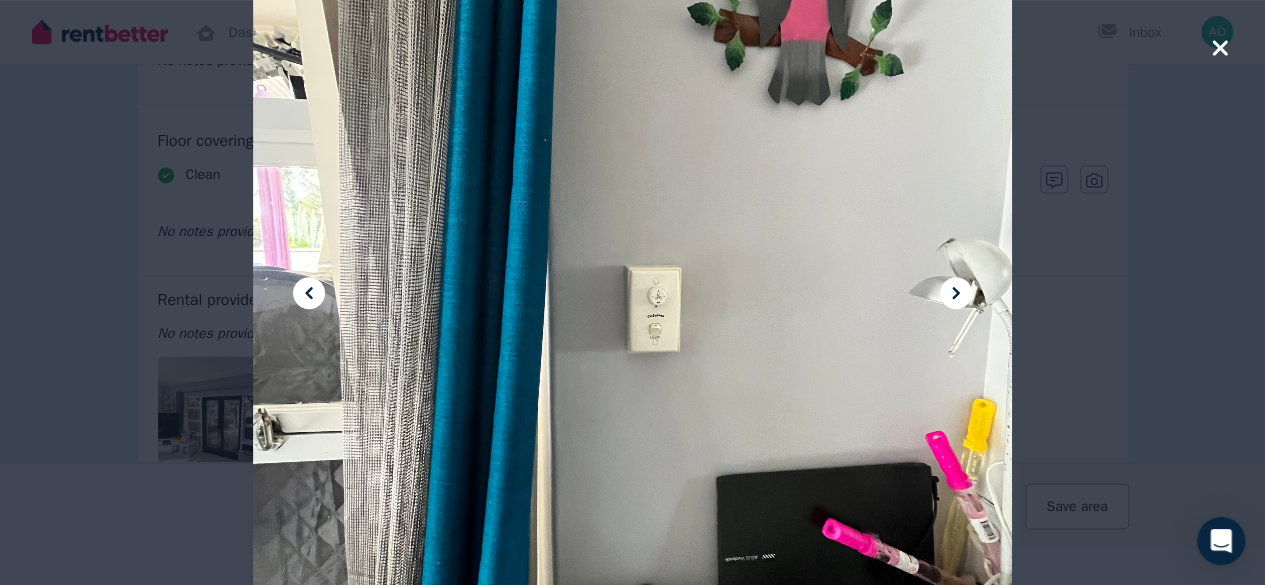 click 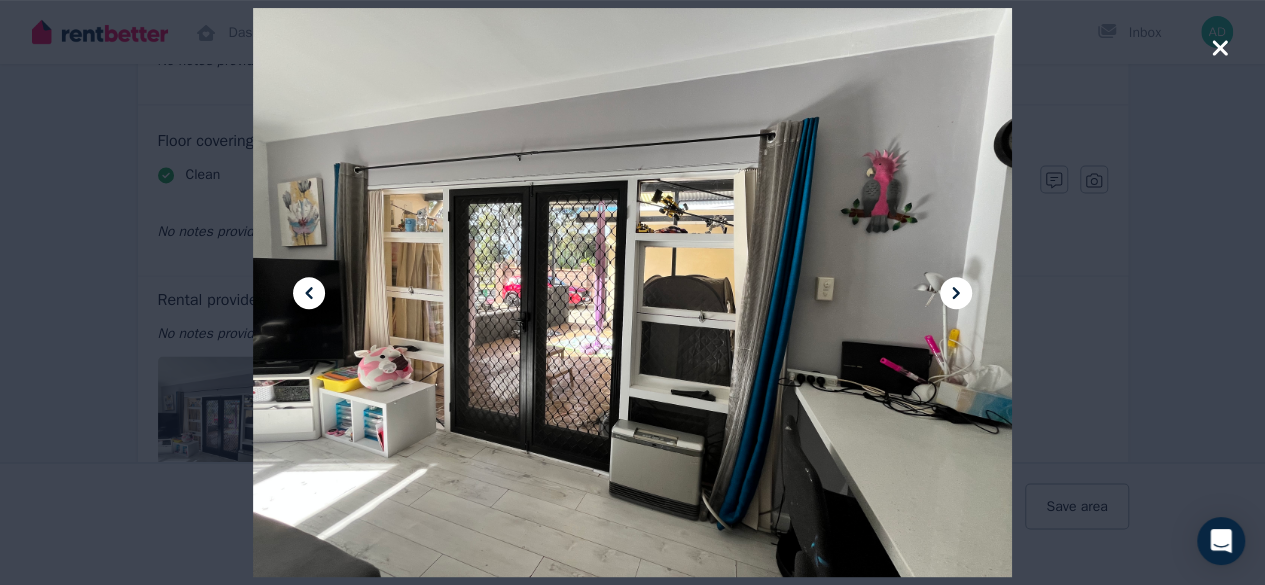 click 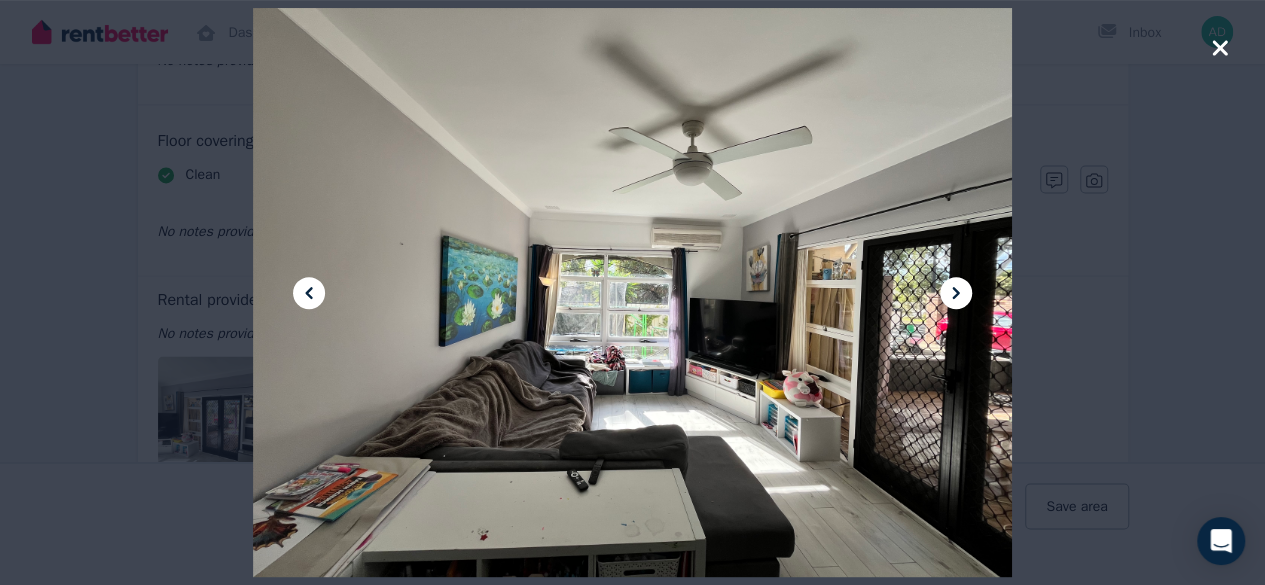 click 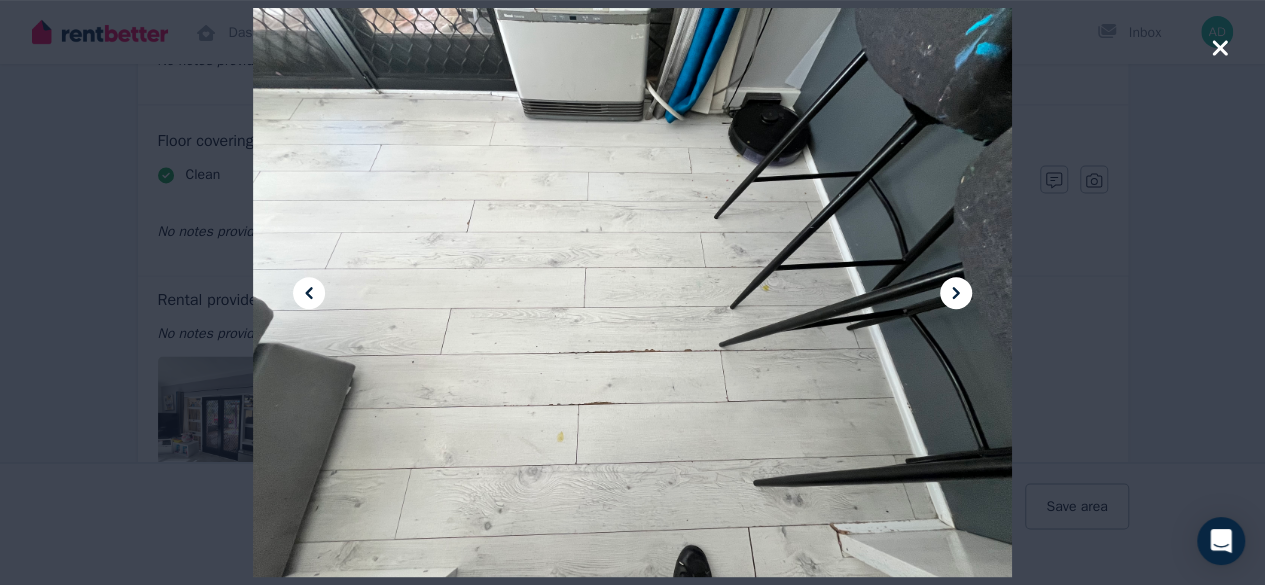 click 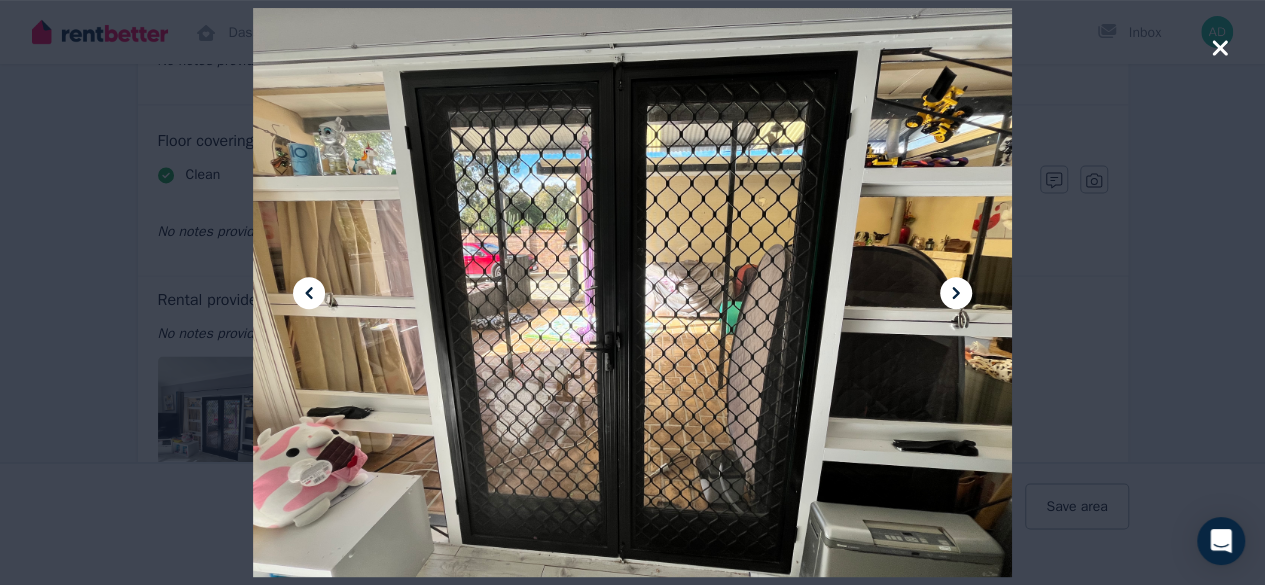 click 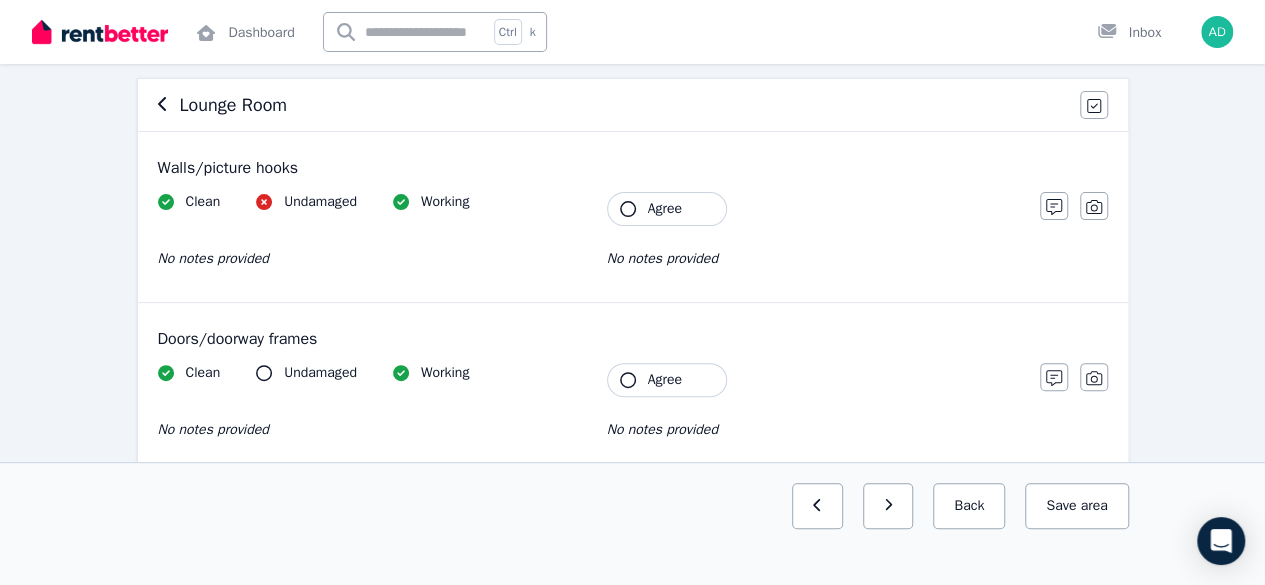 scroll, scrollTop: 0, scrollLeft: 0, axis: both 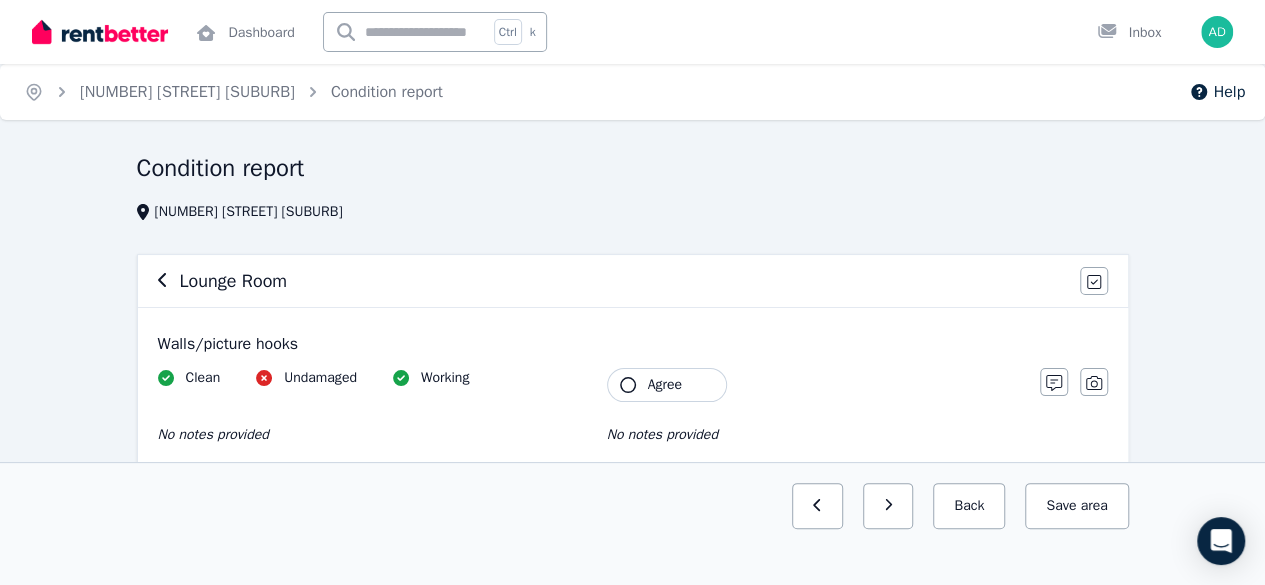 click 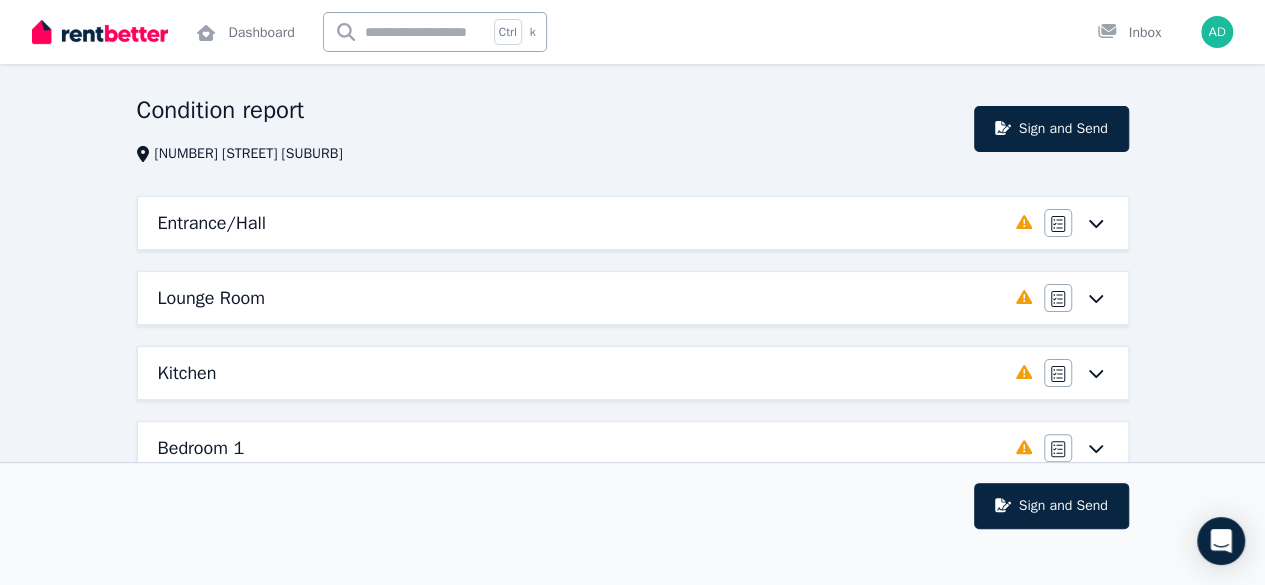 scroll, scrollTop: 100, scrollLeft: 0, axis: vertical 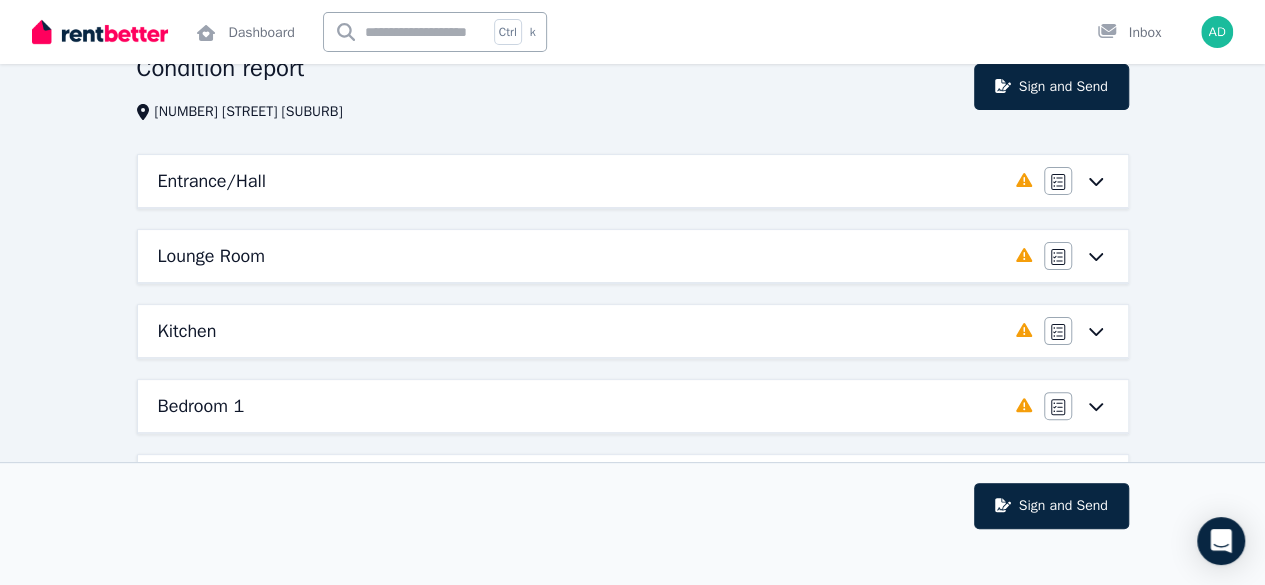click 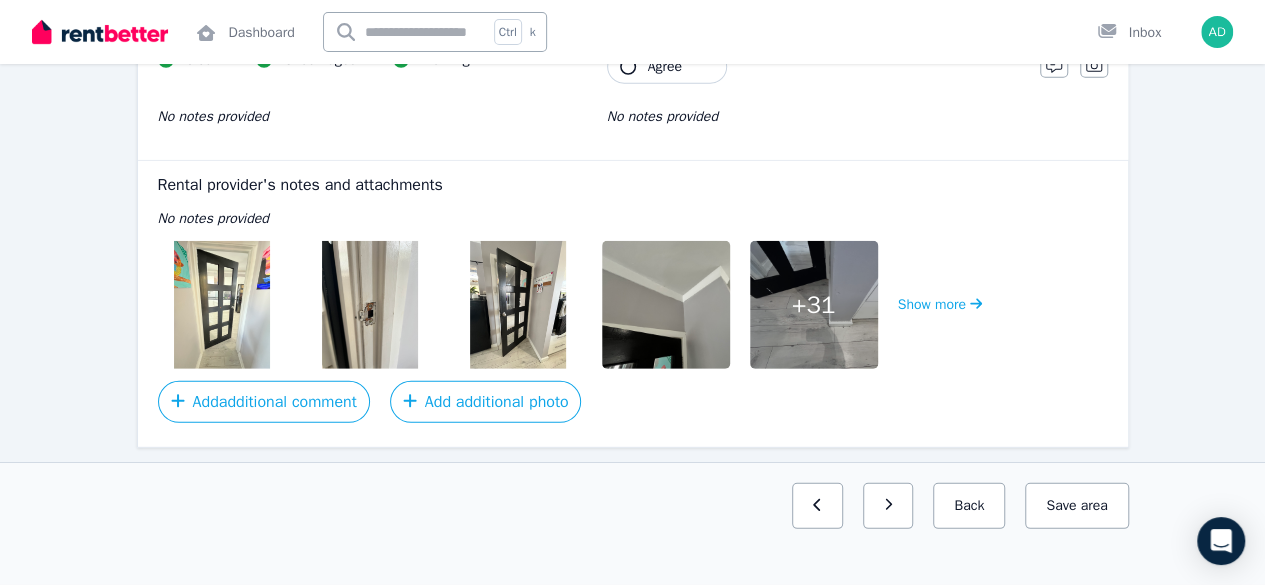 scroll, scrollTop: 2716, scrollLeft: 0, axis: vertical 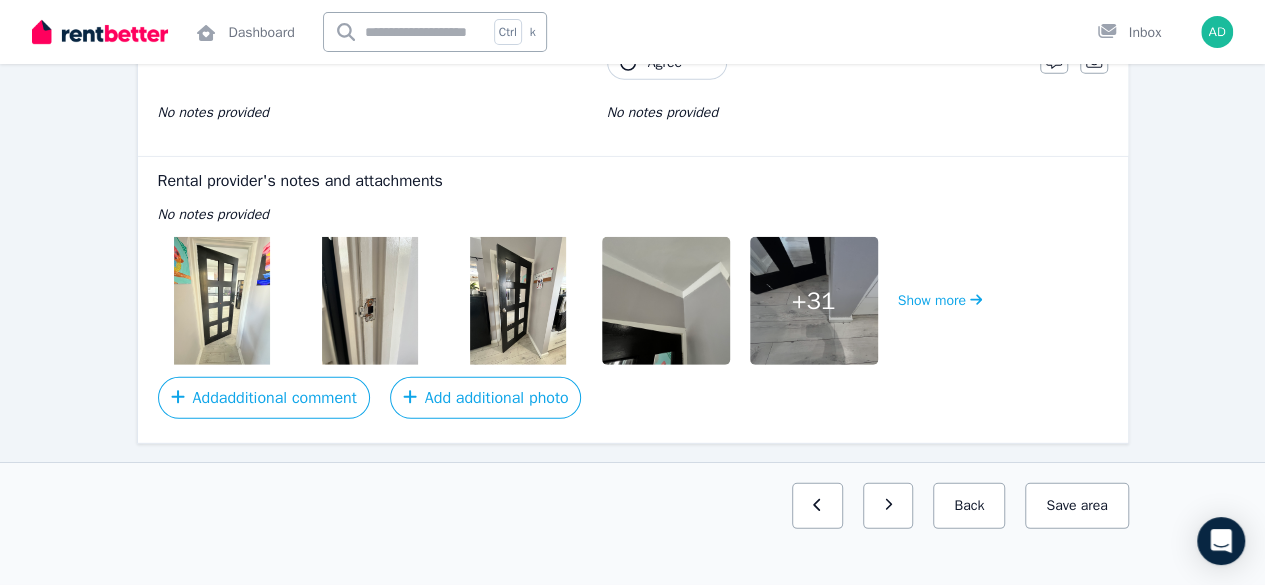 click at bounding box center [222, 301] 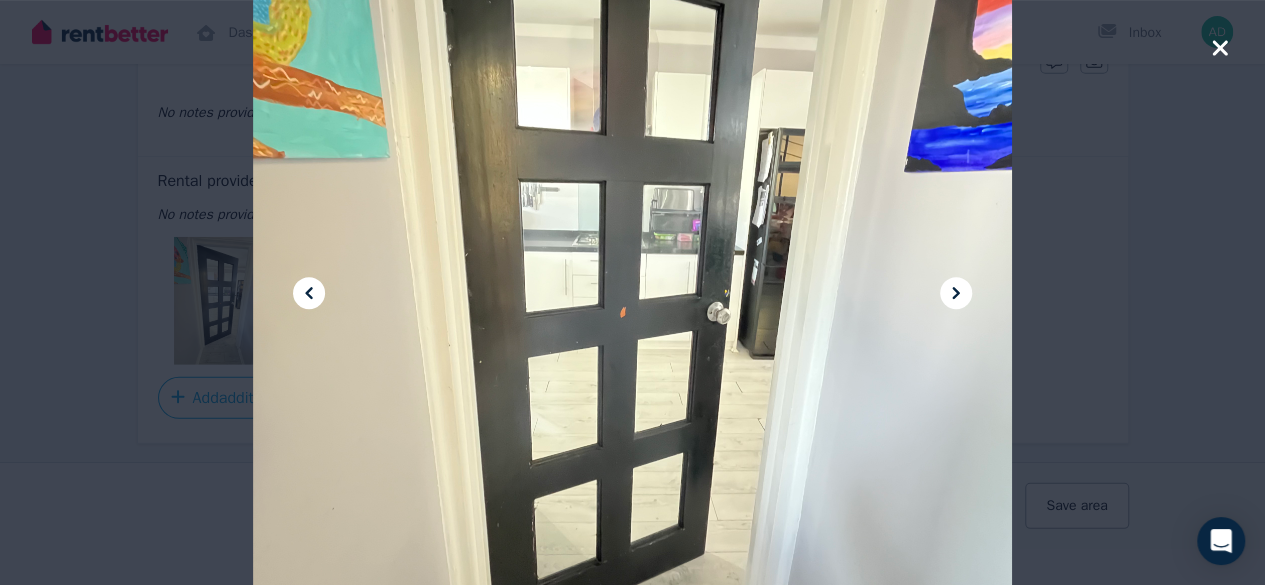 click at bounding box center (956, 293) 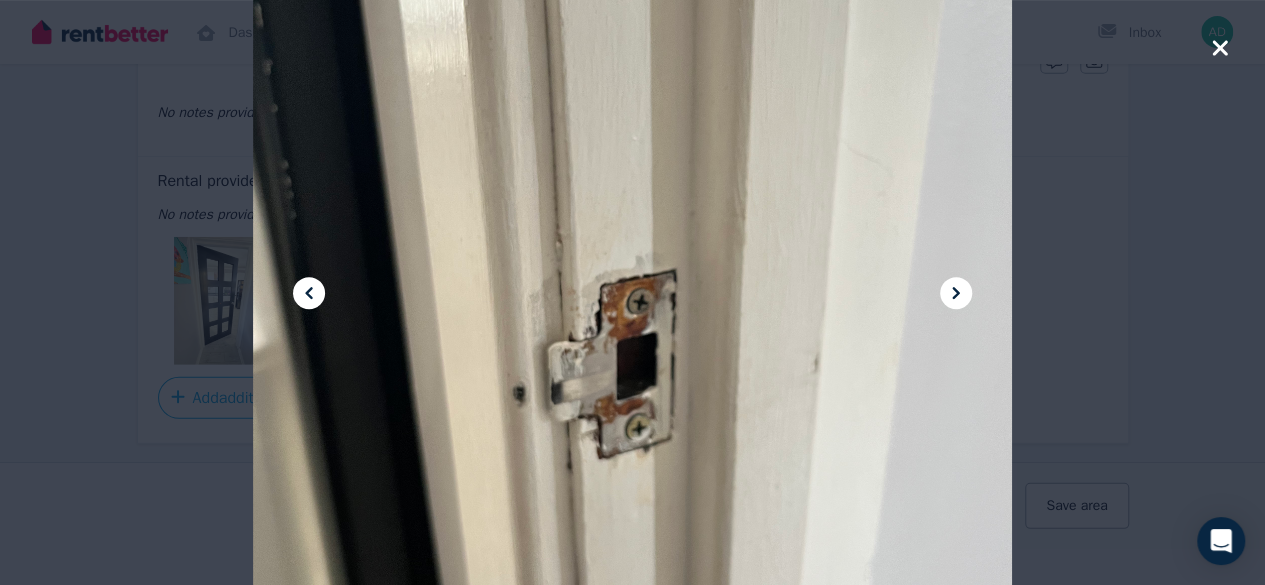 click 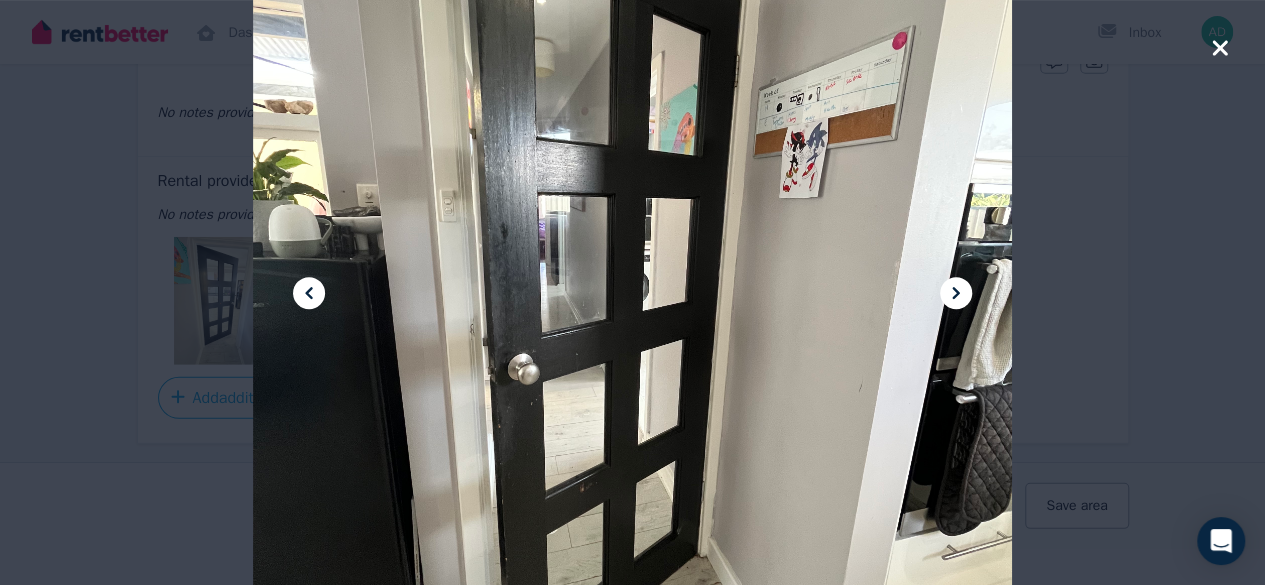 drag, startPoint x: 956, startPoint y: 299, endPoint x: 1072, endPoint y: 57, distance: 268.36542 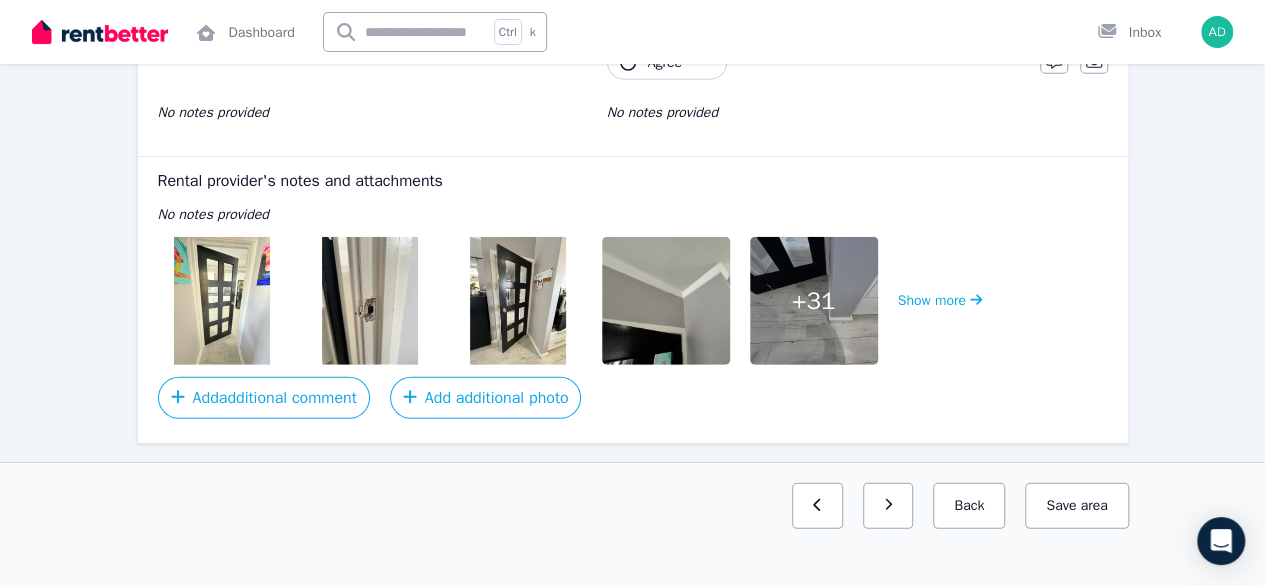 click at bounding box center (518, 301) 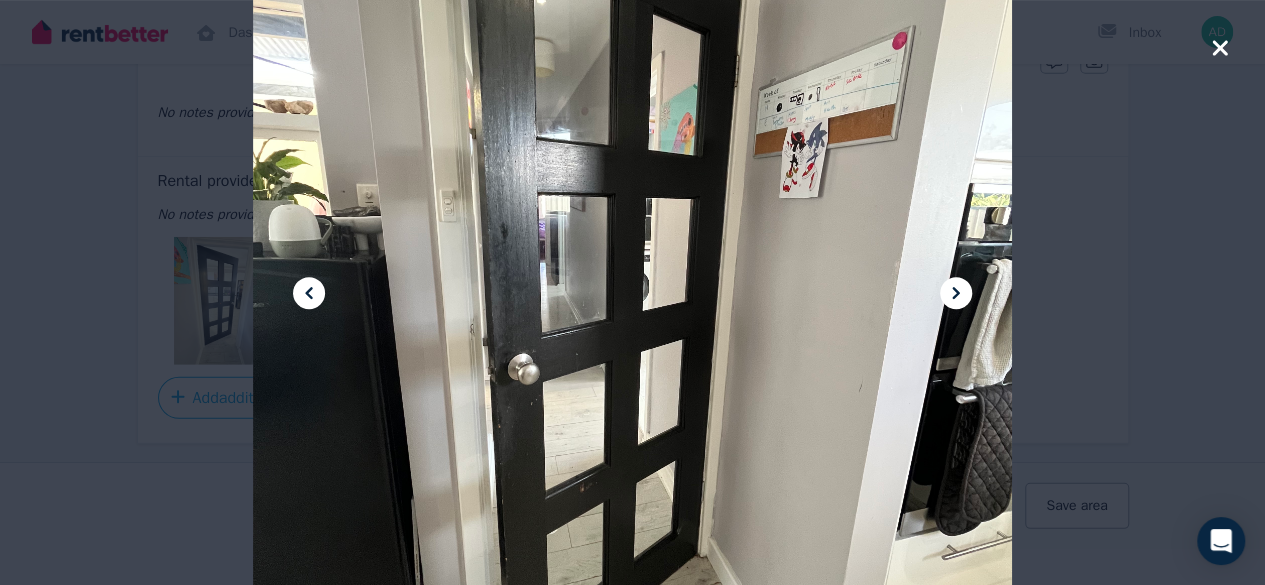 click 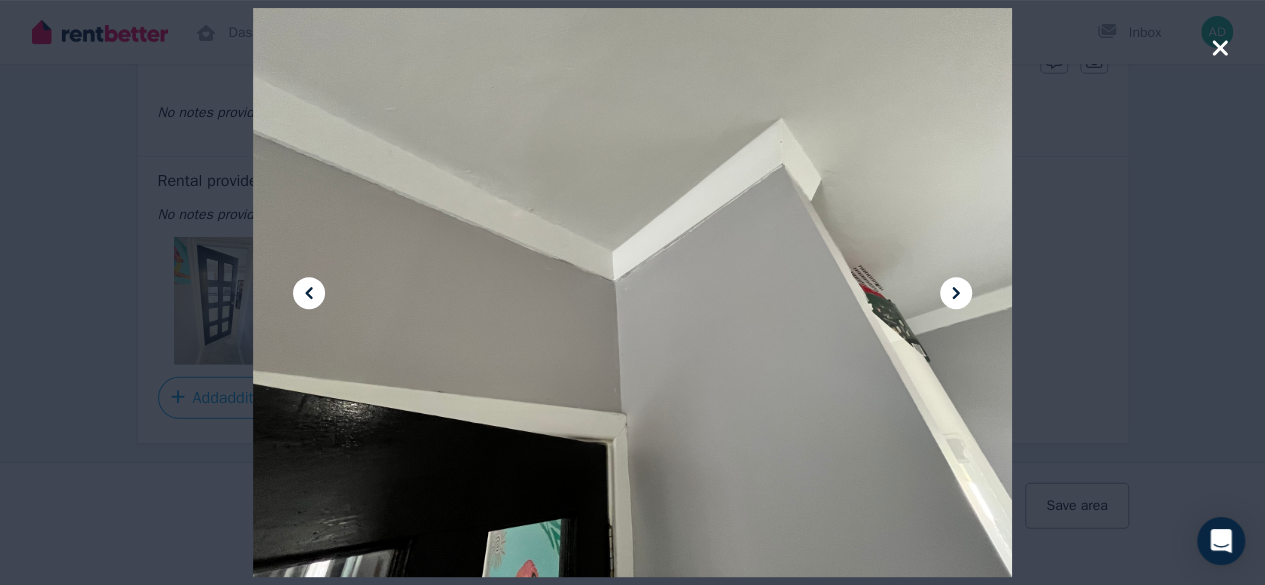click 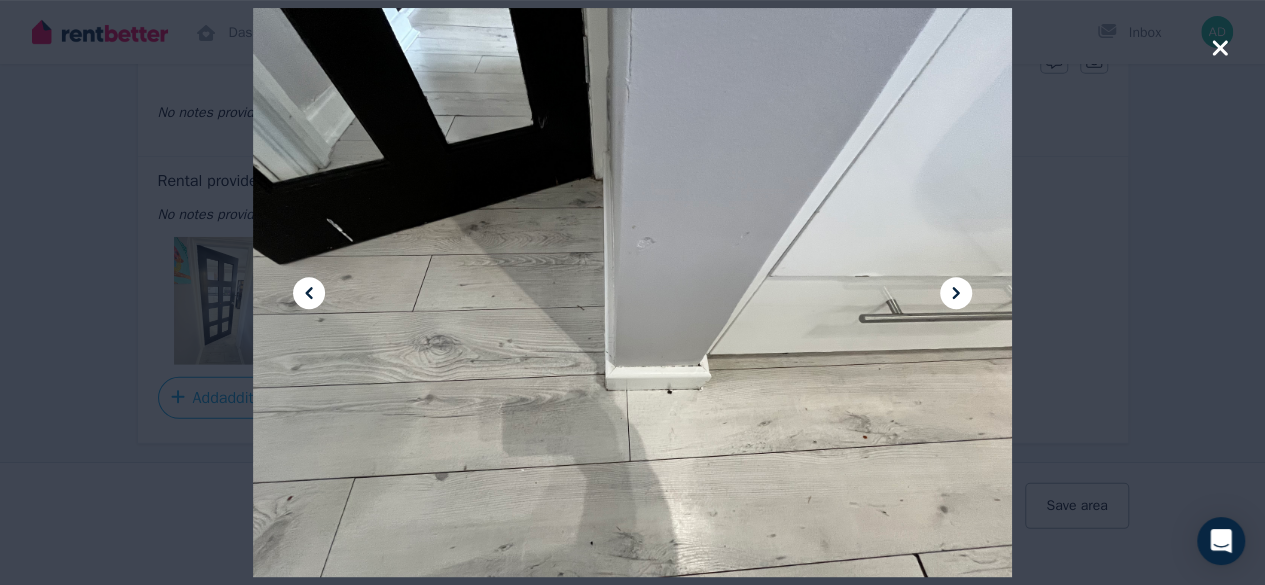 click 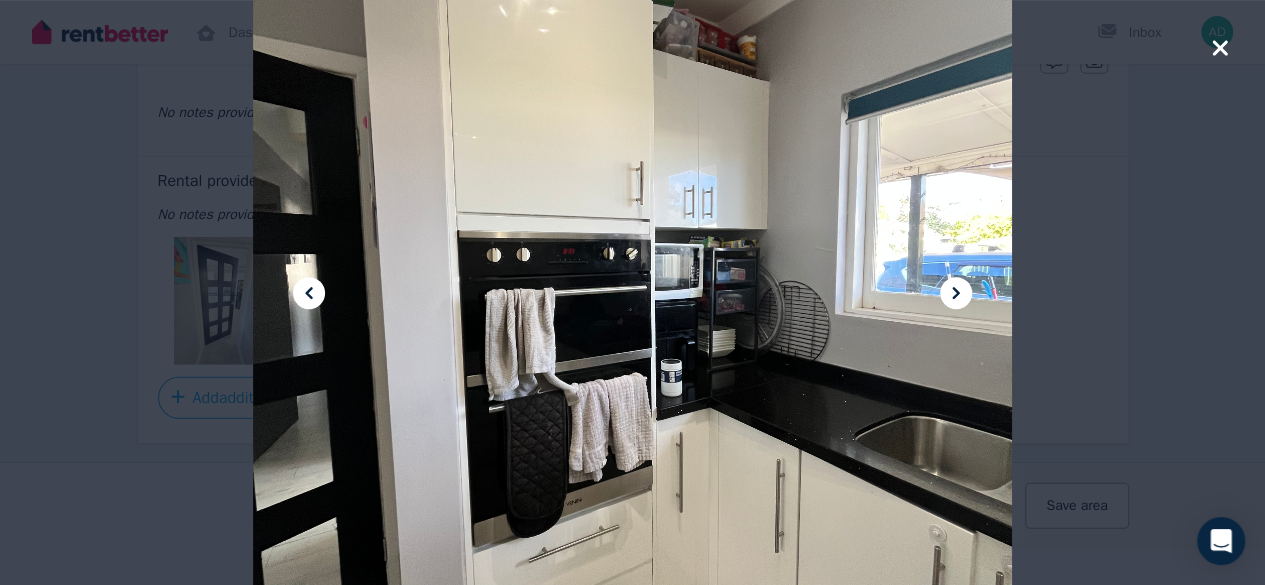 click 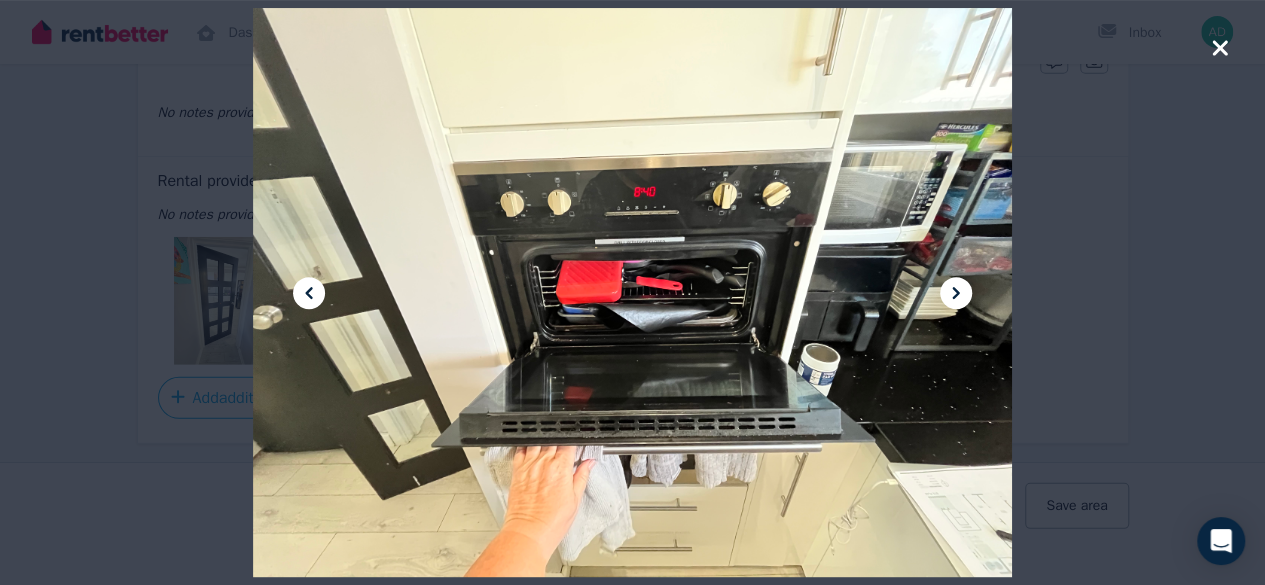 click 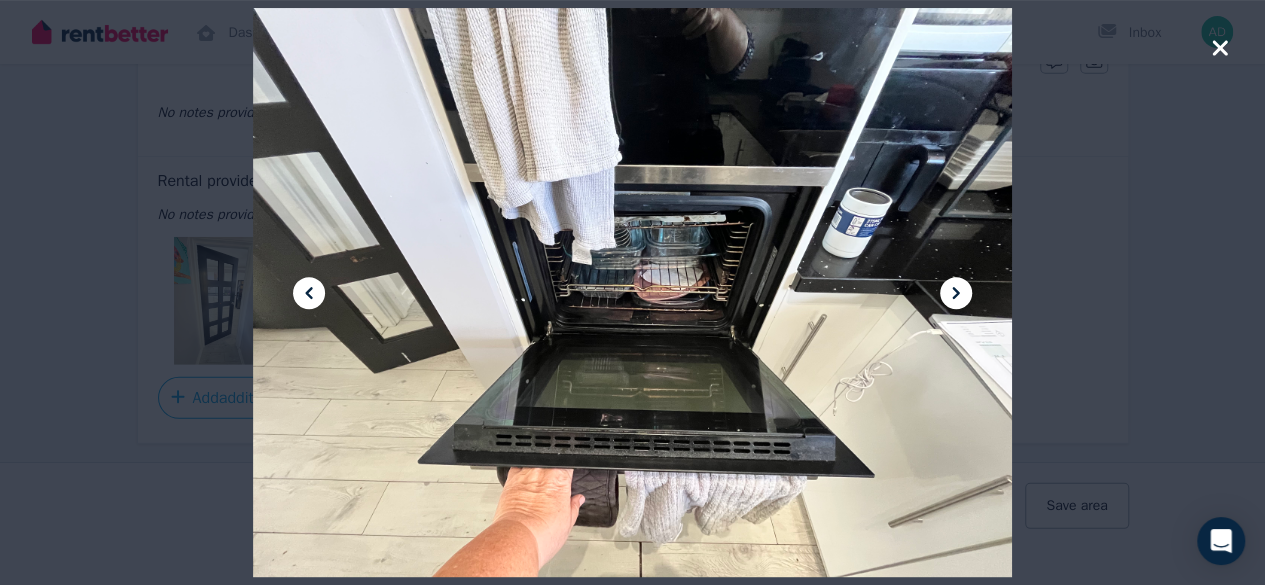 click 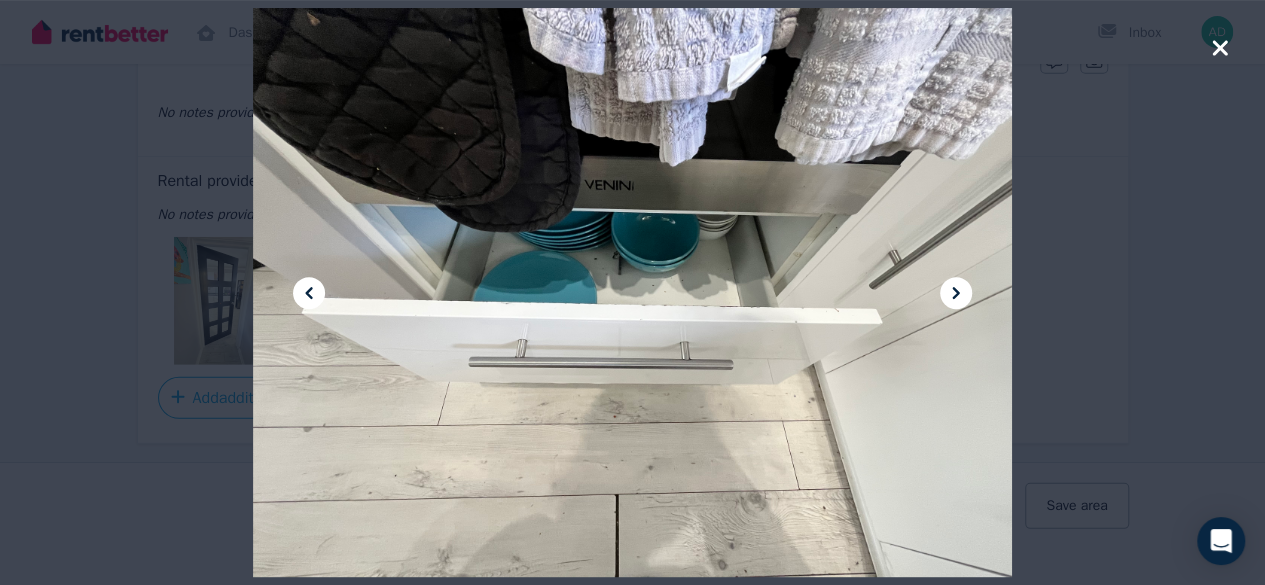 click 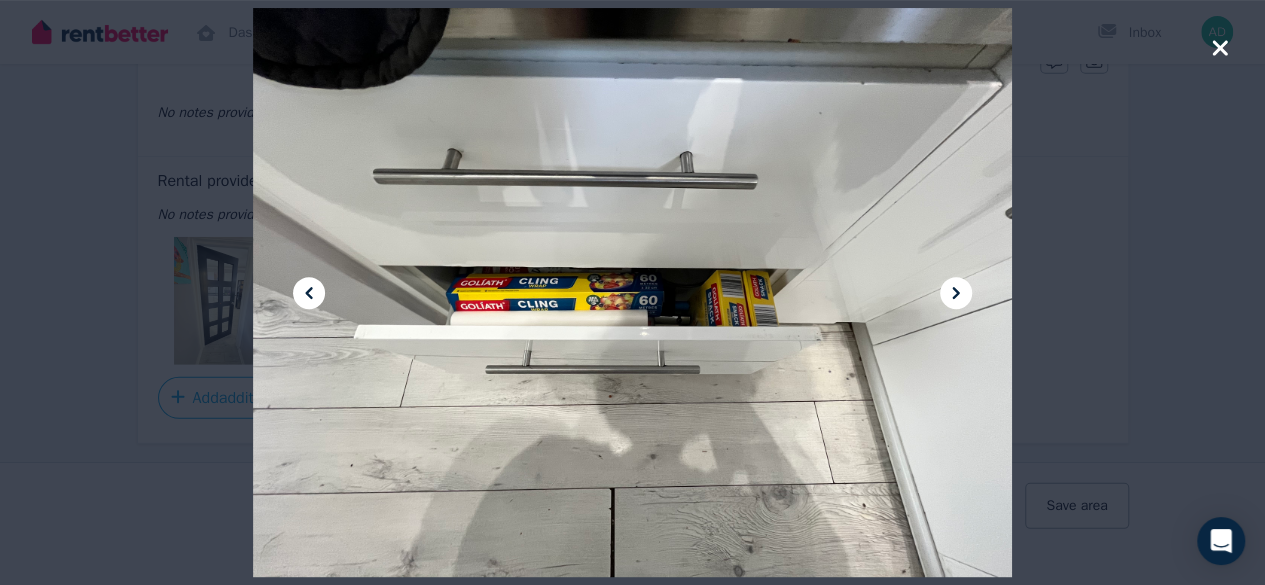 click 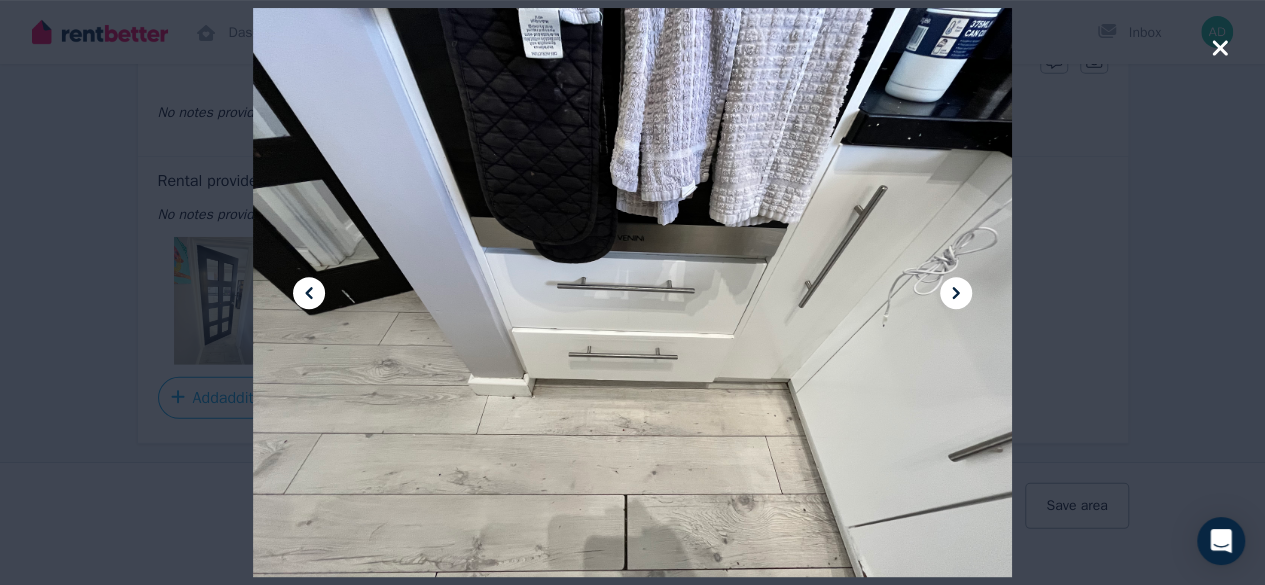 click 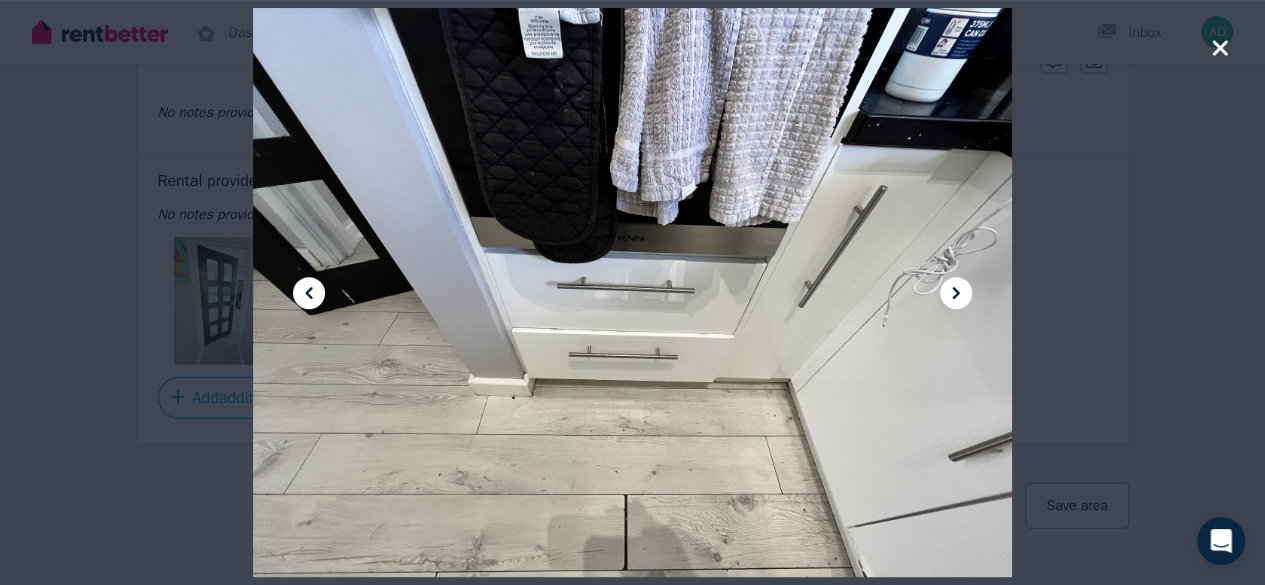 click 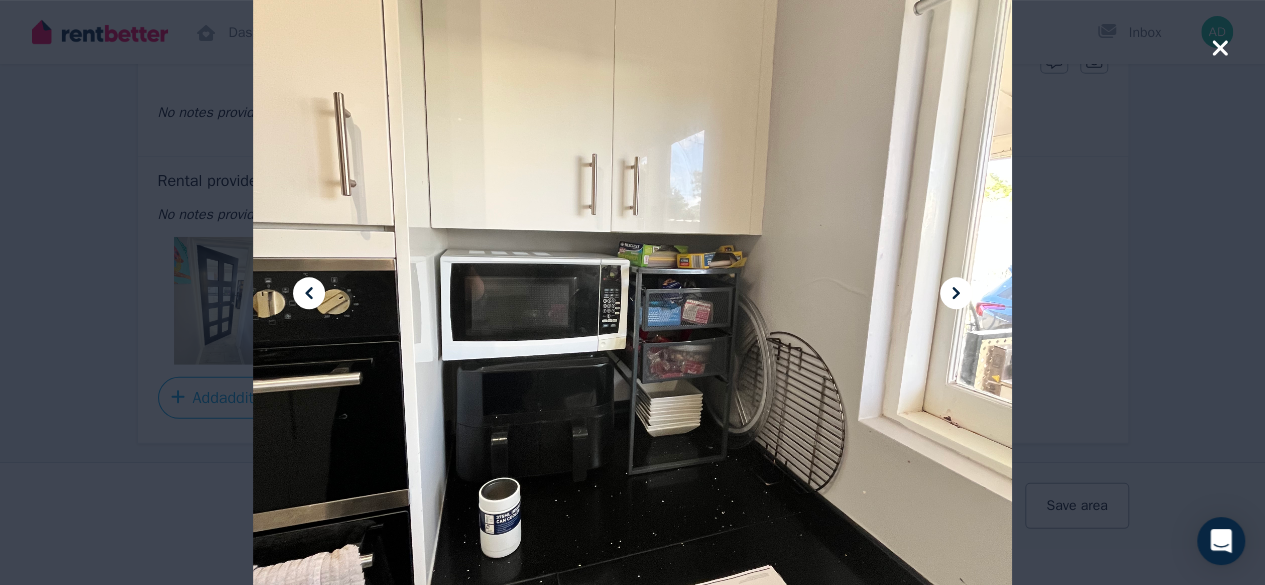 click 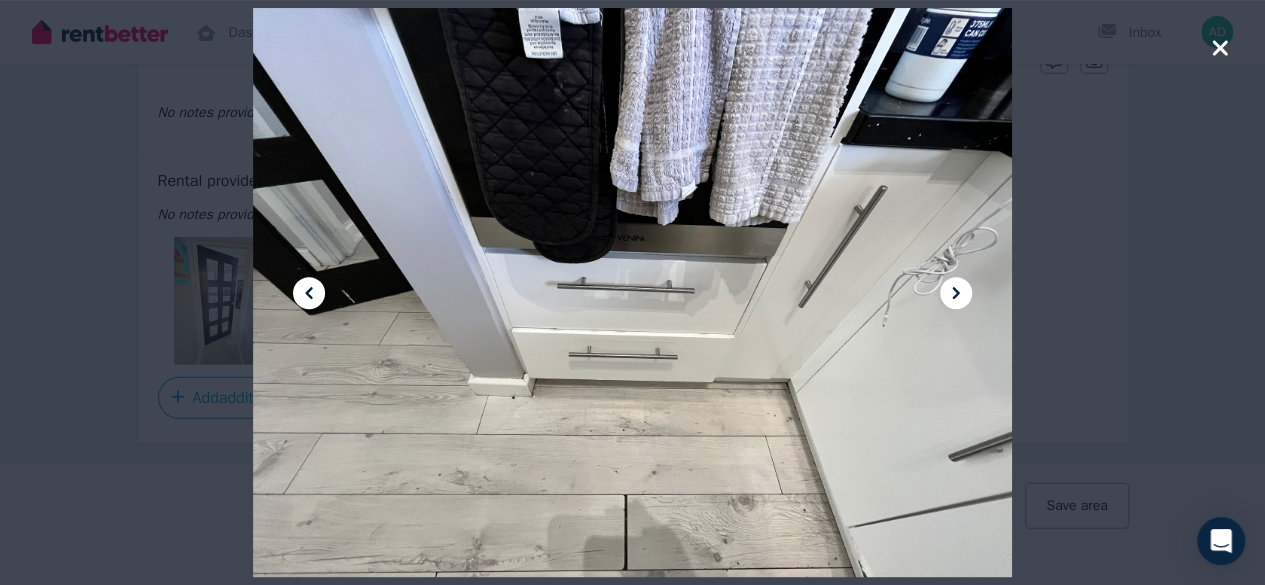 click 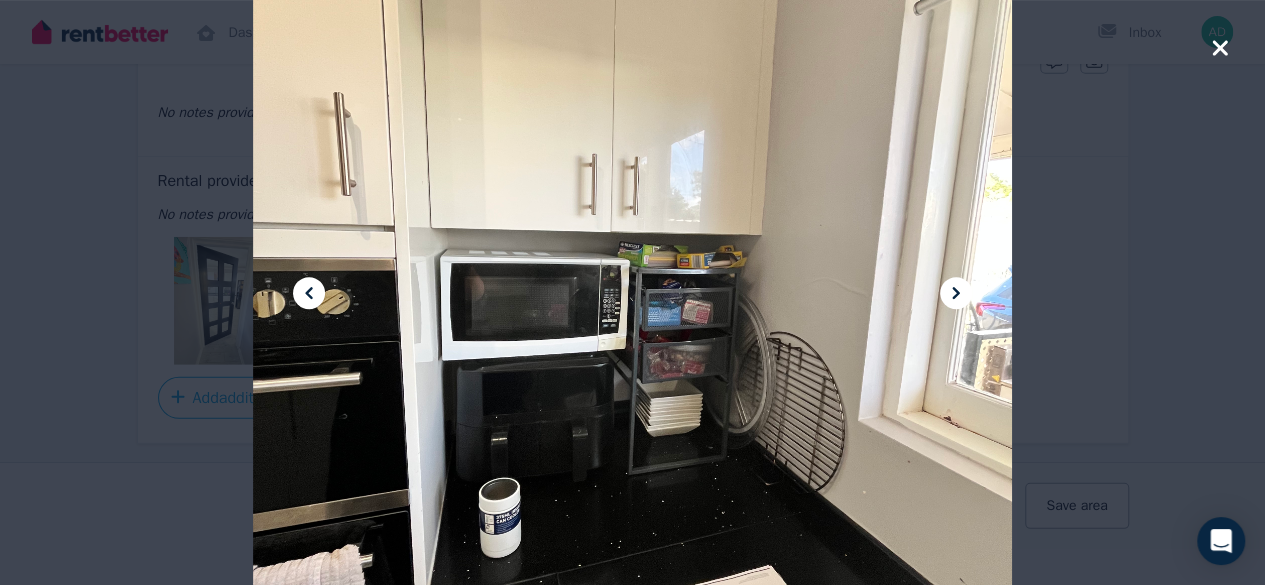 click 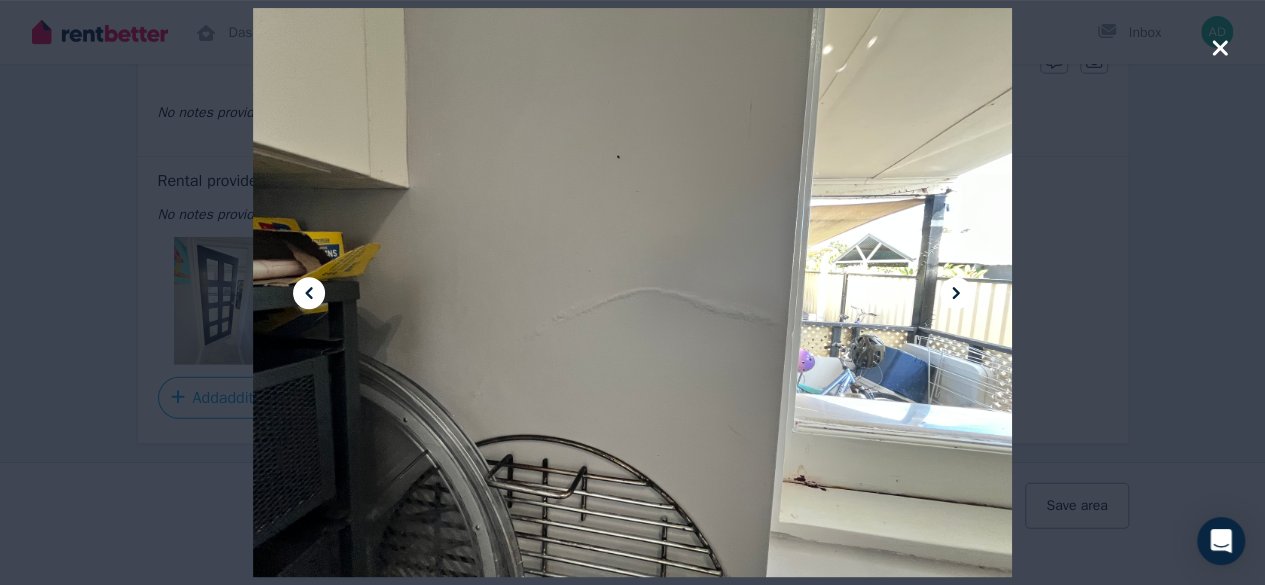 click 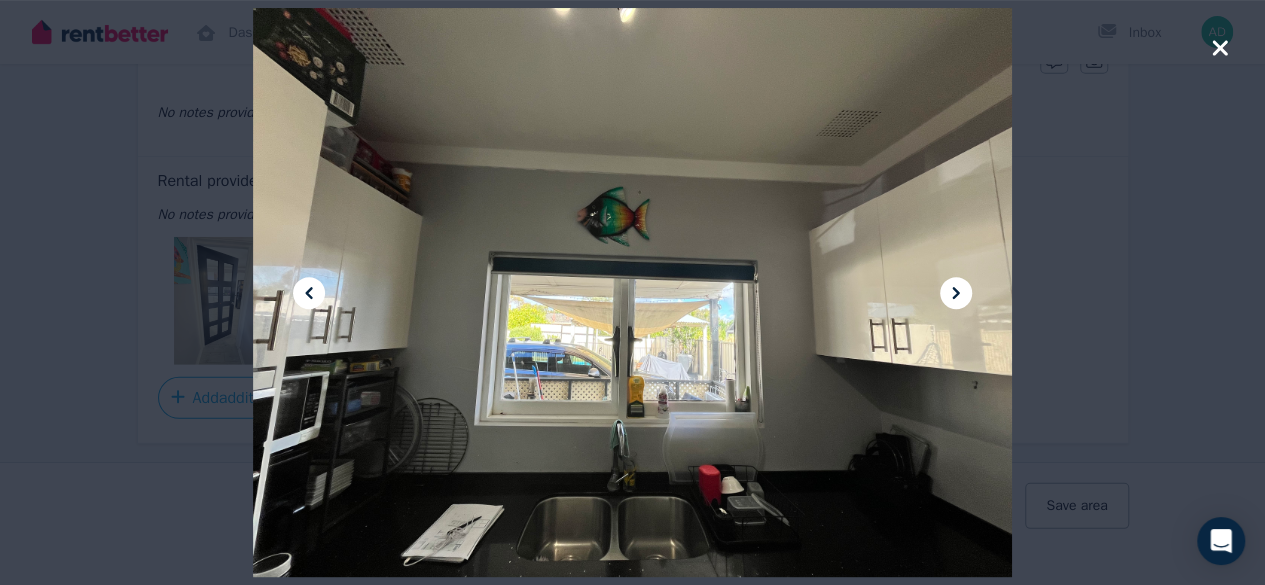 click 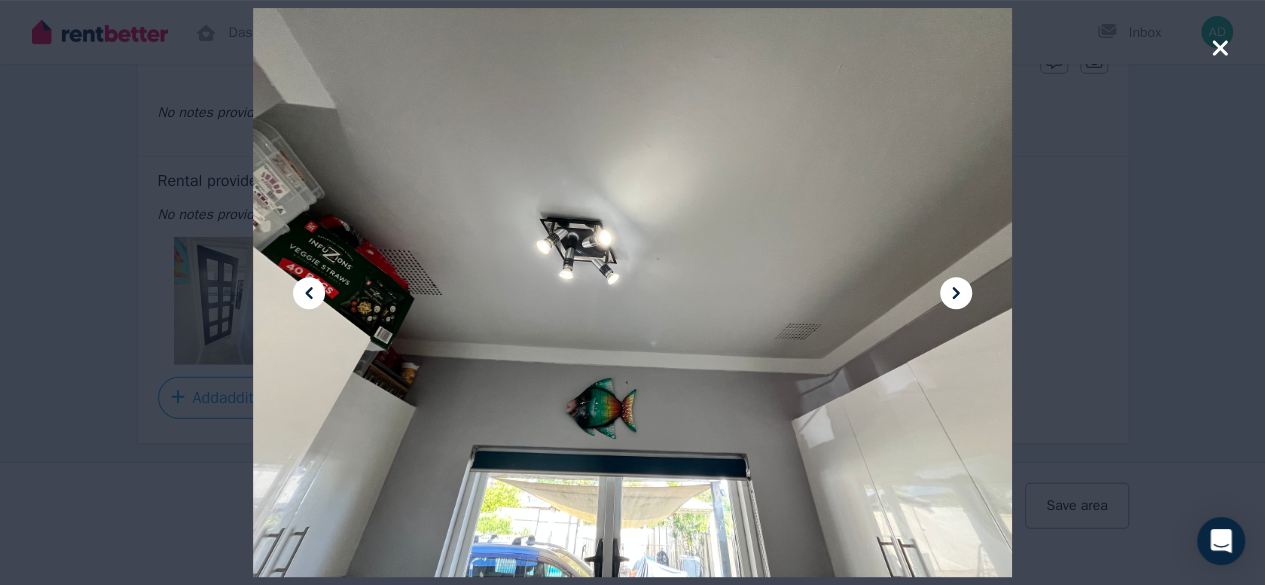 click 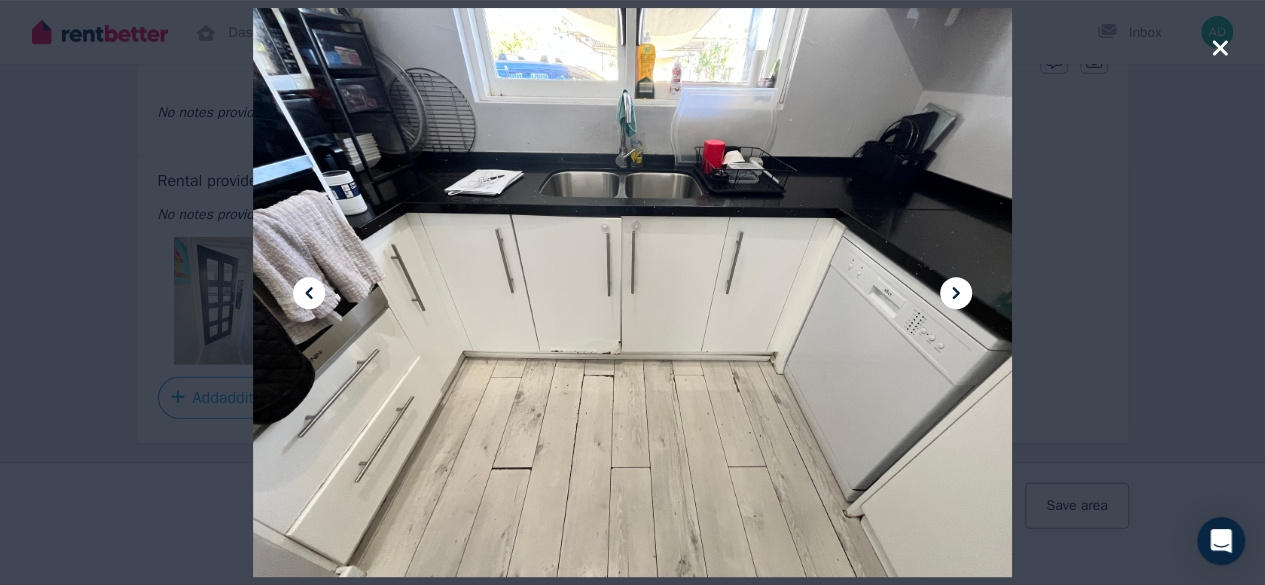 click 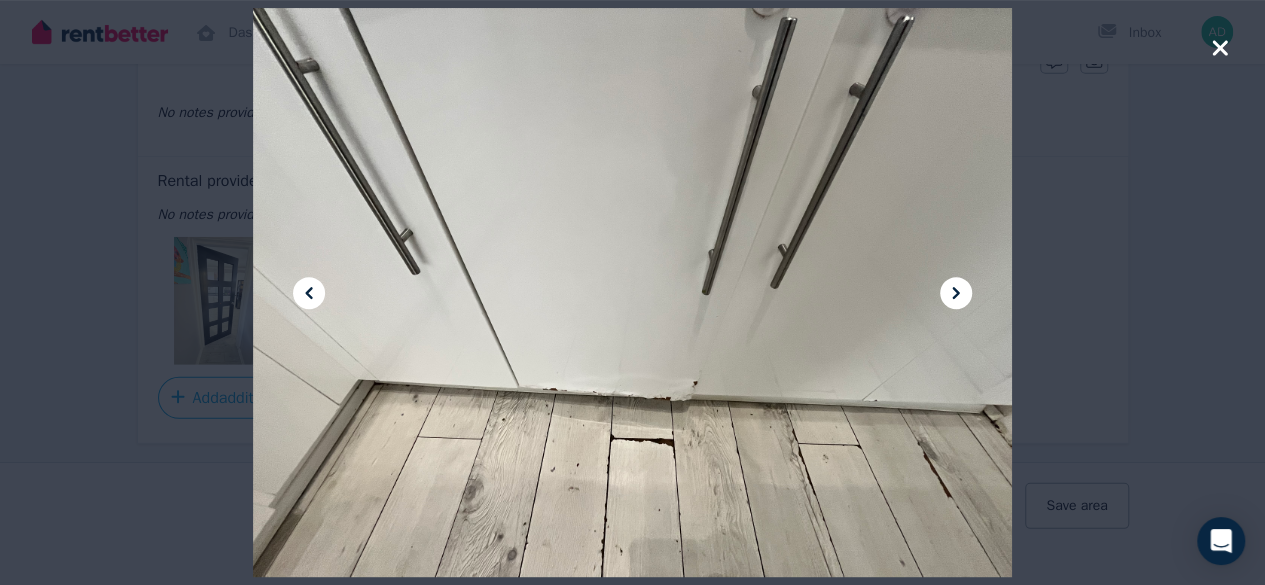 click 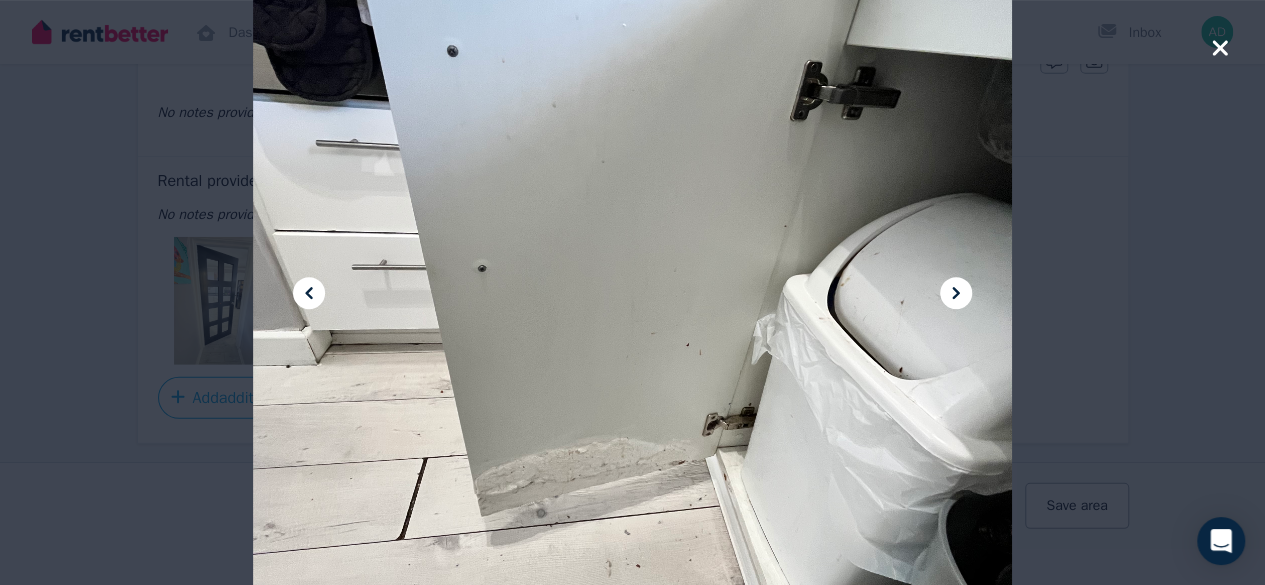 click 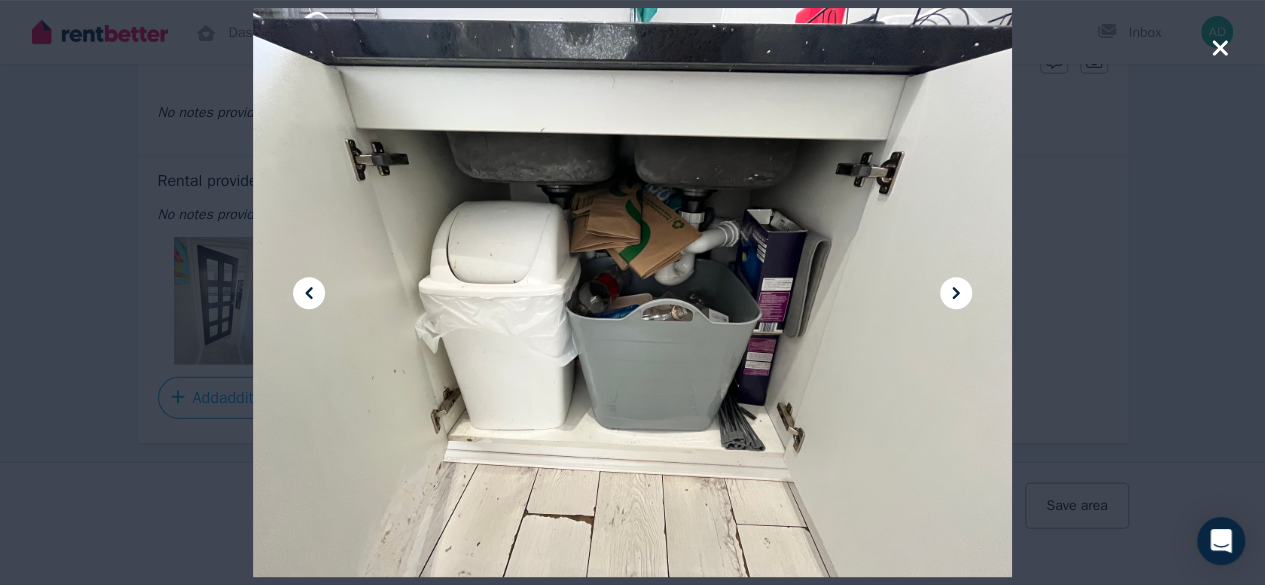 click 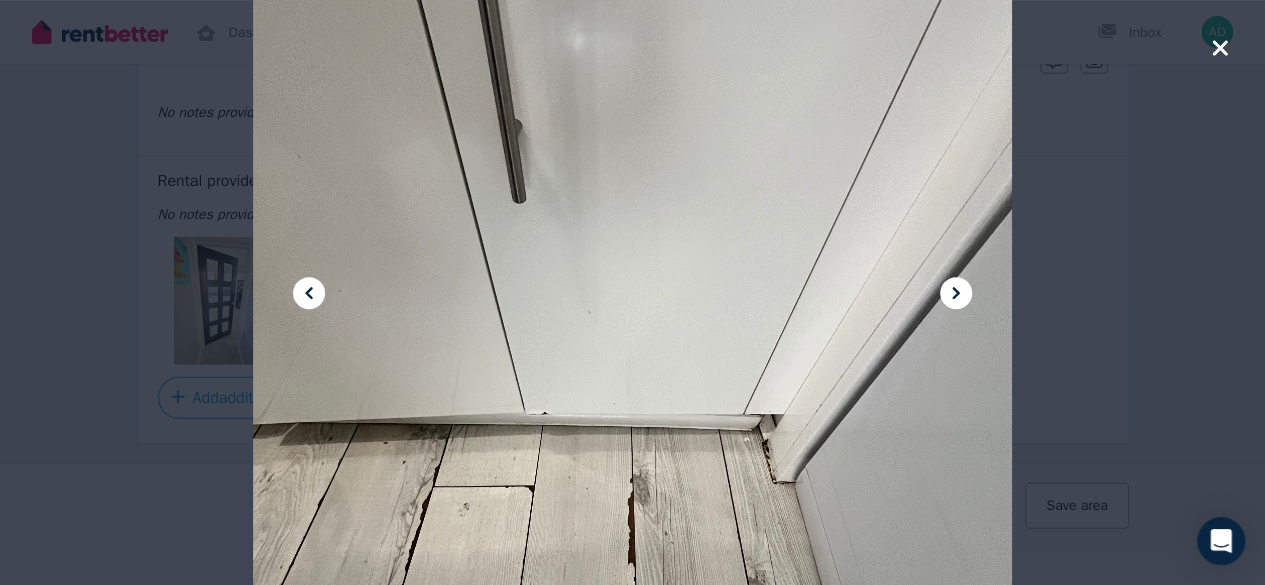 click 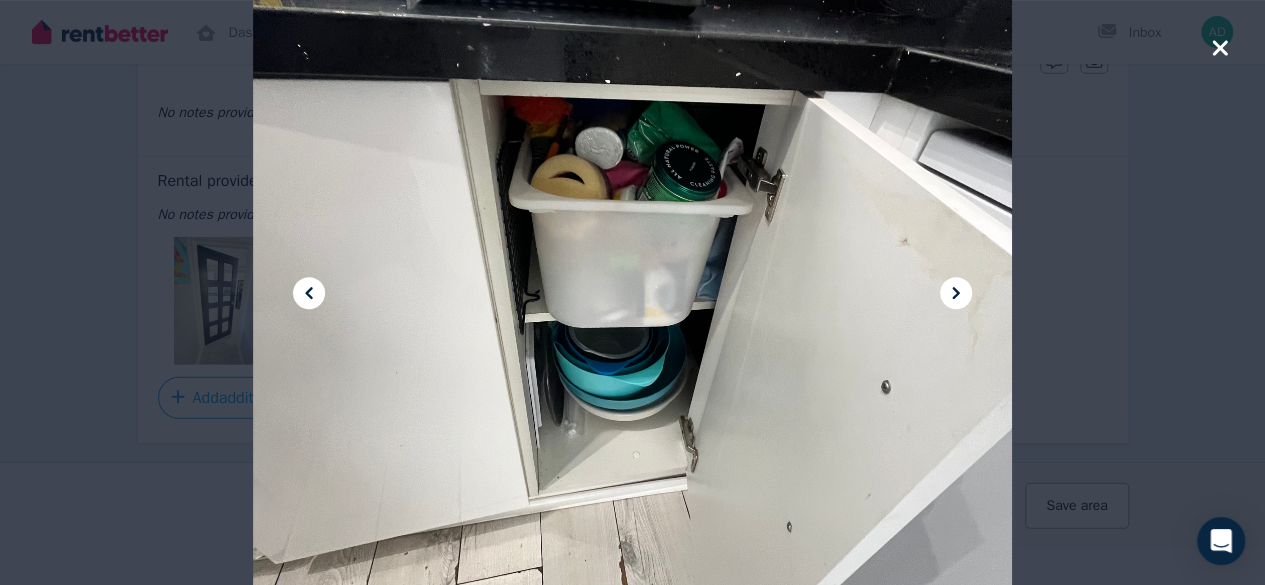 click 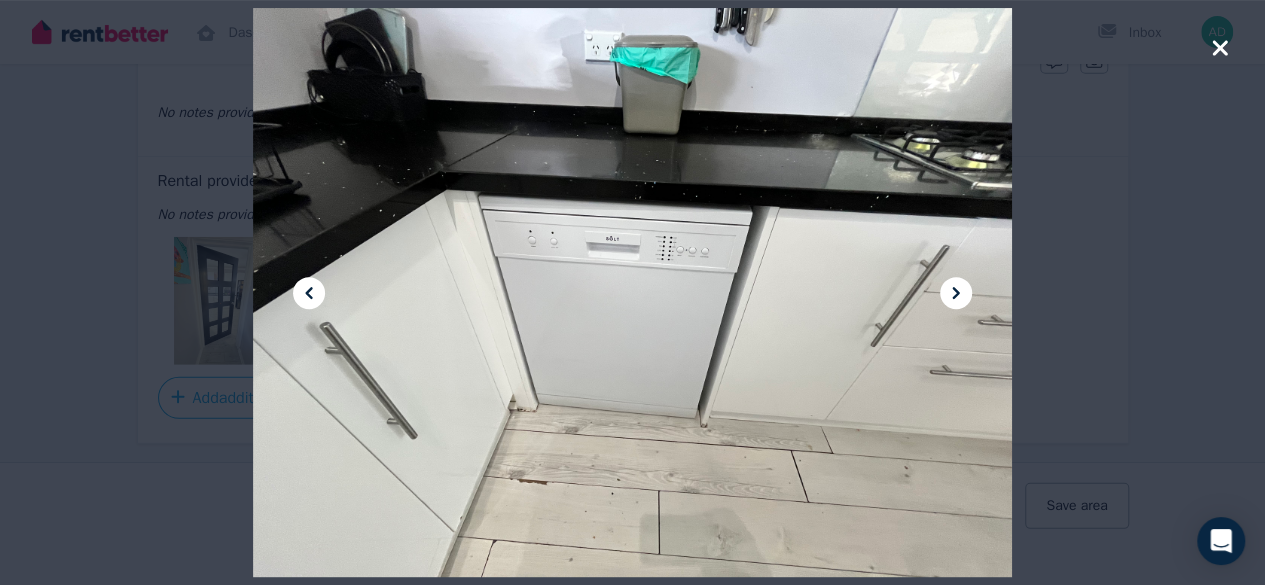 click 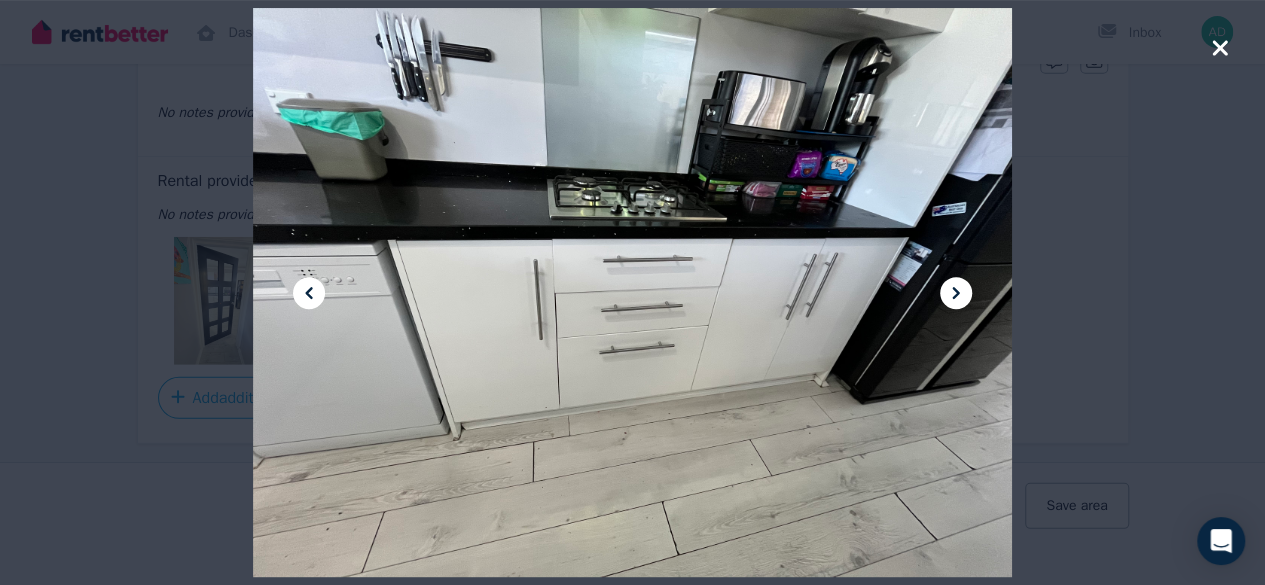 click 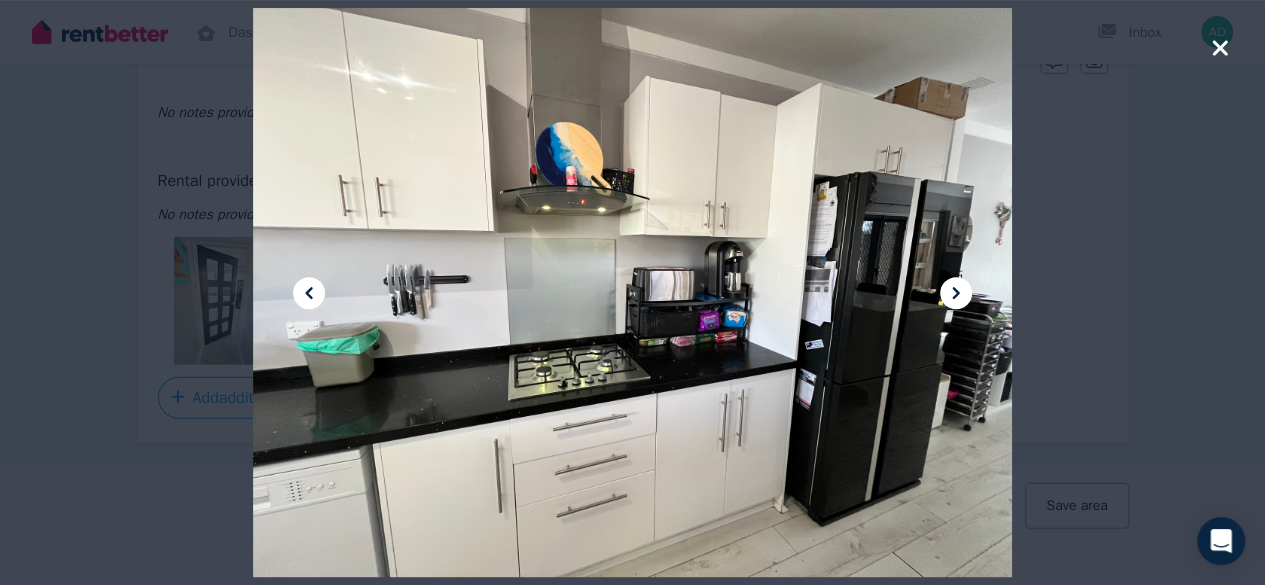click 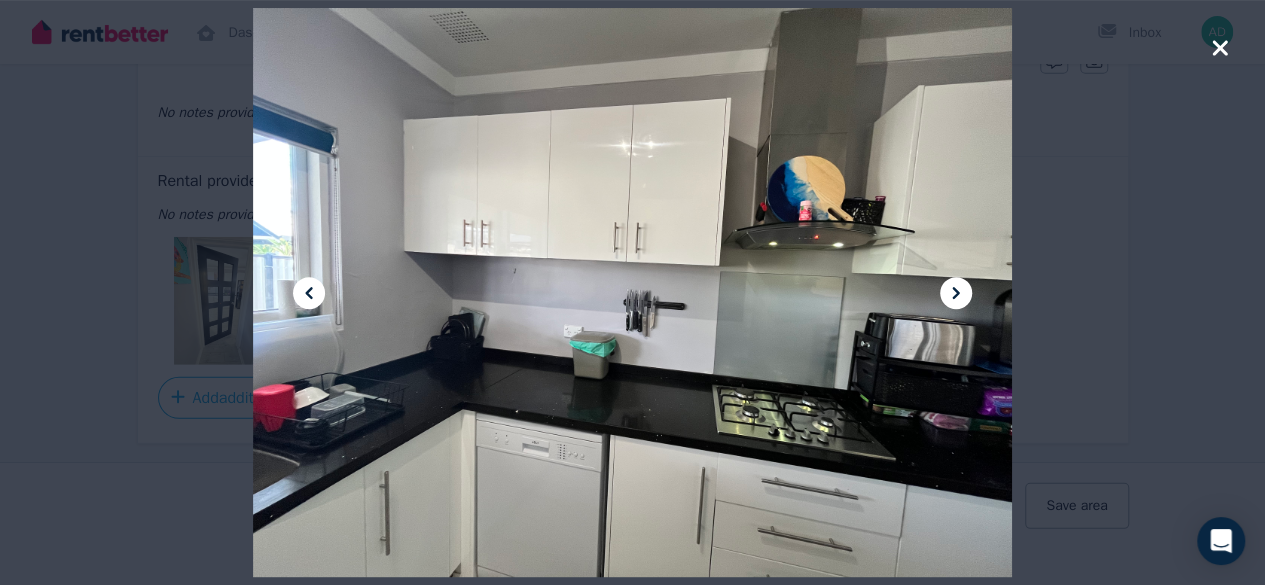 click 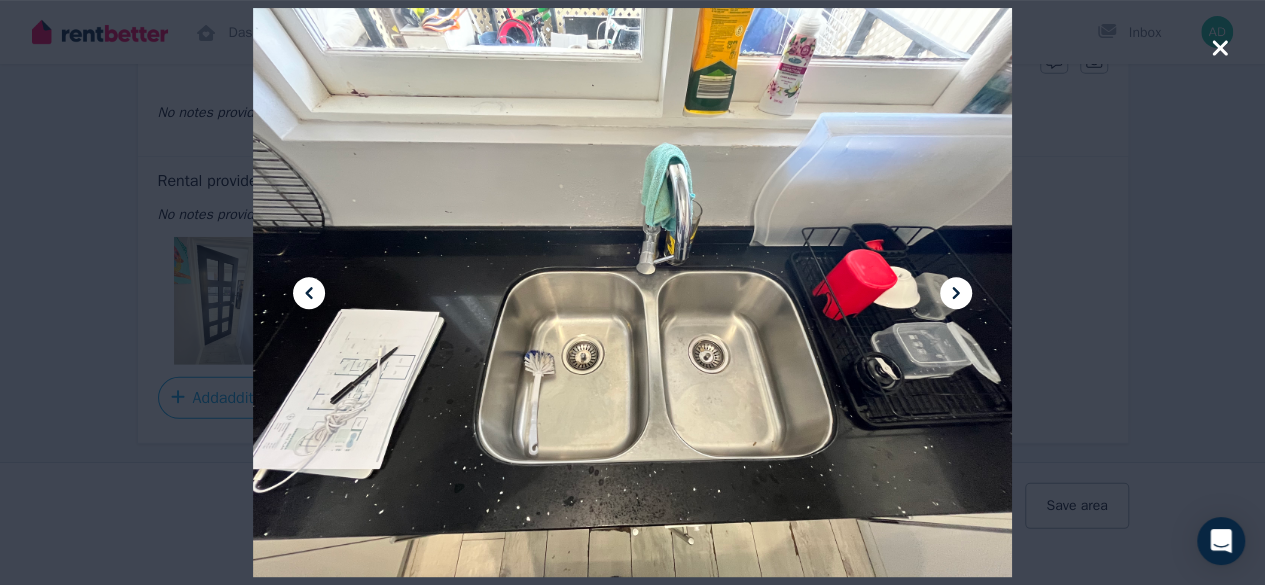 click 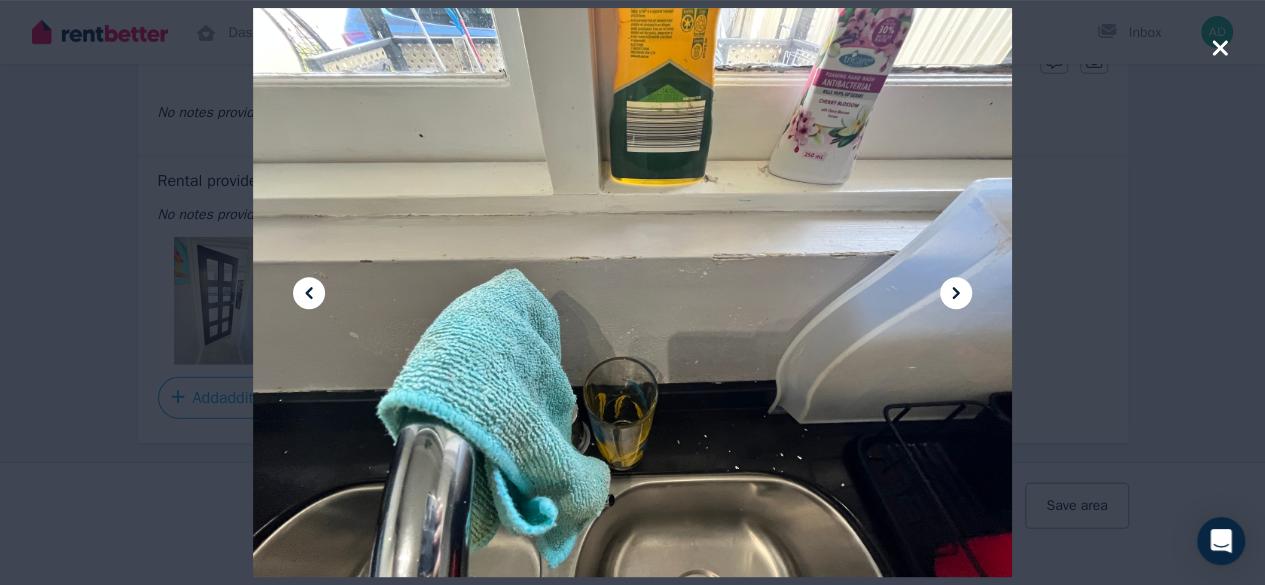 click 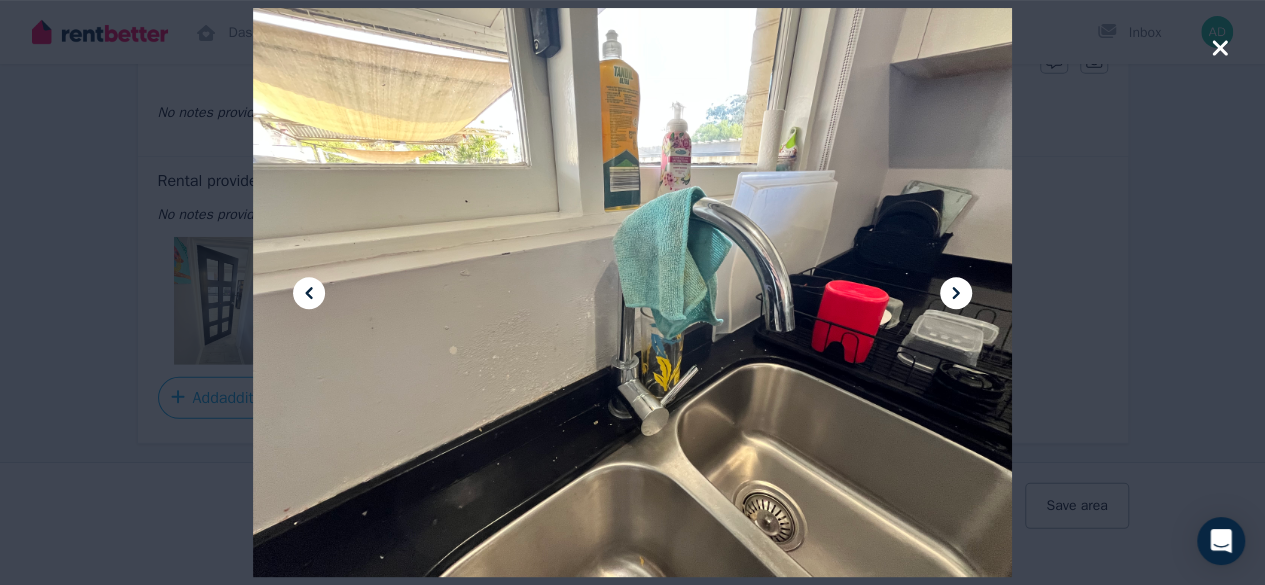 click 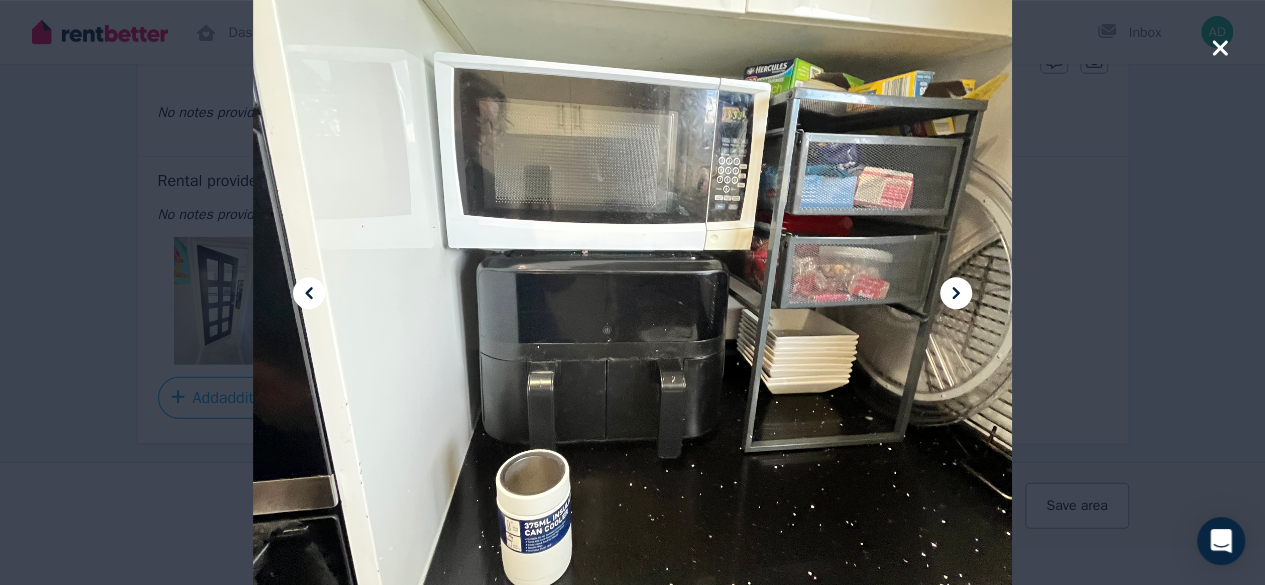 click 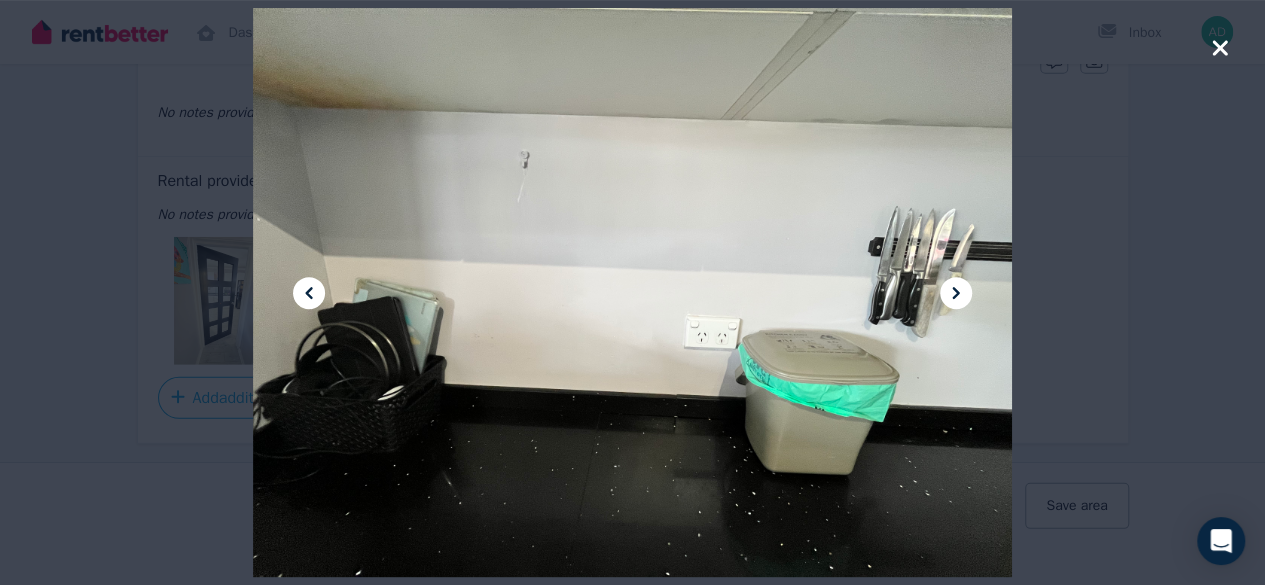 click 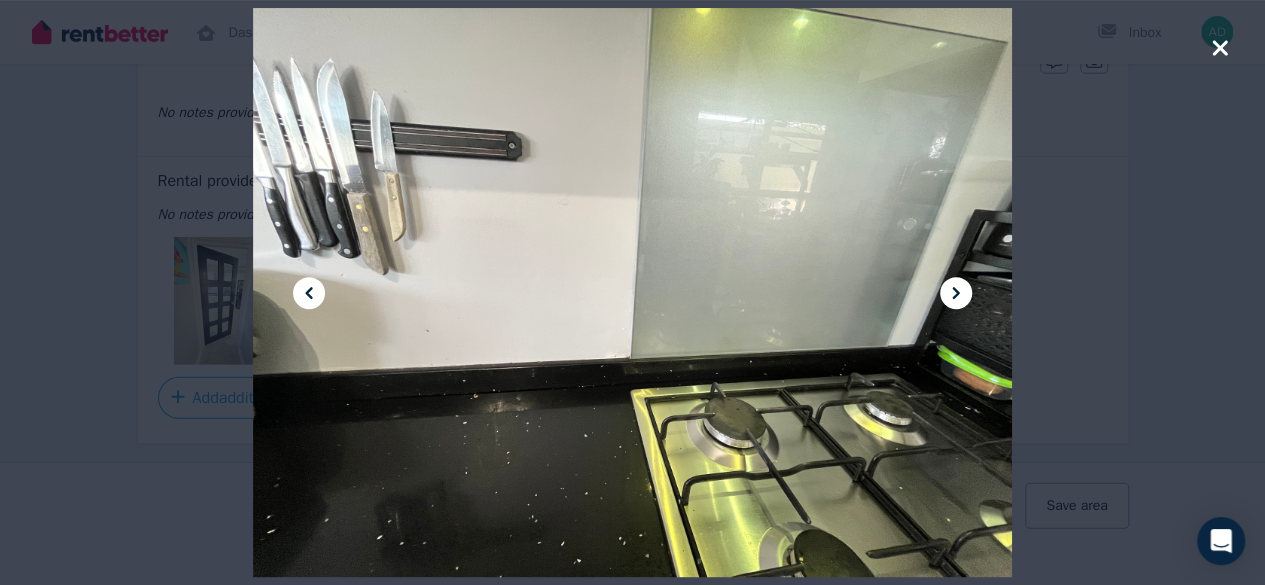 click 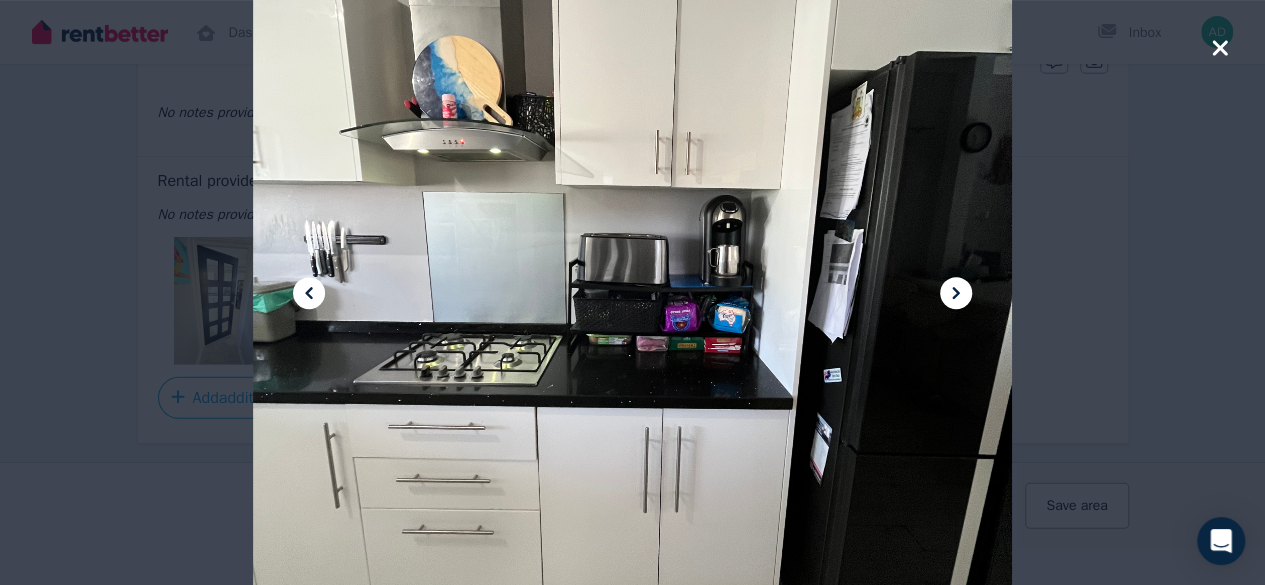 click at bounding box center [956, 293] 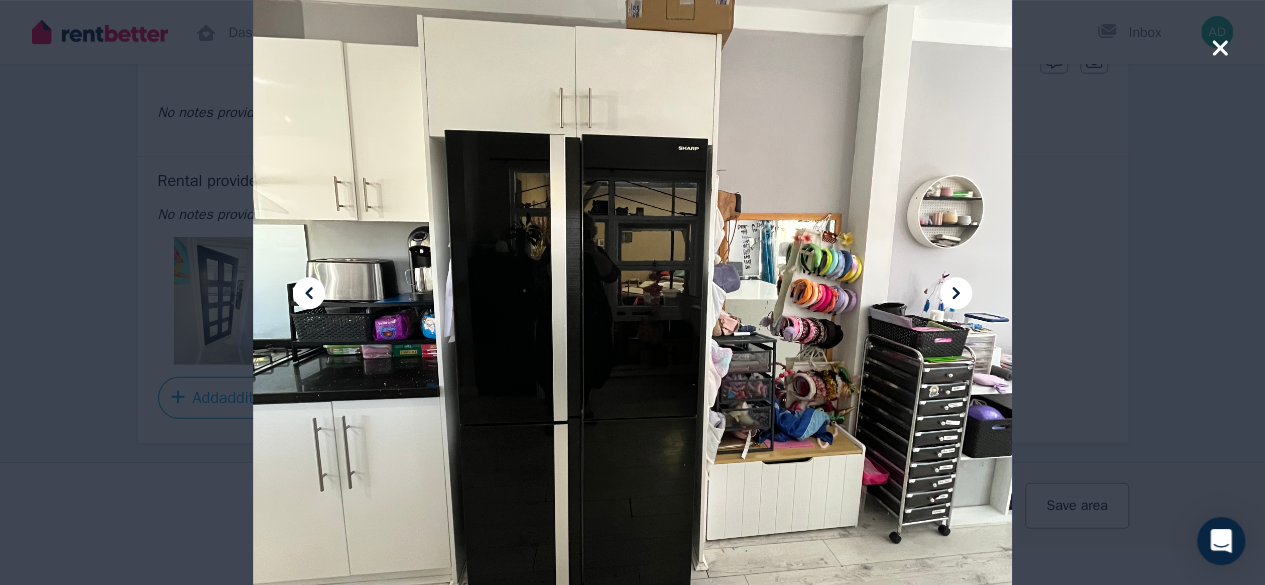 click 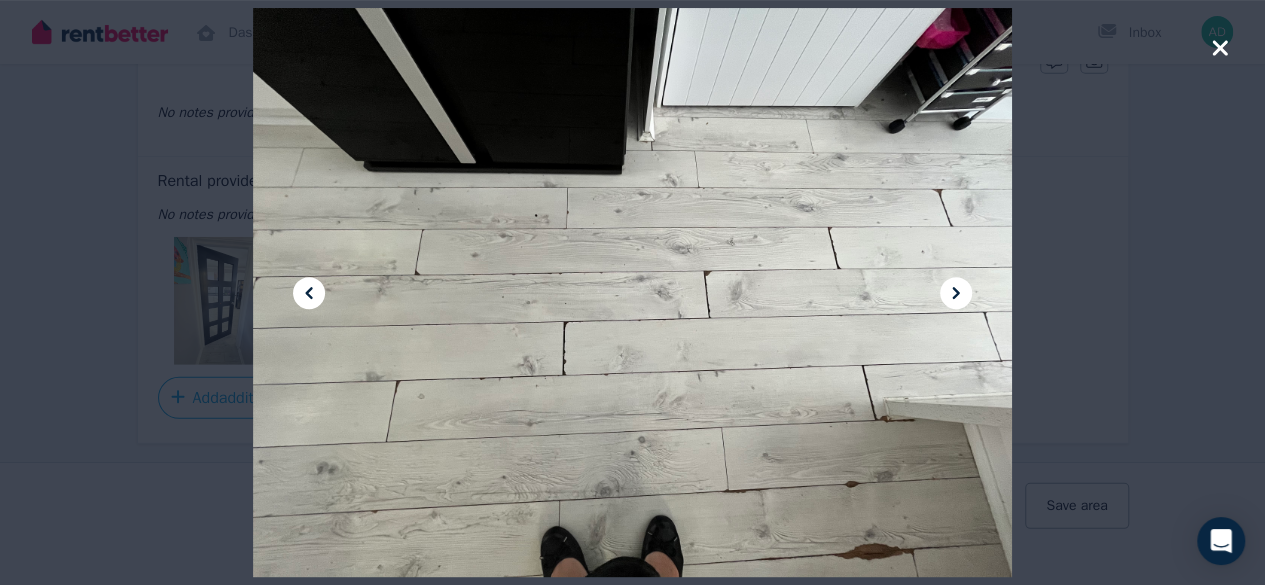 click 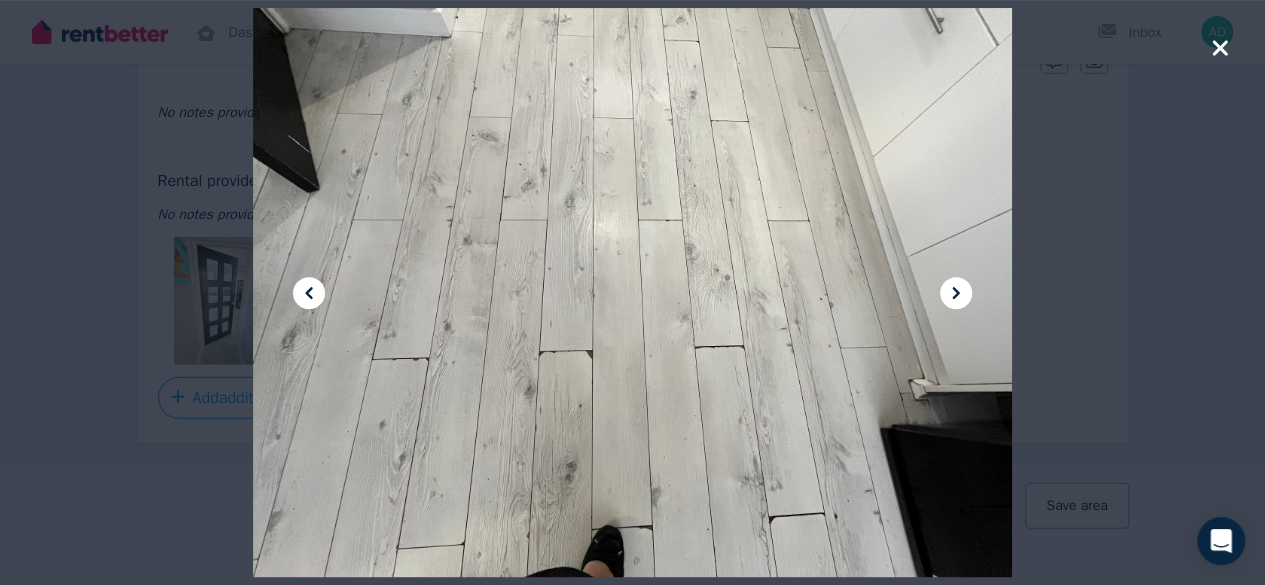 click 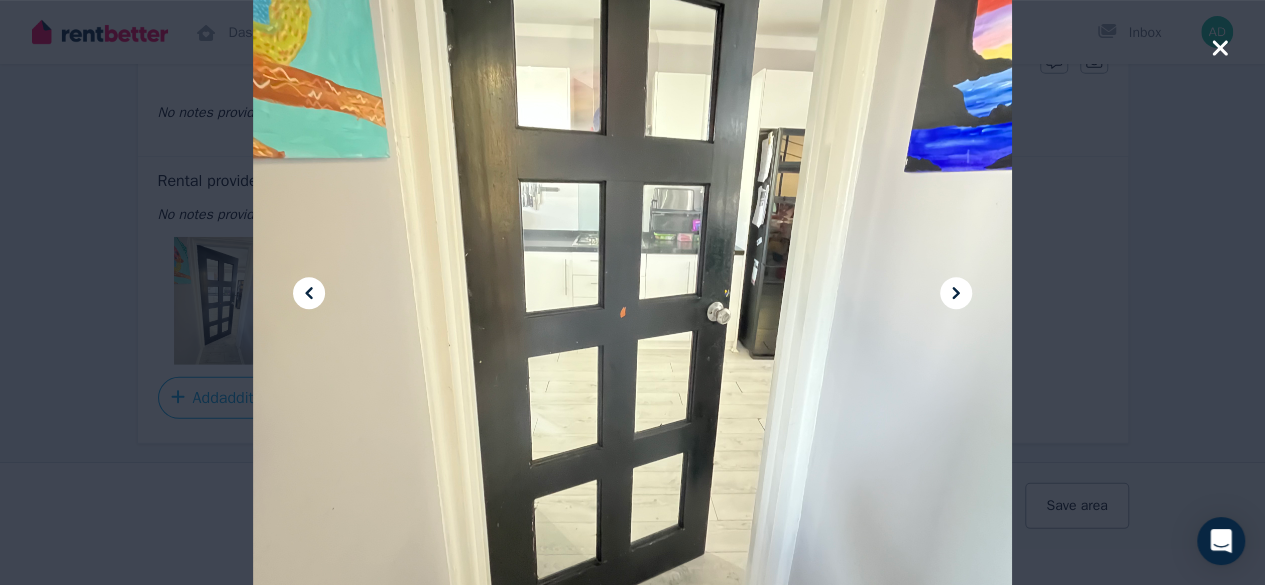 click at bounding box center (1220, 50) 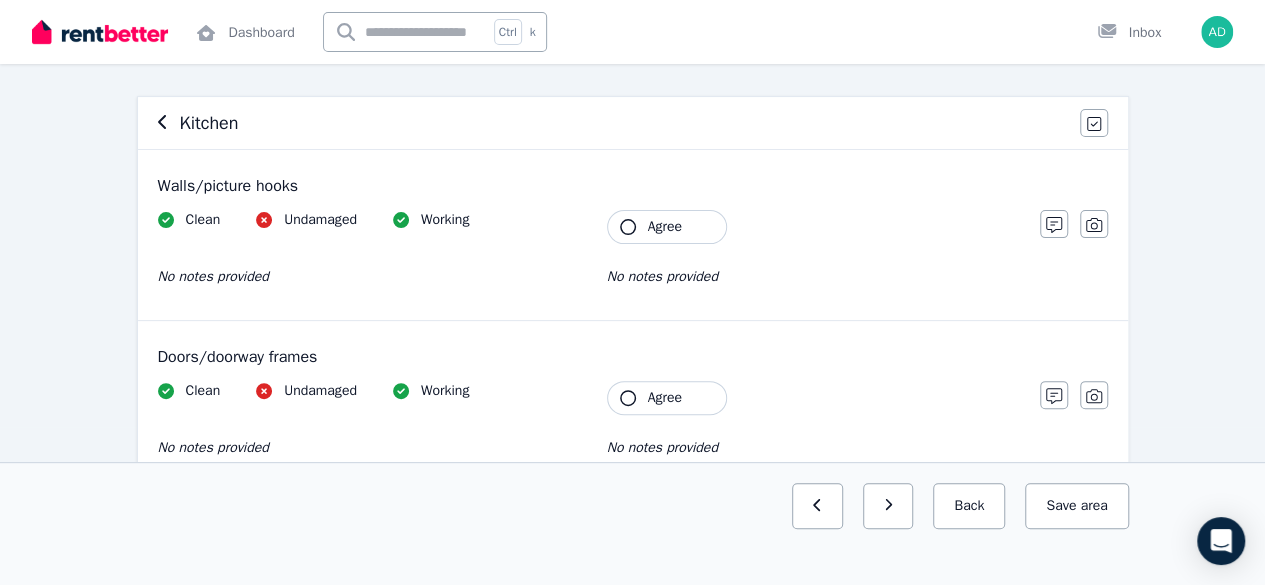 scroll, scrollTop: 116, scrollLeft: 0, axis: vertical 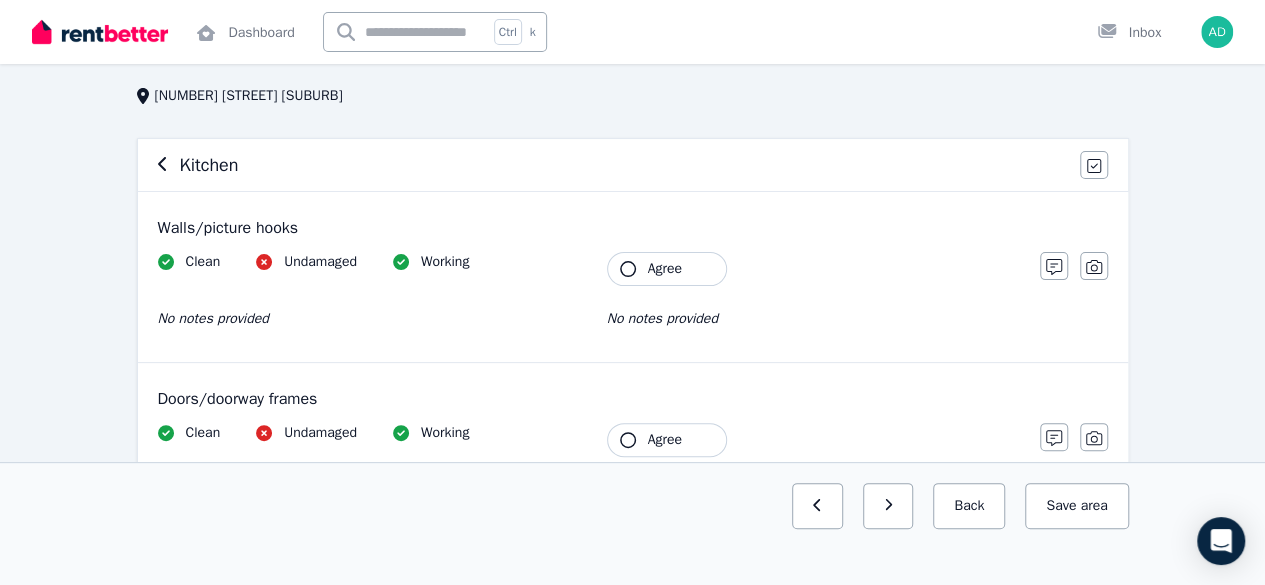 click on "Kitchen Agree all items" at bounding box center [633, 165] 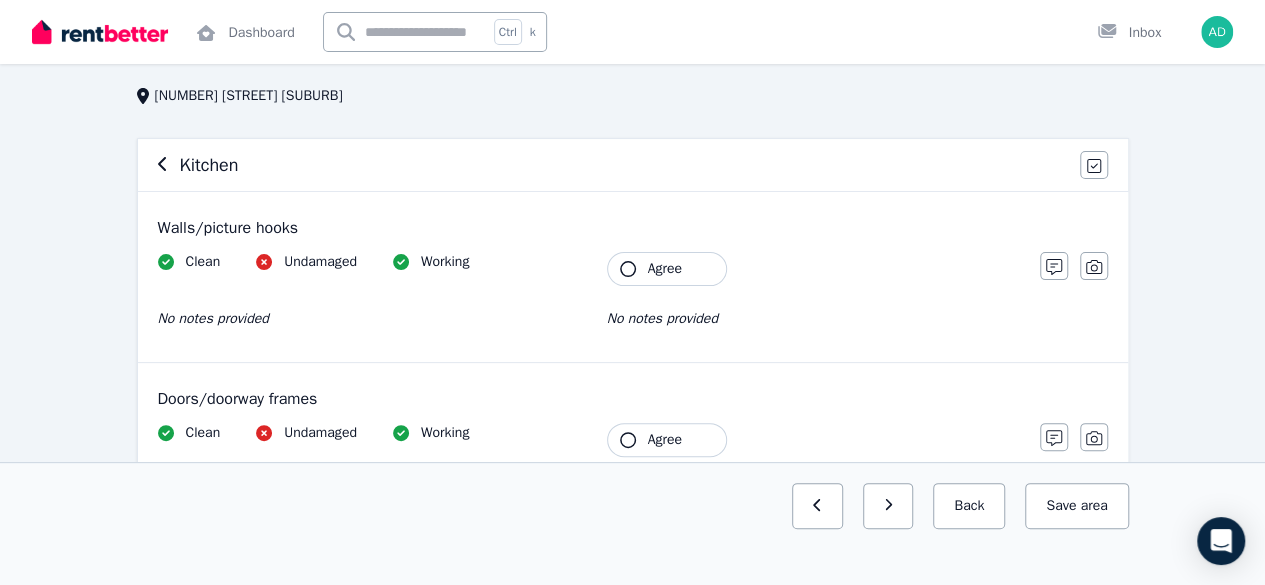 click 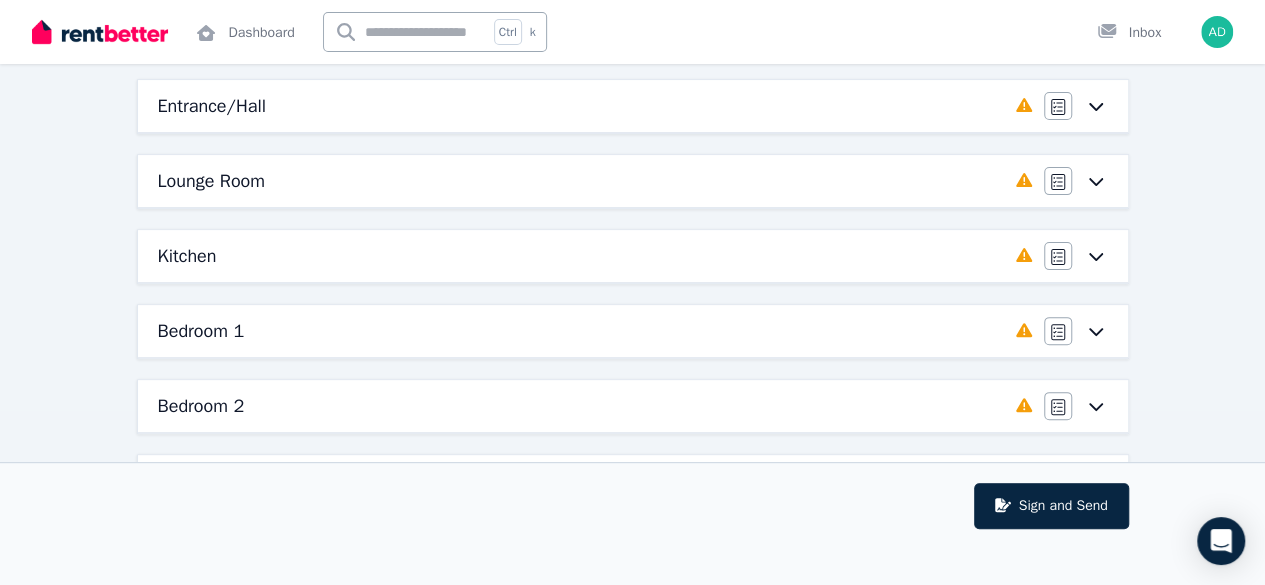 scroll, scrollTop: 216, scrollLeft: 0, axis: vertical 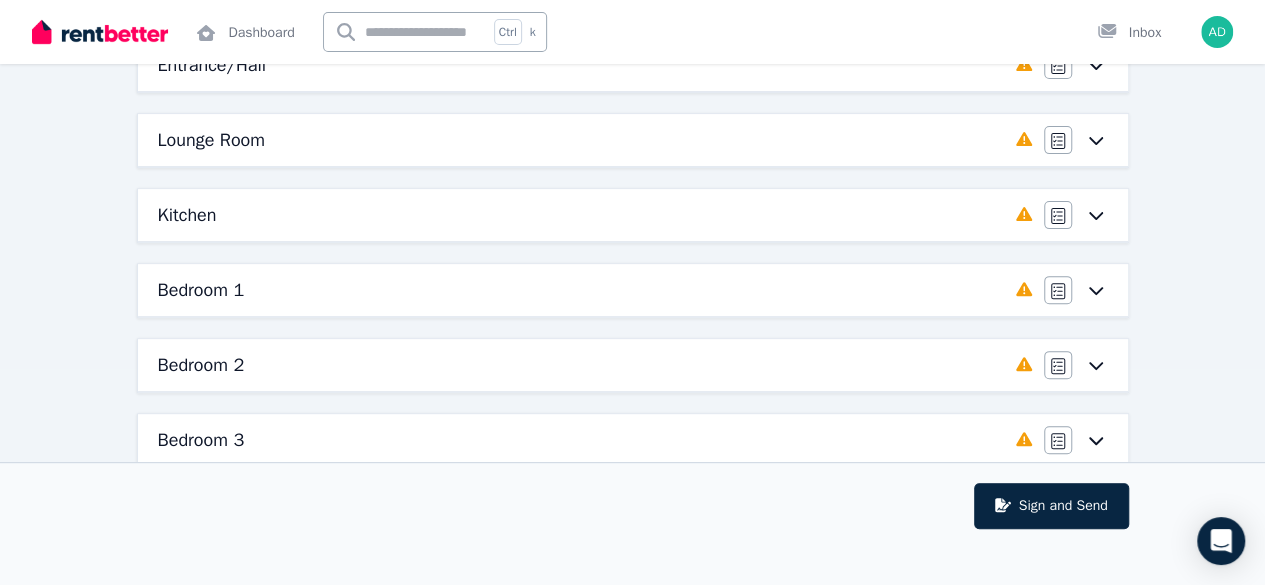click 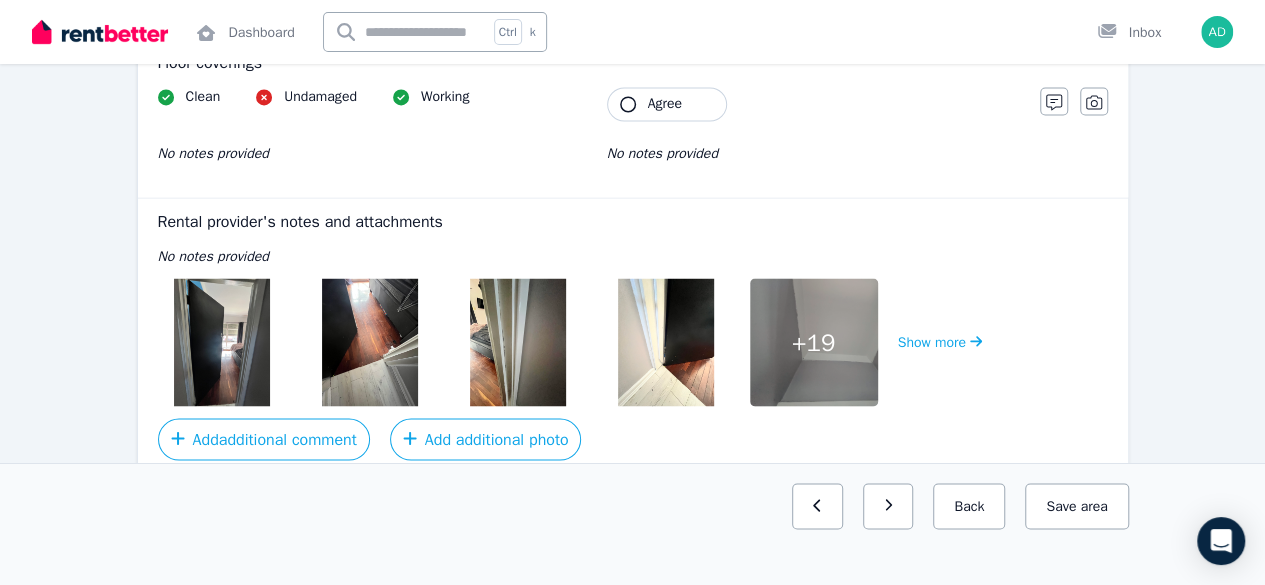 scroll, scrollTop: 1716, scrollLeft: 0, axis: vertical 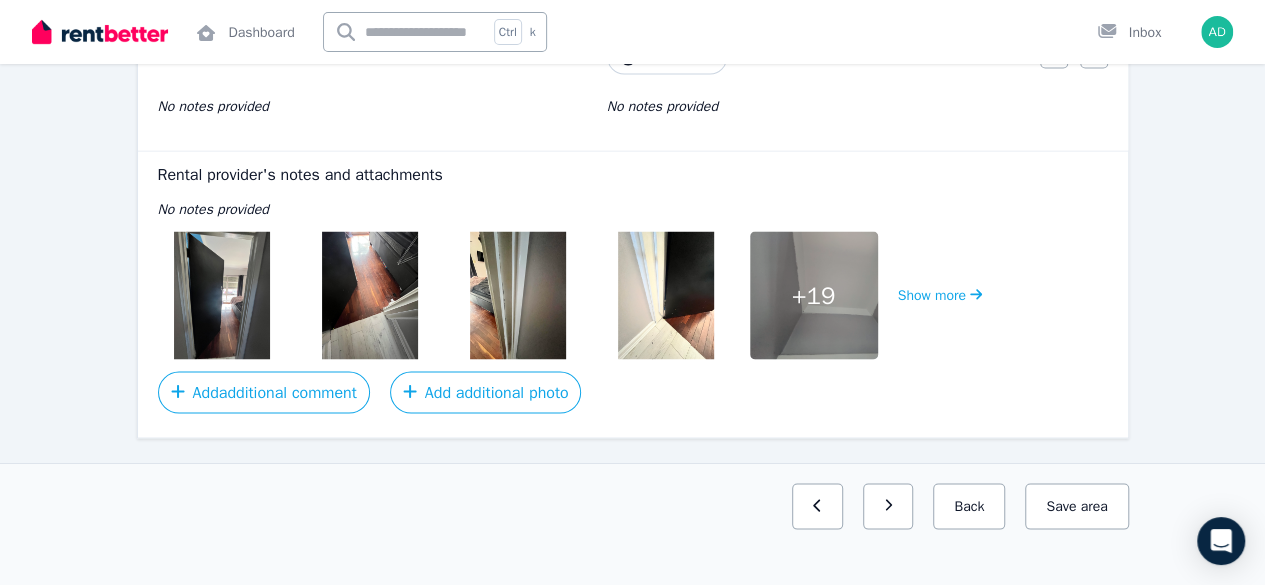 click at bounding box center (222, 295) 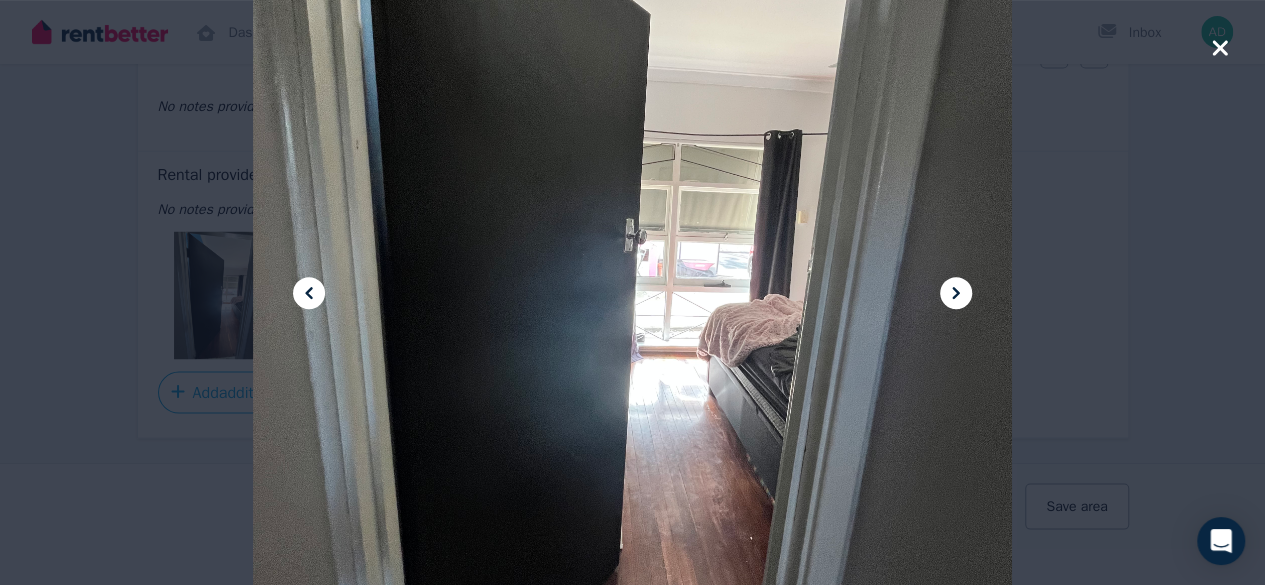 click 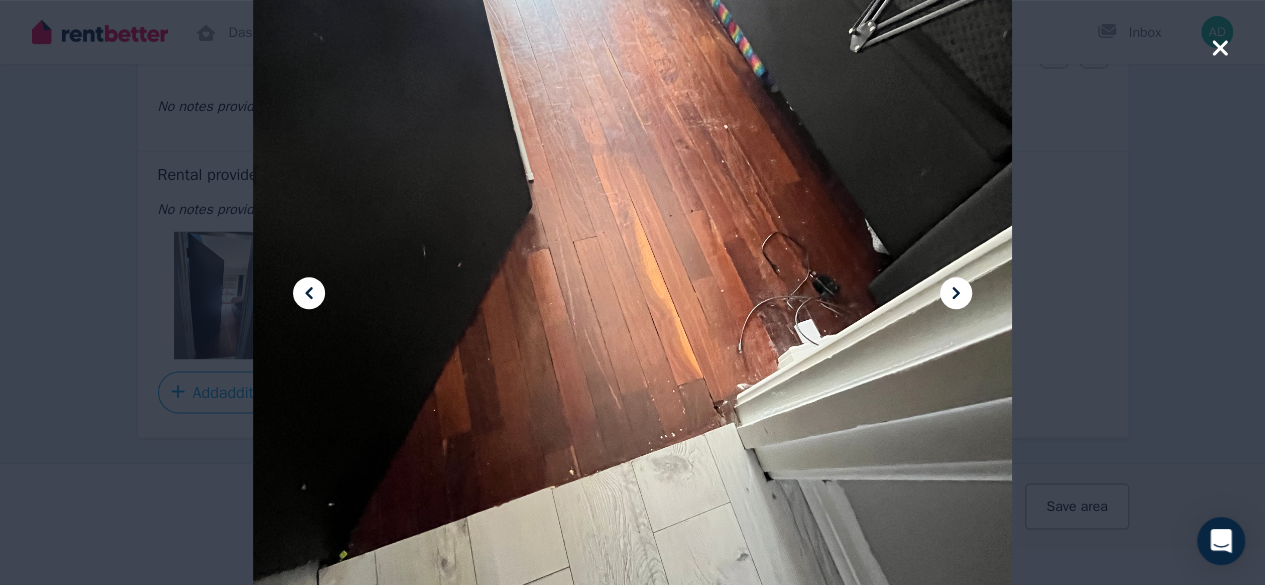 click 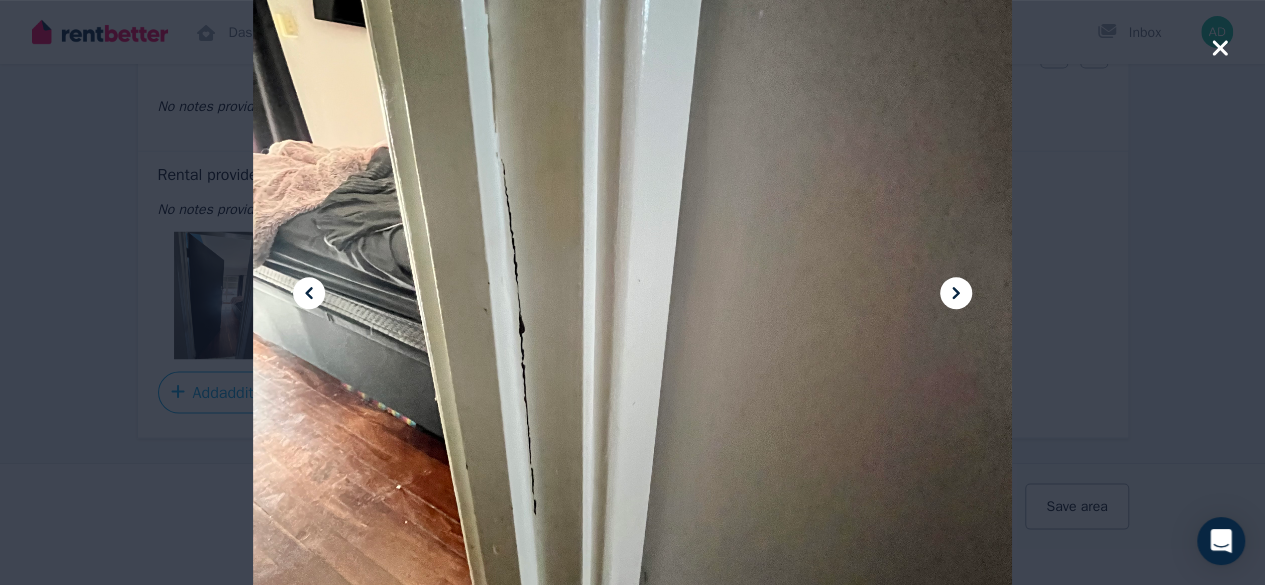 click 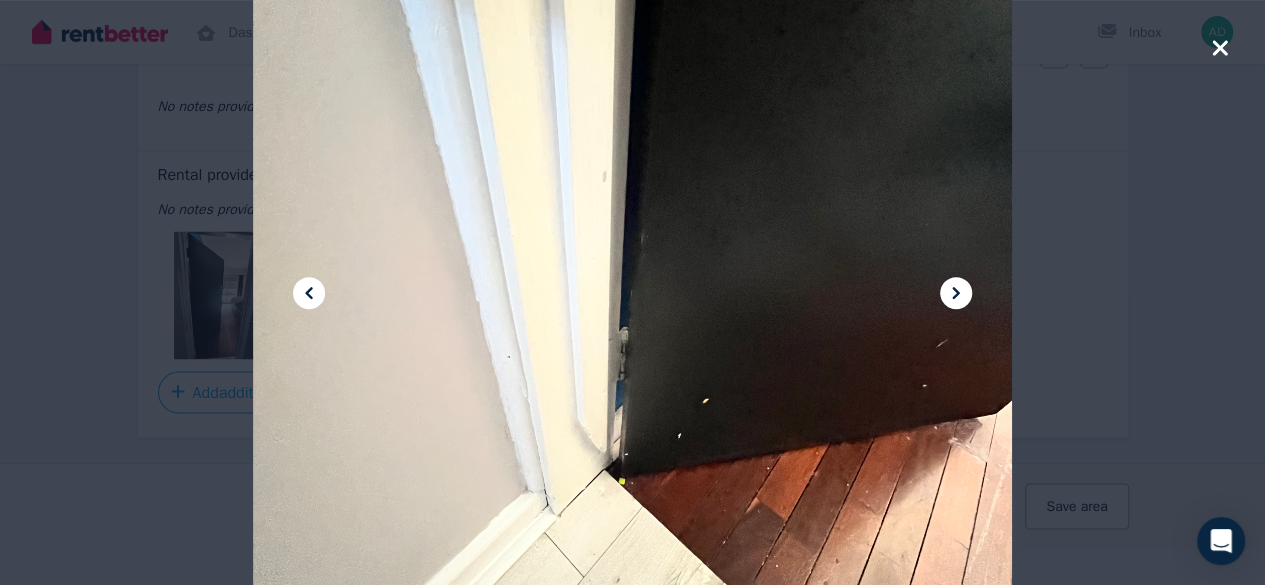 click 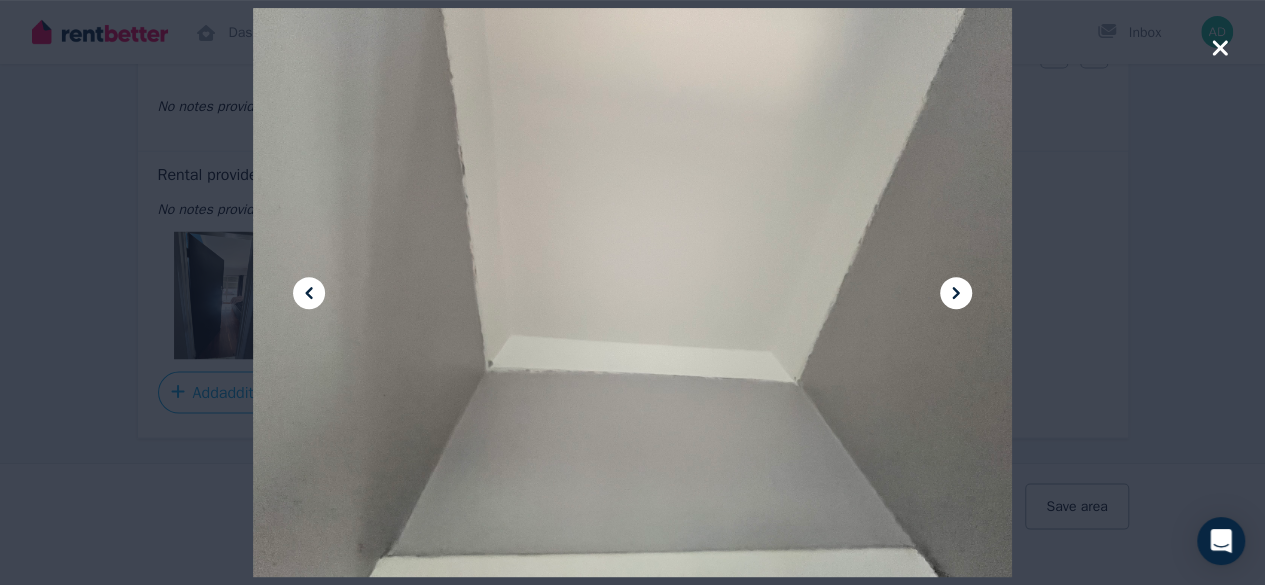 click 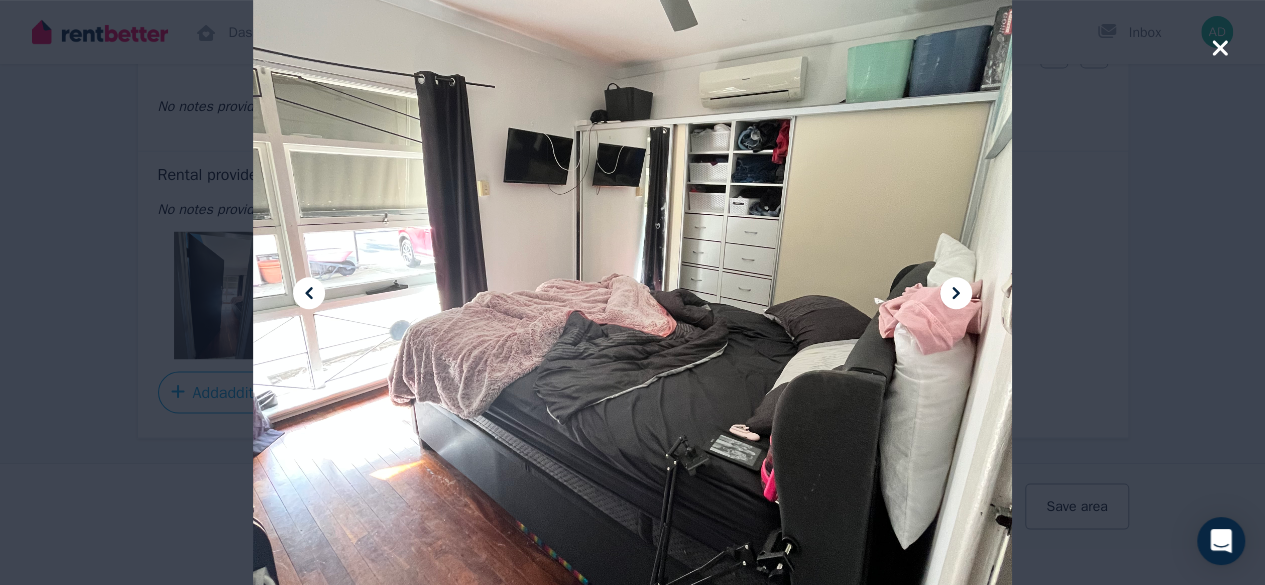 click 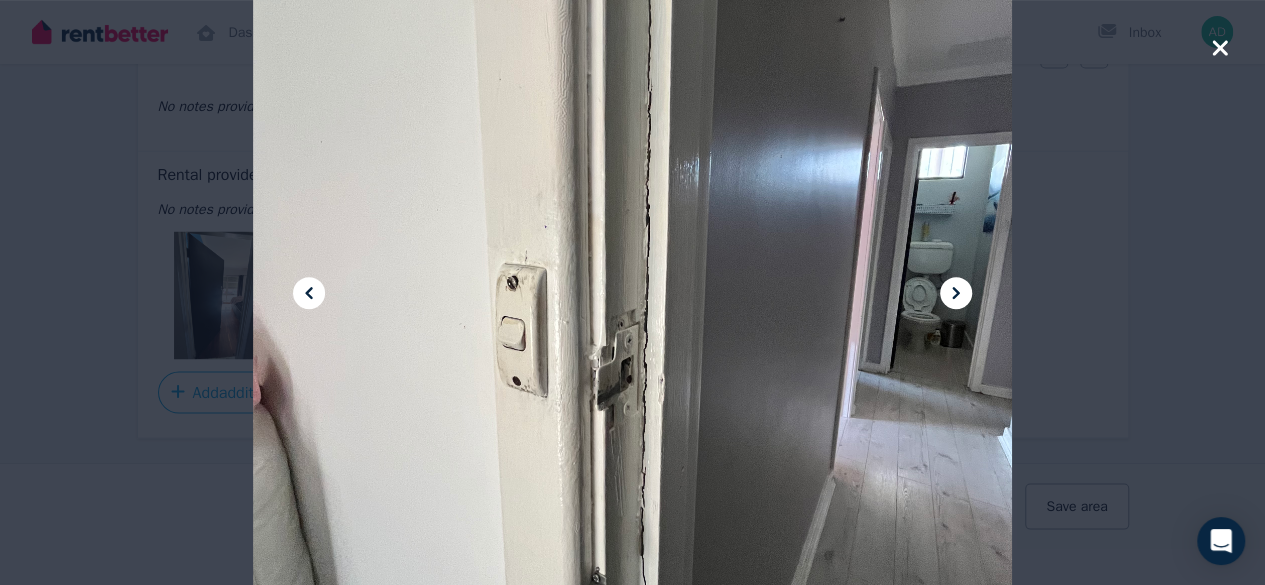 click 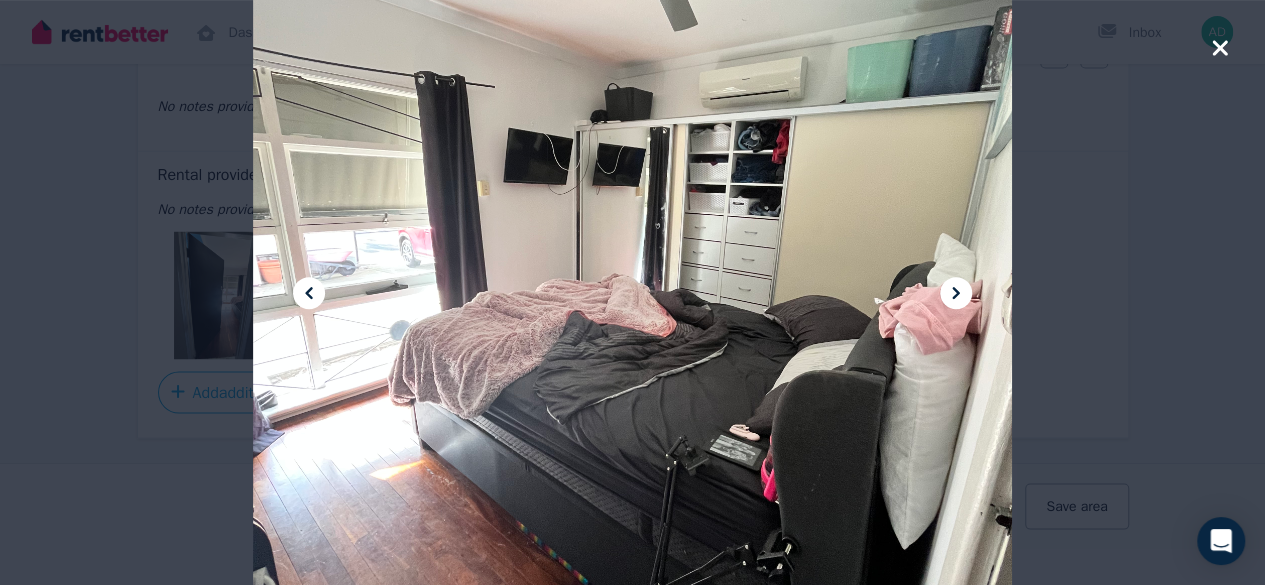 click 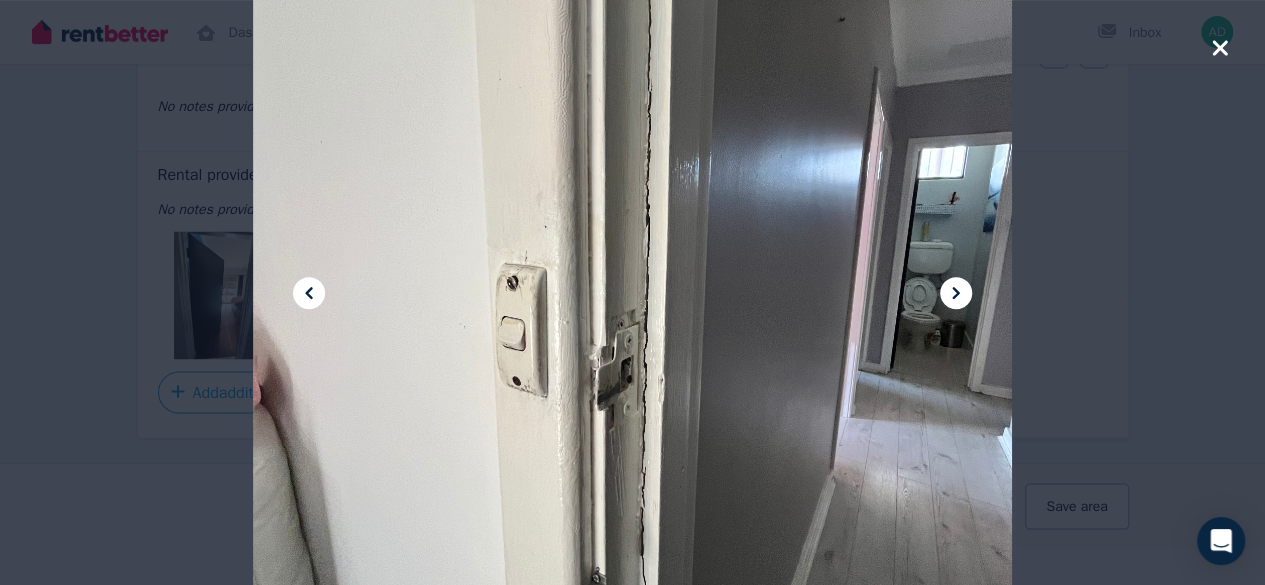 click 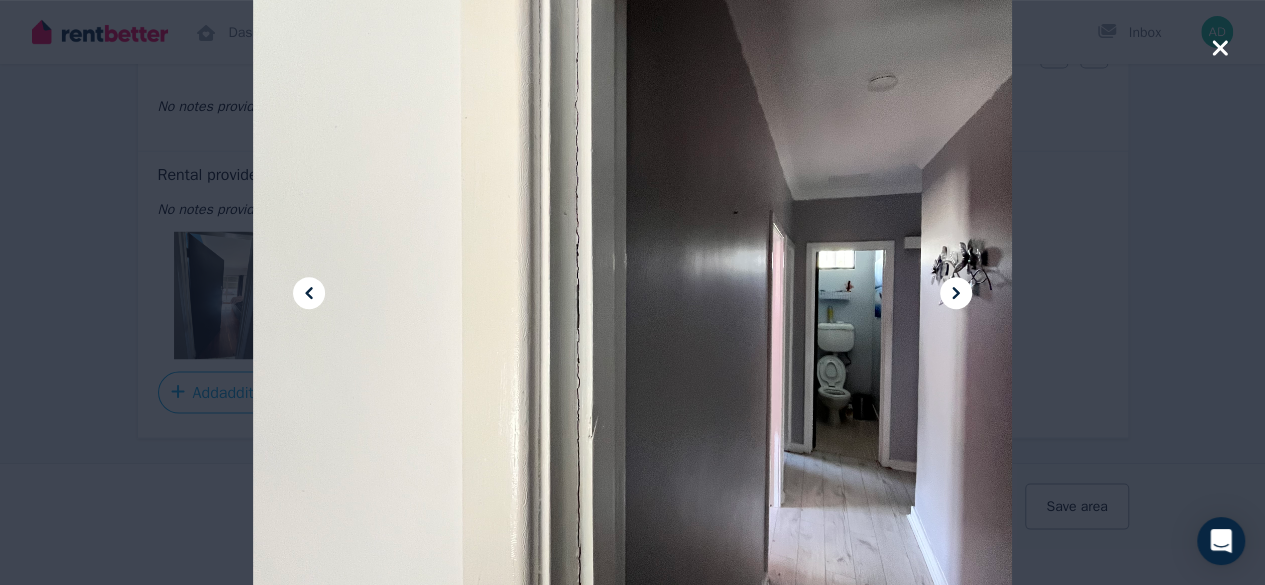 click 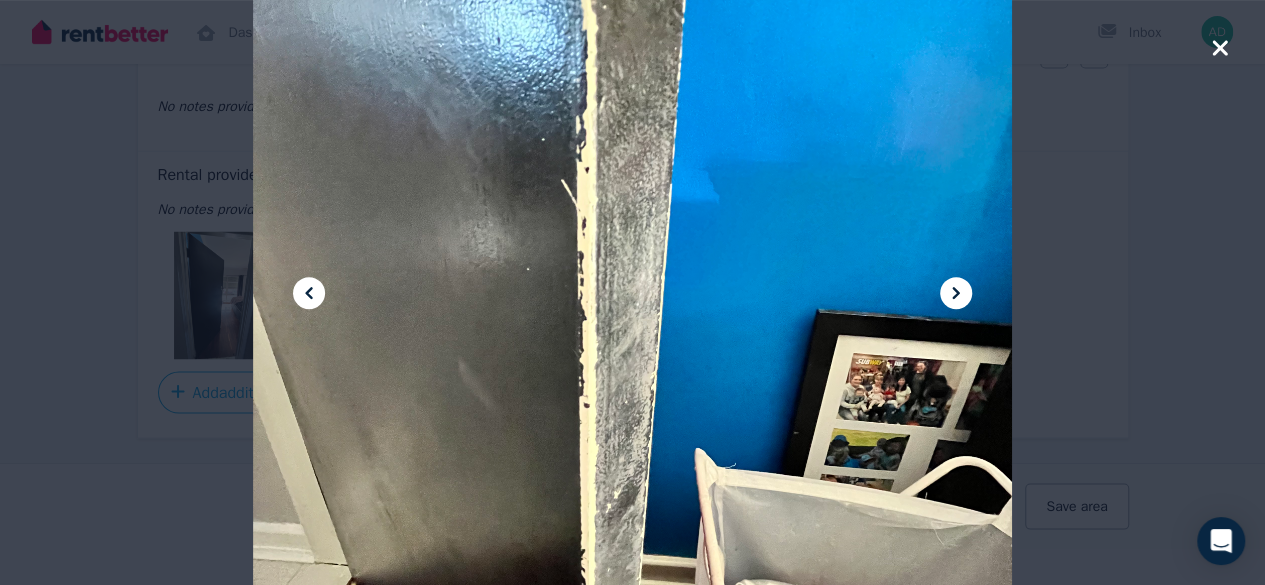 click at bounding box center (956, 293) 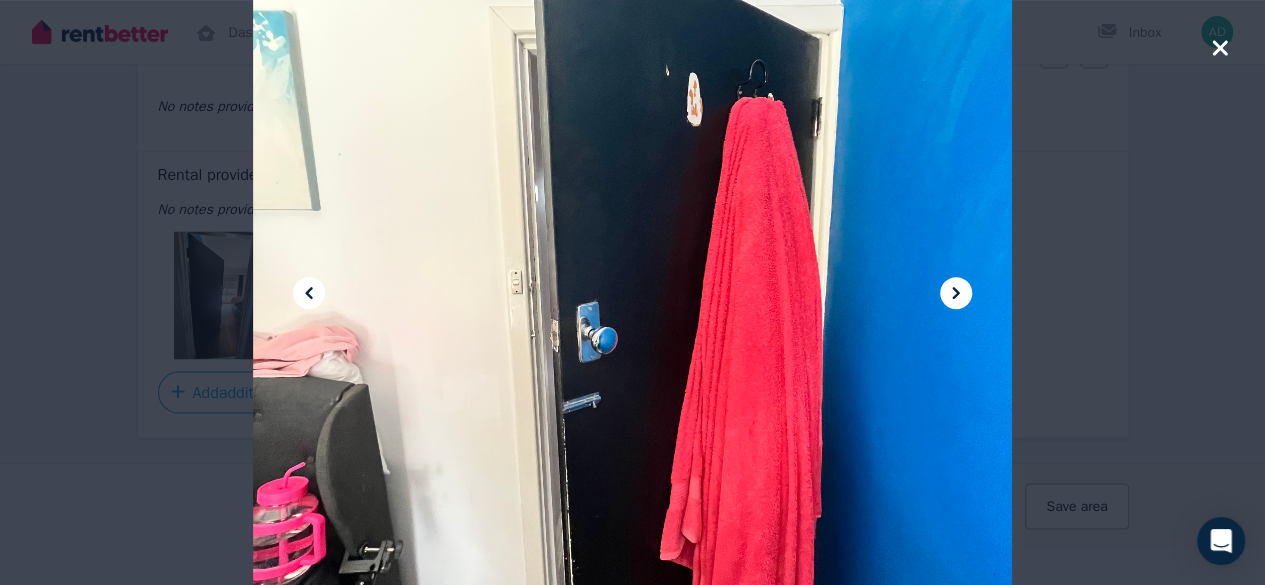 click 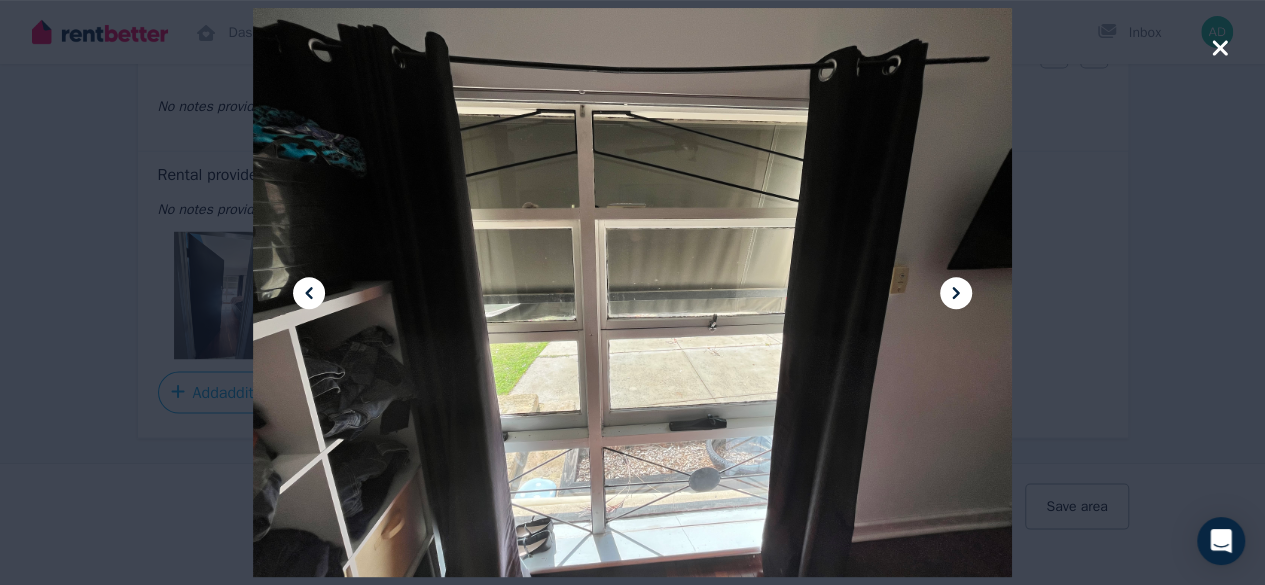 click 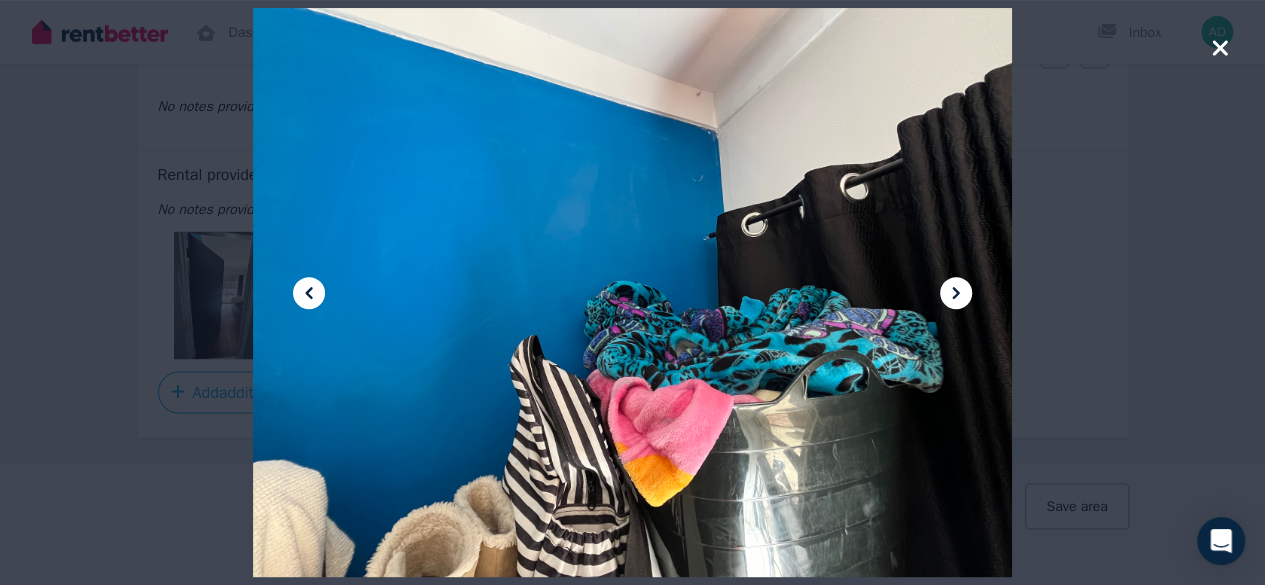 click 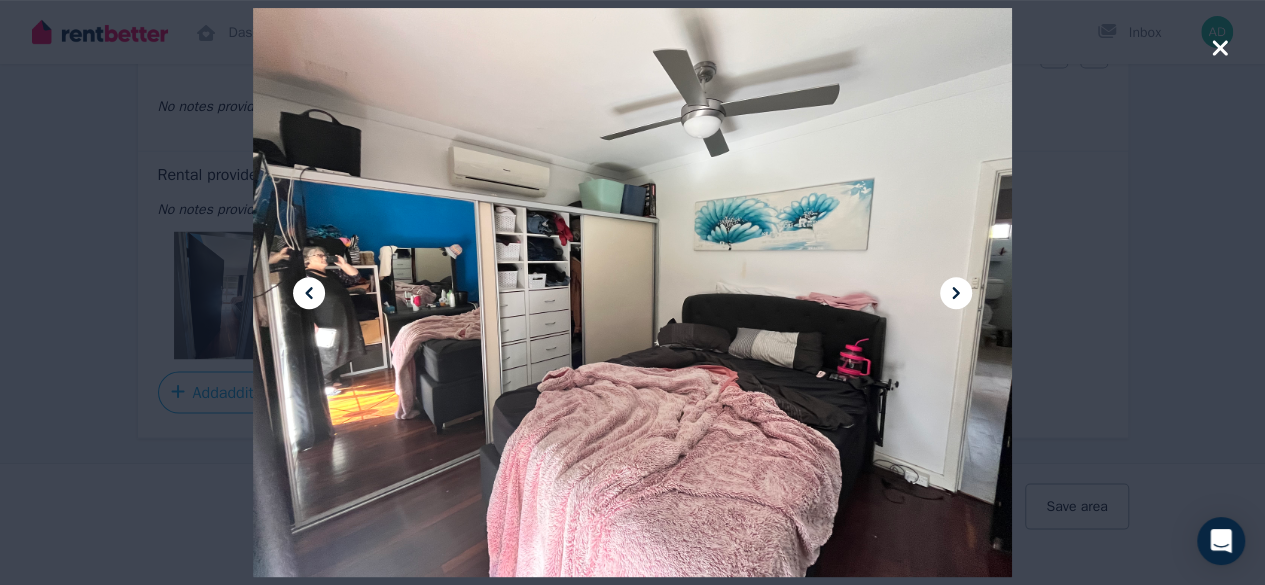 click 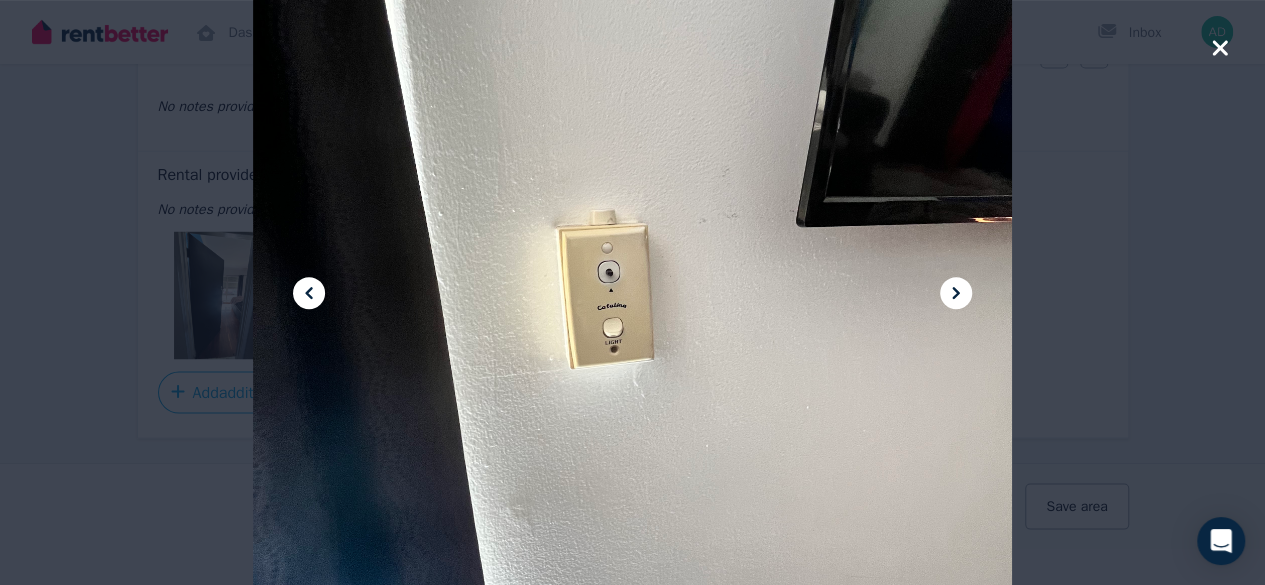 click 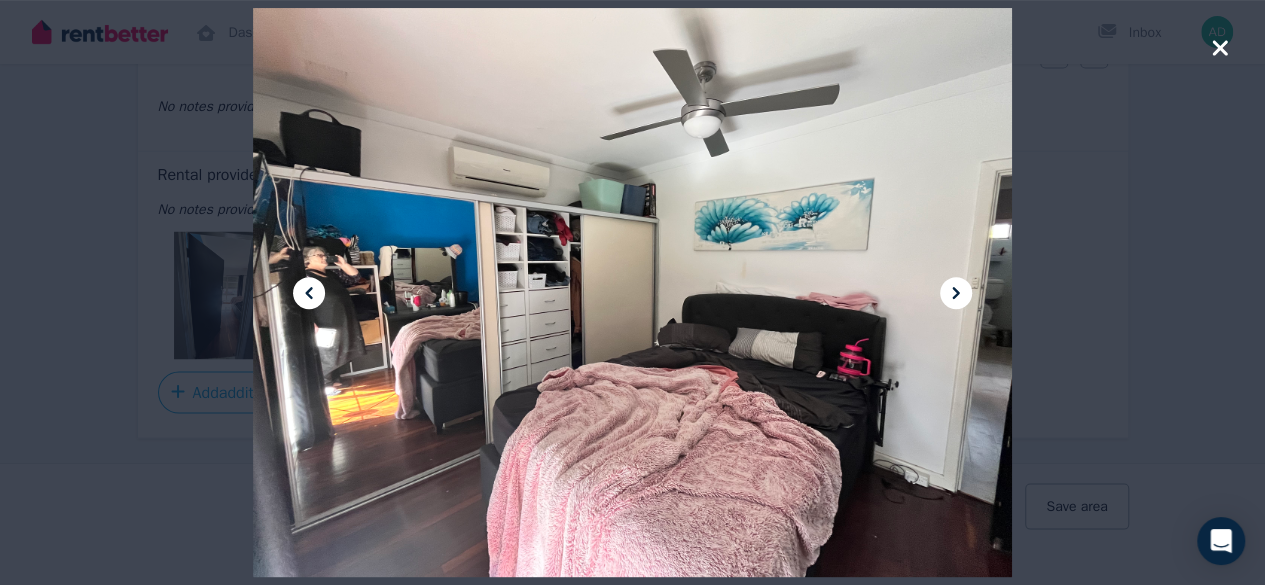 click 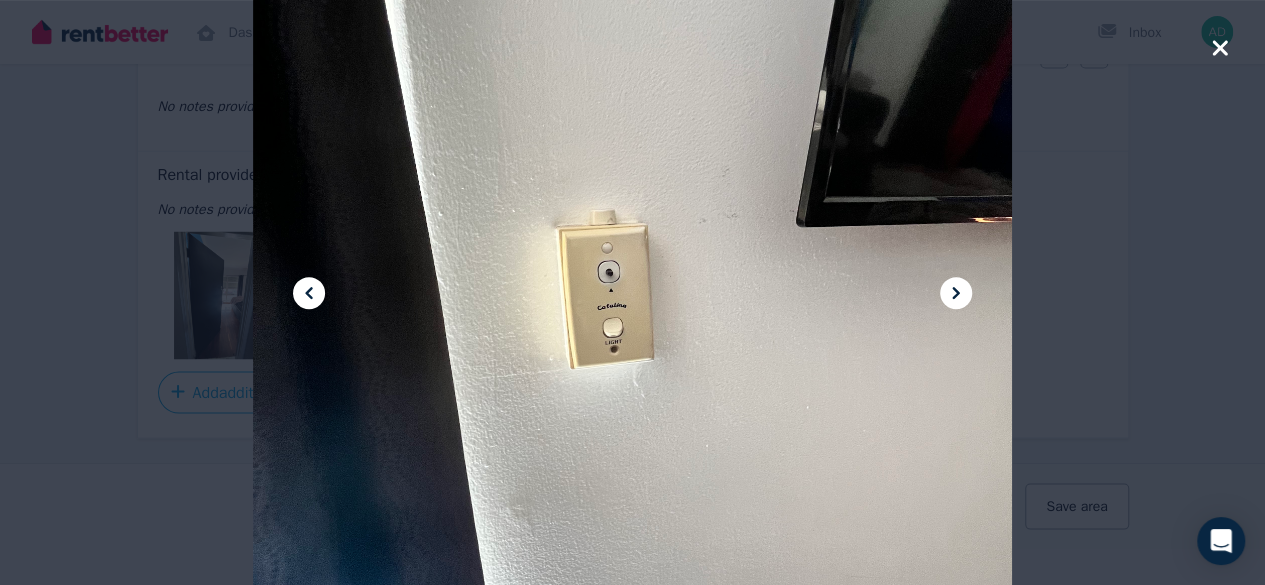 click 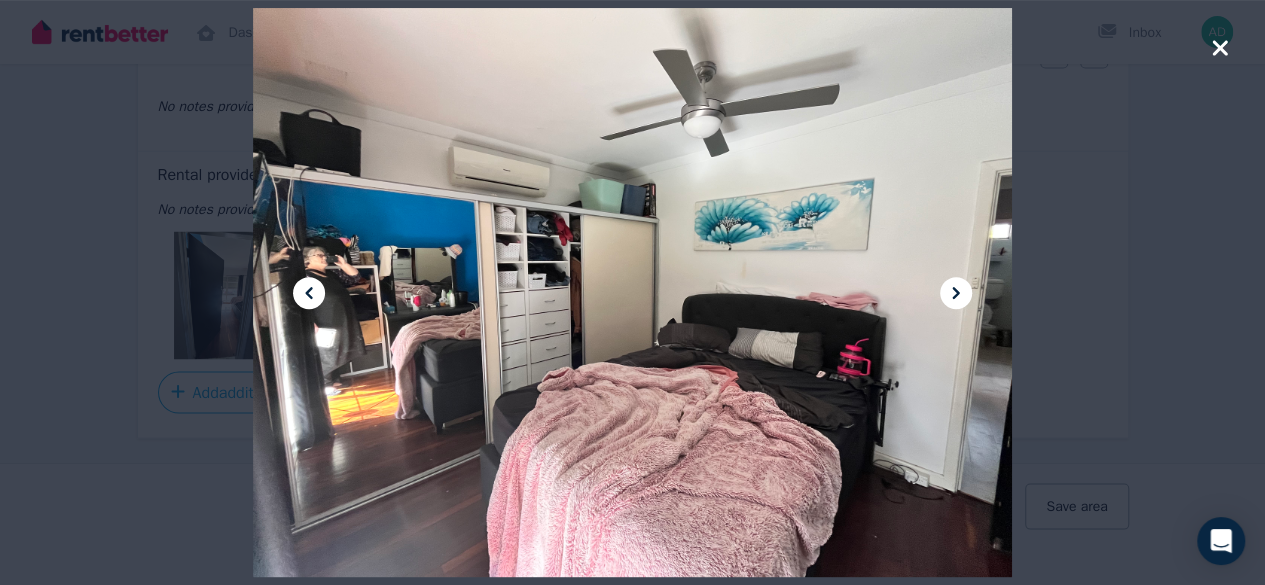 click 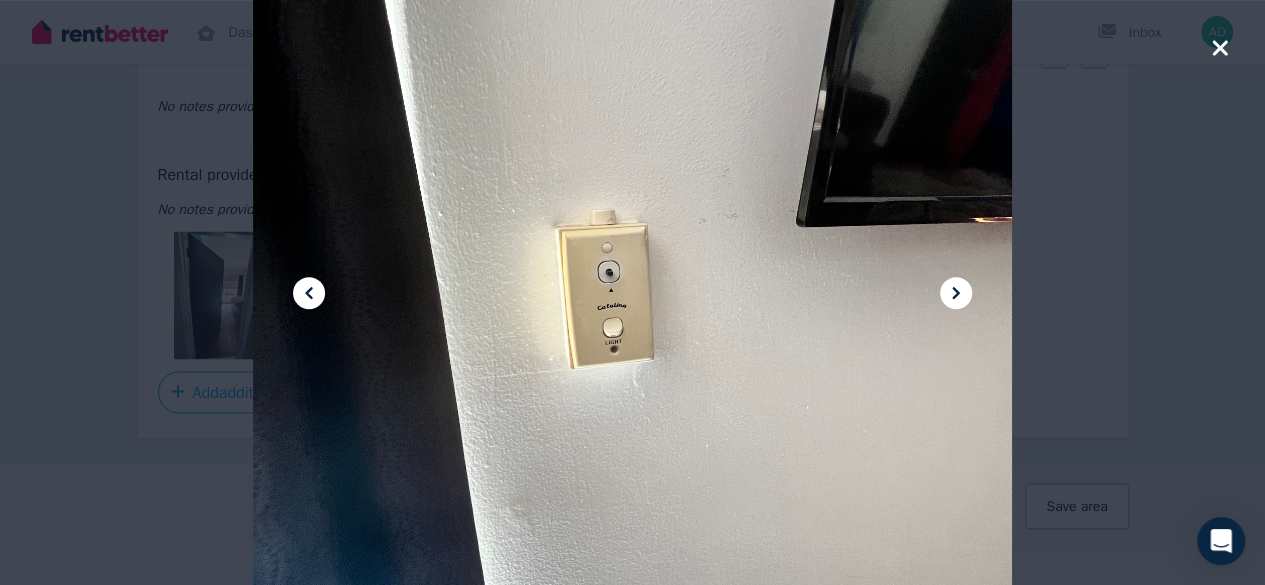click 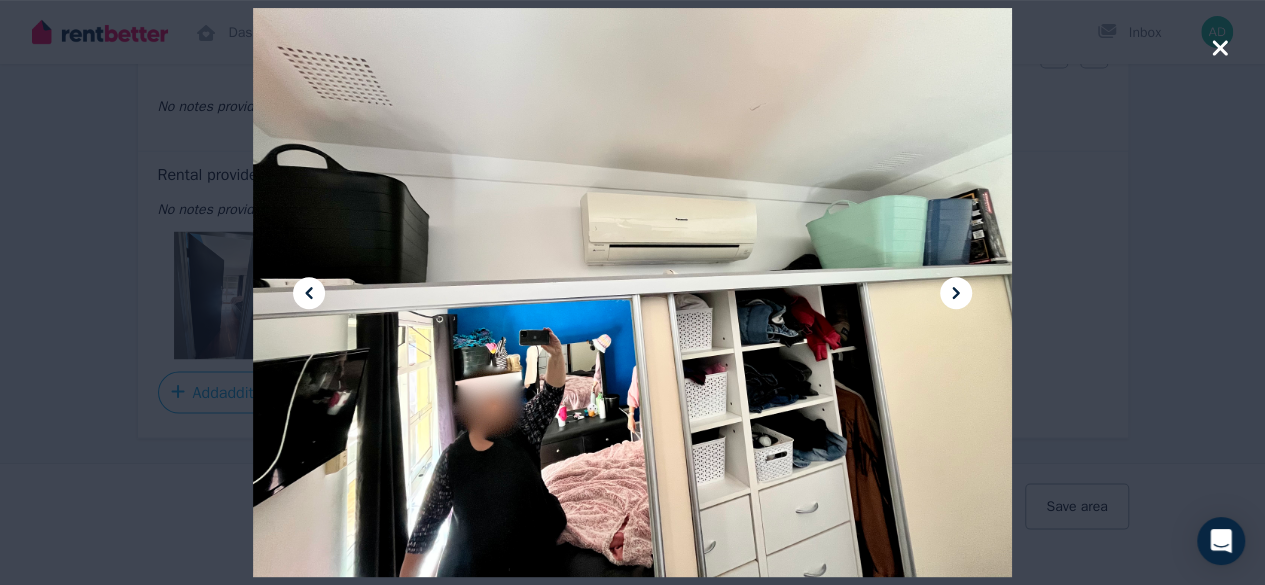 click 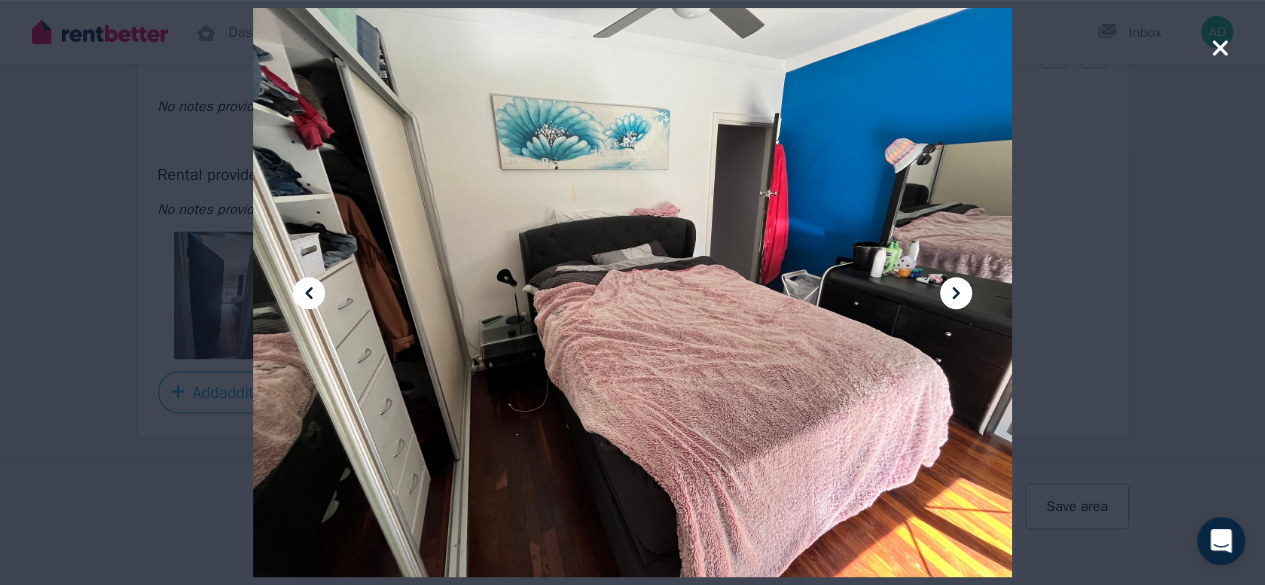 click 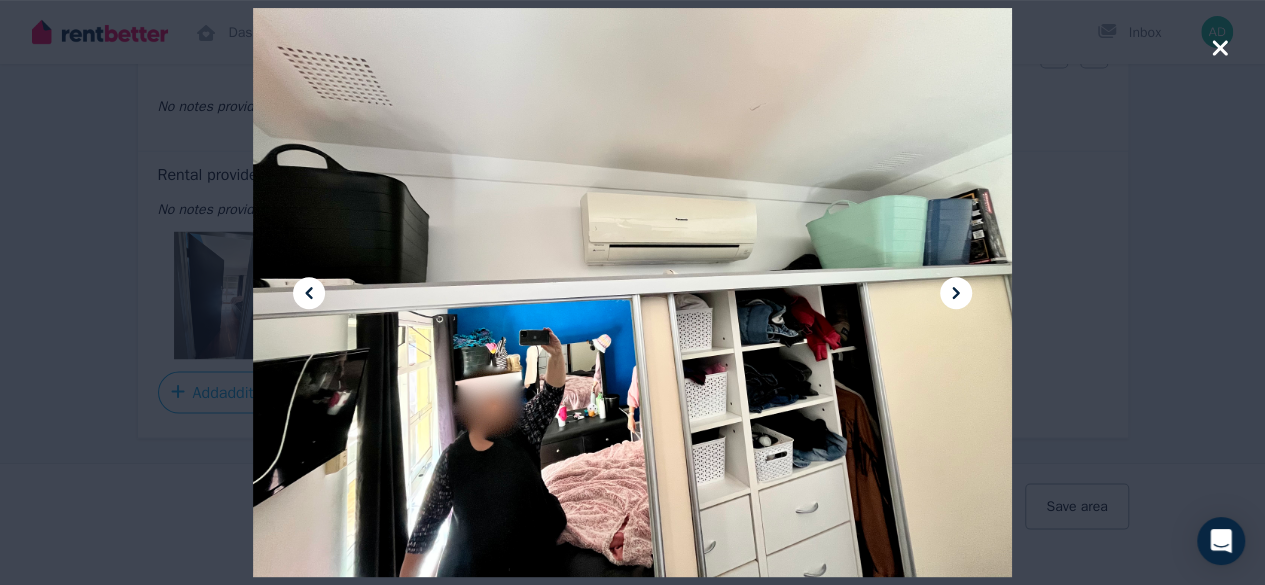 click 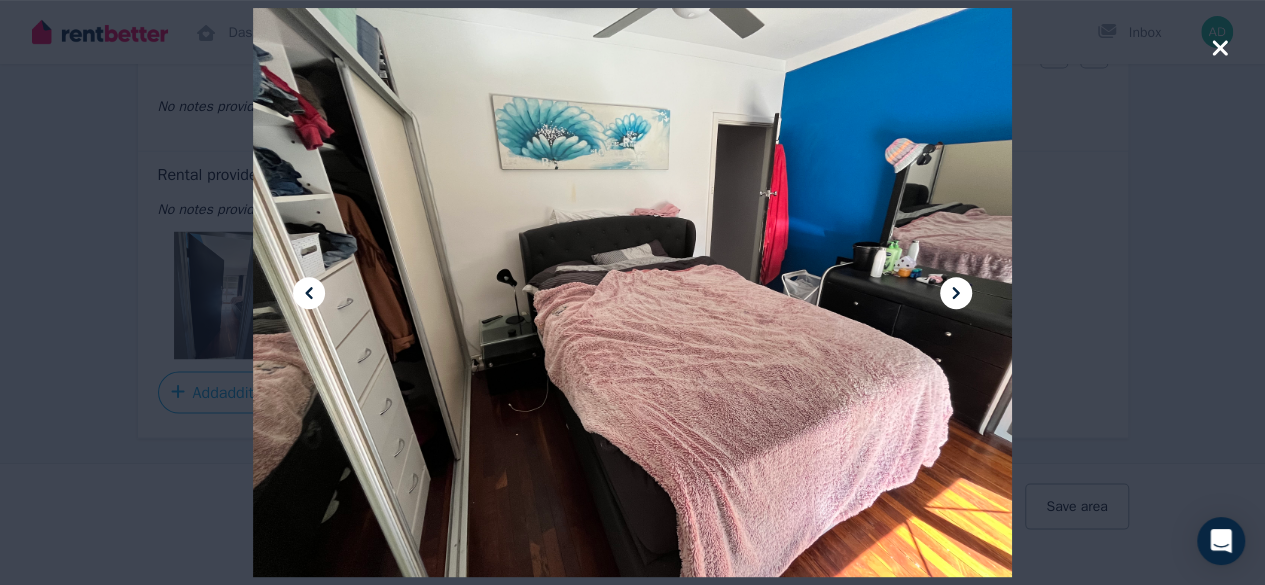 click 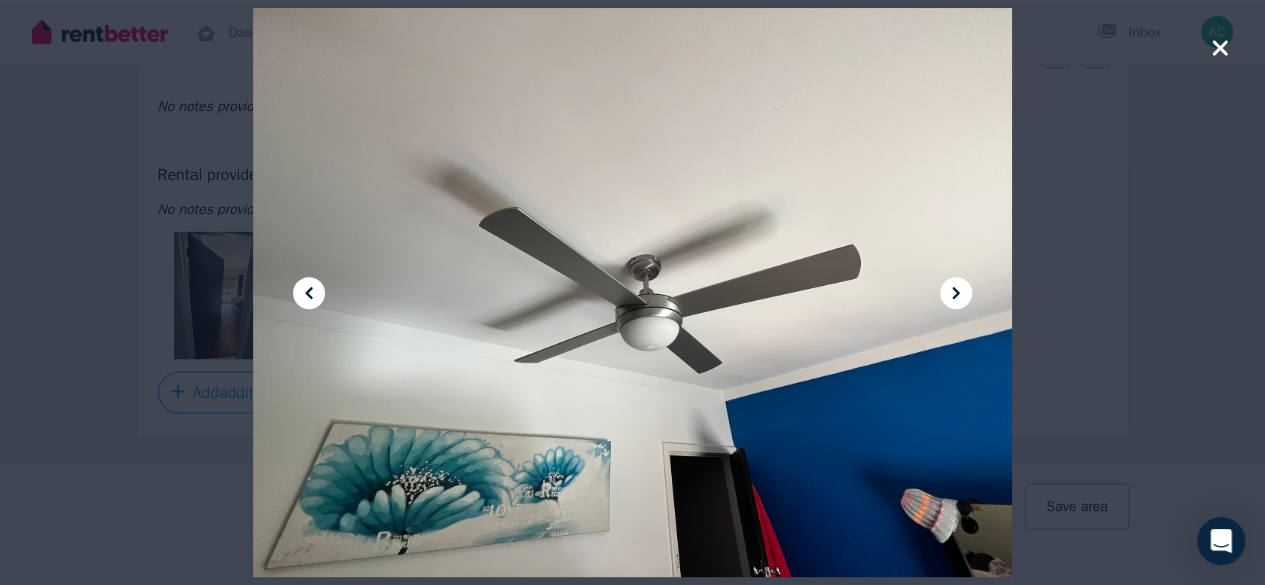 click 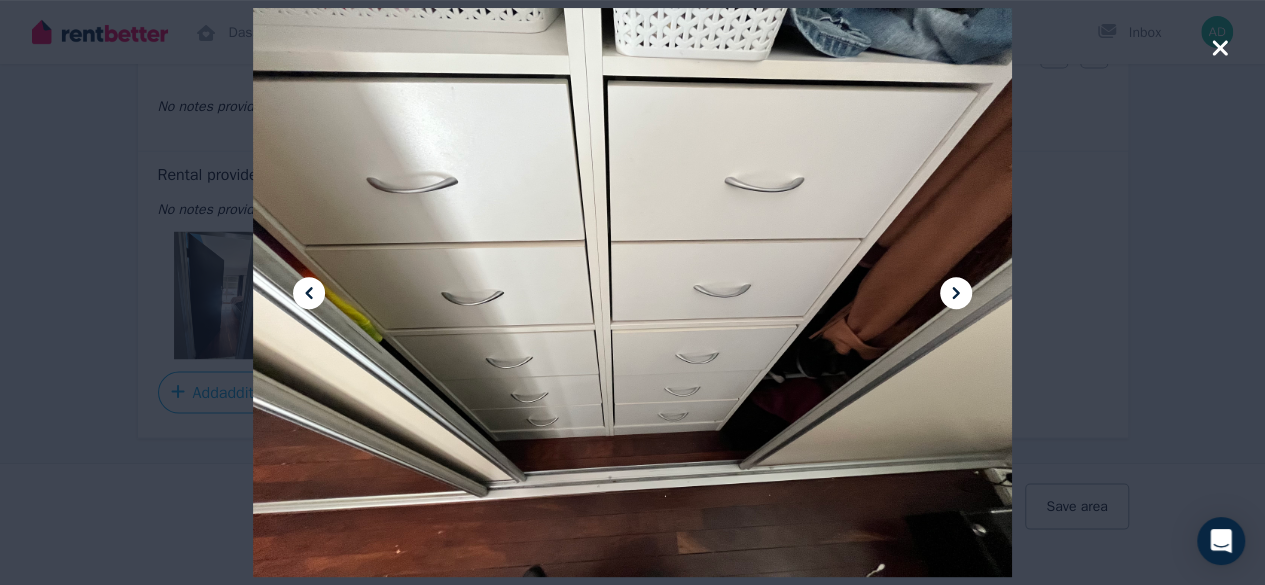 click 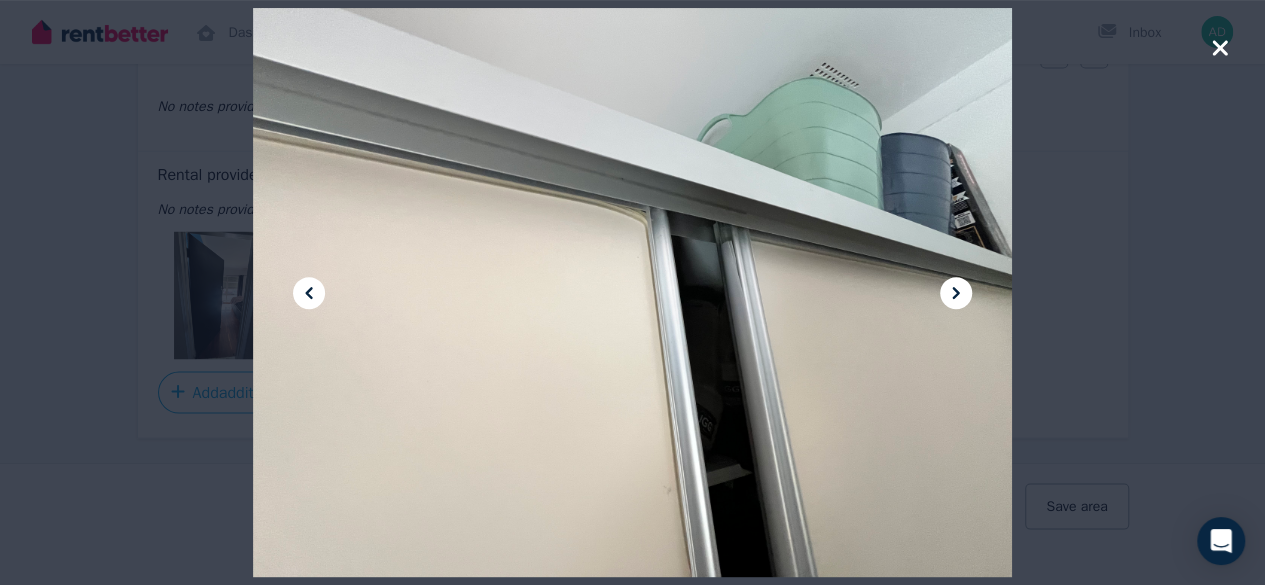click 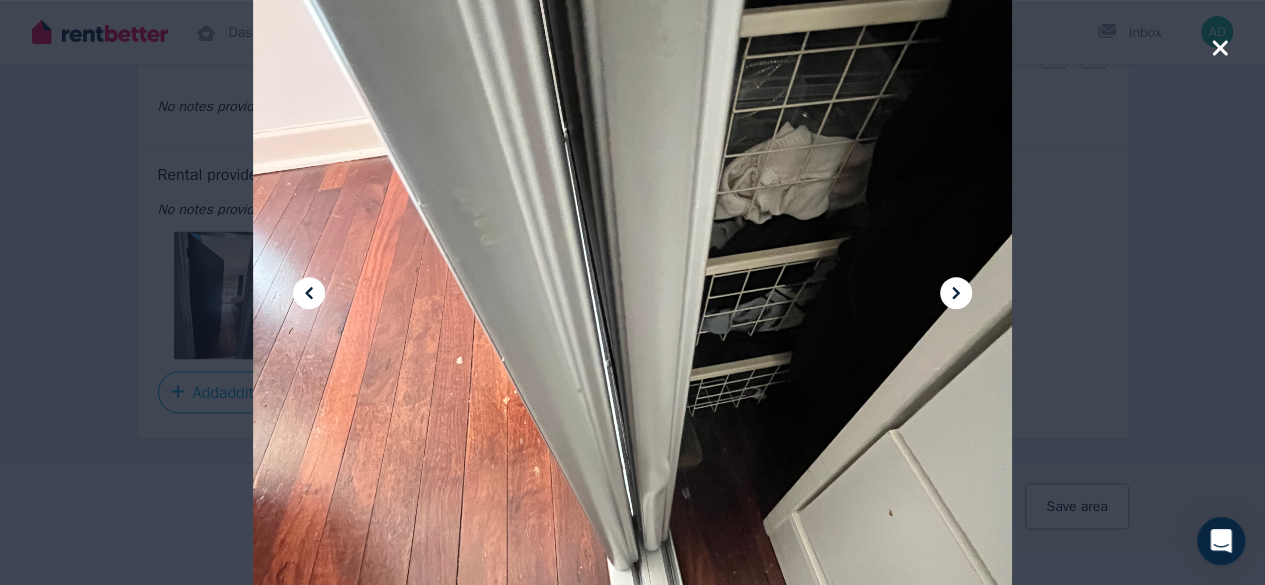 click 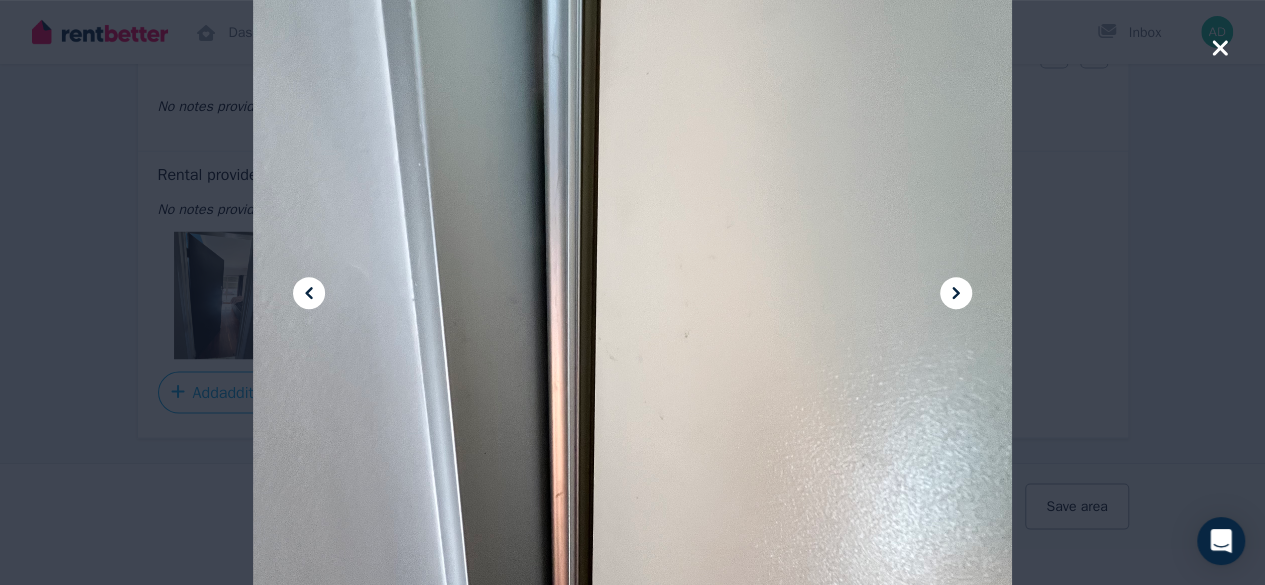 click 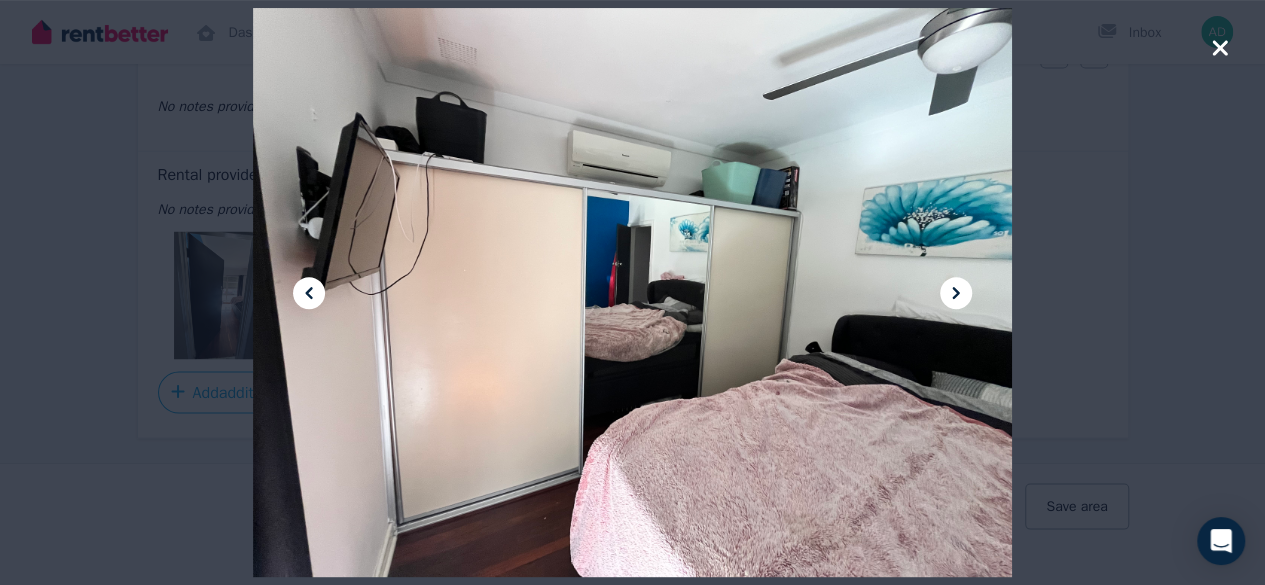 click 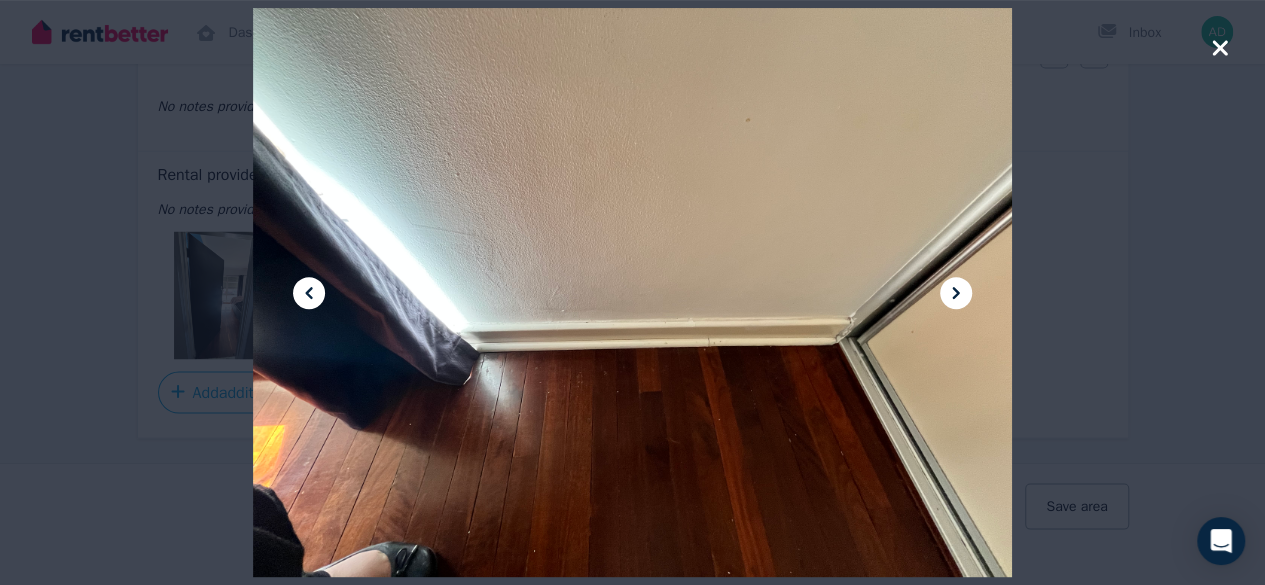 click 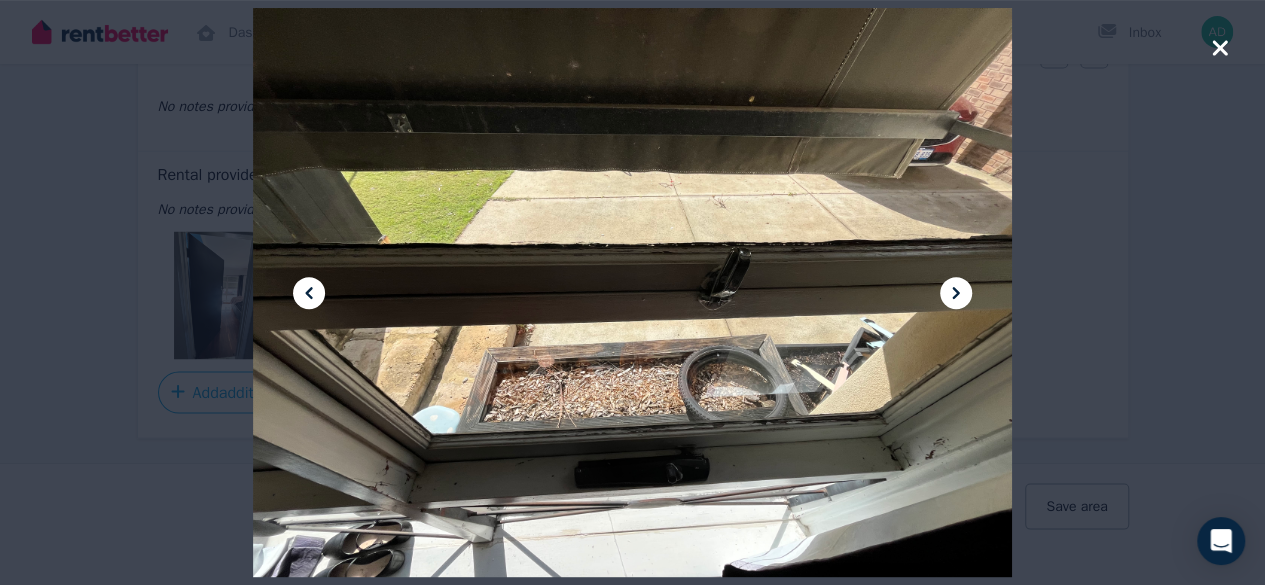 click 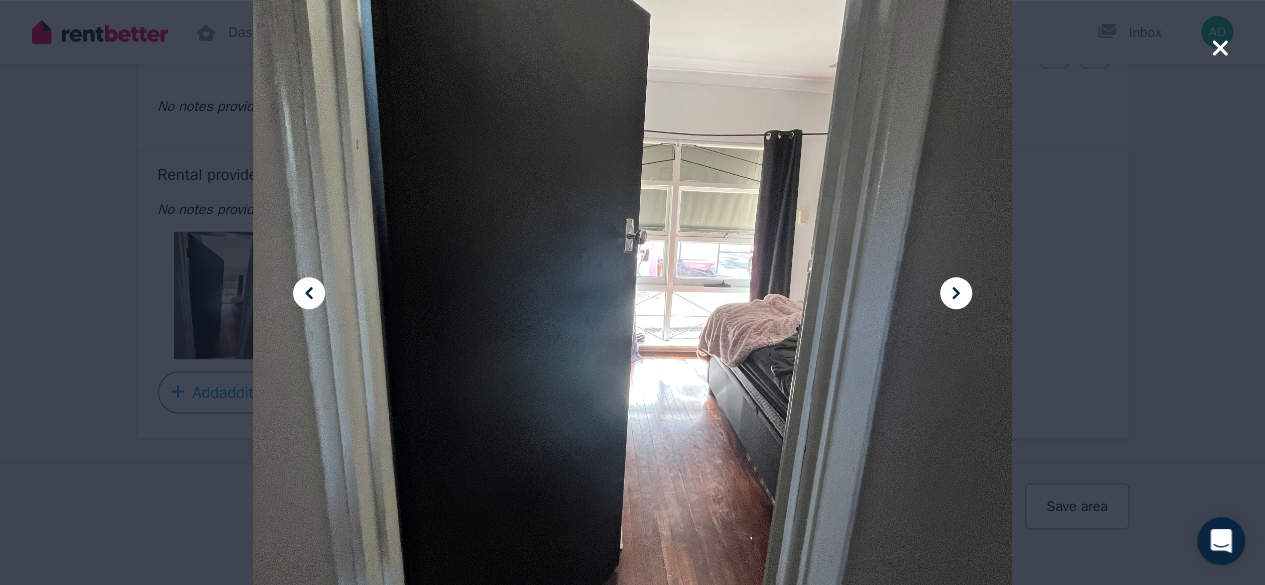 click 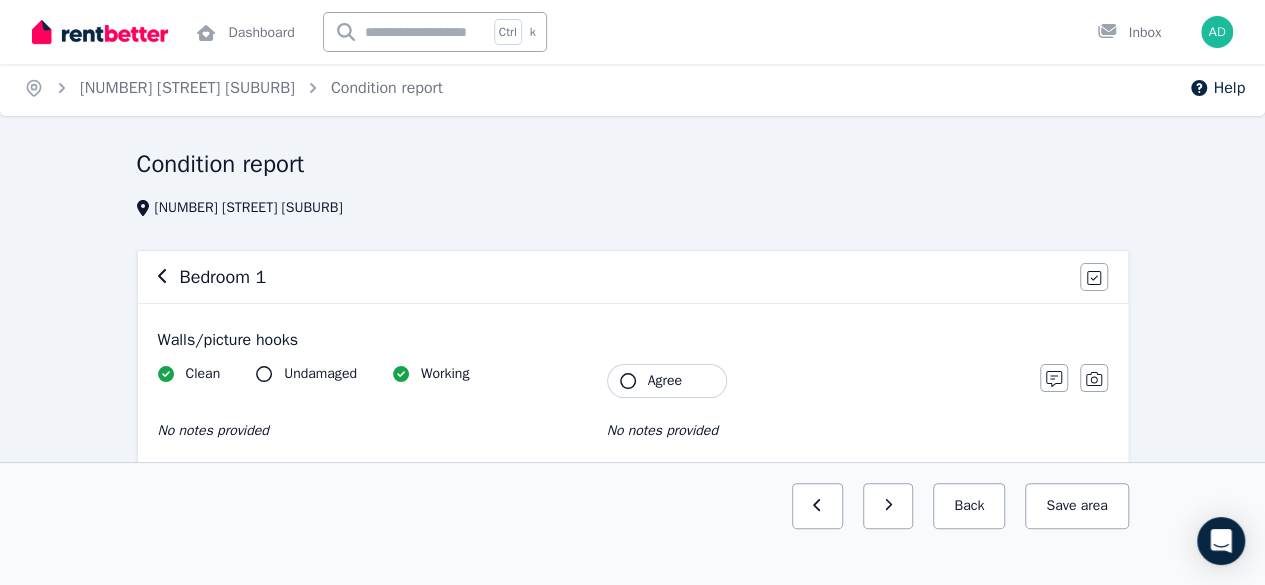 scroll, scrollTop: 0, scrollLeft: 0, axis: both 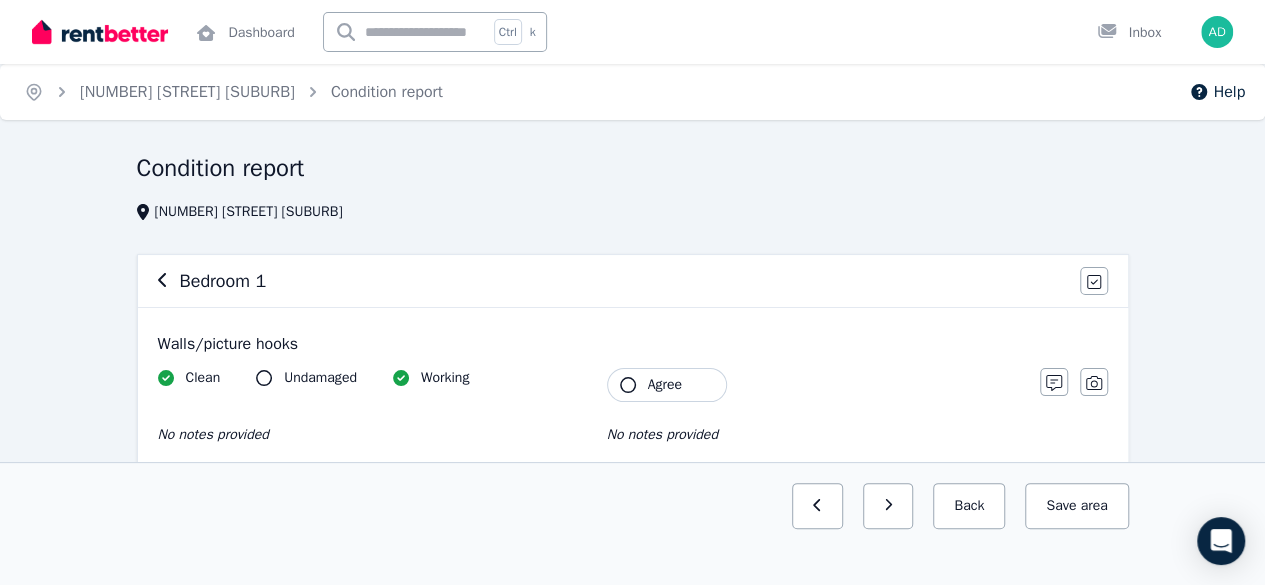 click 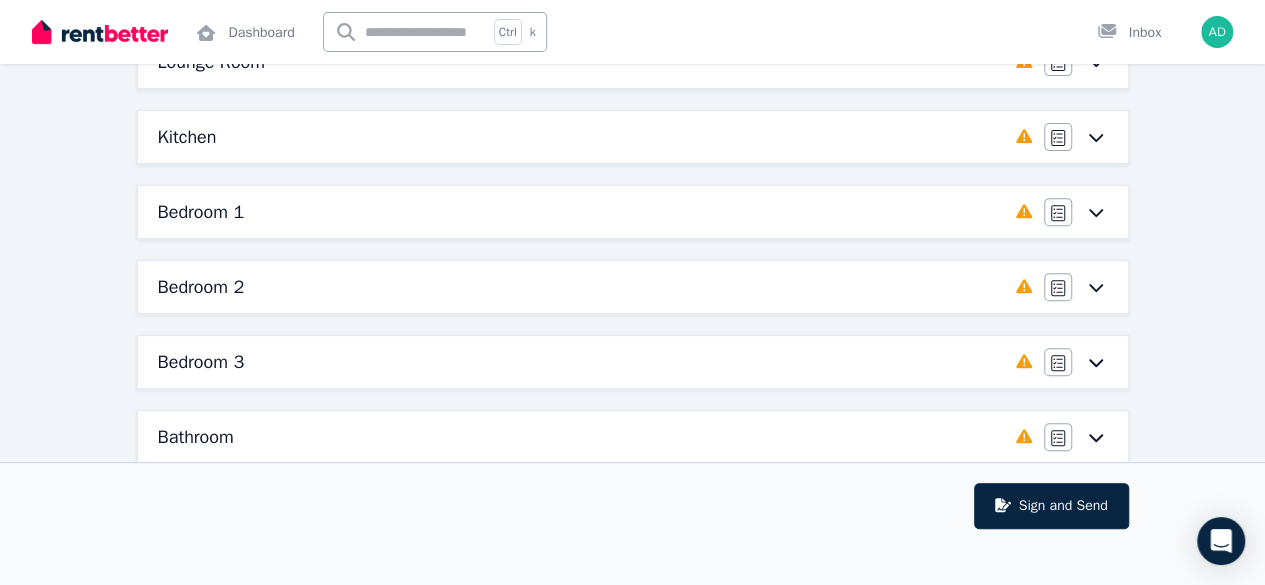 scroll, scrollTop: 300, scrollLeft: 0, axis: vertical 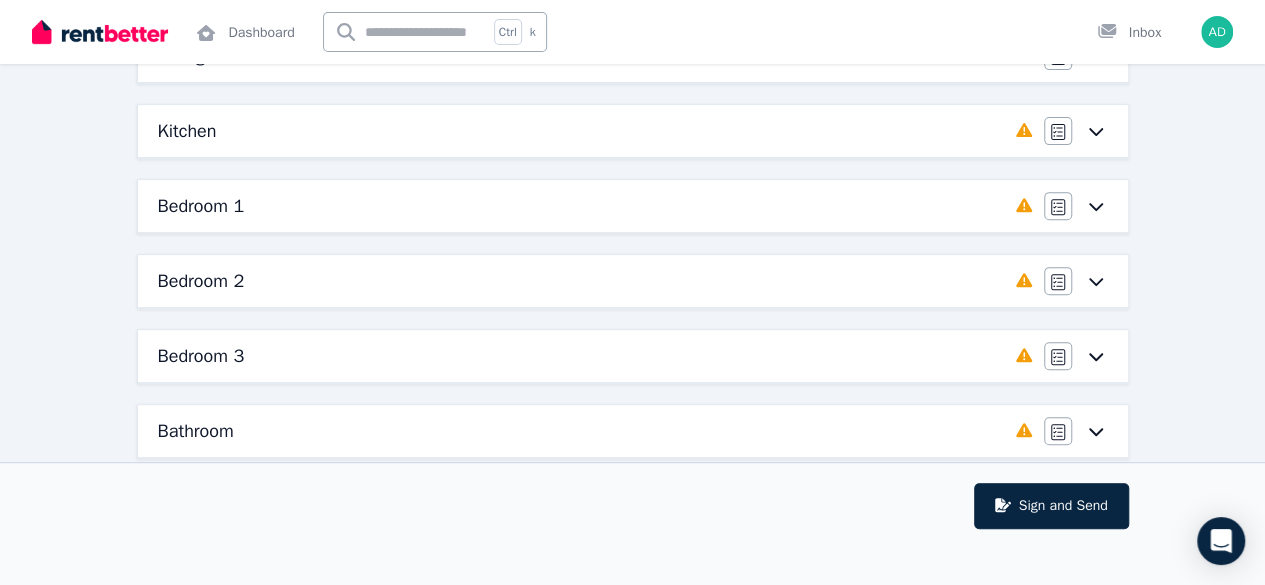 click 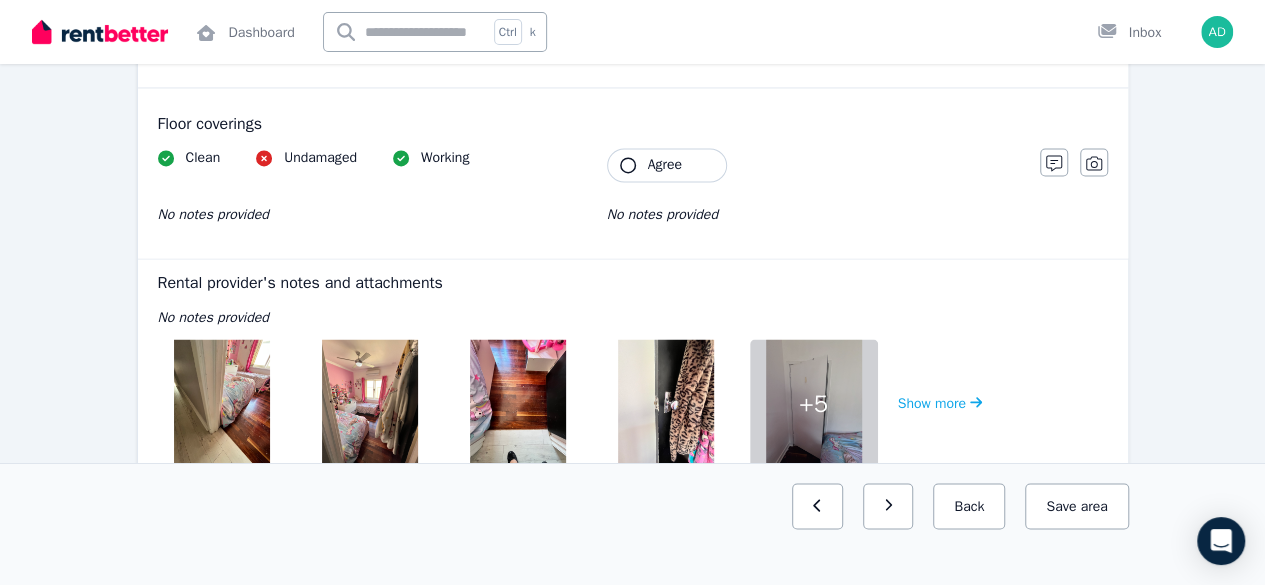 scroll, scrollTop: 1696, scrollLeft: 0, axis: vertical 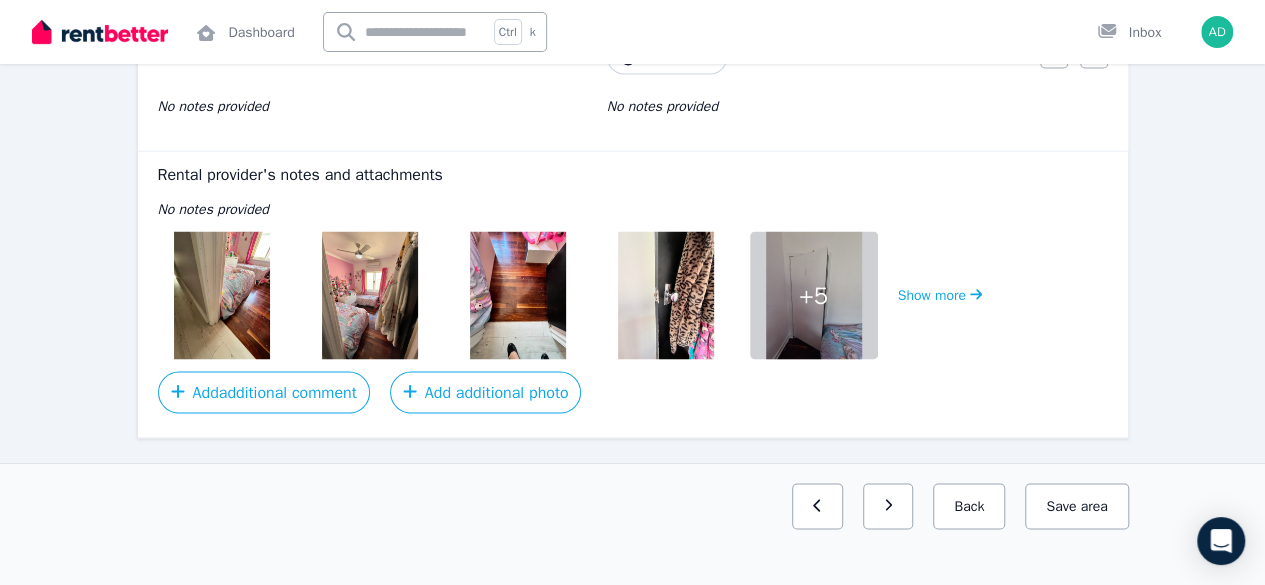click at bounding box center [222, 295] 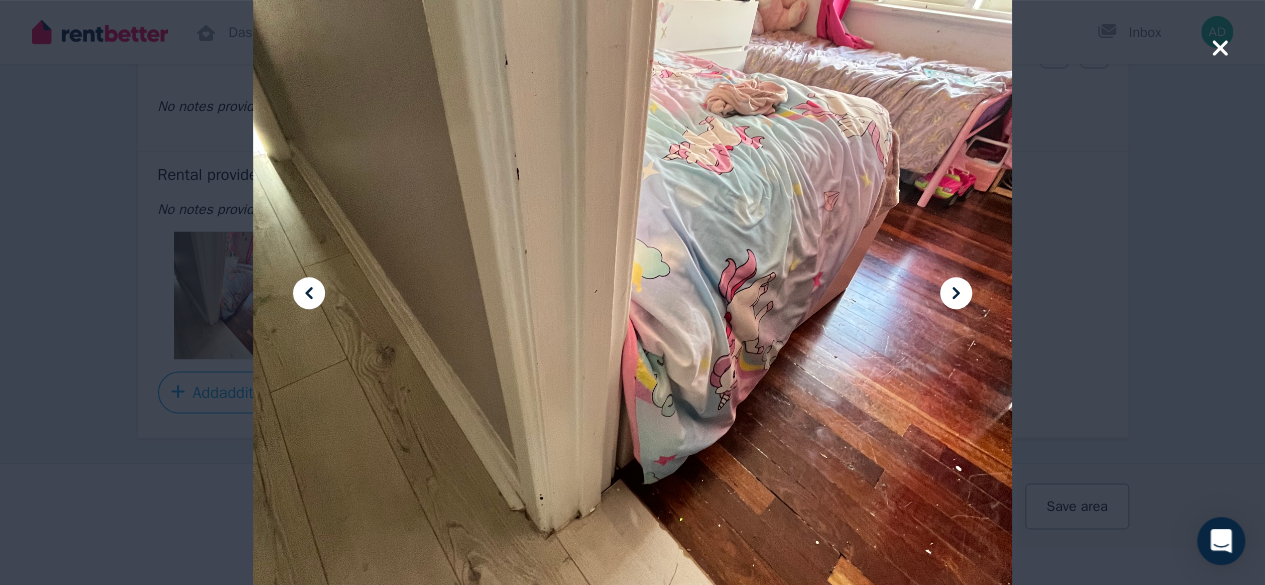 click 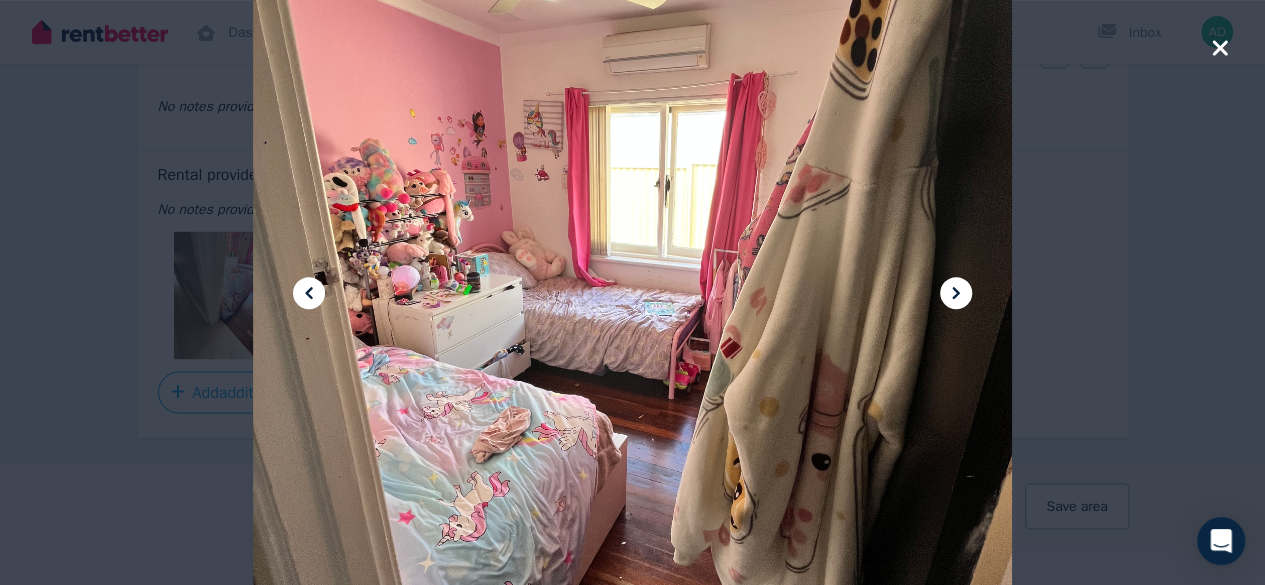 click 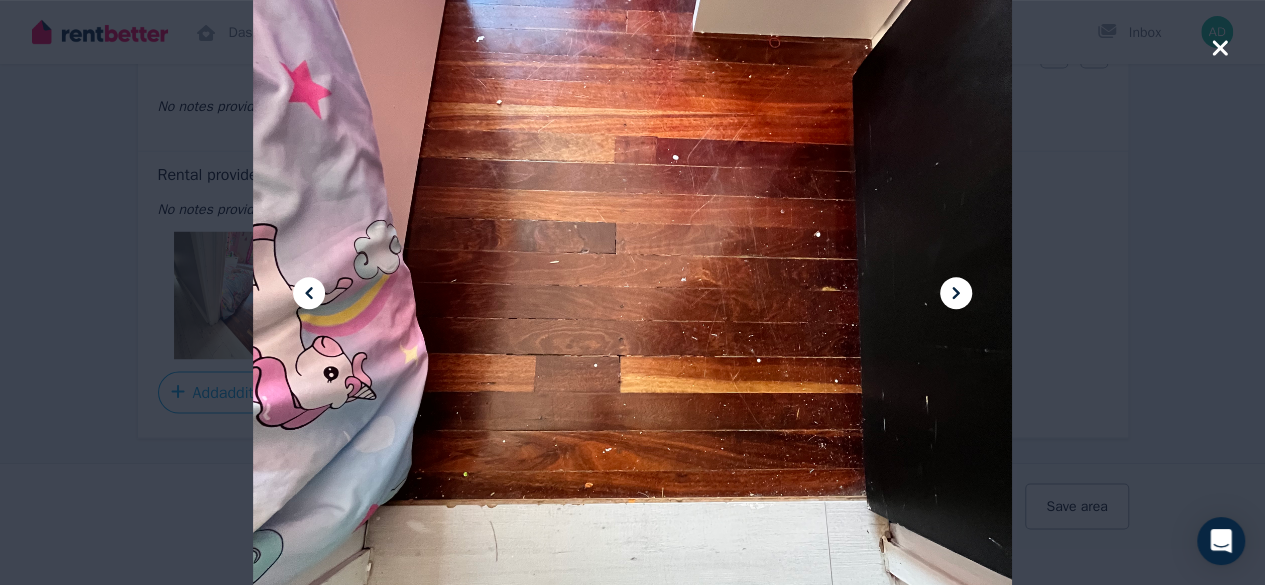 click 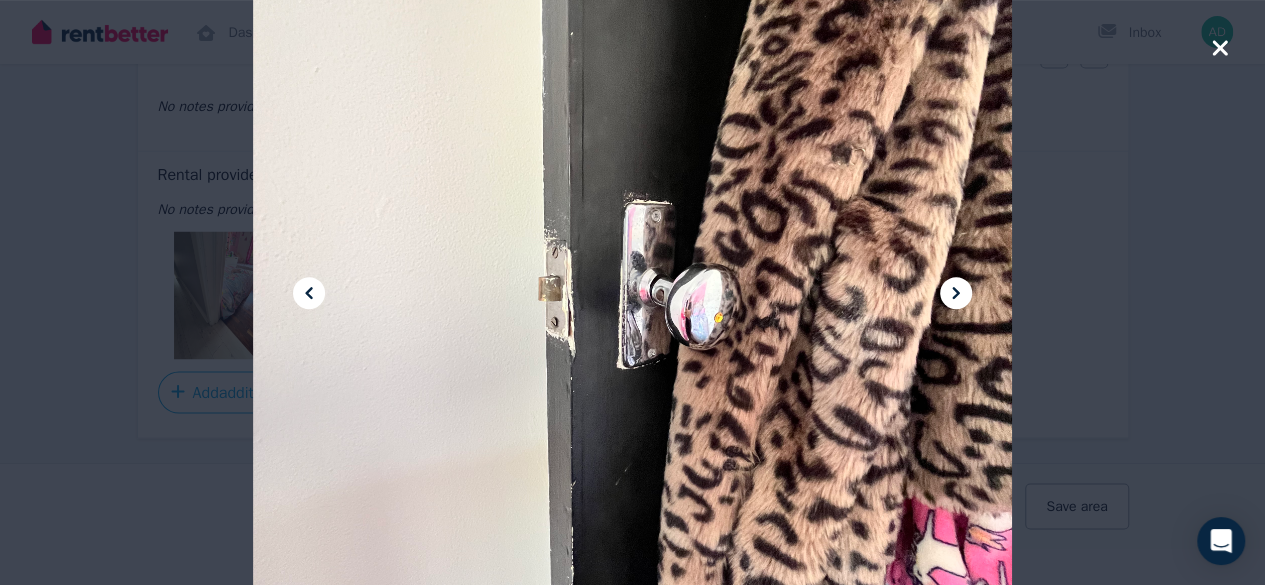 click 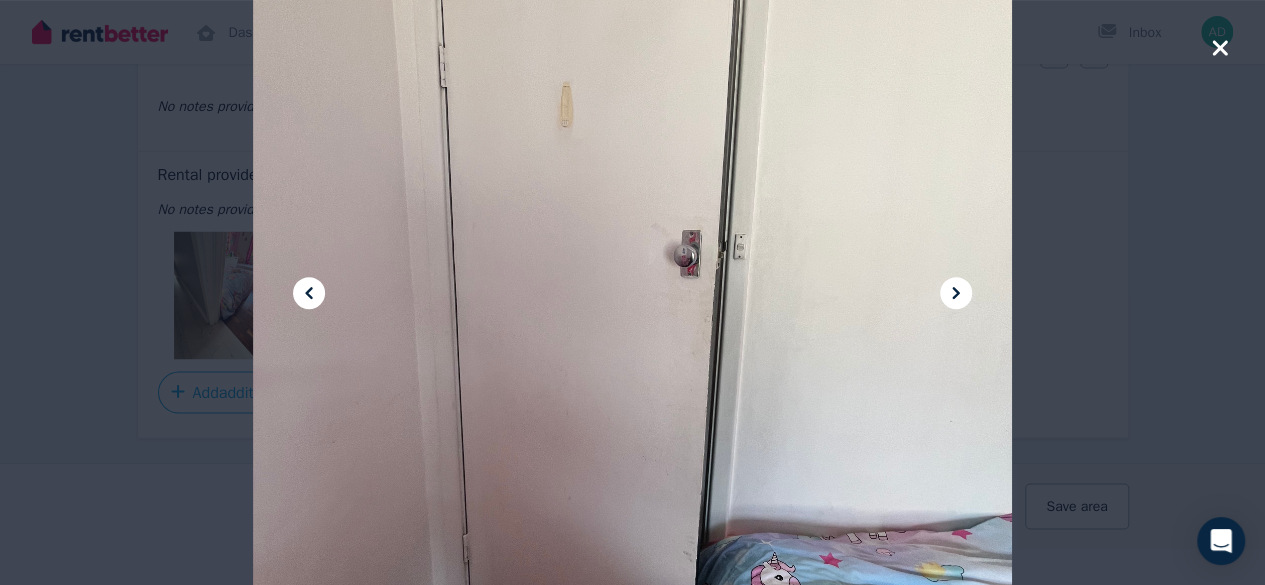 click 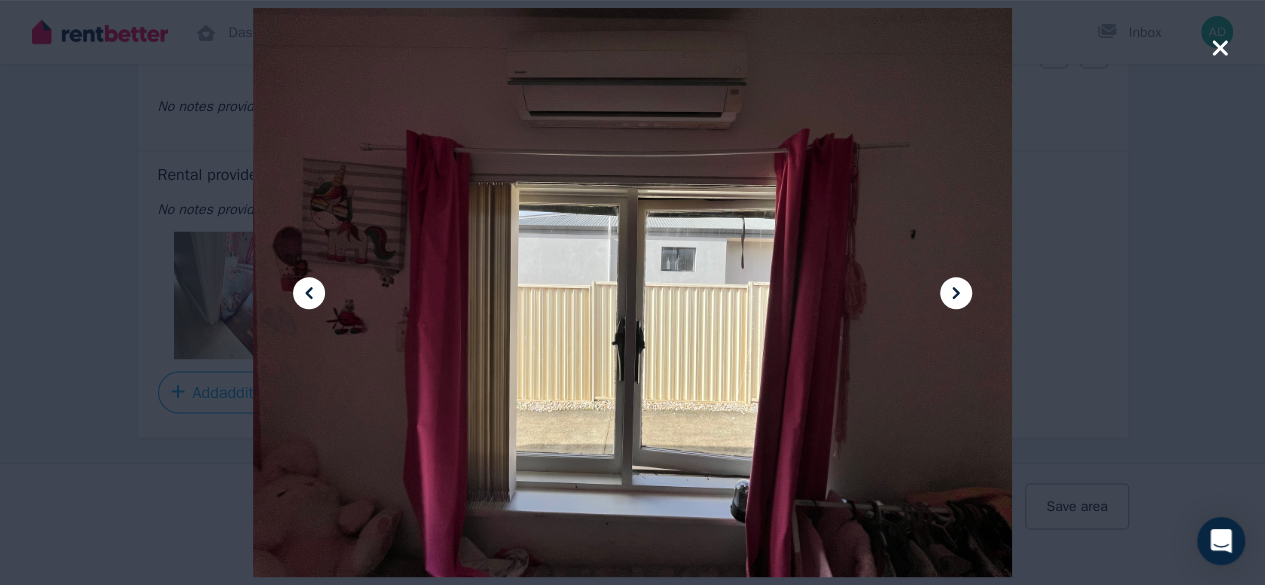 click 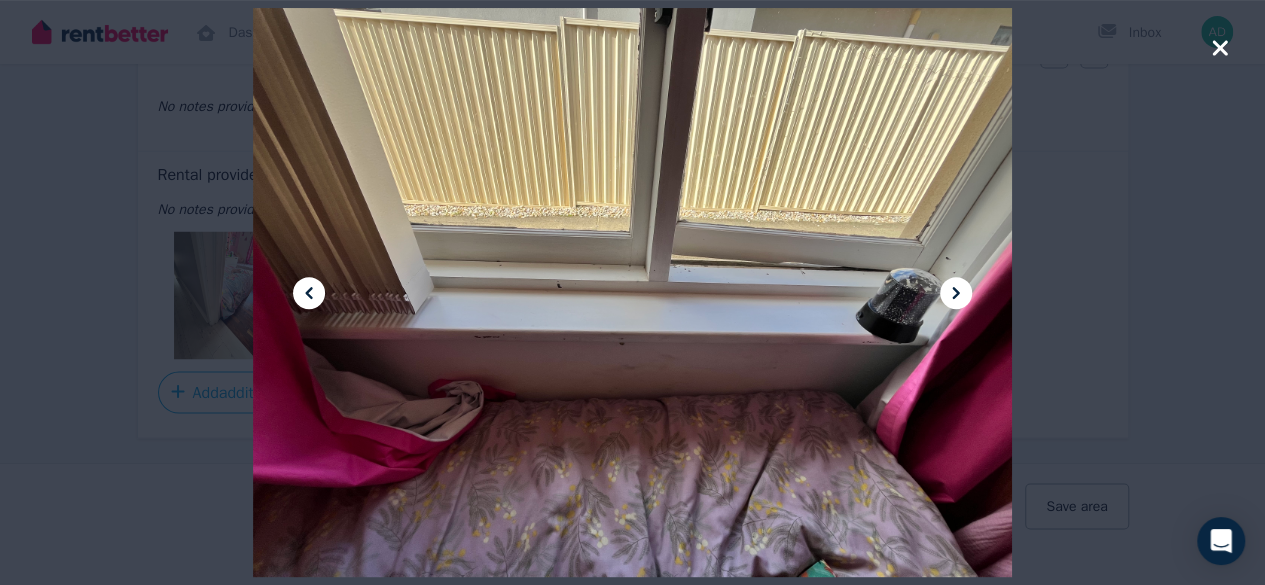 click 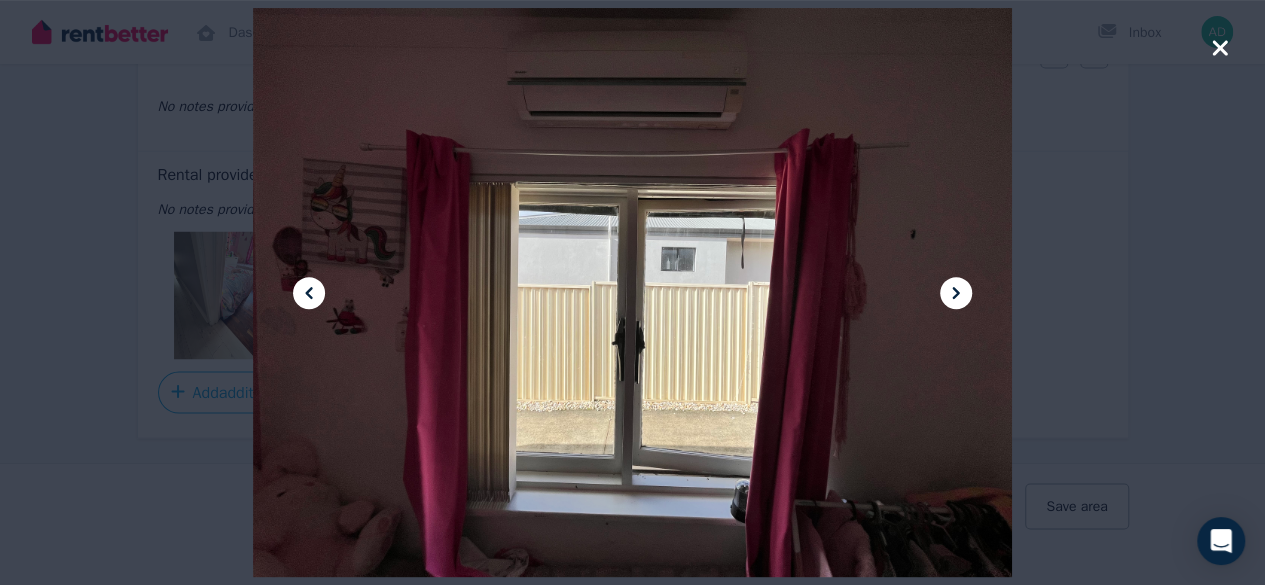 click 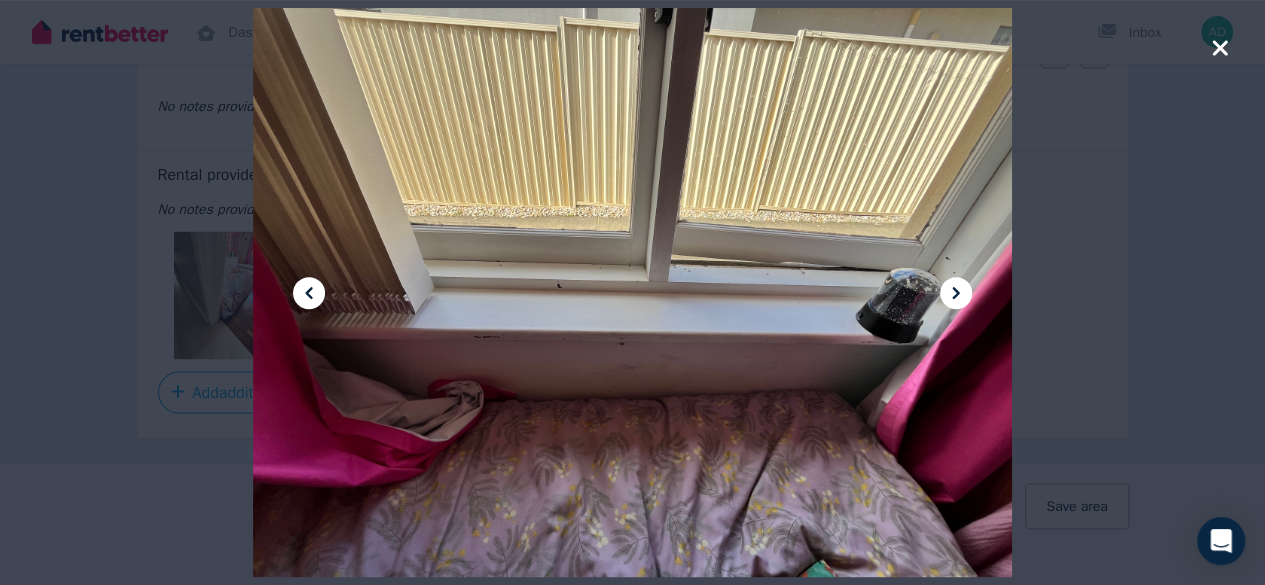 click 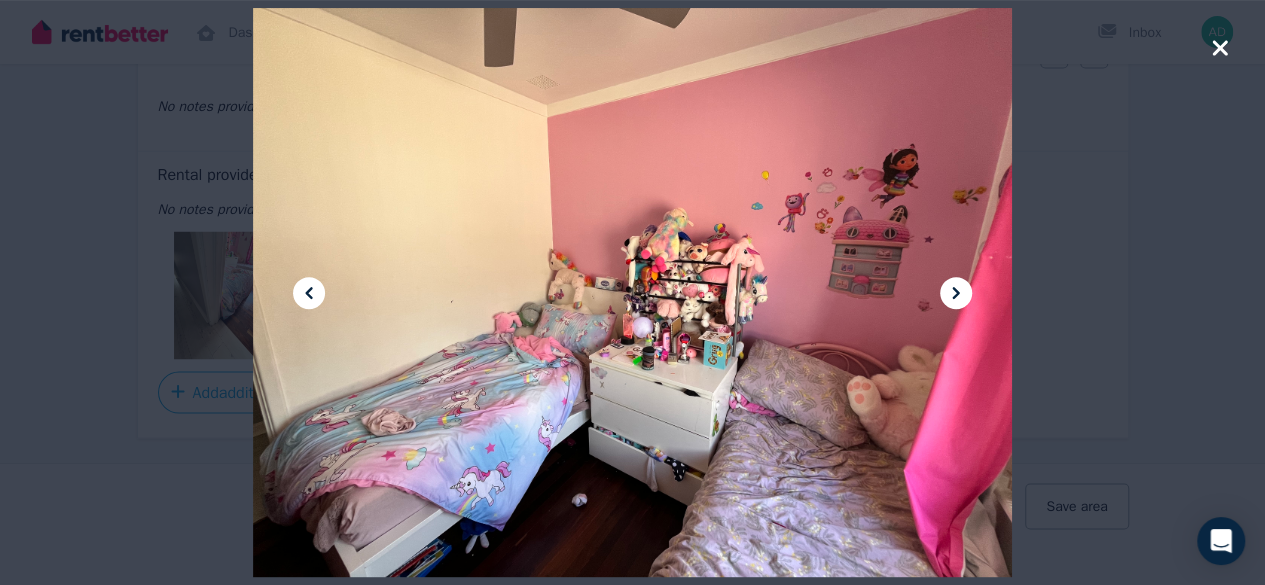click 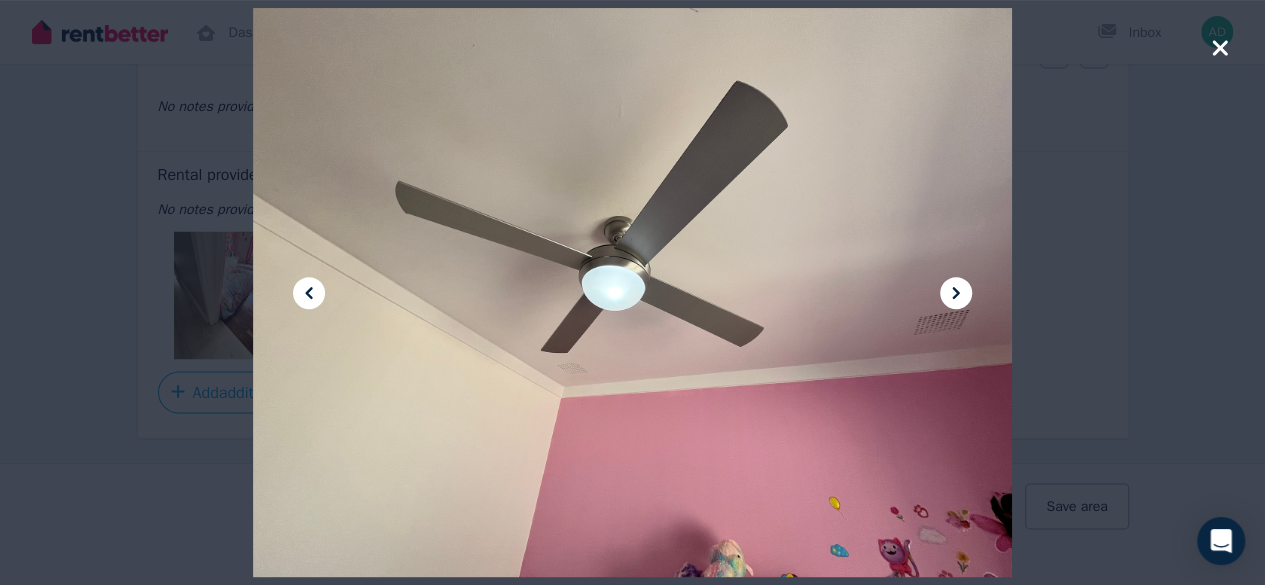 click 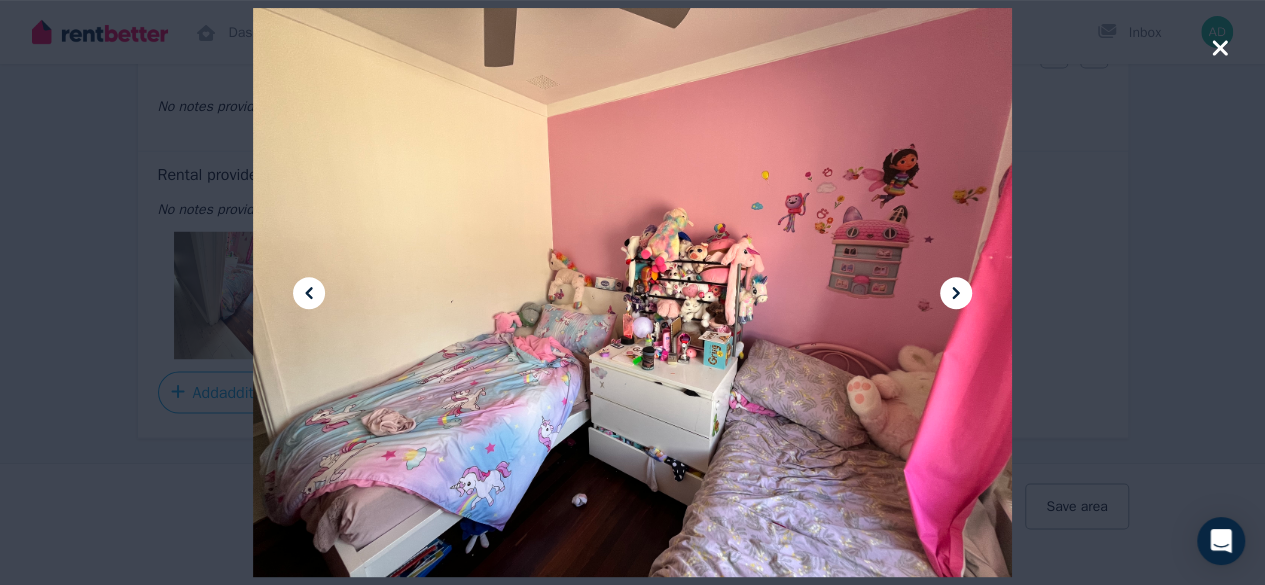 click 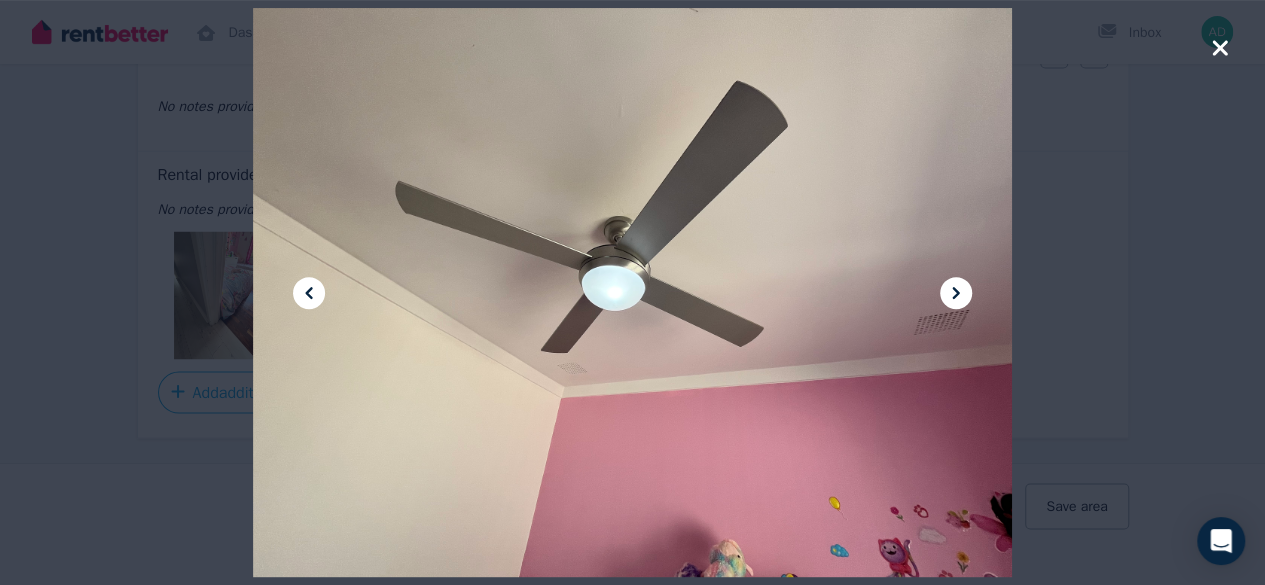 click 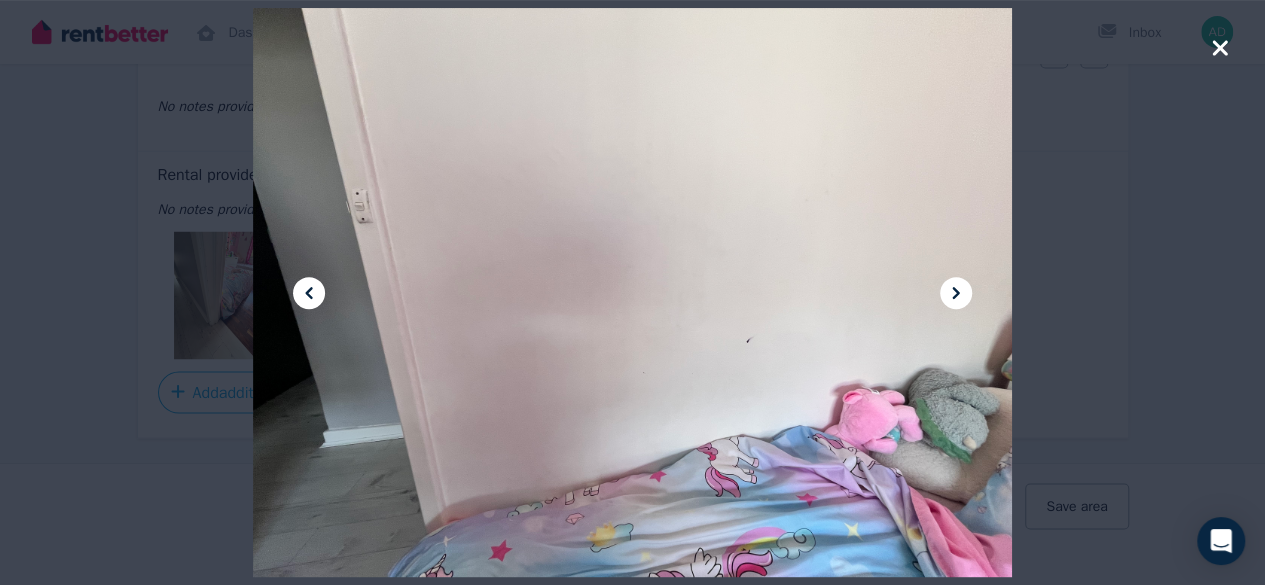 click 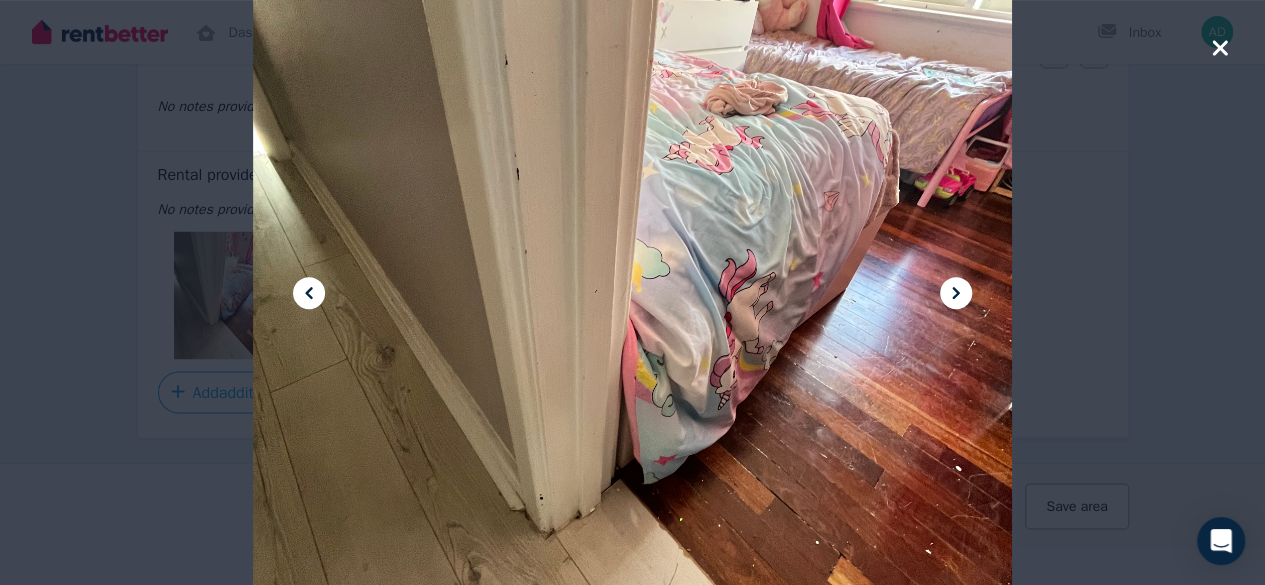 click 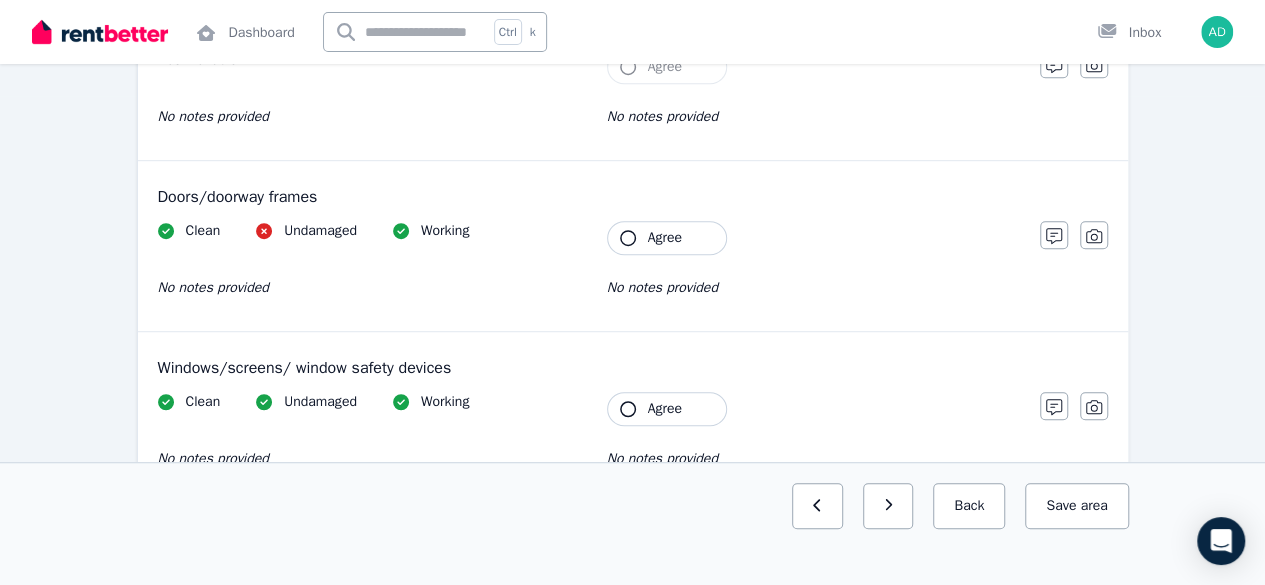 scroll, scrollTop: 0, scrollLeft: 0, axis: both 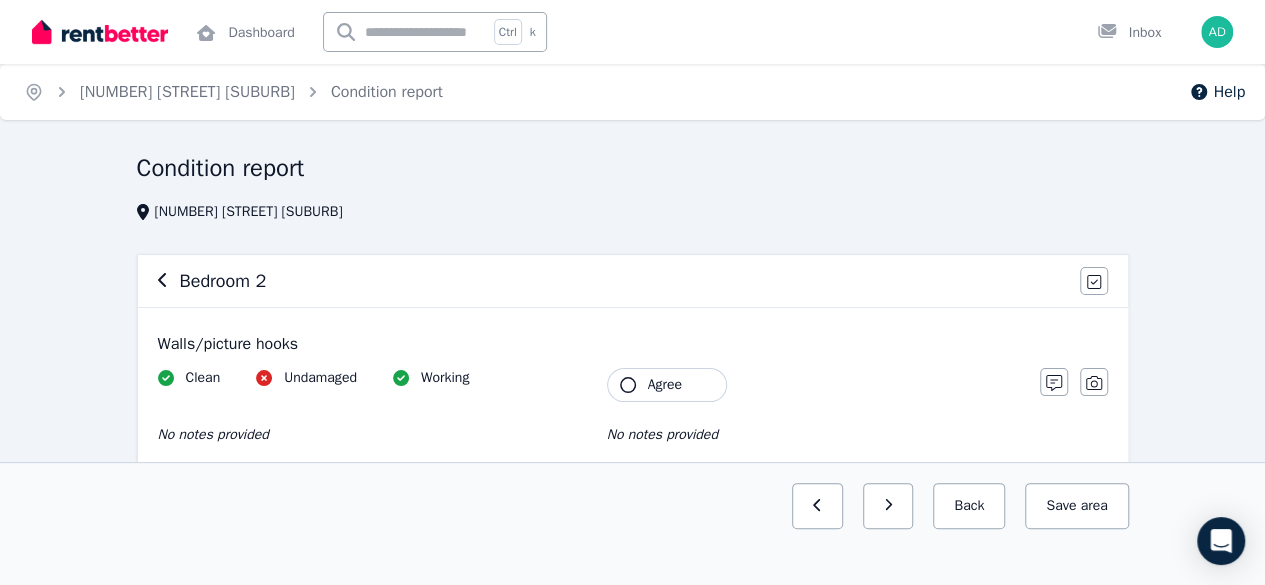 click 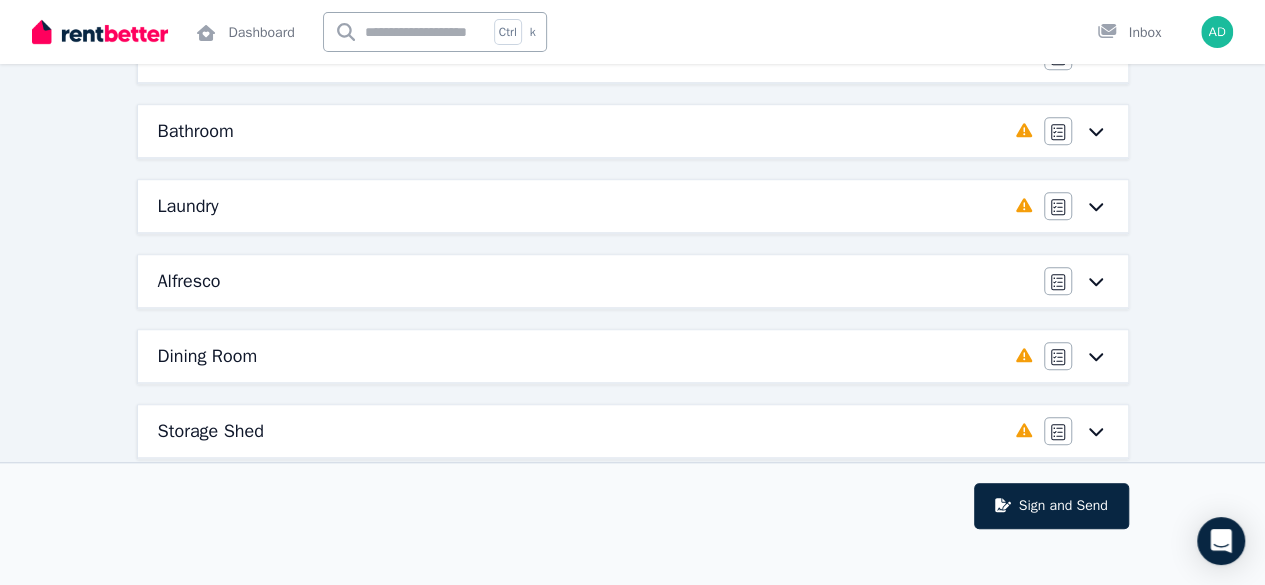 scroll, scrollTop: 500, scrollLeft: 0, axis: vertical 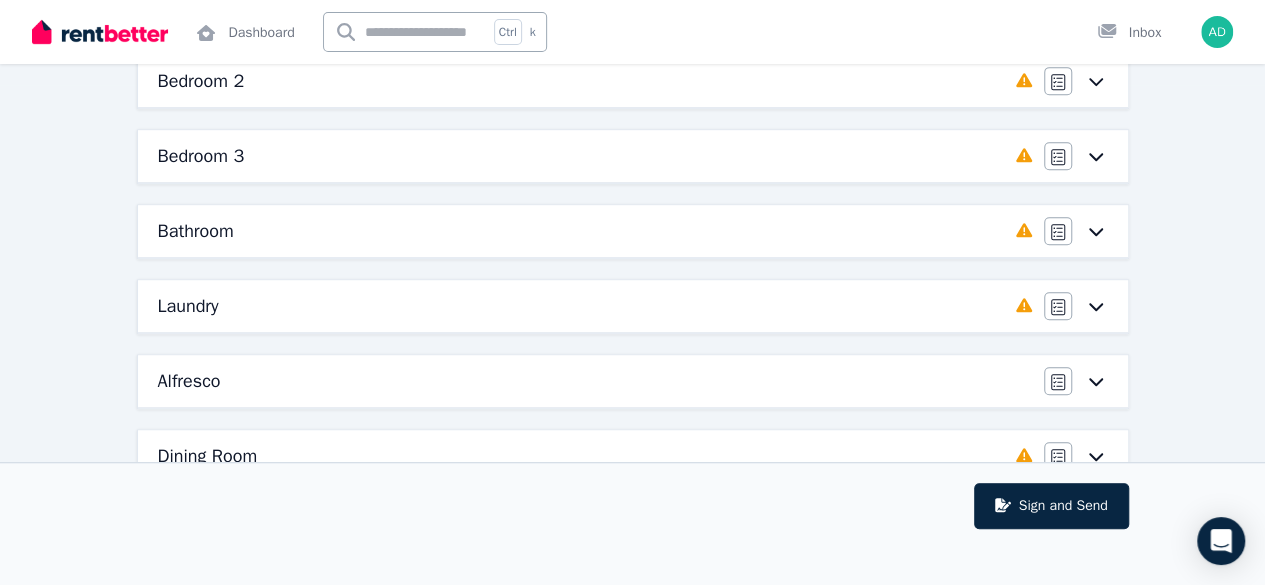 click 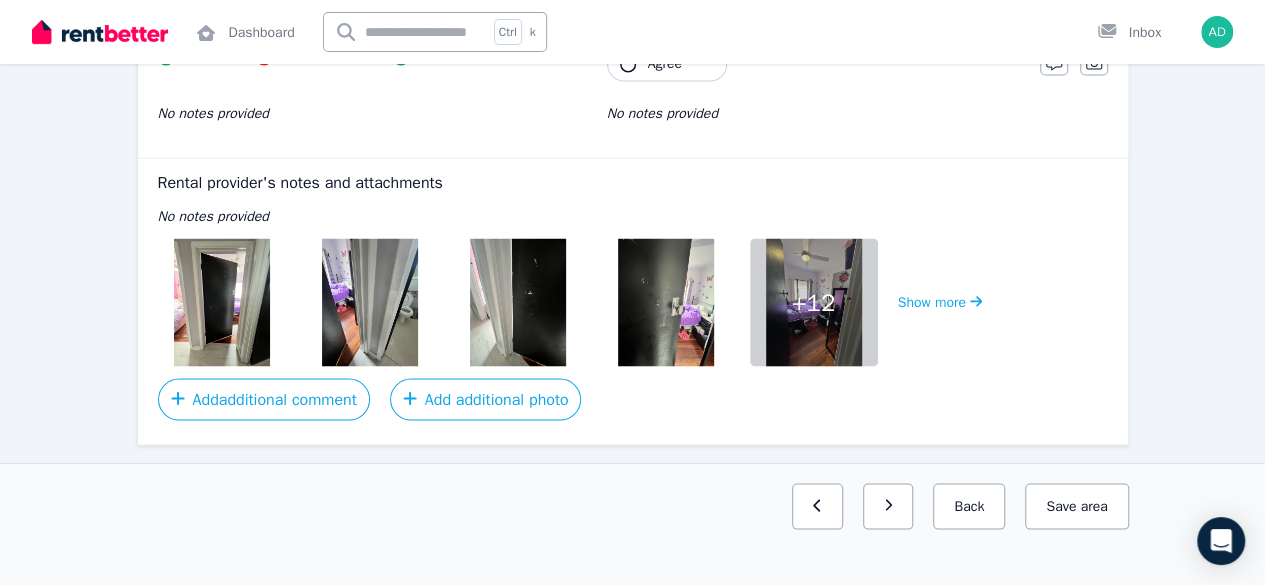 scroll, scrollTop: 1736, scrollLeft: 0, axis: vertical 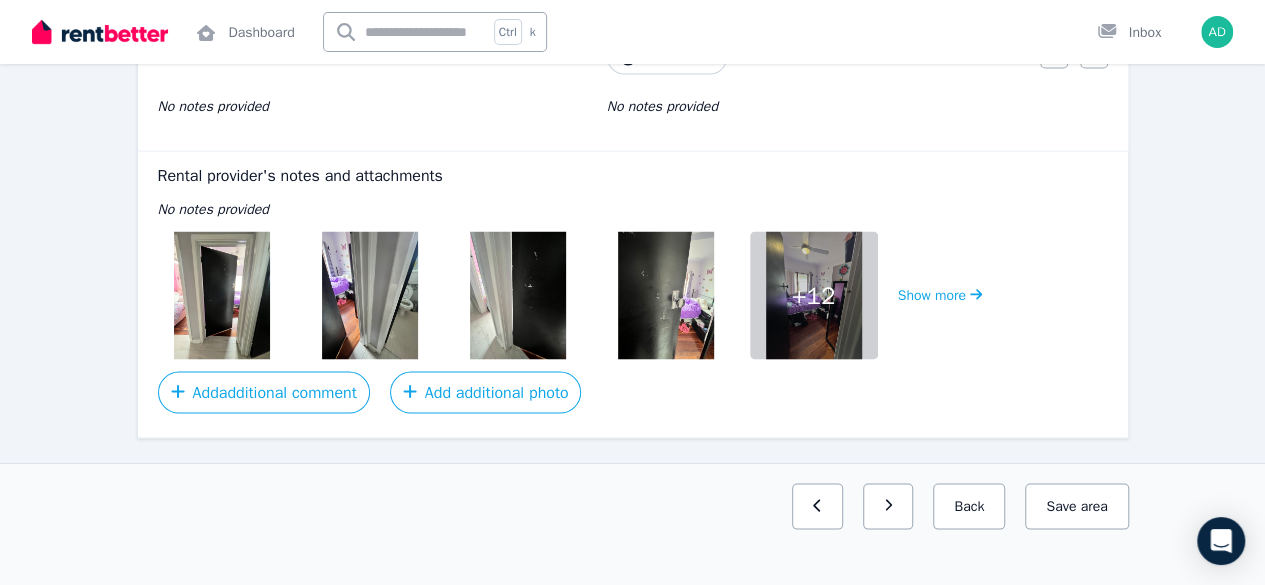 click at bounding box center [222, 295] 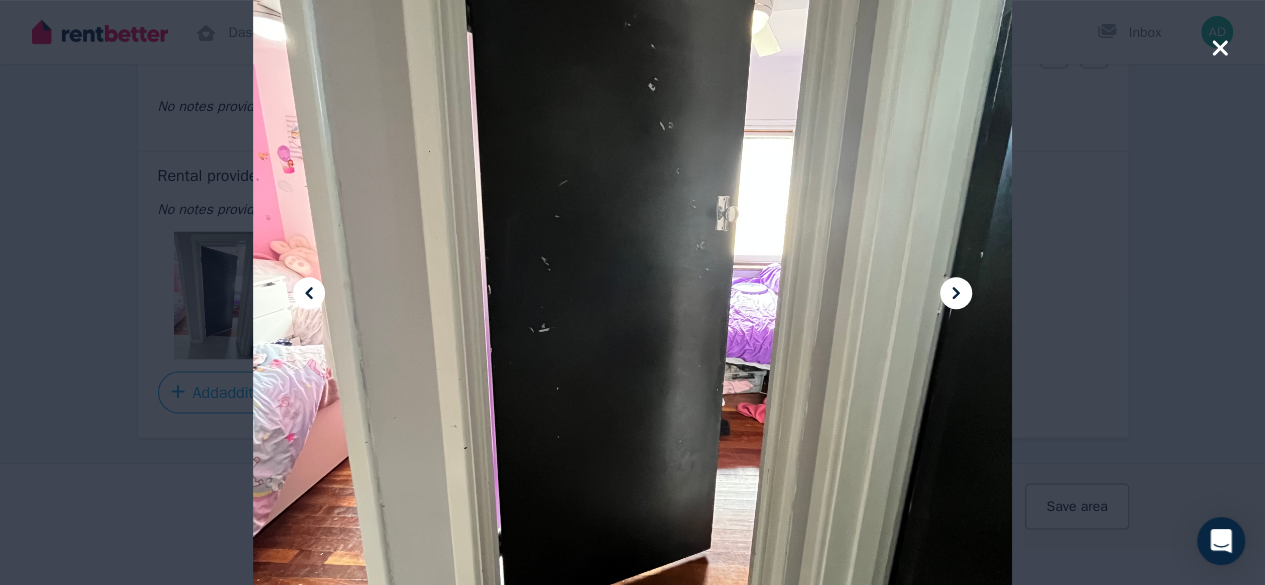 click 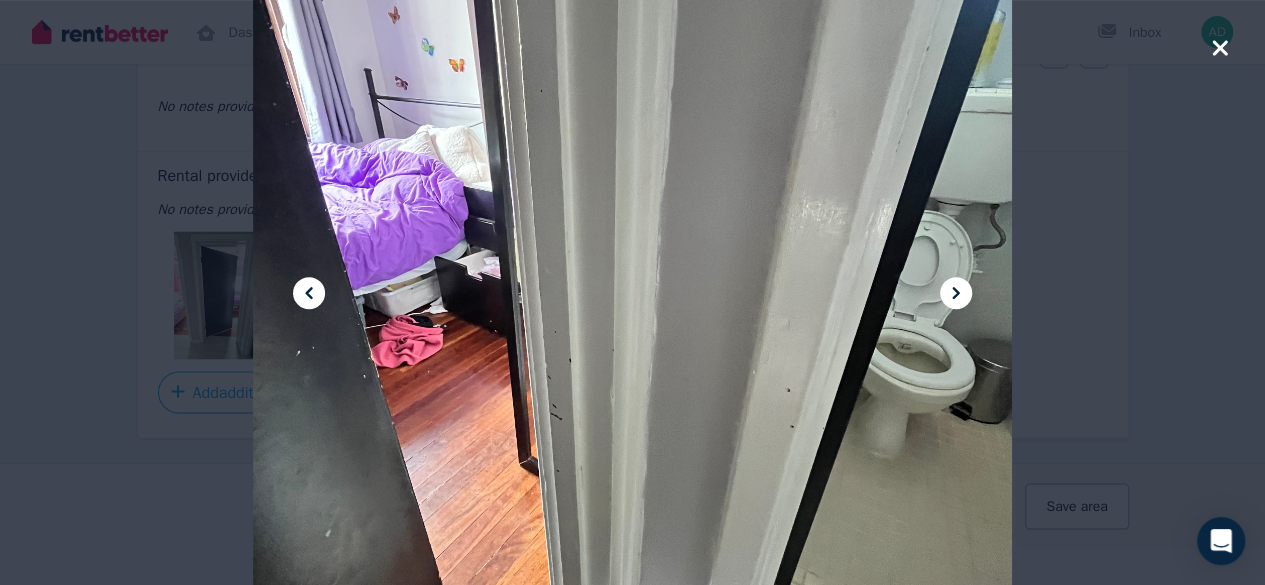click 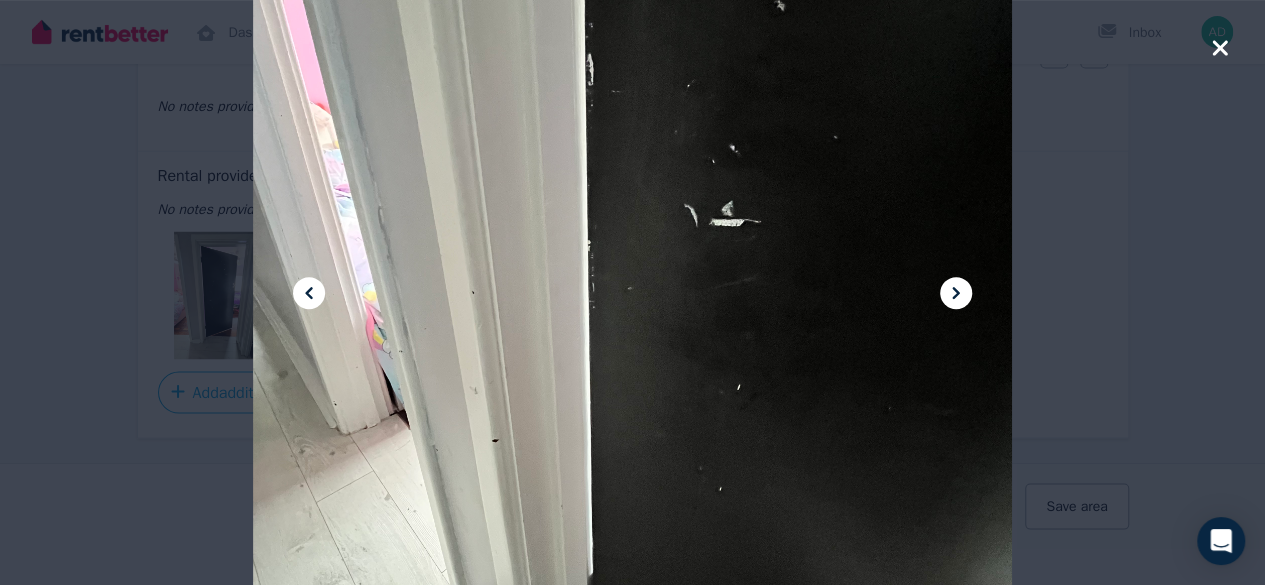 click 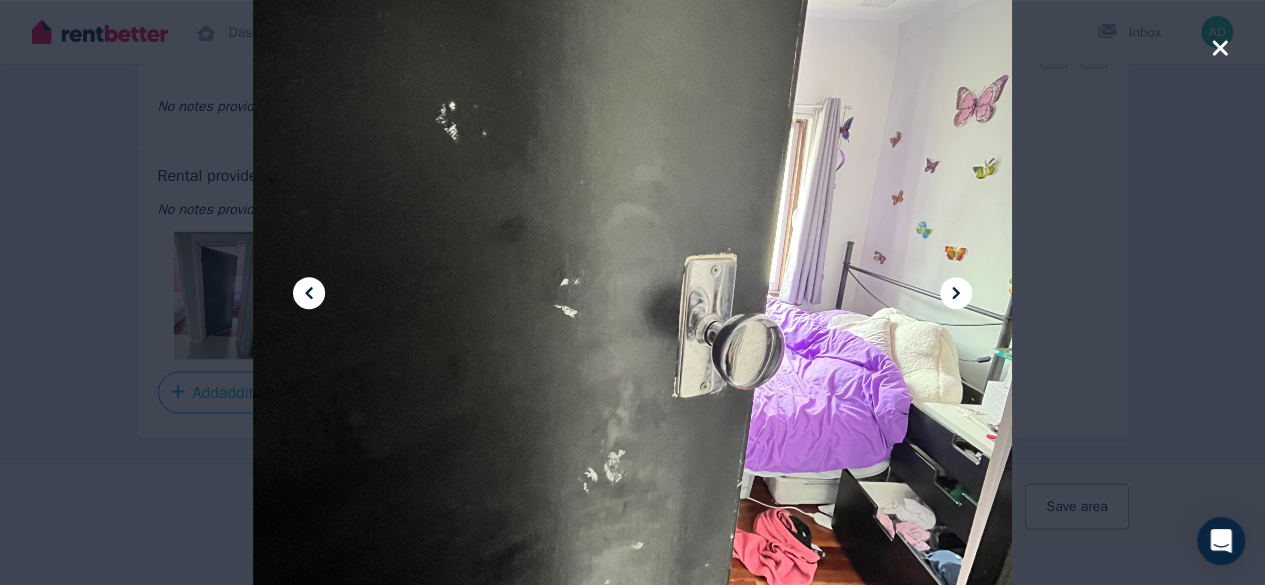 click 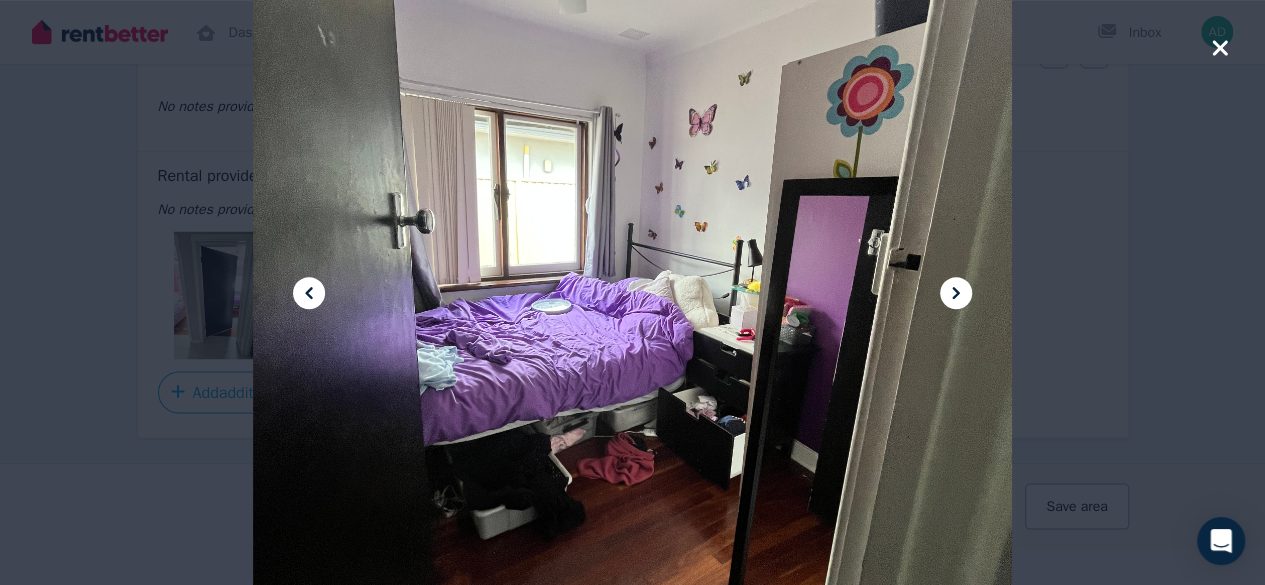click 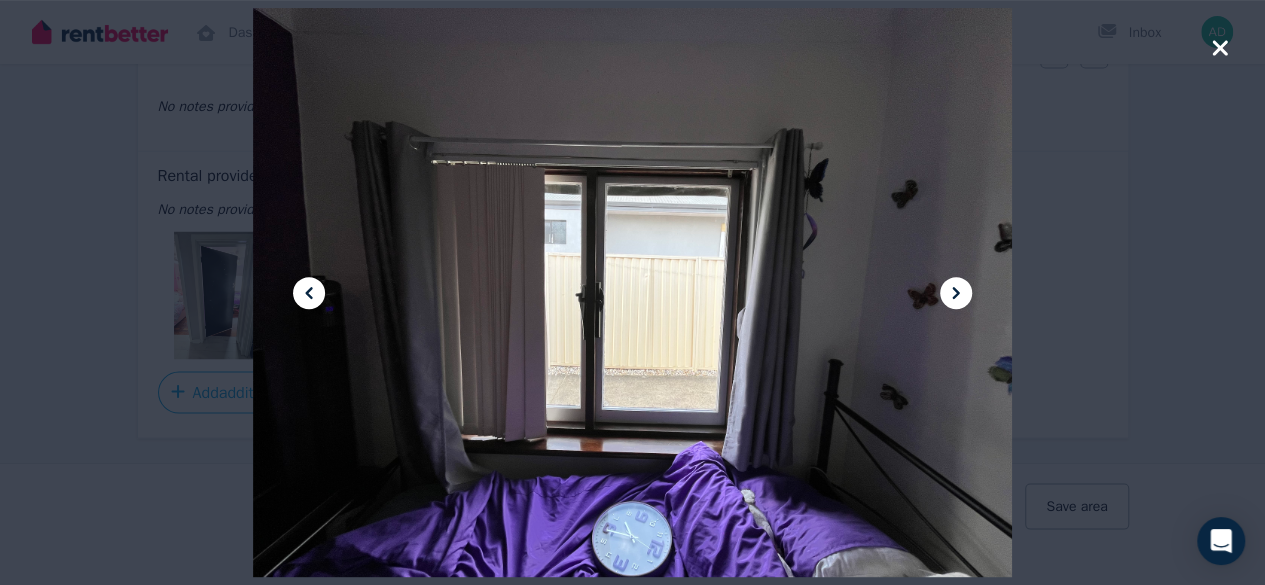click 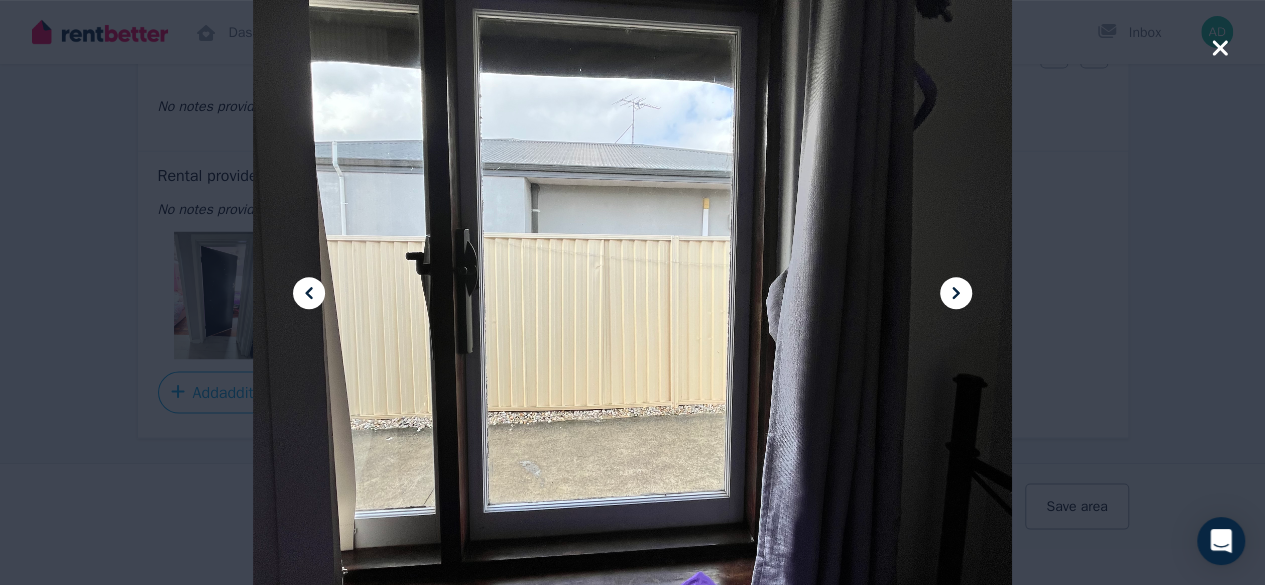 click 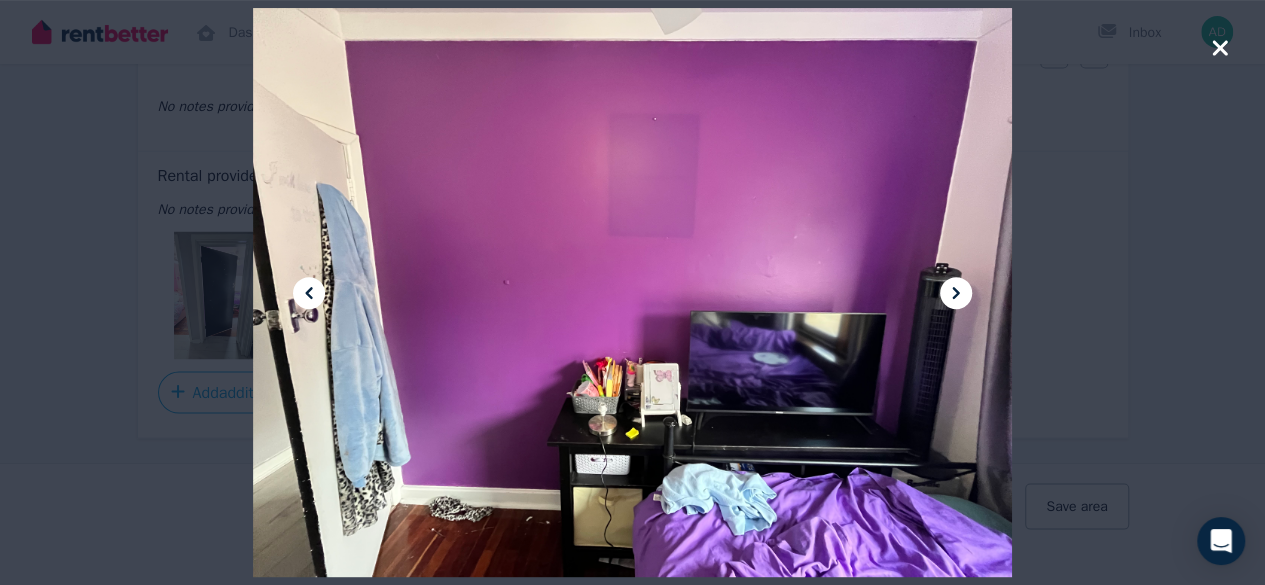 click 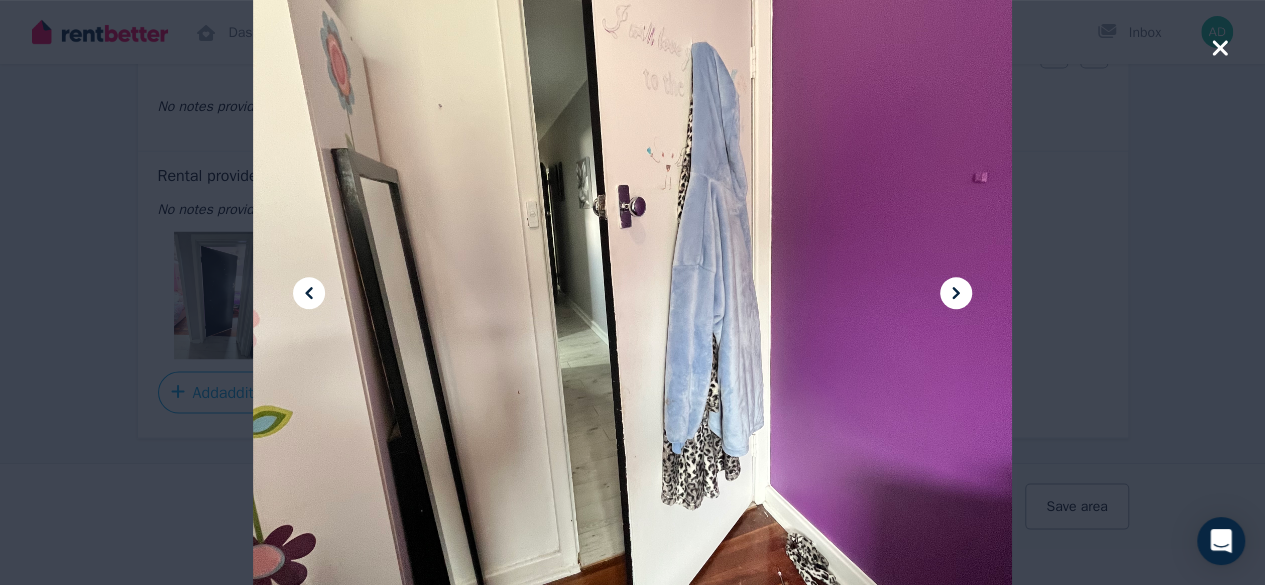 click 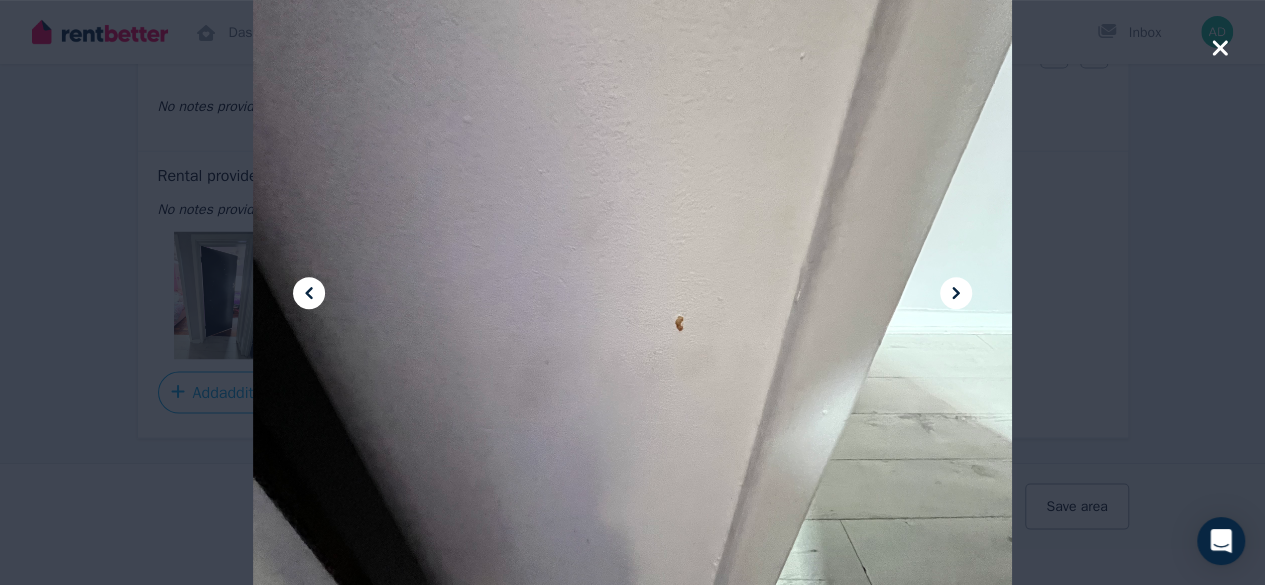 click 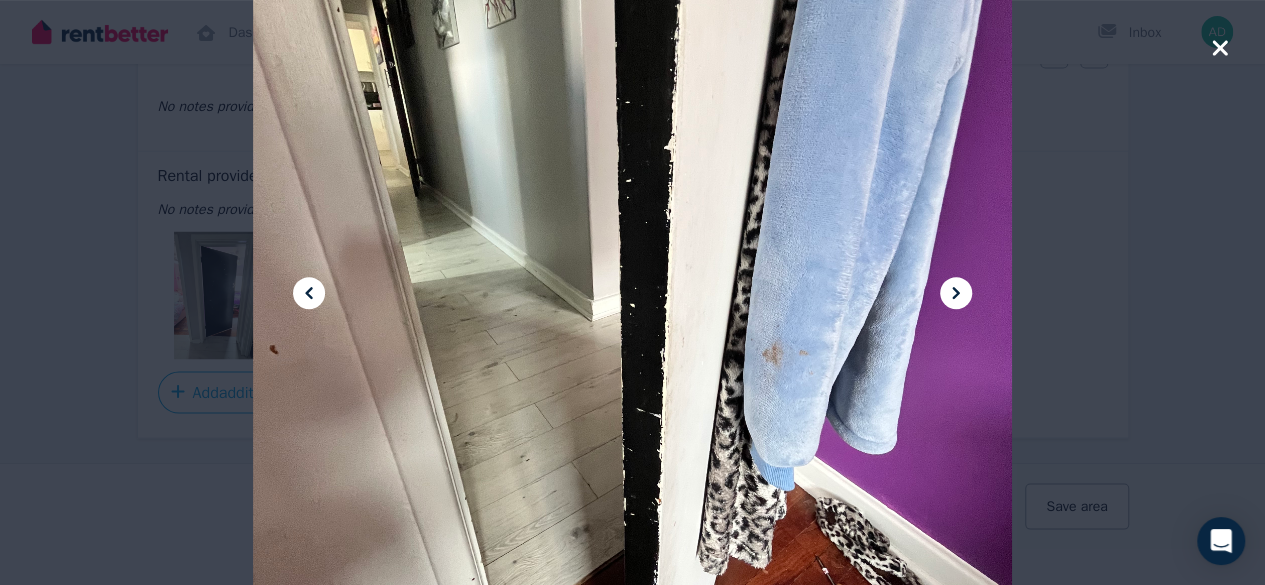 click 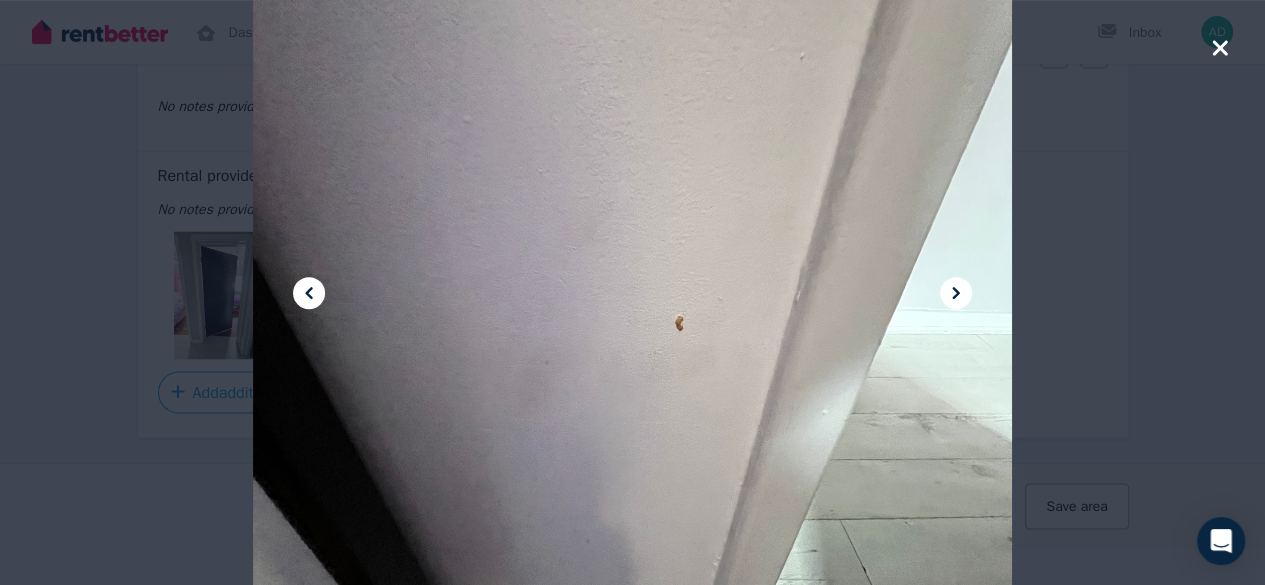 click 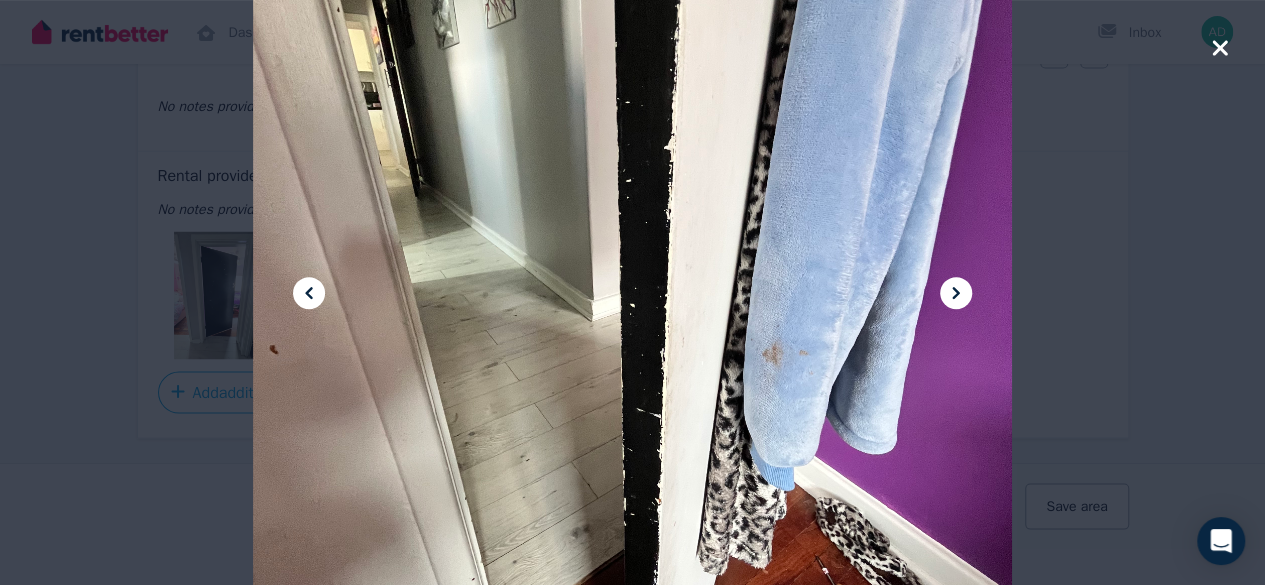 click 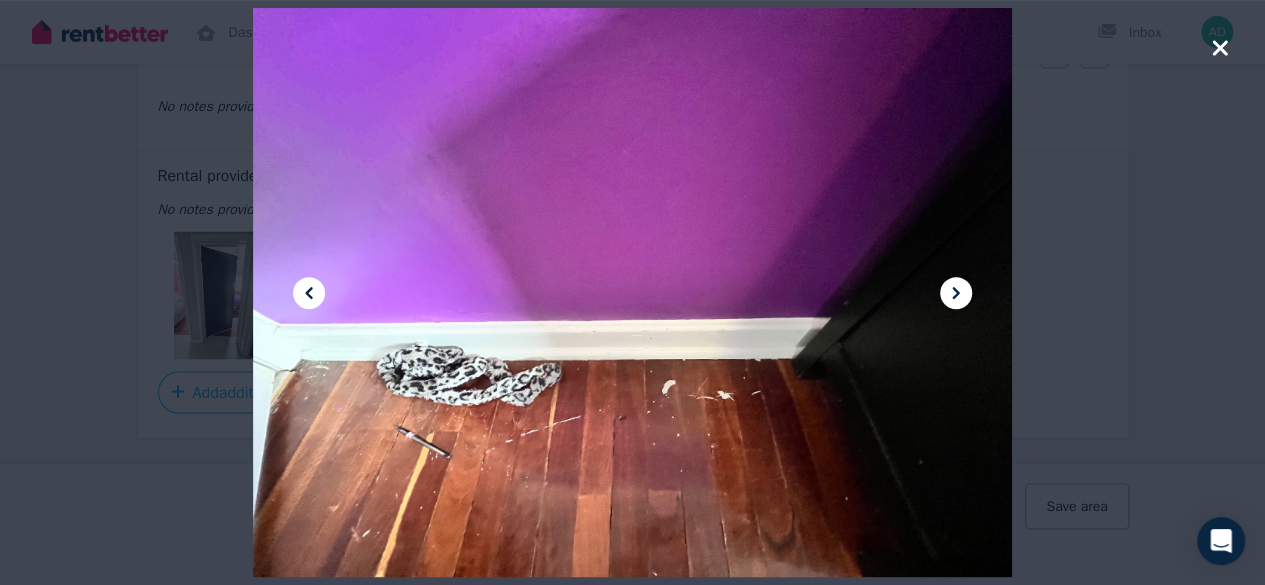 click 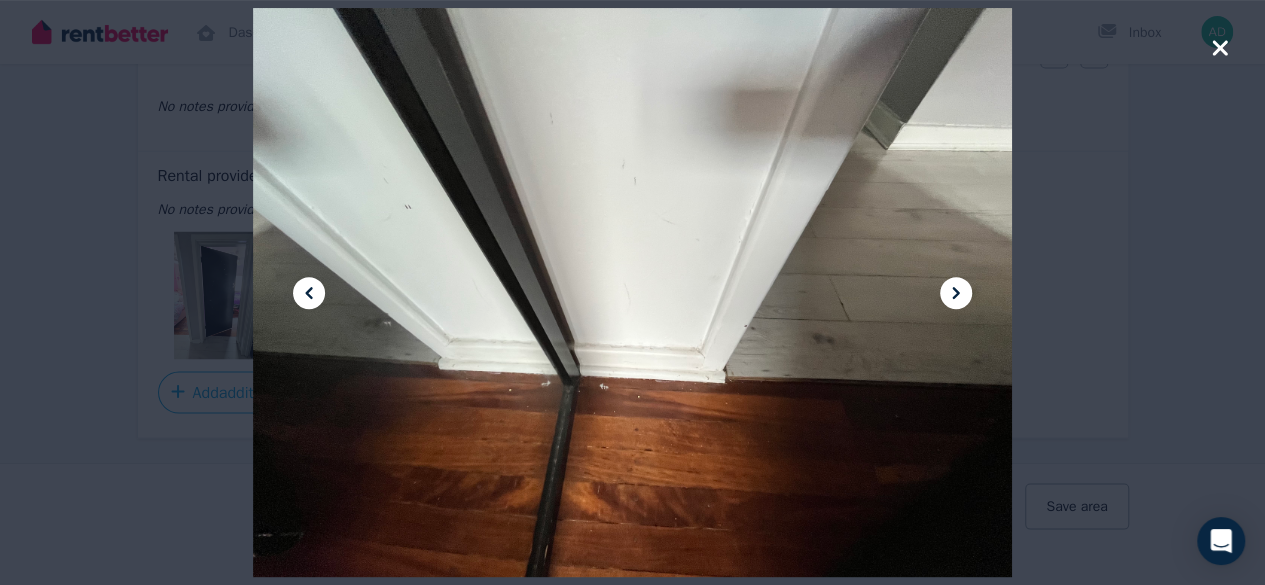 click 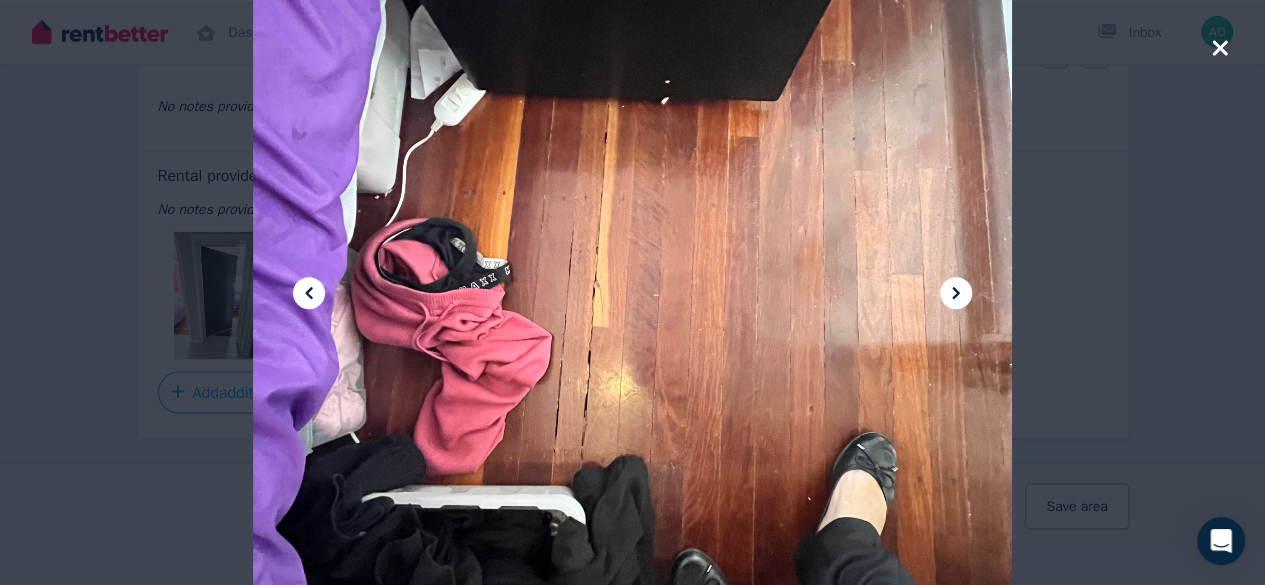 click 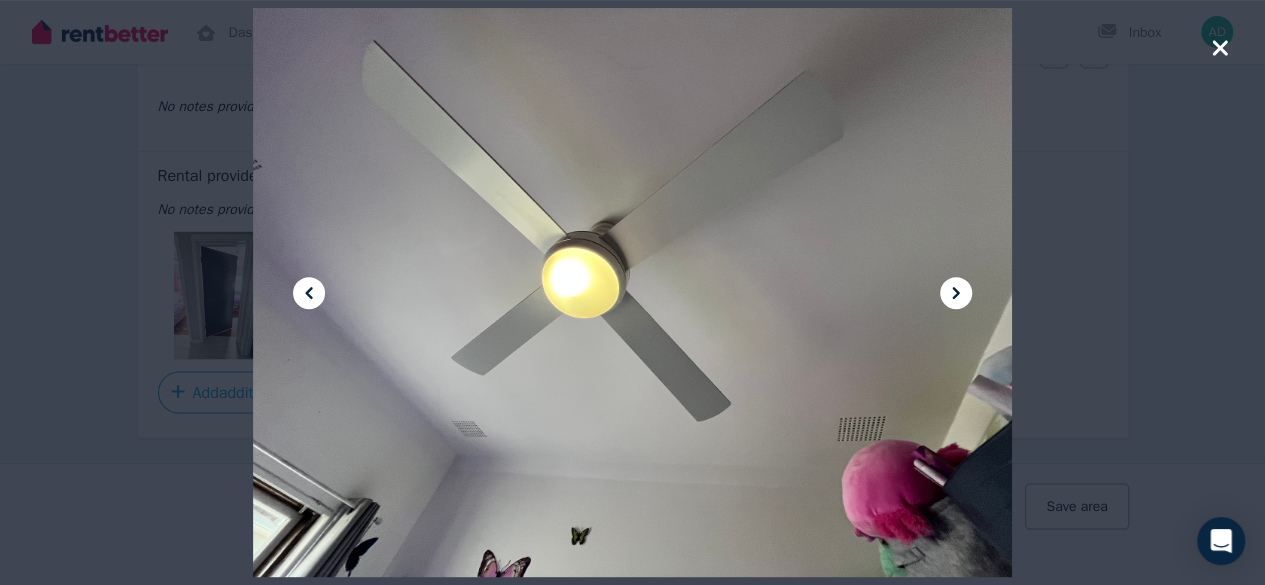 click 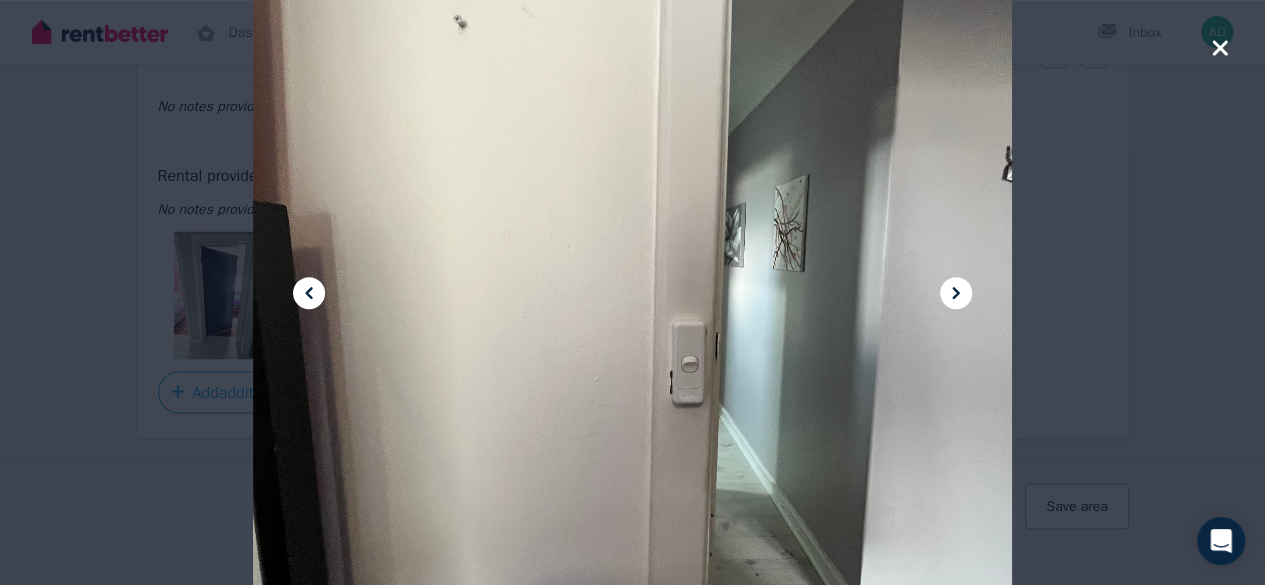 click 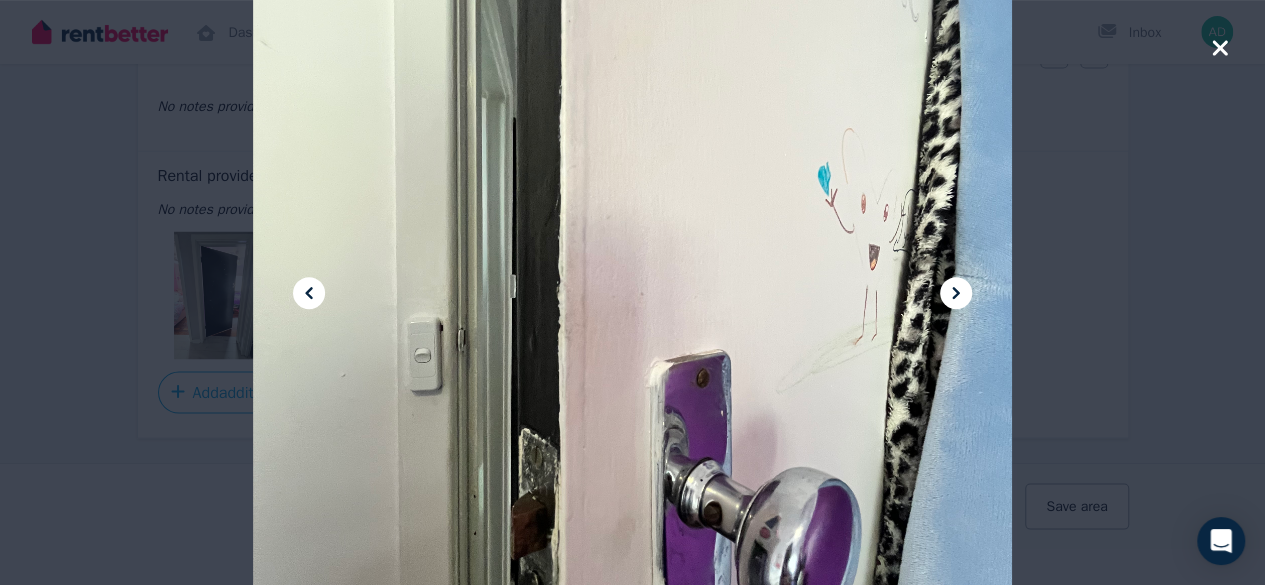 click 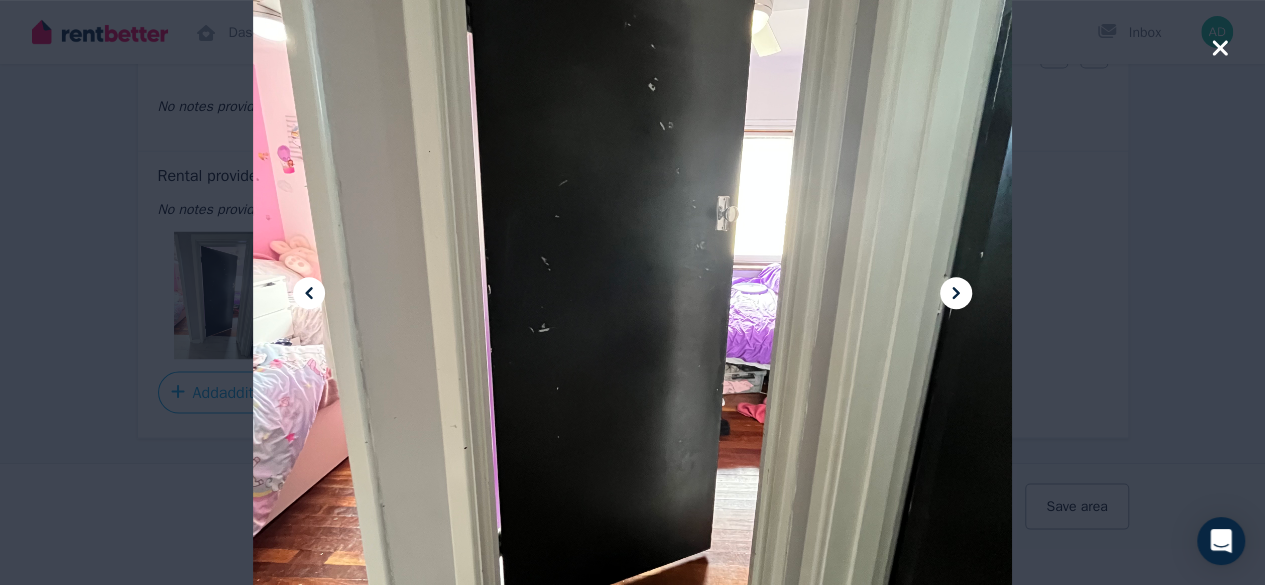 click 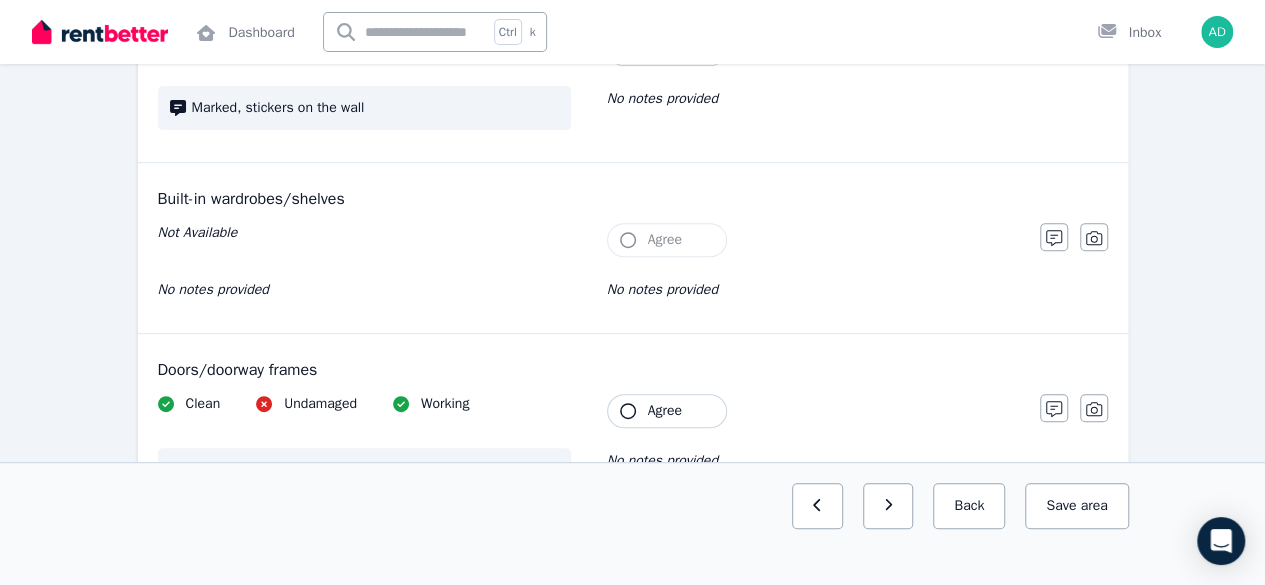 scroll, scrollTop: 0, scrollLeft: 0, axis: both 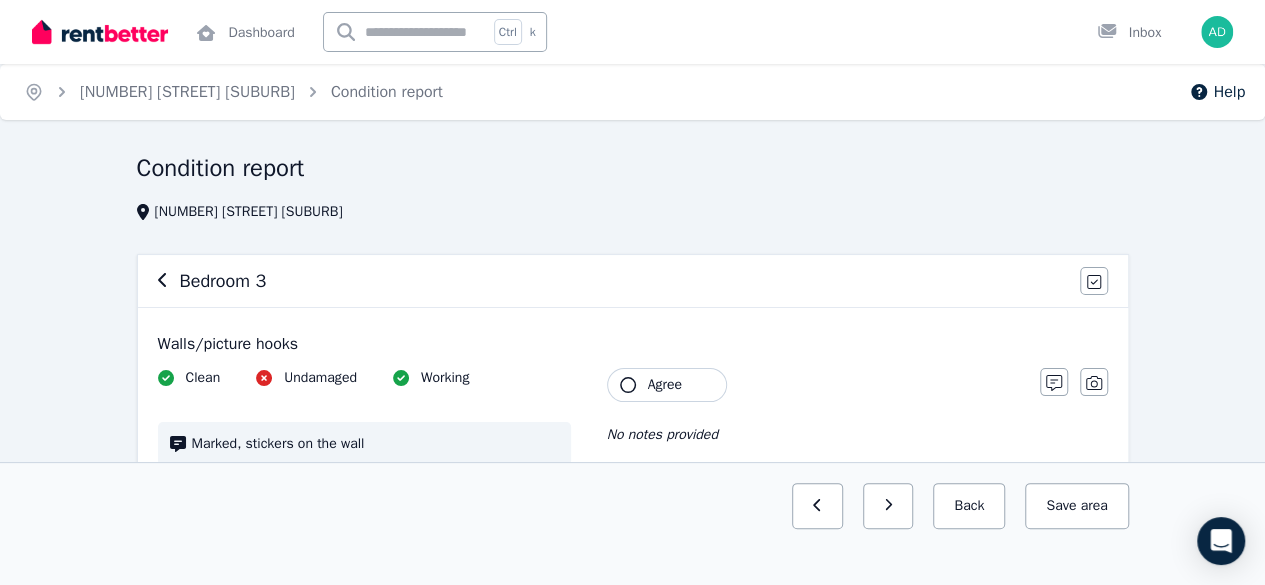 click on "Bedroom 3" at bounding box center [613, 281] 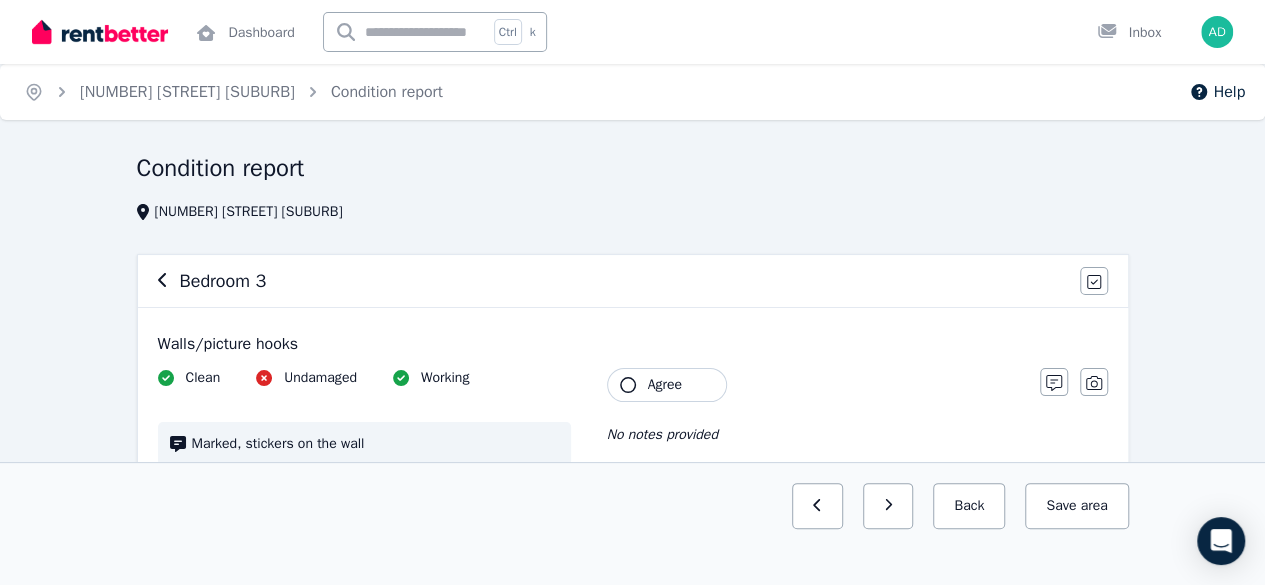 click 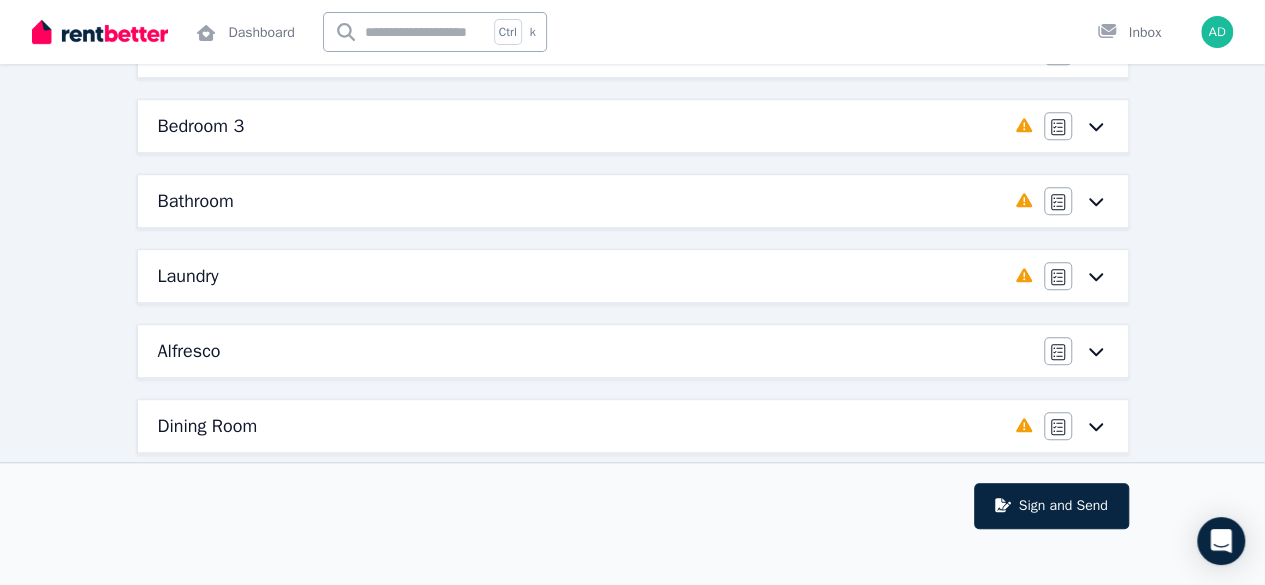 scroll, scrollTop: 500, scrollLeft: 0, axis: vertical 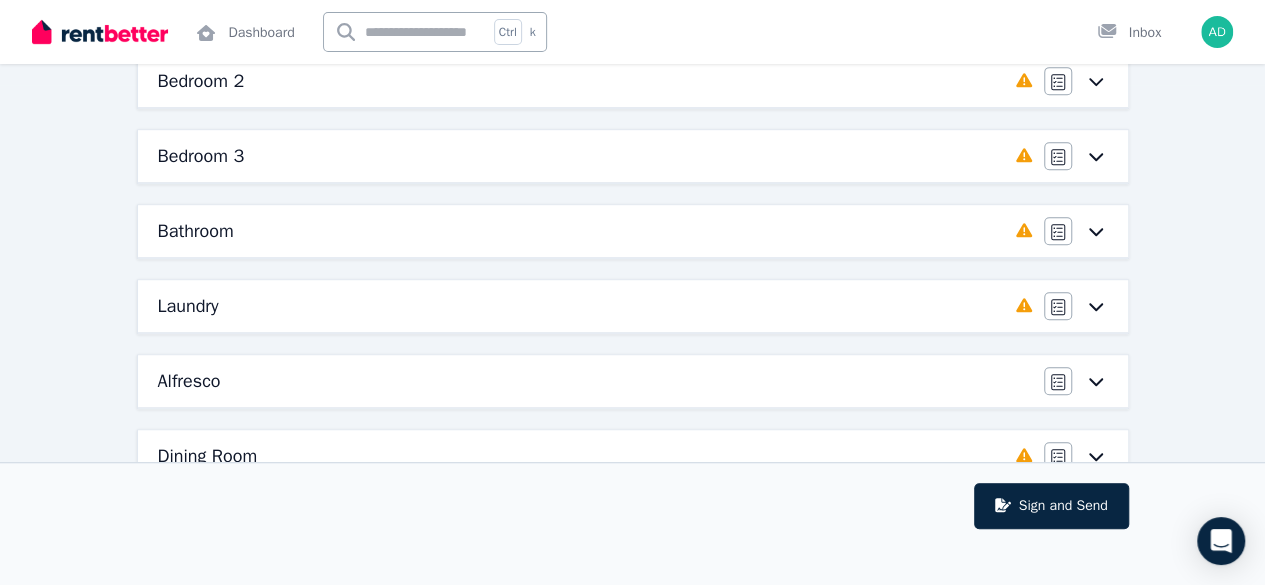 click 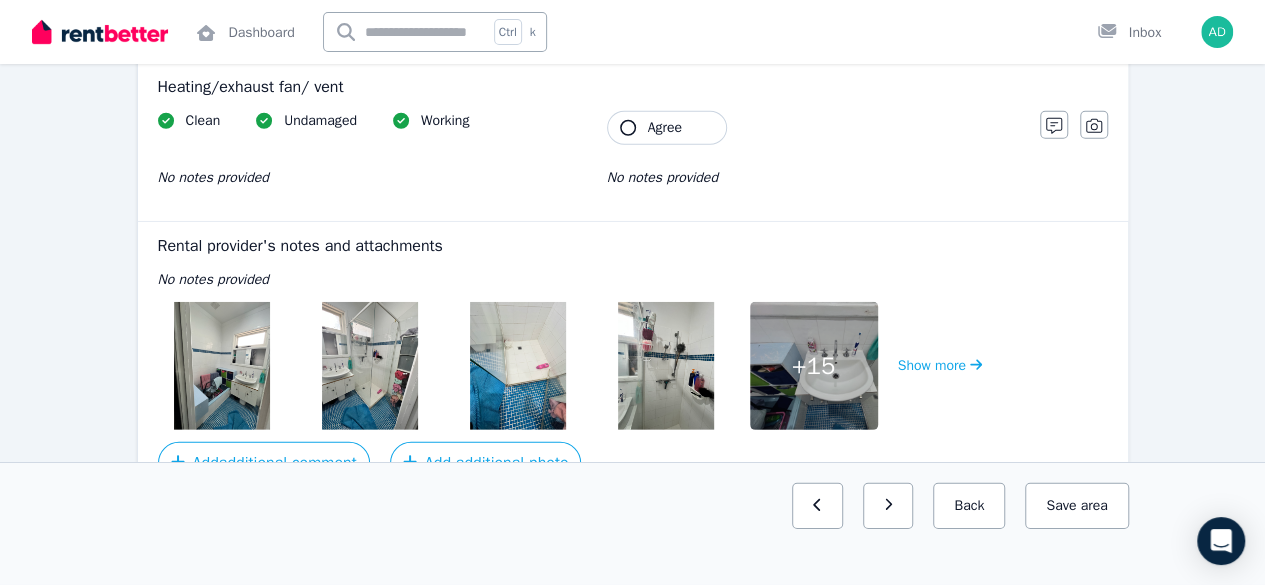 scroll, scrollTop: 2856, scrollLeft: 0, axis: vertical 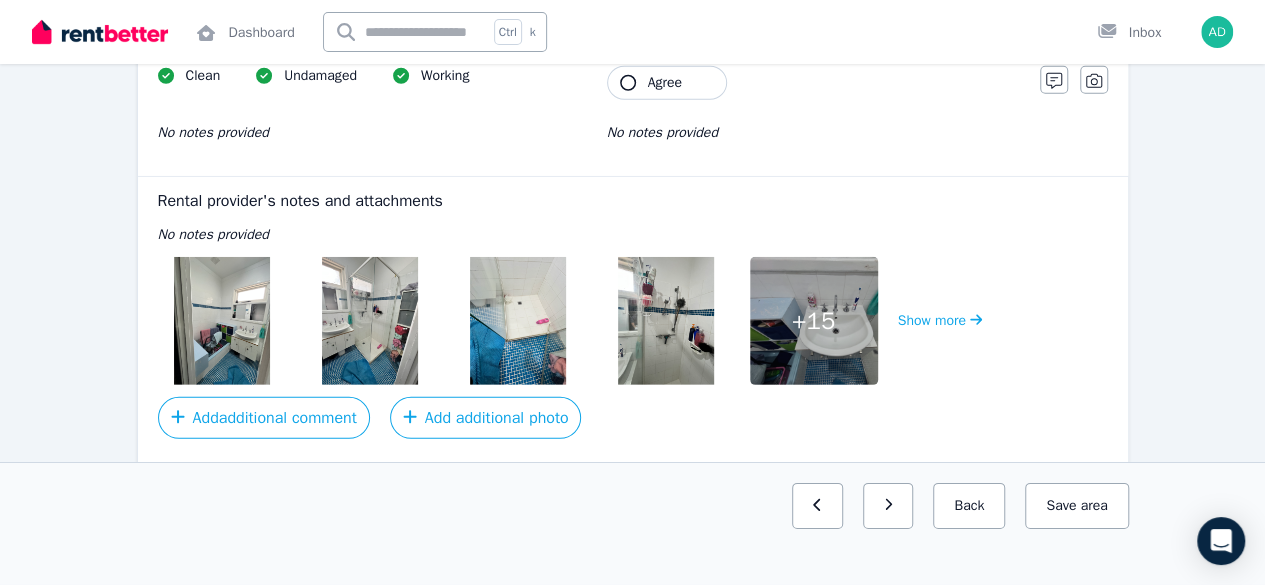click at bounding box center [222, 321] 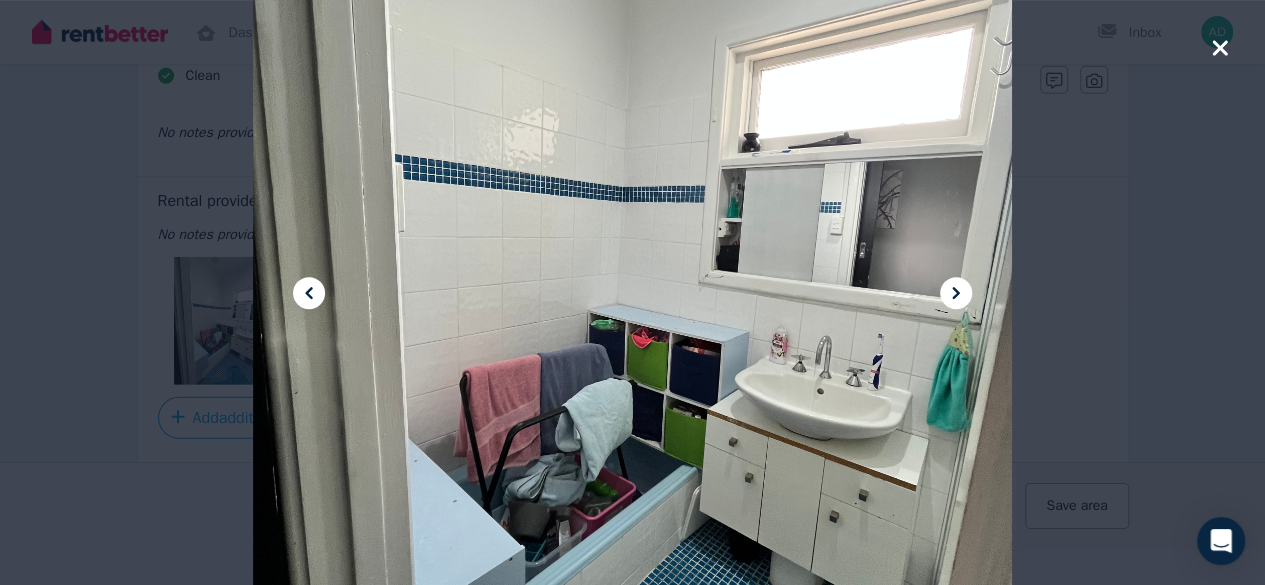 click 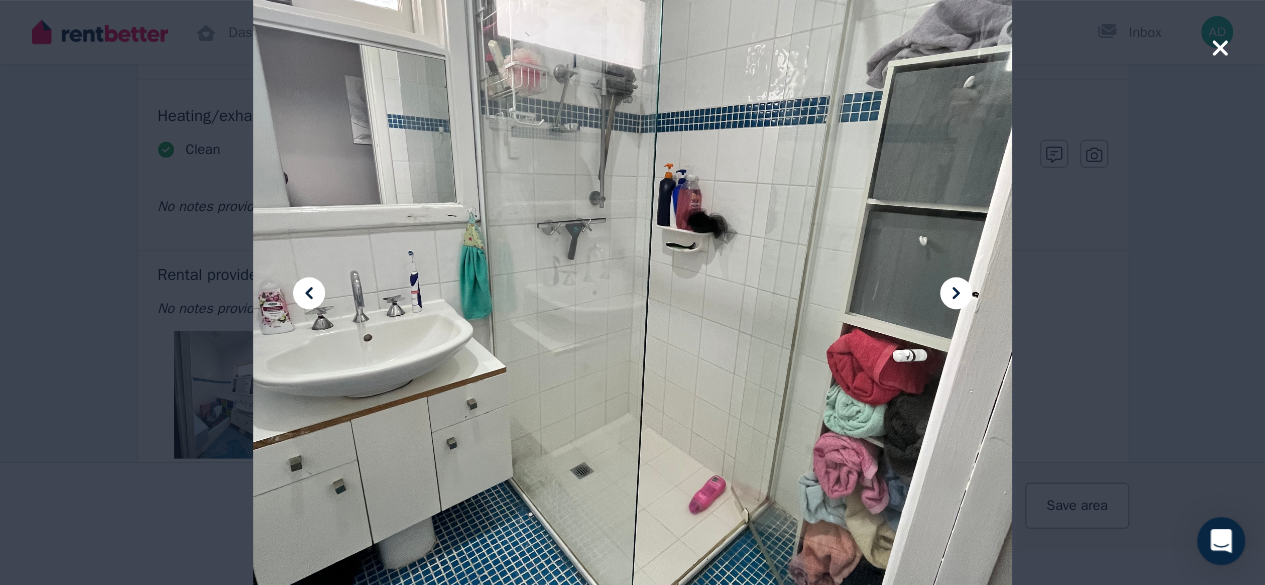 scroll, scrollTop: 2756, scrollLeft: 0, axis: vertical 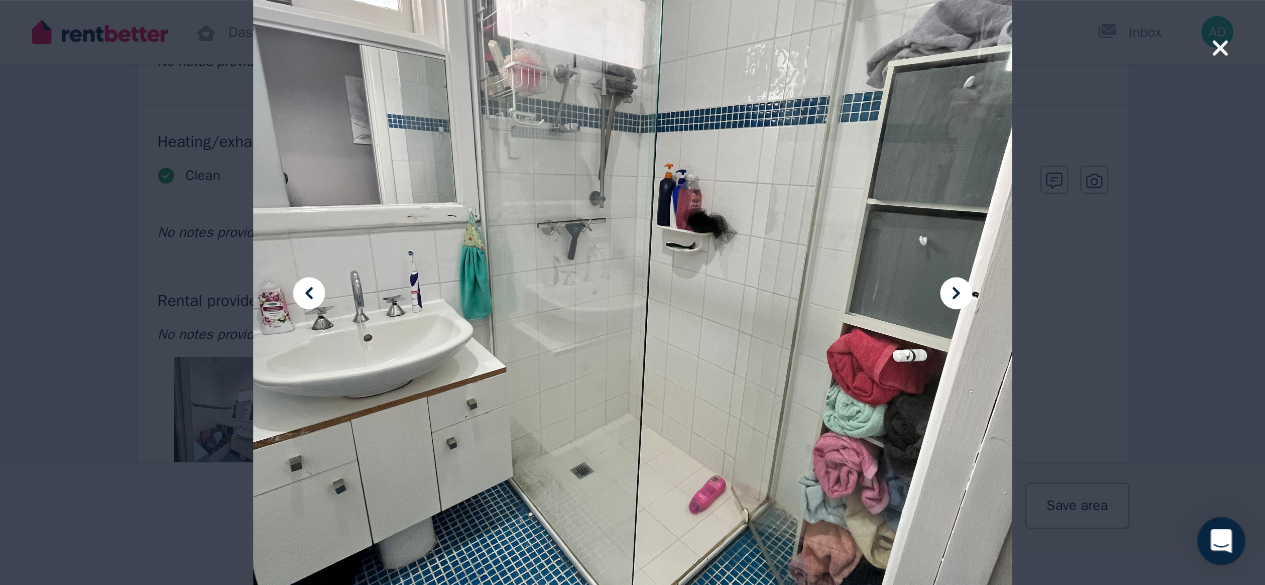 click 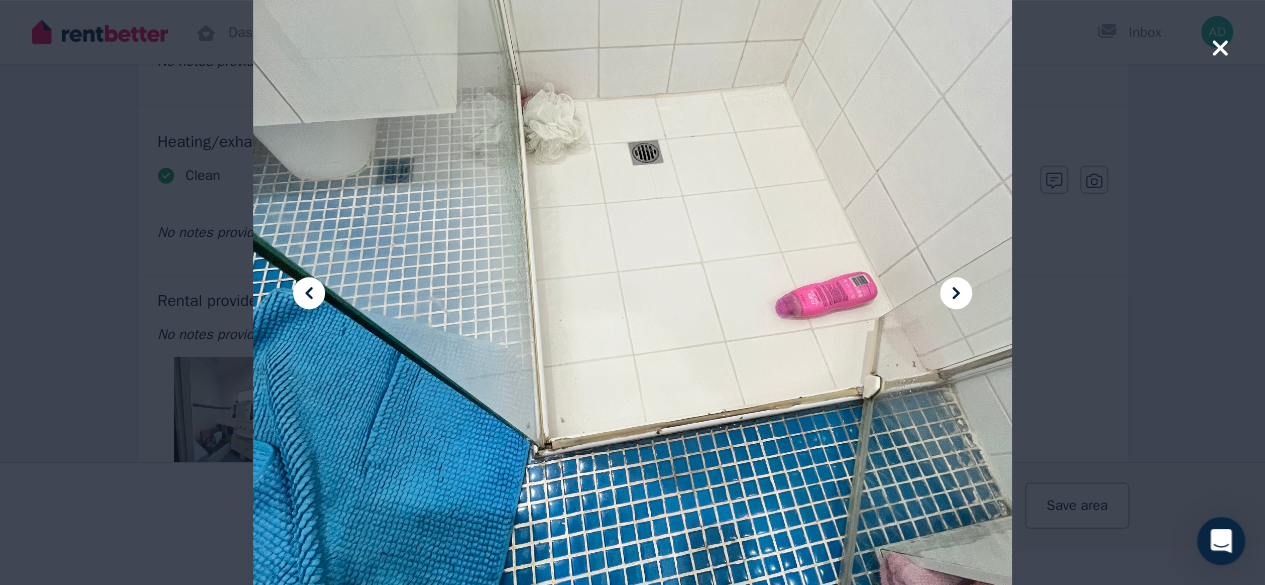 click 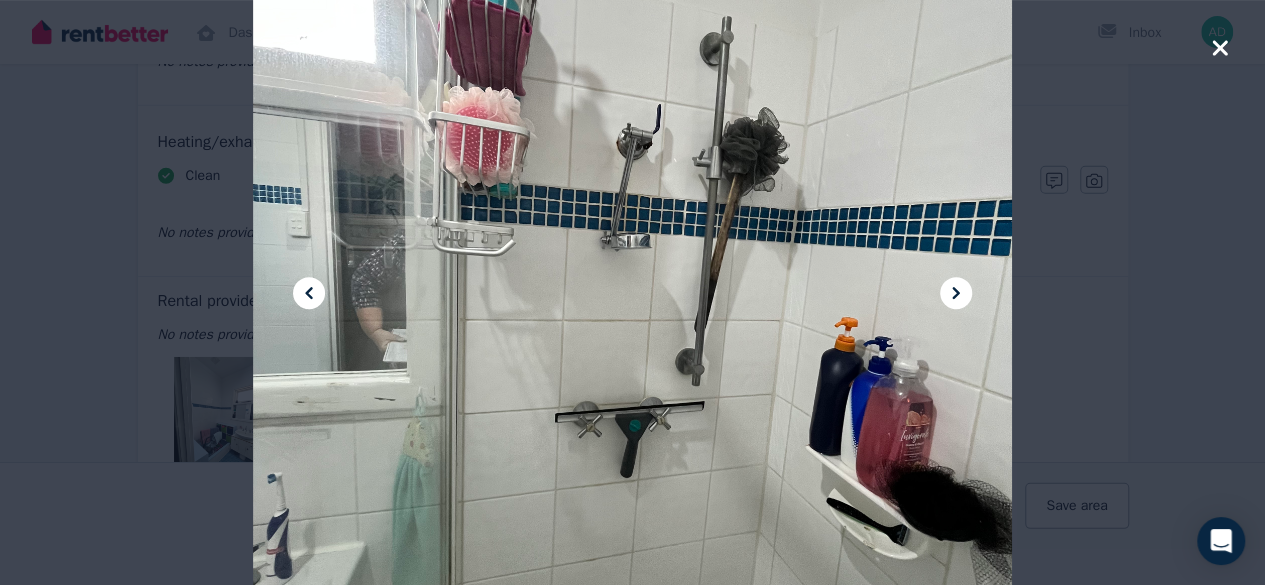 click 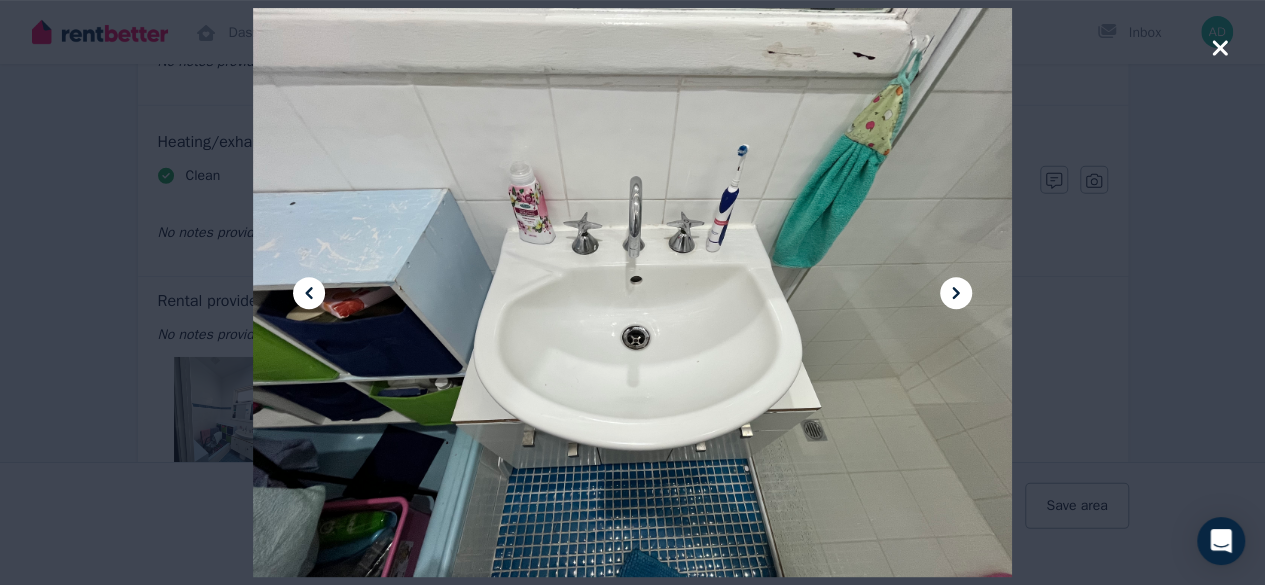 click 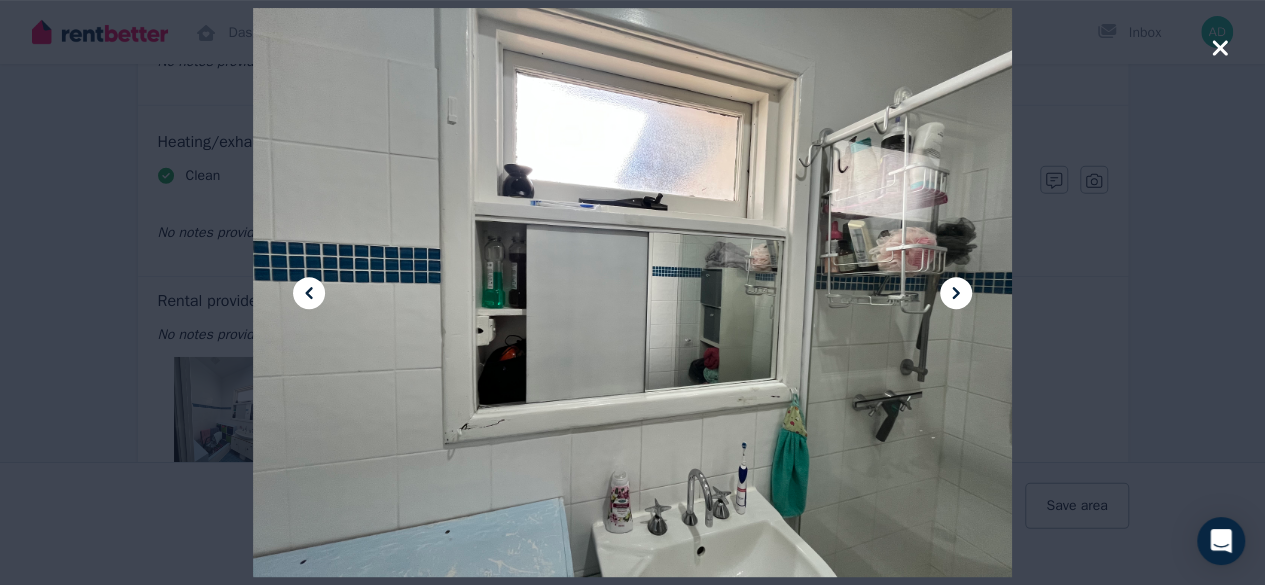 click 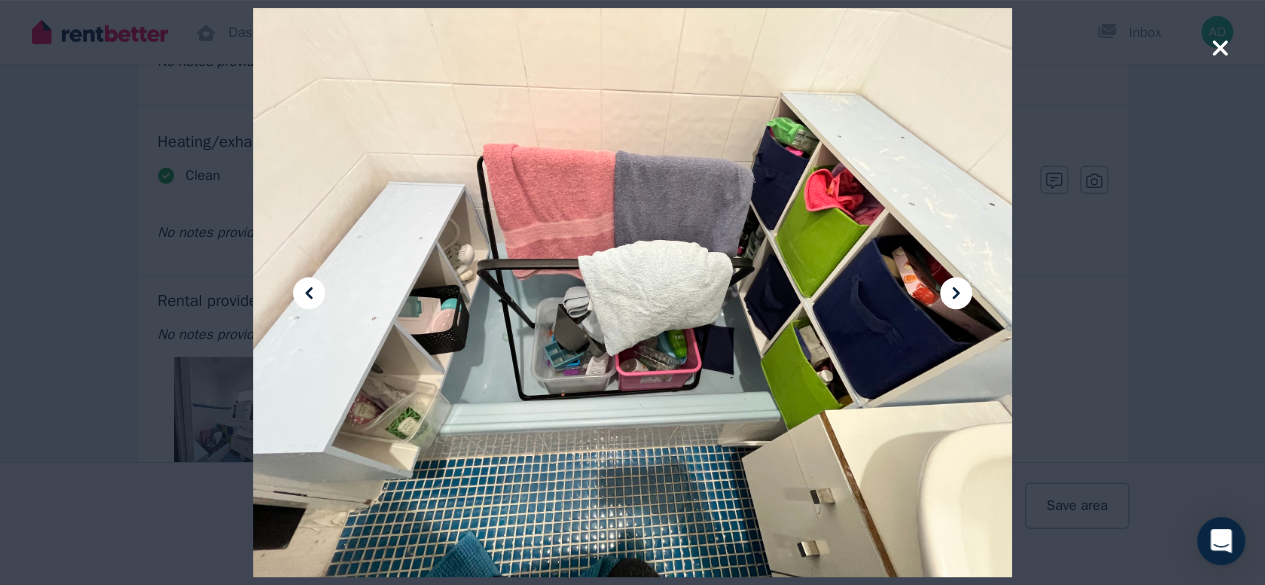 click 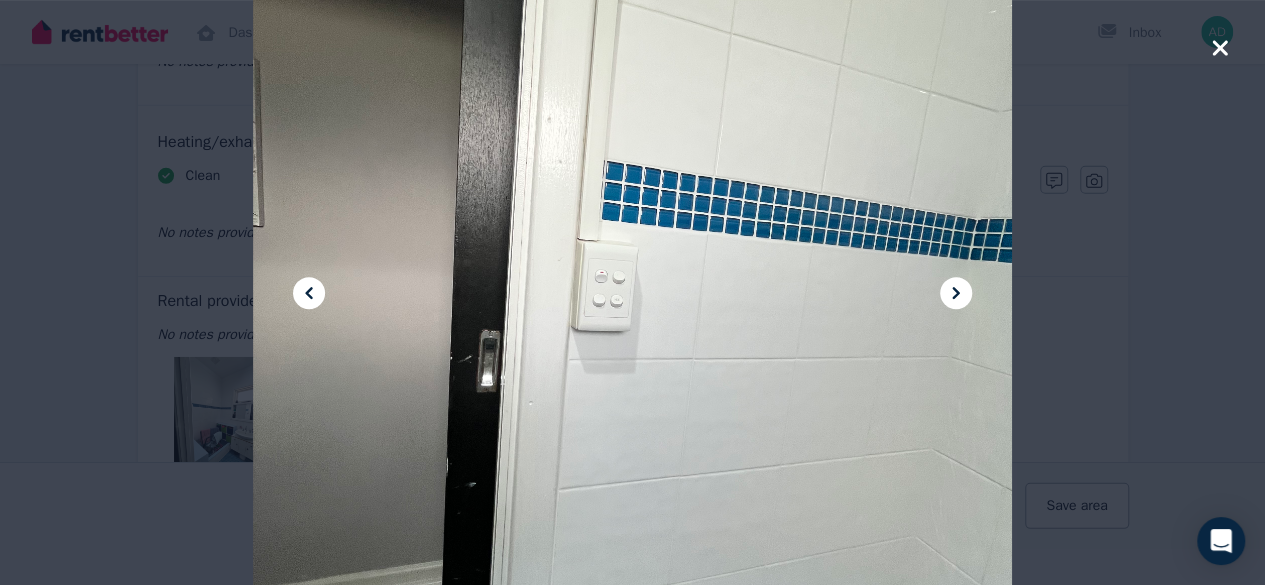 click 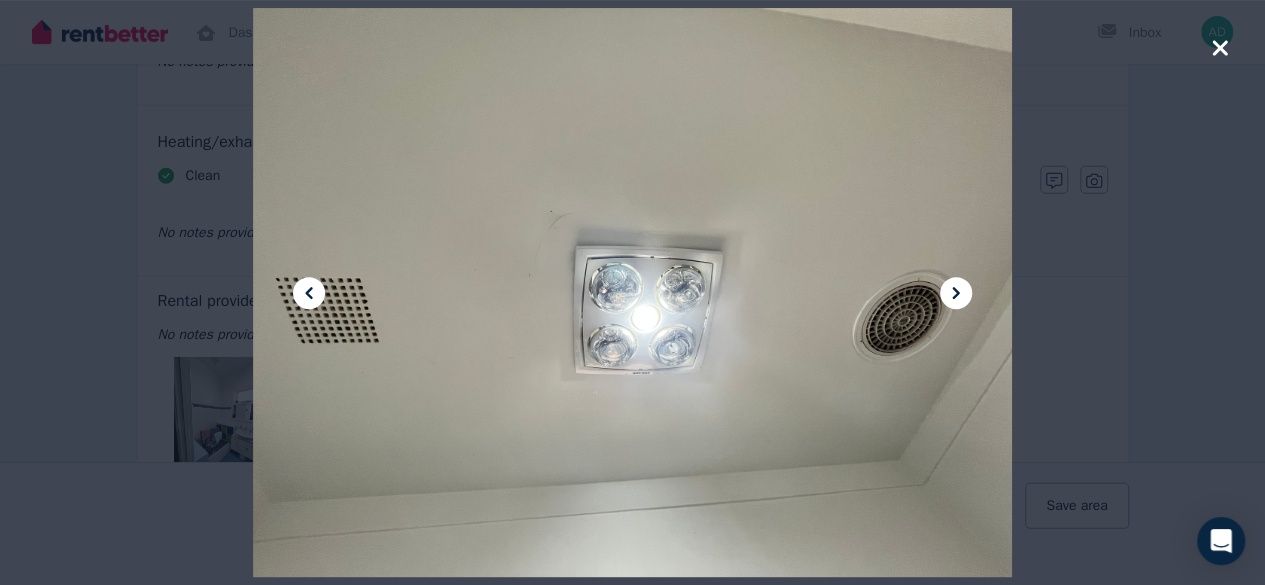 click 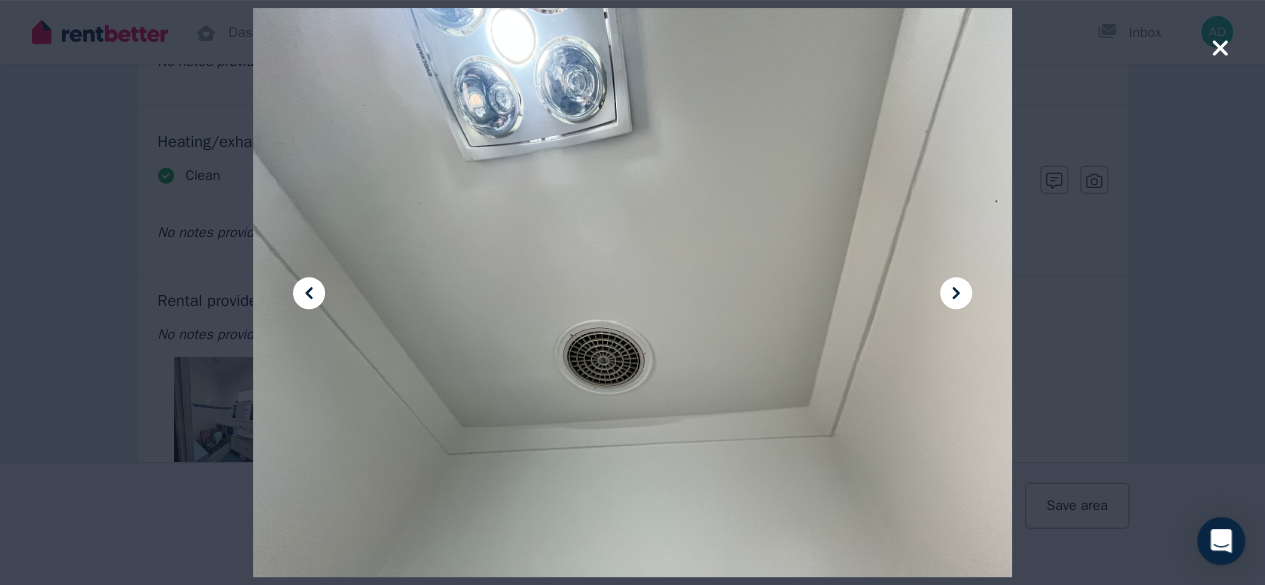 click 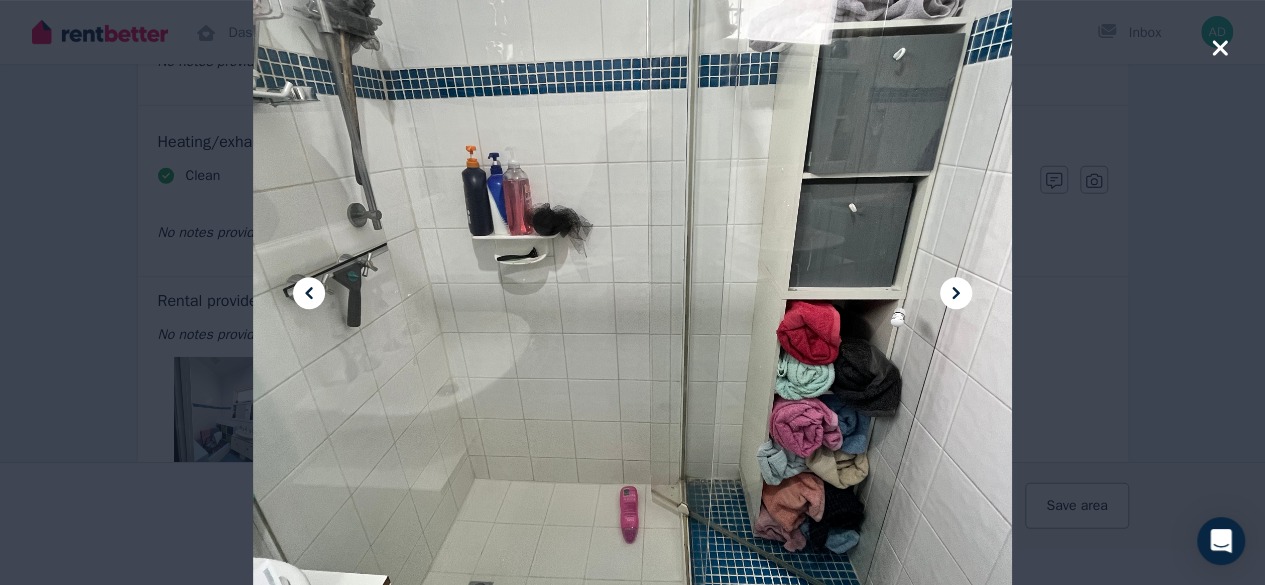 click 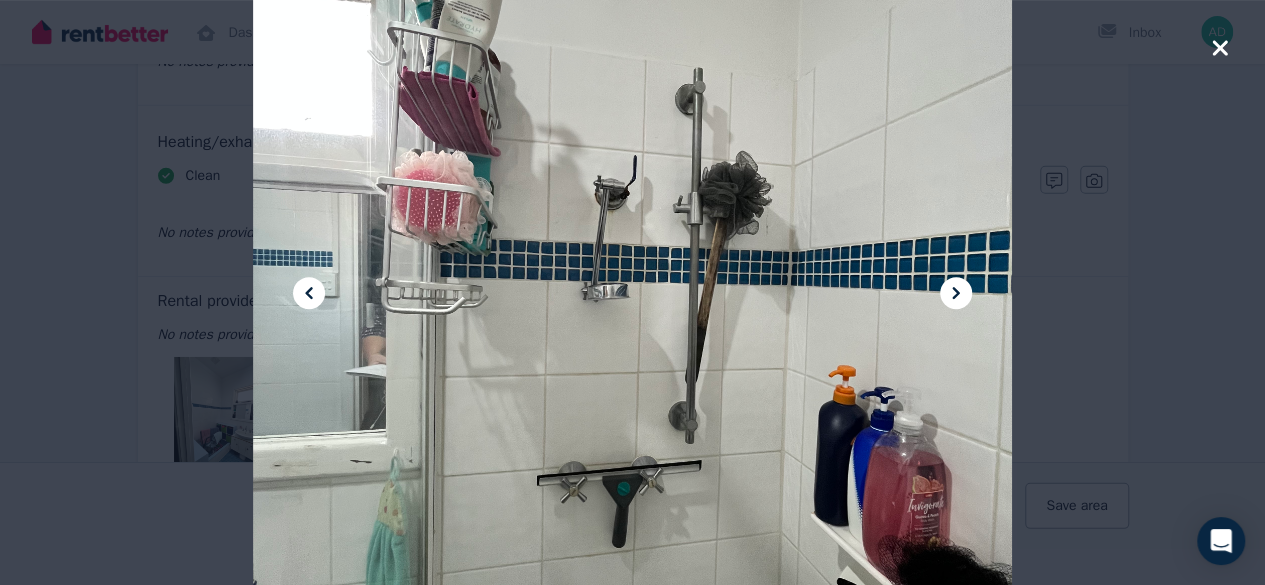click 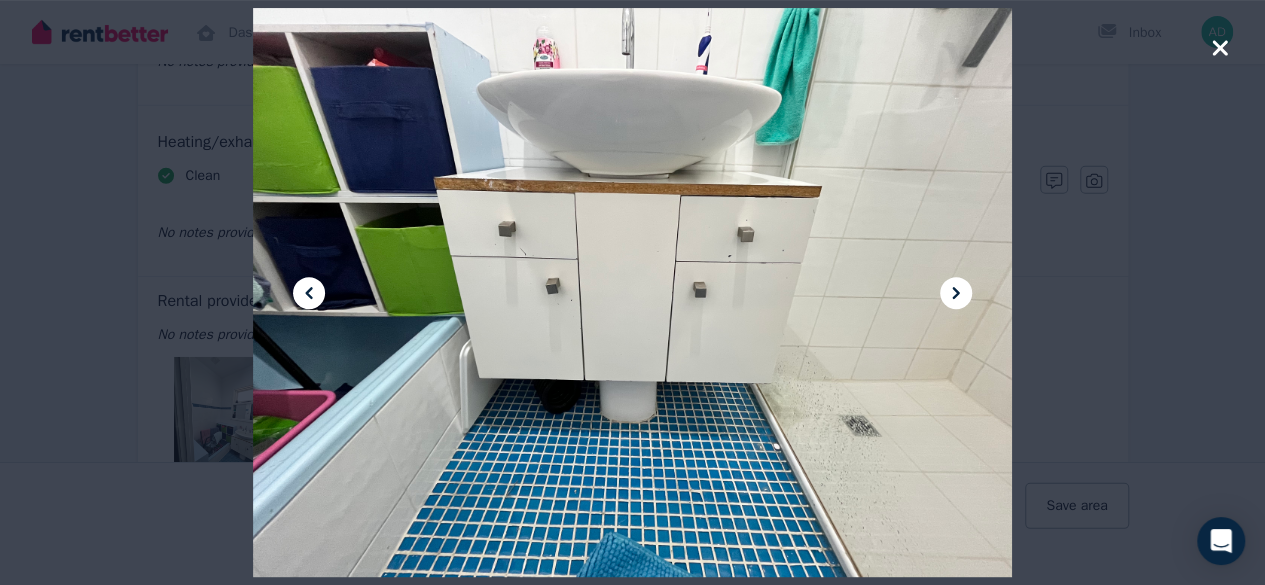 click 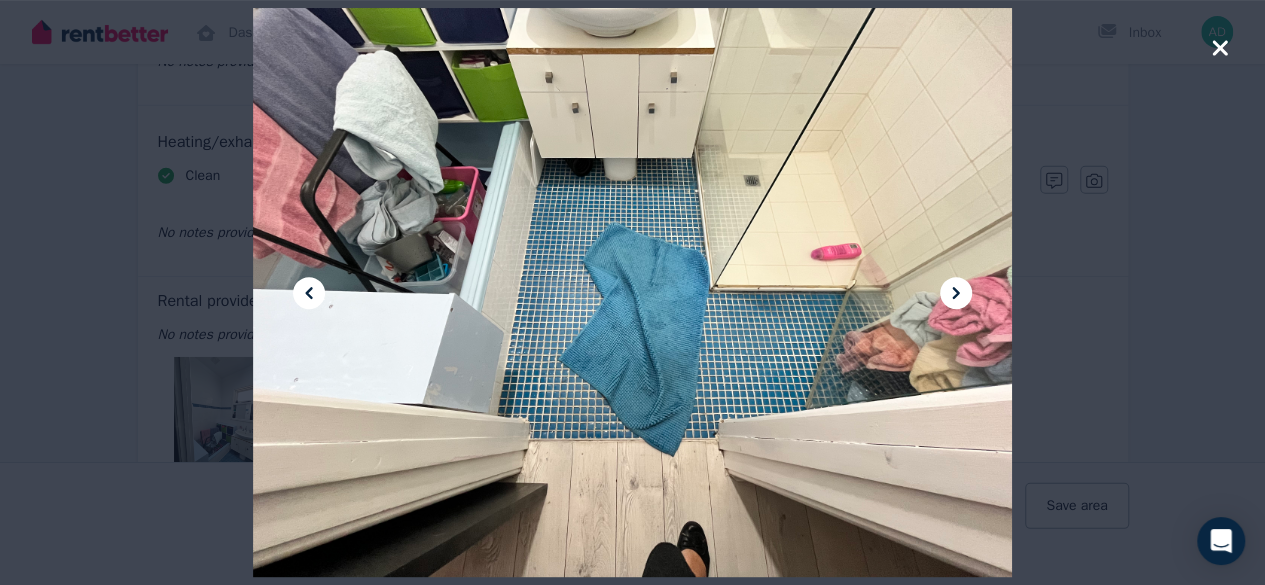 click 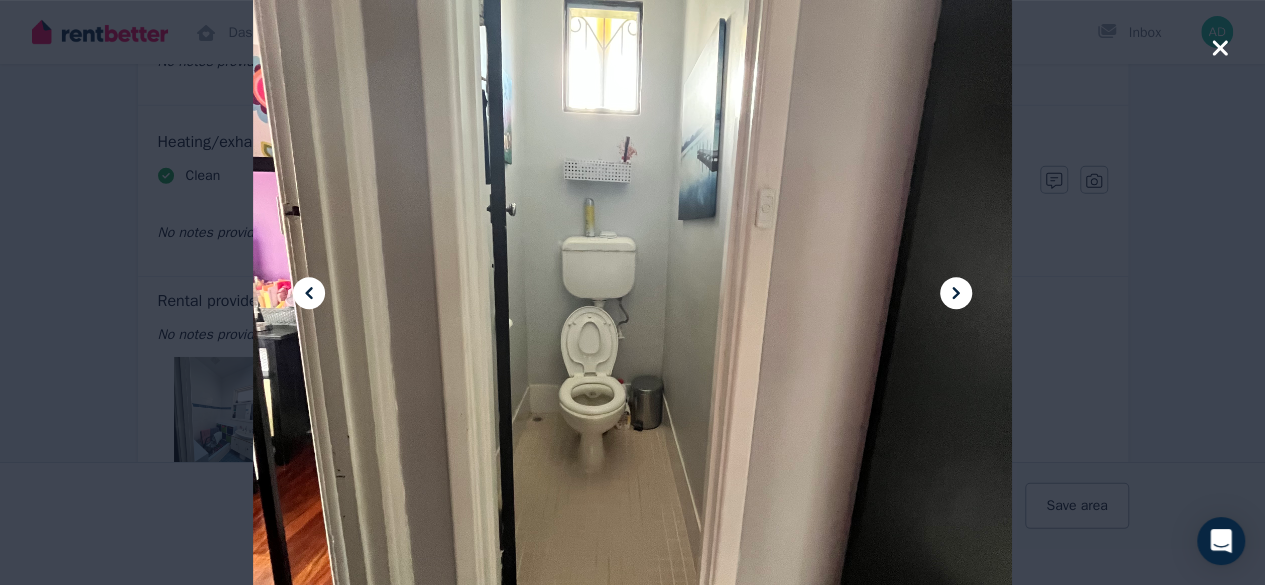 click 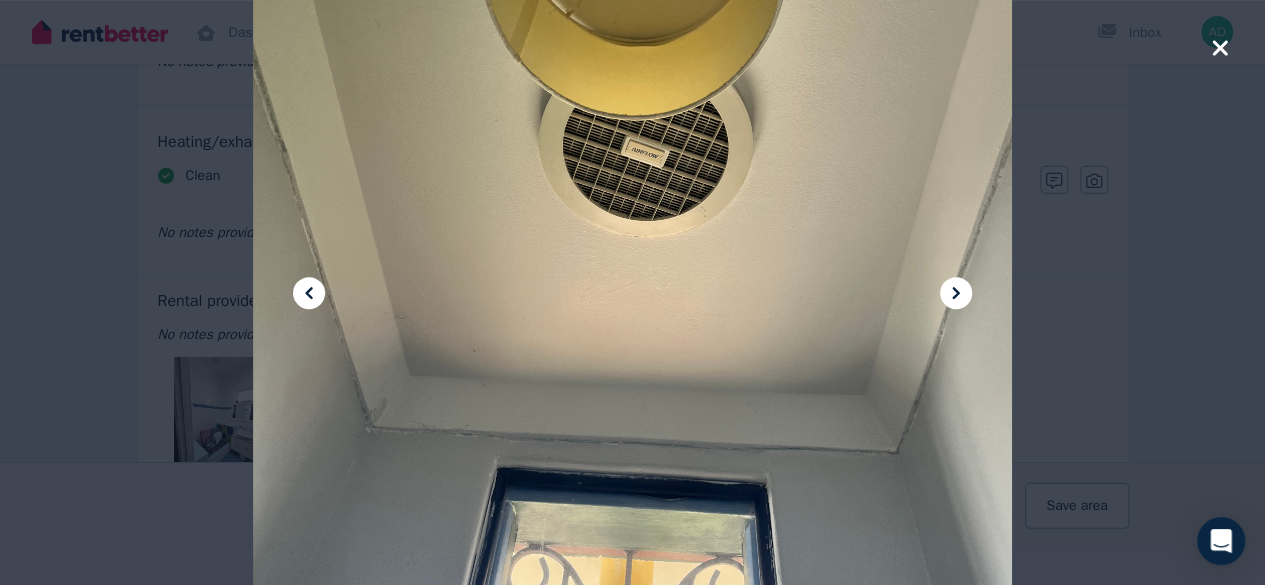 click 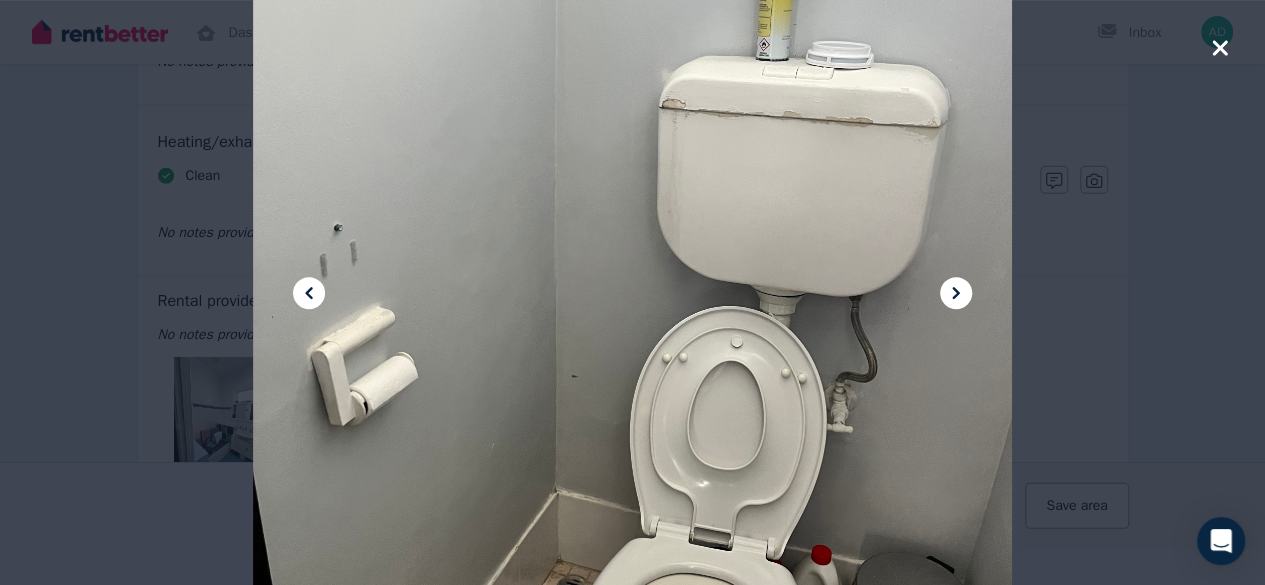 click 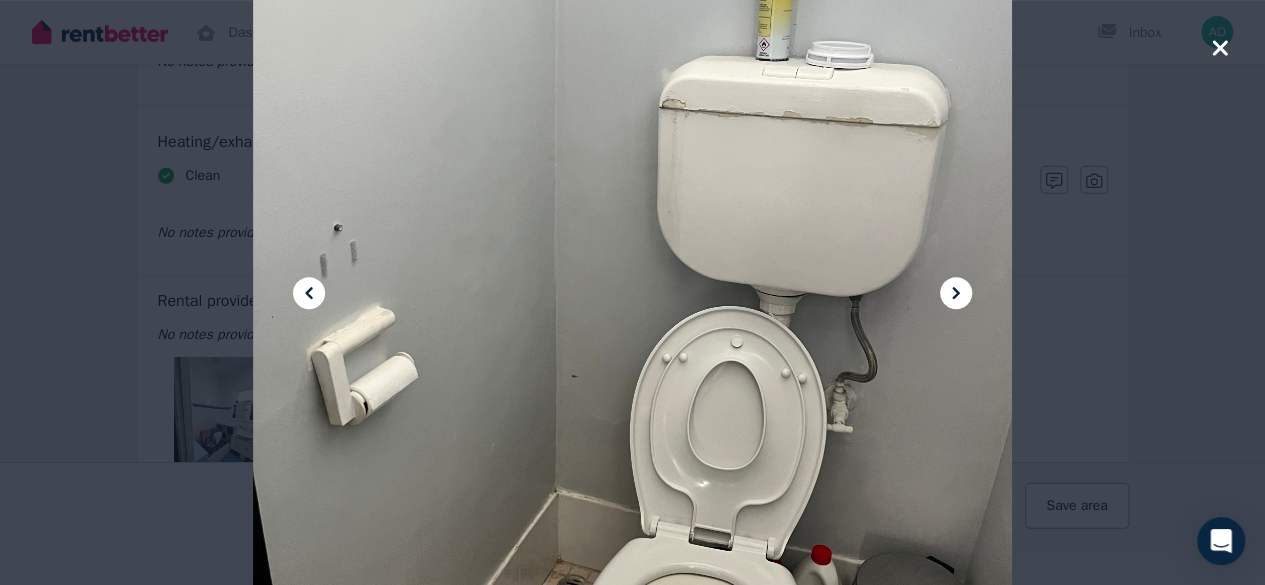 click 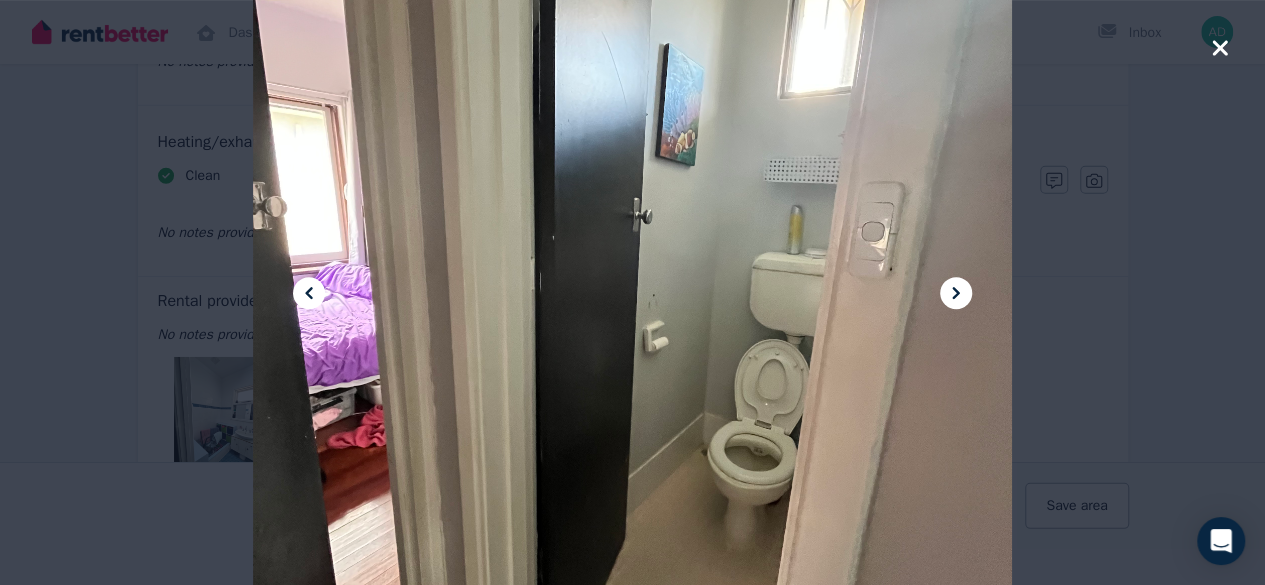 click 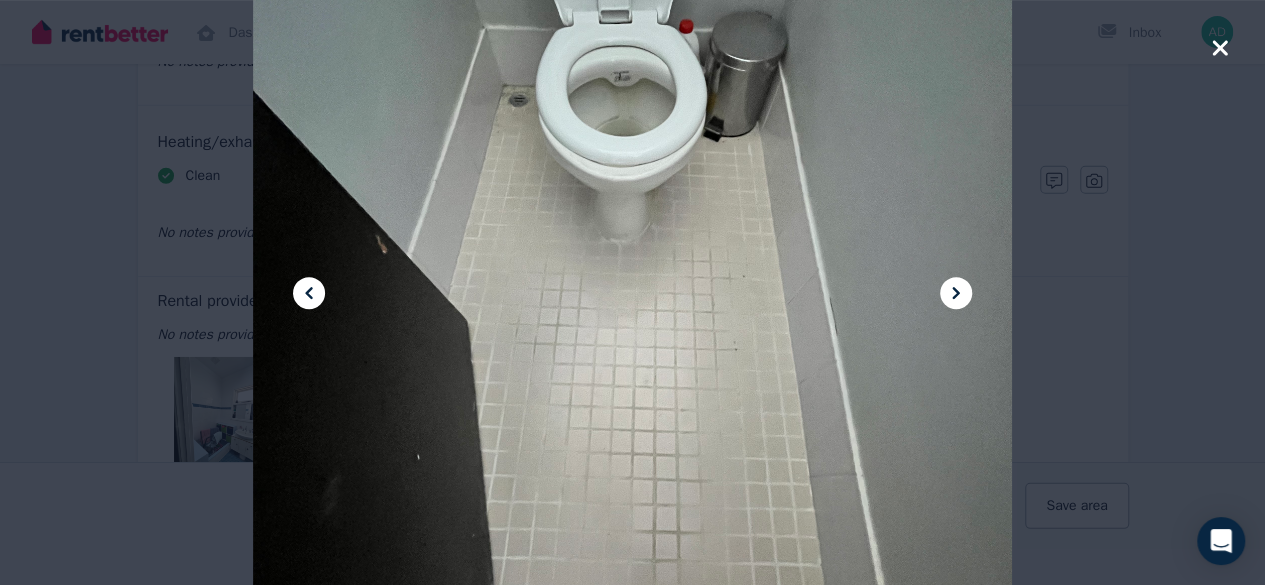 click 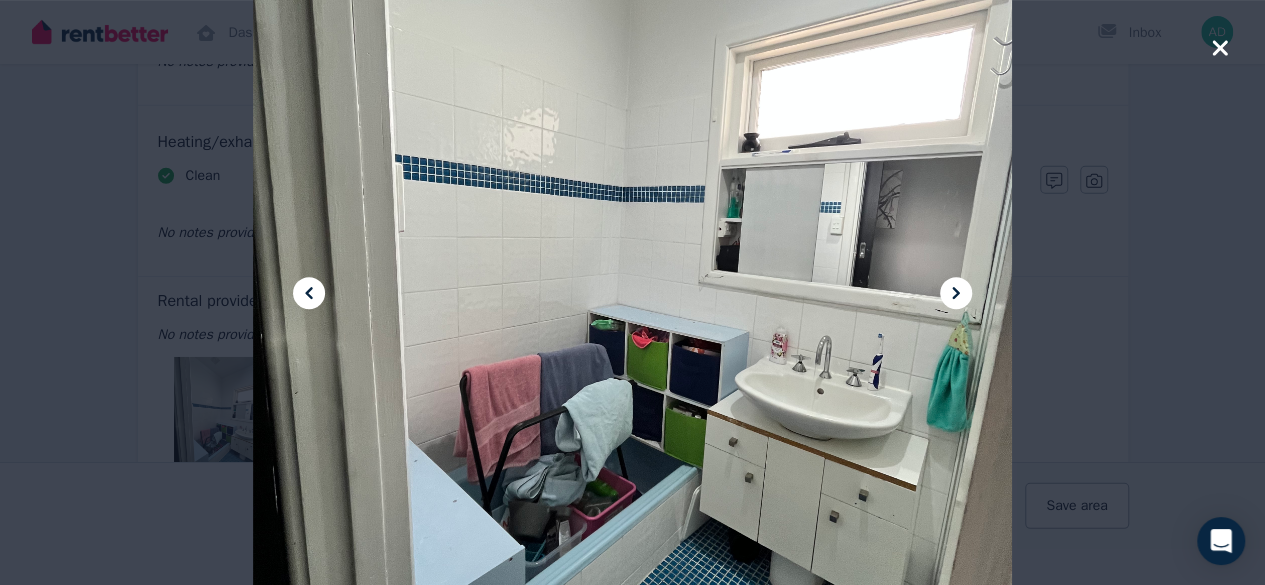 click 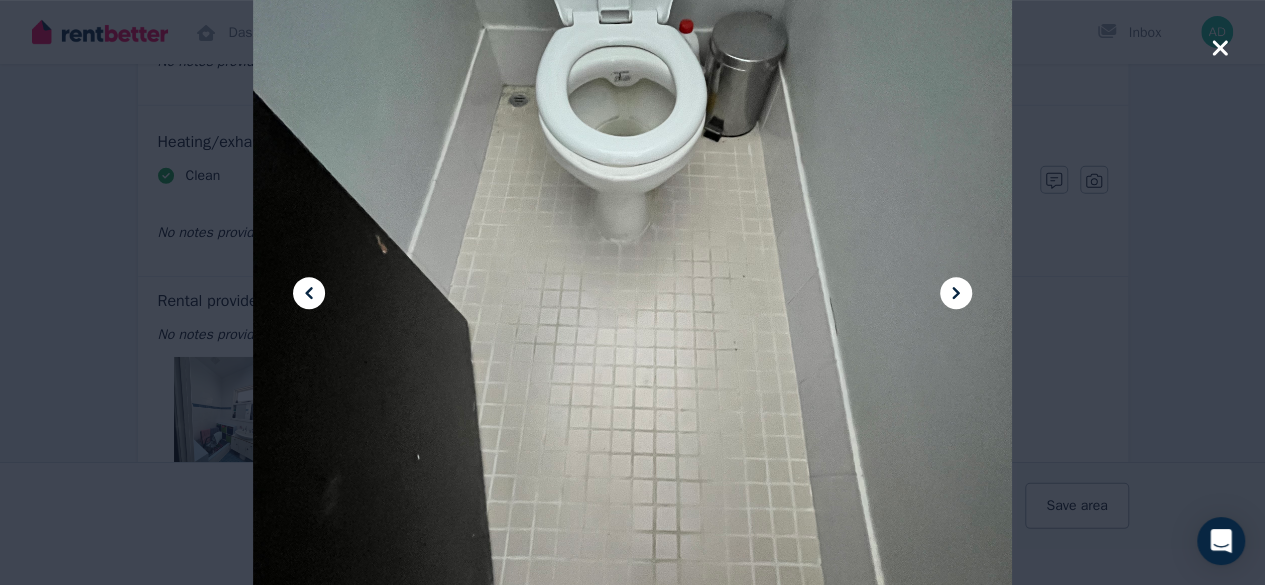 click 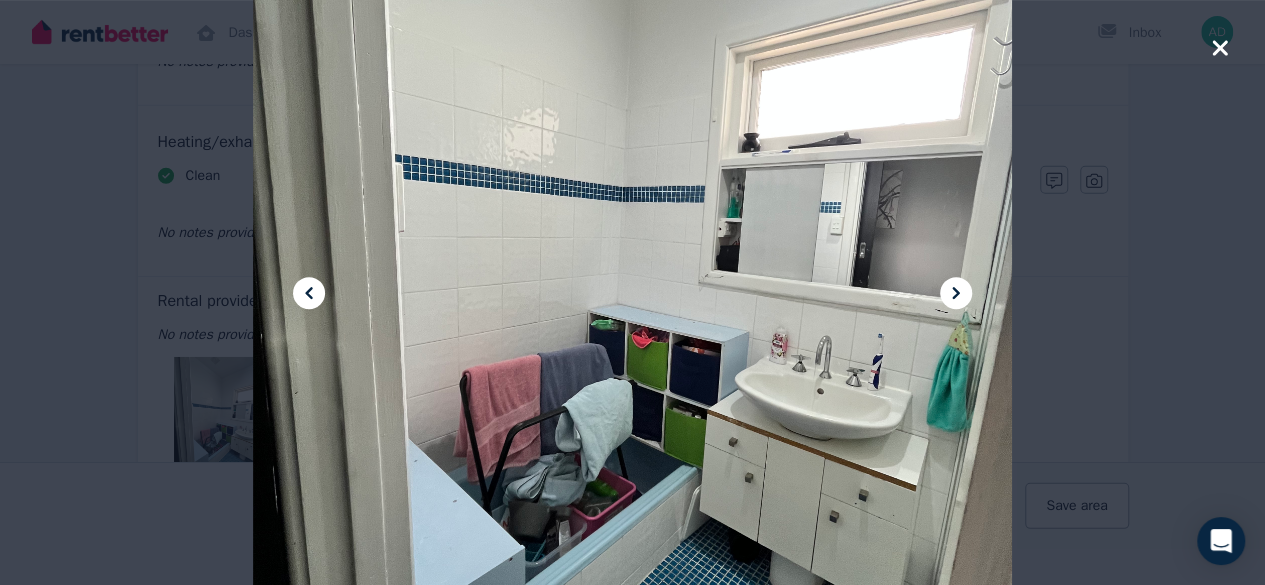 click 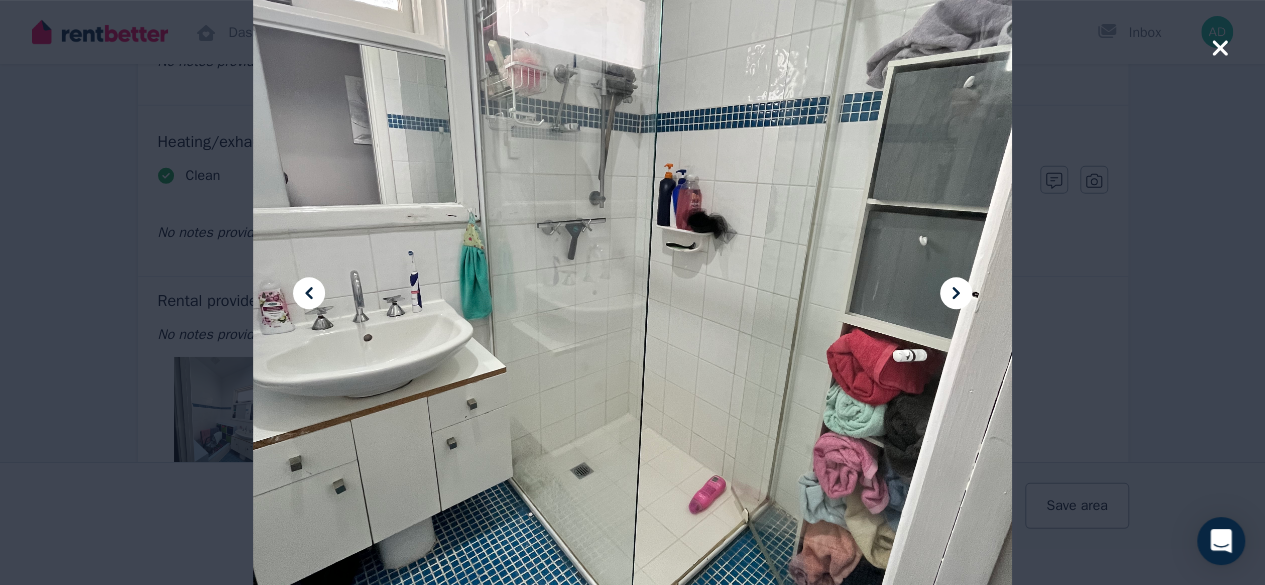click 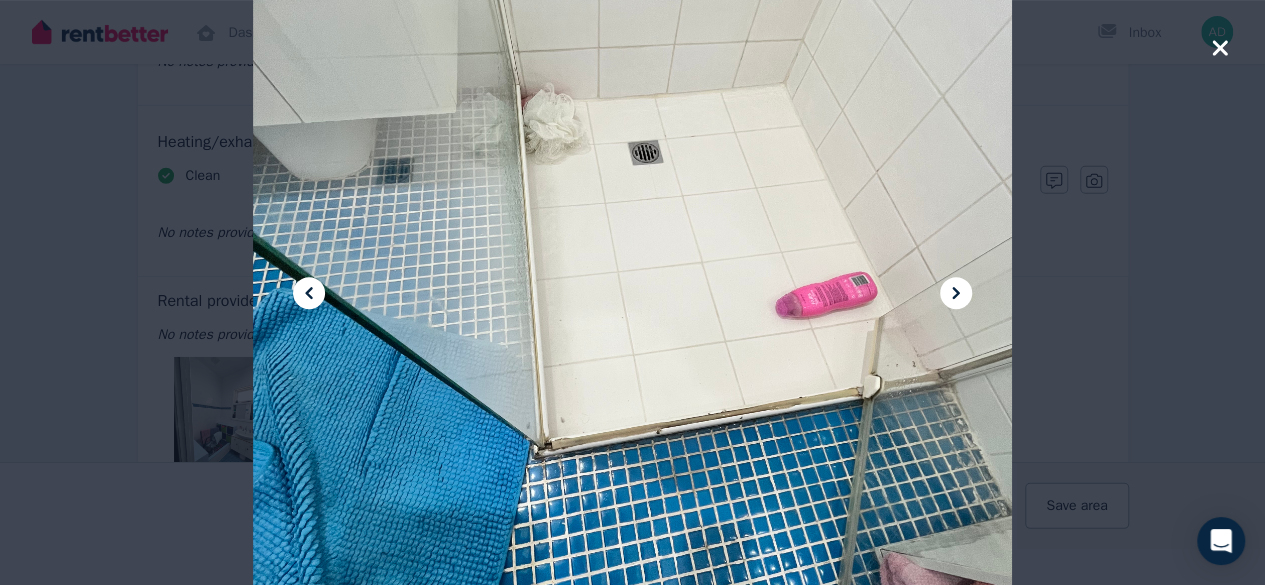 click 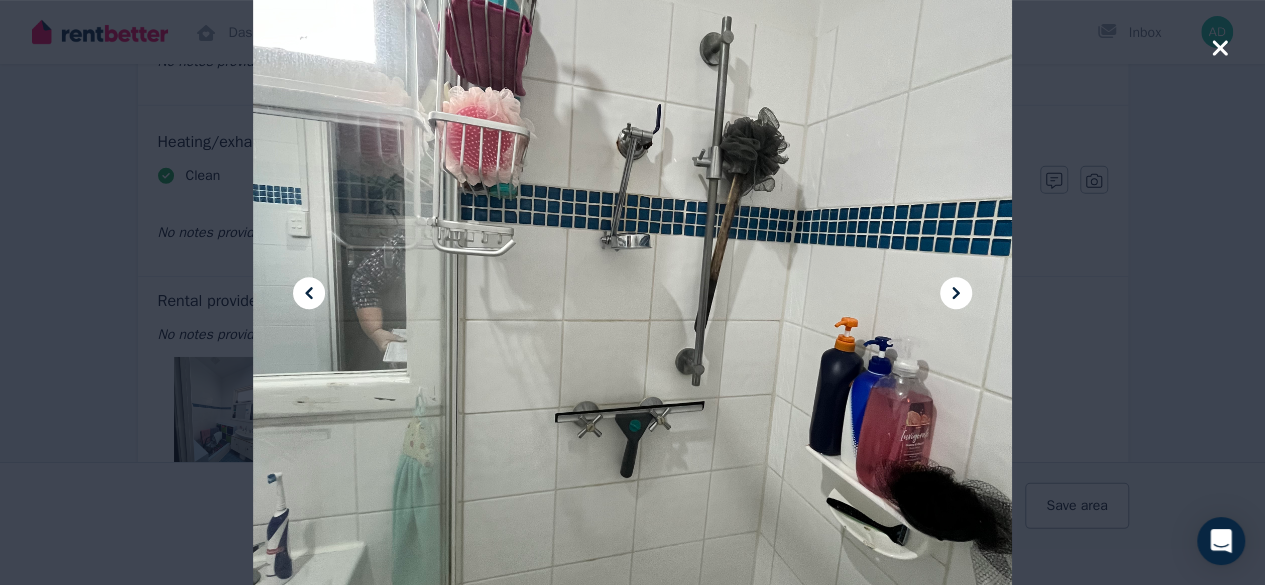 click 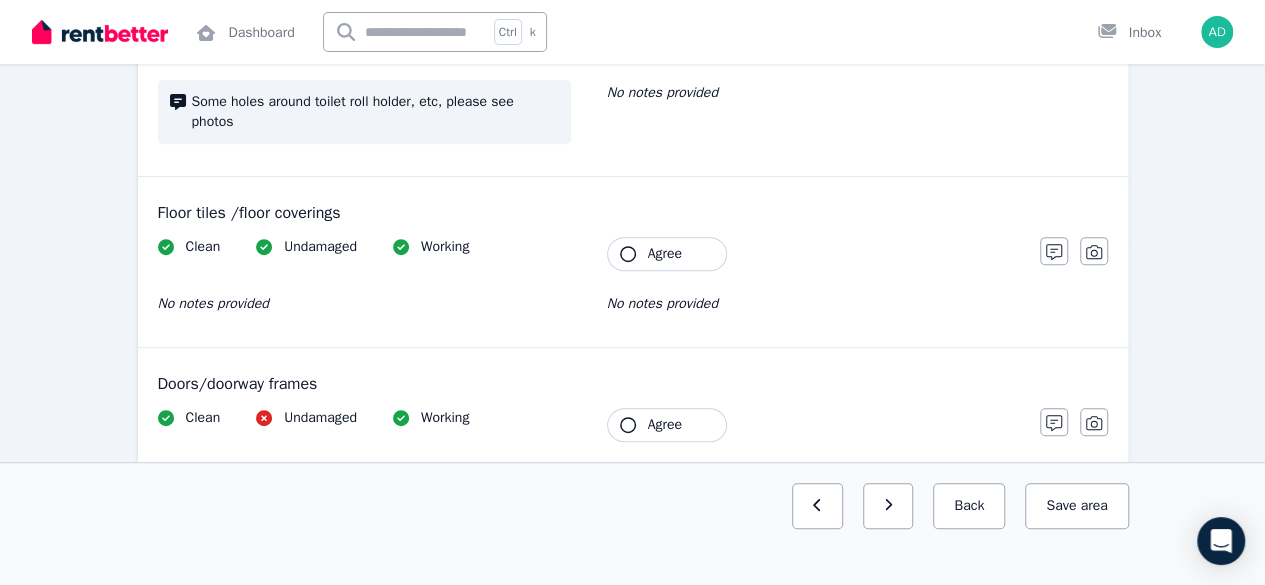 scroll, scrollTop: 0, scrollLeft: 0, axis: both 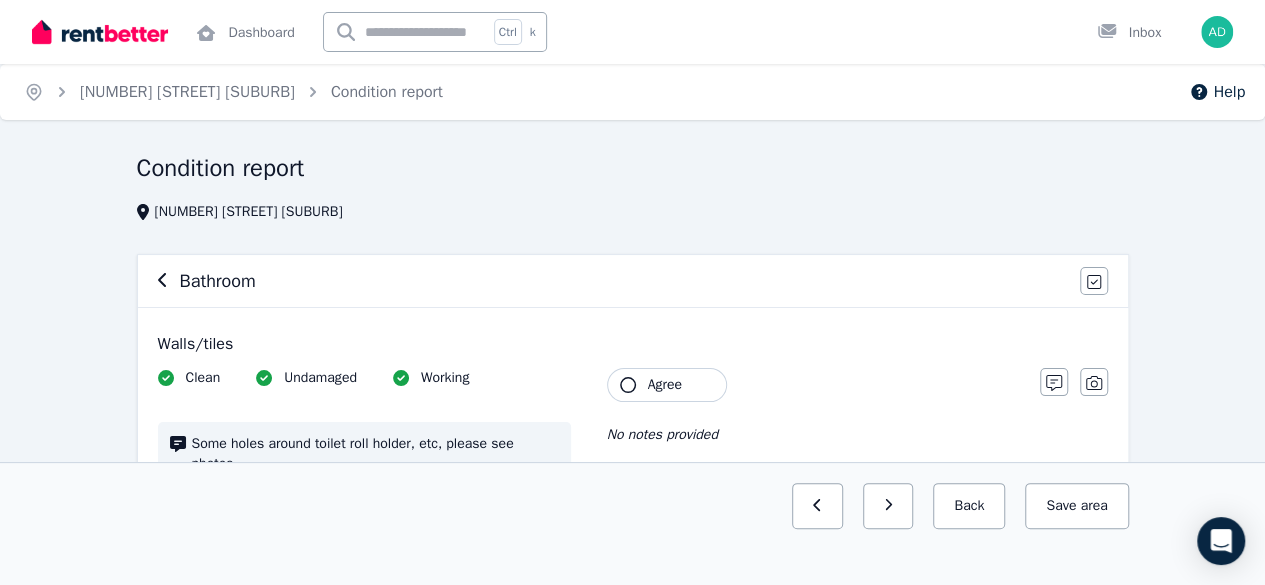 click 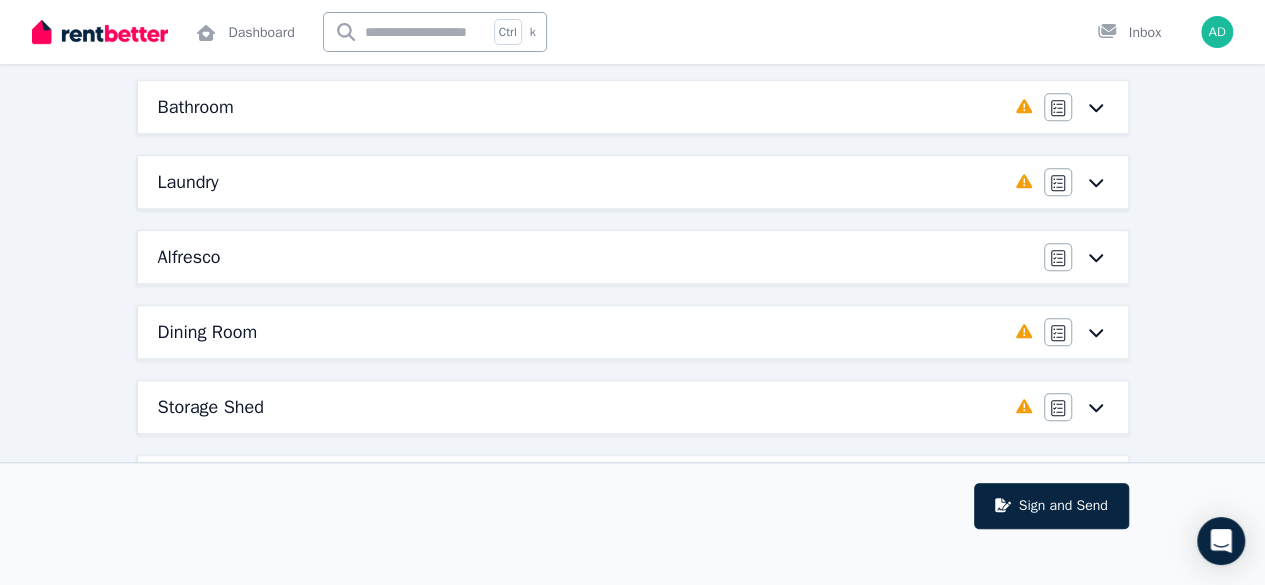 scroll, scrollTop: 500, scrollLeft: 0, axis: vertical 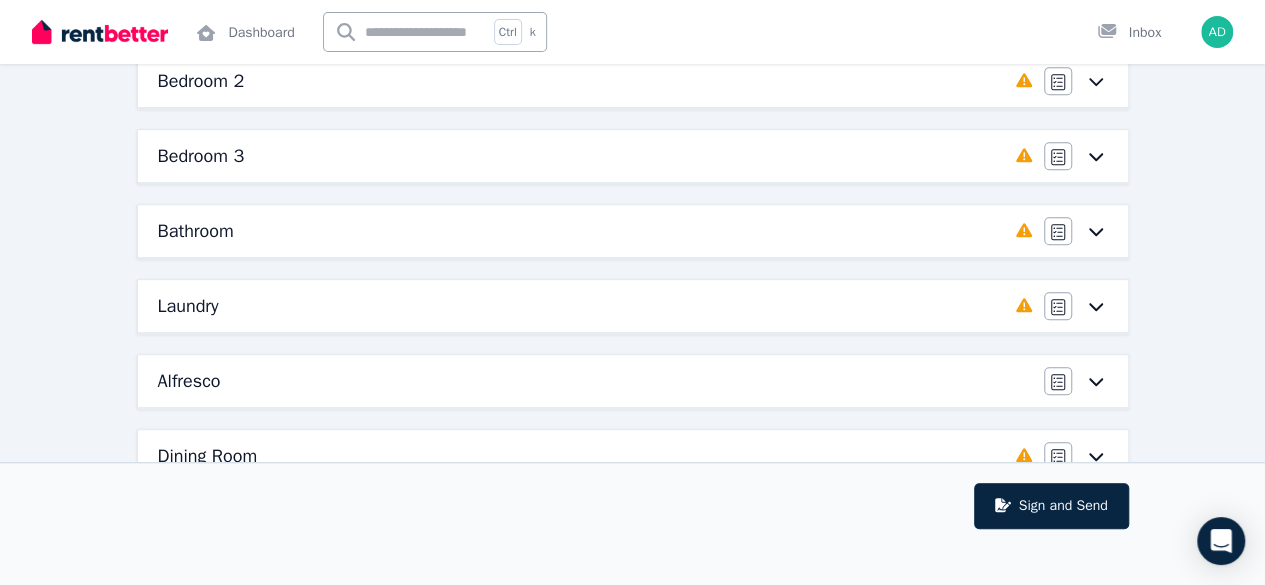 click 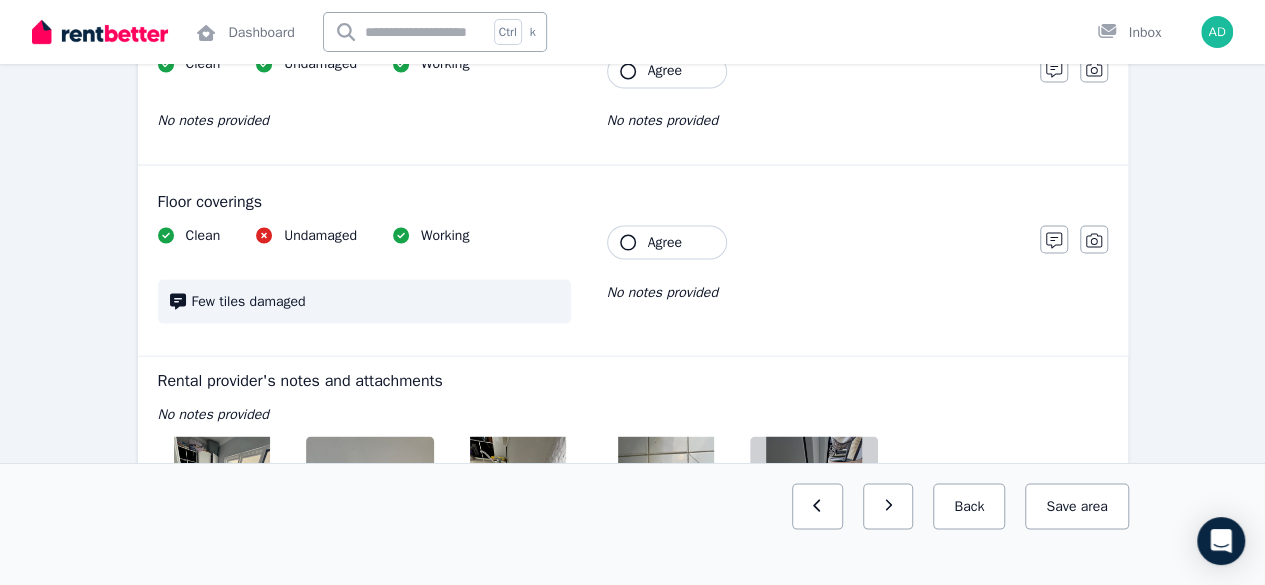 scroll, scrollTop: 1800, scrollLeft: 0, axis: vertical 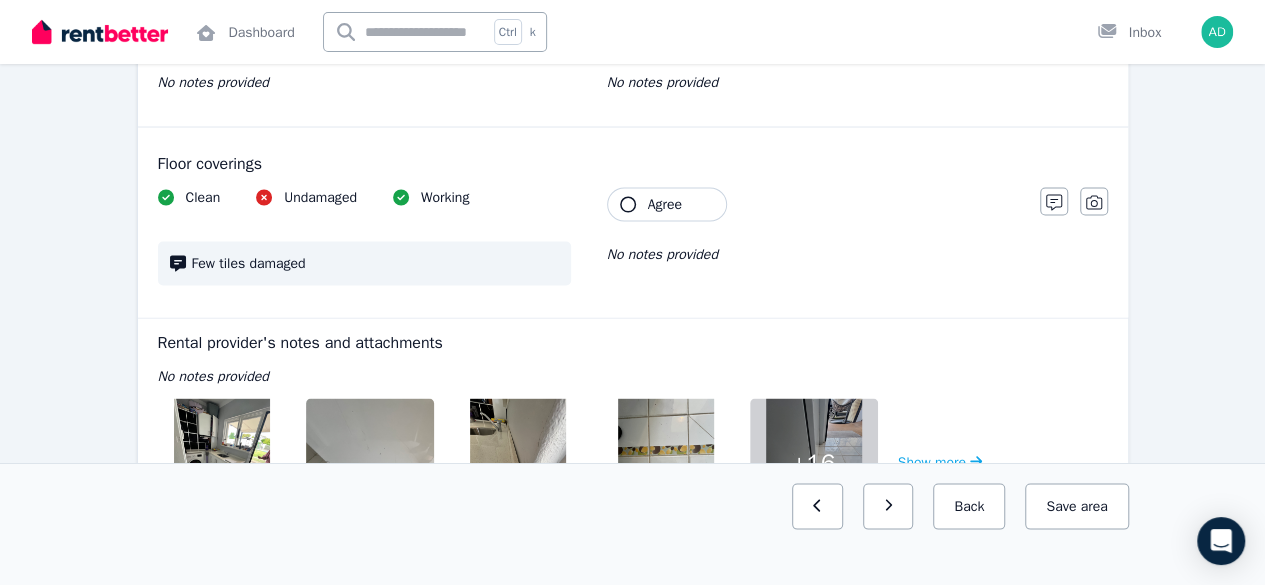 click at bounding box center [222, 462] 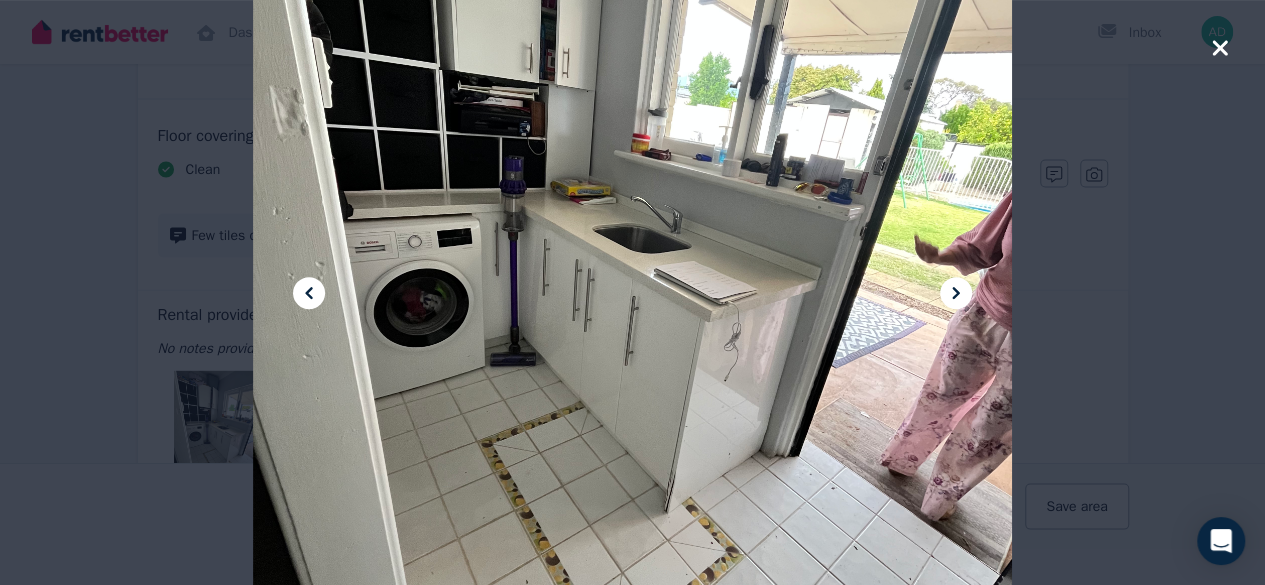 scroll, scrollTop: 1800, scrollLeft: 0, axis: vertical 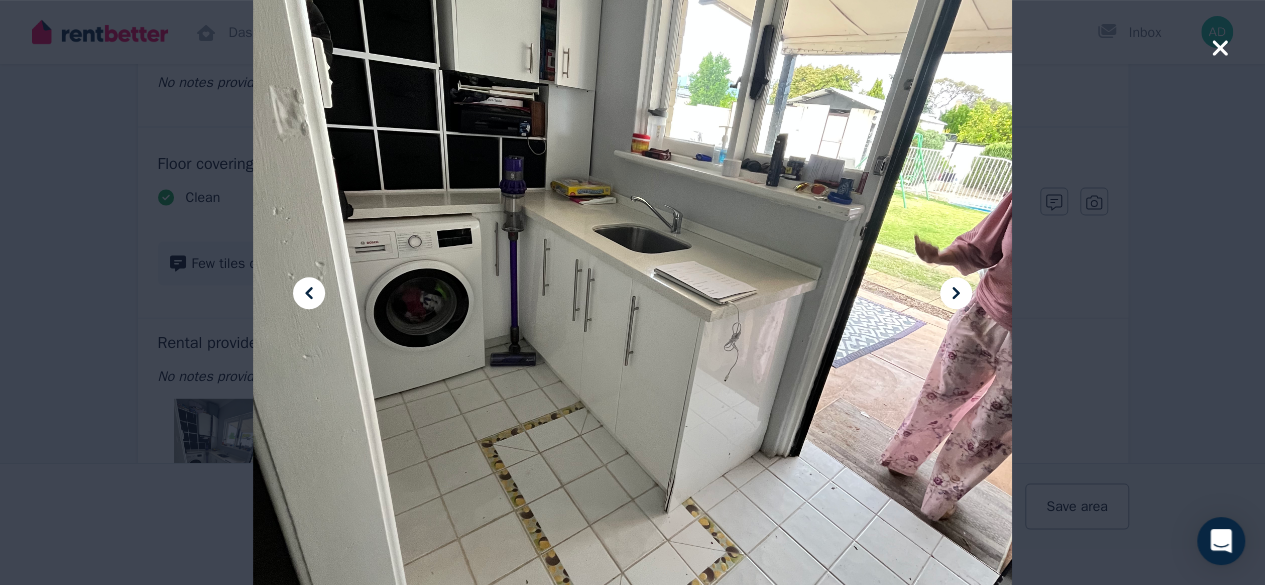 click 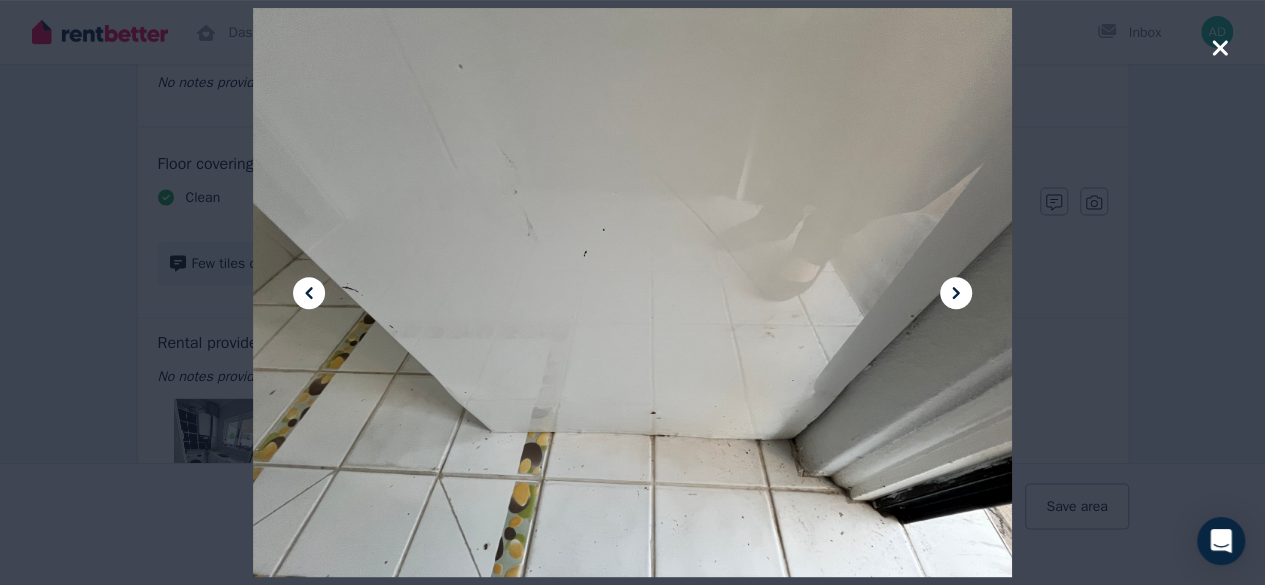 click 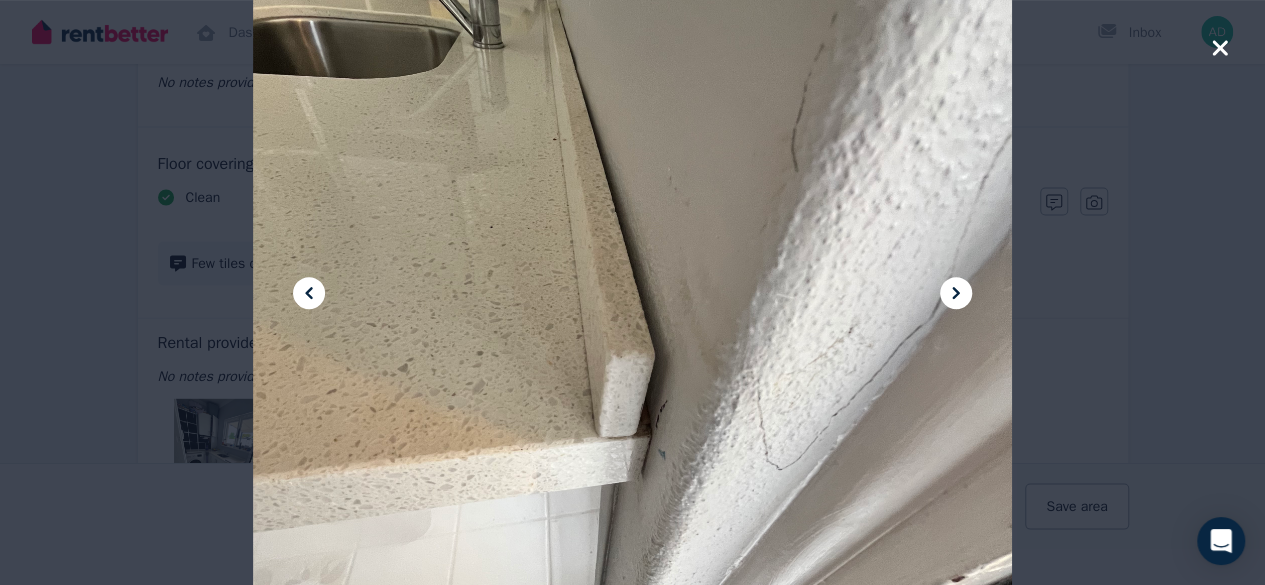 click 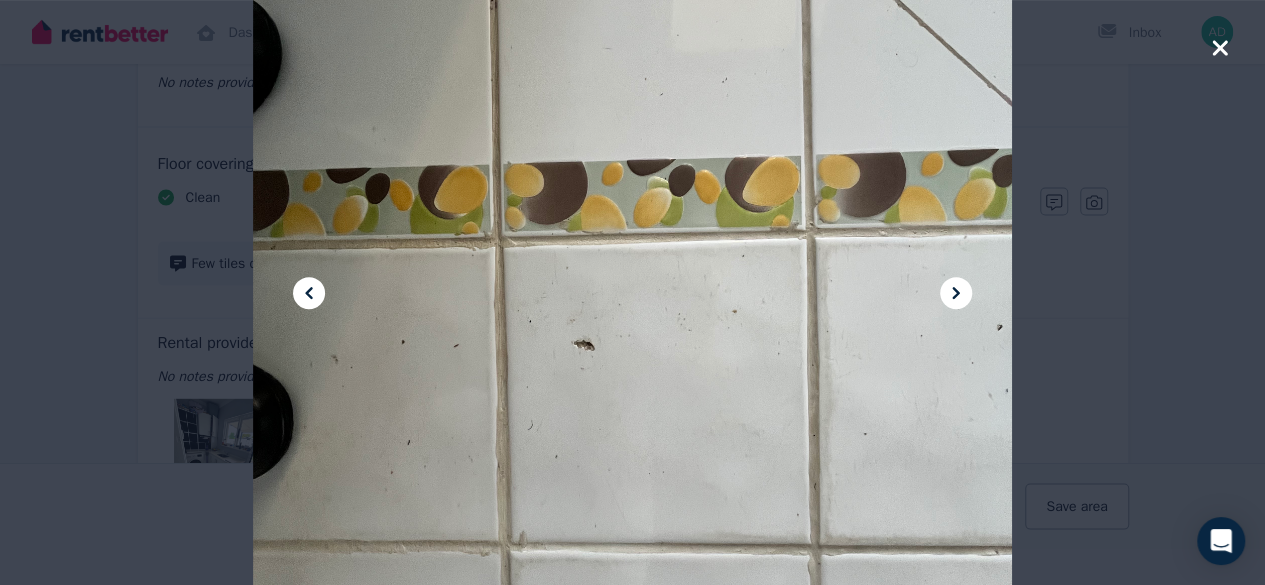 click 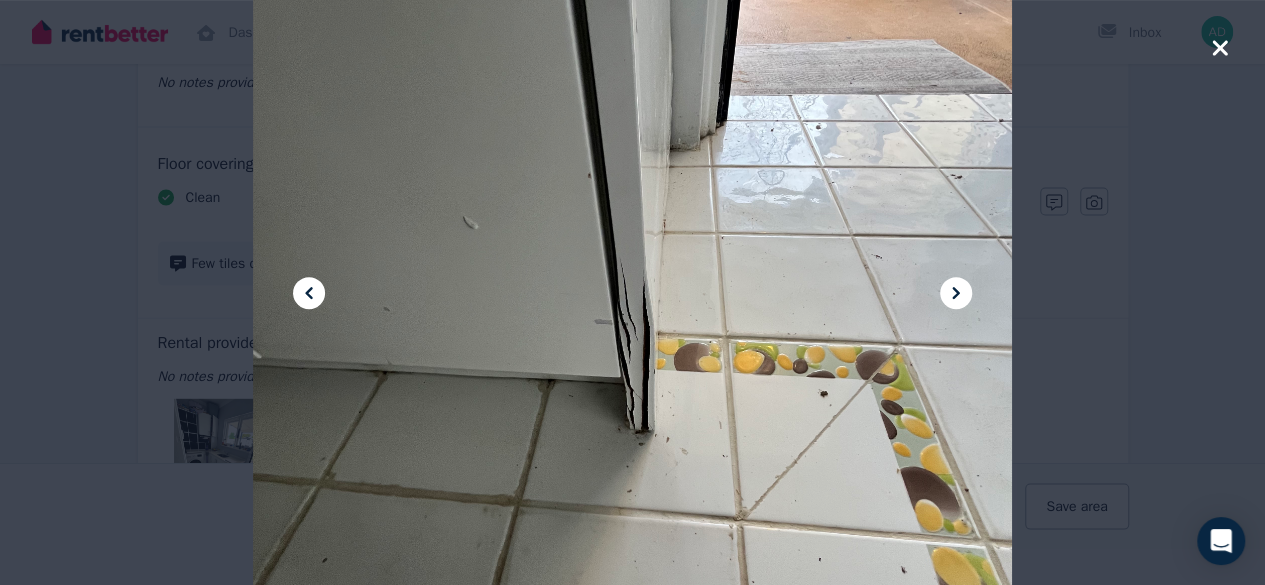 click 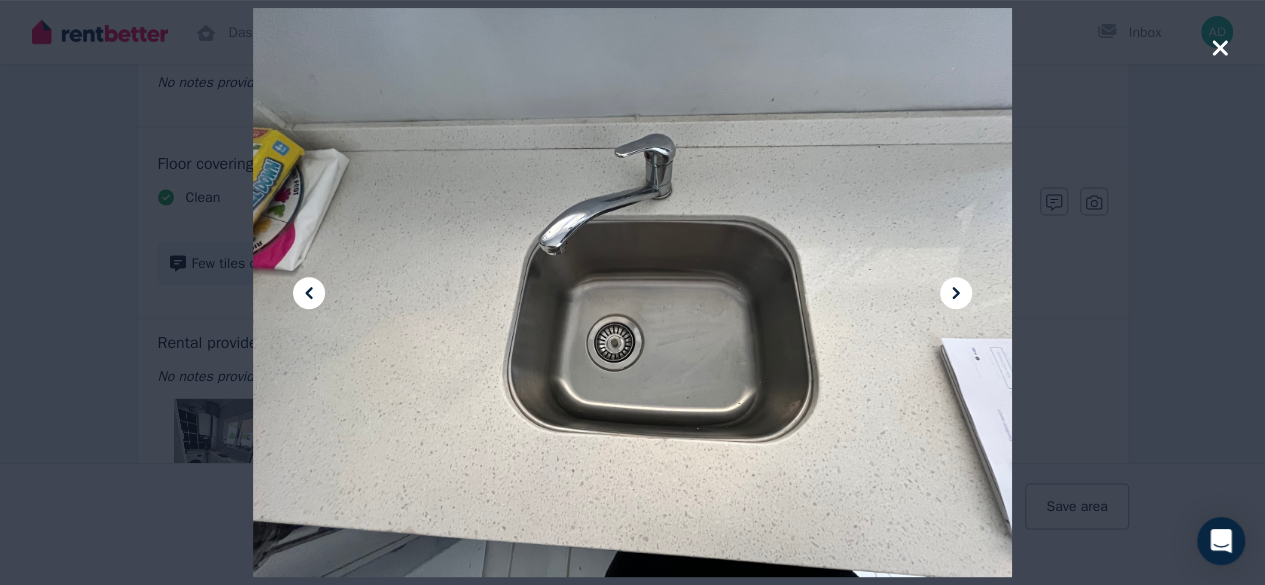 click 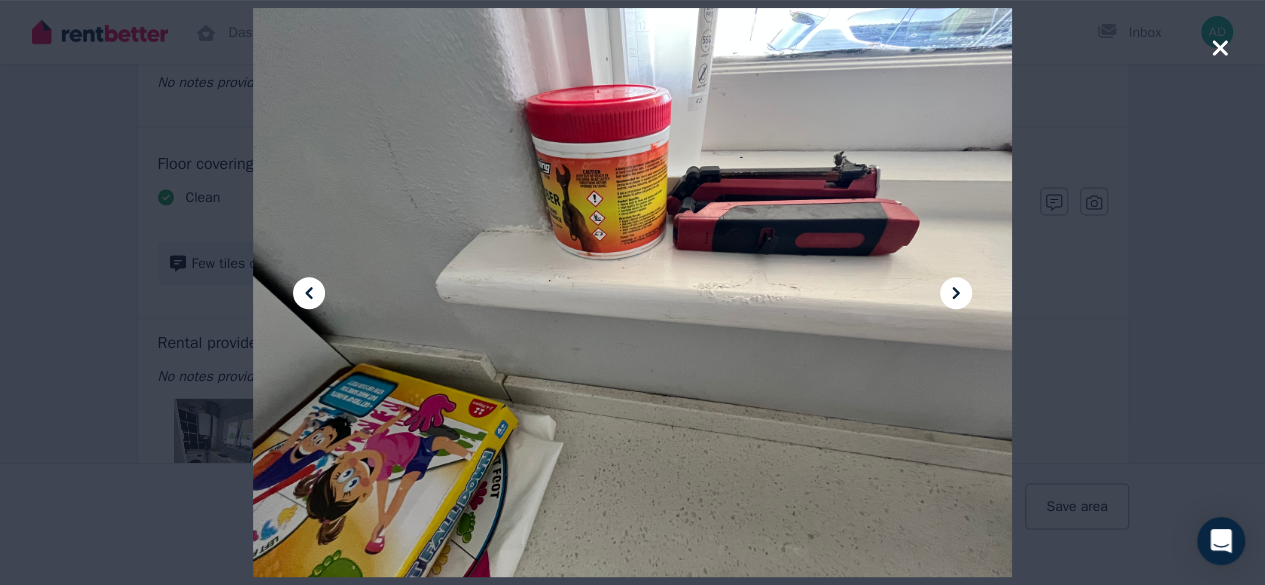 click 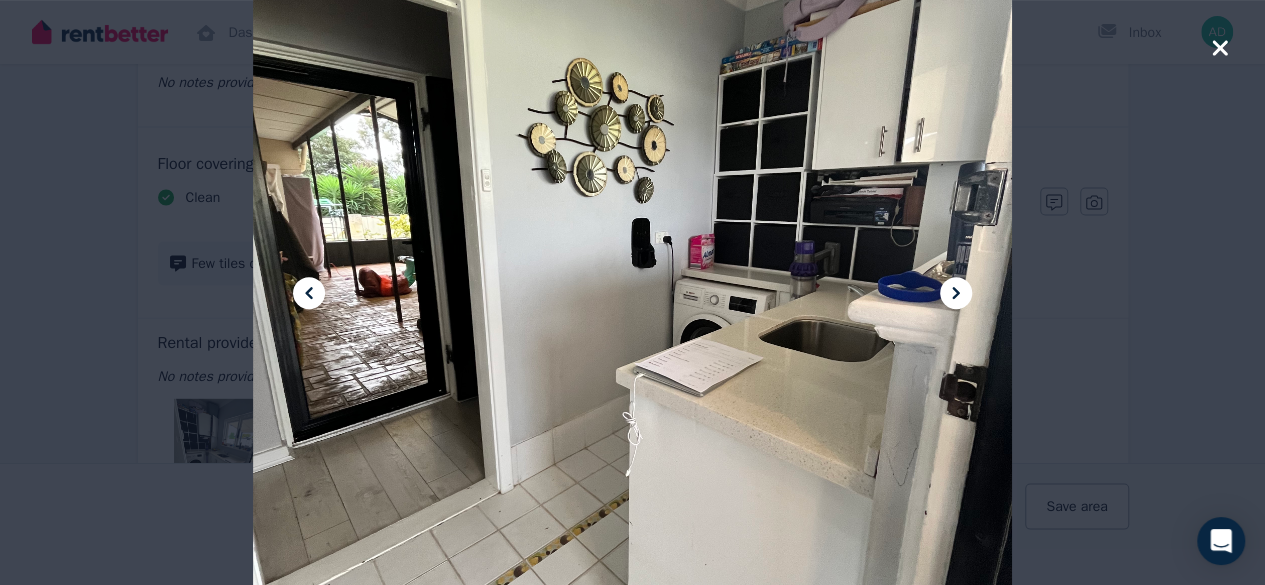 click 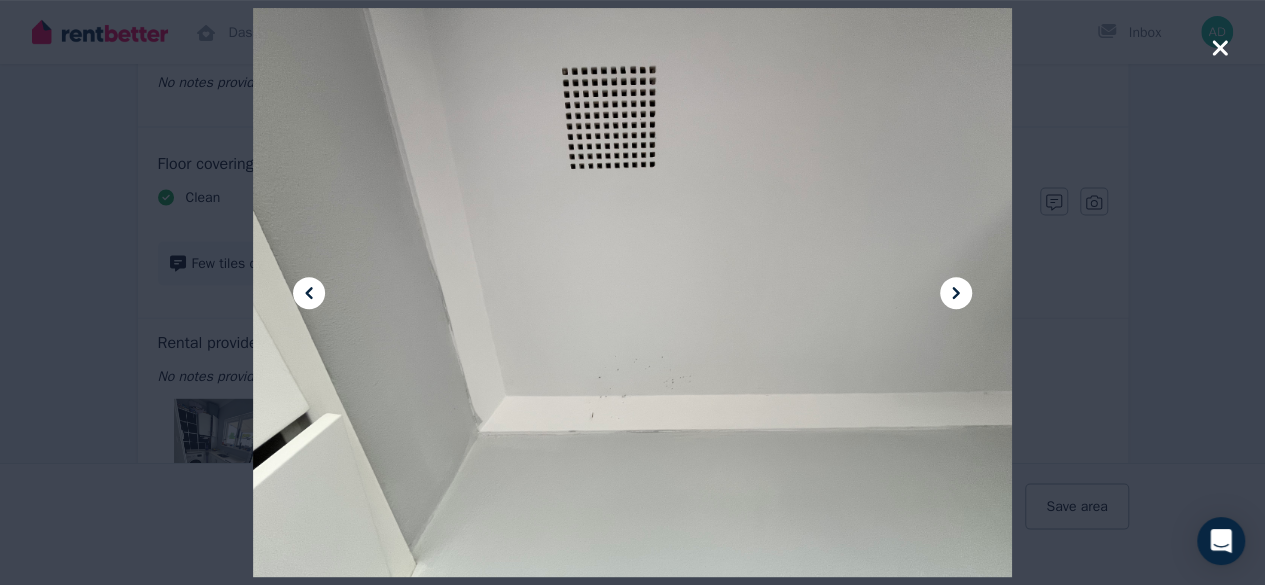 click 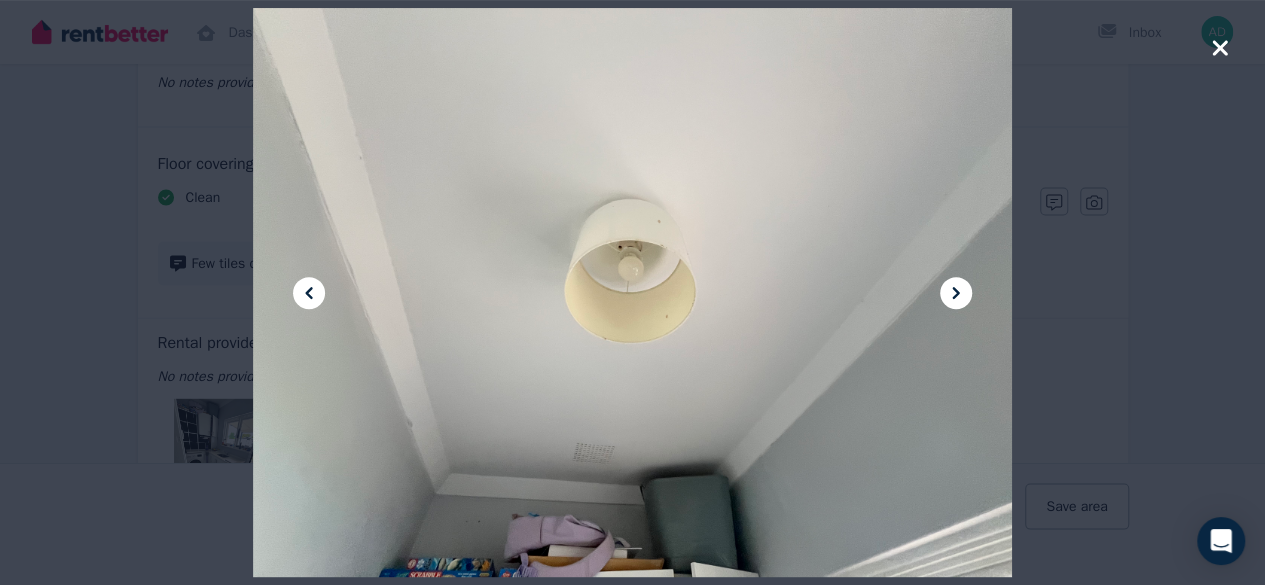 click 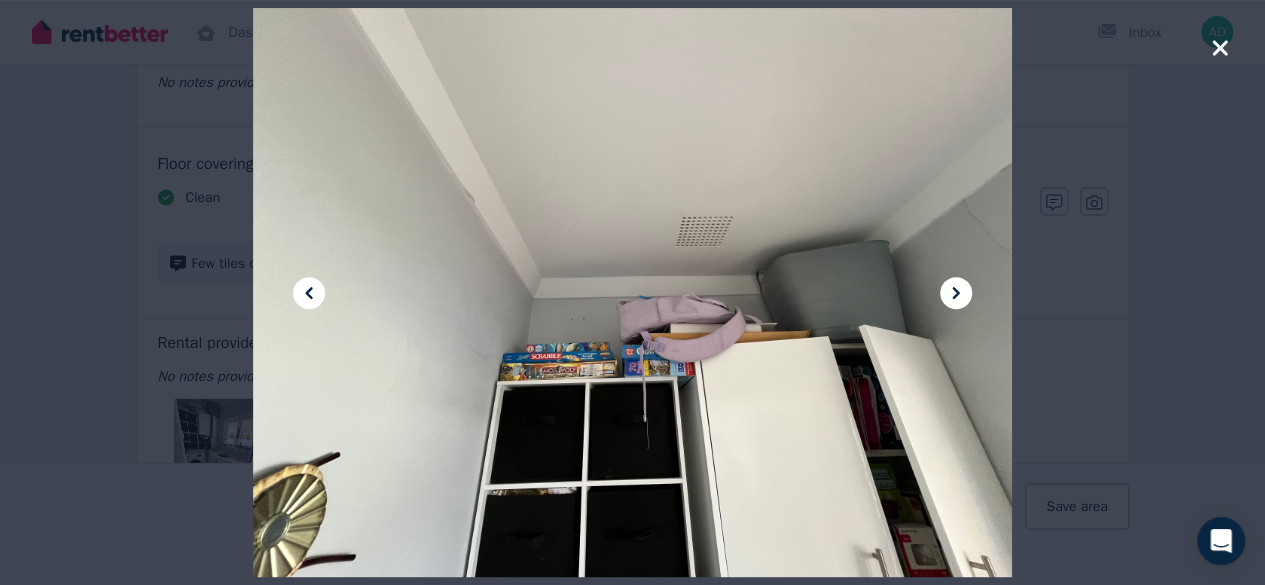 click 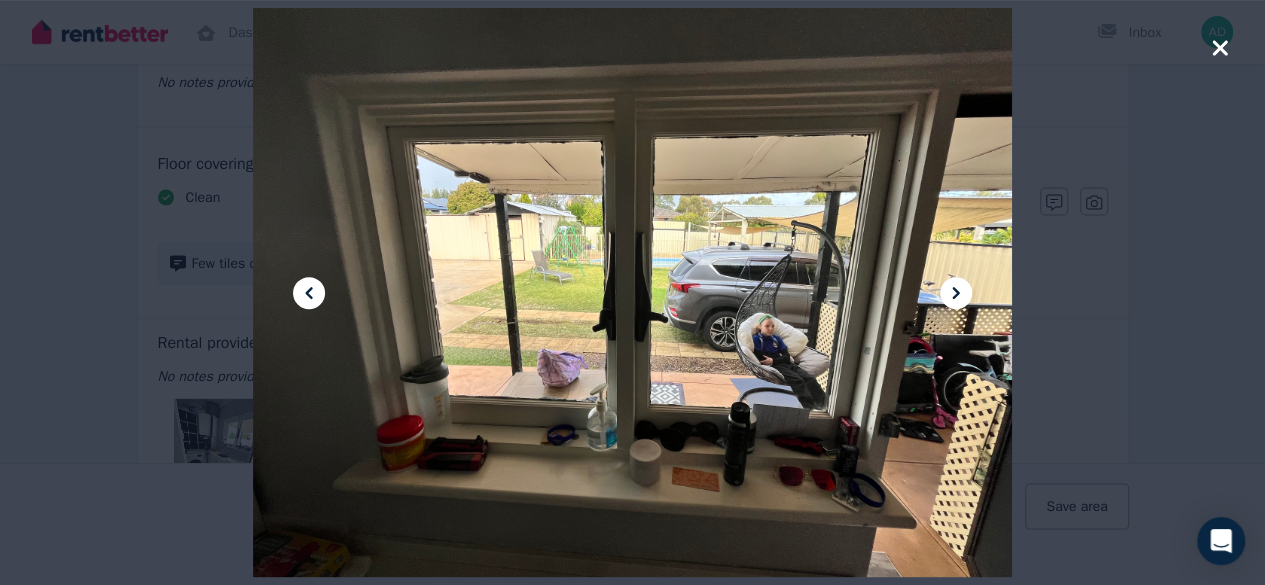 click 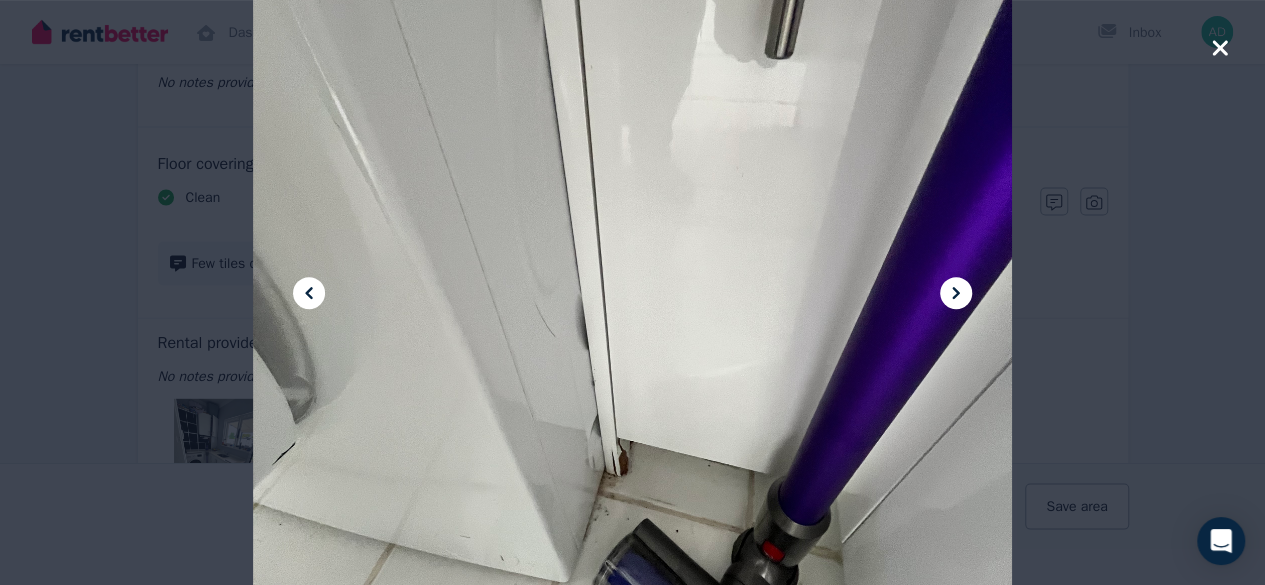click 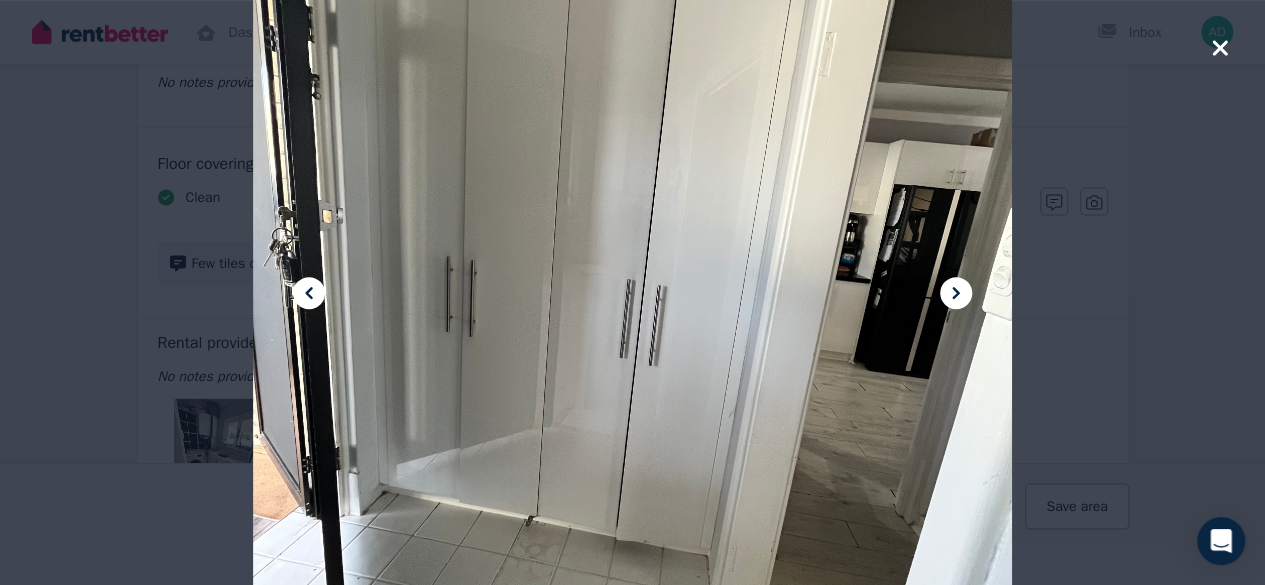 click 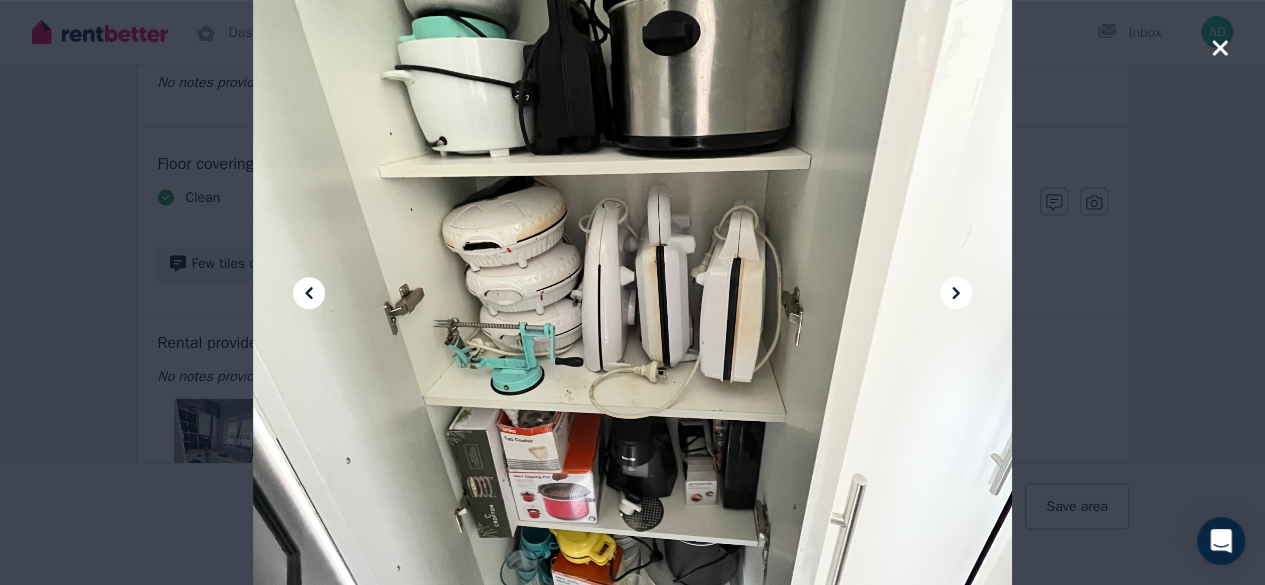 click 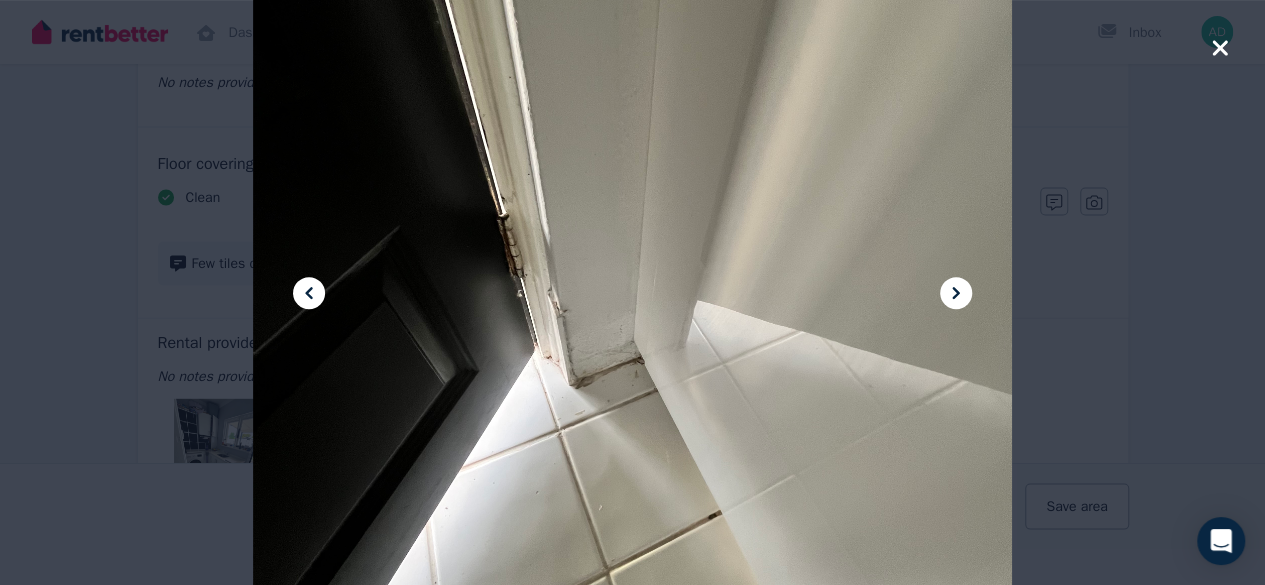 click 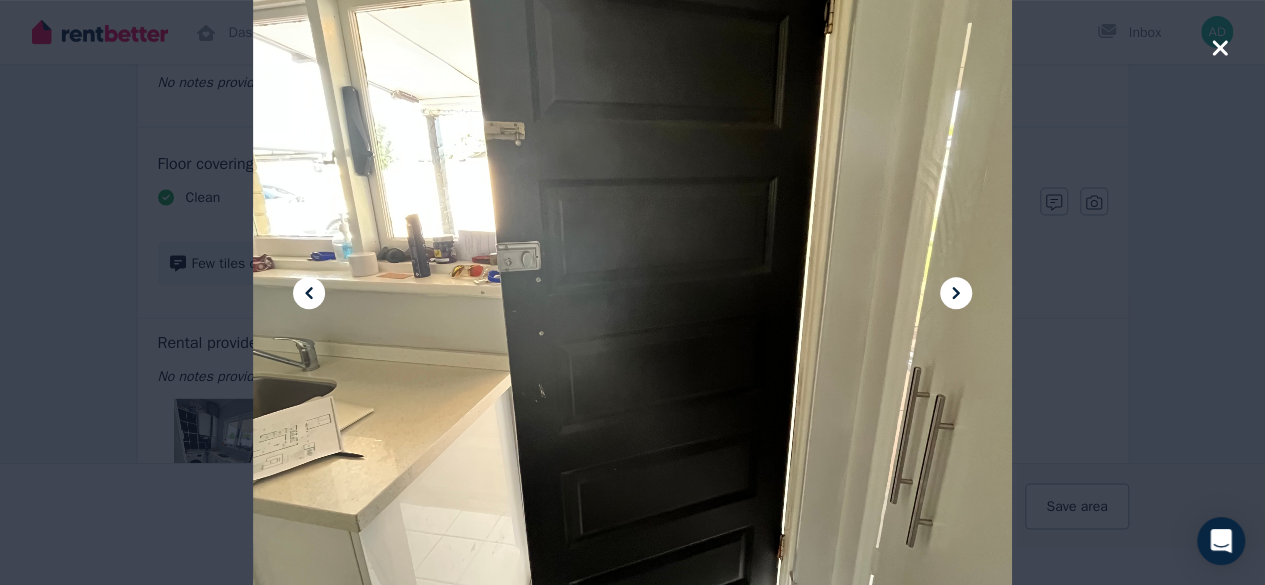 click 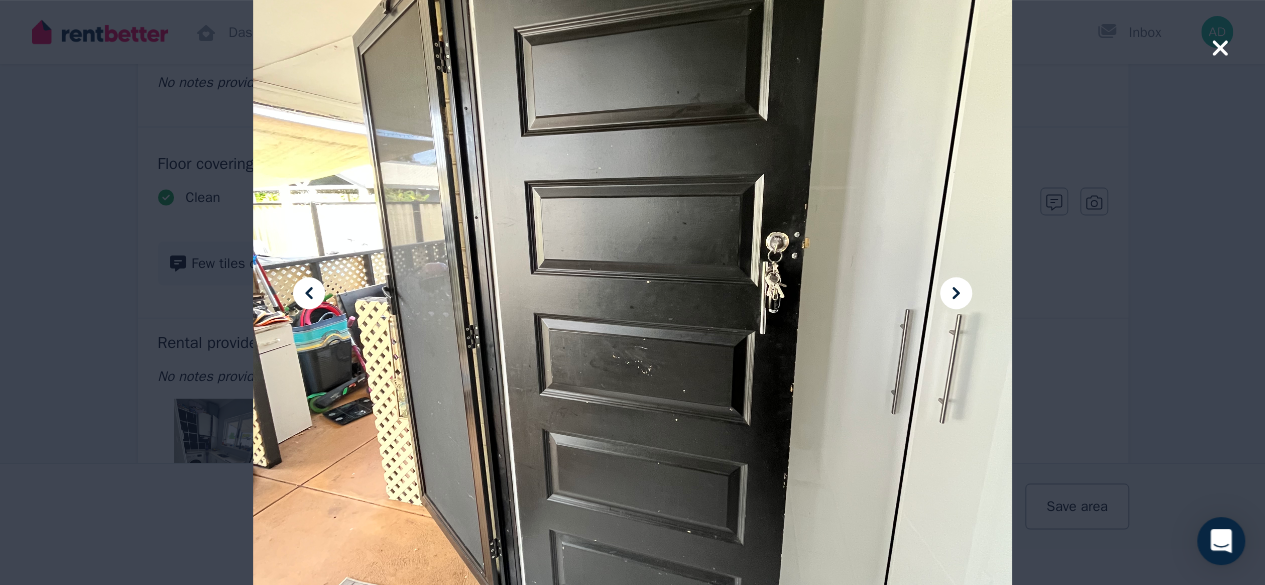 click 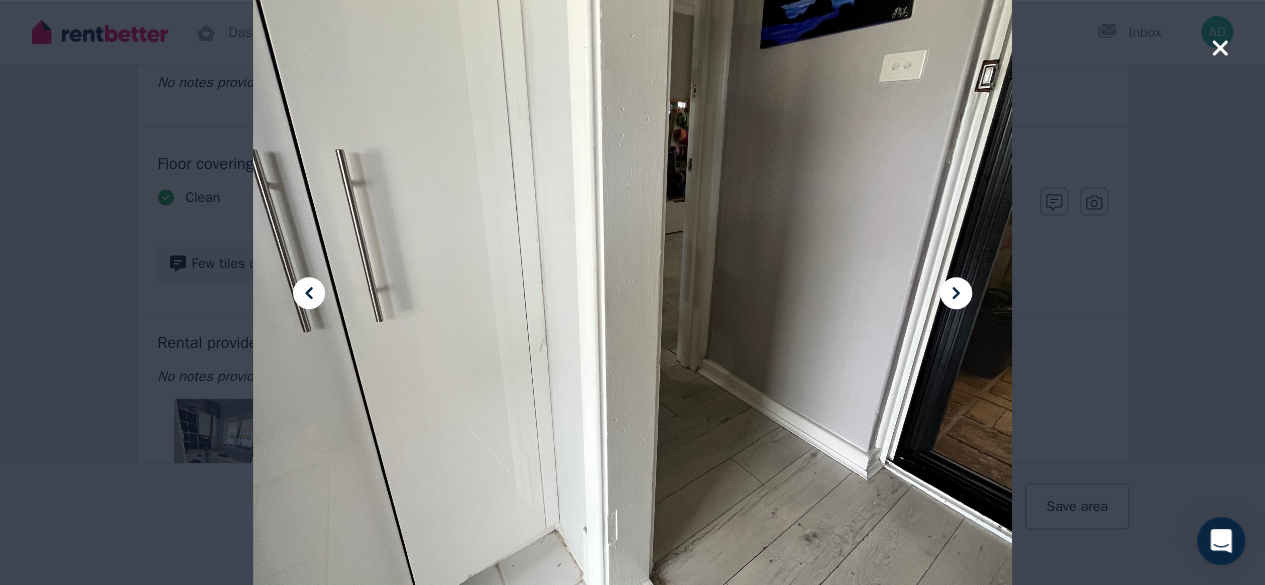 click 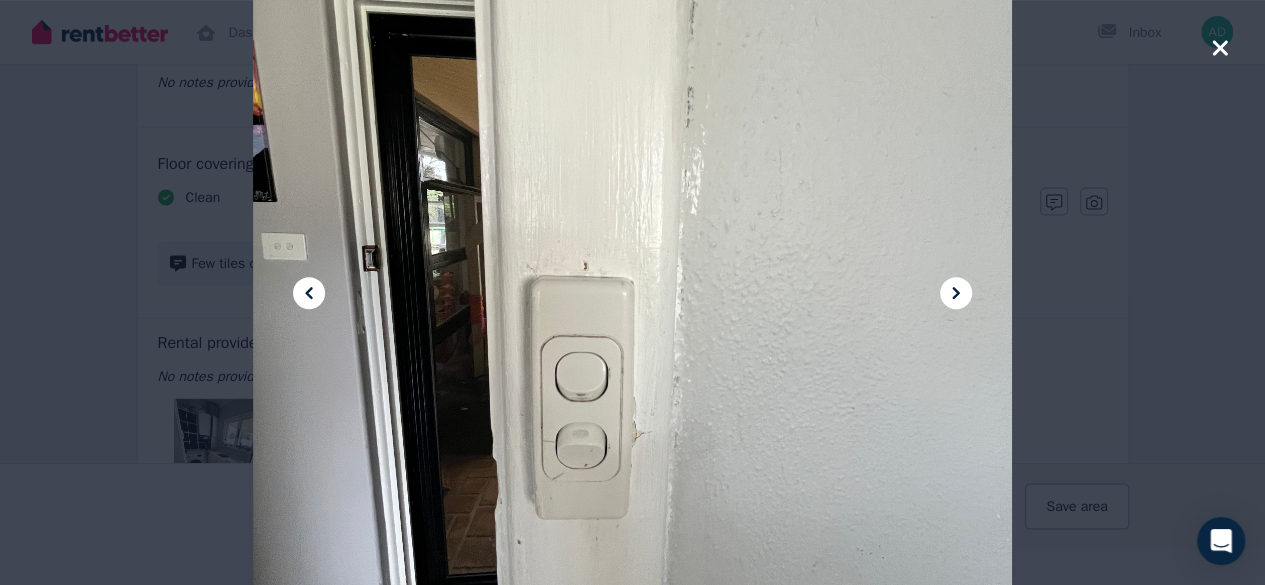 click 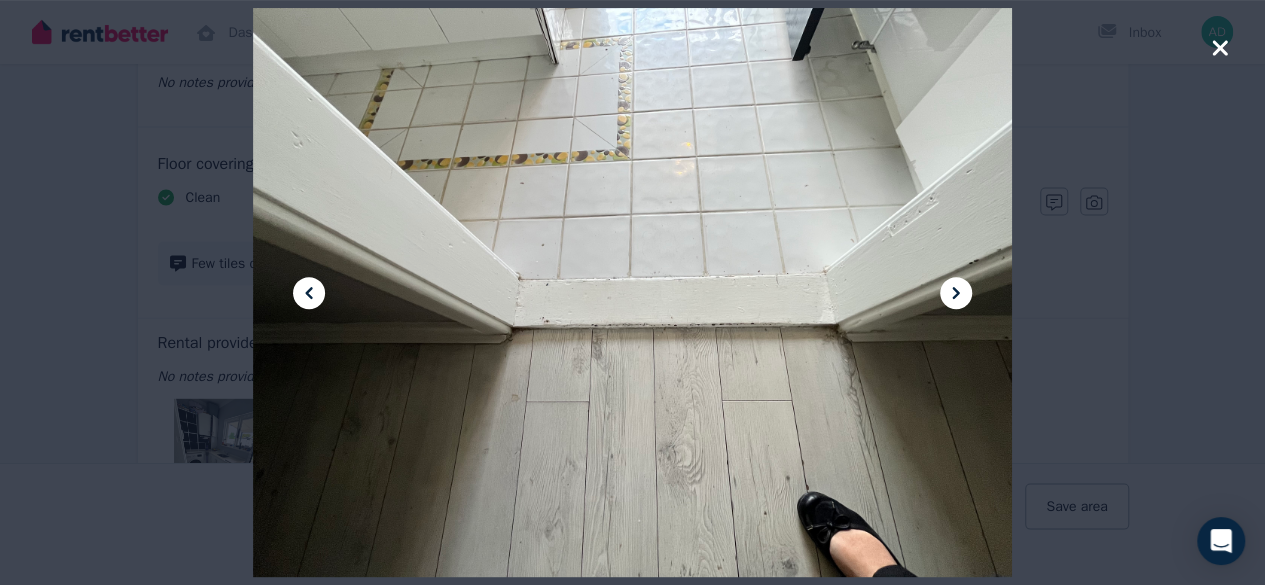 click 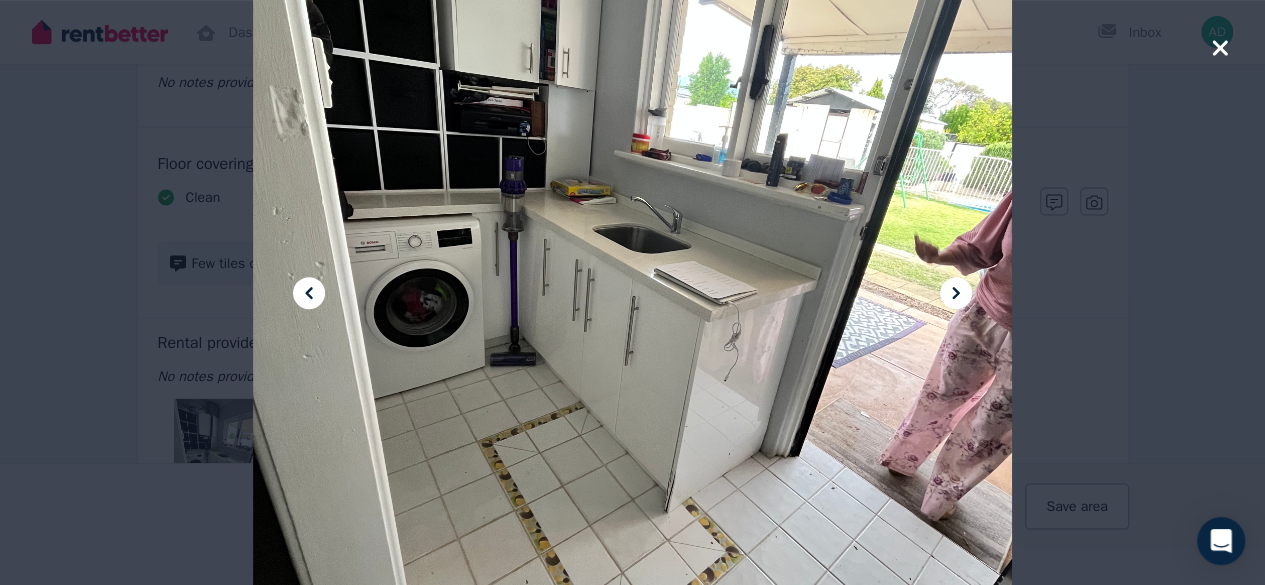 click 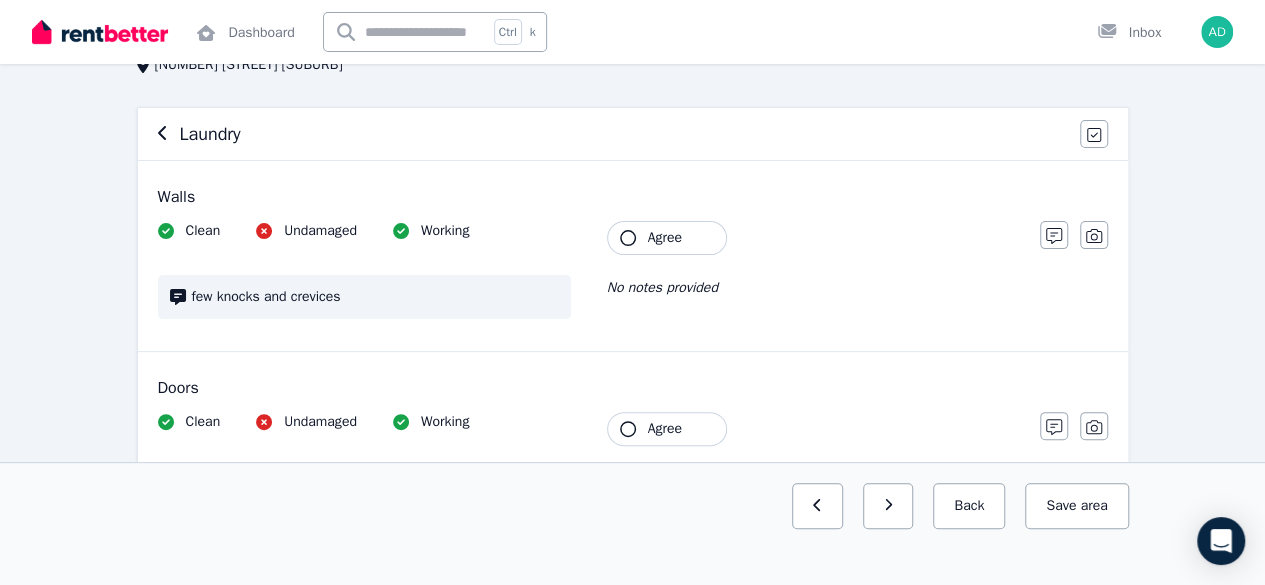 scroll, scrollTop: 0, scrollLeft: 0, axis: both 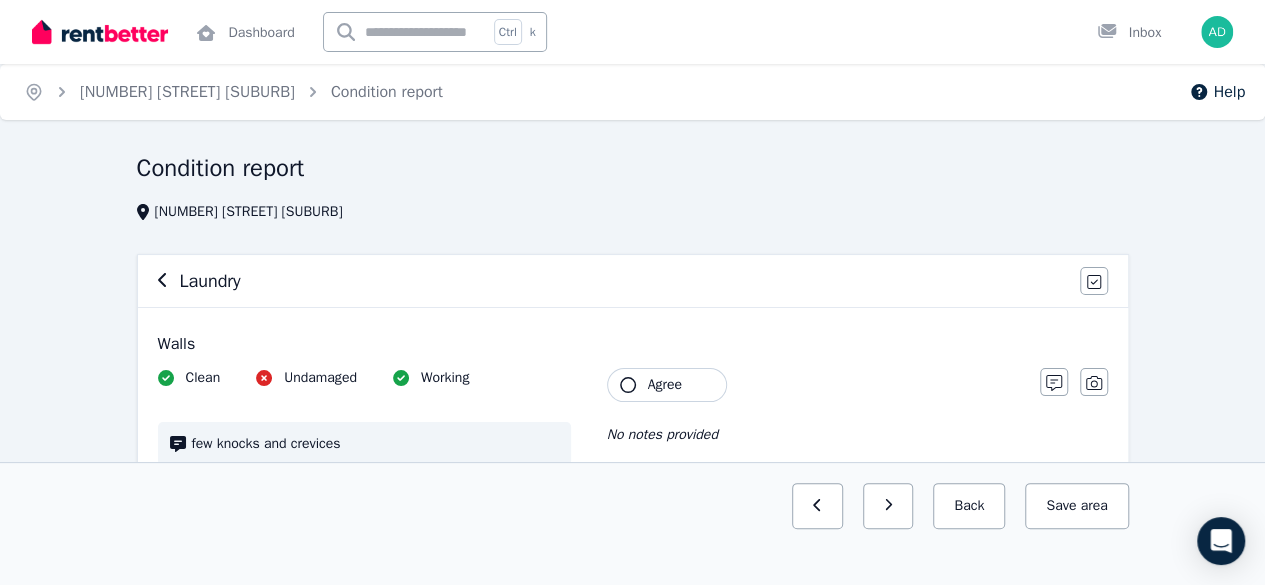 click on "Laundry Agree all items" at bounding box center (633, 281) 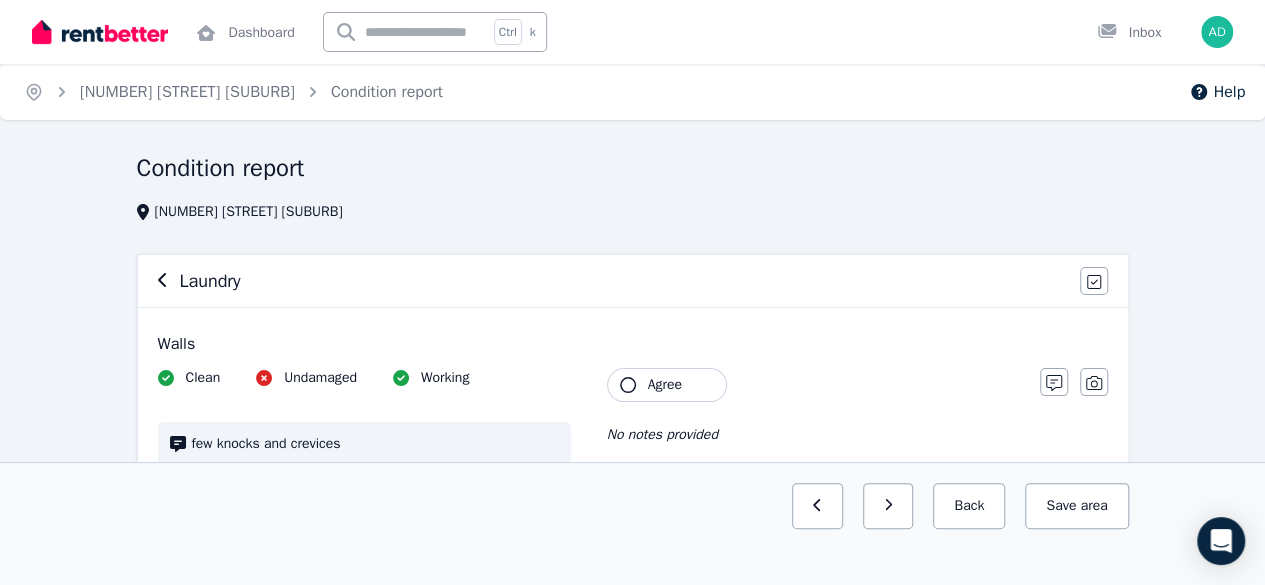 click 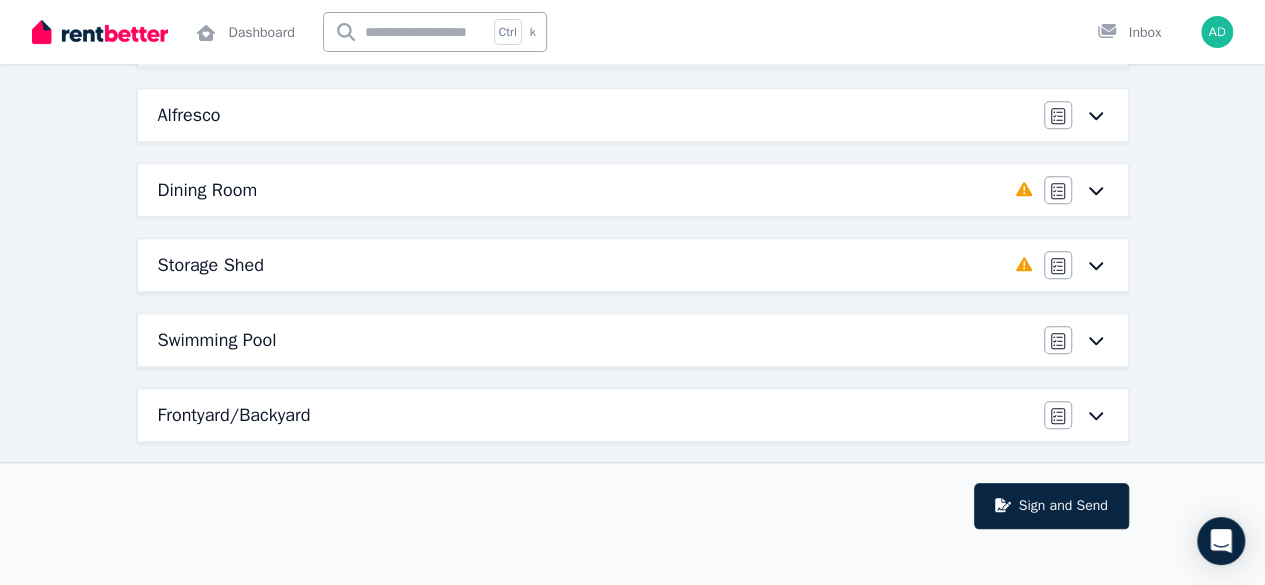 scroll, scrollTop: 700, scrollLeft: 0, axis: vertical 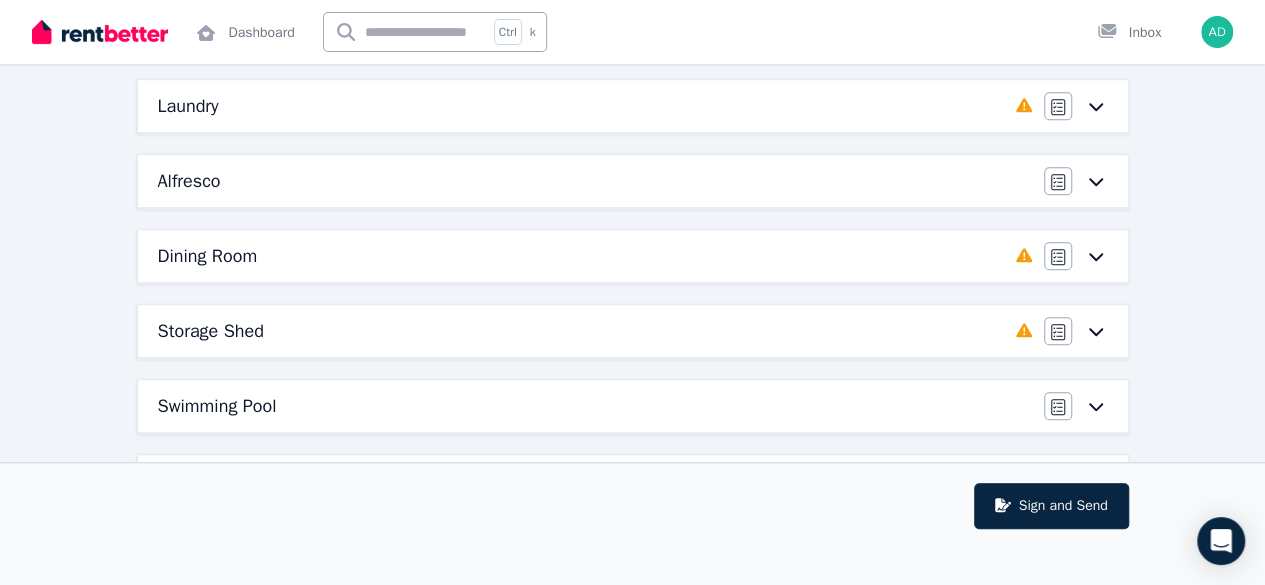 click 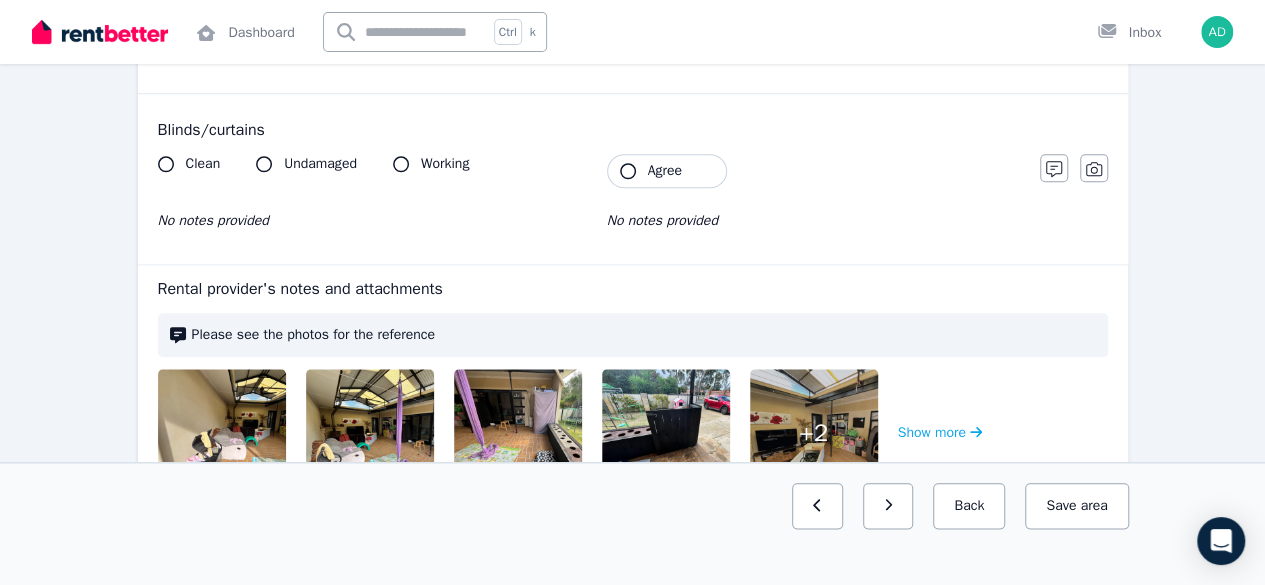 scroll, scrollTop: 1040, scrollLeft: 0, axis: vertical 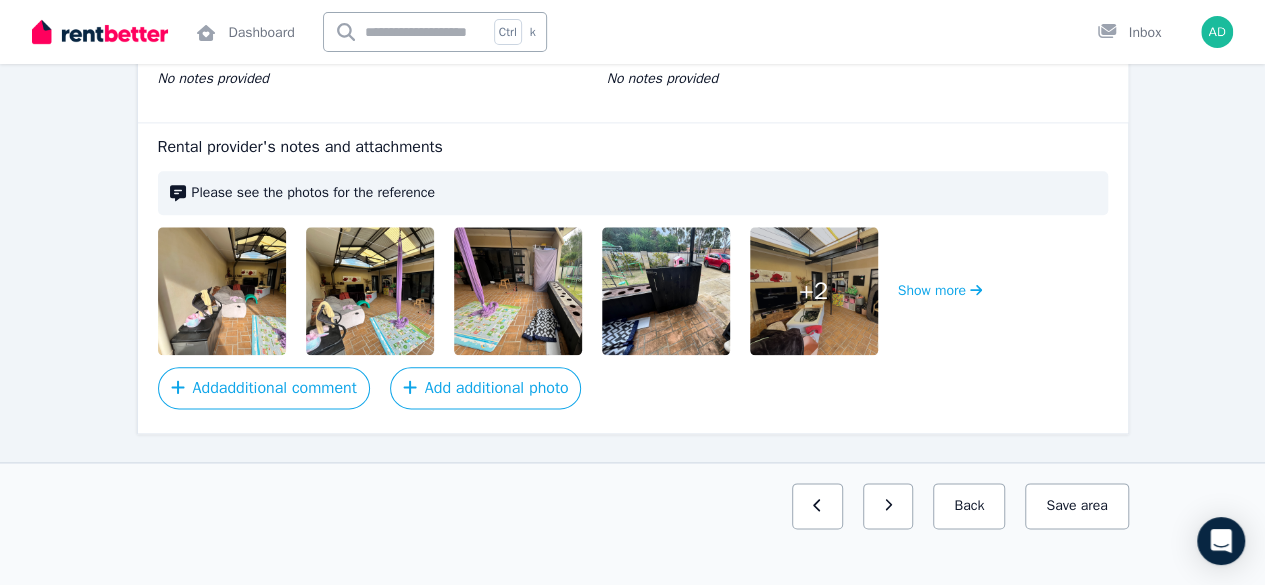 click at bounding box center [243, 291] 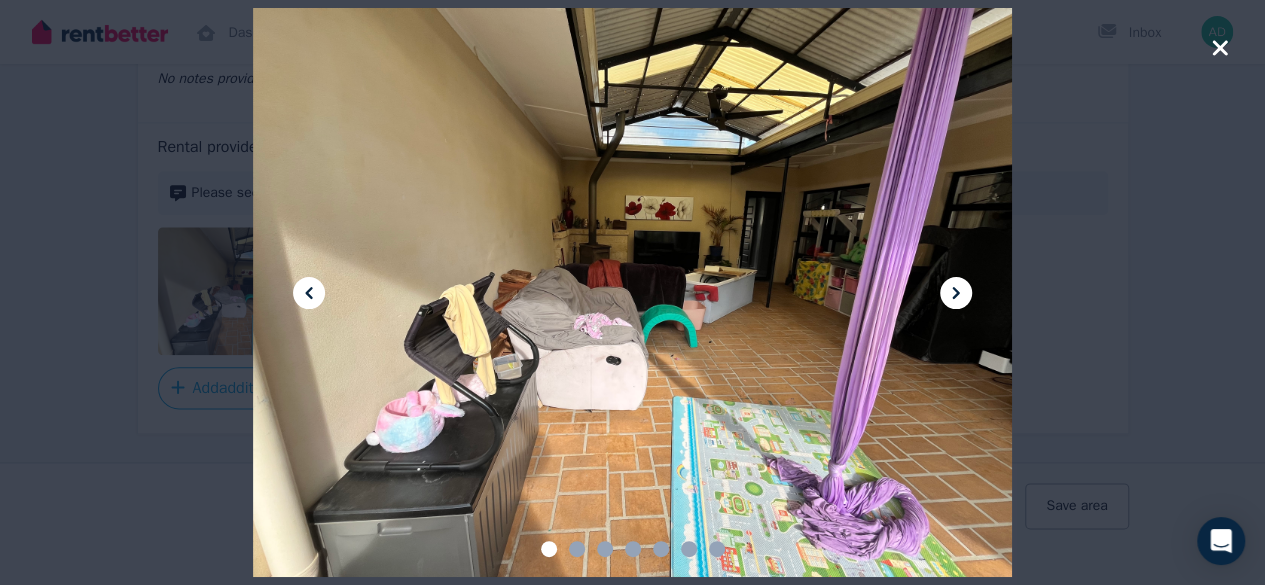 click 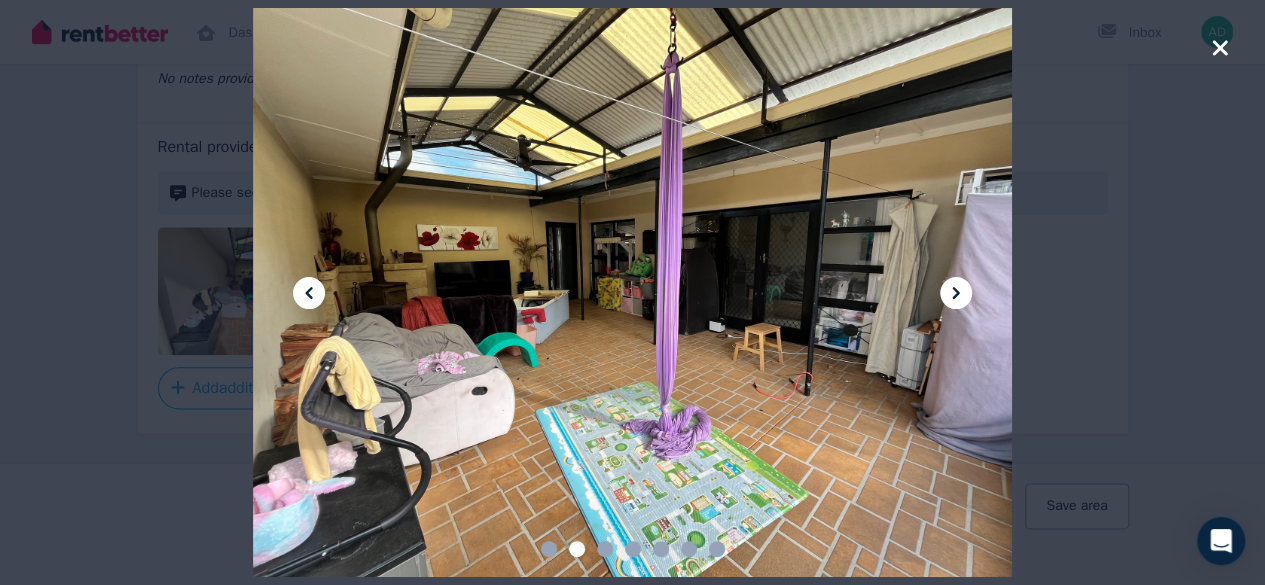 click 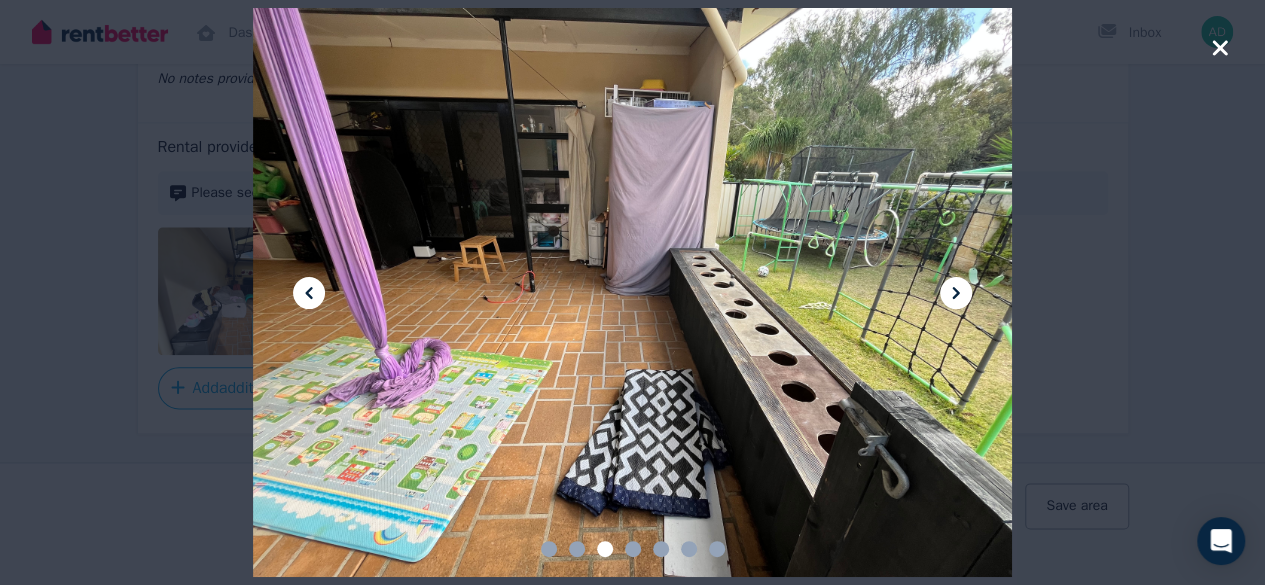 click 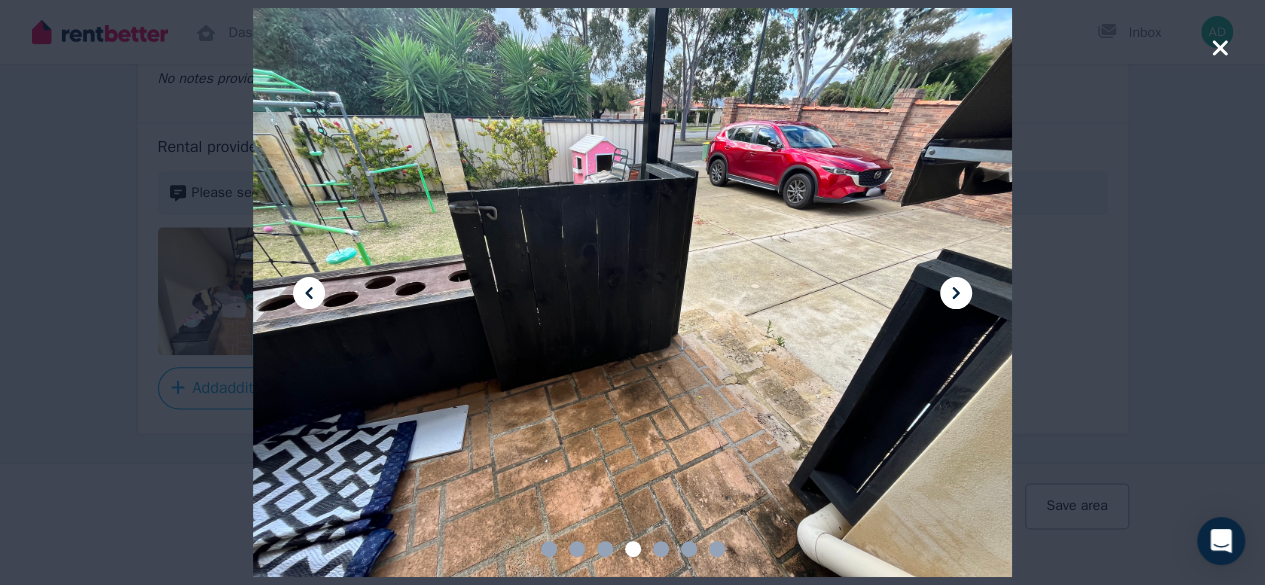 click 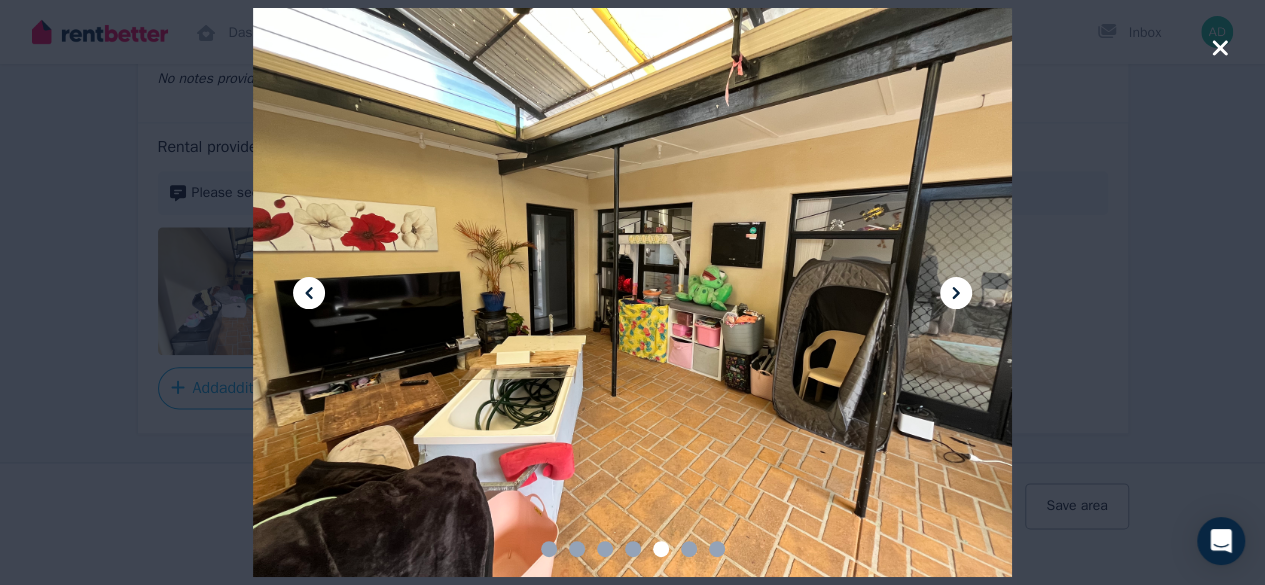 click 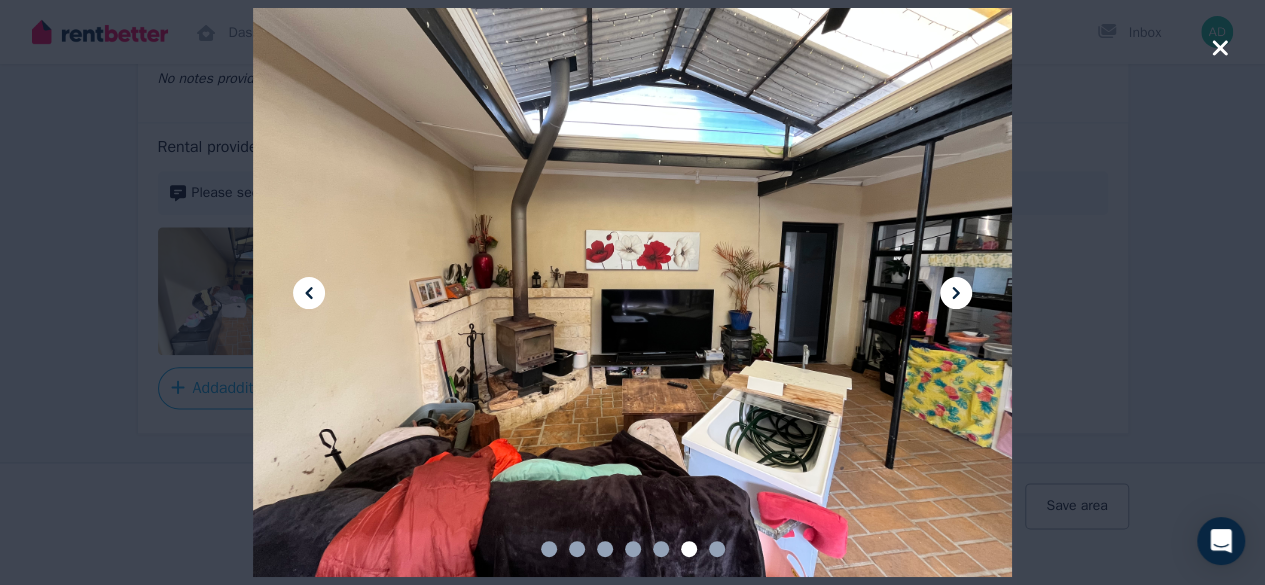 click 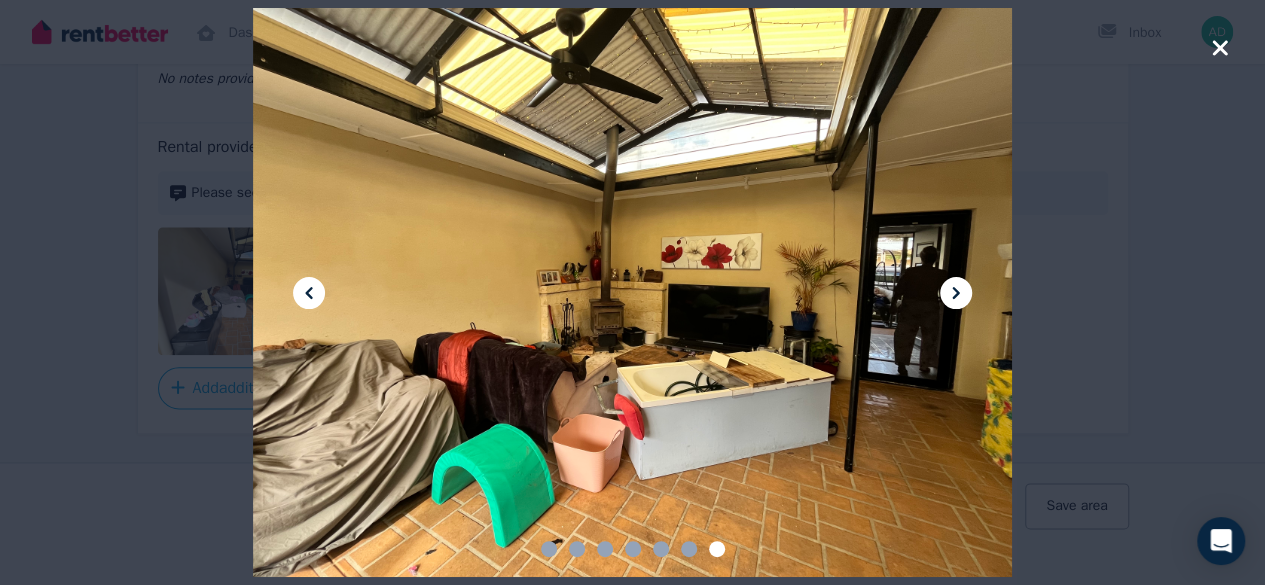 click 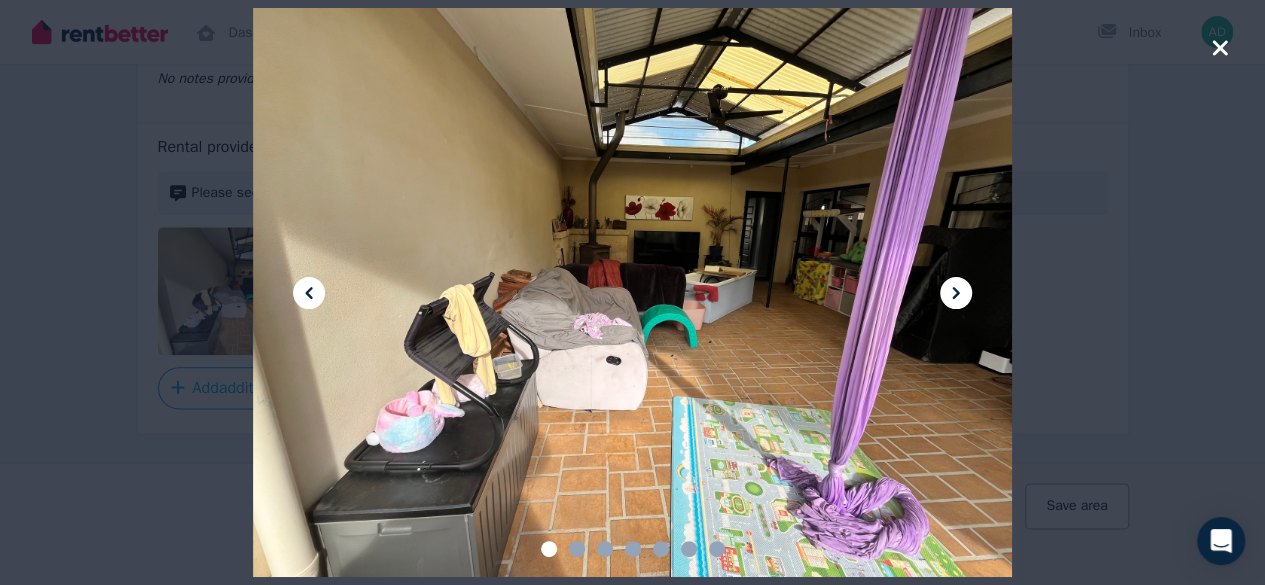 drag, startPoint x: 1220, startPoint y: 51, endPoint x: 1190, endPoint y: 47, distance: 30.265491 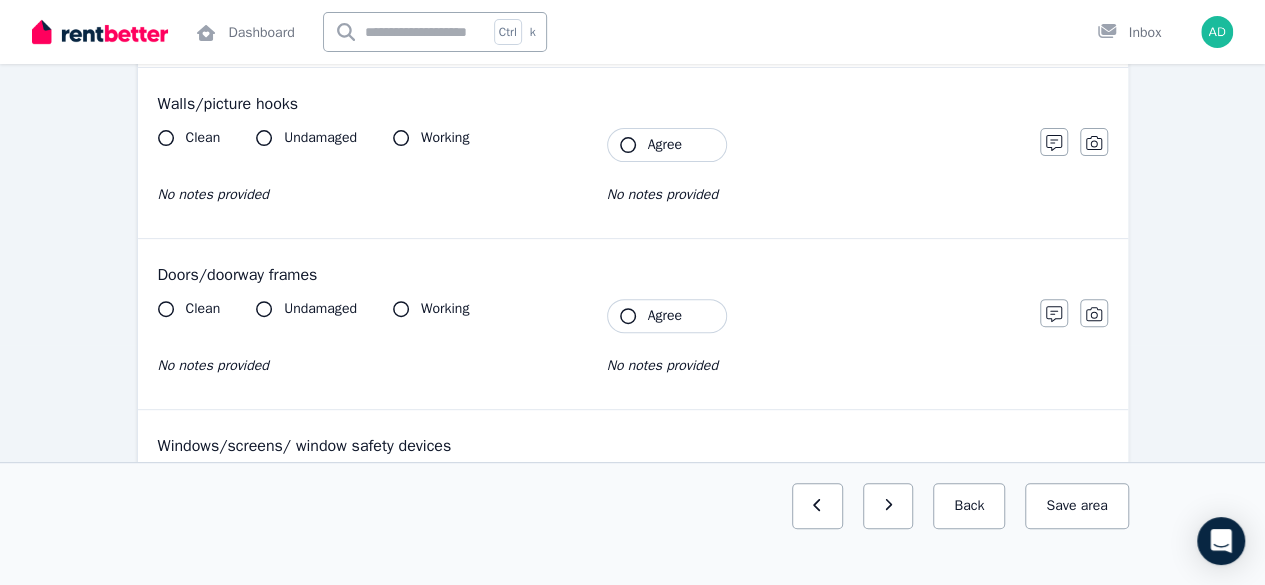 scroll, scrollTop: 0, scrollLeft: 0, axis: both 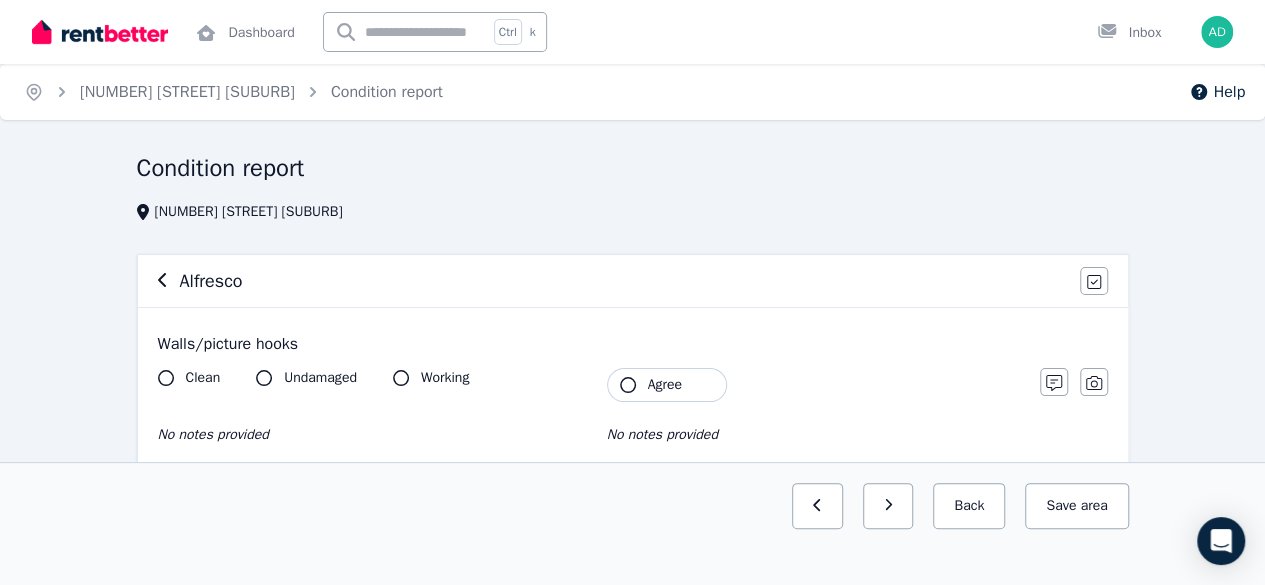 click 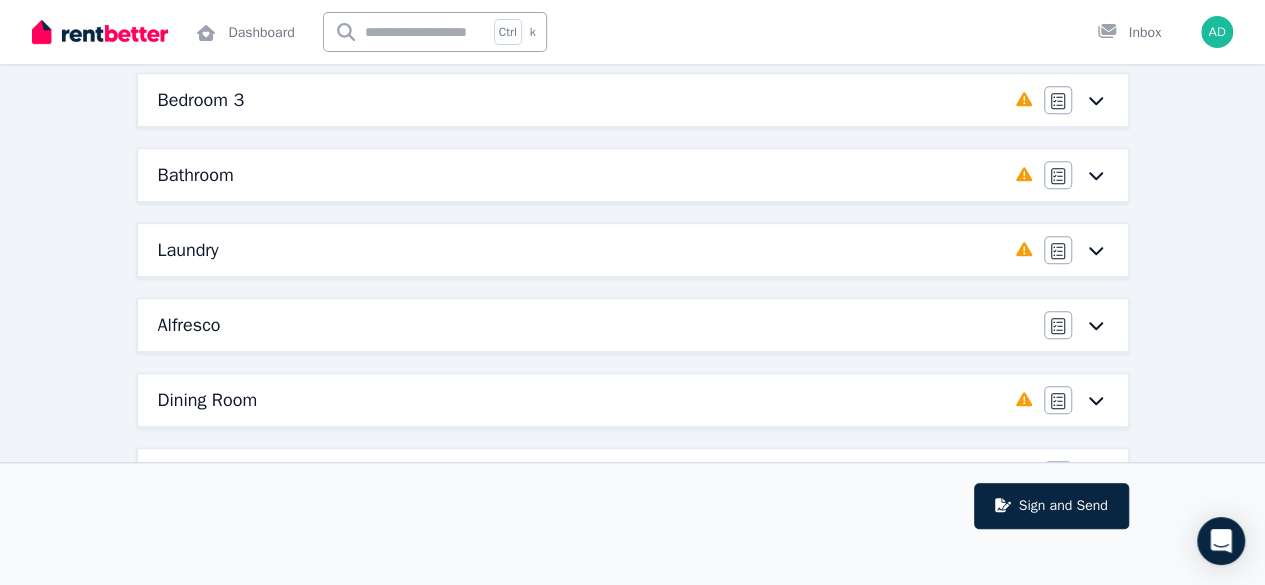 scroll, scrollTop: 700, scrollLeft: 0, axis: vertical 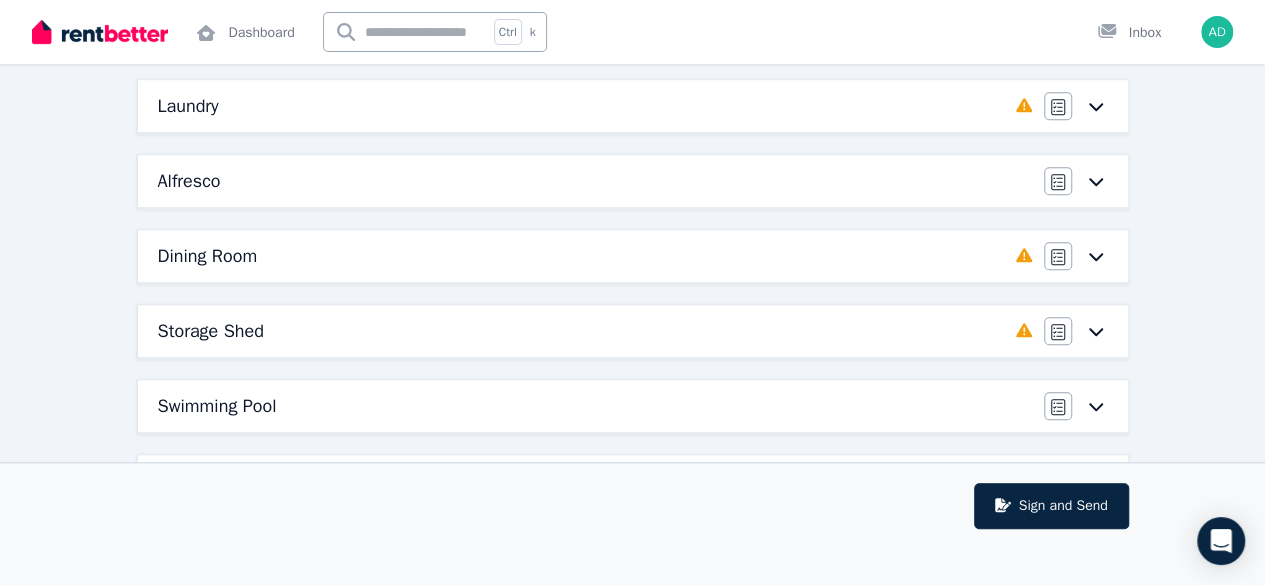 click 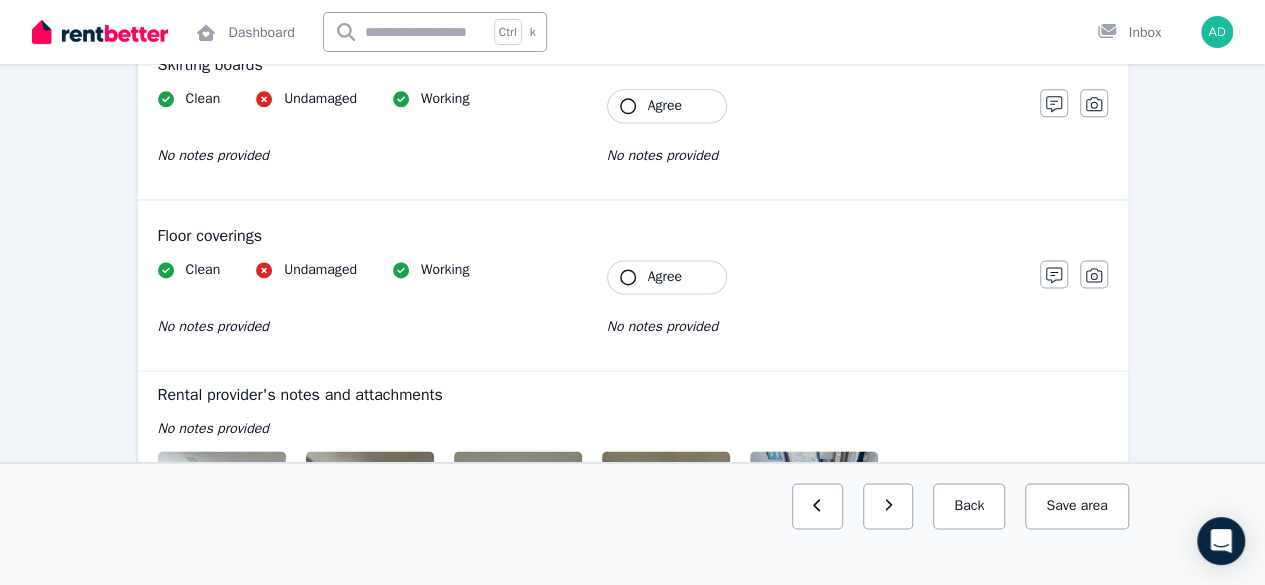 scroll, scrollTop: 1526, scrollLeft: 0, axis: vertical 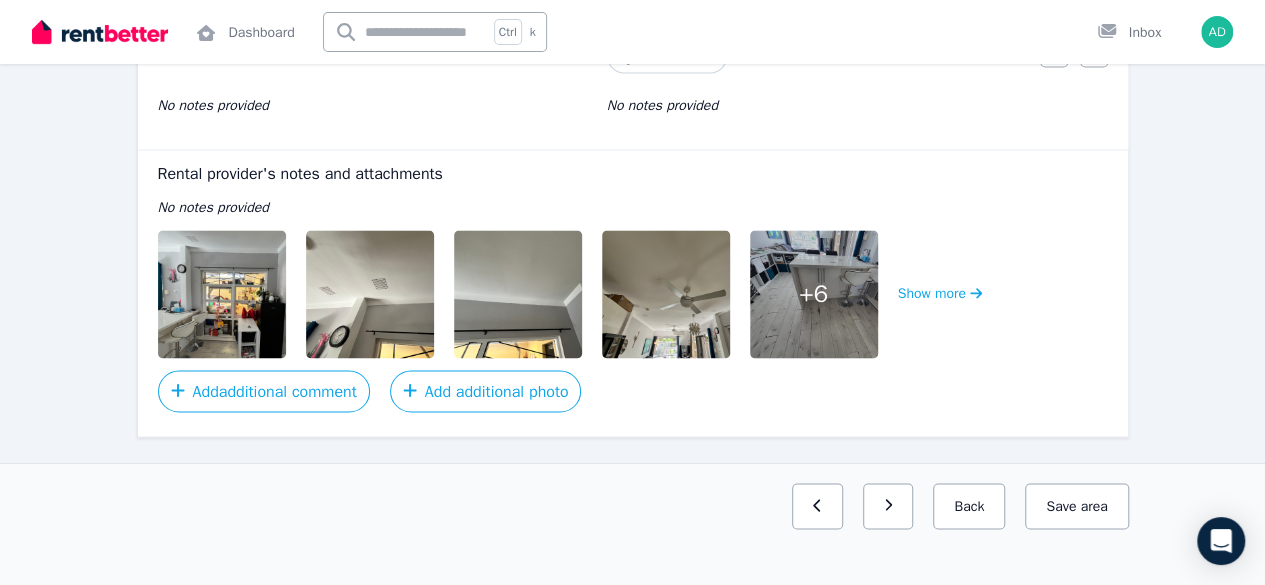 click at bounding box center (243, 294) 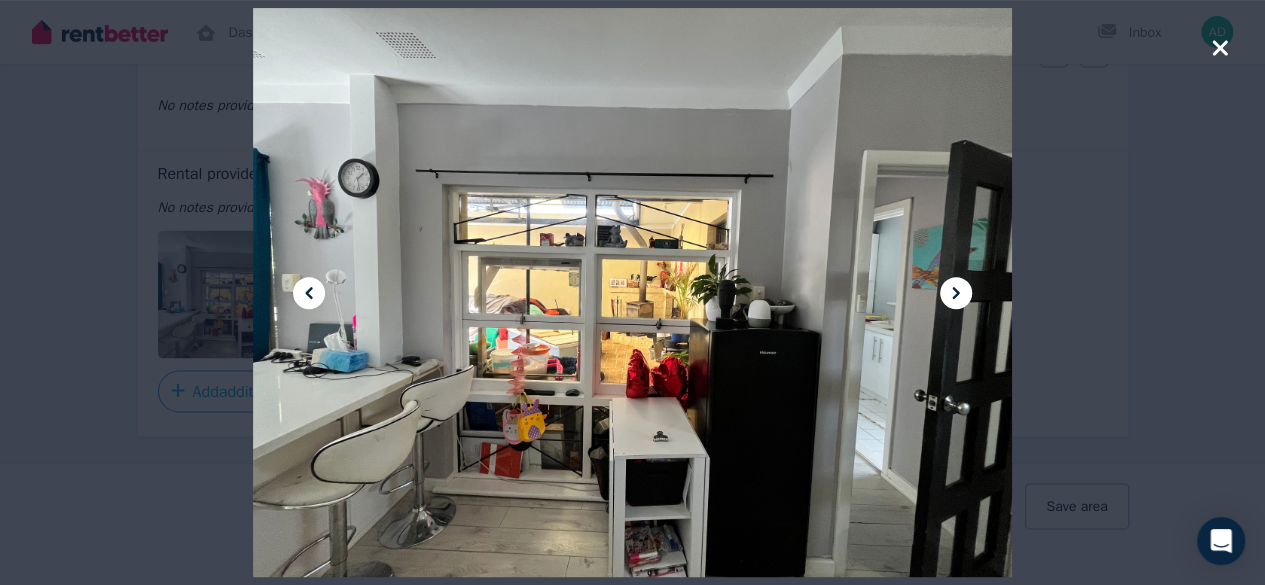 click 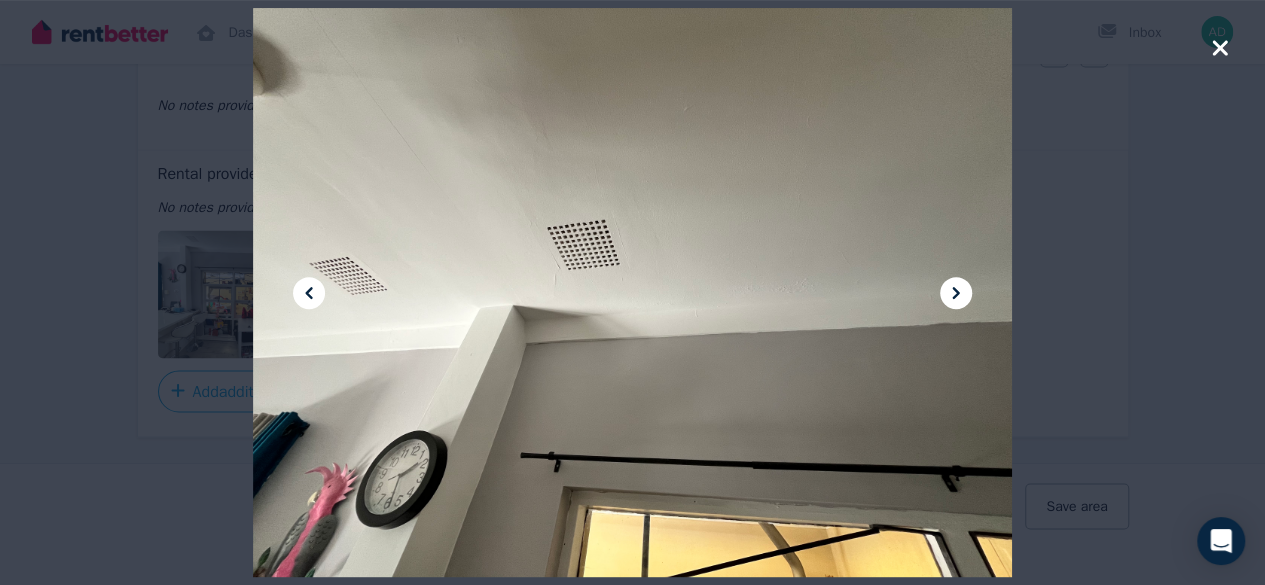 click 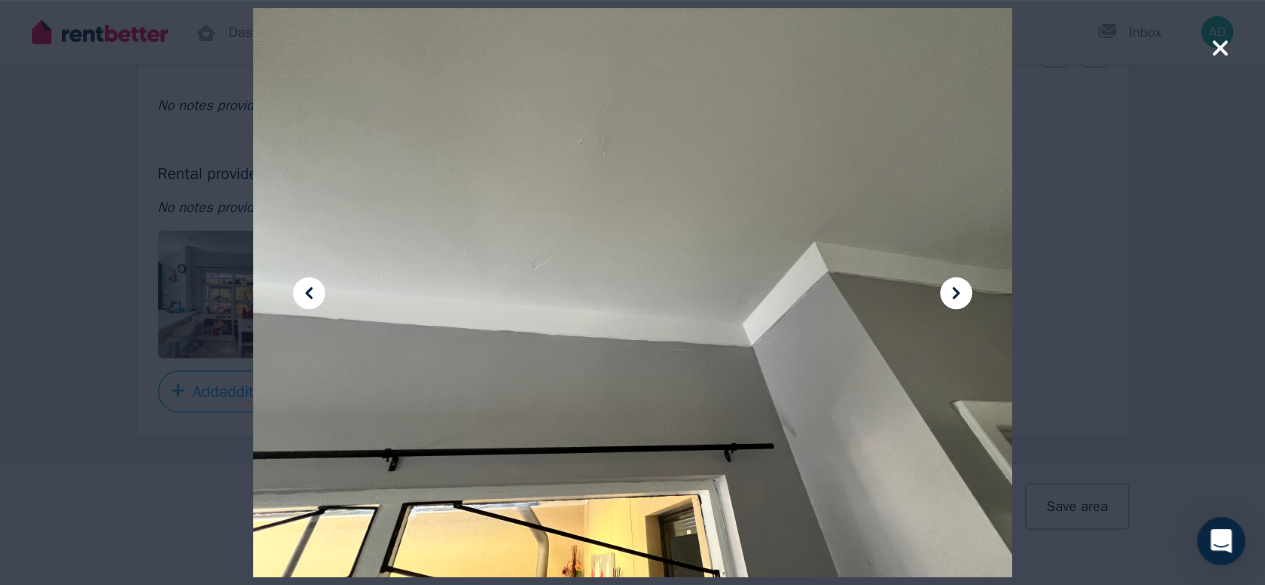 click 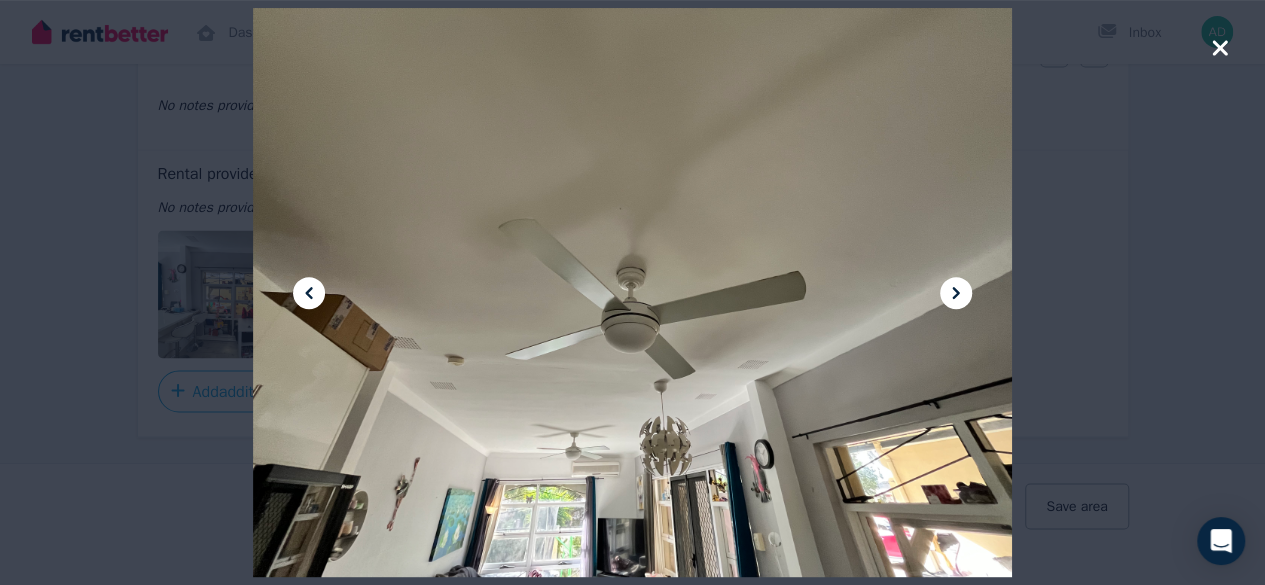 click 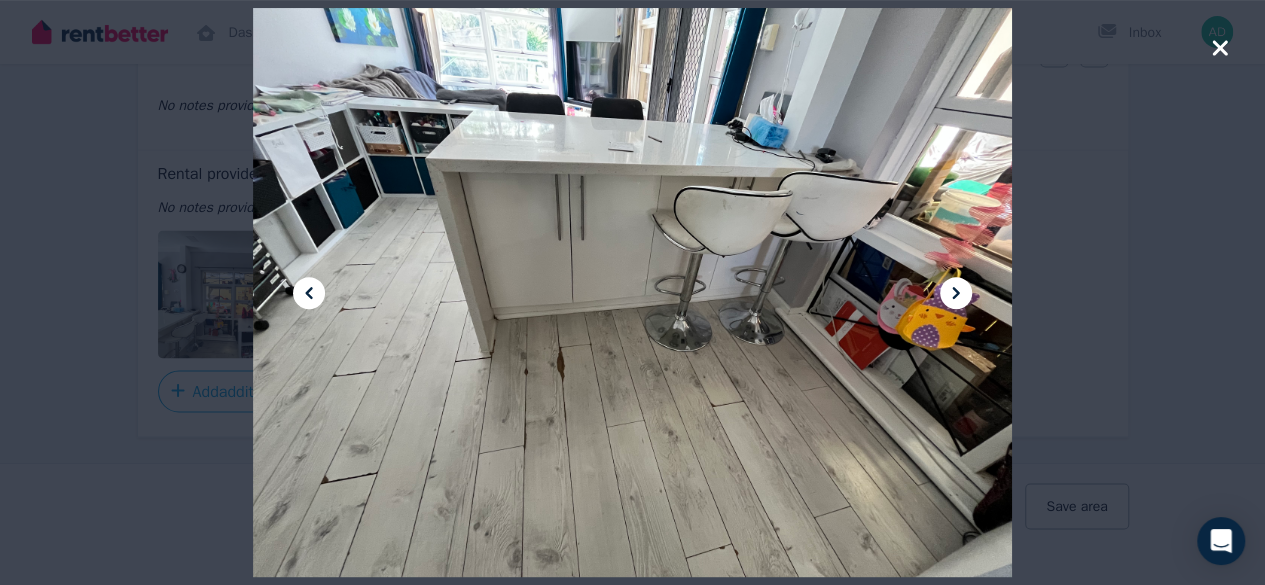 click 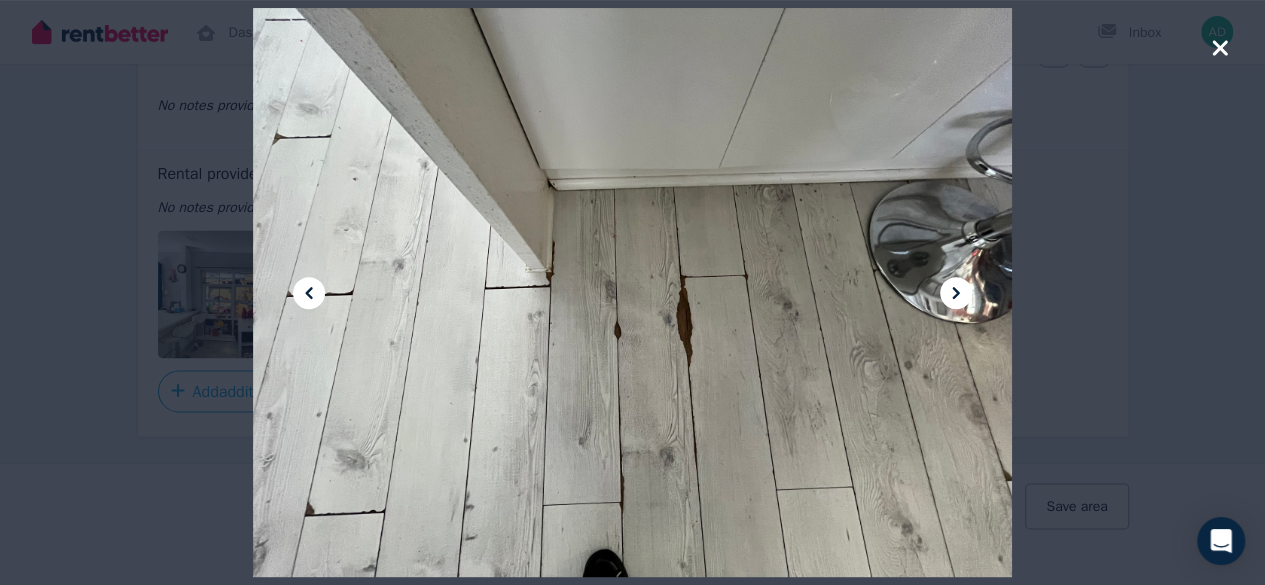click 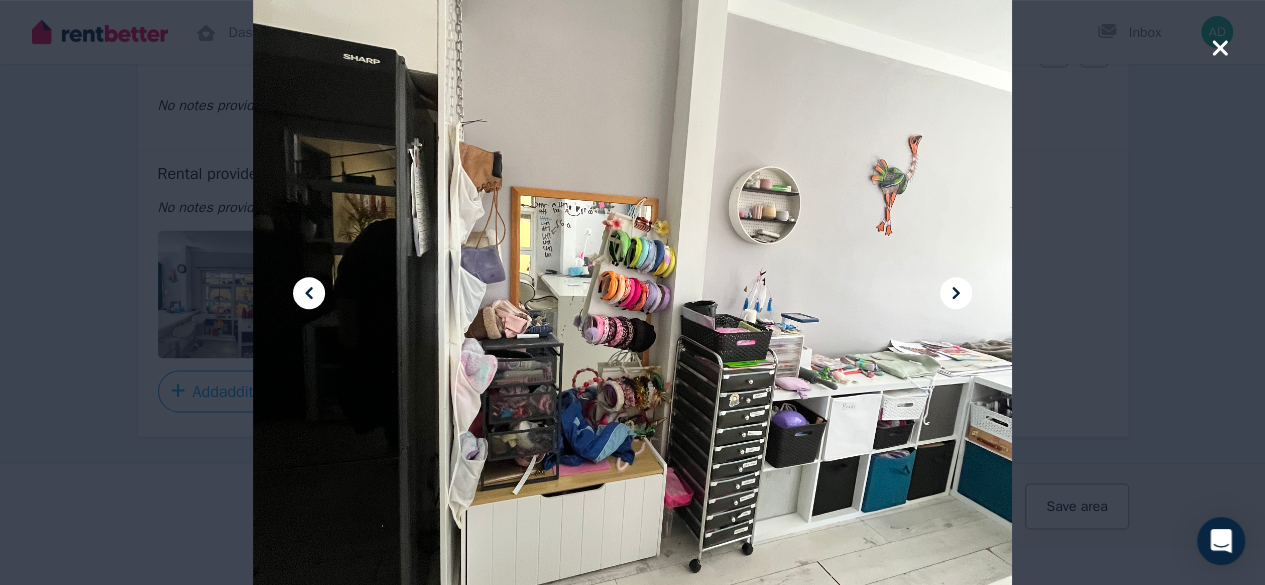 click 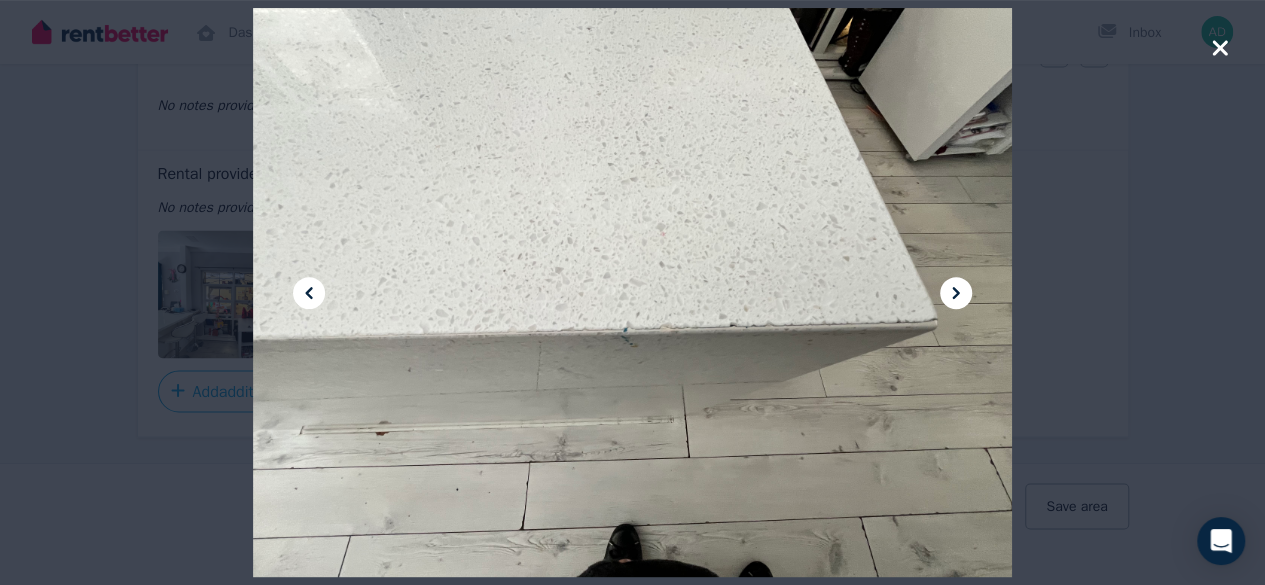 click 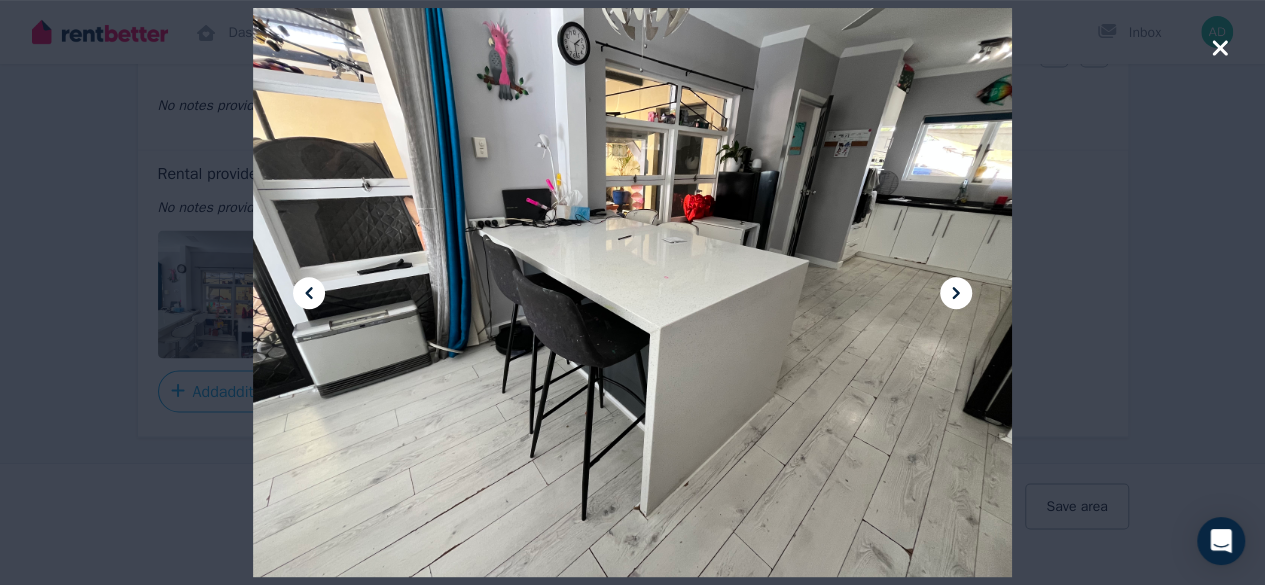 click 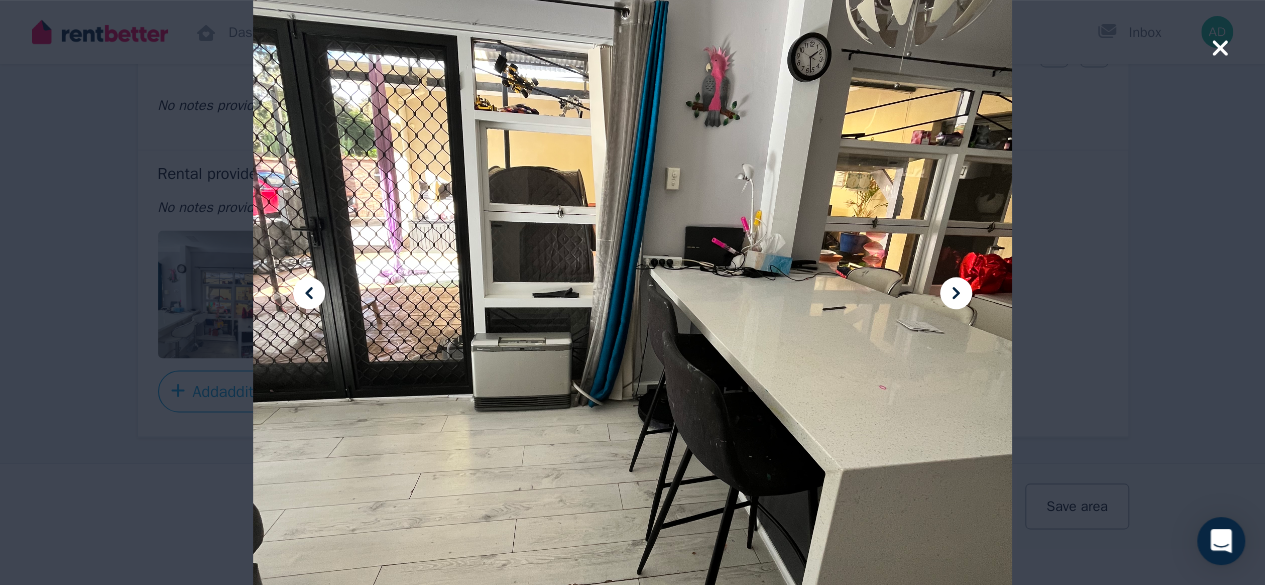 click 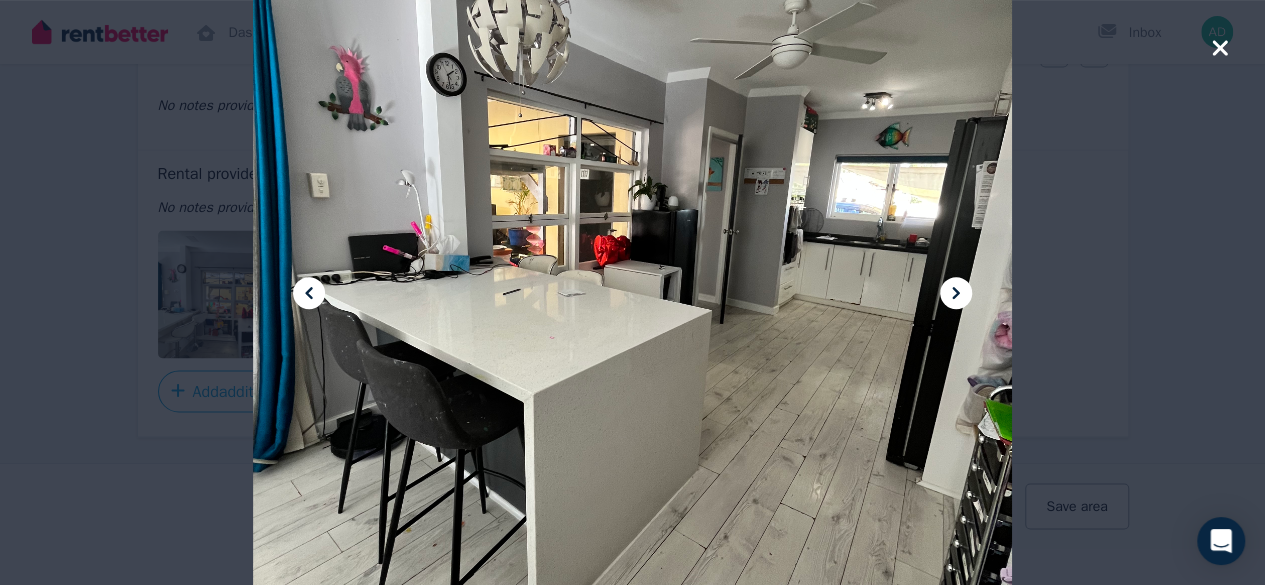 click 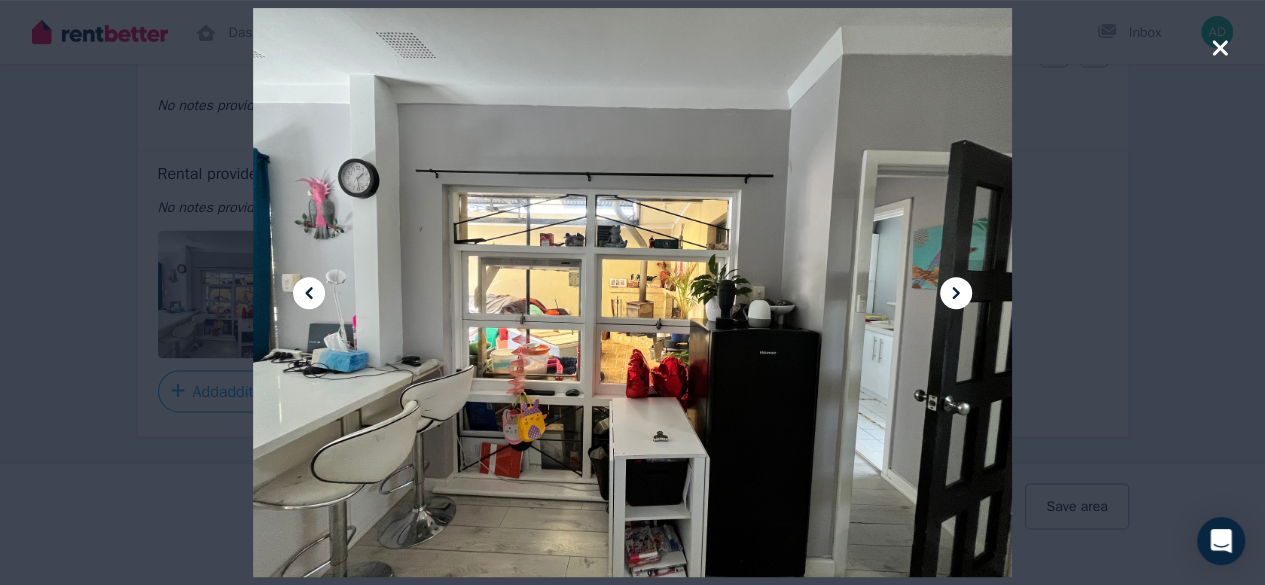 drag, startPoint x: 1217, startPoint y: 47, endPoint x: 1188, endPoint y: 55, distance: 30.083218 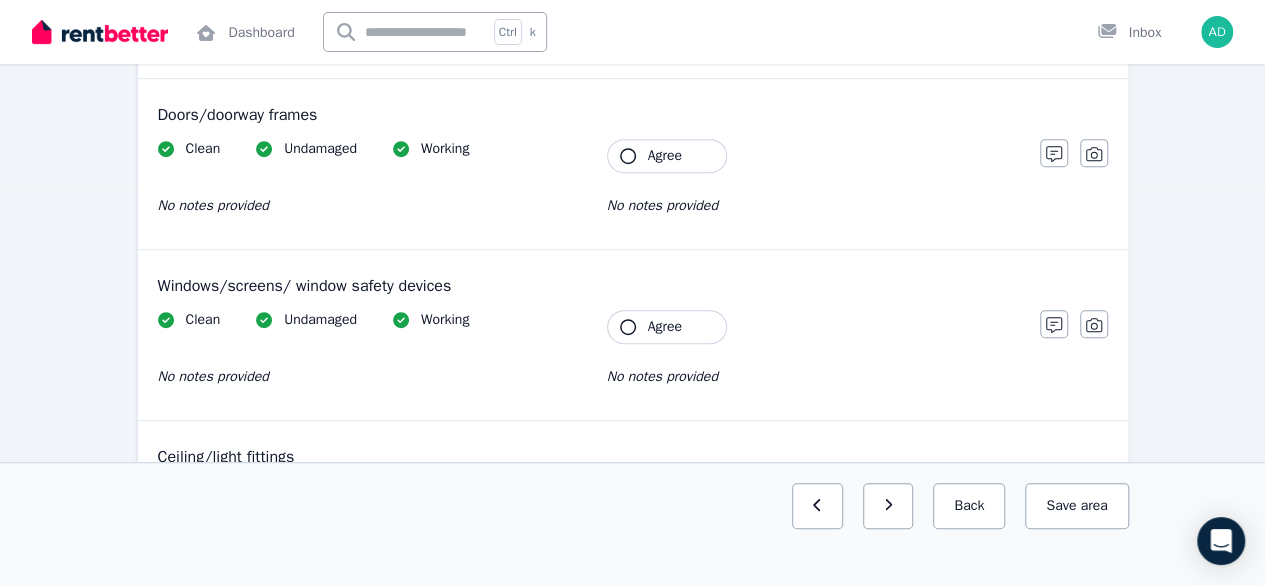 scroll, scrollTop: 0, scrollLeft: 0, axis: both 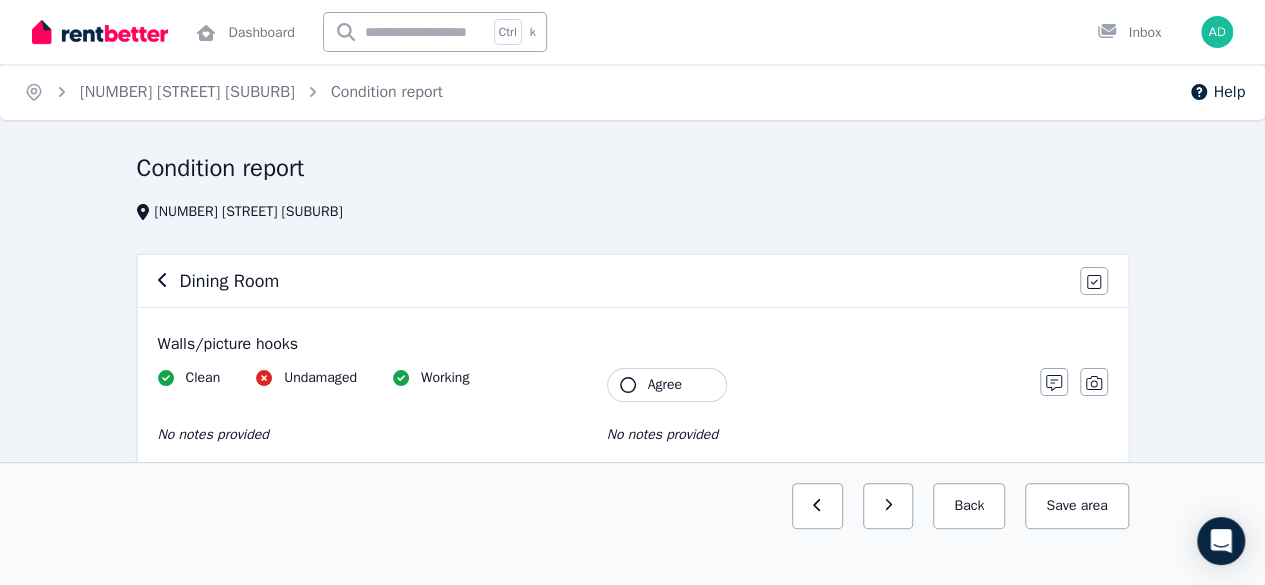 click 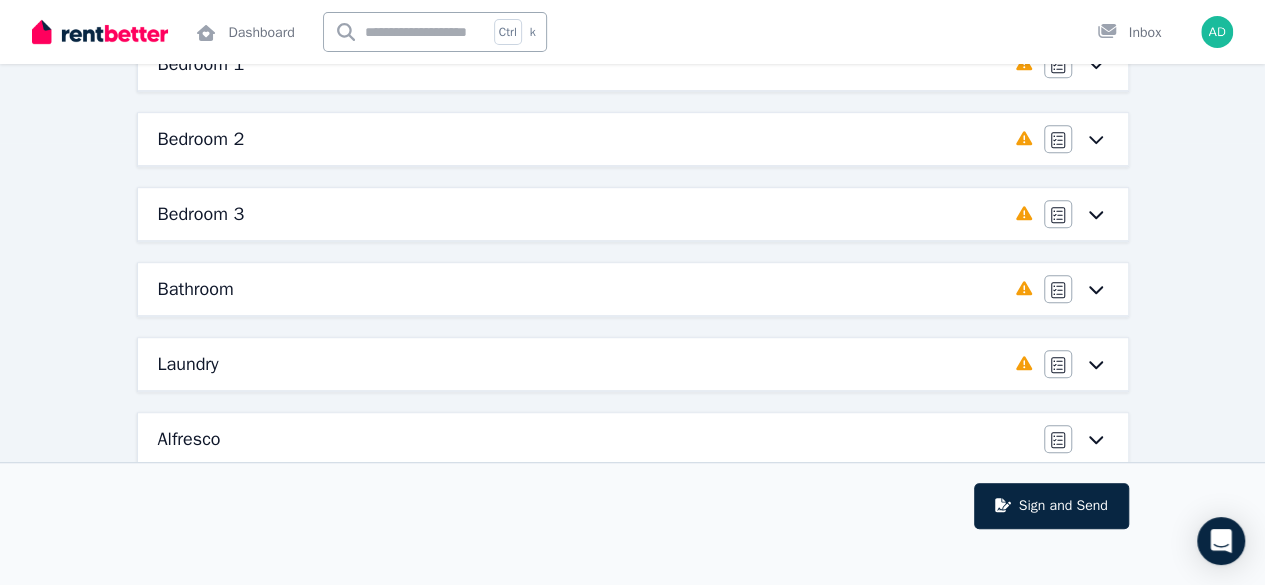 scroll, scrollTop: 700, scrollLeft: 0, axis: vertical 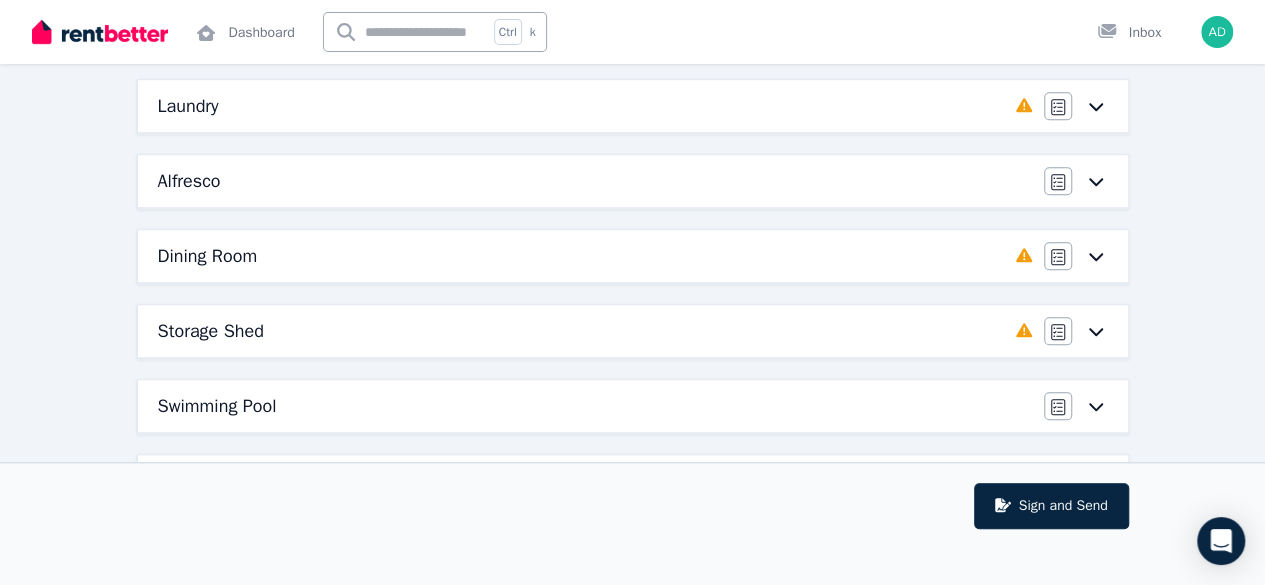 click 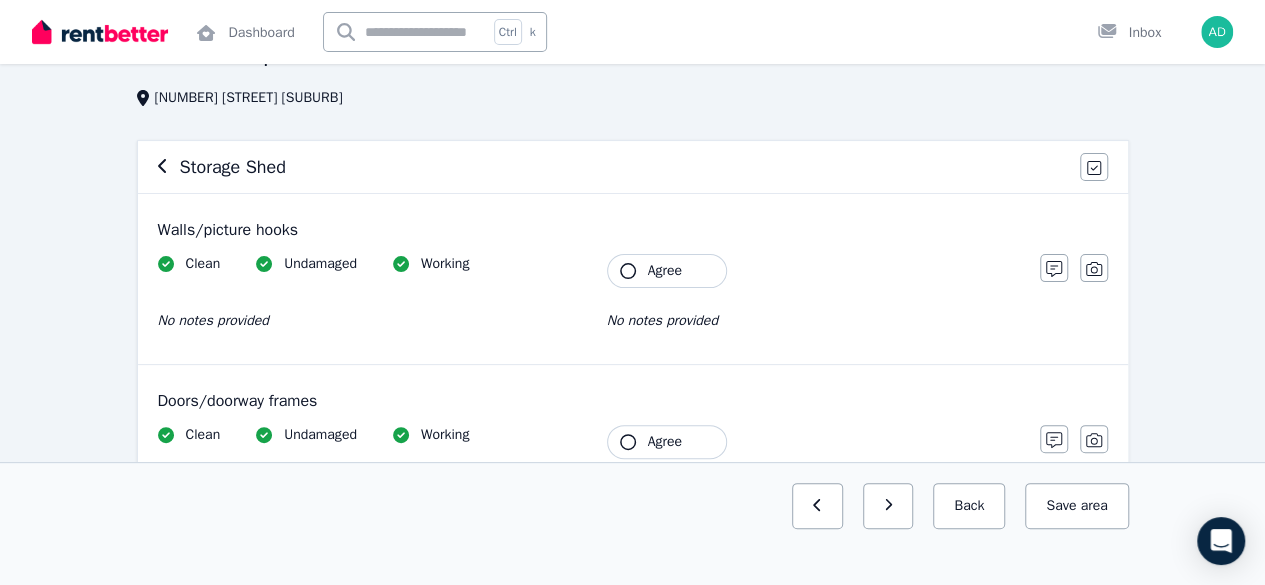 scroll, scrollTop: 0, scrollLeft: 0, axis: both 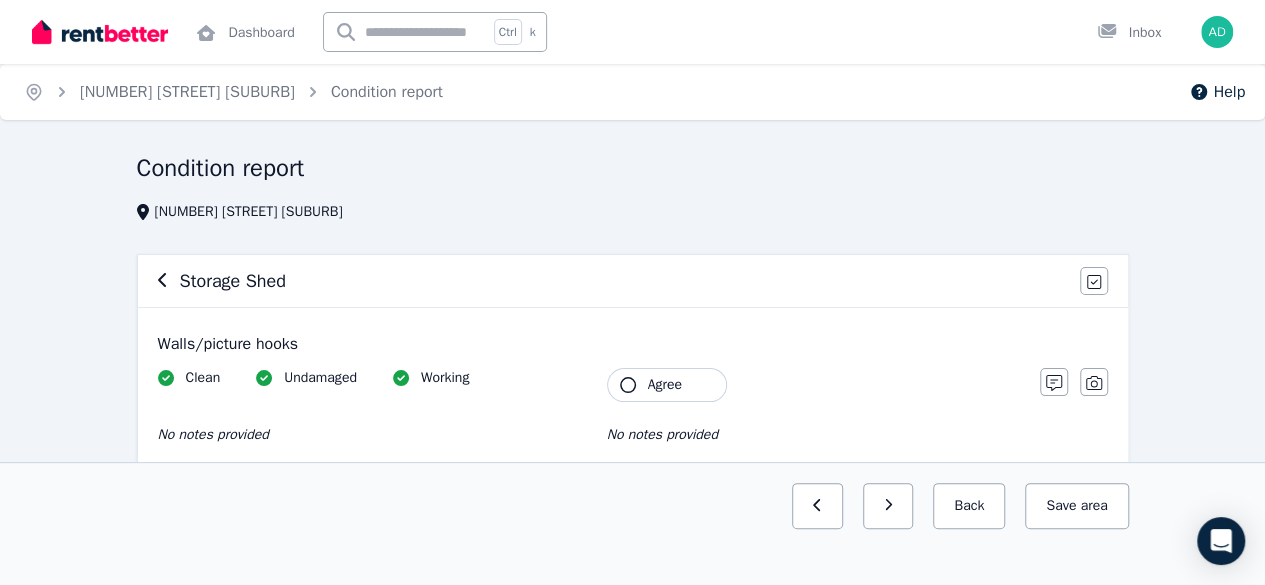 click 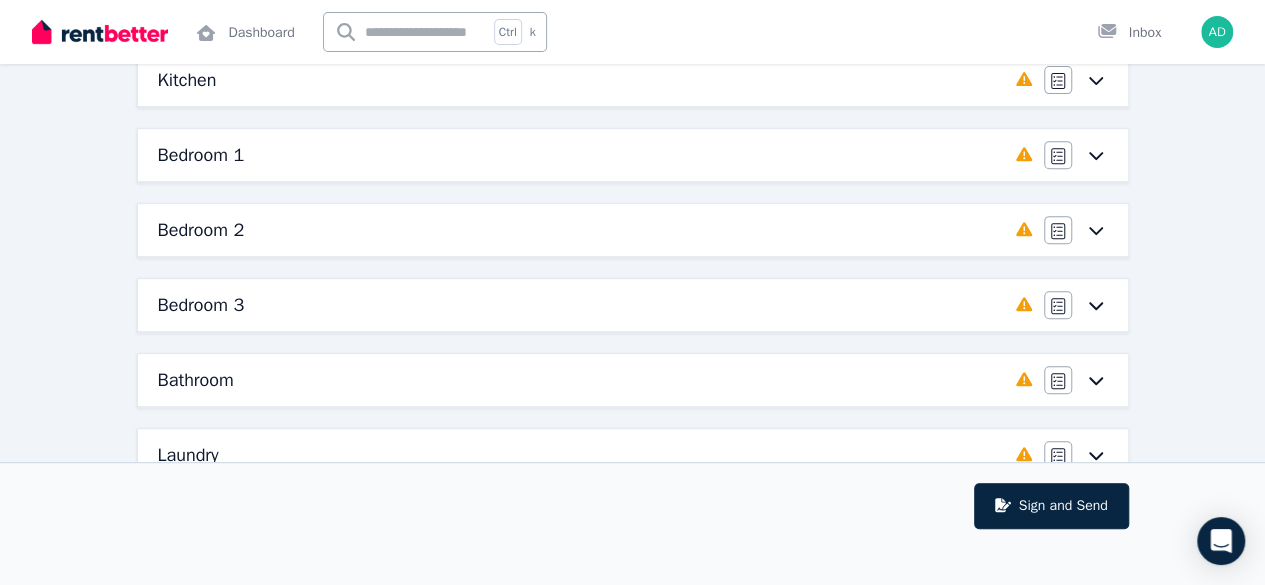 scroll, scrollTop: 800, scrollLeft: 0, axis: vertical 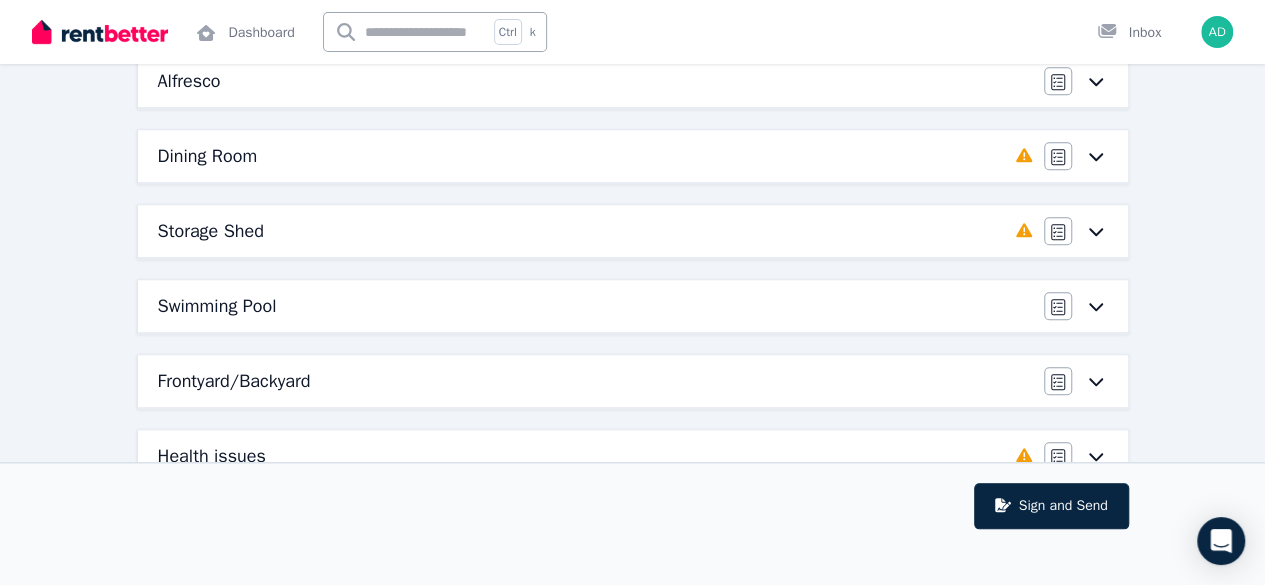 click 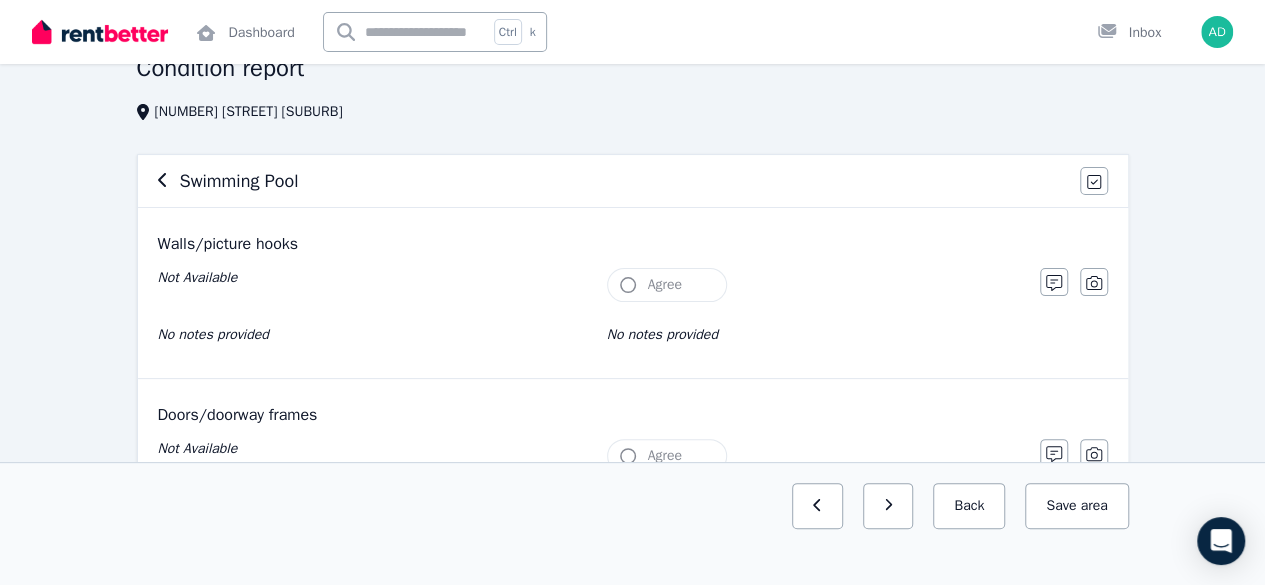 scroll, scrollTop: 0, scrollLeft: 0, axis: both 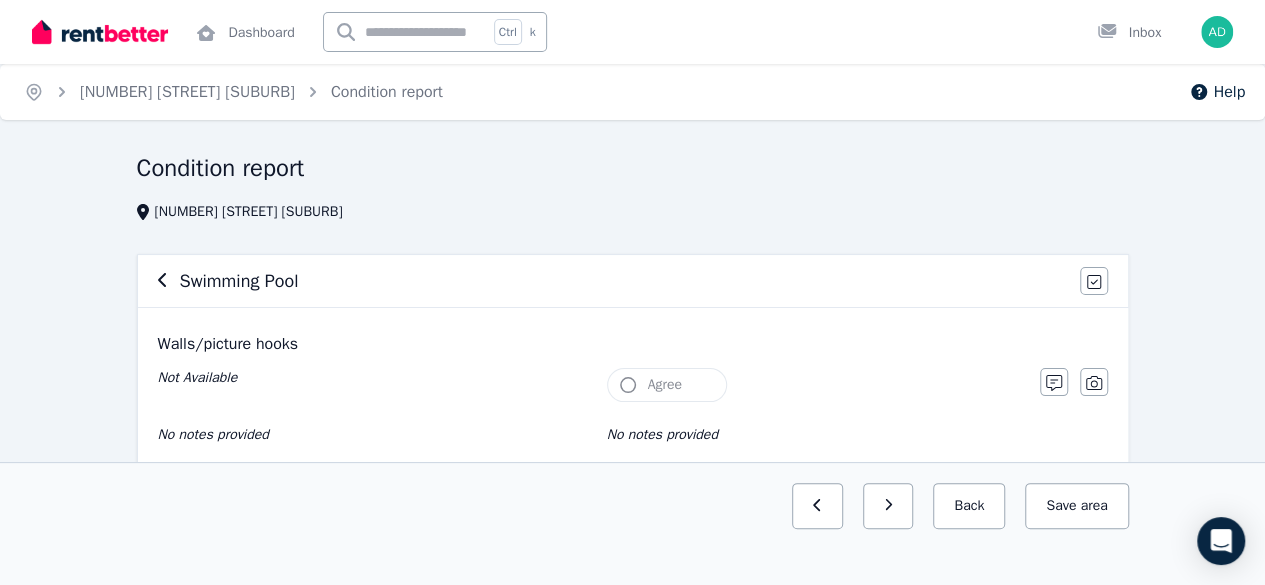 click 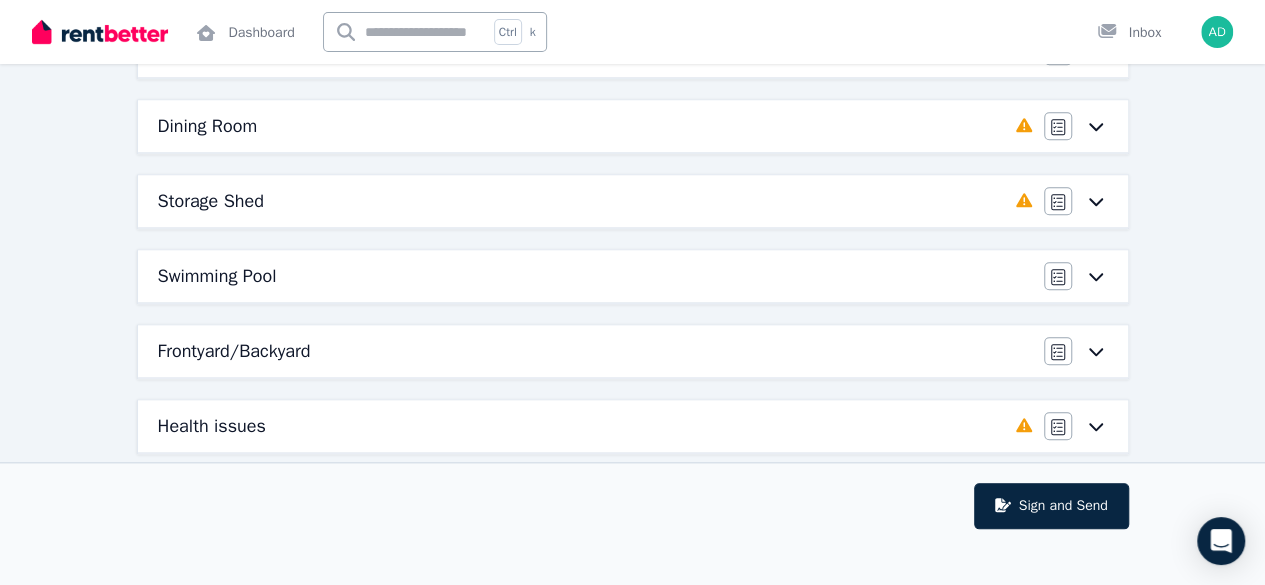 scroll, scrollTop: 900, scrollLeft: 0, axis: vertical 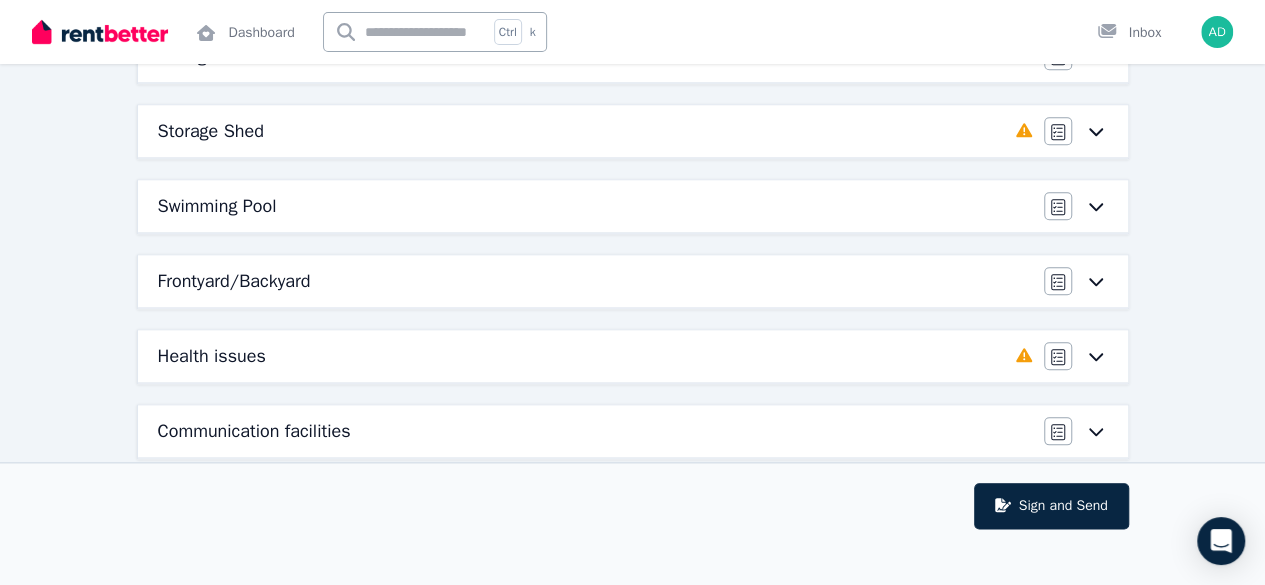 click 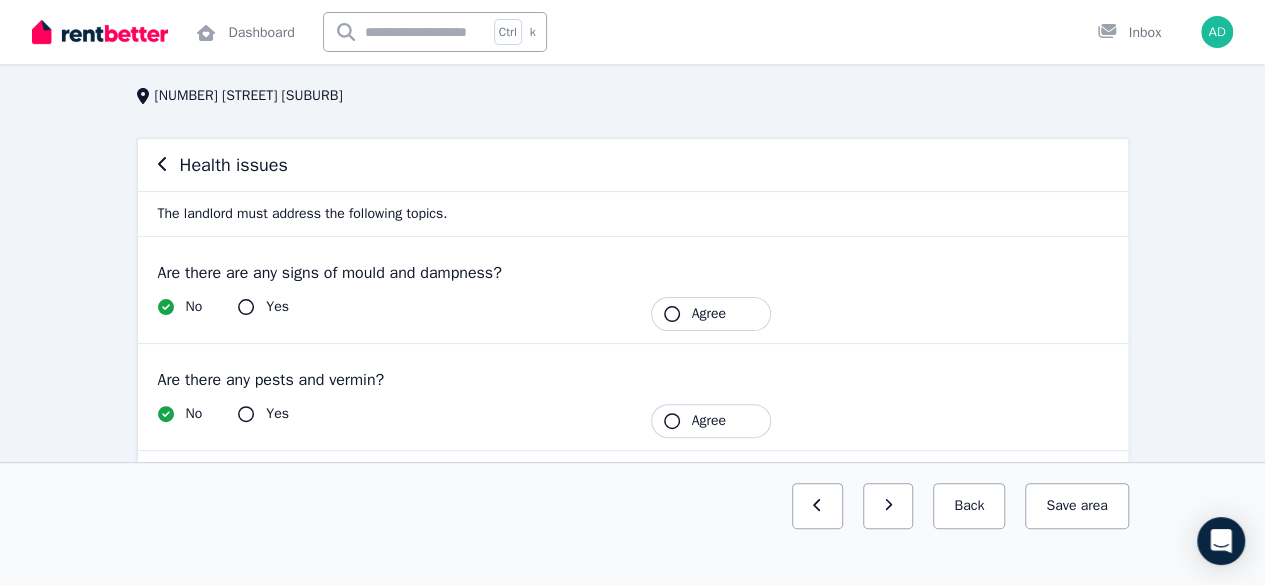 scroll, scrollTop: 142, scrollLeft: 0, axis: vertical 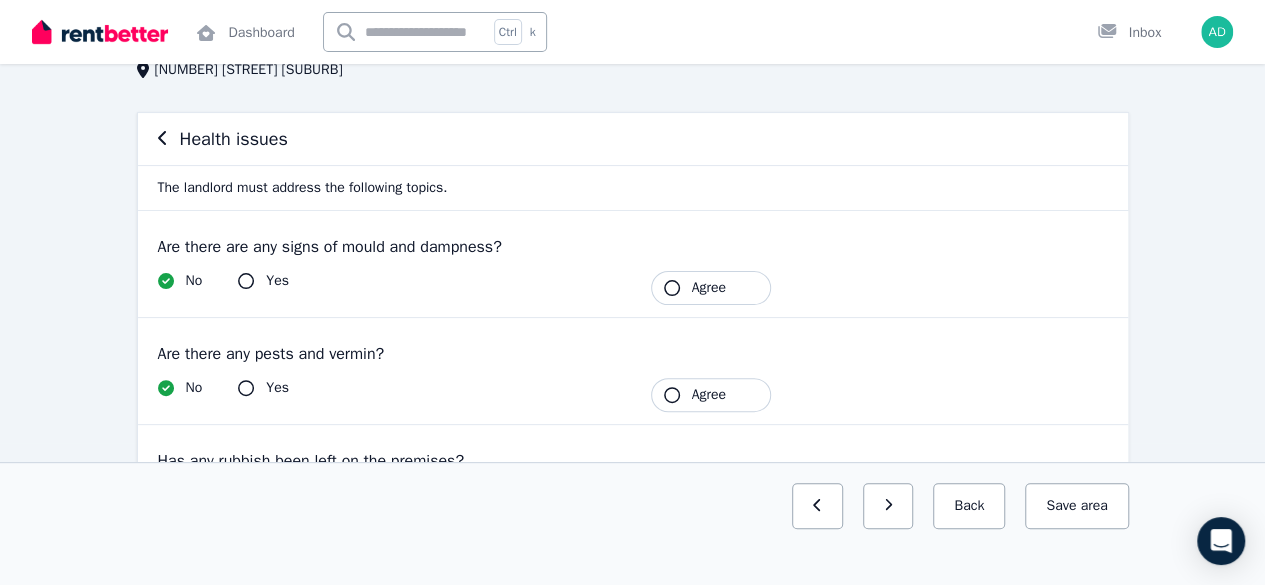 click 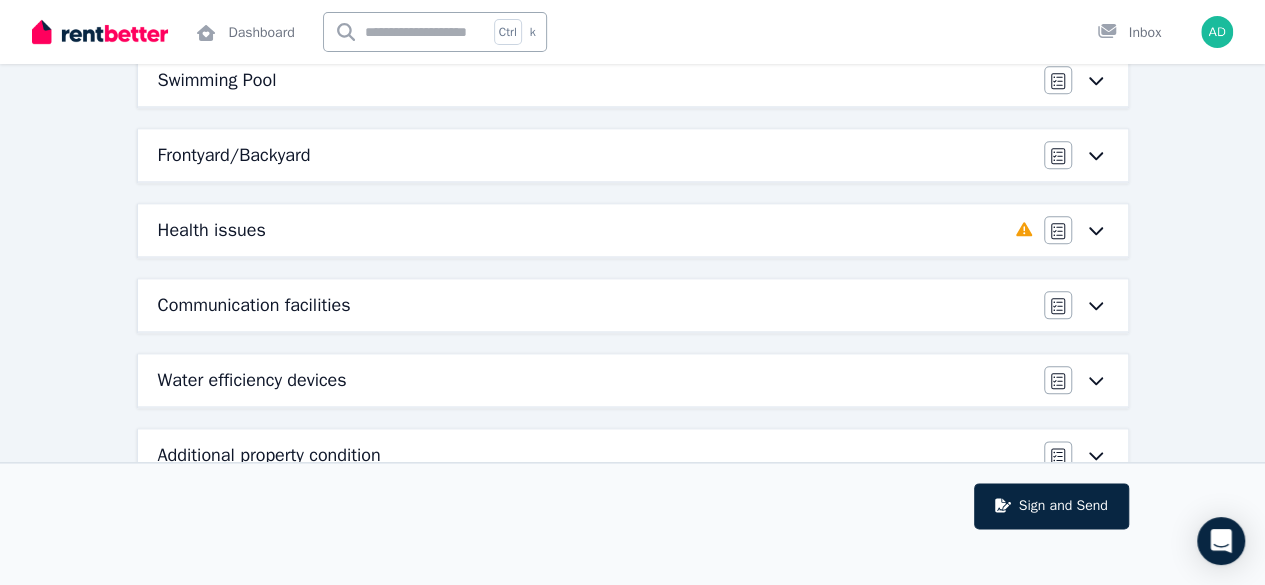 scroll, scrollTop: 1028, scrollLeft: 0, axis: vertical 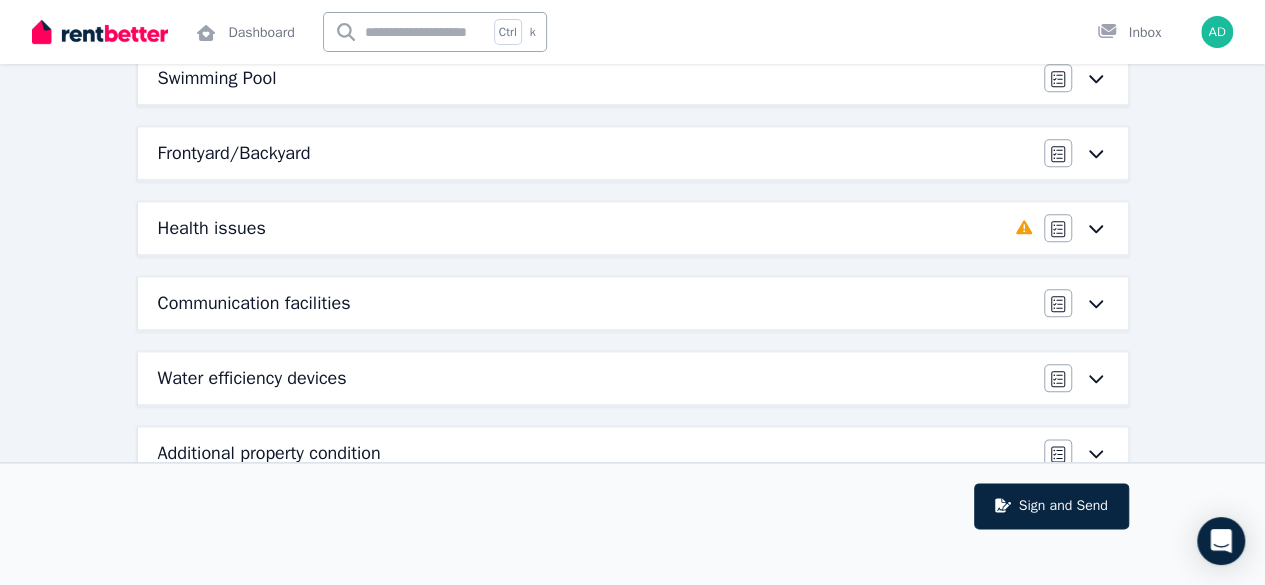 click 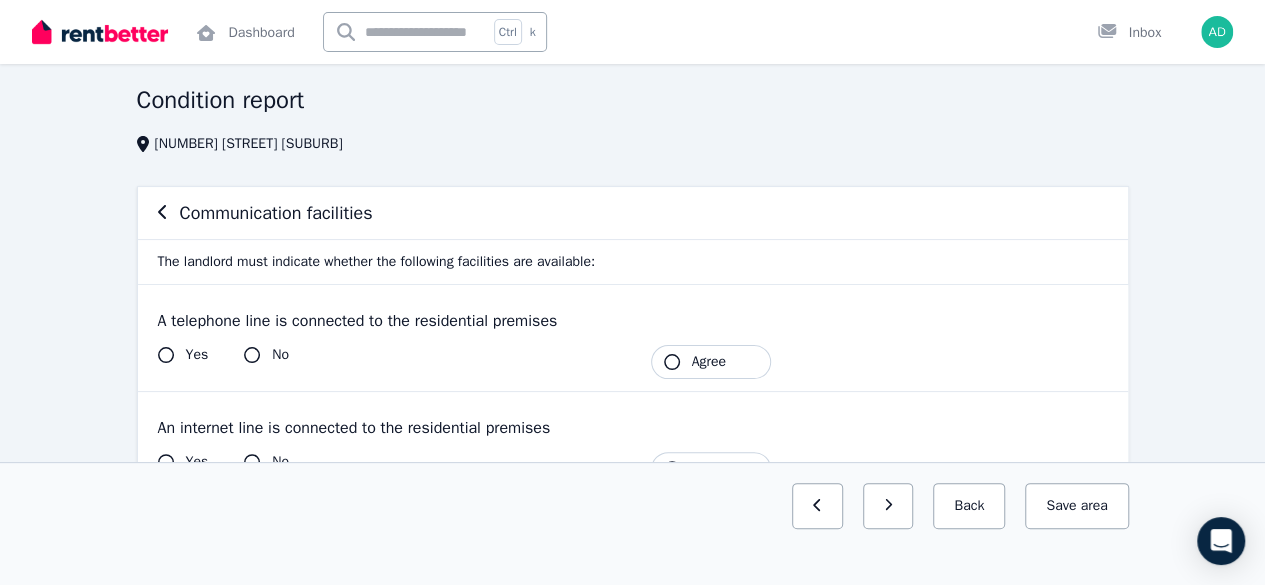 scroll, scrollTop: 0, scrollLeft: 0, axis: both 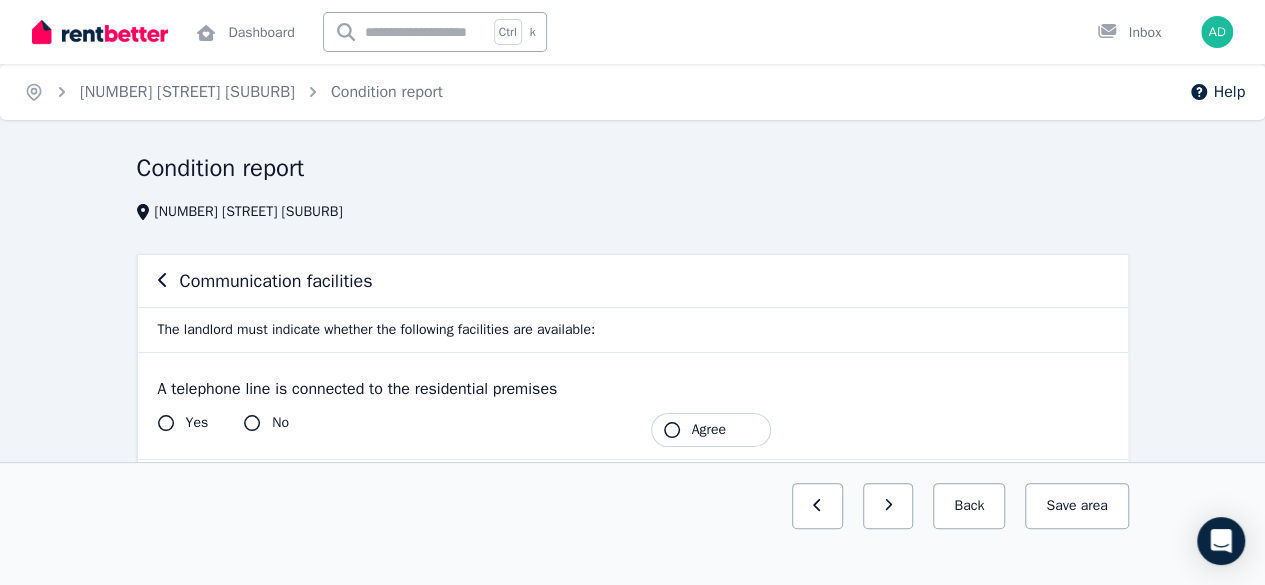 click 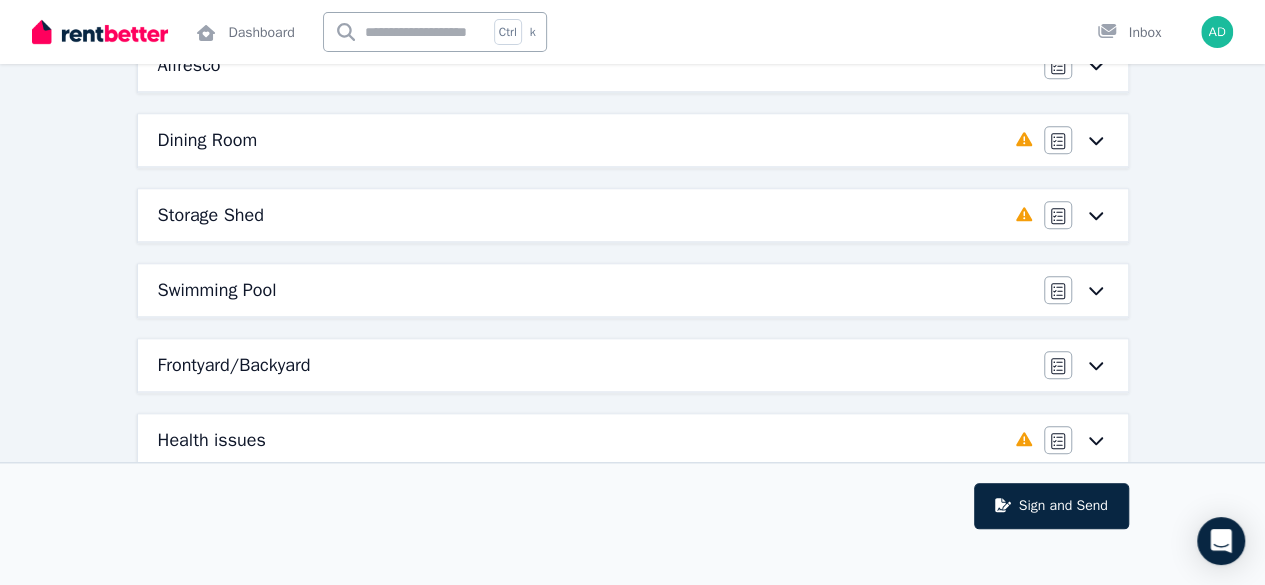 scroll, scrollTop: 1028, scrollLeft: 0, axis: vertical 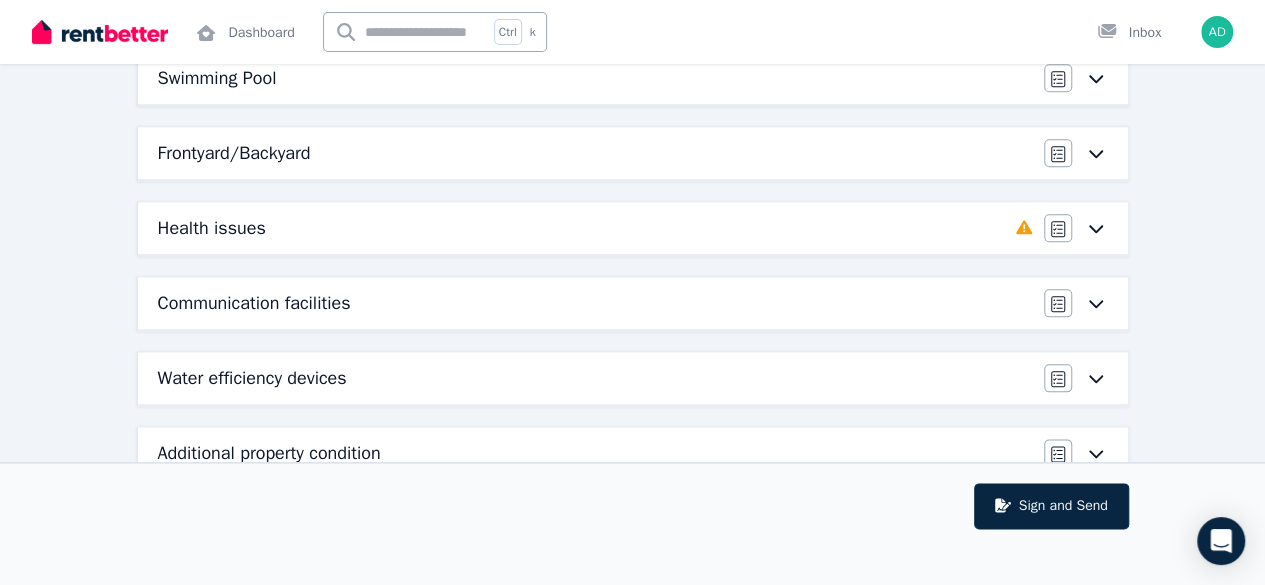 click 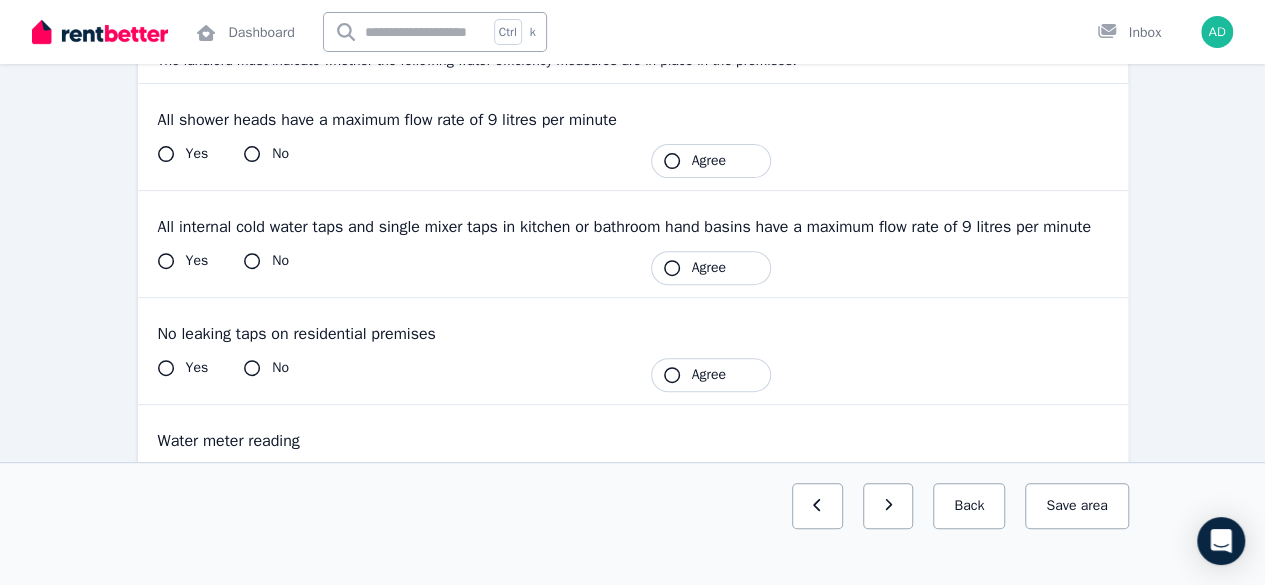 scroll, scrollTop: 0, scrollLeft: 0, axis: both 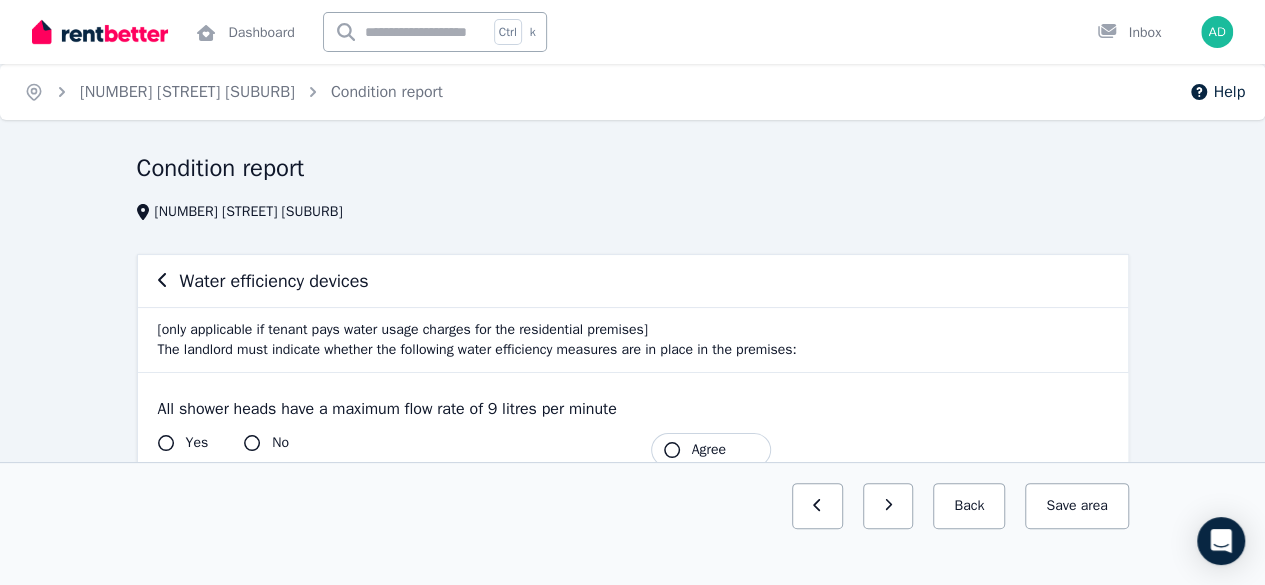 click 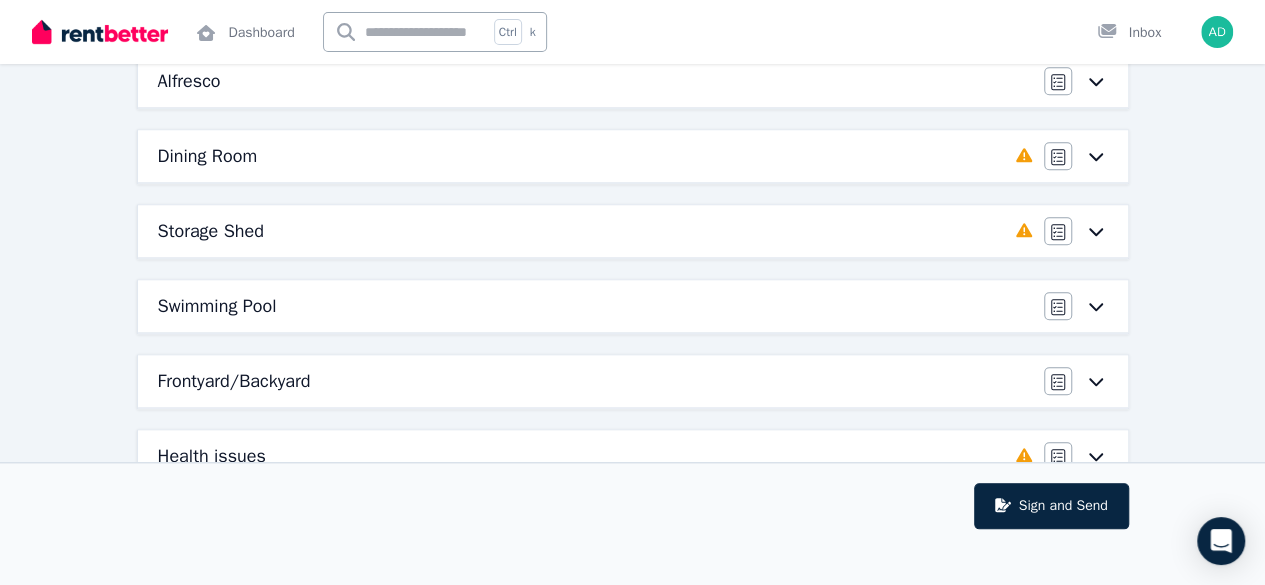 scroll, scrollTop: 1028, scrollLeft: 0, axis: vertical 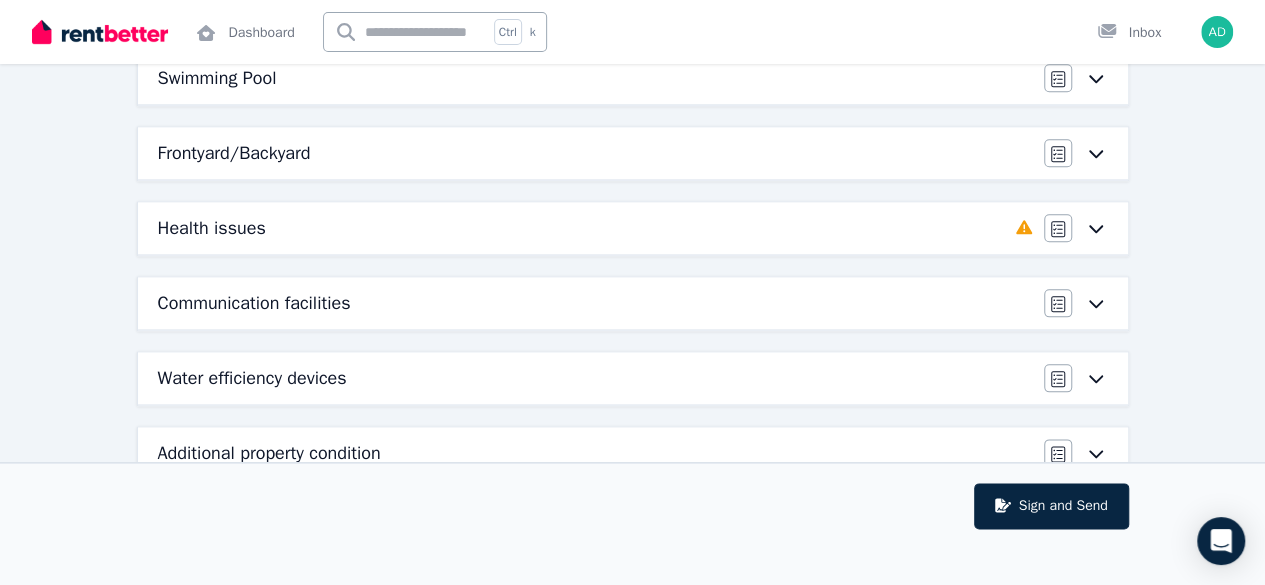 click 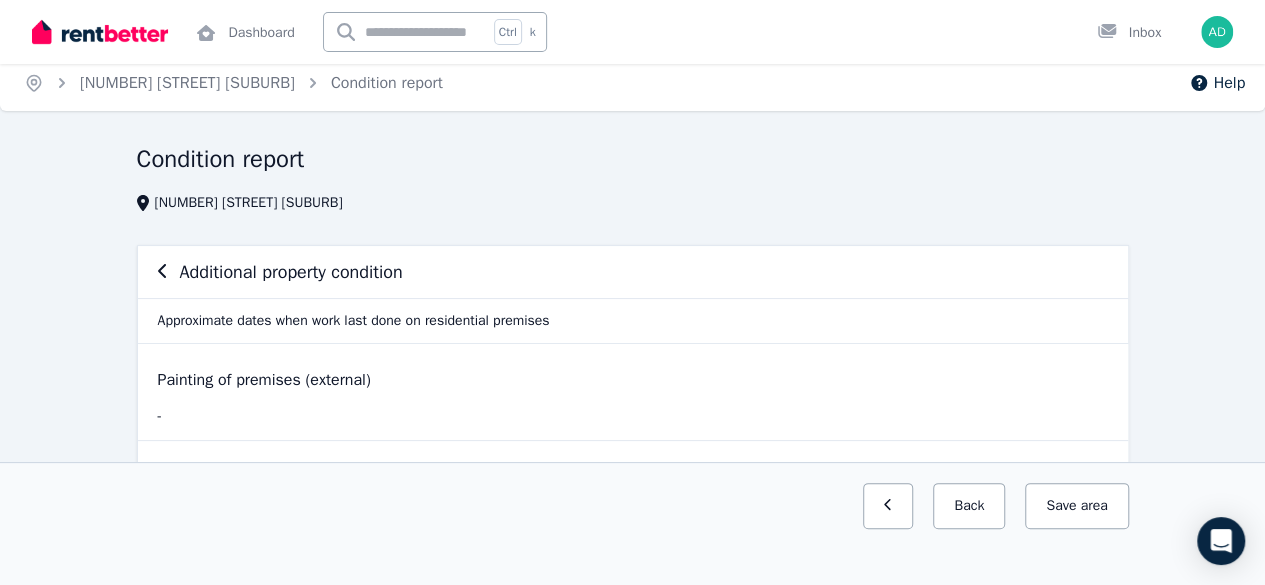 scroll, scrollTop: 0, scrollLeft: 0, axis: both 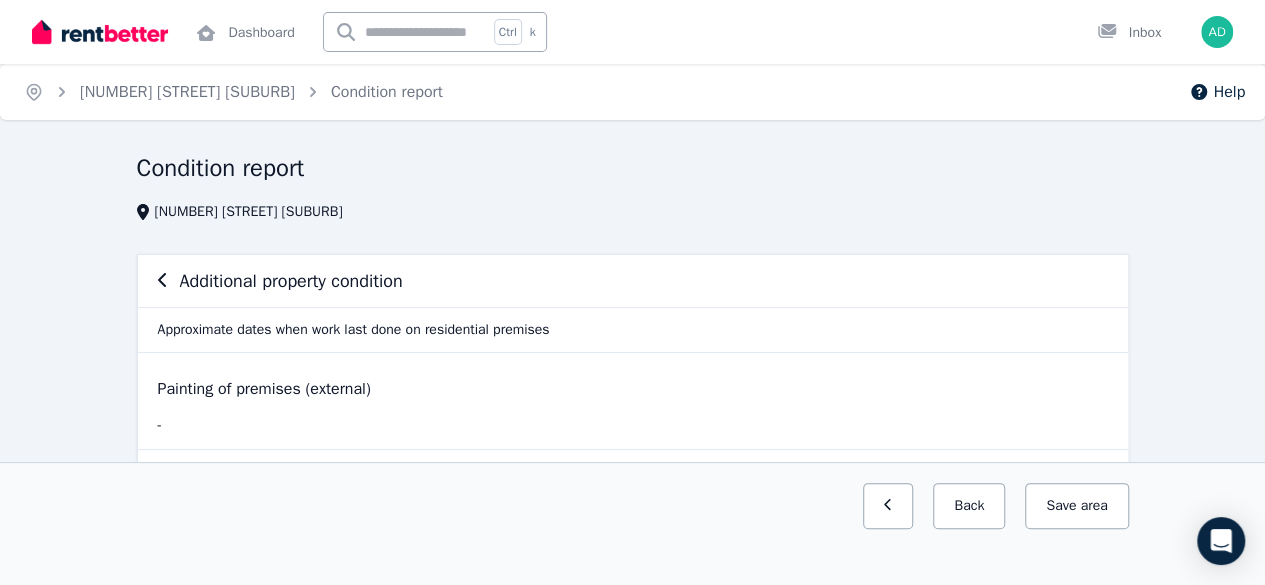 click 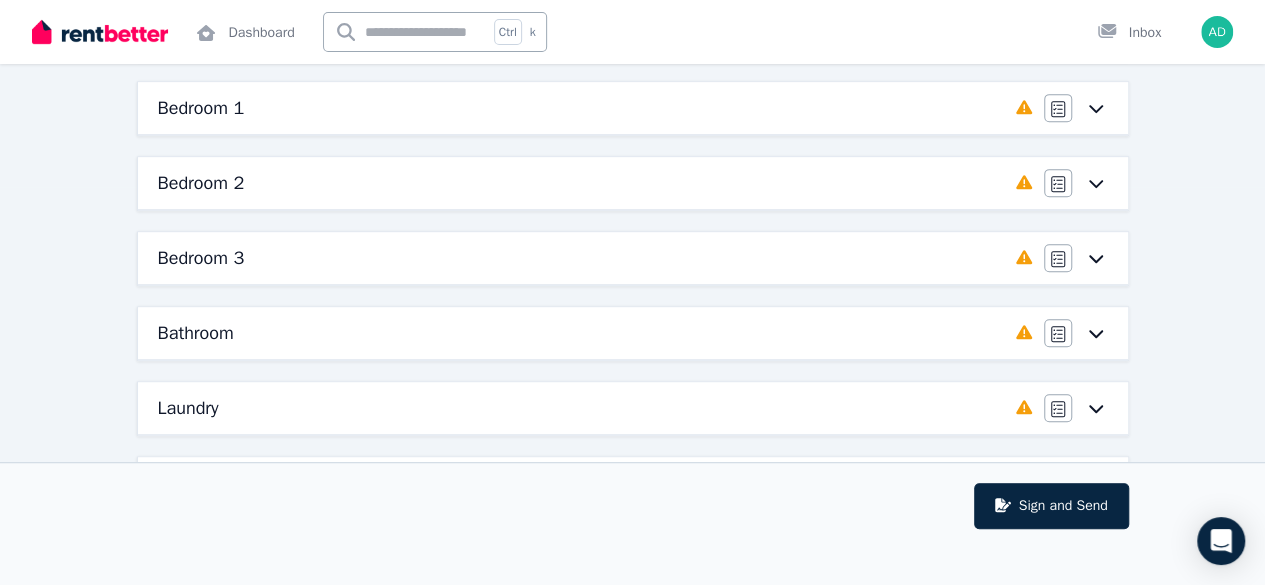 scroll 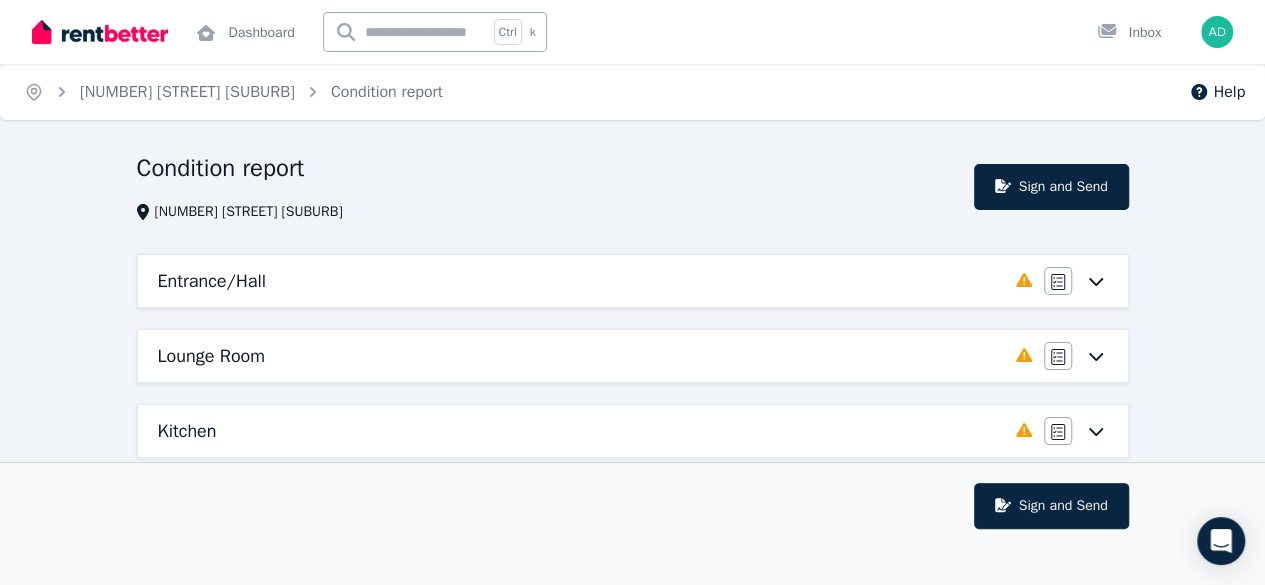 click 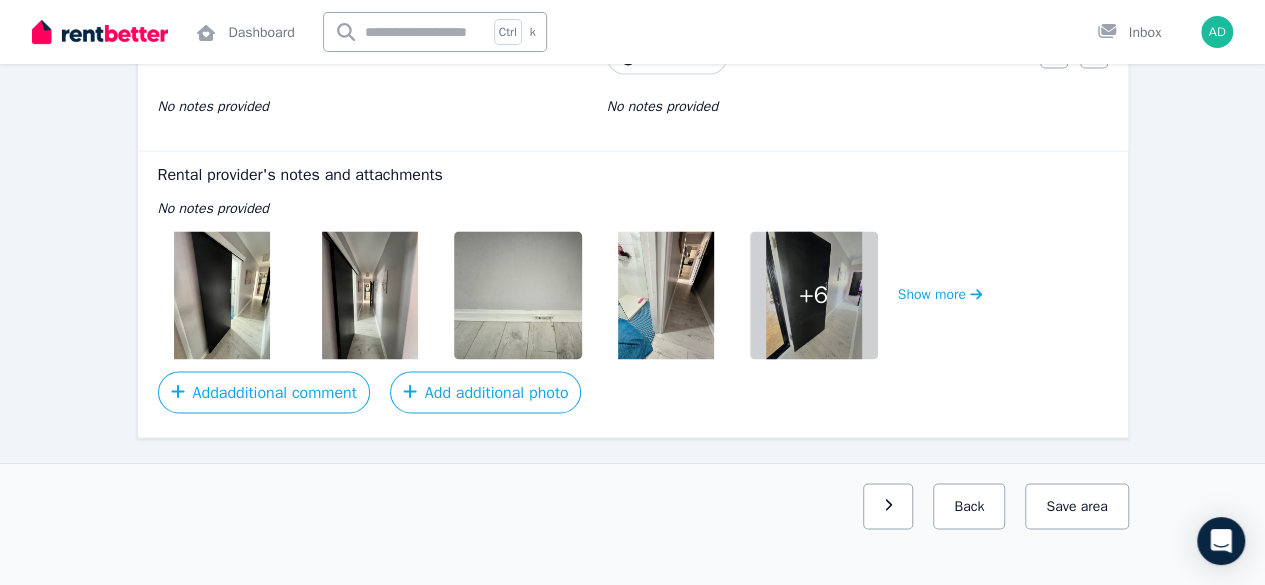 scroll, scrollTop: 1526, scrollLeft: 0, axis: vertical 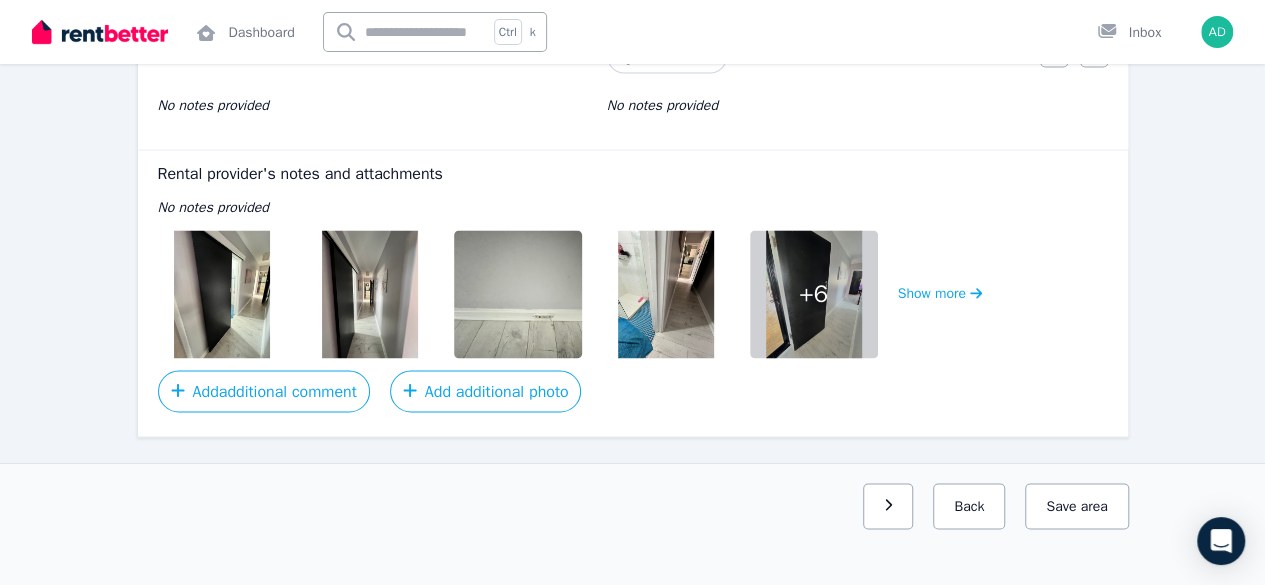 click at bounding box center (222, 294) 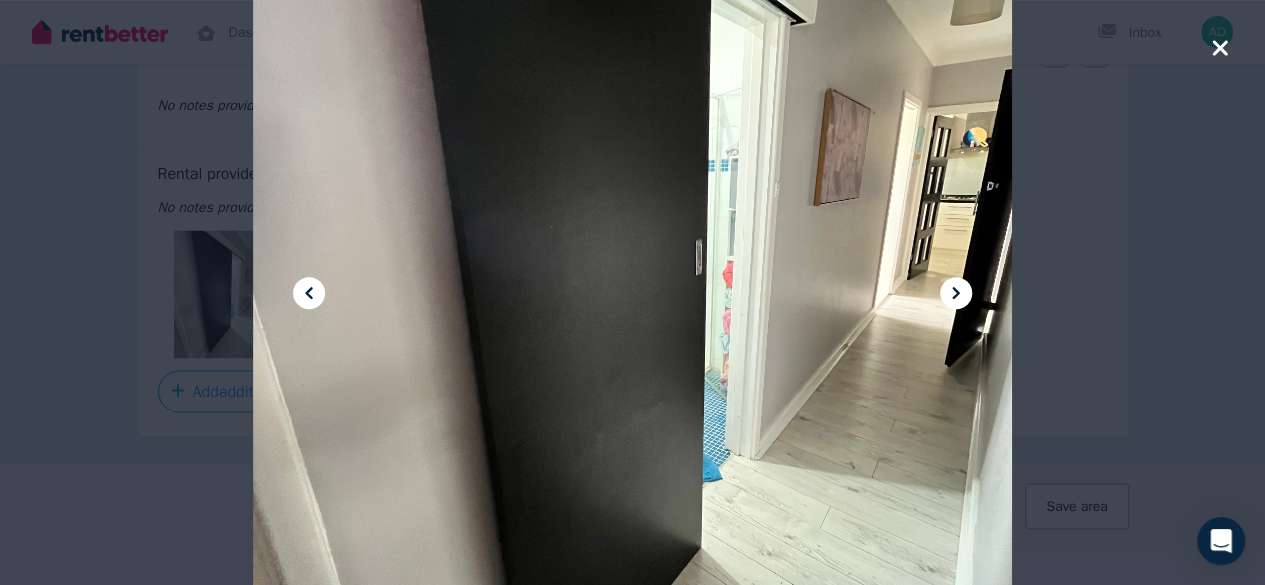 click 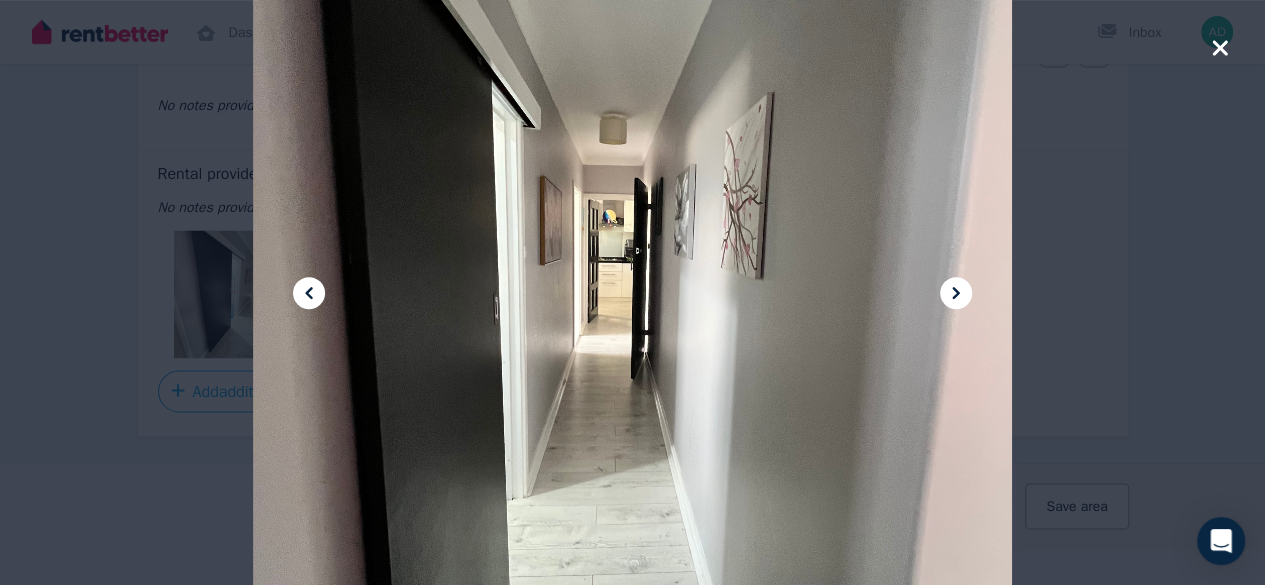 click 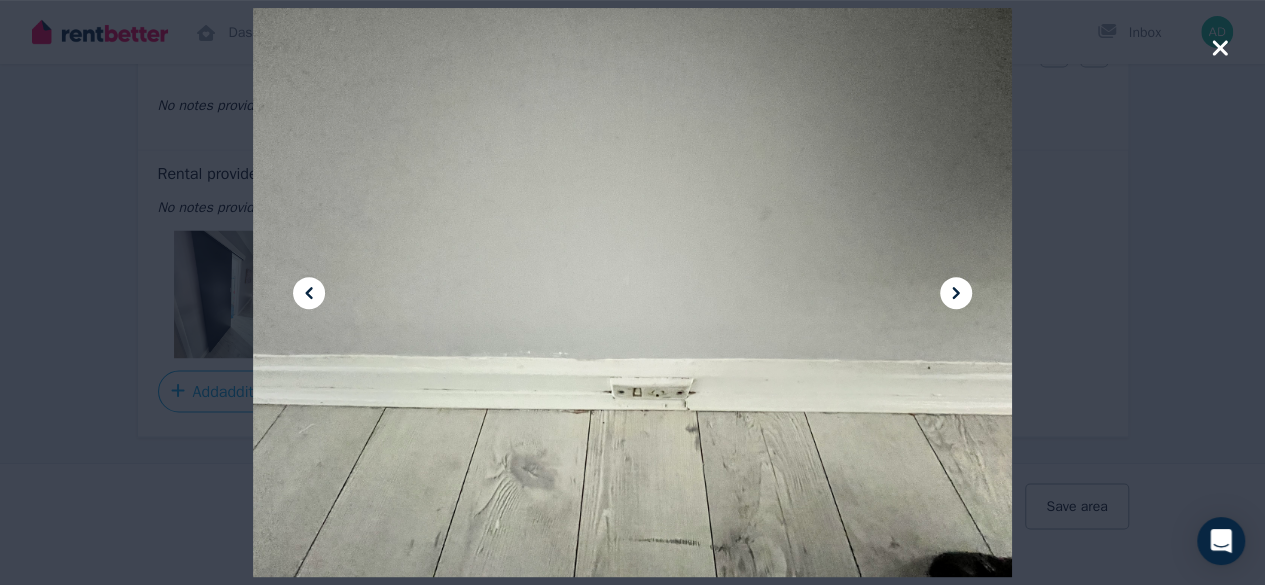 click 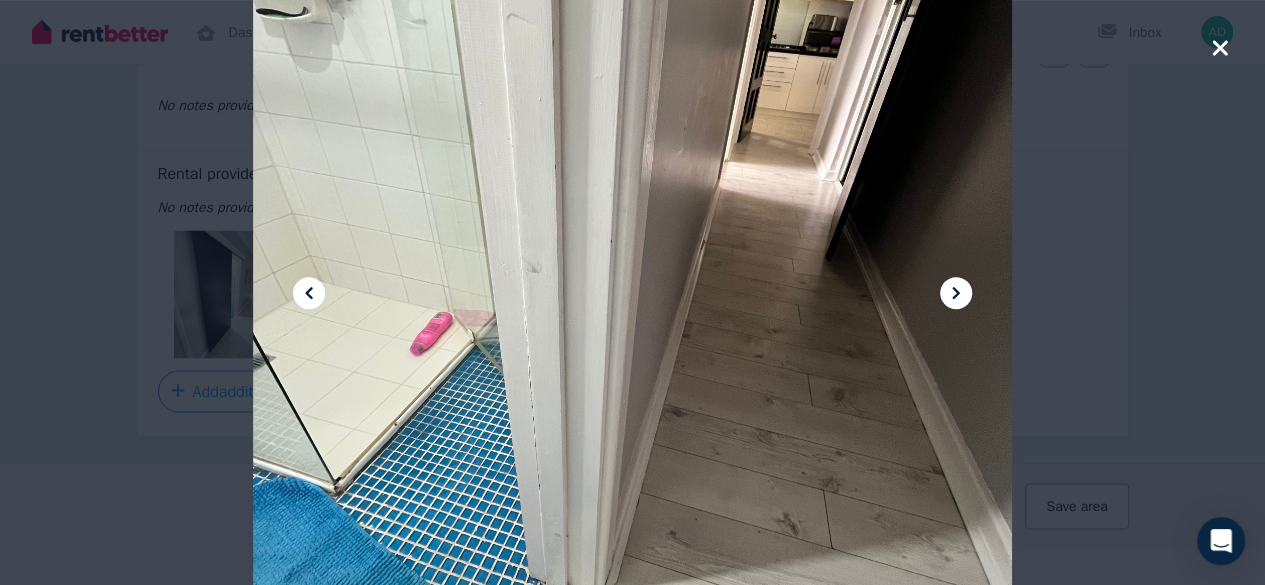 click 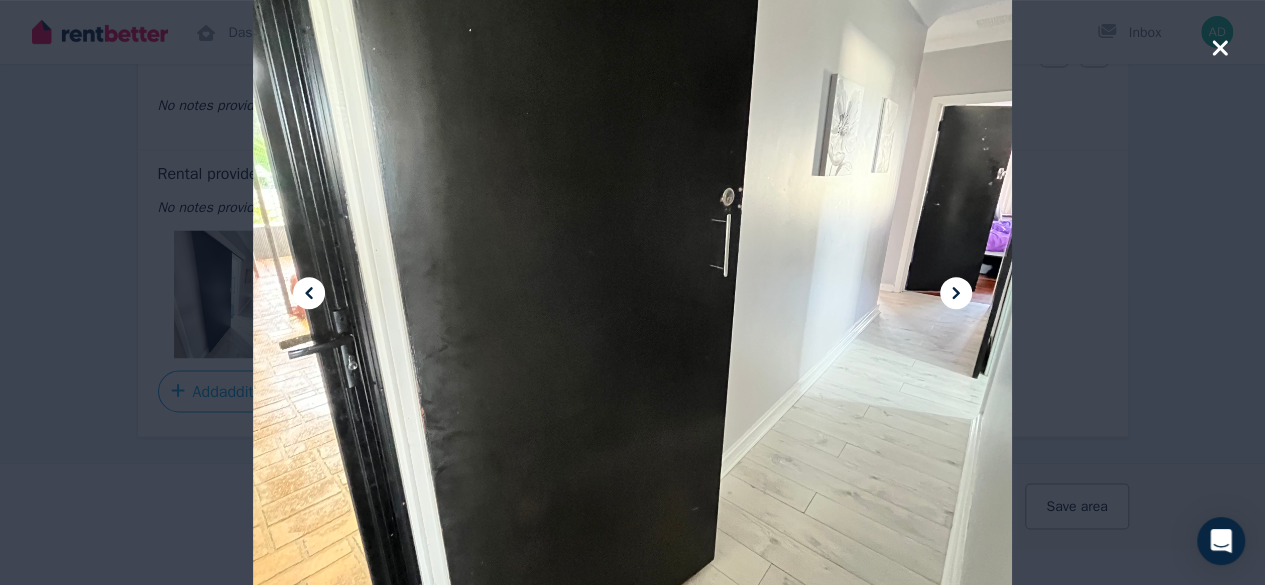 click 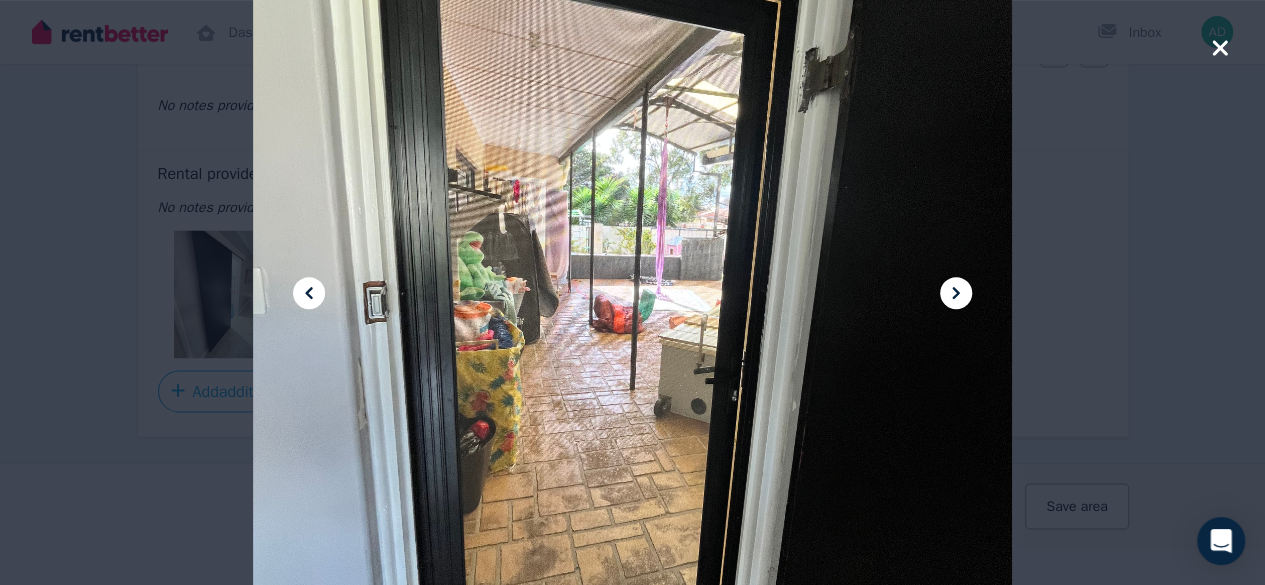 click 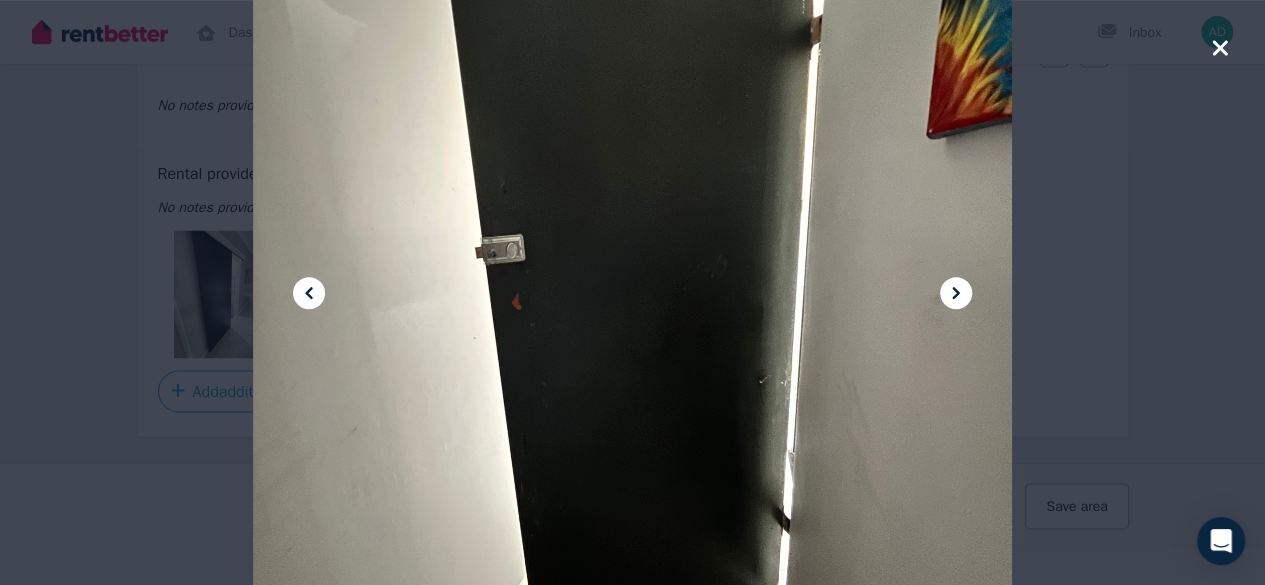 click 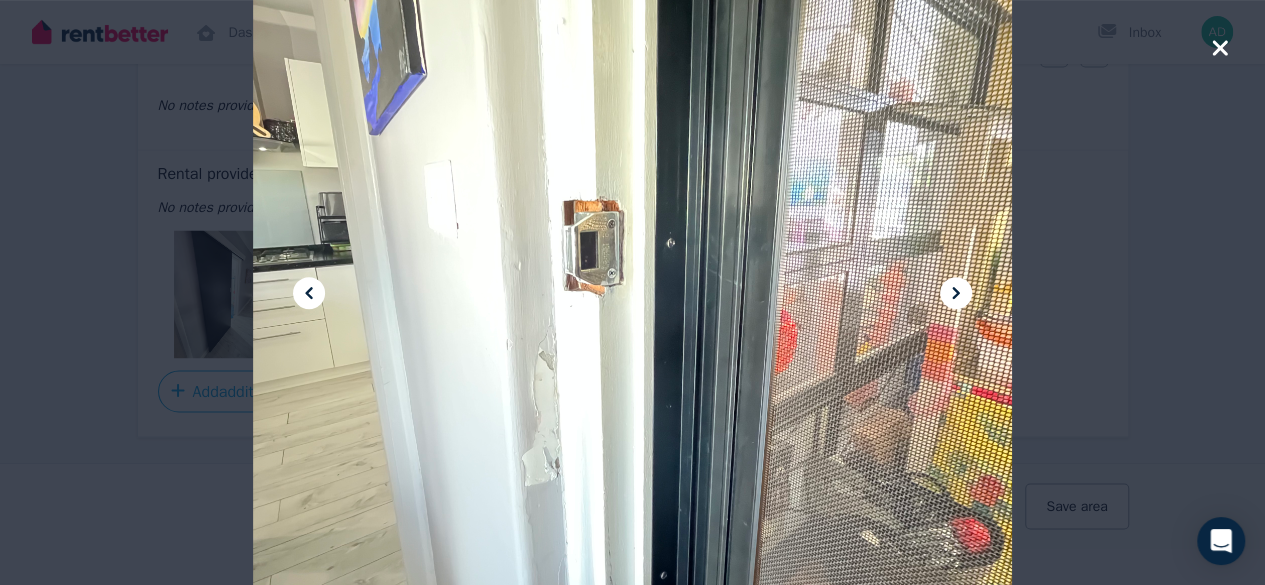 click 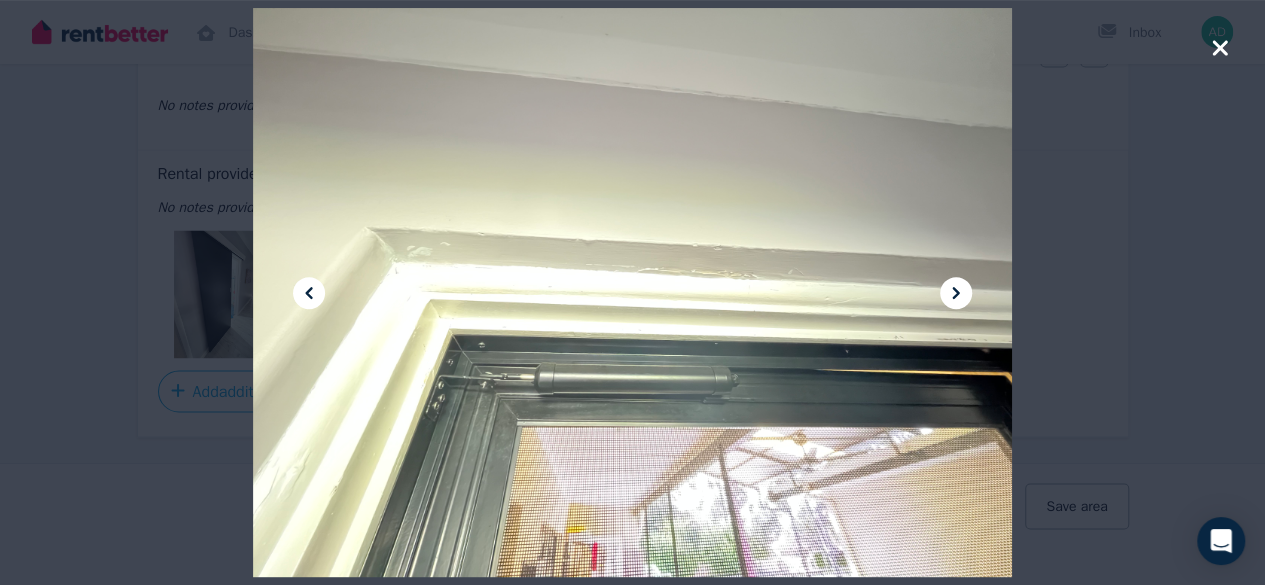 click 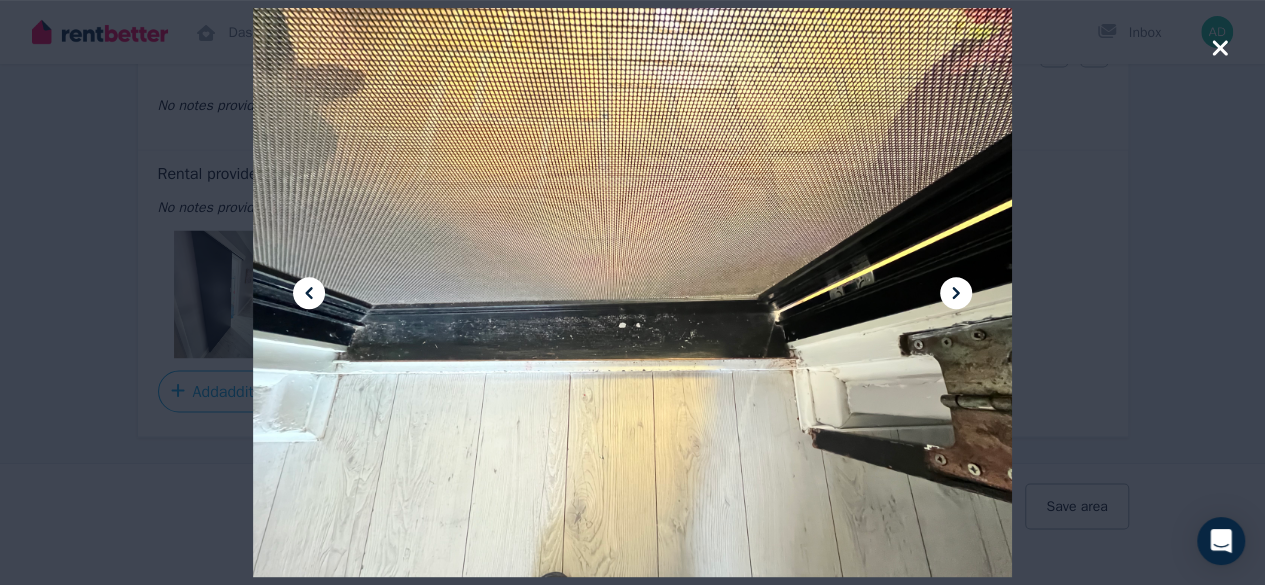click 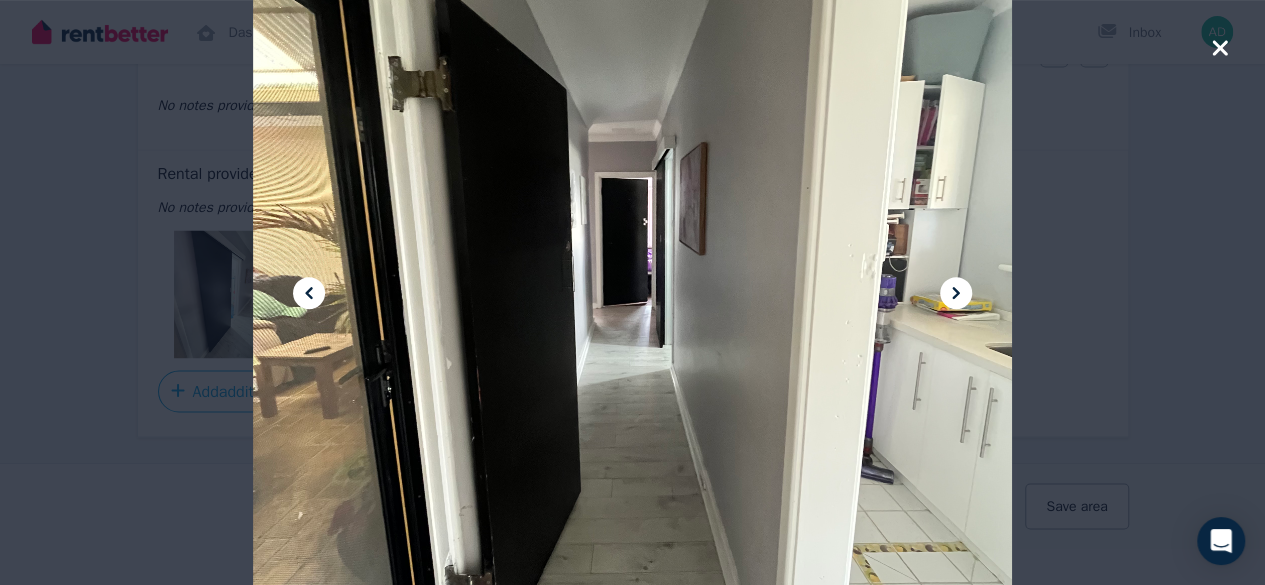 click 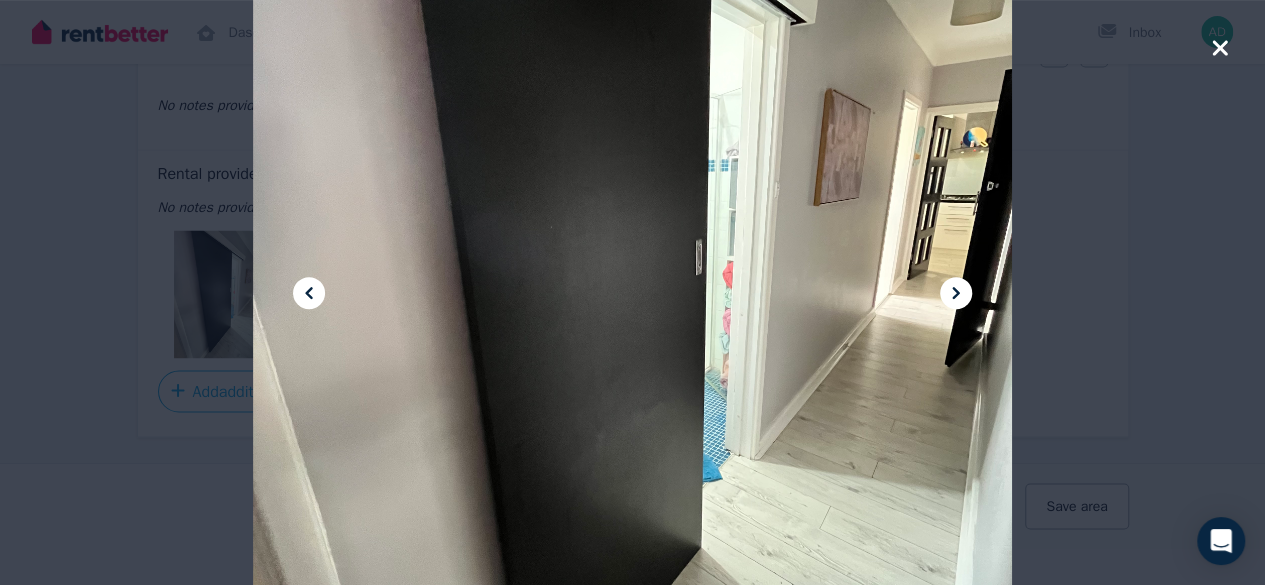 click 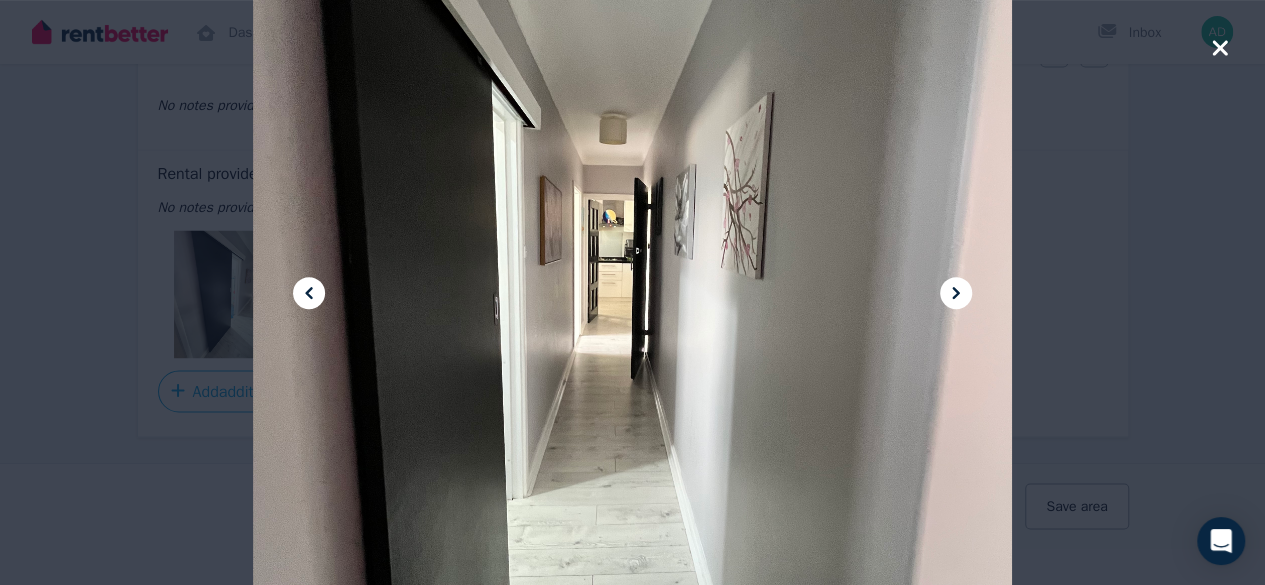 click 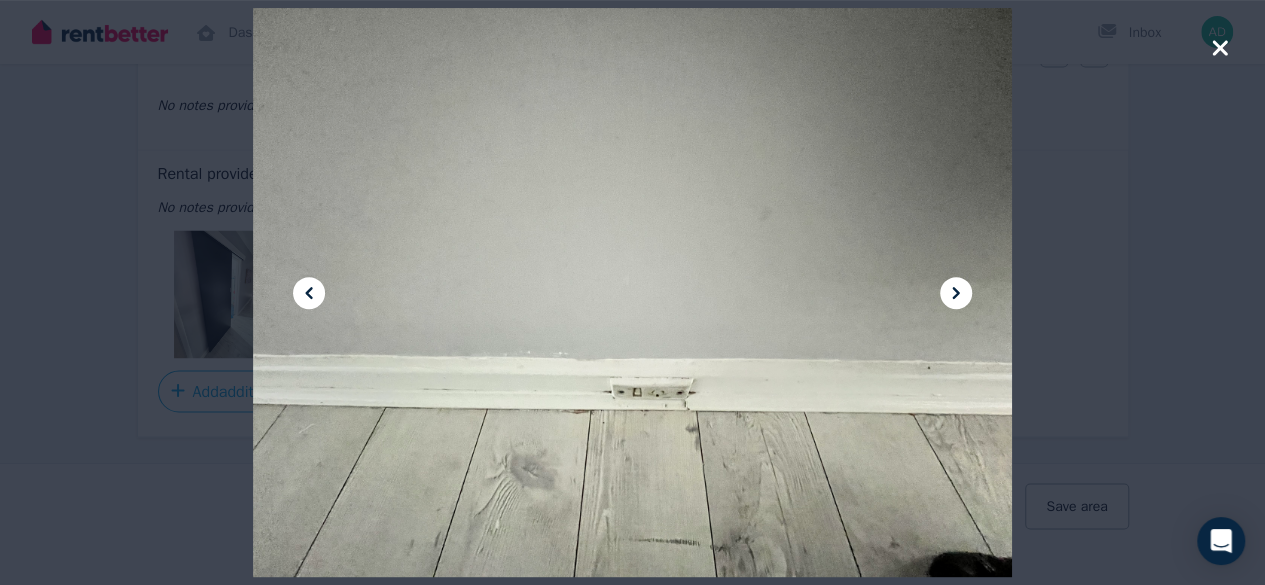 click 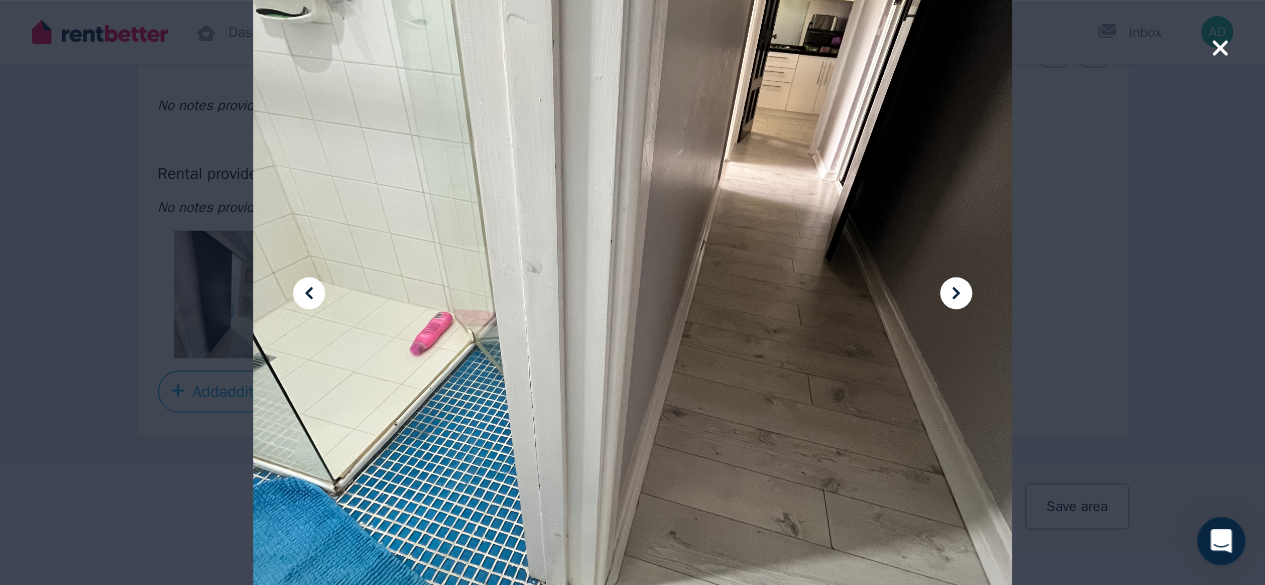 click 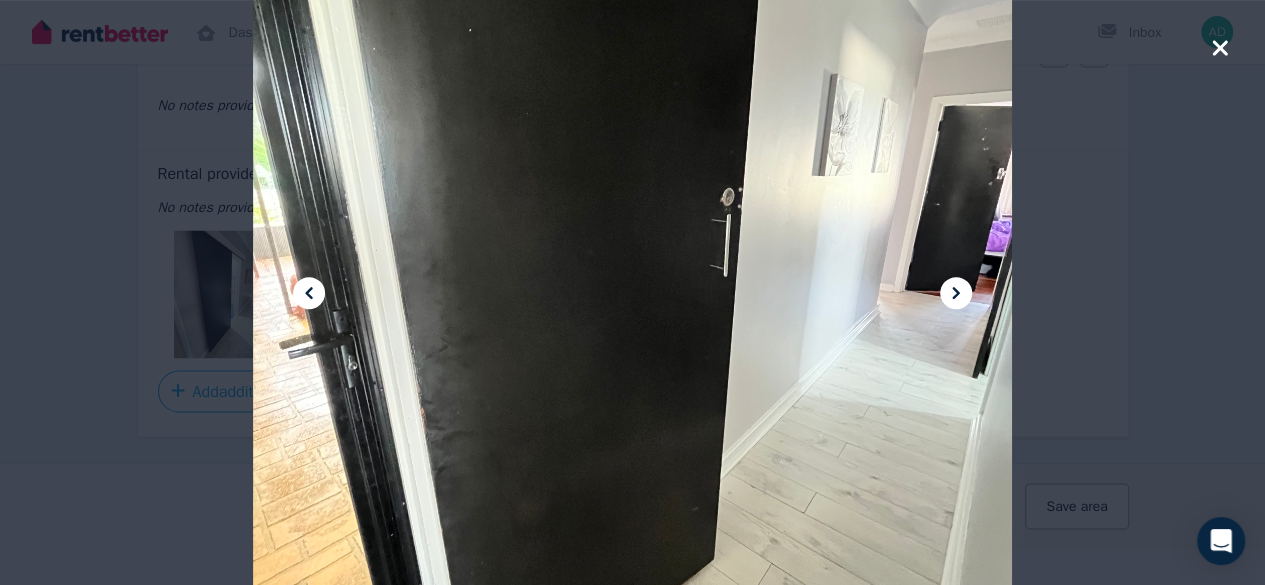 click 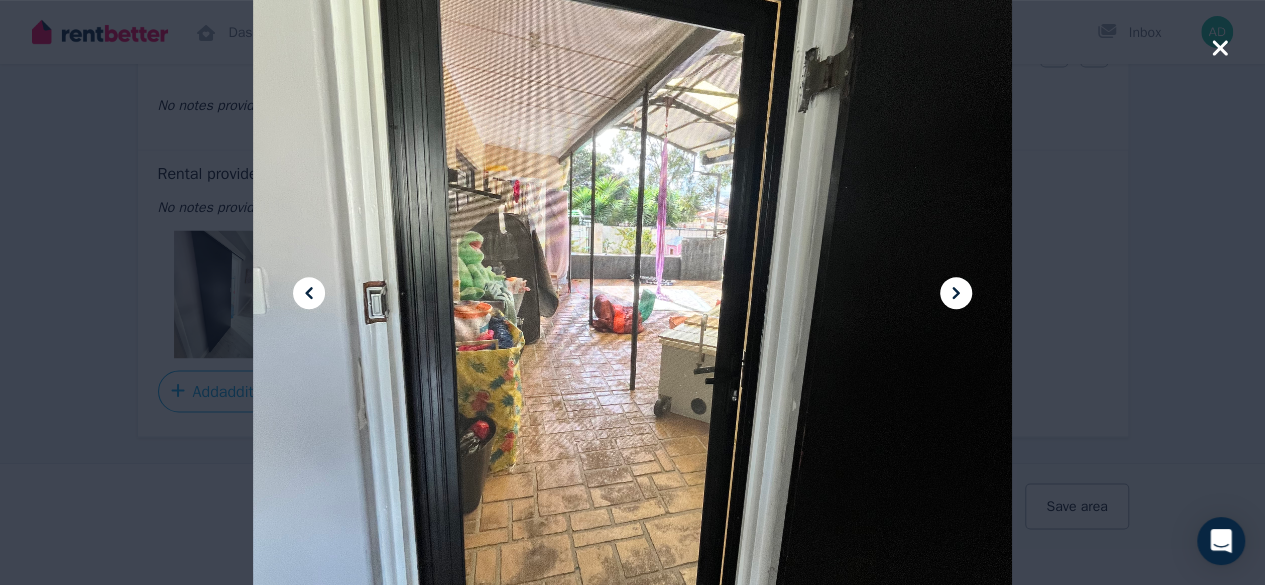 click 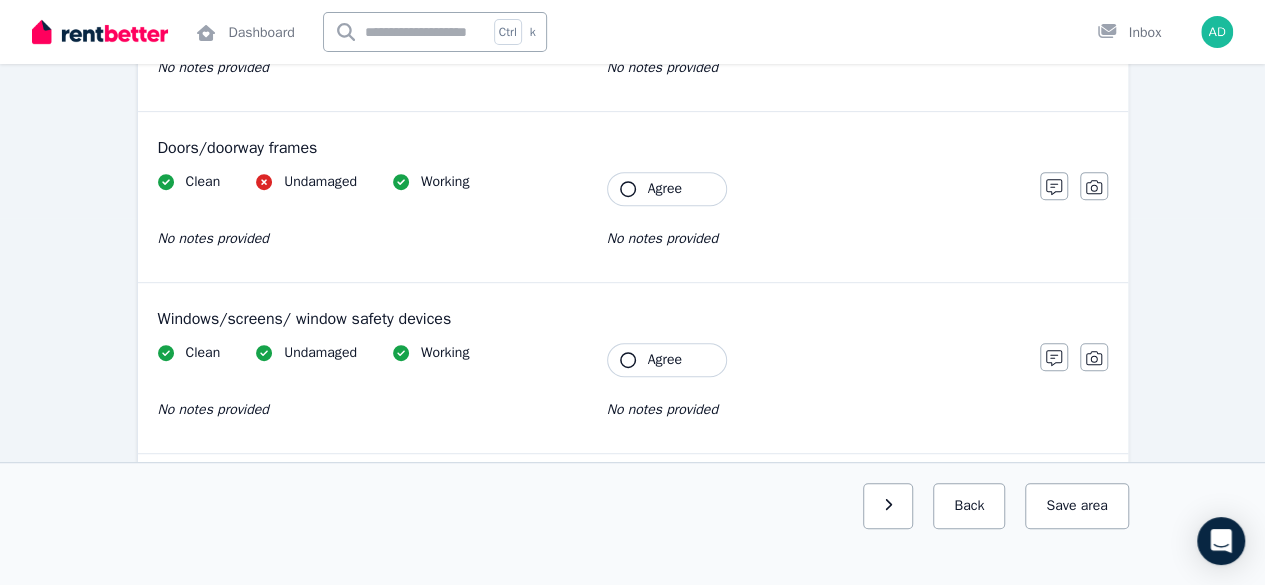 scroll, scrollTop: 0, scrollLeft: 0, axis: both 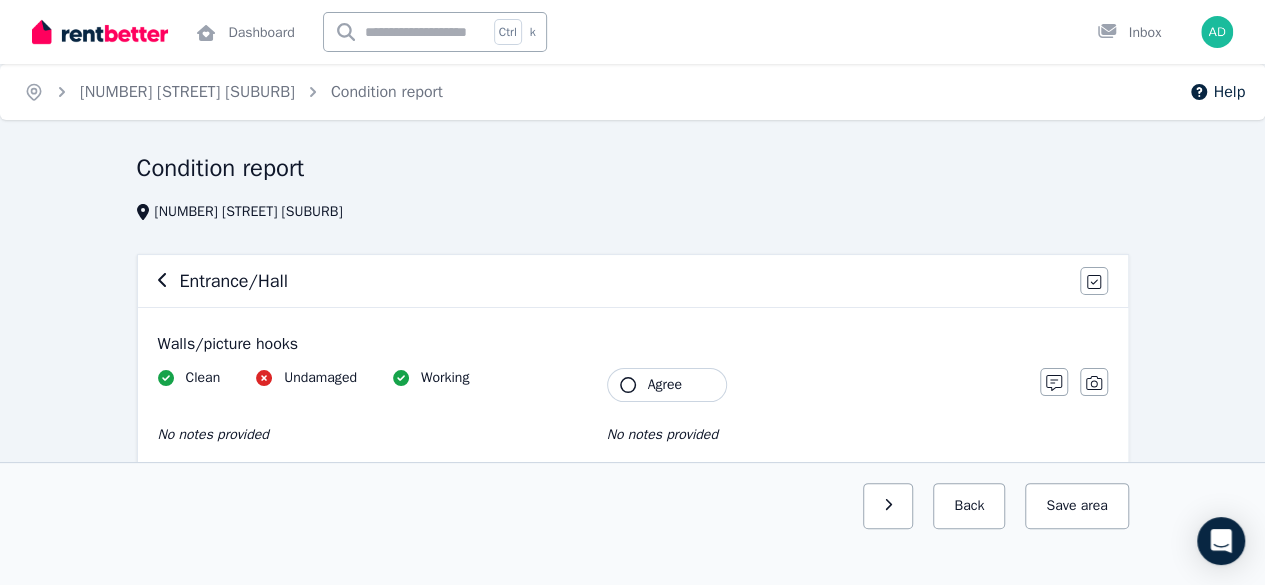 click 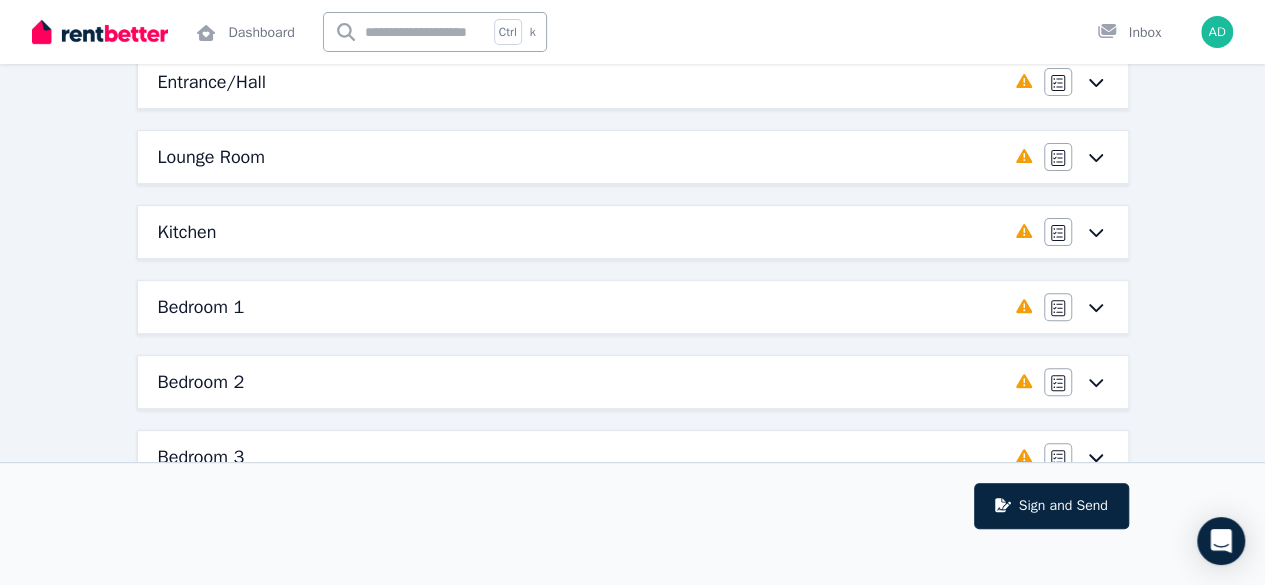 scroll, scrollTop: 100, scrollLeft: 0, axis: vertical 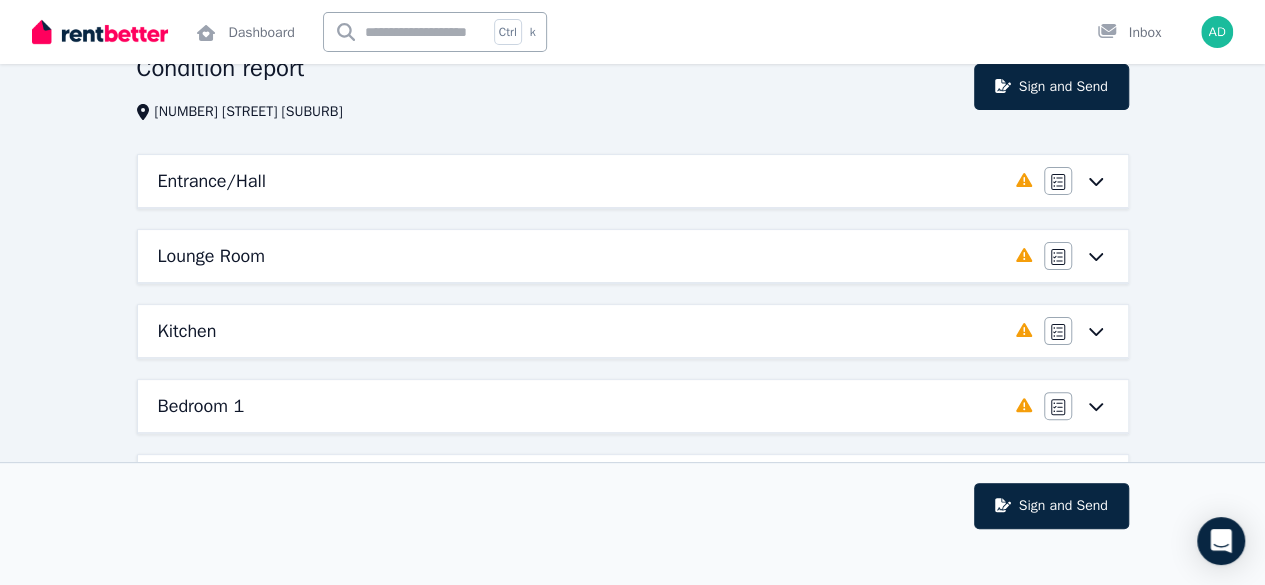 click 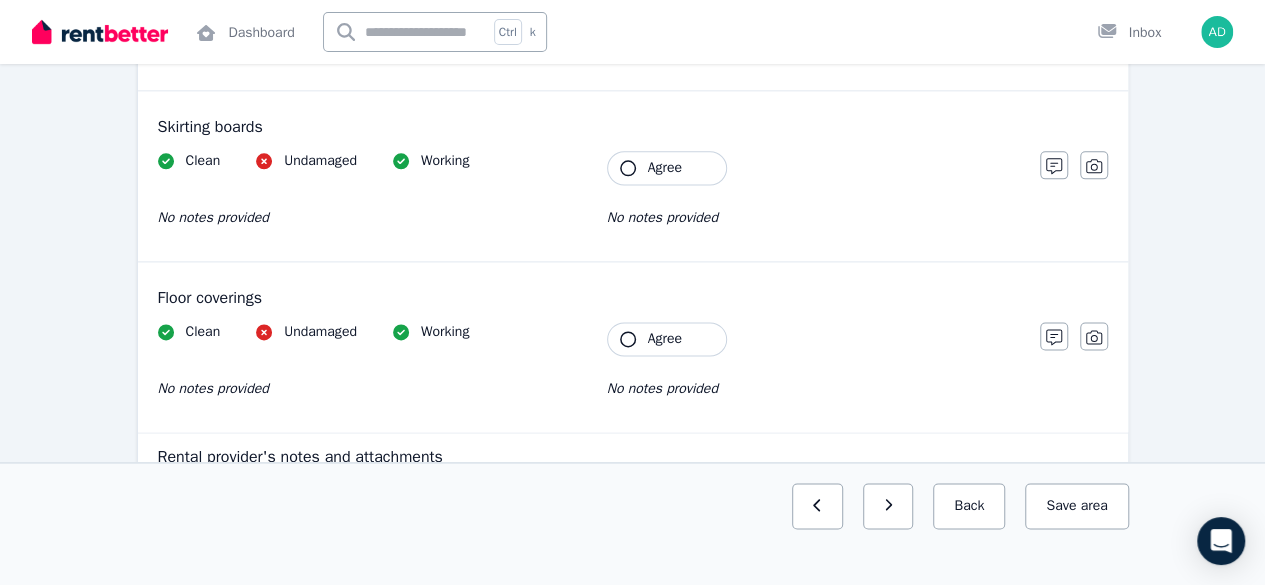 scroll, scrollTop: 1500, scrollLeft: 0, axis: vertical 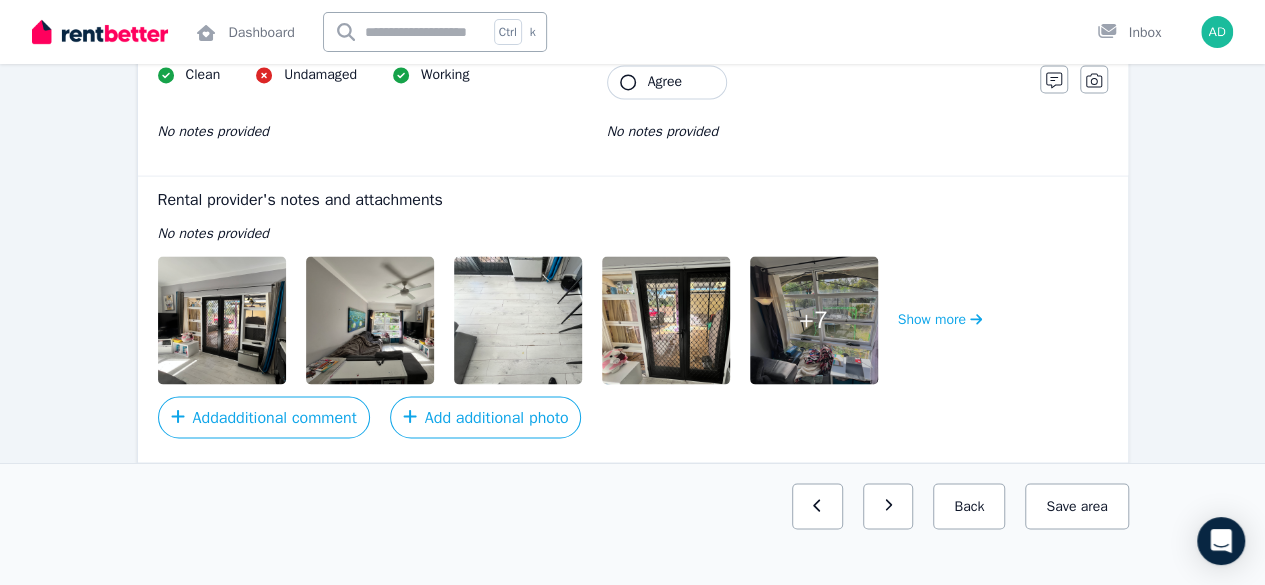 click at bounding box center (243, 320) 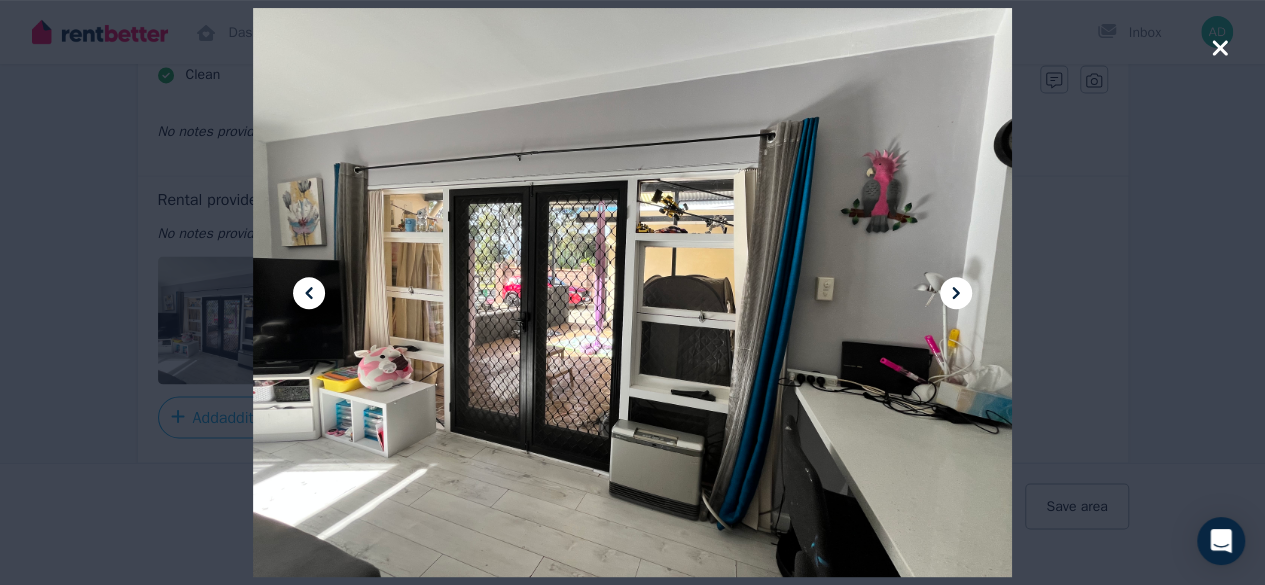 click 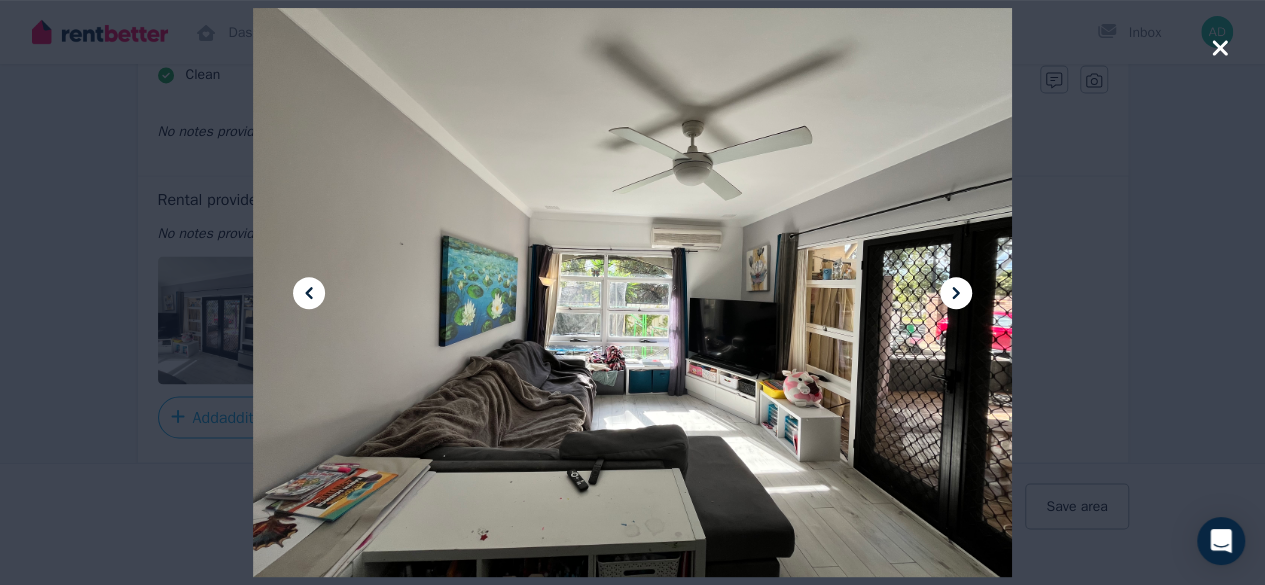 click 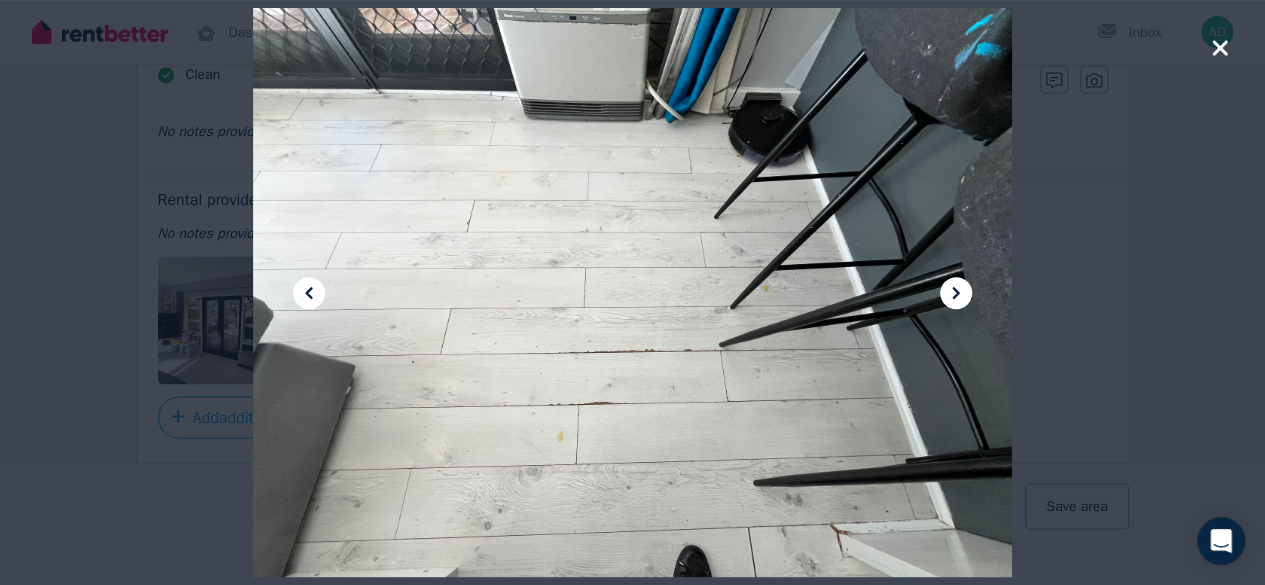click 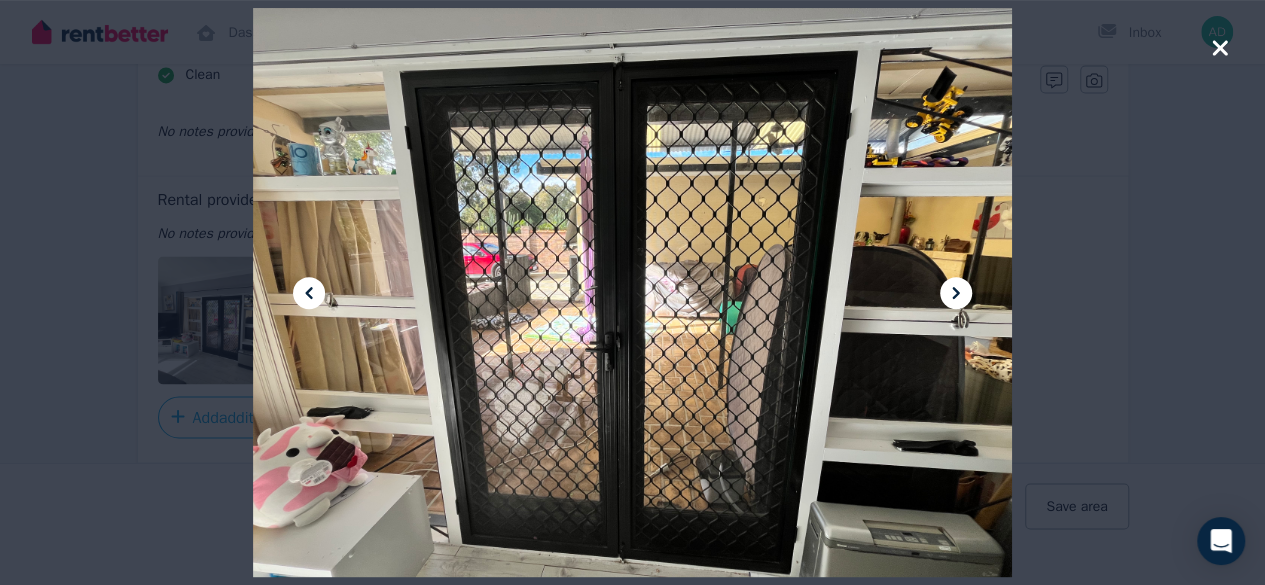 click 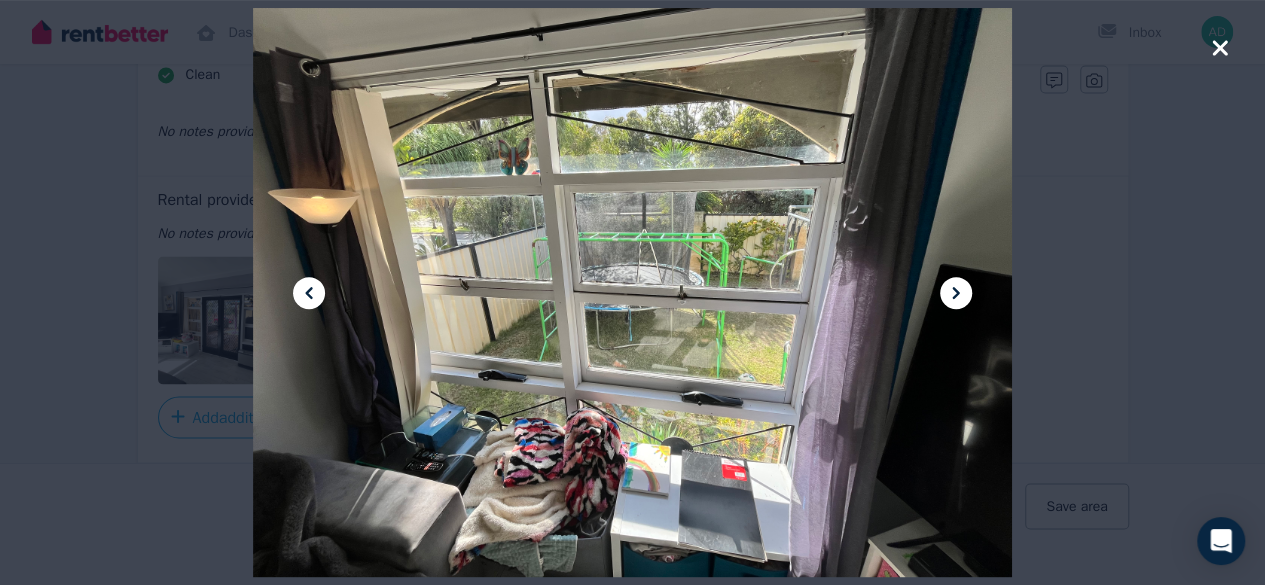 click 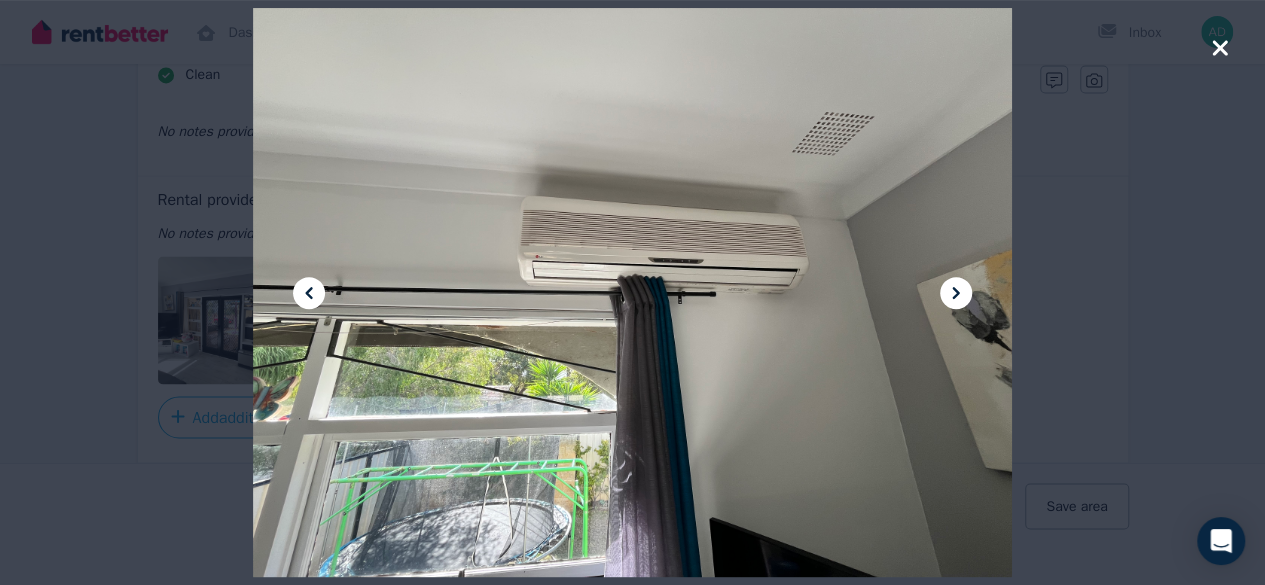 click 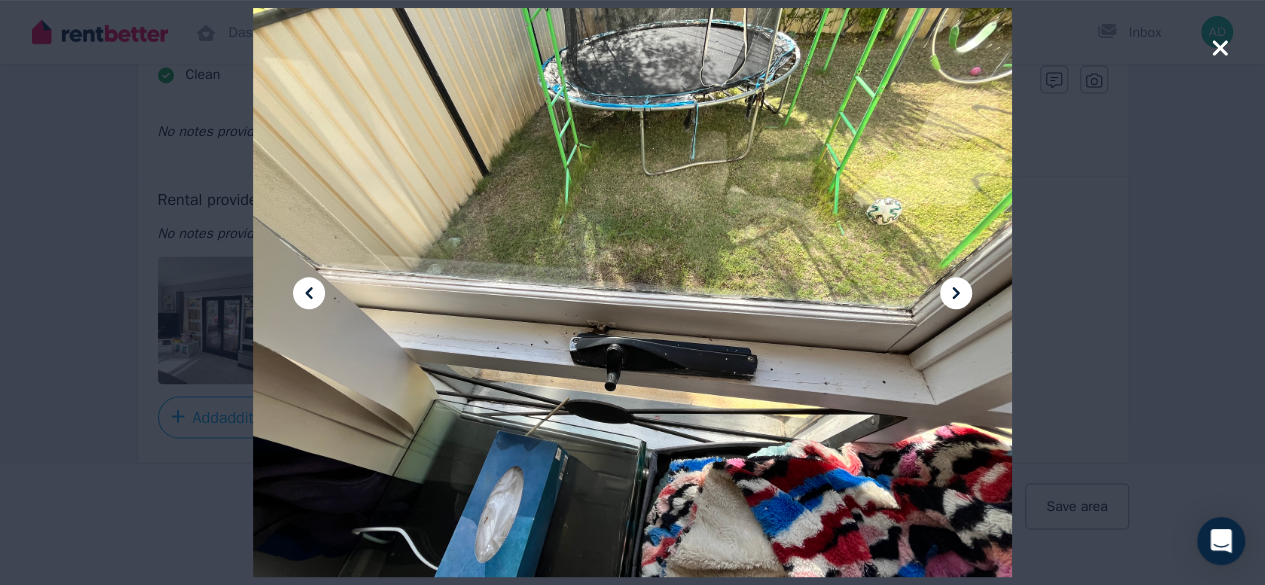 click 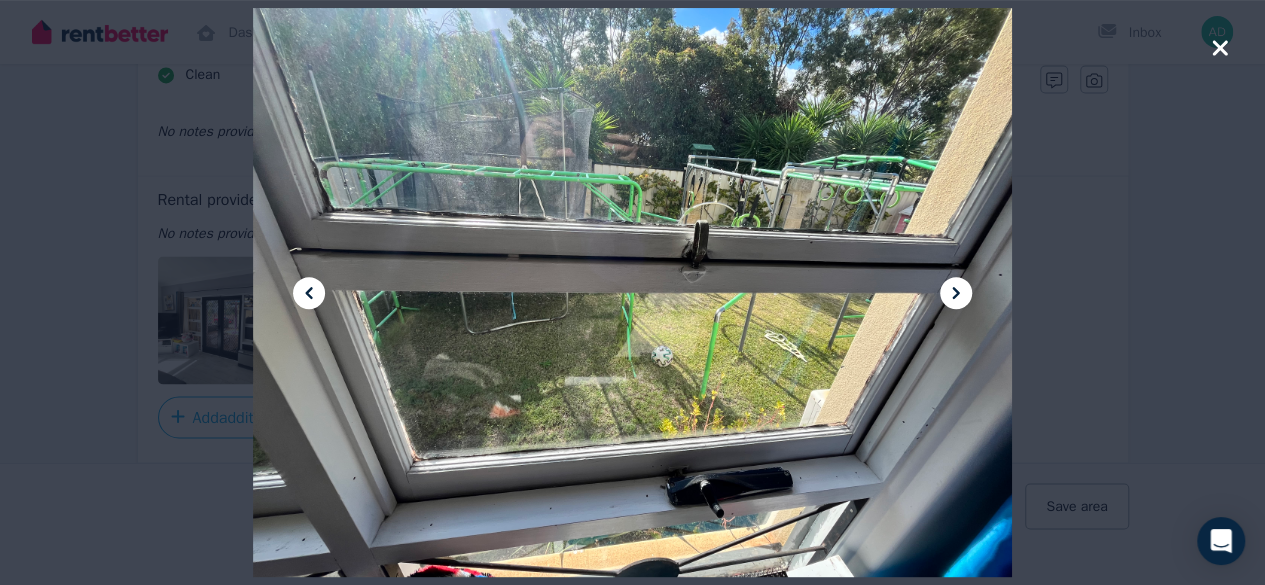 click 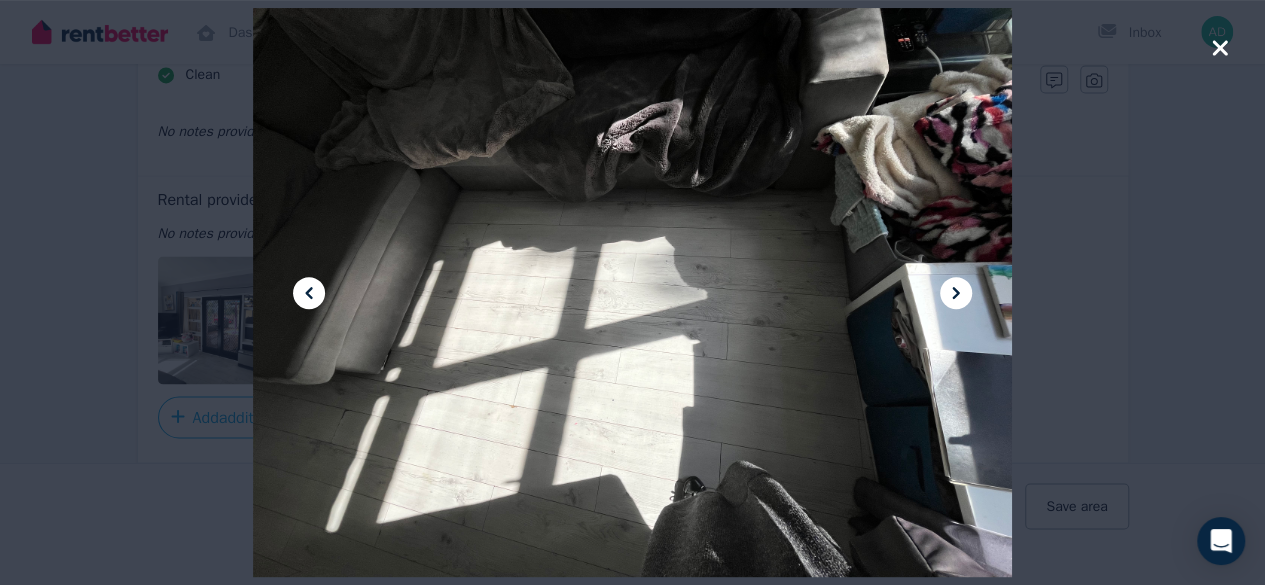 click 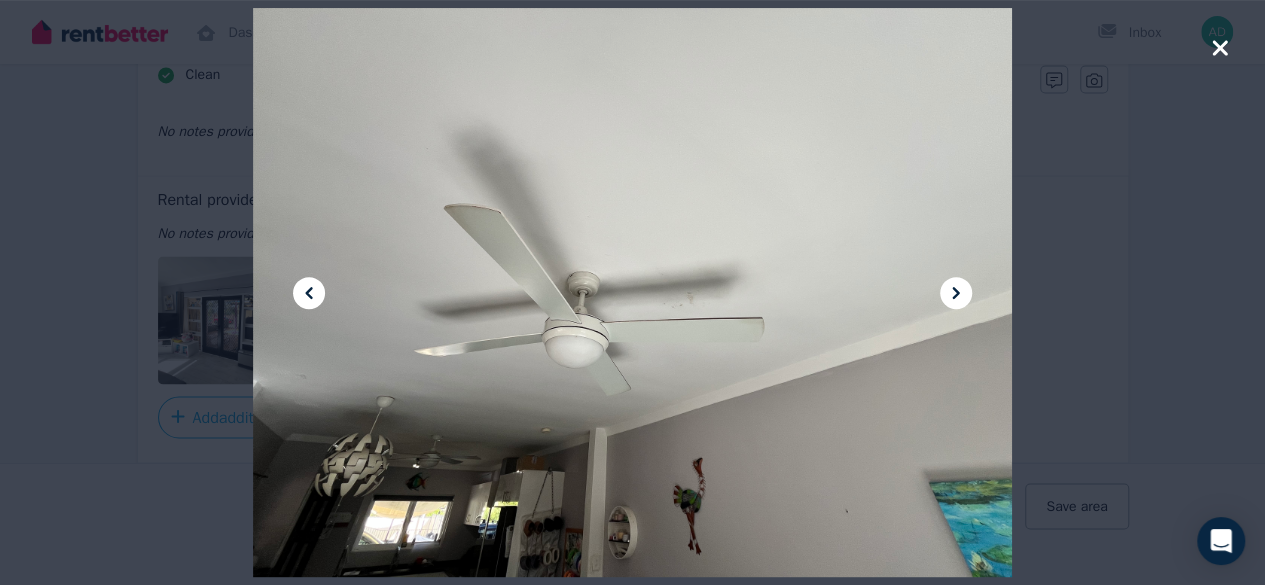 click 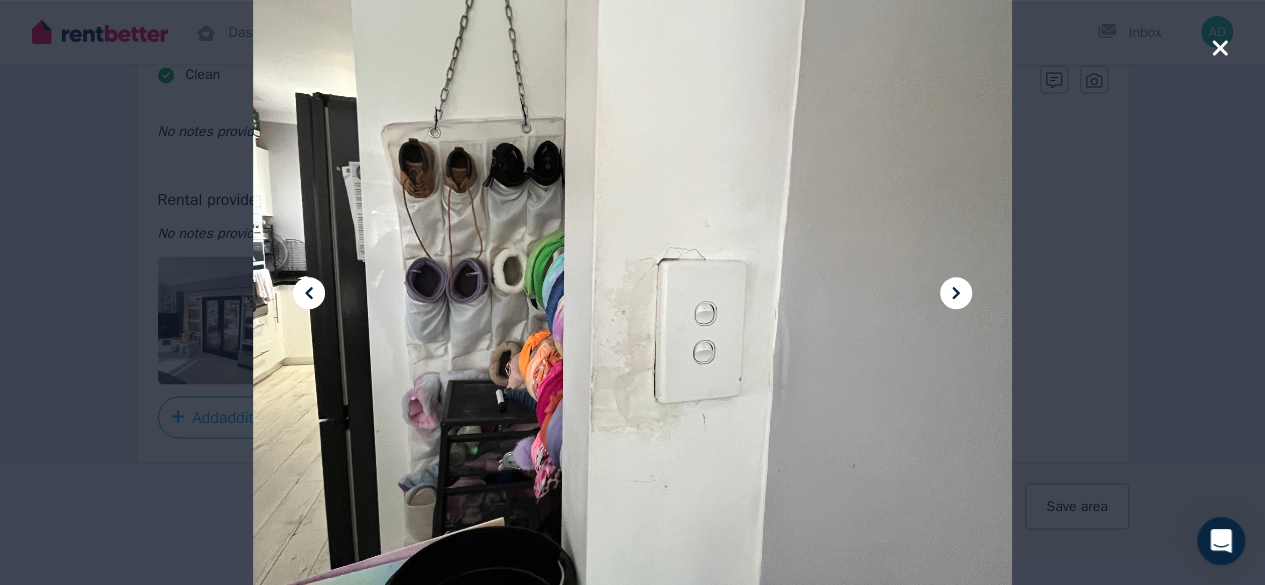 click 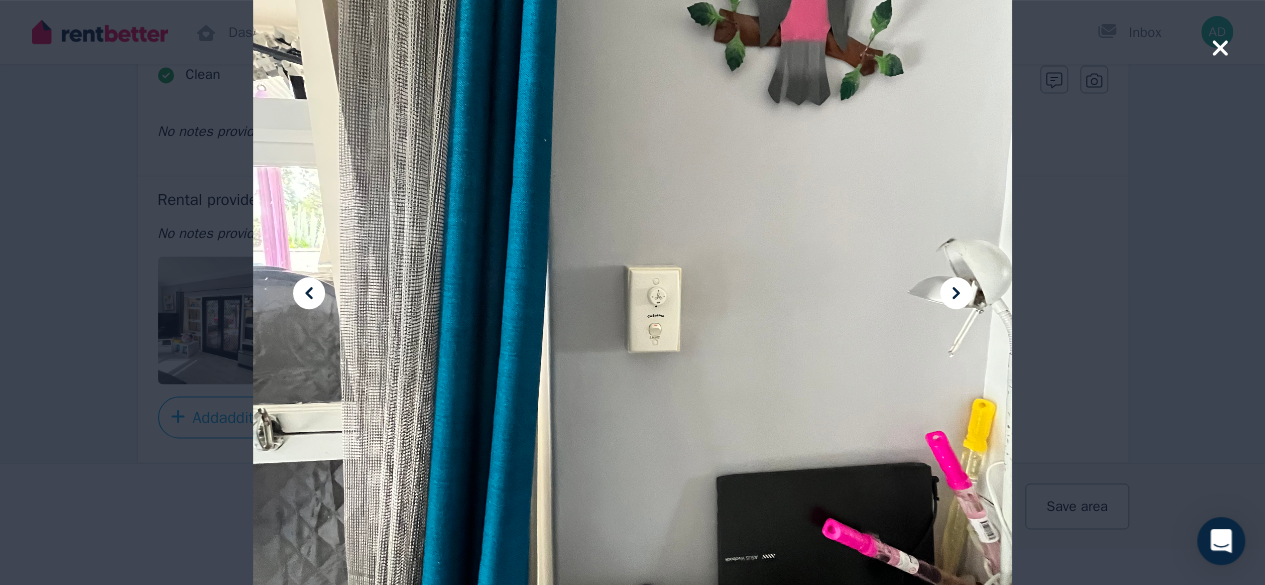click 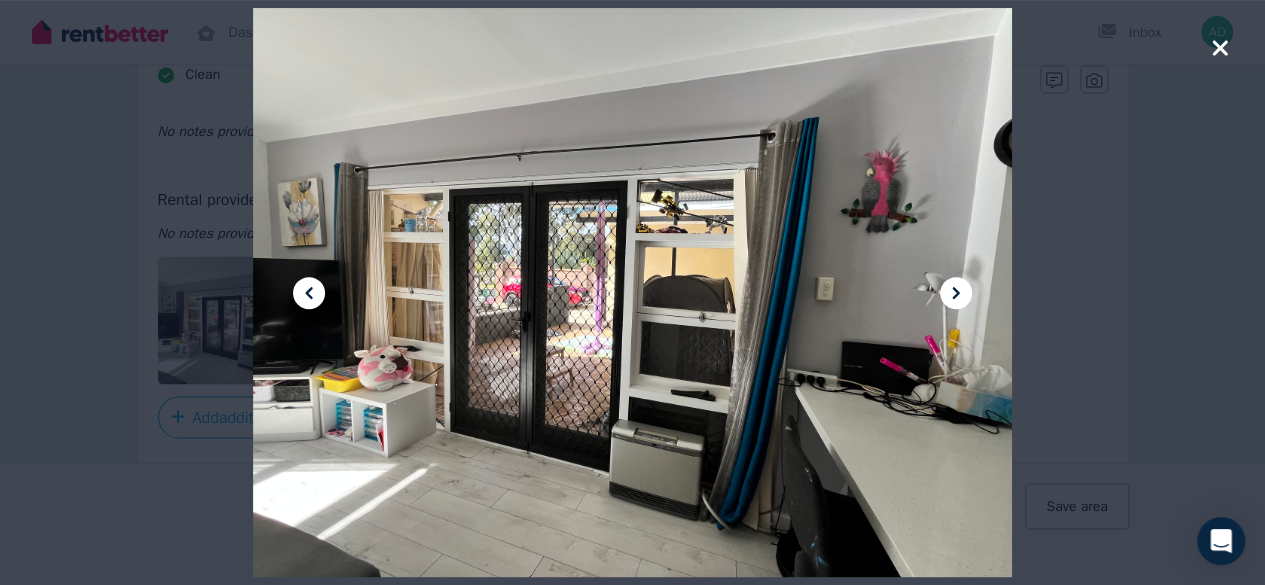 drag, startPoint x: 1222, startPoint y: 48, endPoint x: 1202, endPoint y: 53, distance: 20.615528 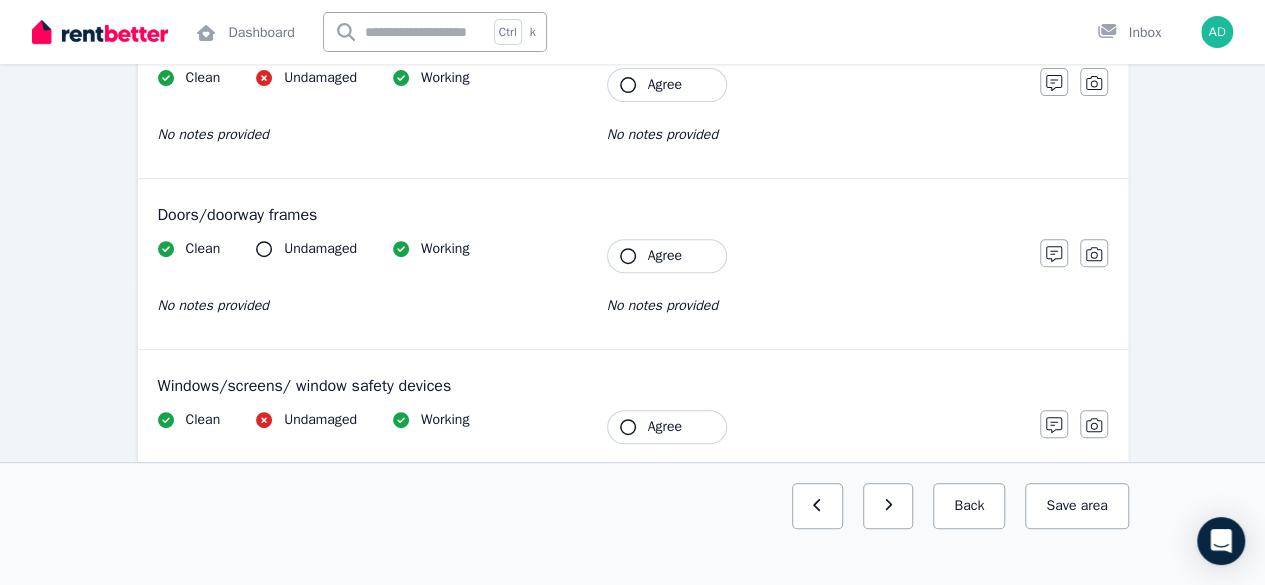 scroll, scrollTop: 0, scrollLeft: 0, axis: both 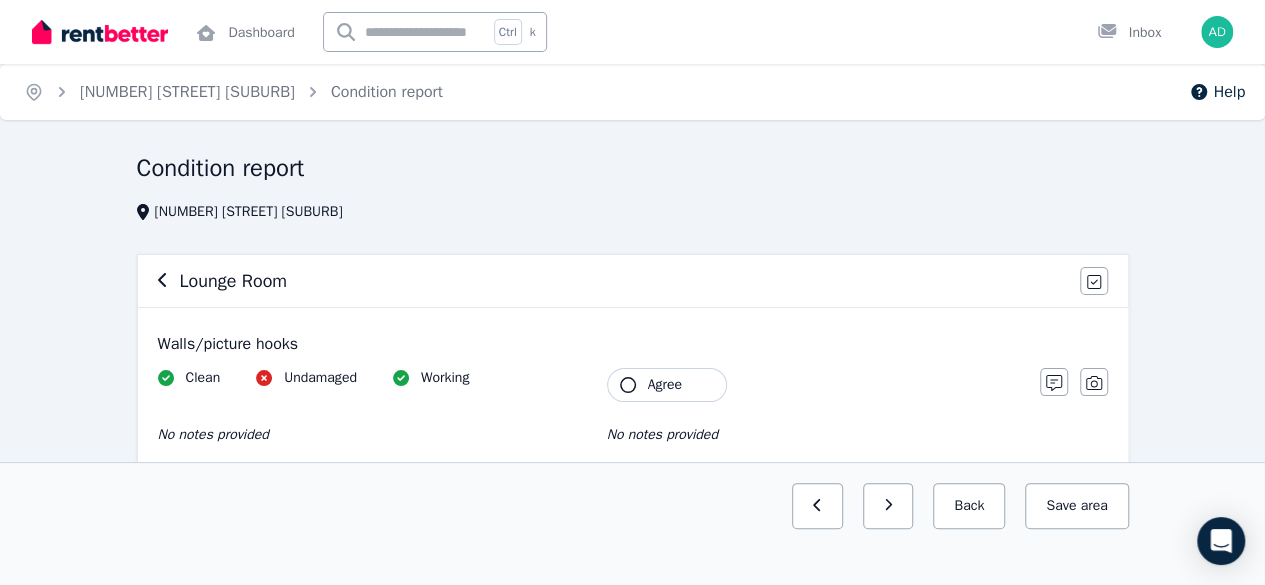 click on "Lounge Room Agree all items" at bounding box center (633, 281) 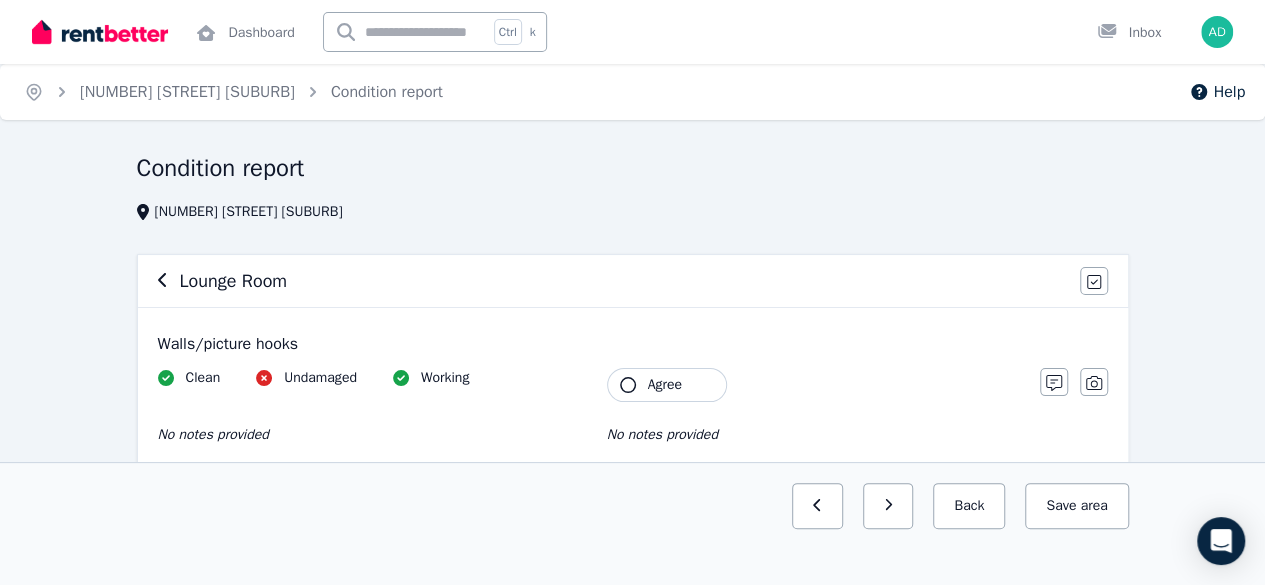 click 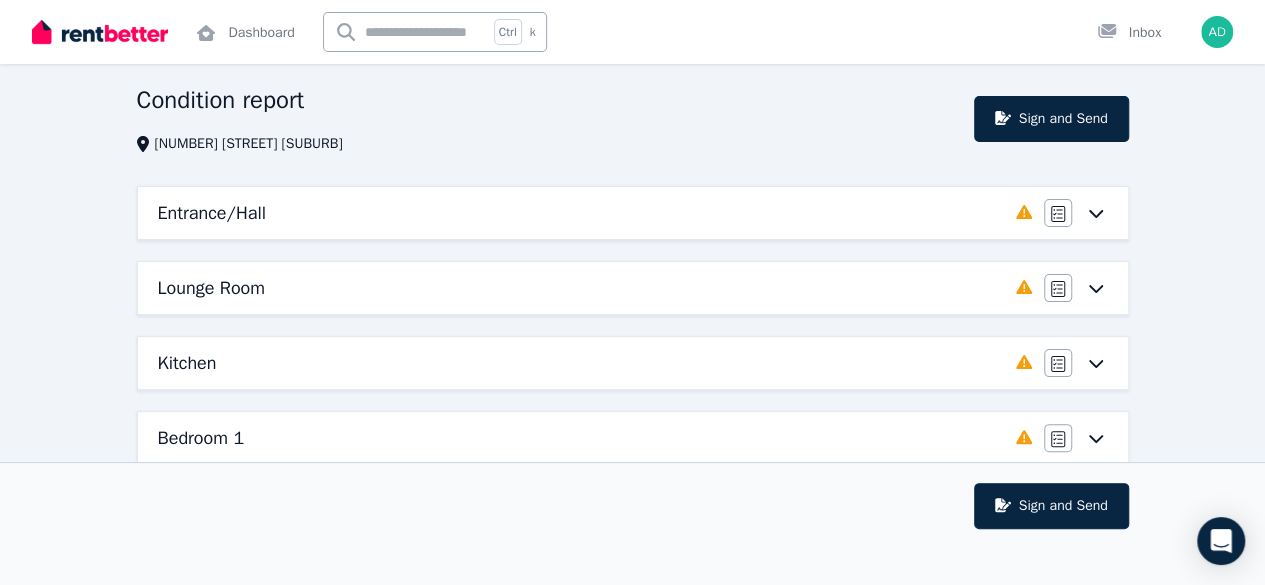 scroll, scrollTop: 100, scrollLeft: 0, axis: vertical 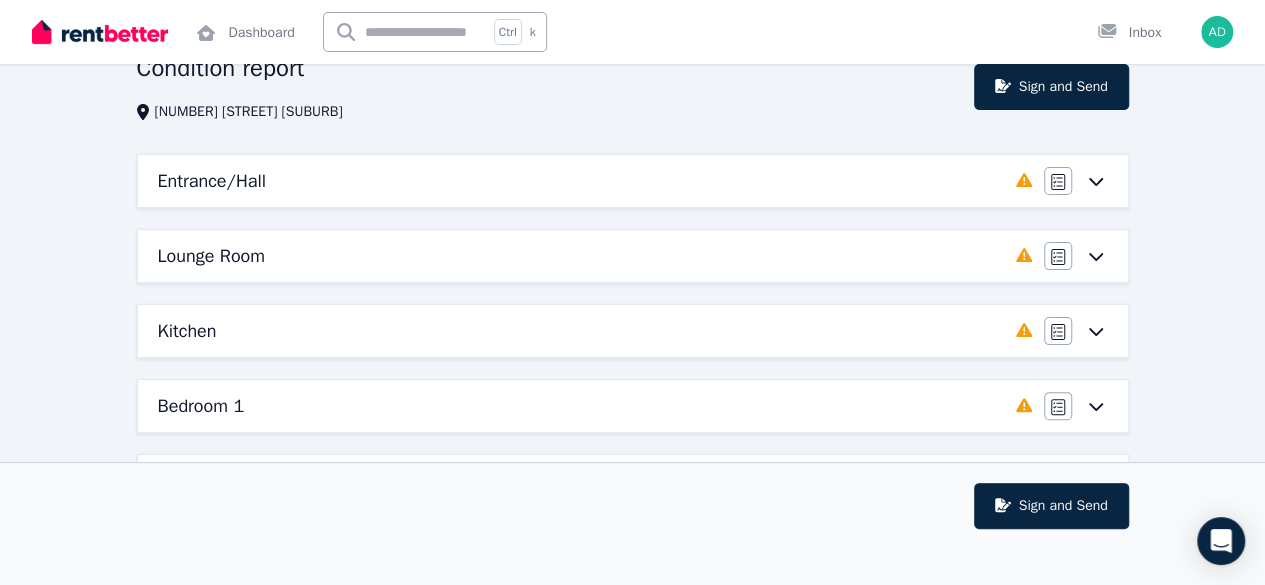 click 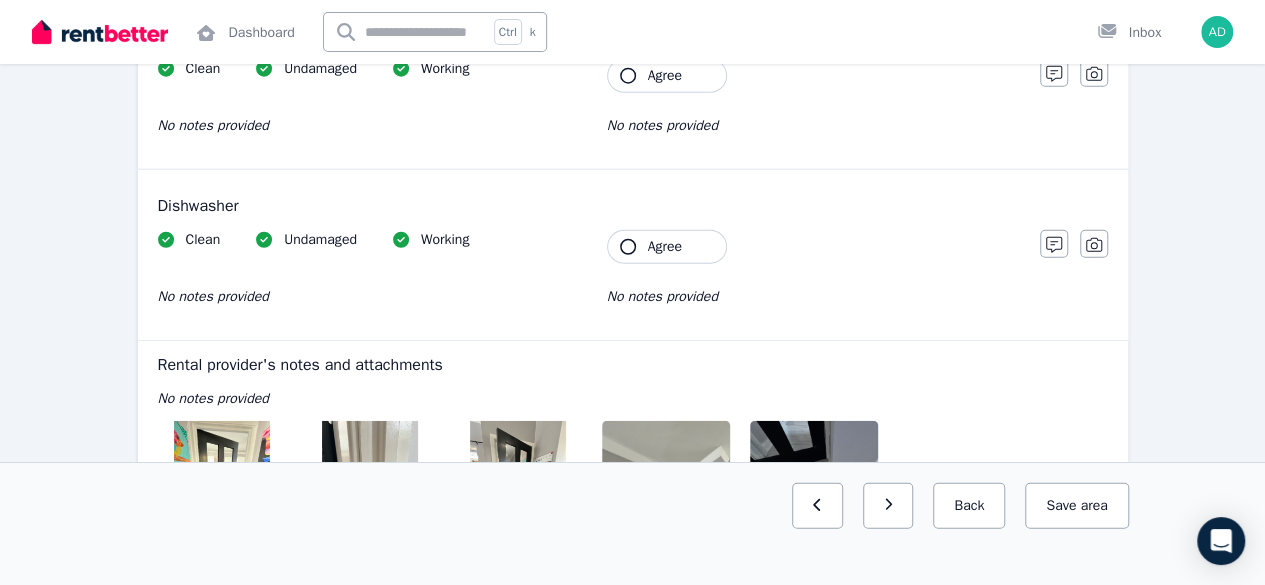 scroll, scrollTop: 2716, scrollLeft: 0, axis: vertical 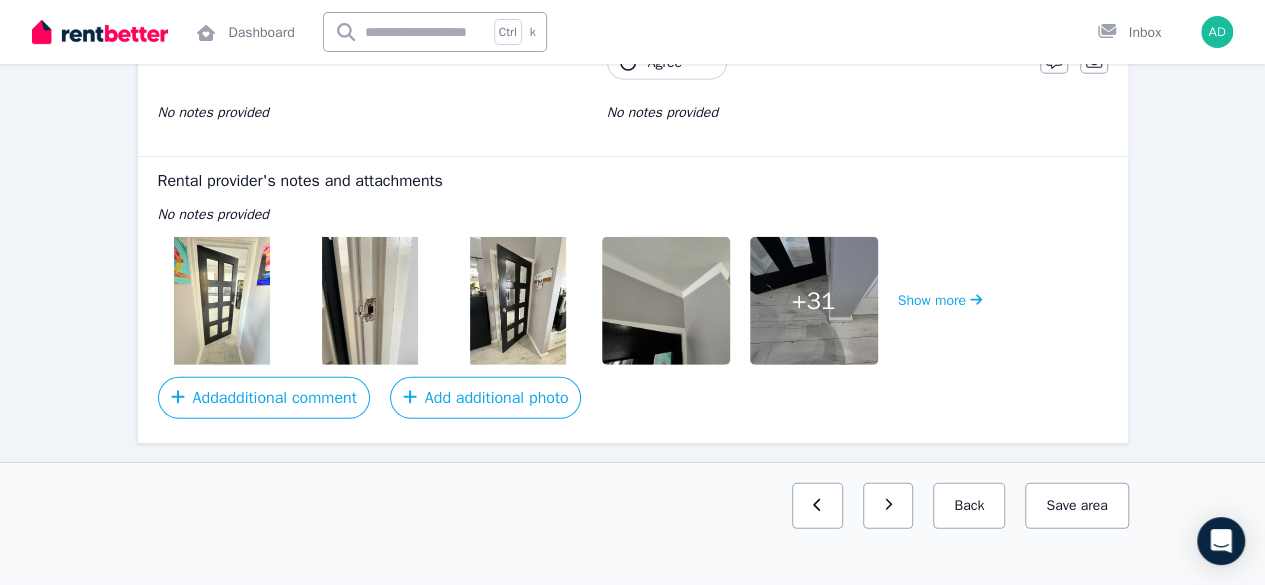 click at bounding box center [222, 301] 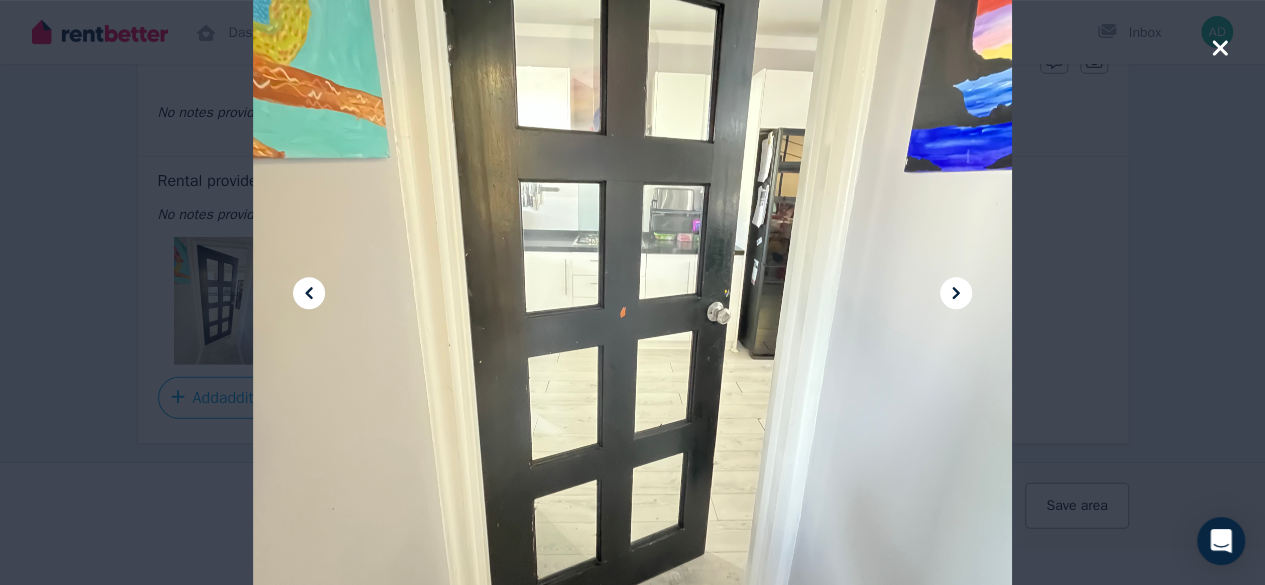 click 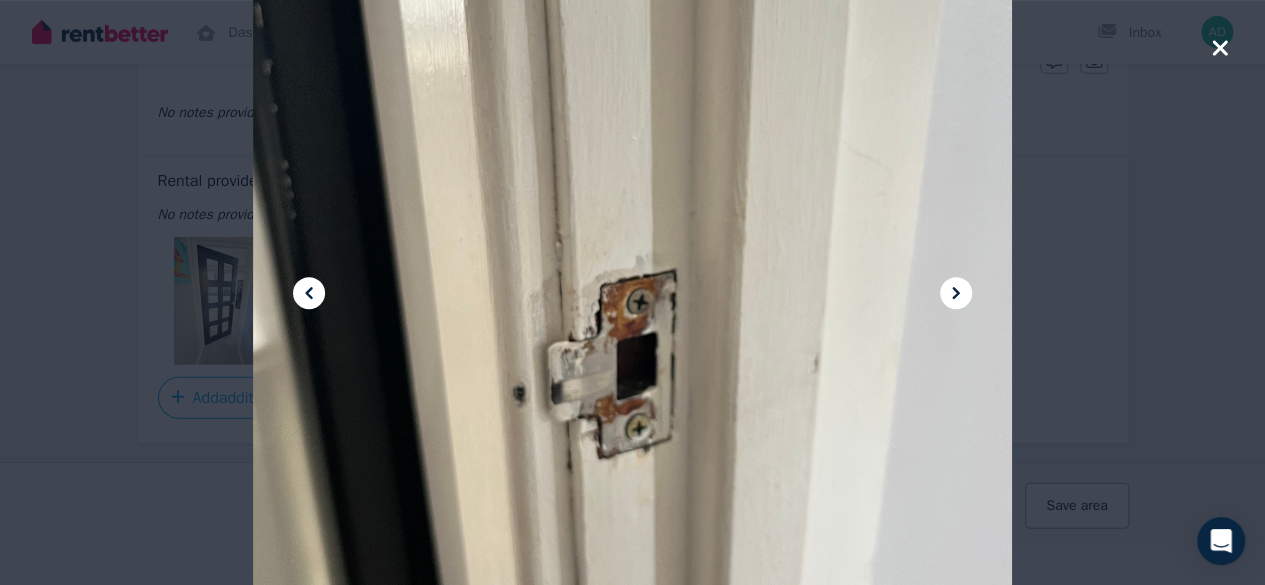 click 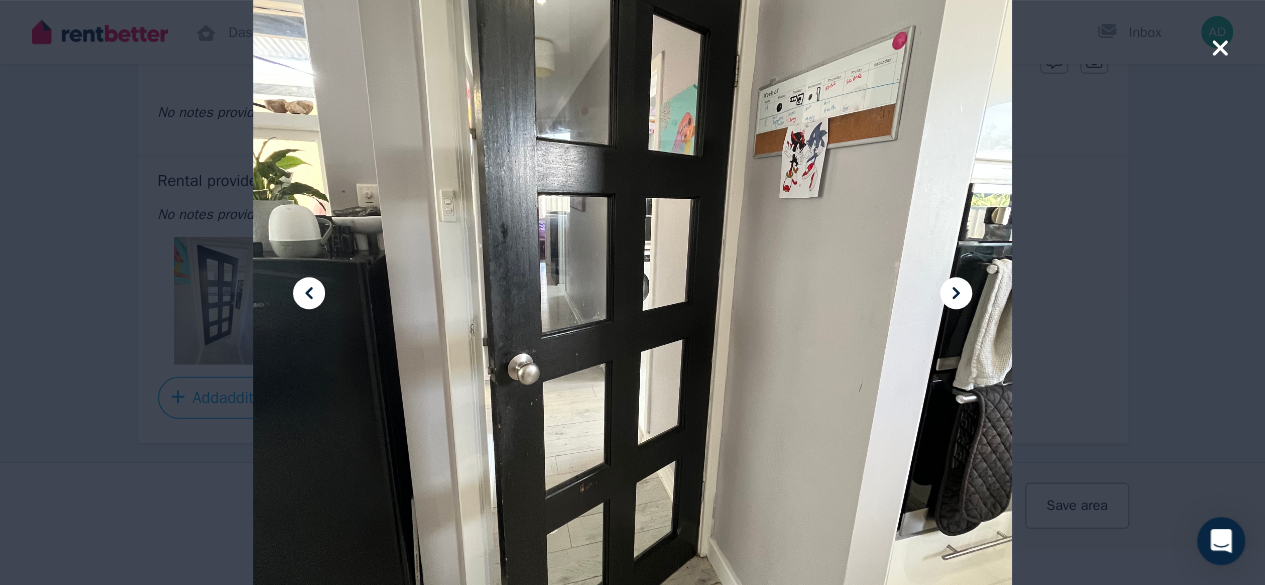click 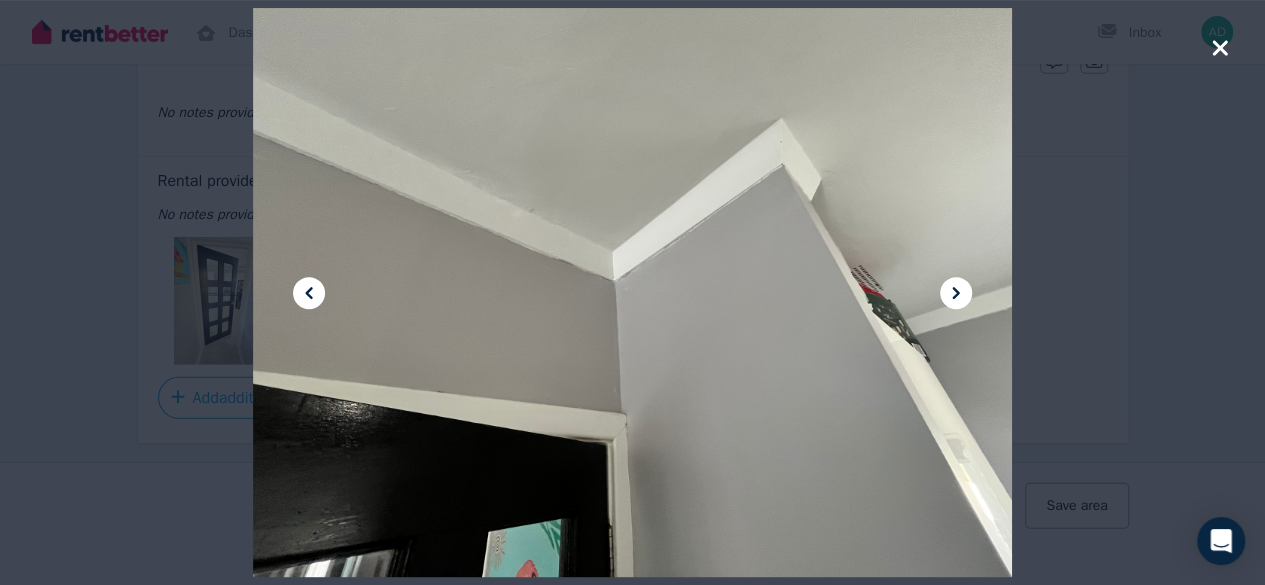 click 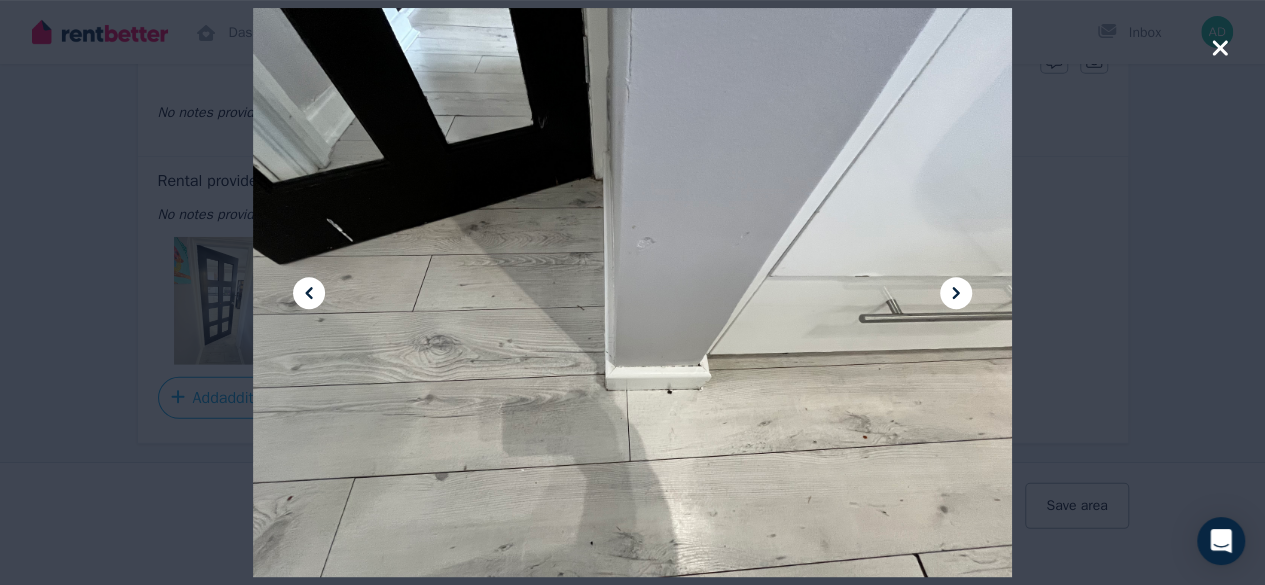 click 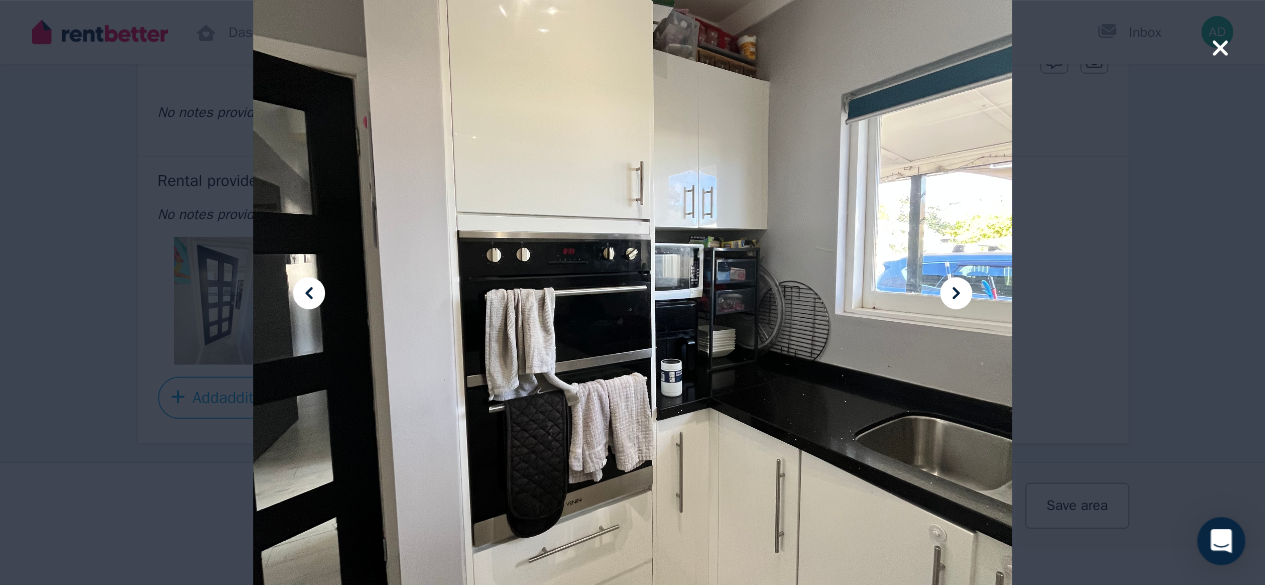 click 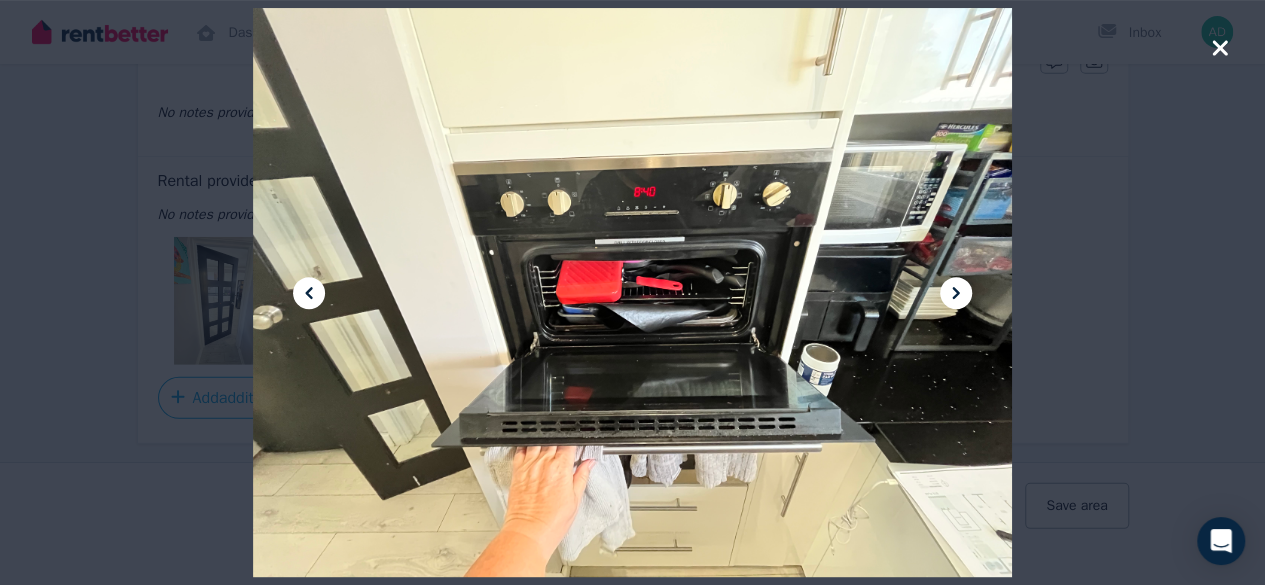 click 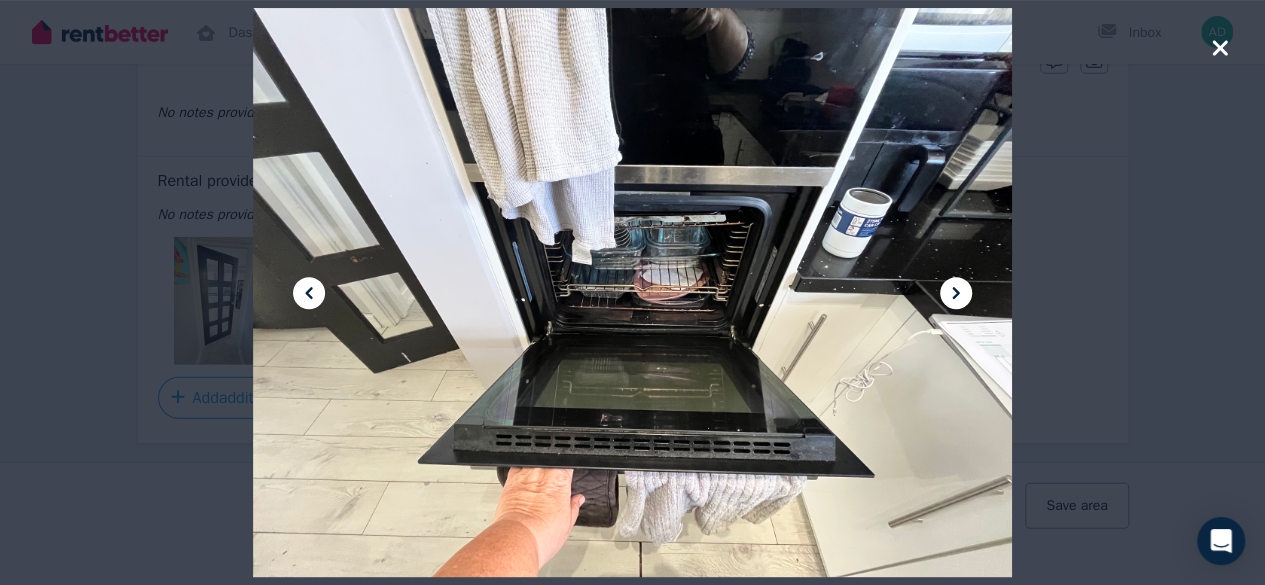 click 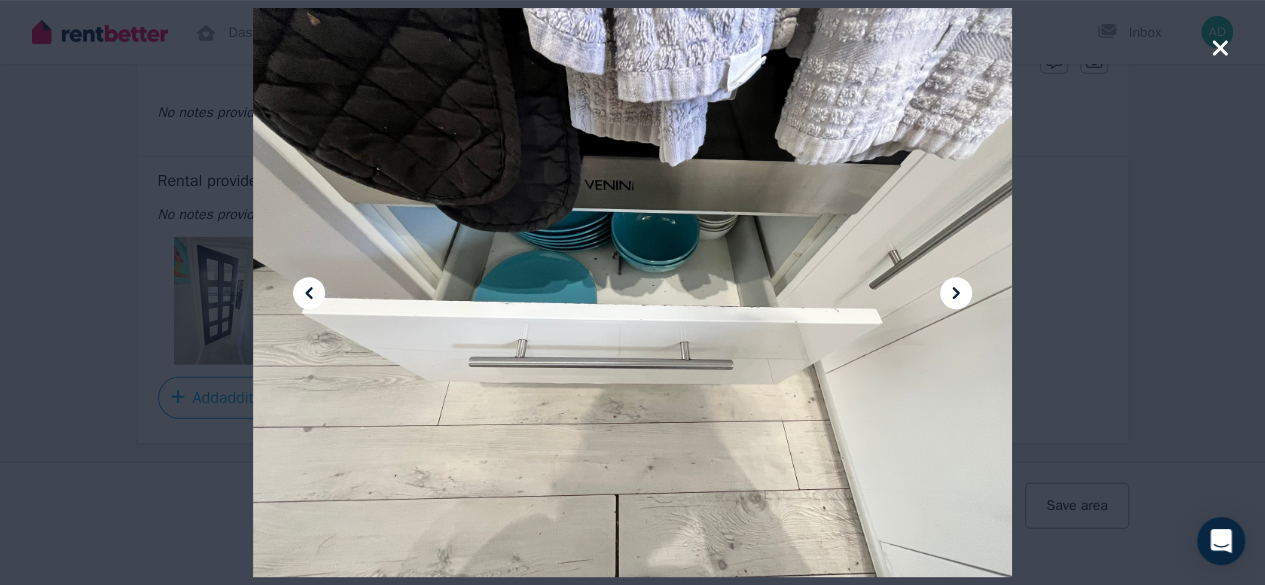 click at bounding box center (956, 293) 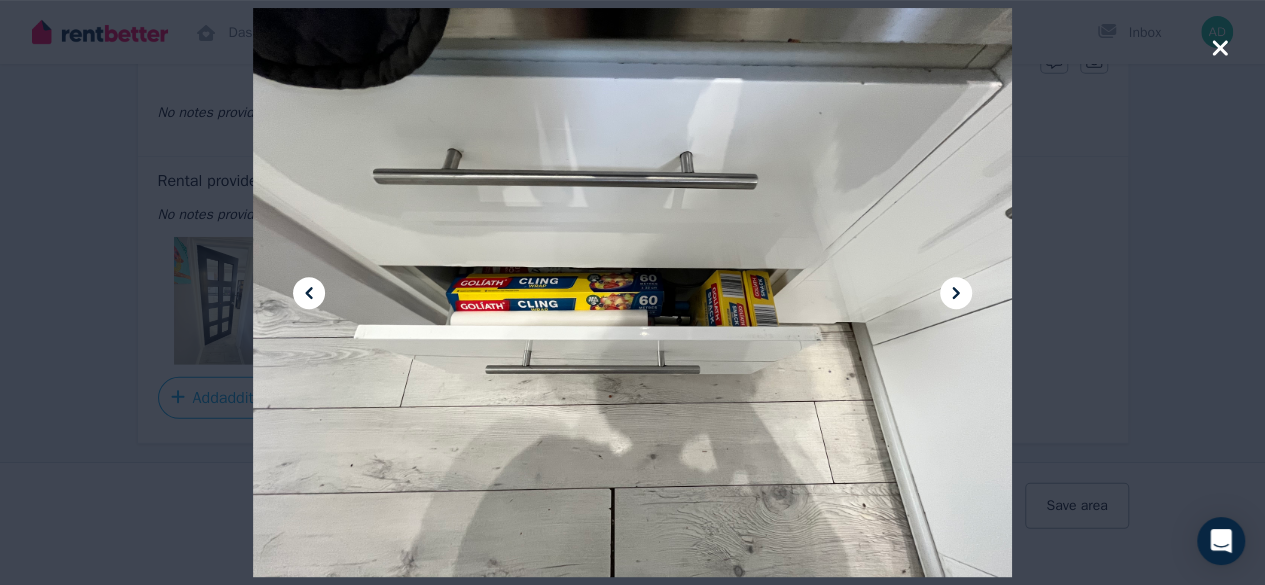 click at bounding box center [956, 293] 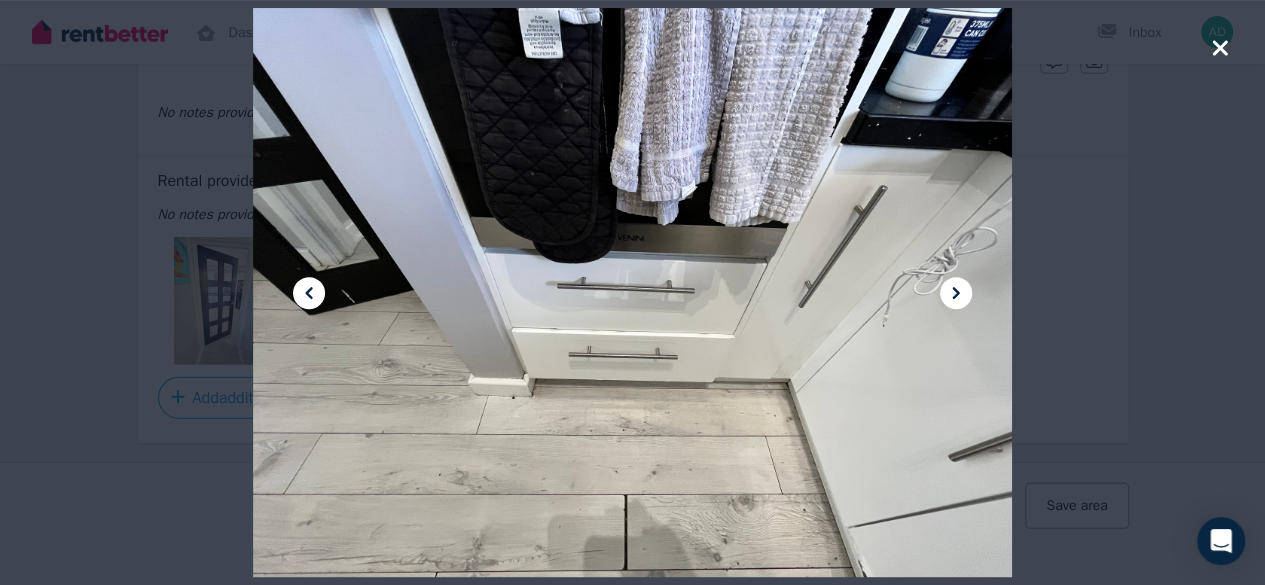 click at bounding box center [956, 293] 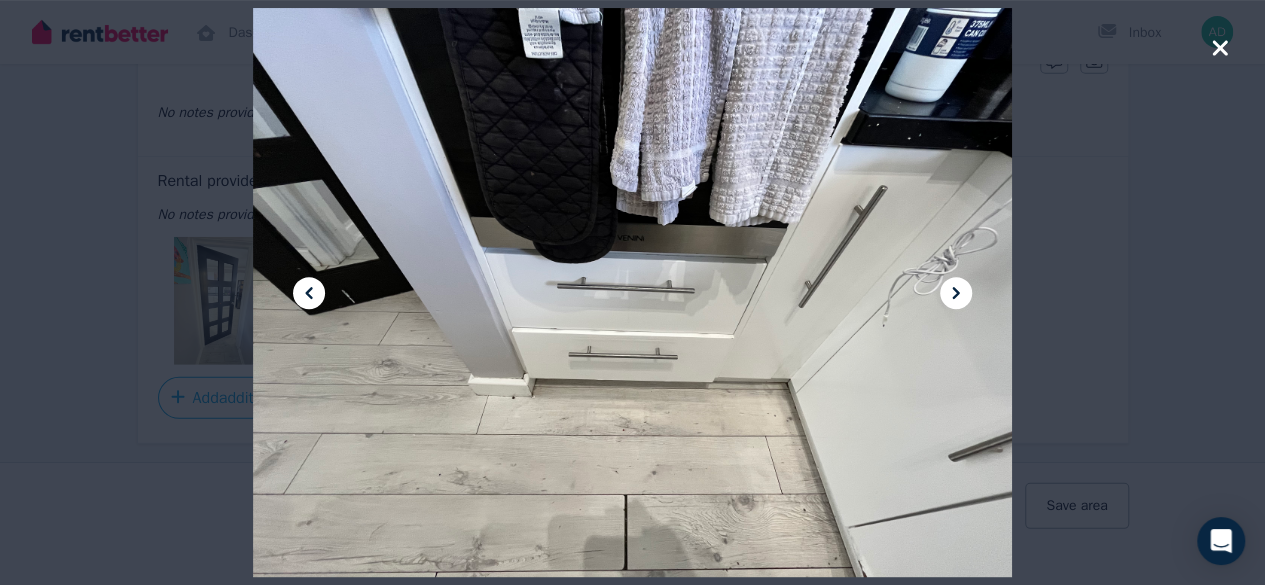 click at bounding box center (956, 293) 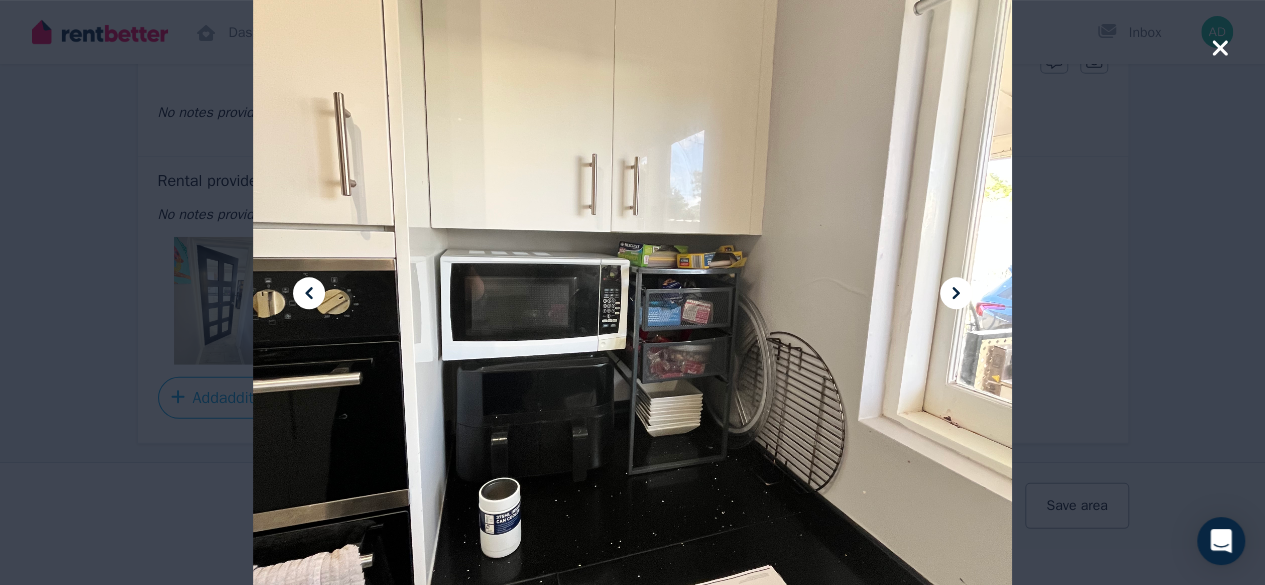 click at bounding box center [956, 293] 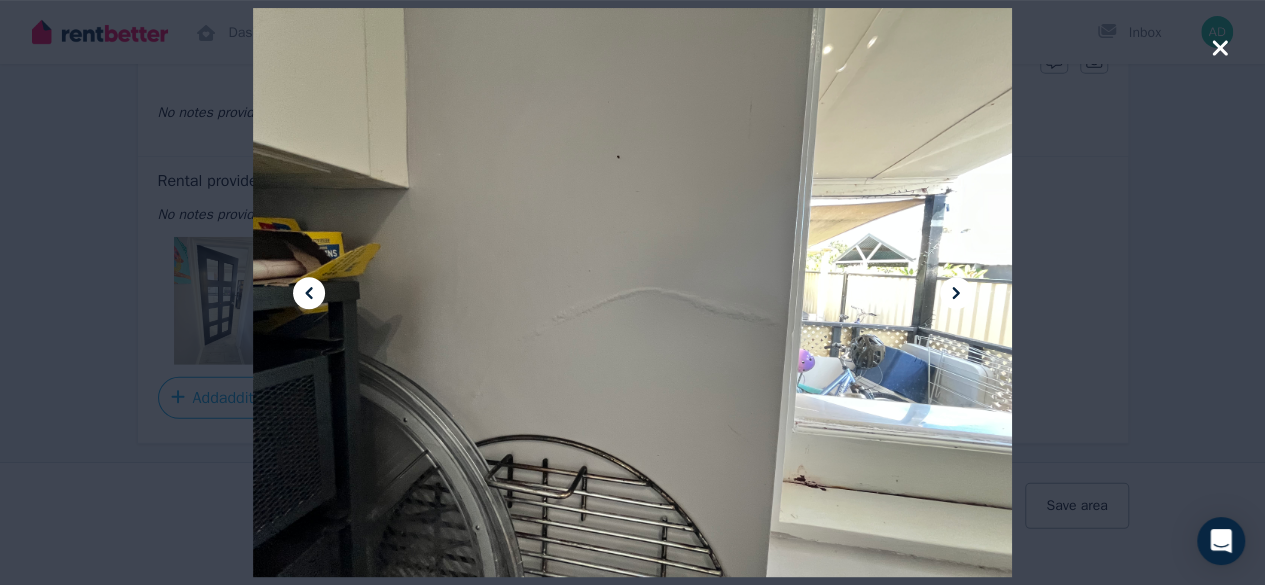 click 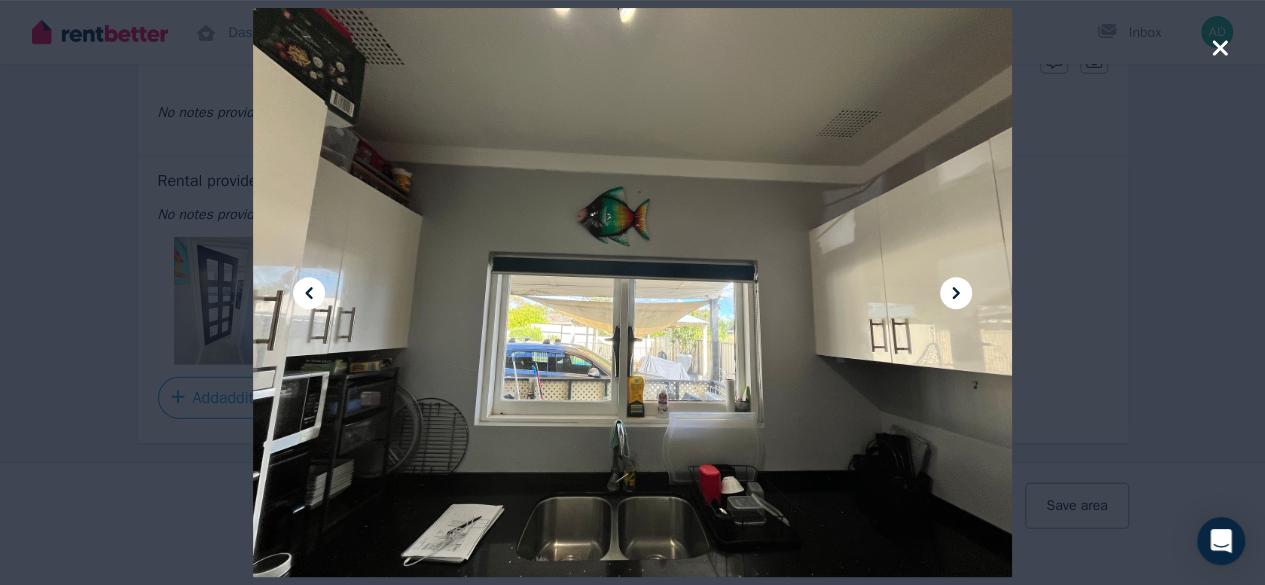 click 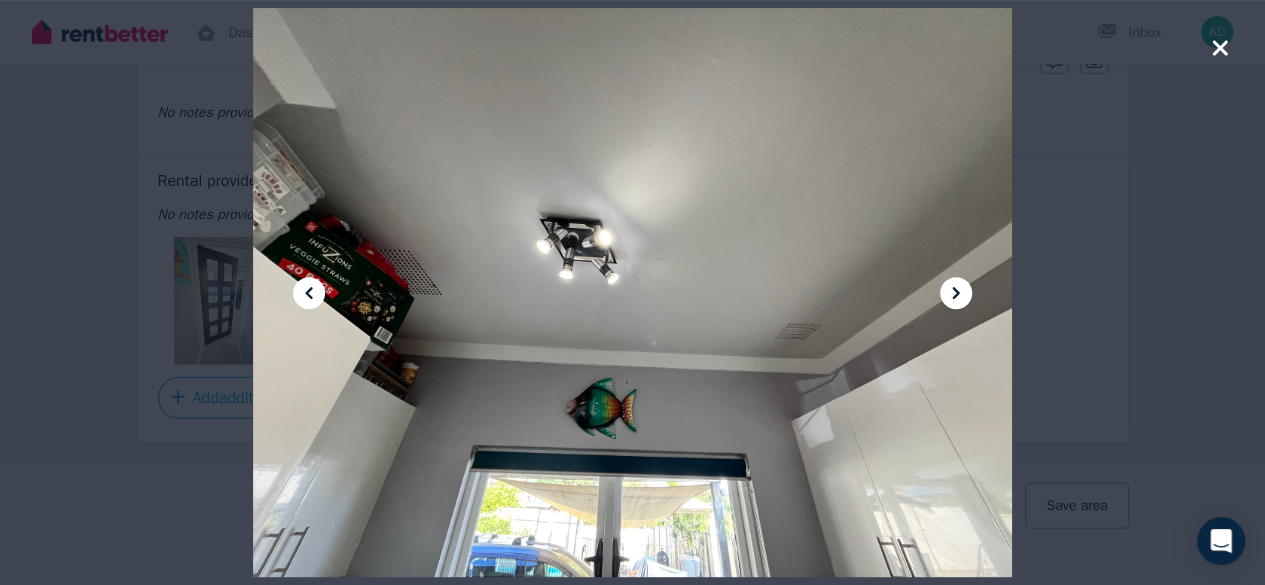 click 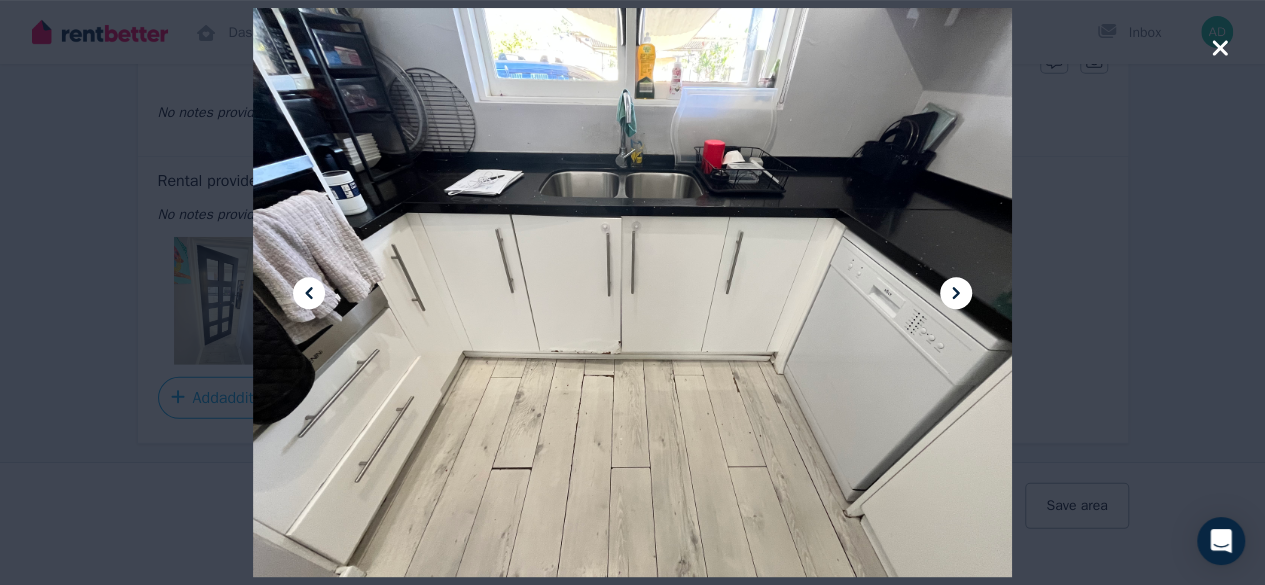 click 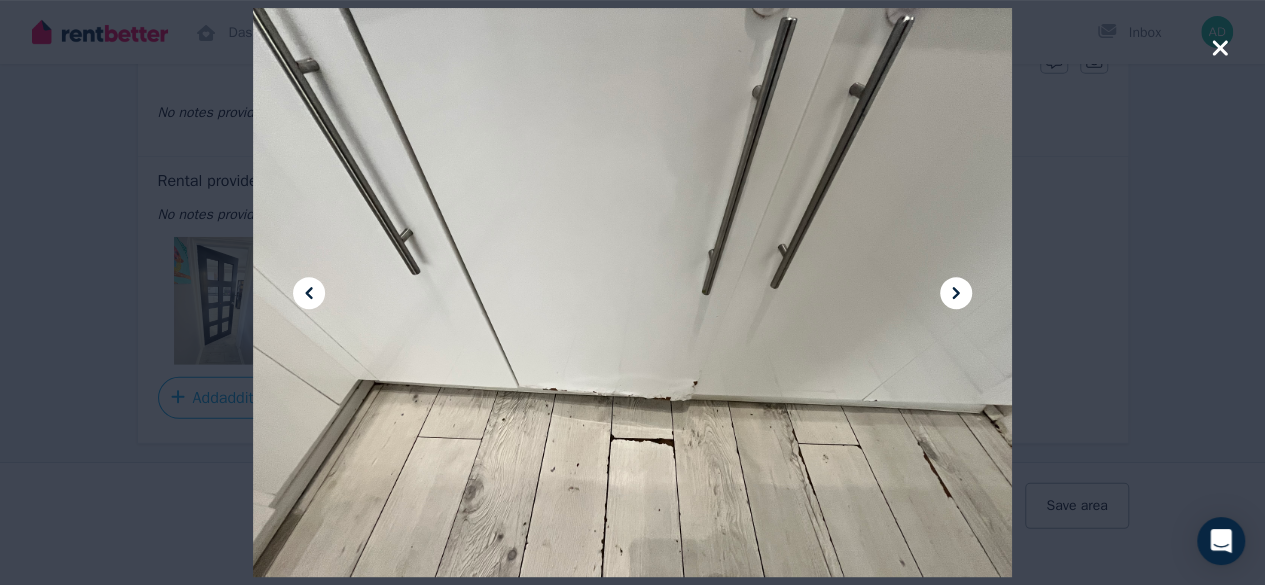 click 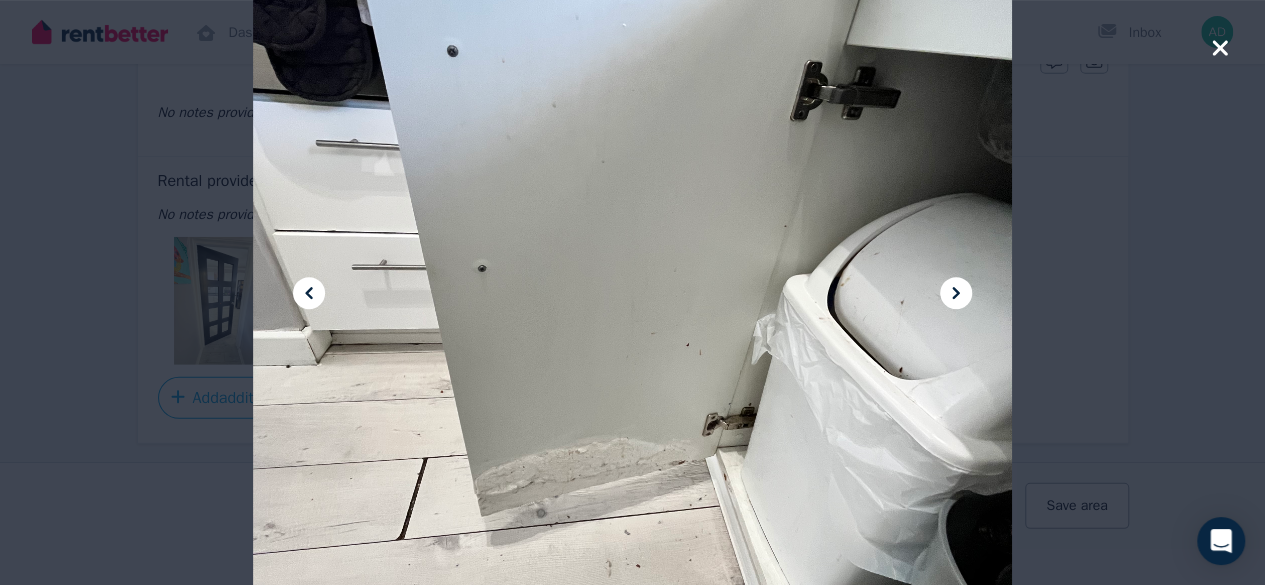 click 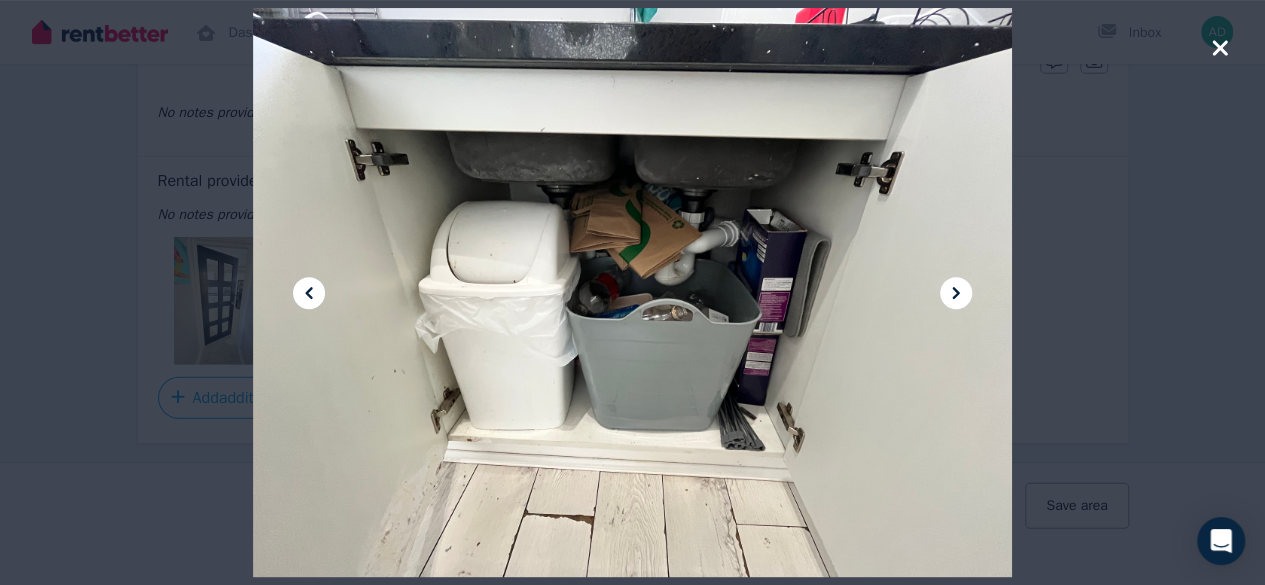 click 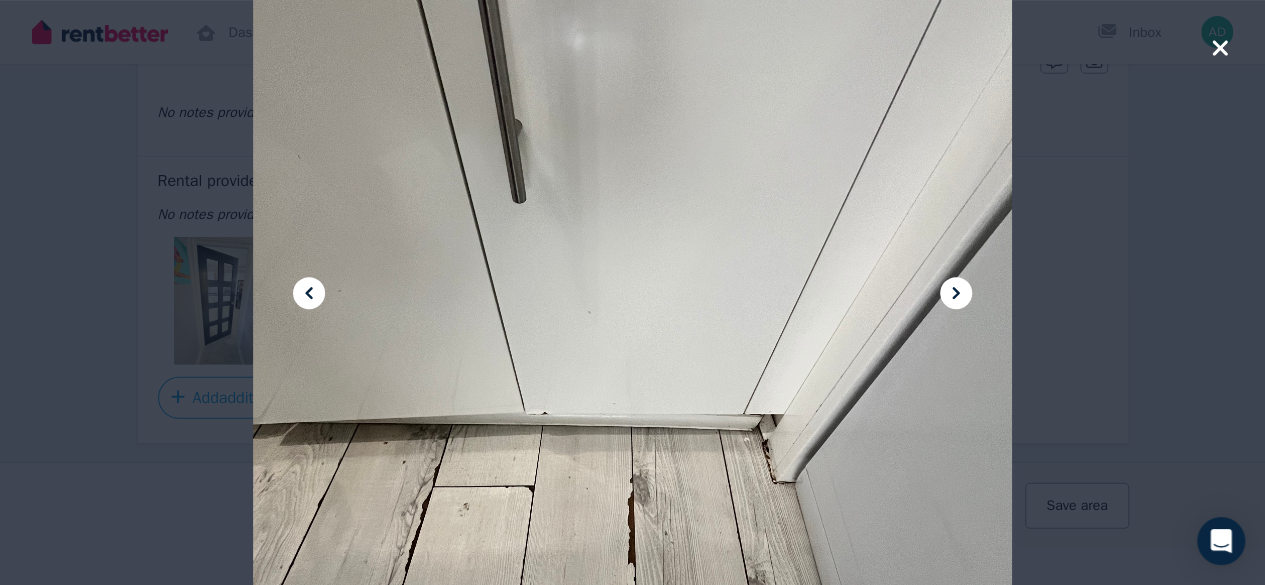 click 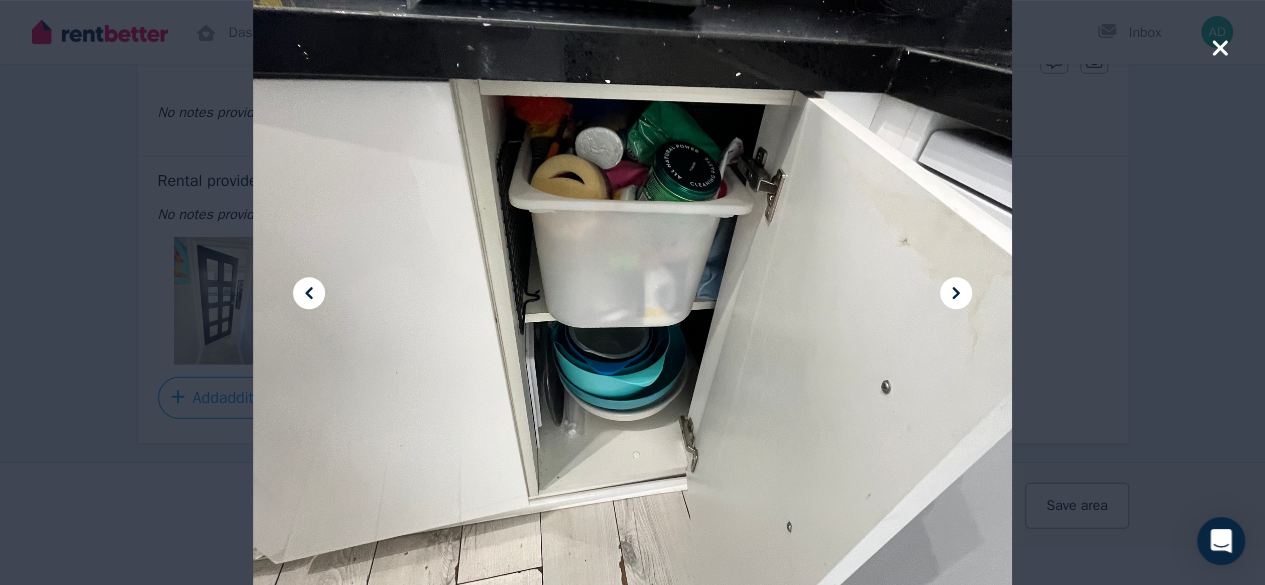click 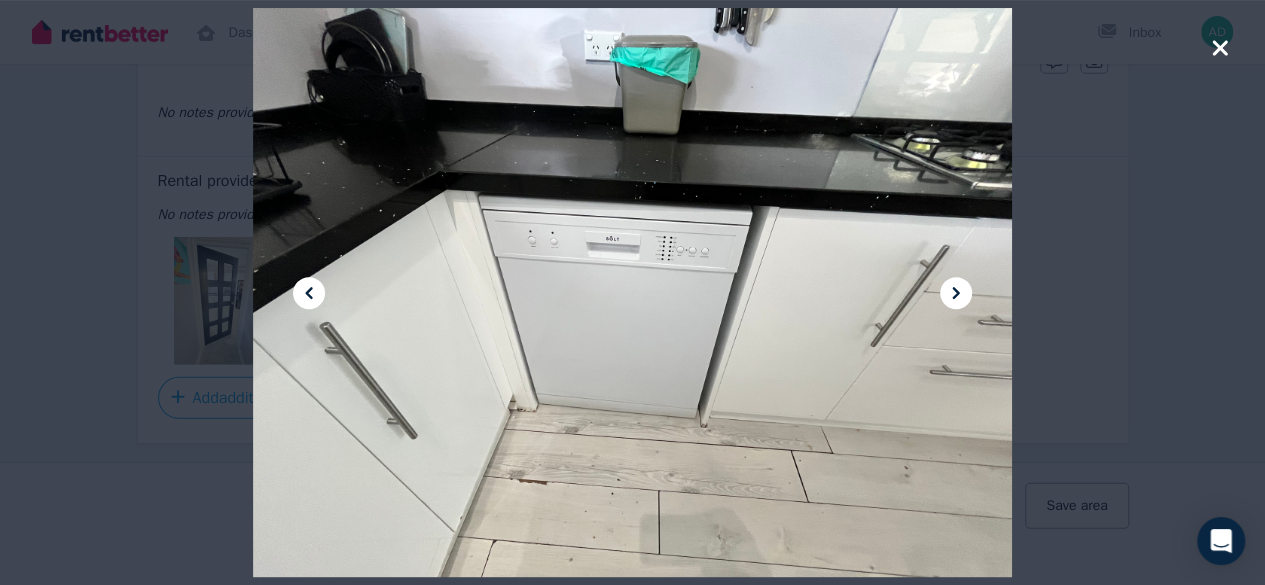 click 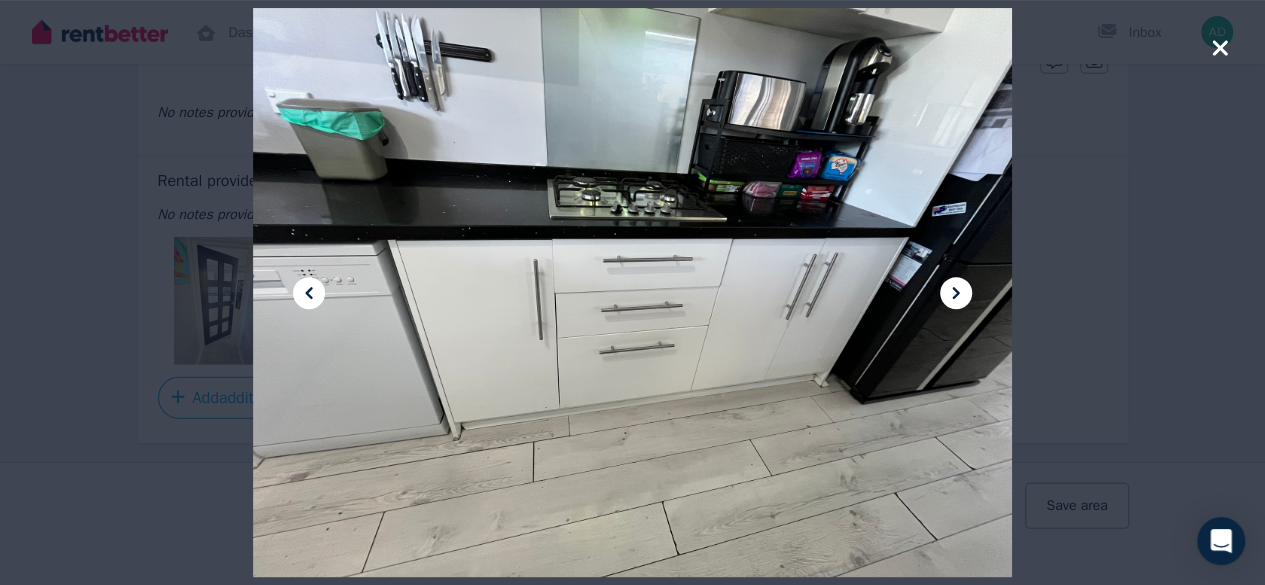 click at bounding box center [956, 293] 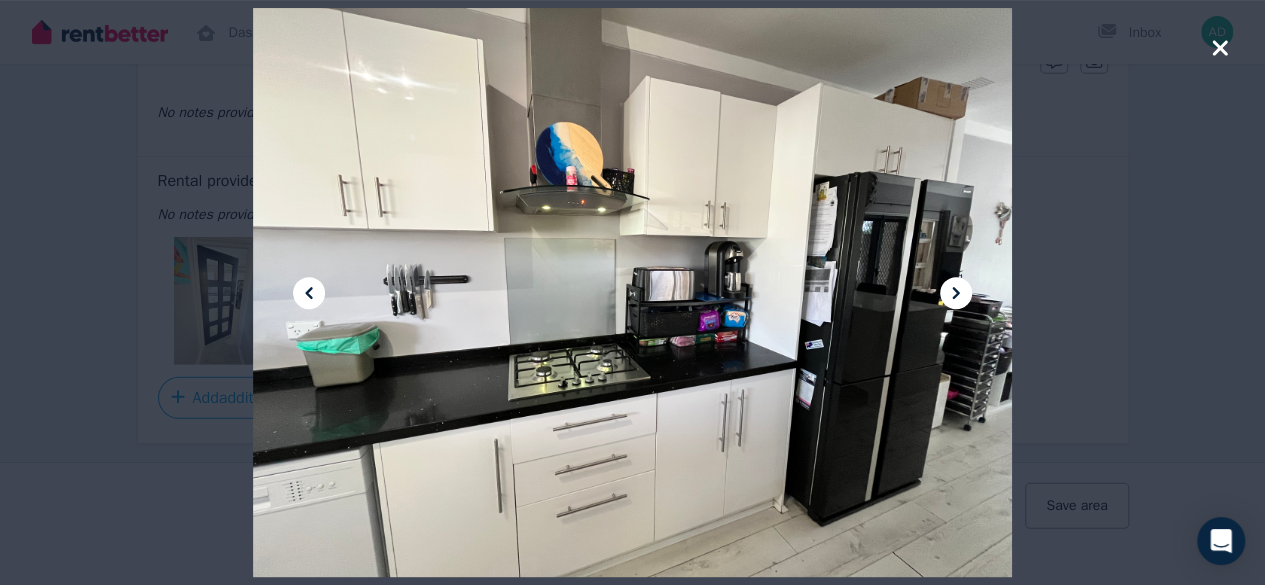 click 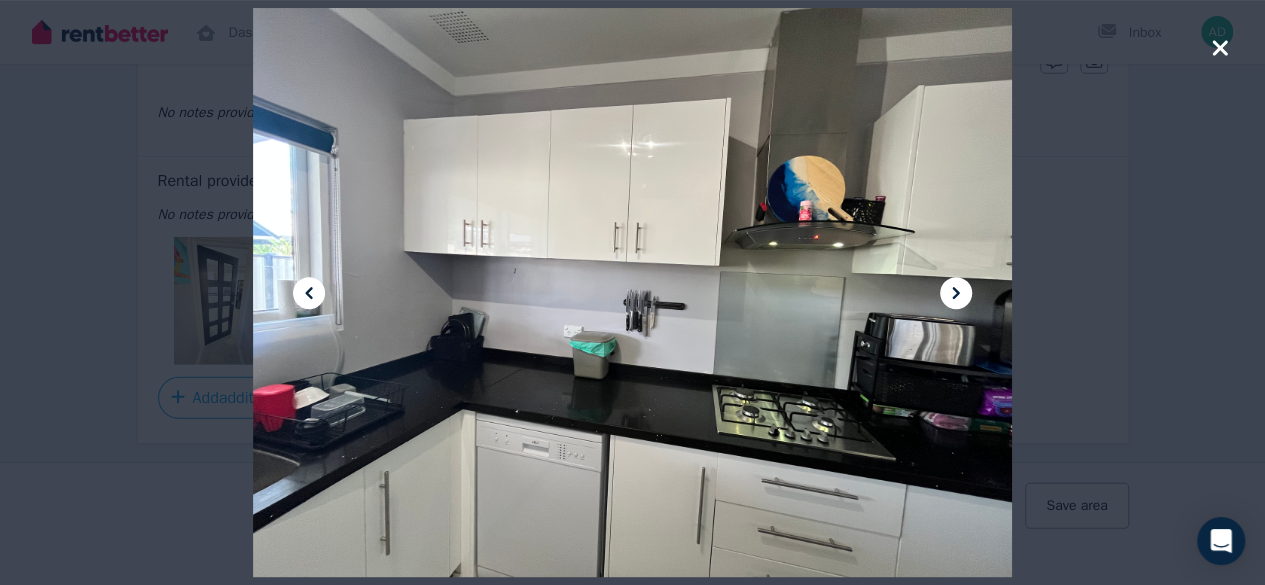 click 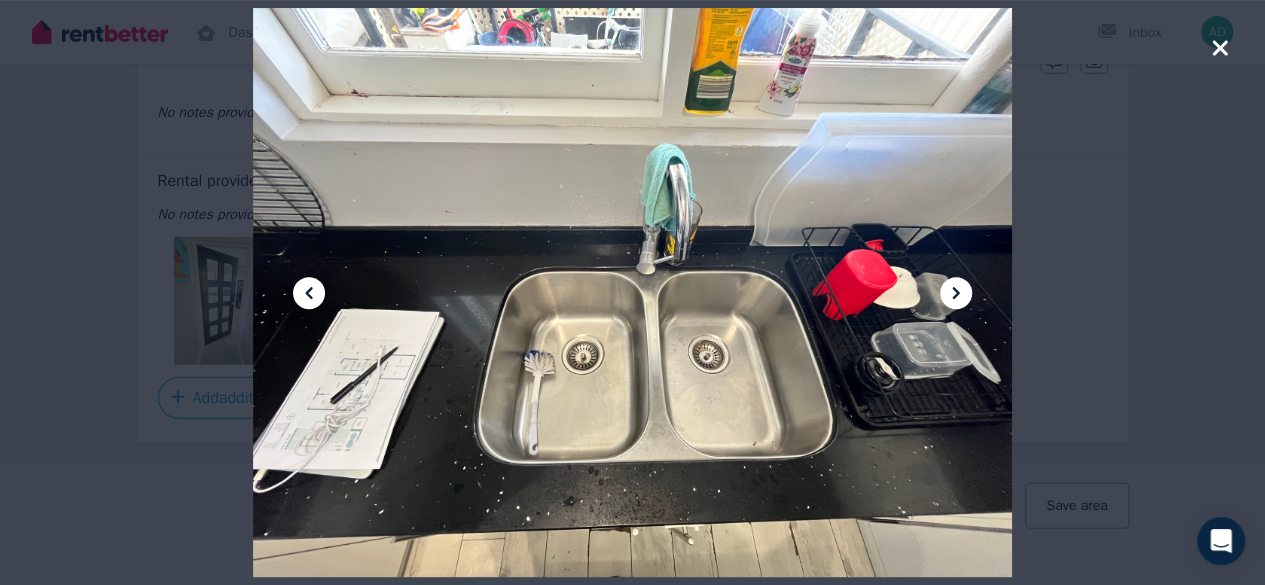 click 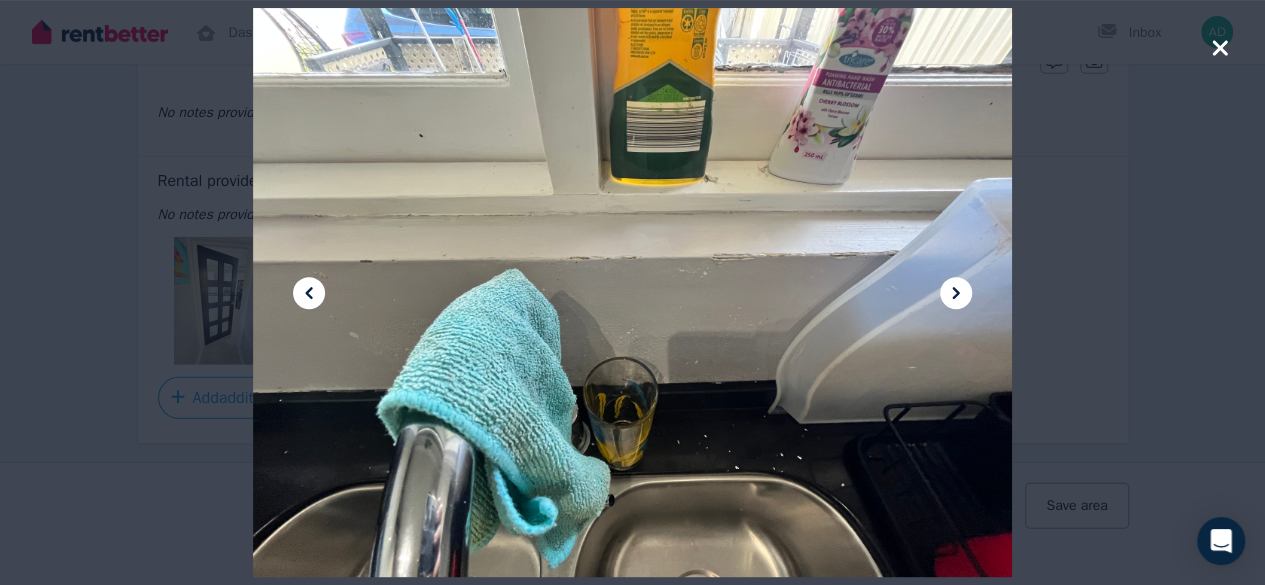 click 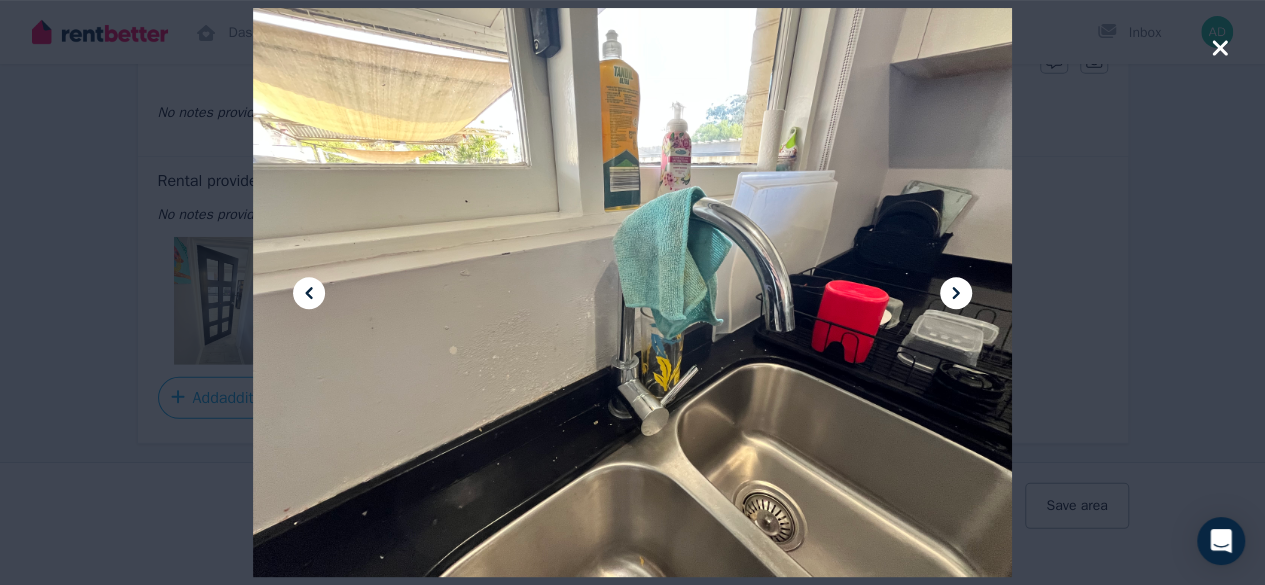 click at bounding box center (956, 293) 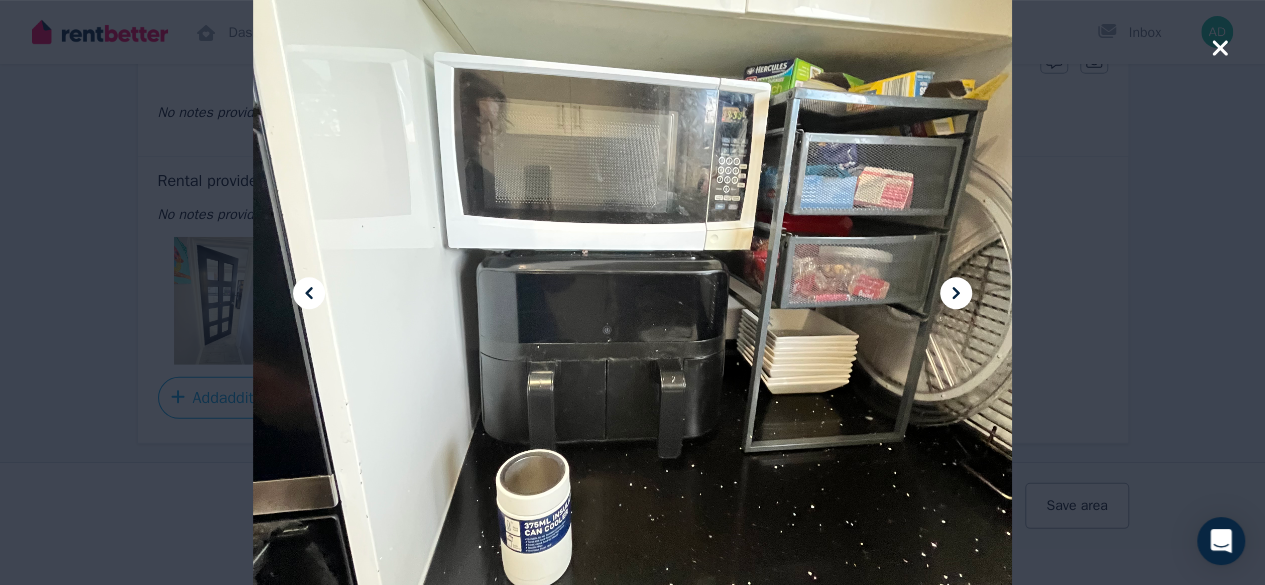 click at bounding box center (956, 293) 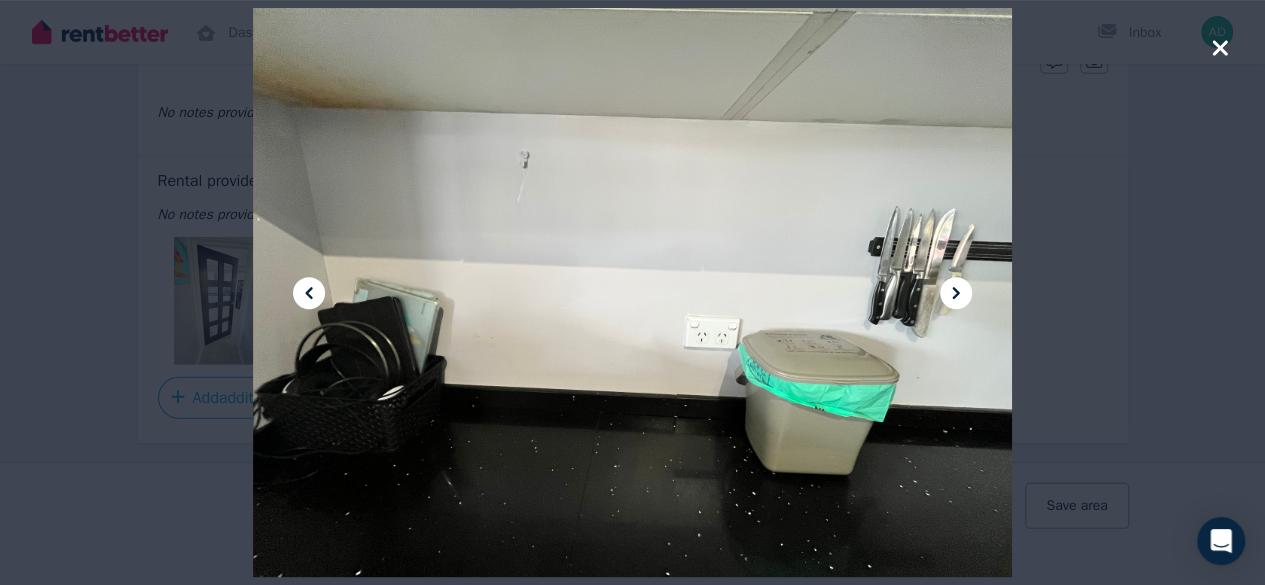 click at bounding box center [956, 293] 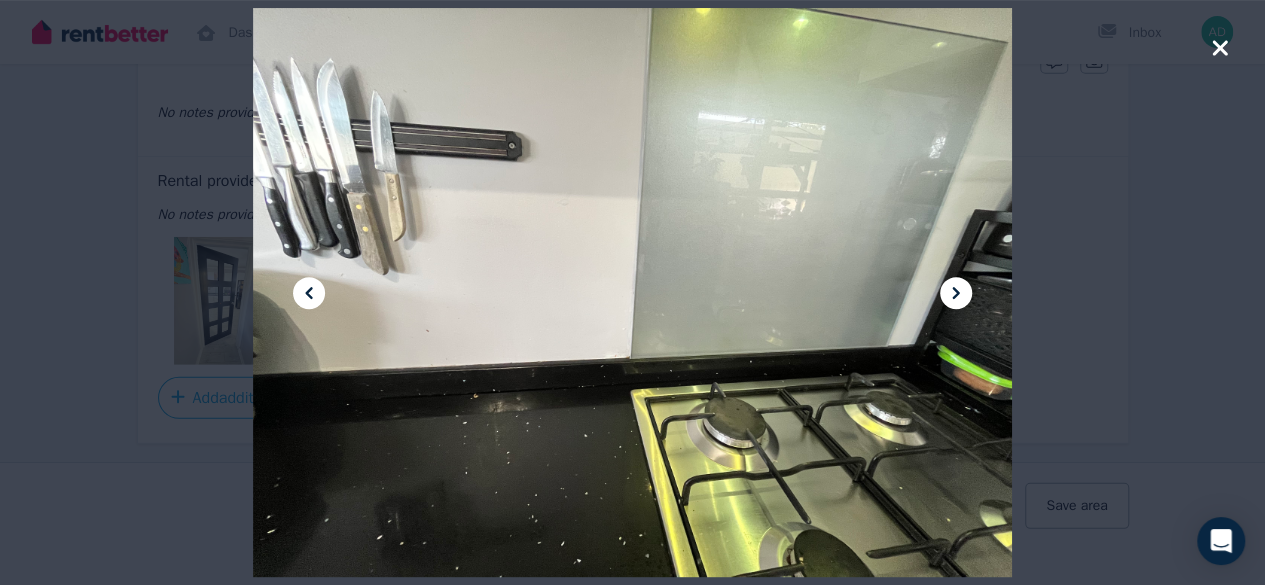 click at bounding box center [956, 293] 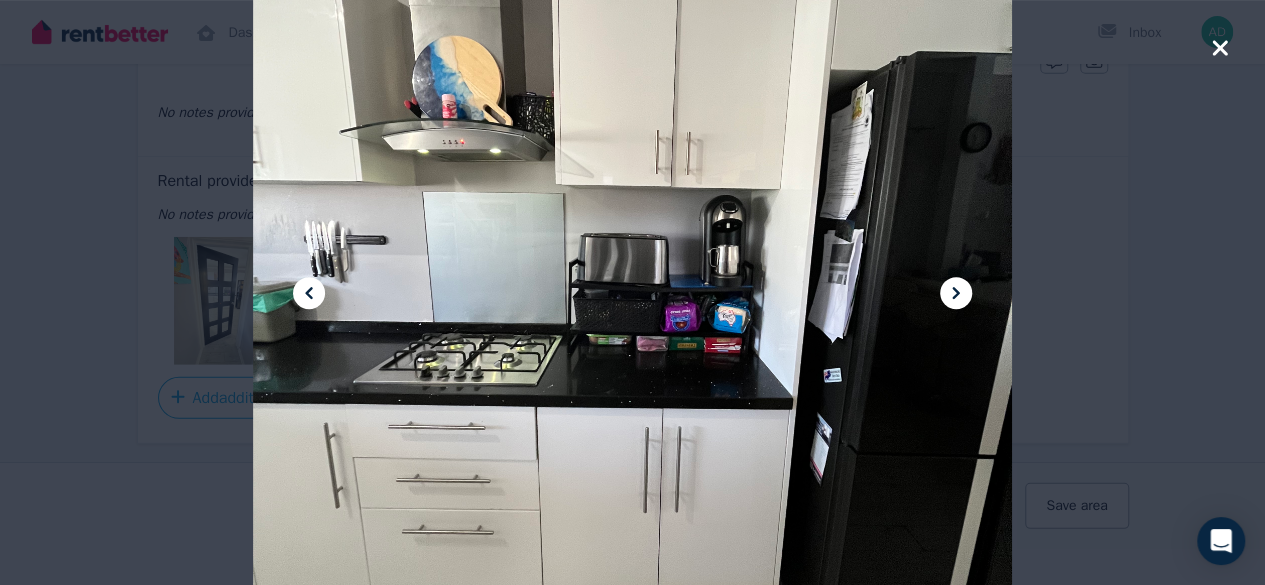 click 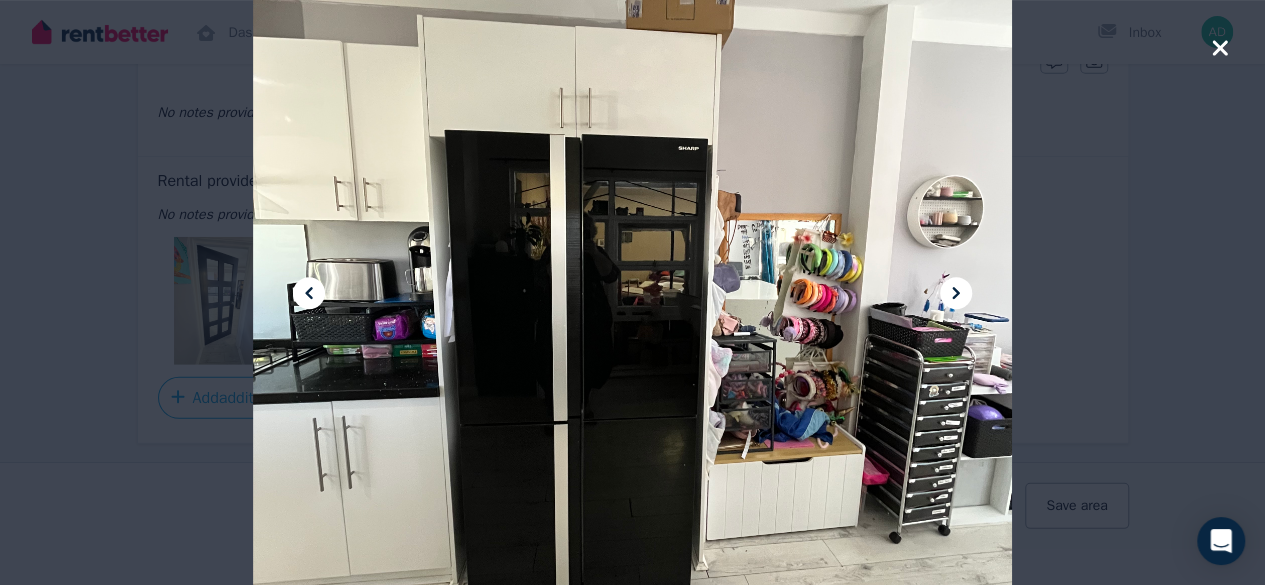 click 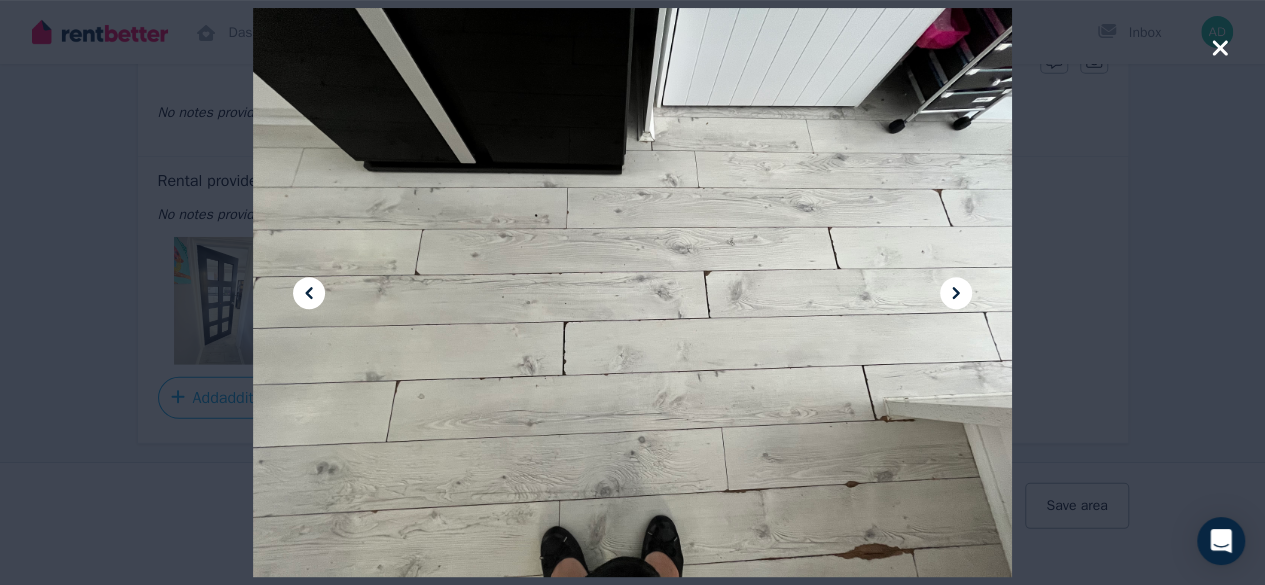click 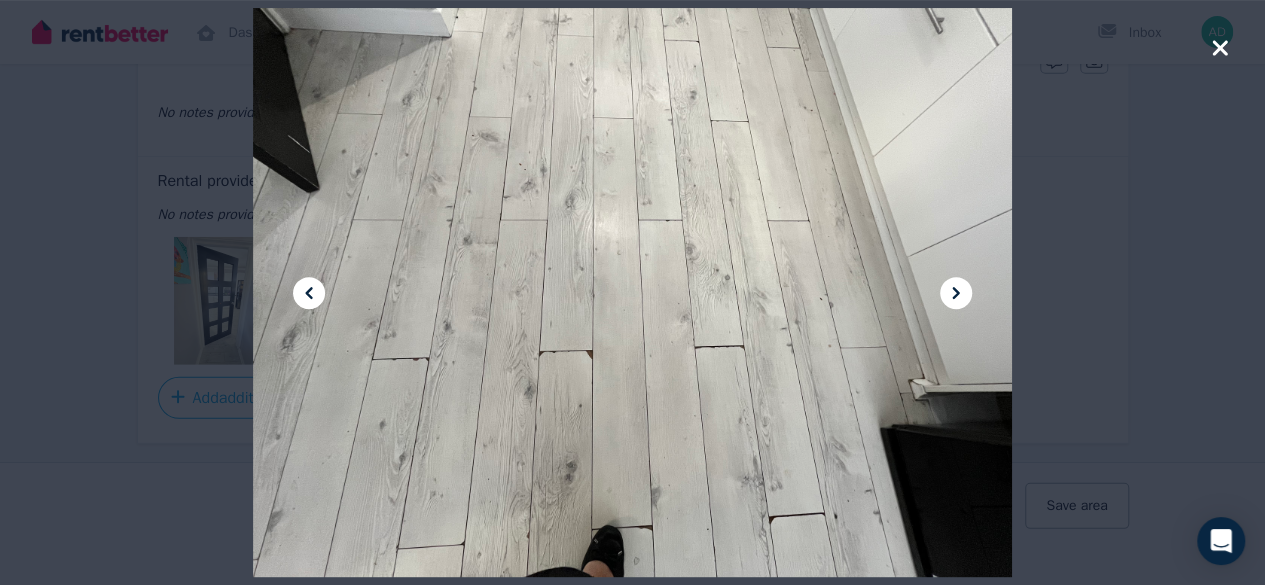 click 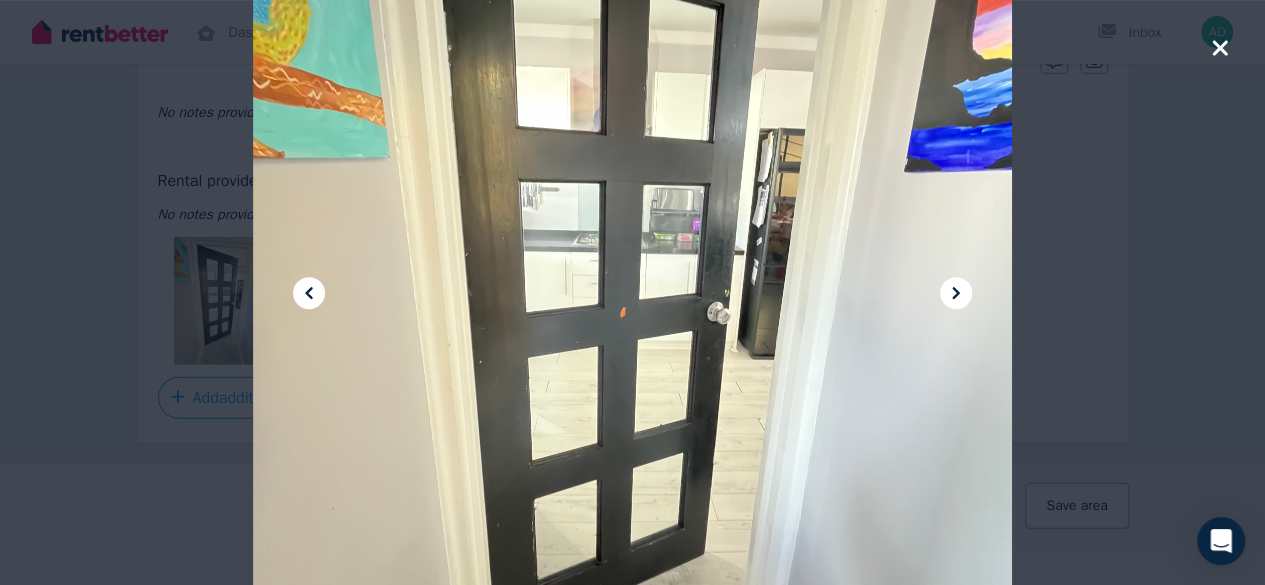 click at bounding box center [632, 292] 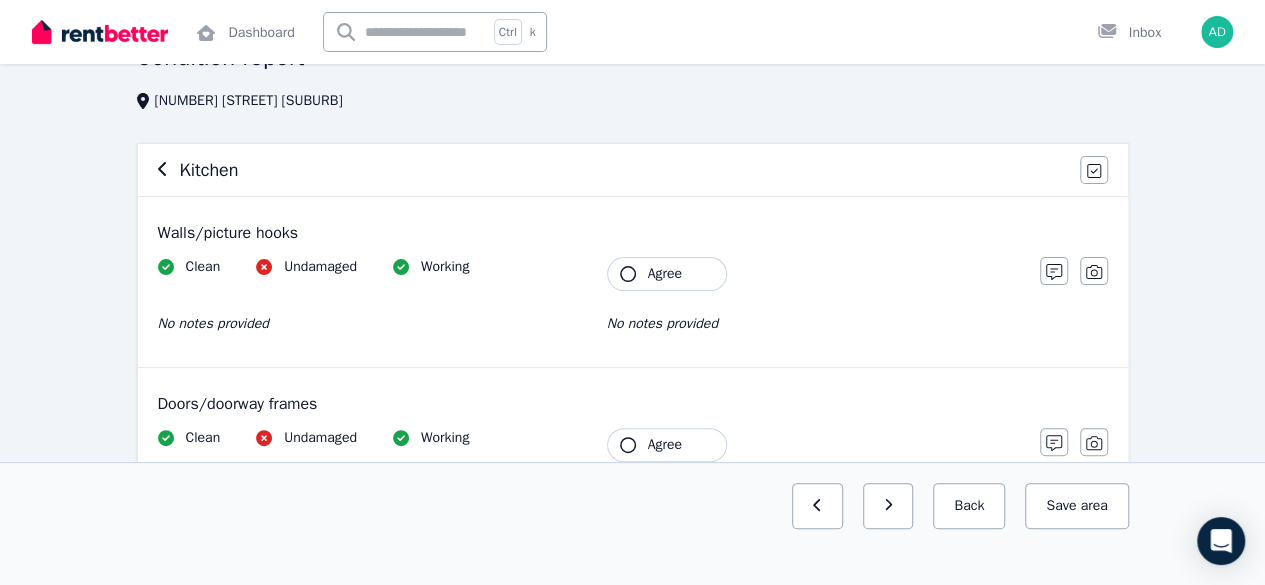 scroll, scrollTop: 0, scrollLeft: 0, axis: both 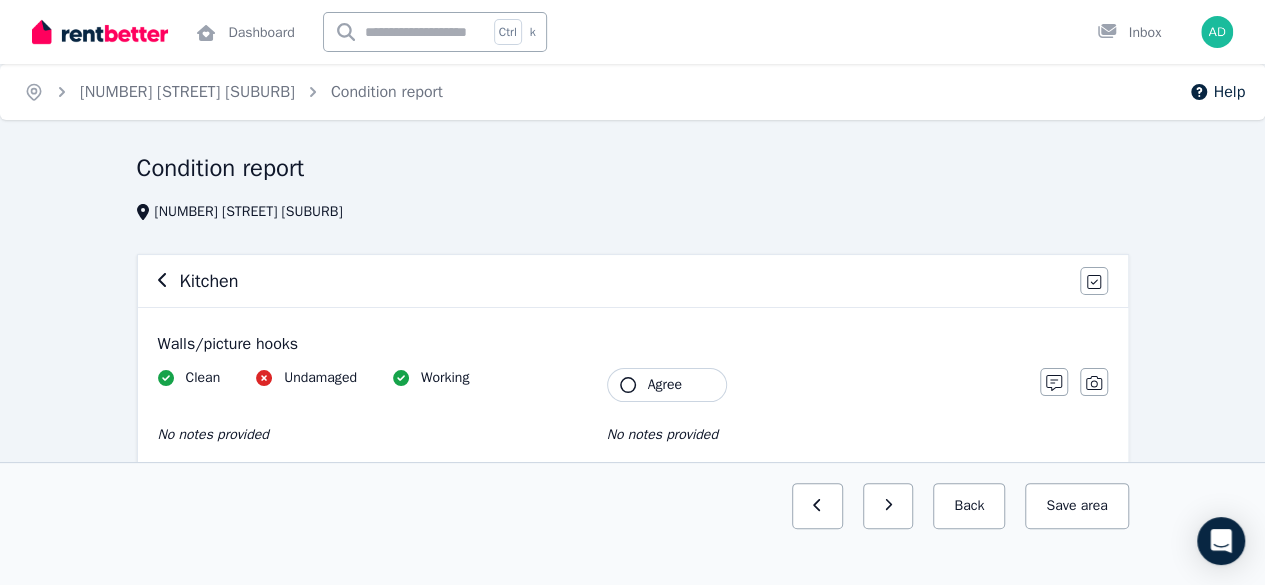 click 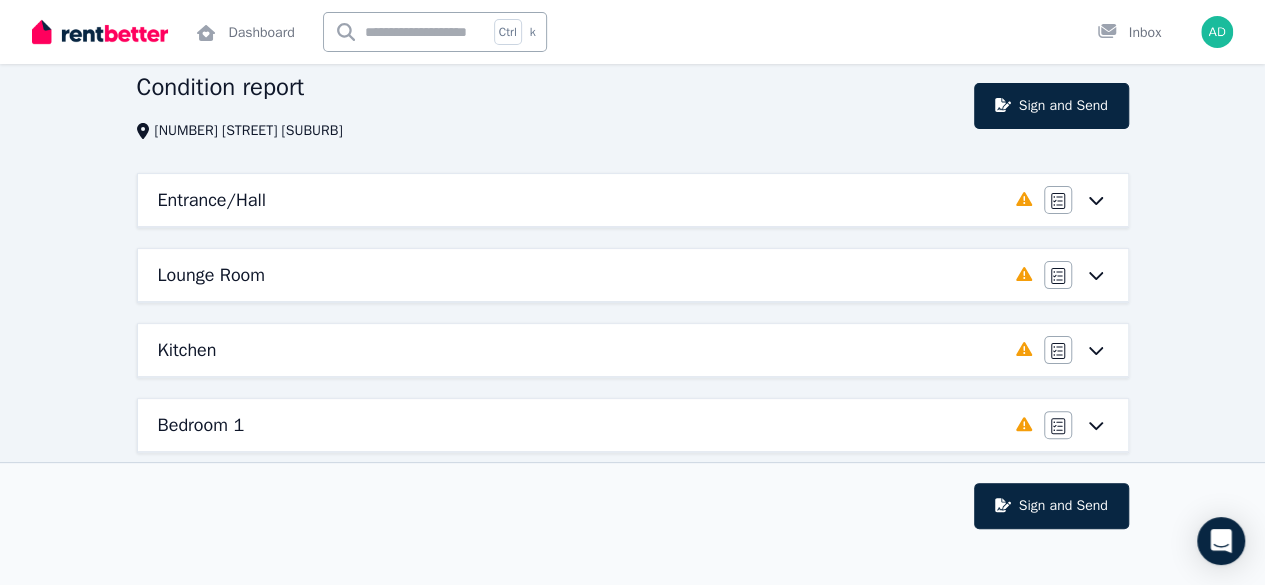 scroll, scrollTop: 200, scrollLeft: 0, axis: vertical 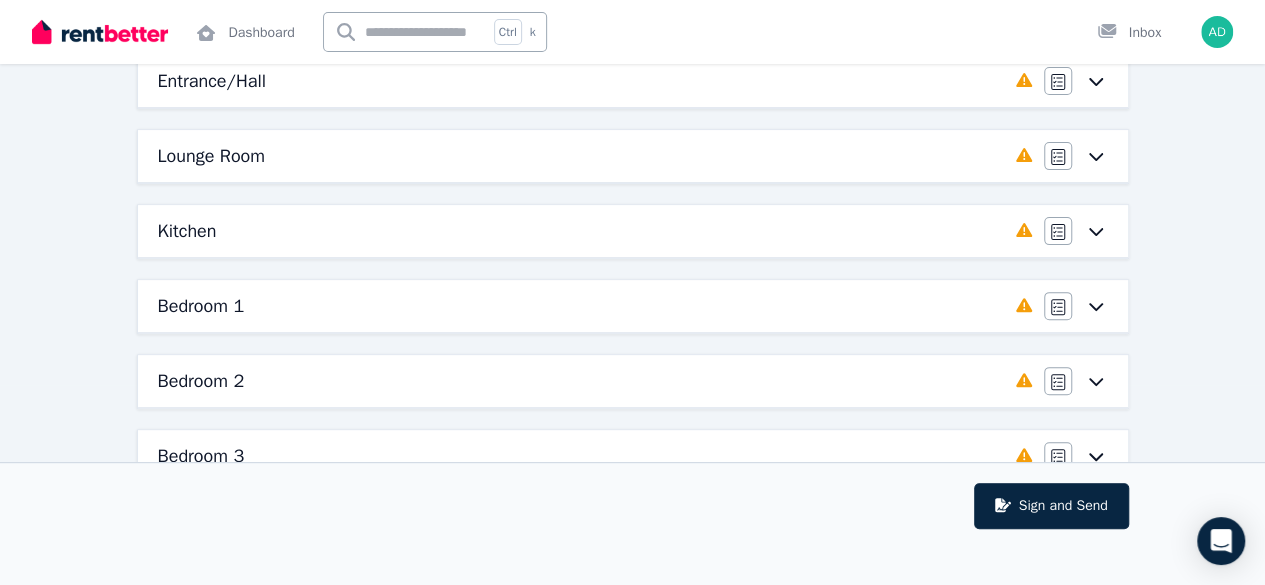 click 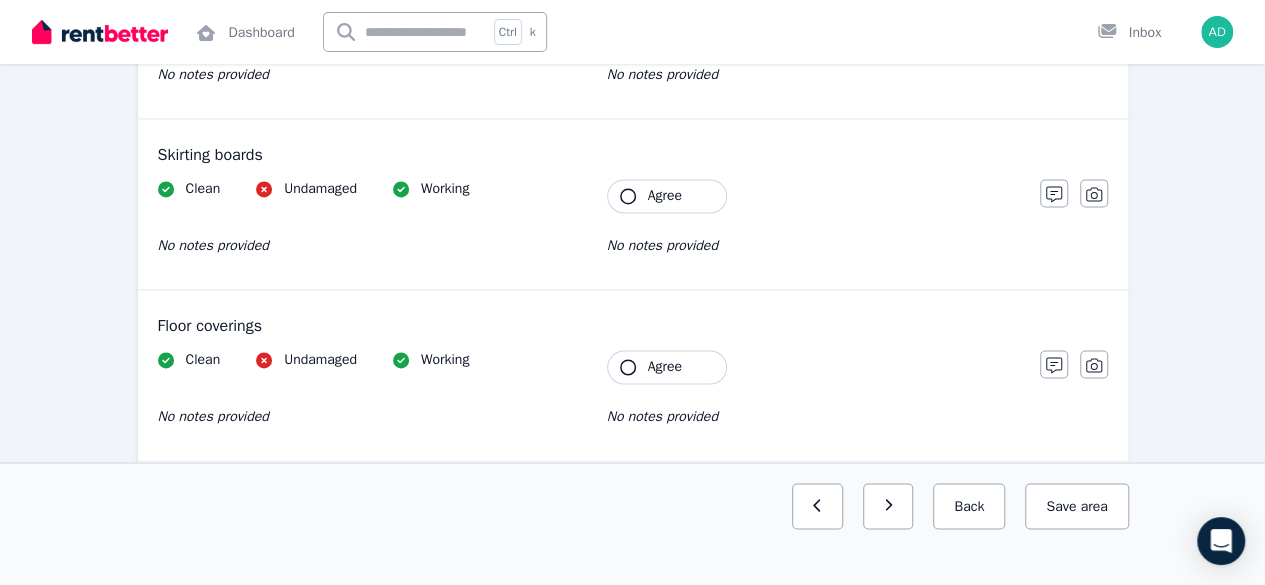 scroll, scrollTop: 1700, scrollLeft: 0, axis: vertical 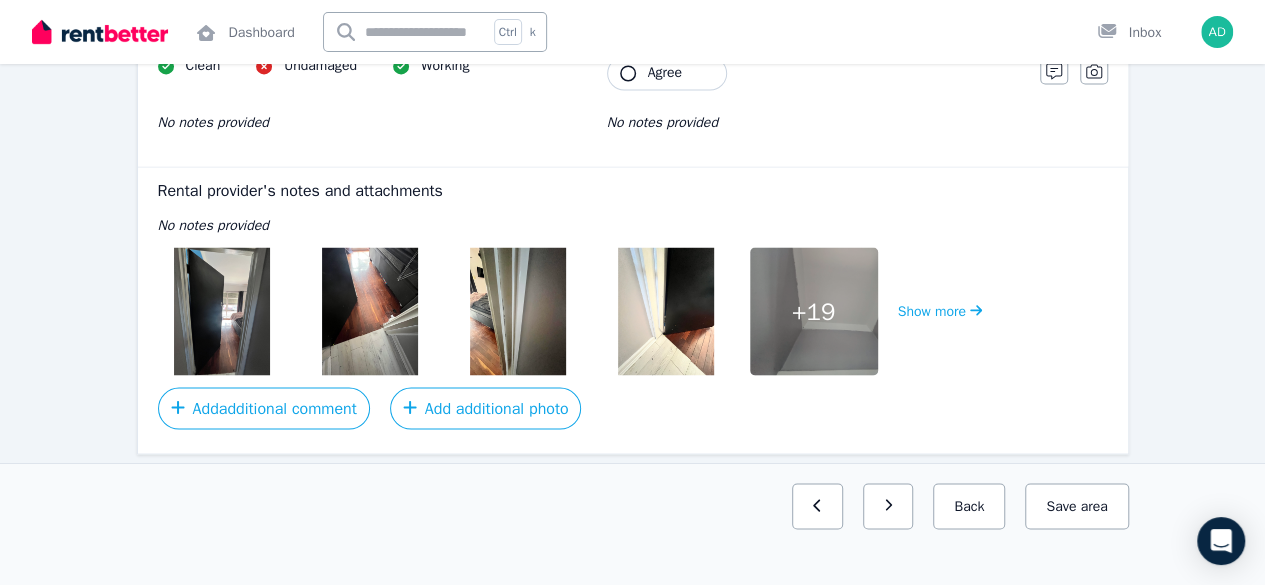 click at bounding box center [222, 311] 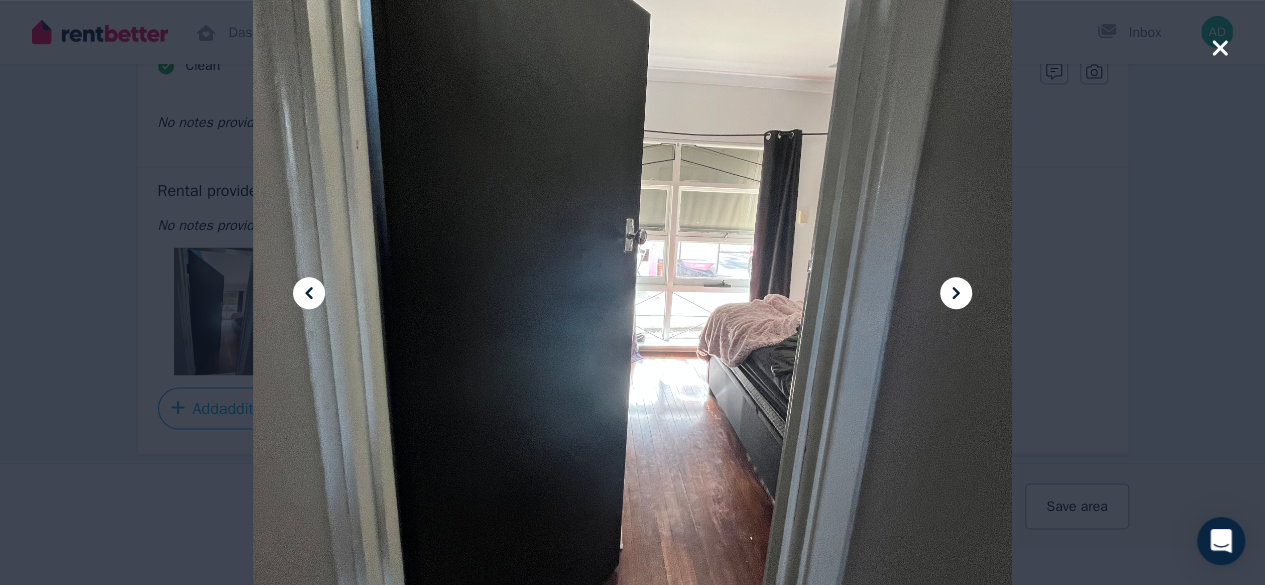 click 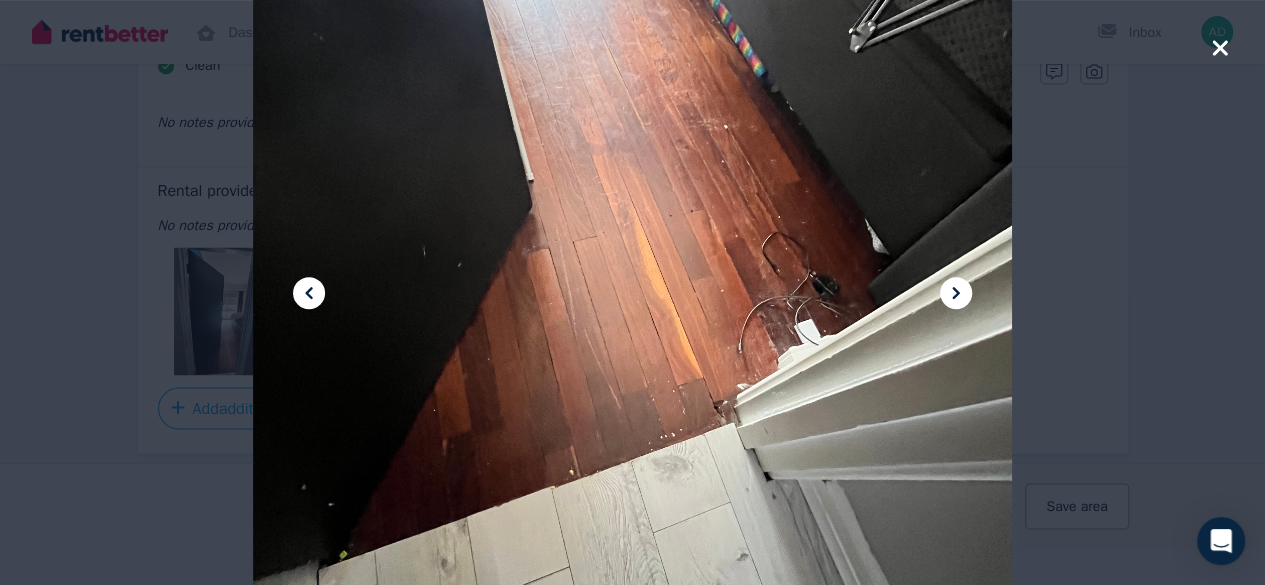 click 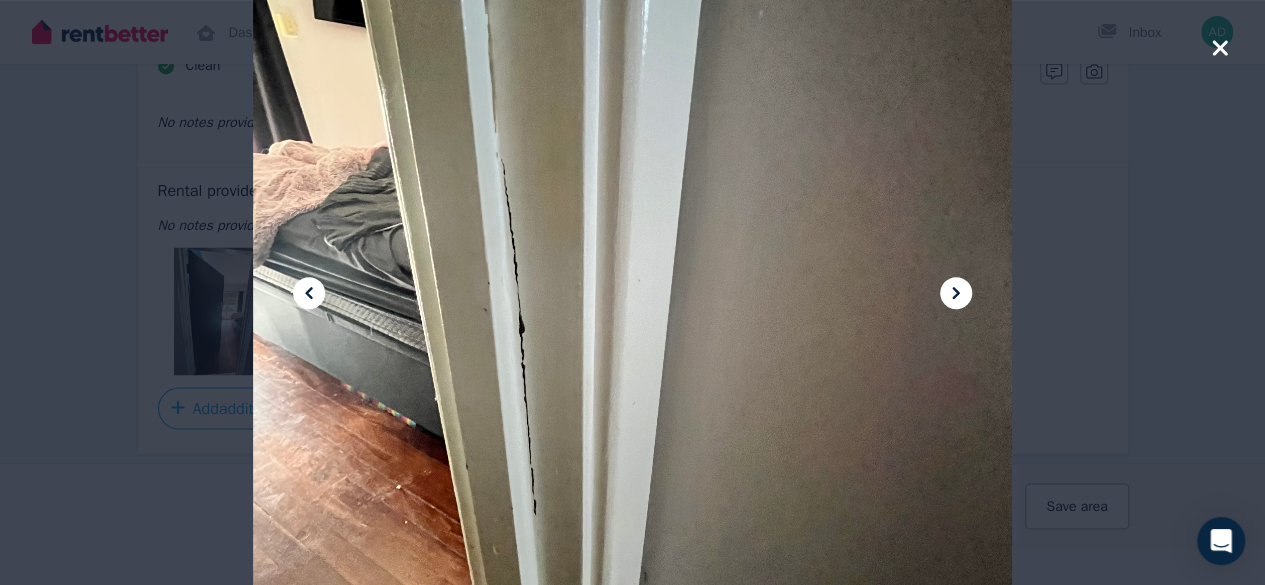 click 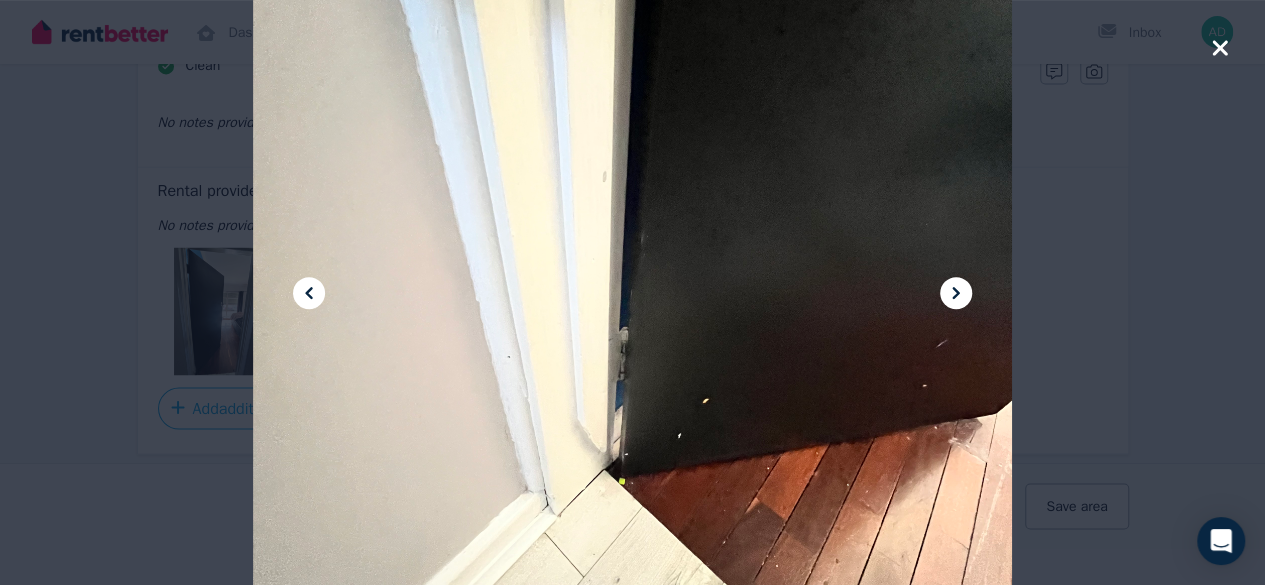 click 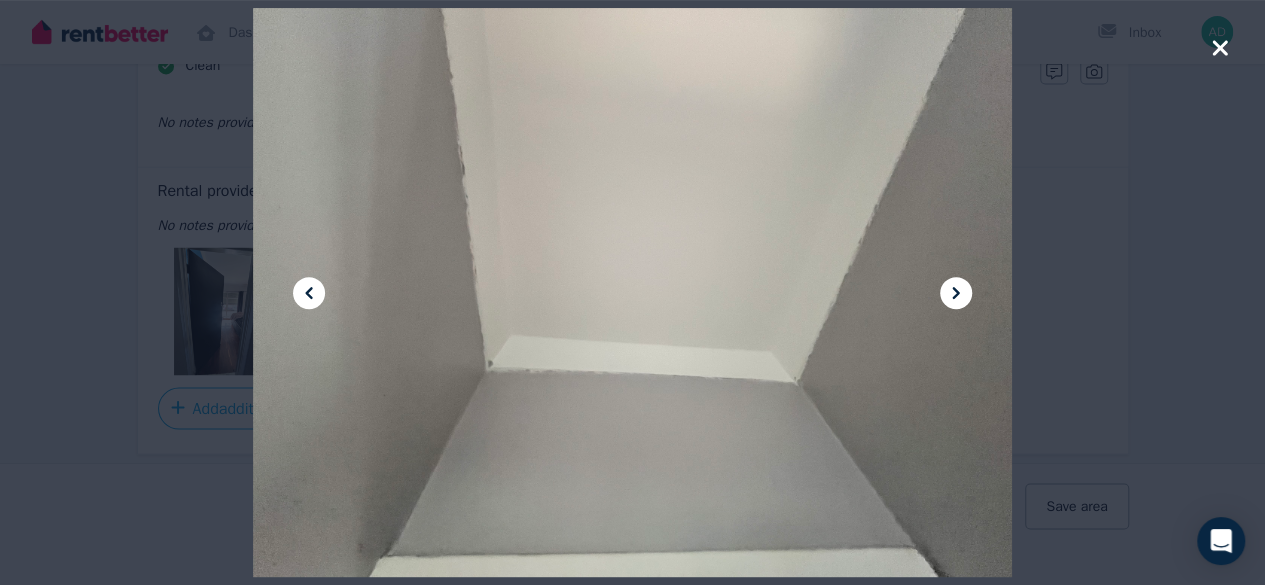 click 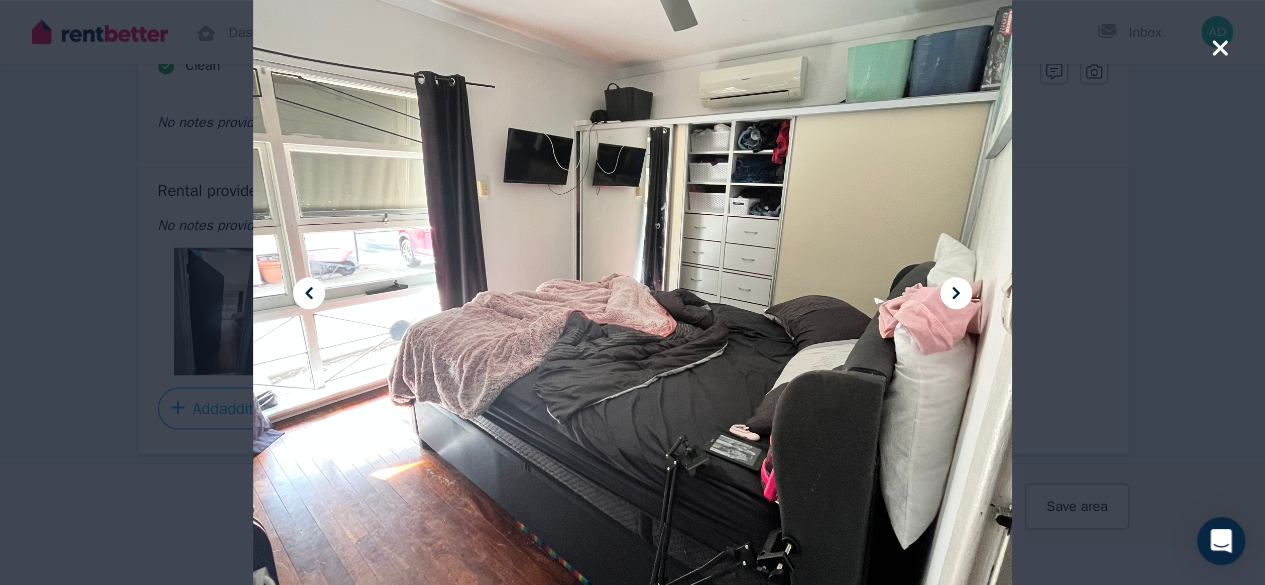 click 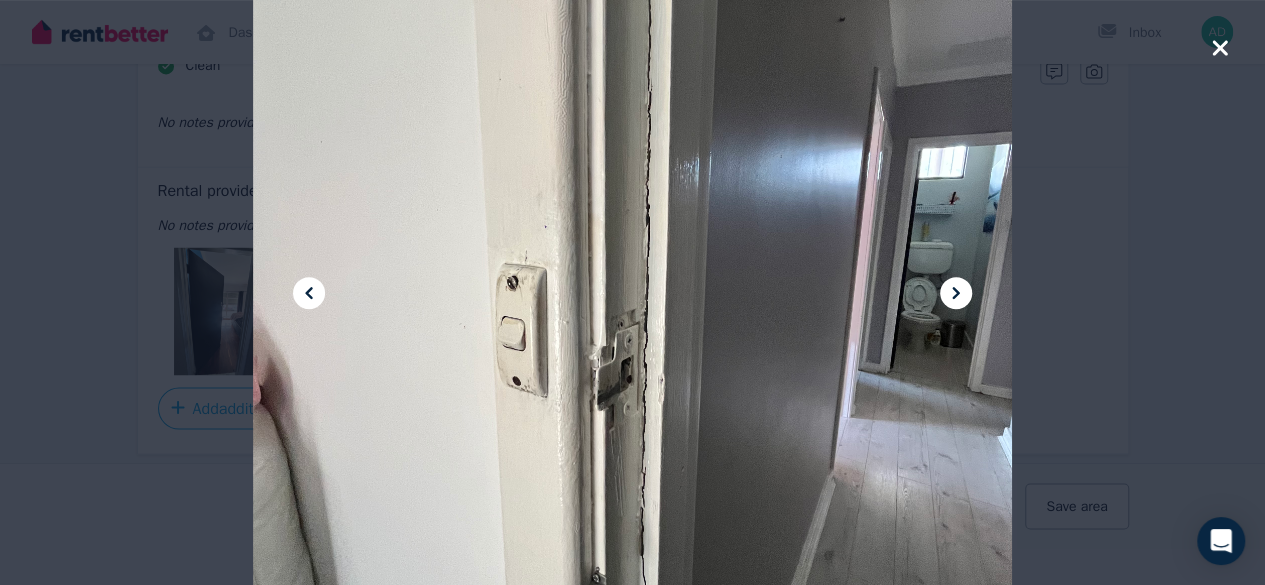 click 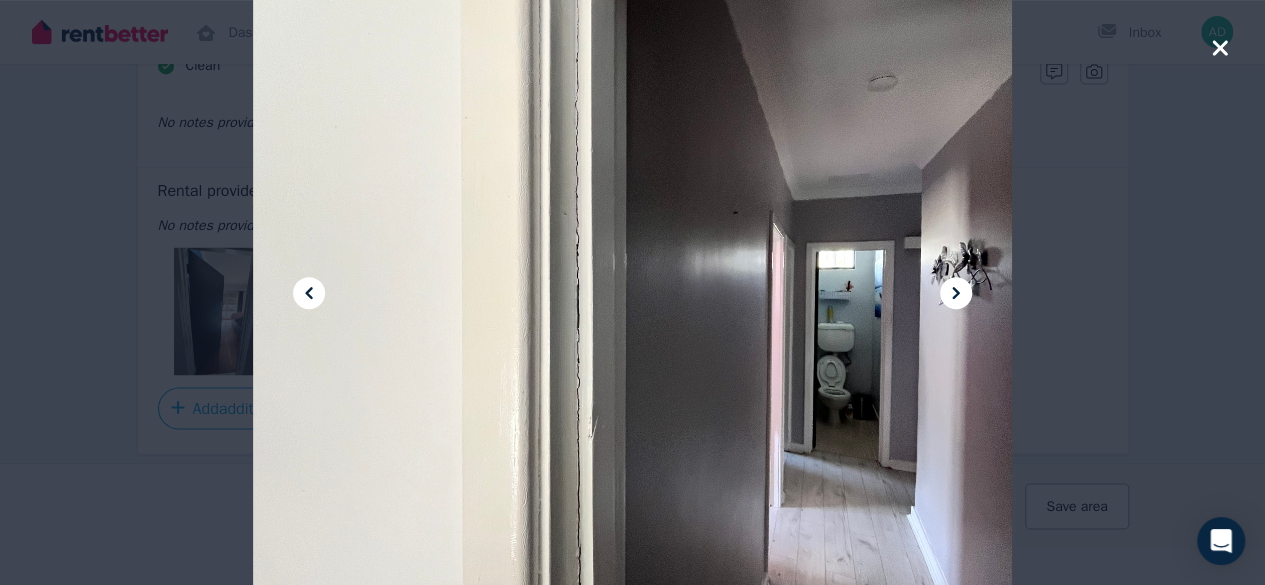 click 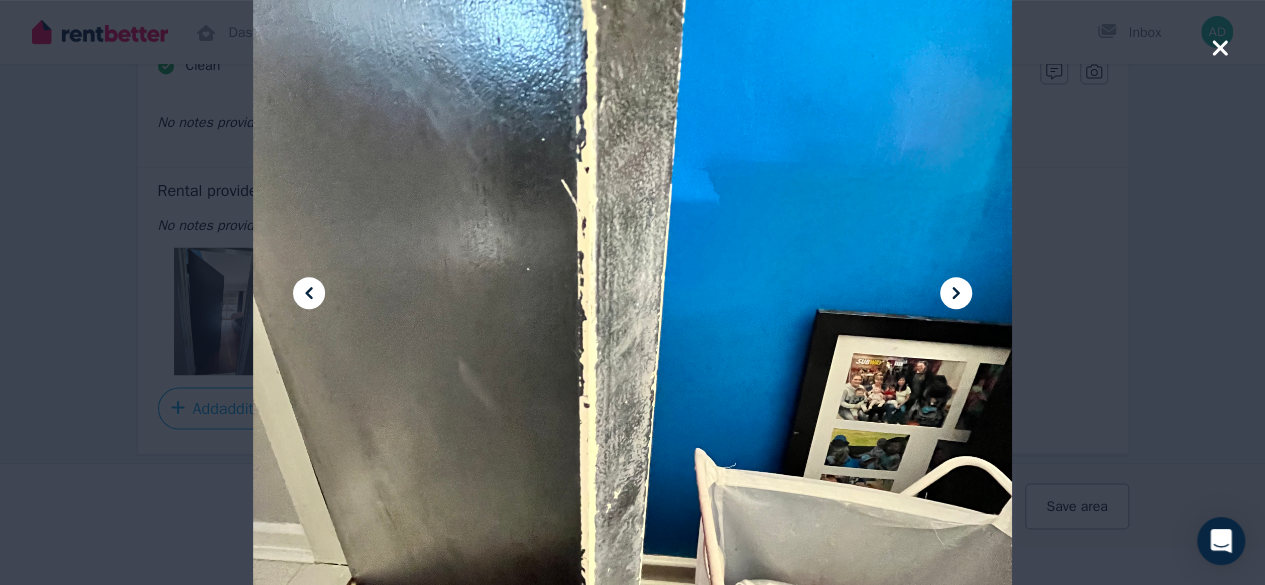 click 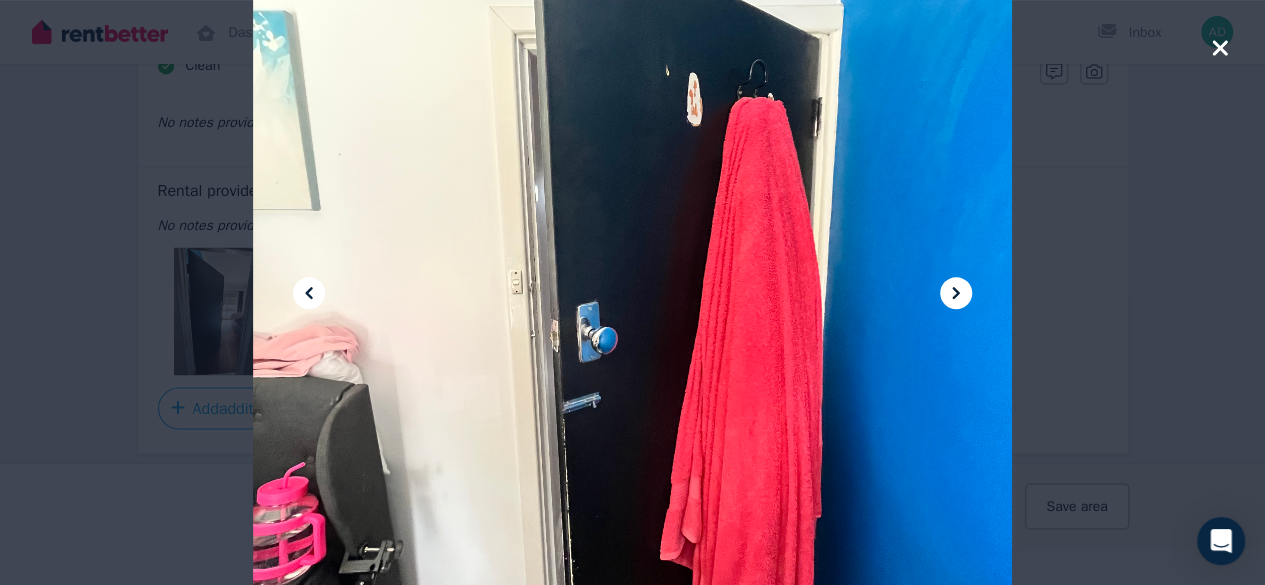 click 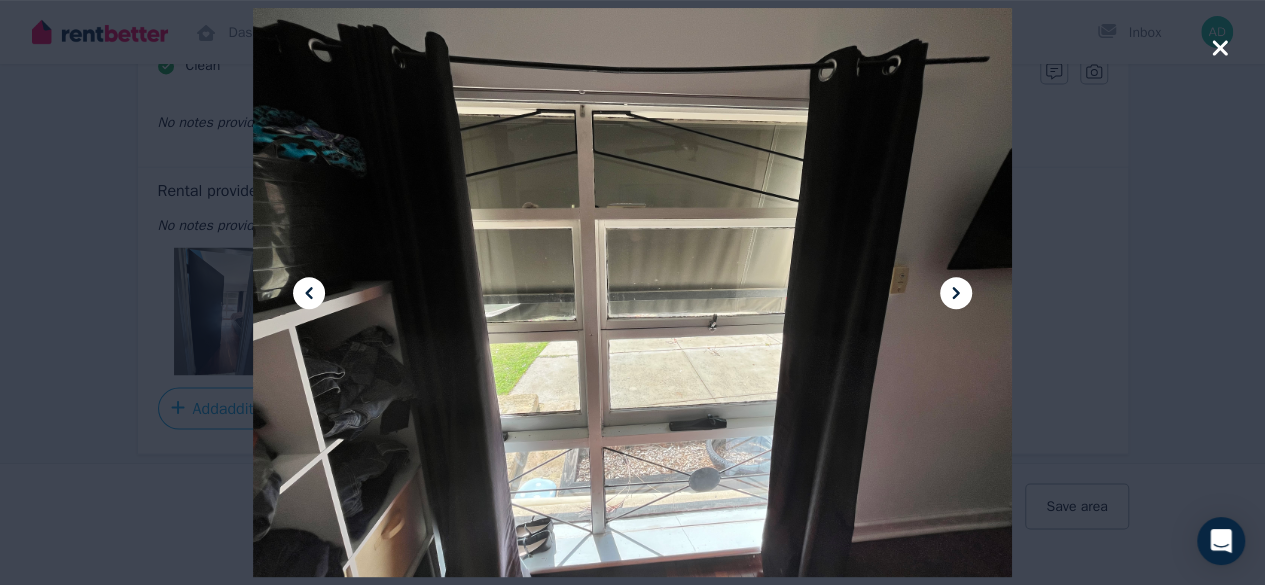 click 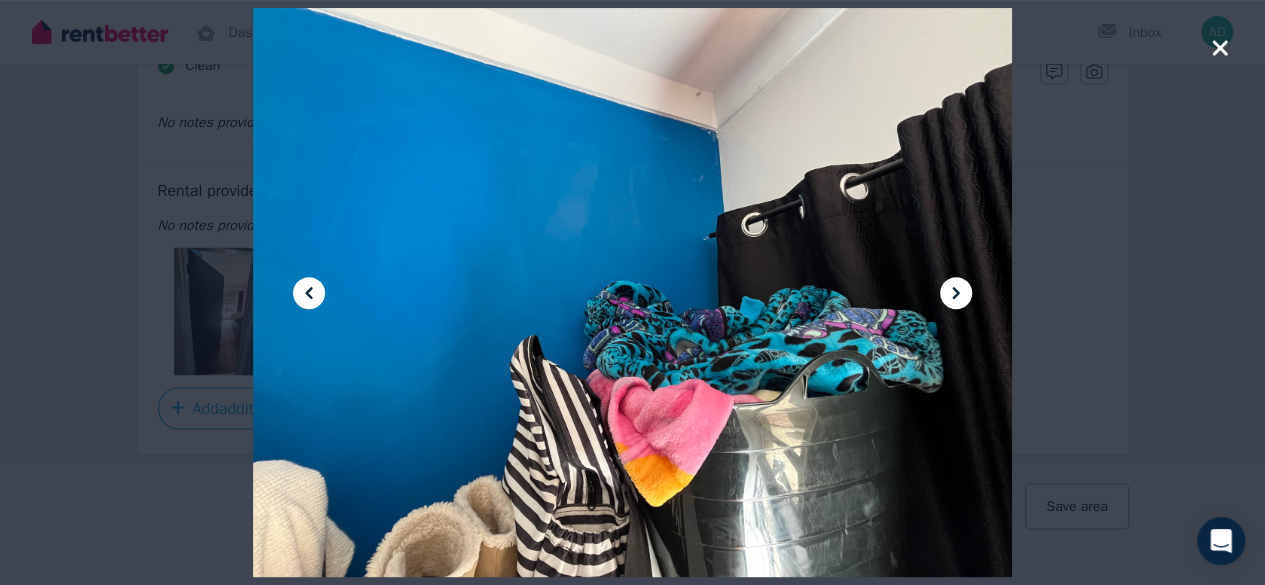 click 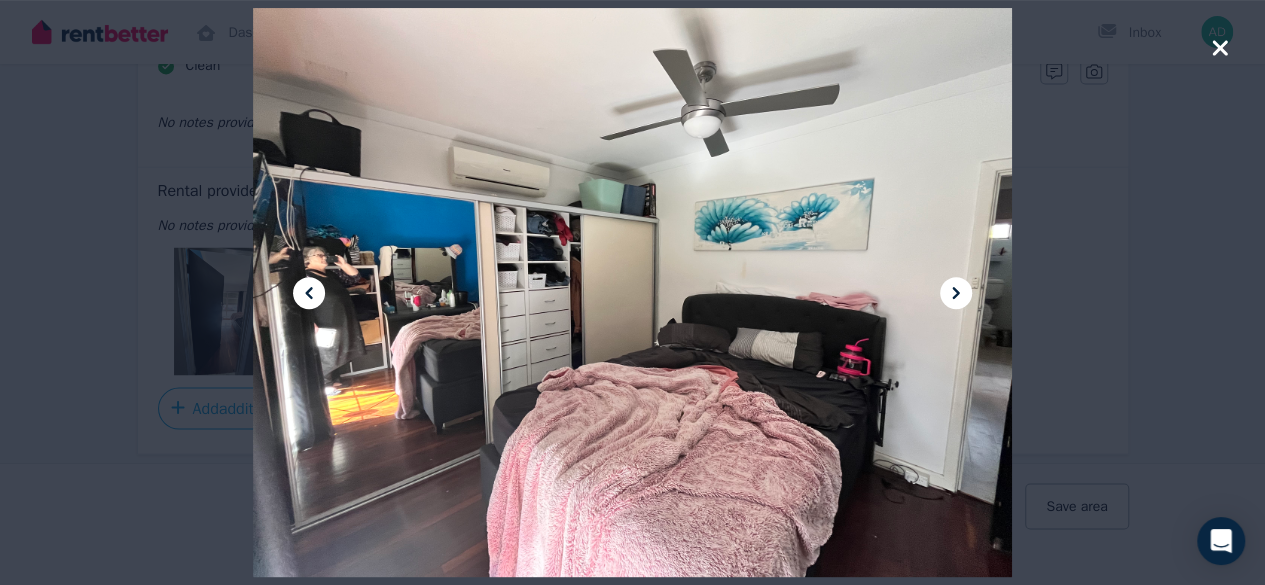 click 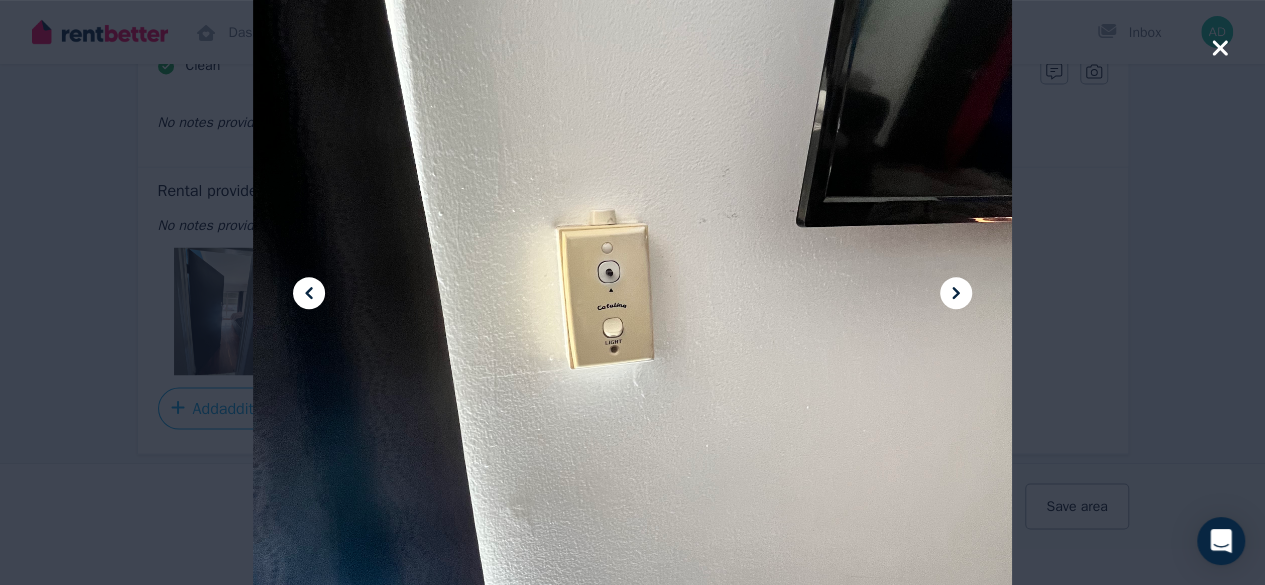 click 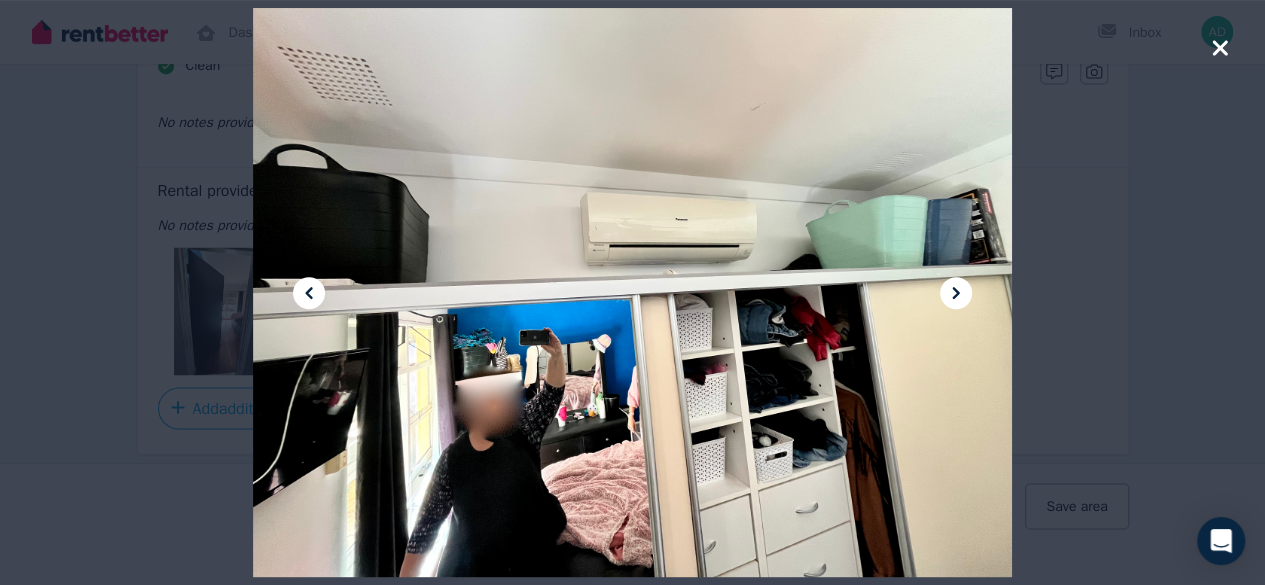 click 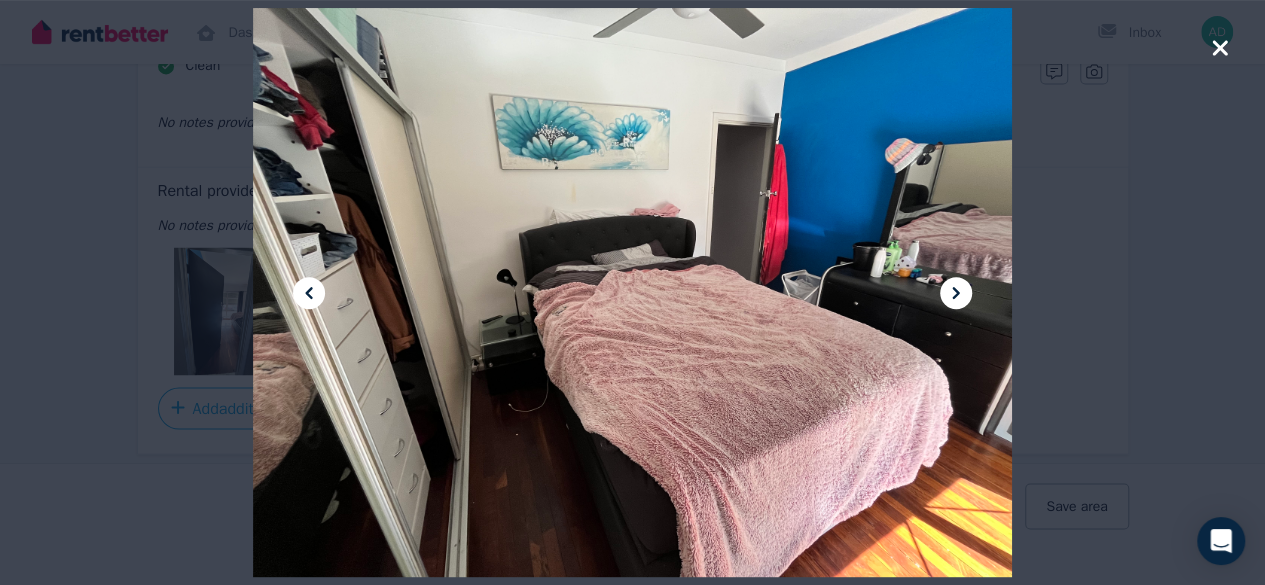 click 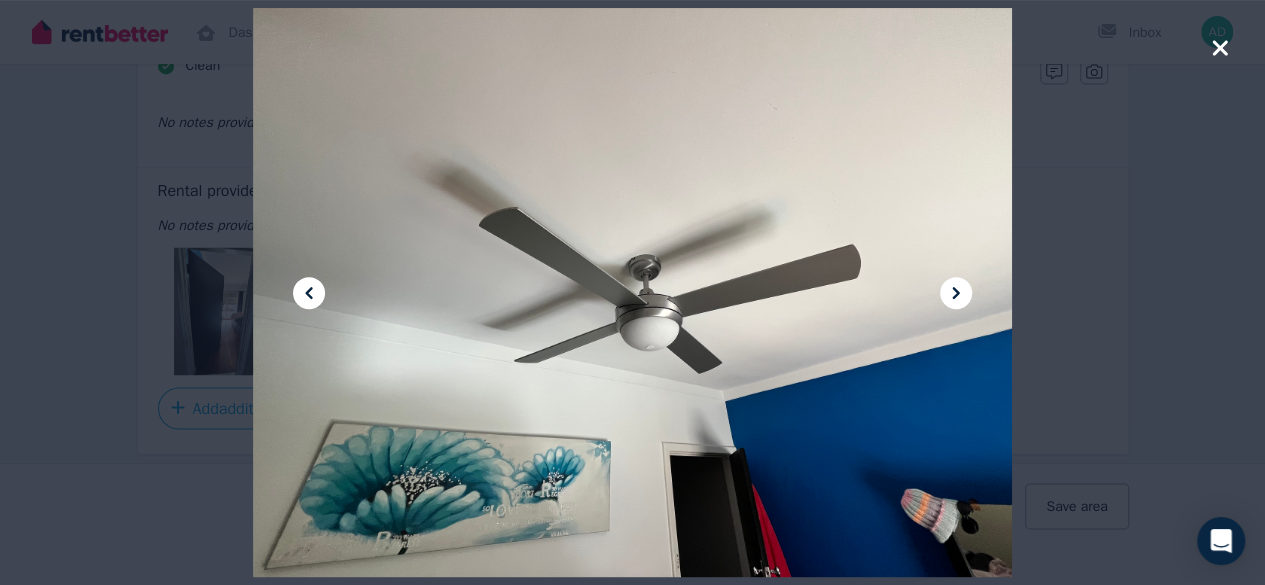 click 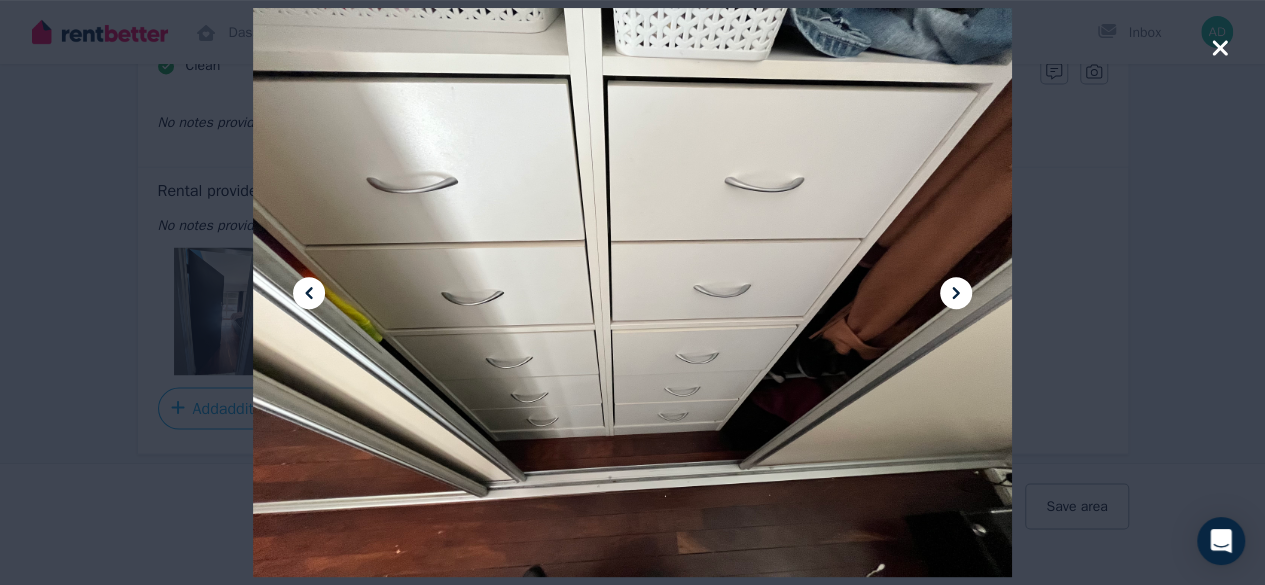 click 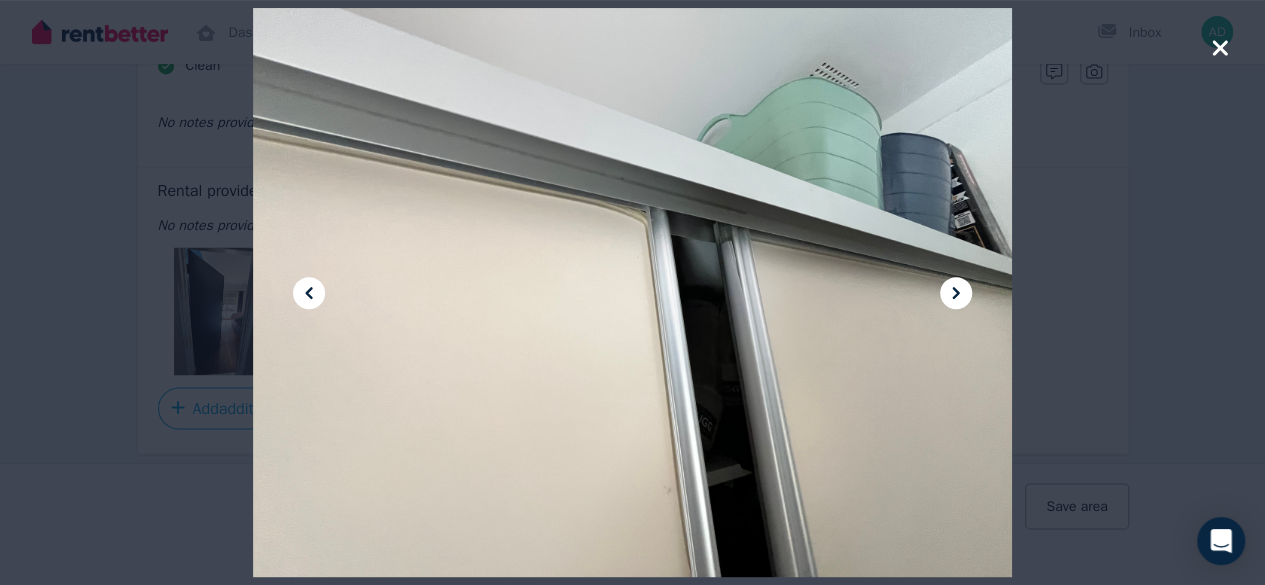 click 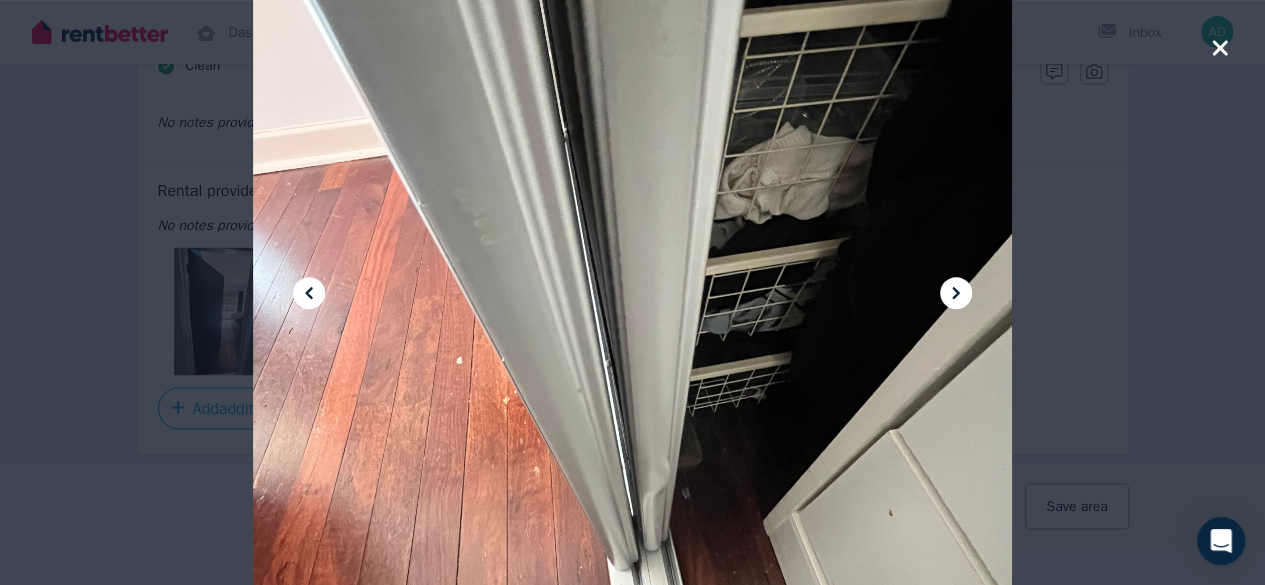 click 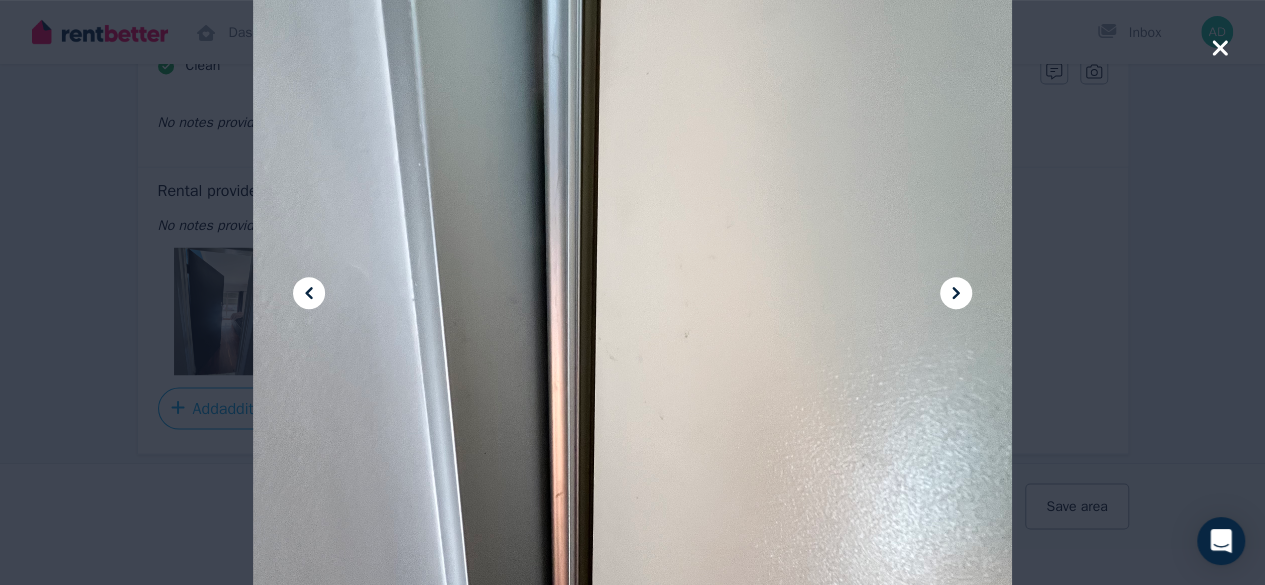 click 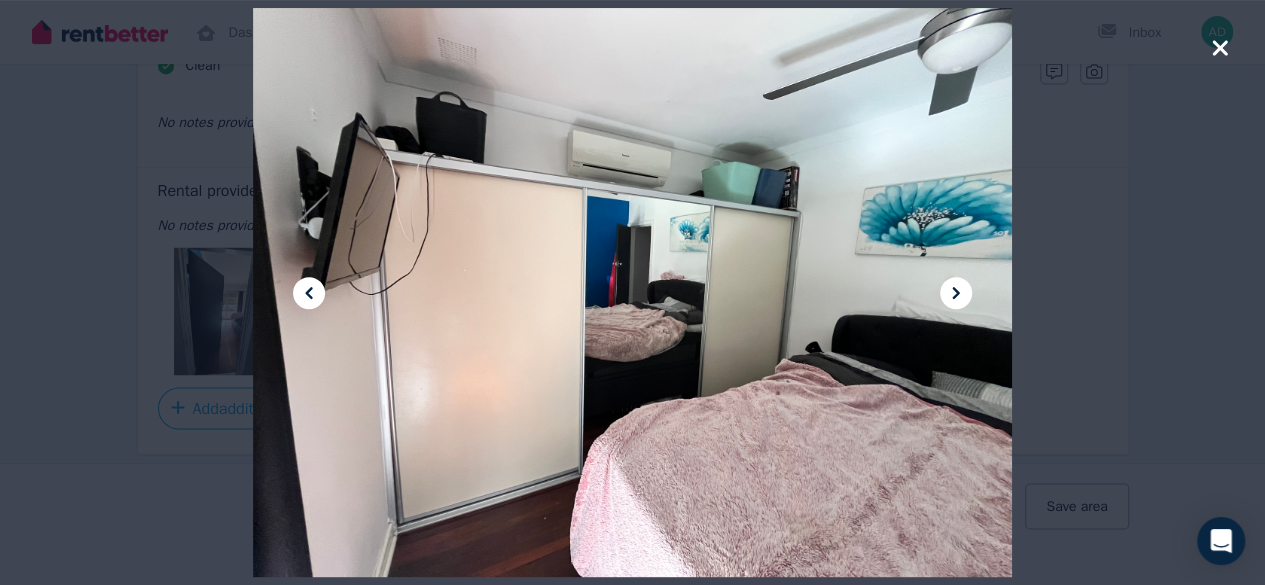 click 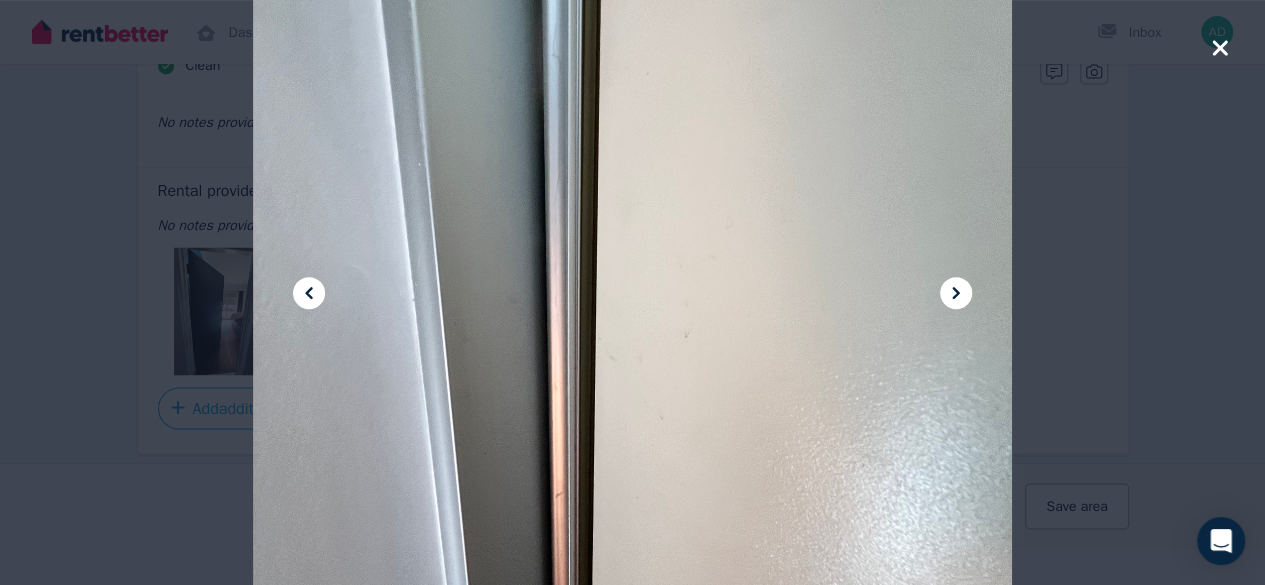 click 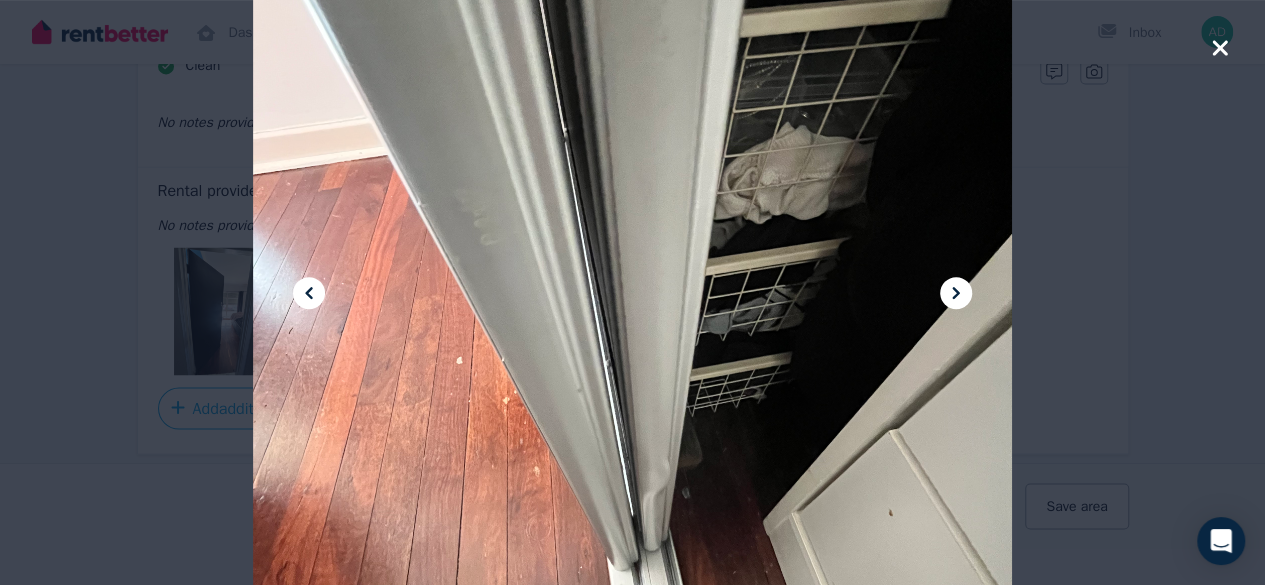 click 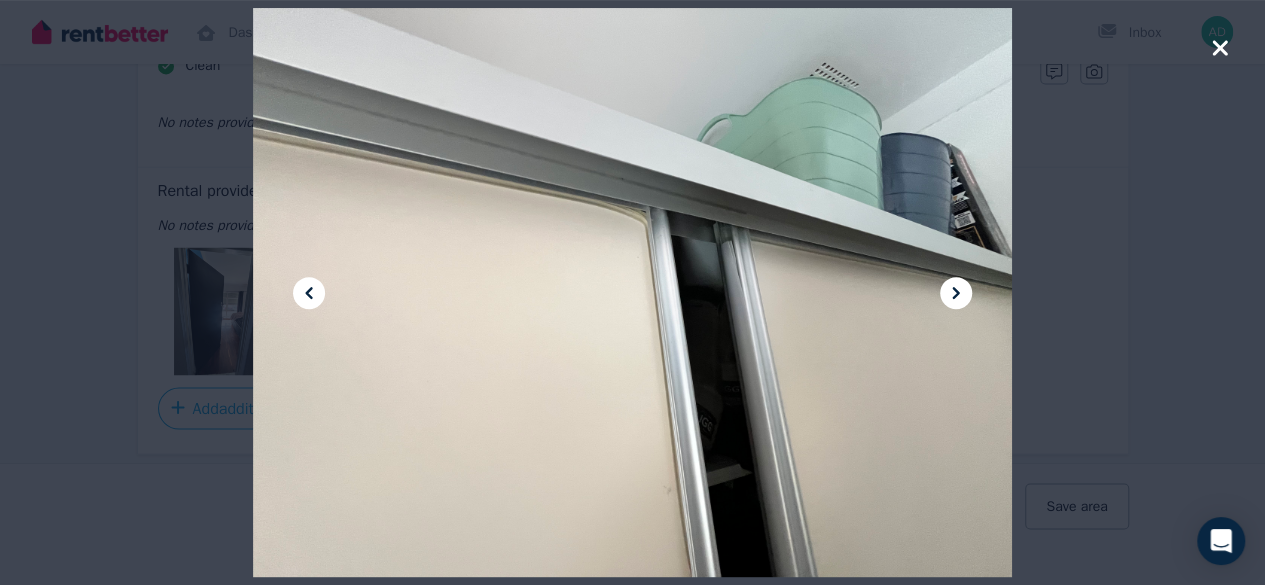 click 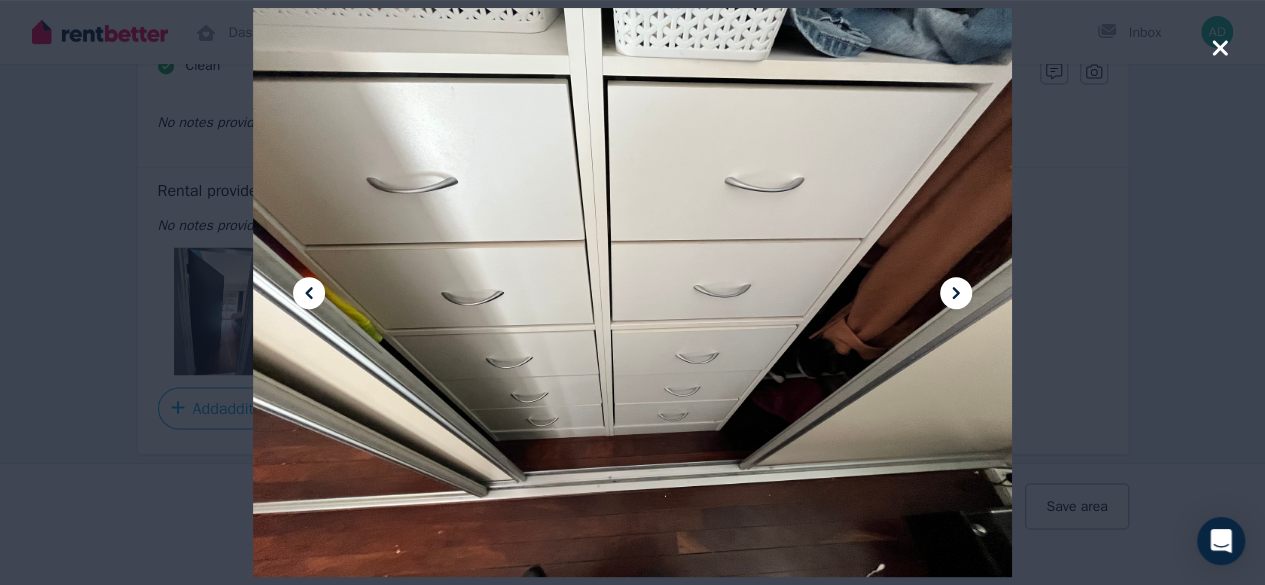 click 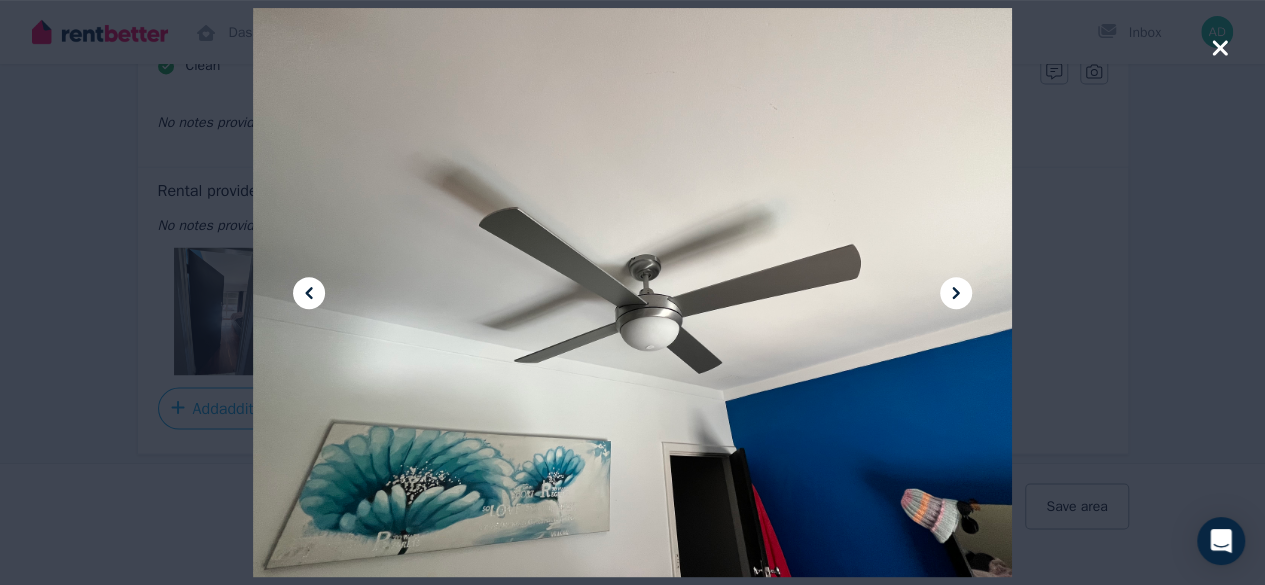 click 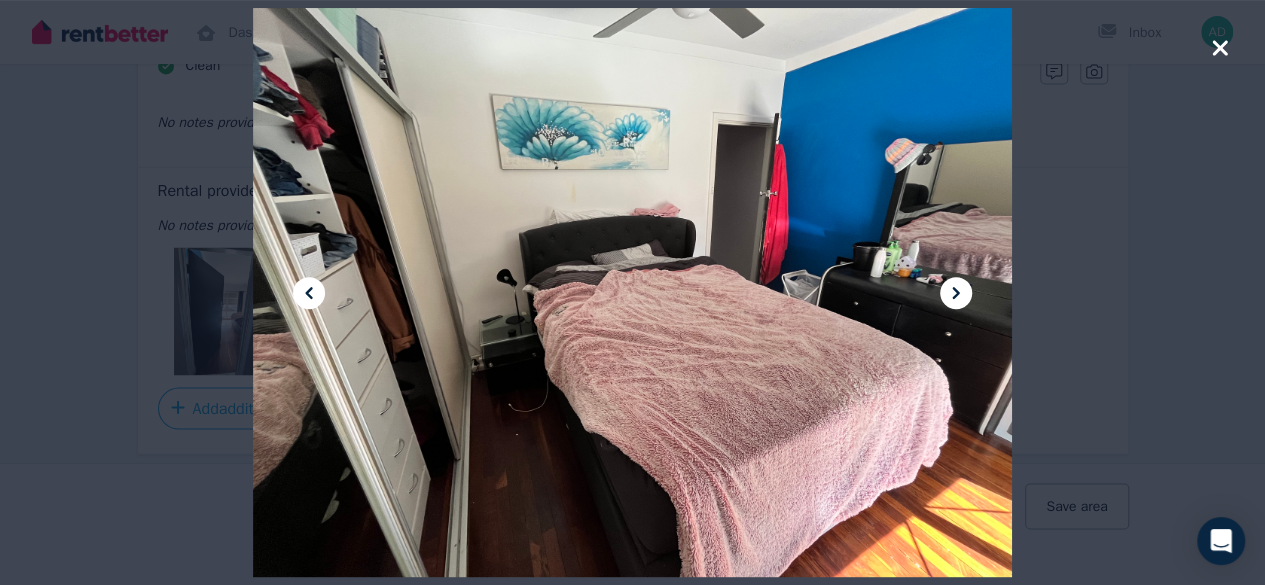 click 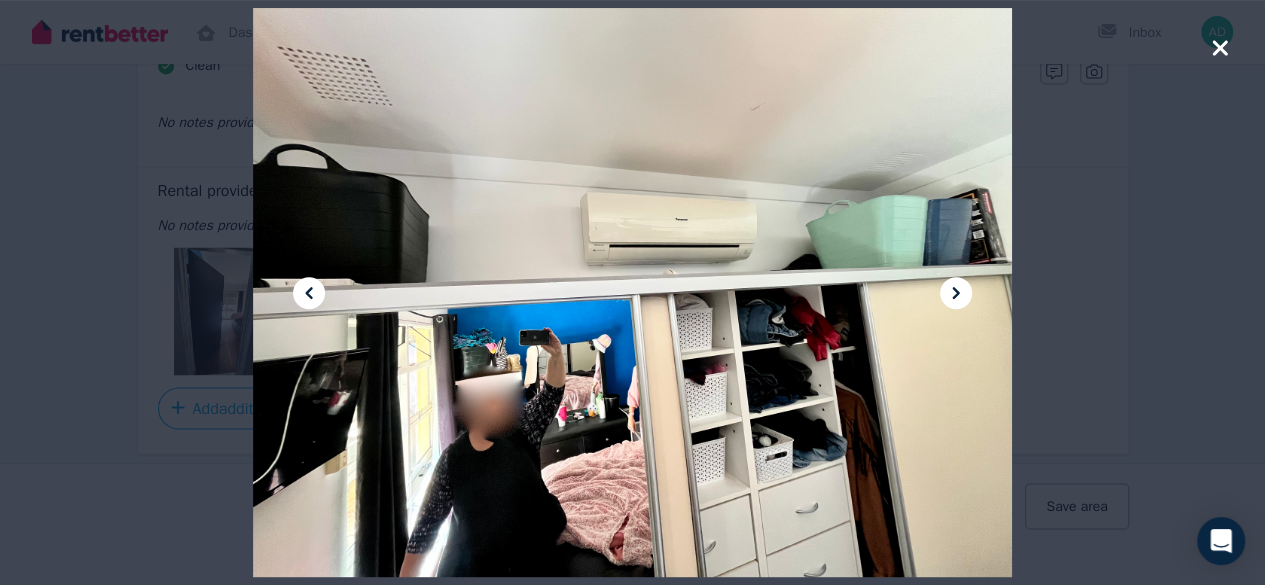 click 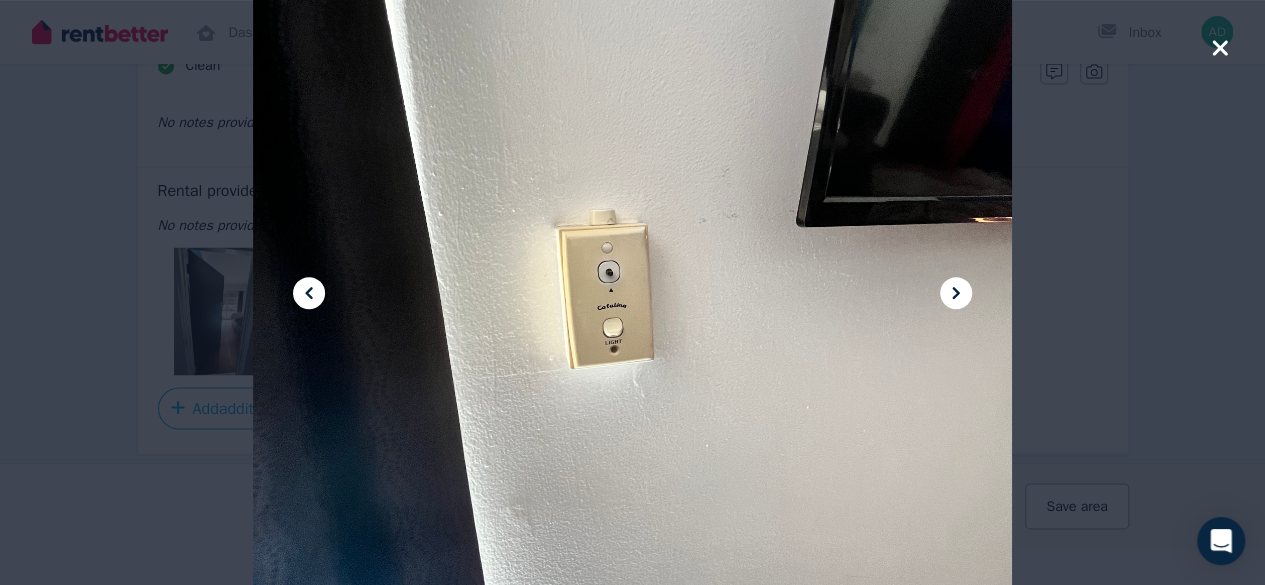 click 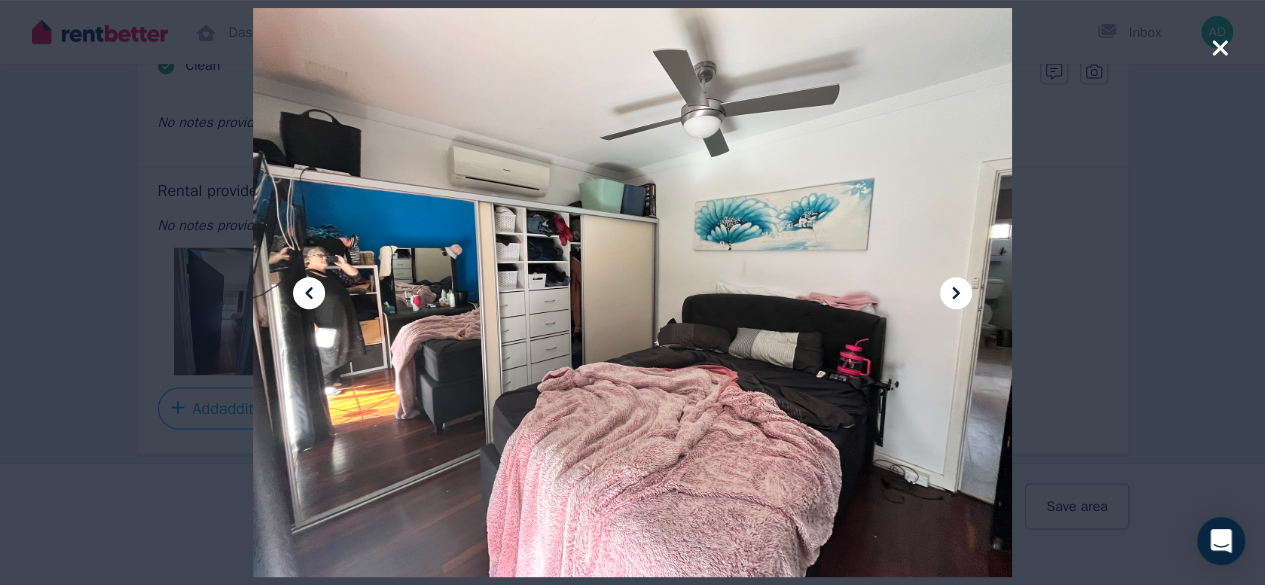 click 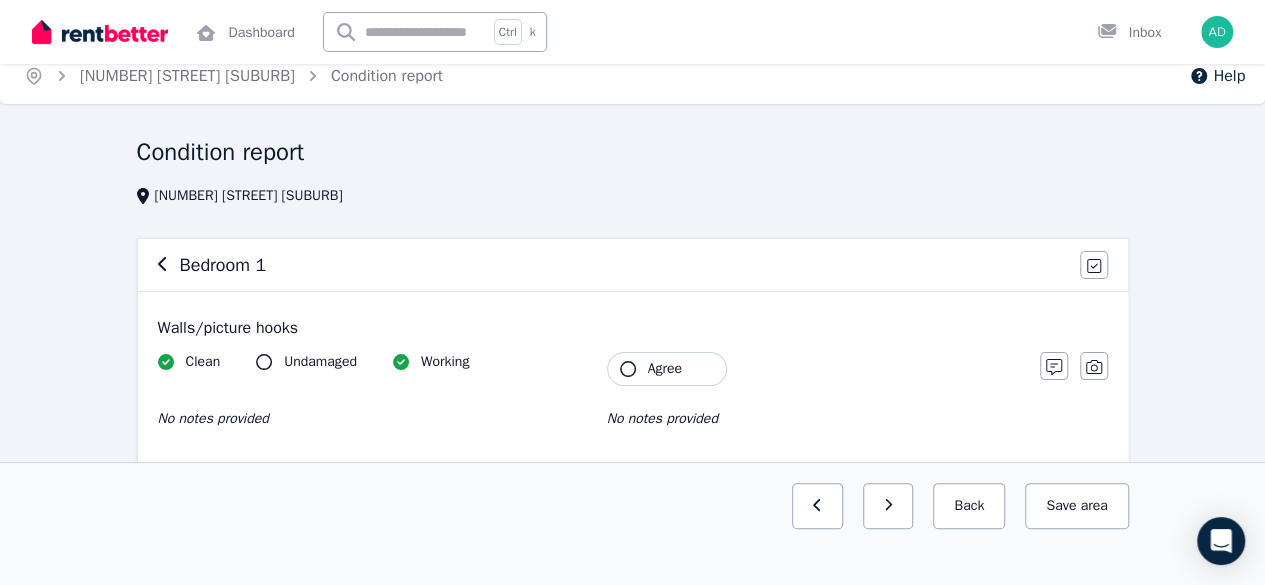 scroll, scrollTop: 0, scrollLeft: 0, axis: both 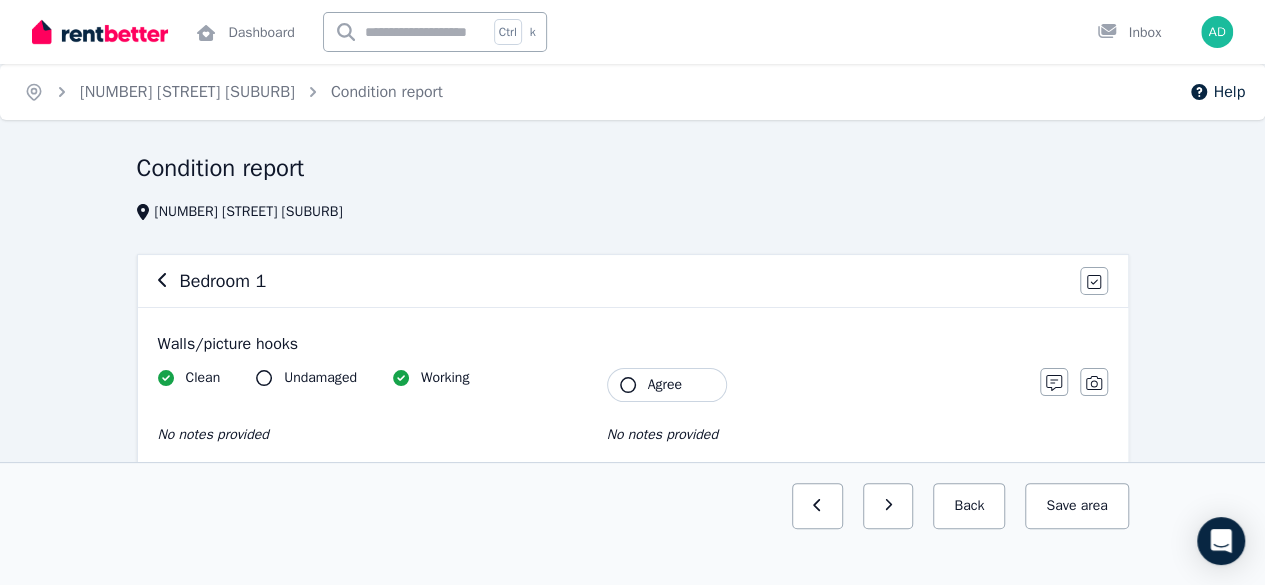 click 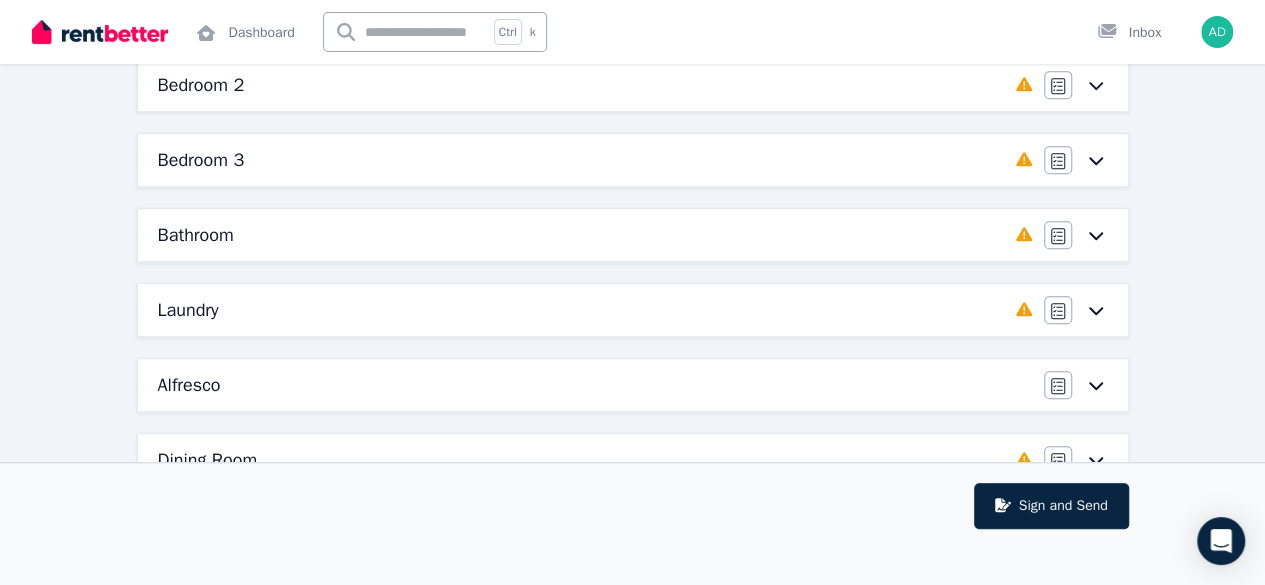 scroll, scrollTop: 300, scrollLeft: 0, axis: vertical 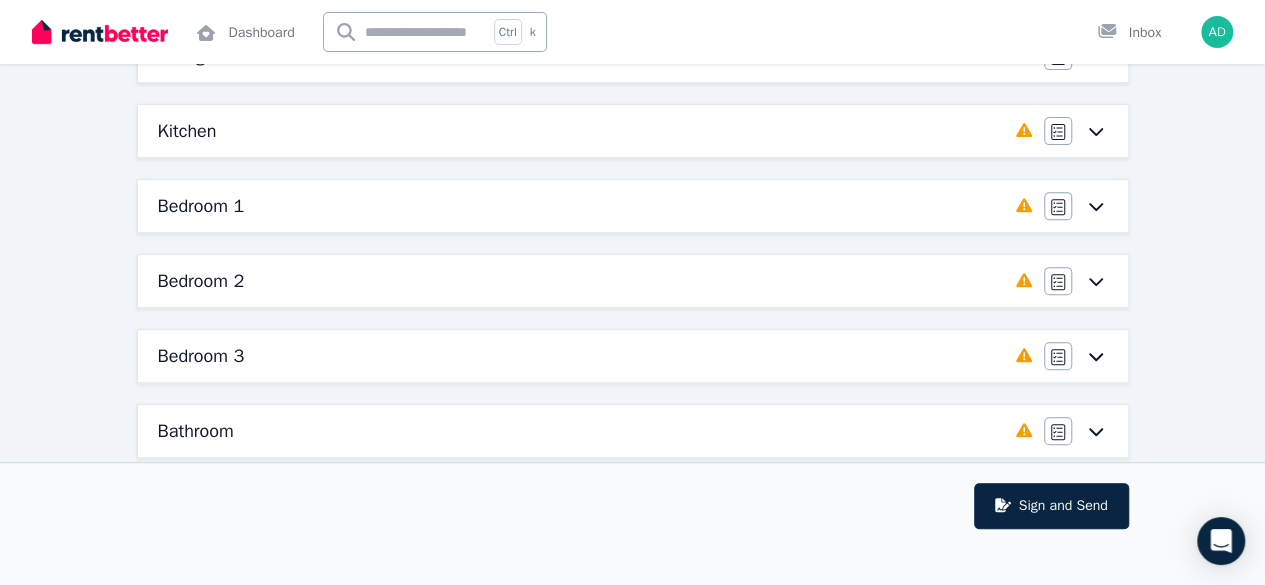 click 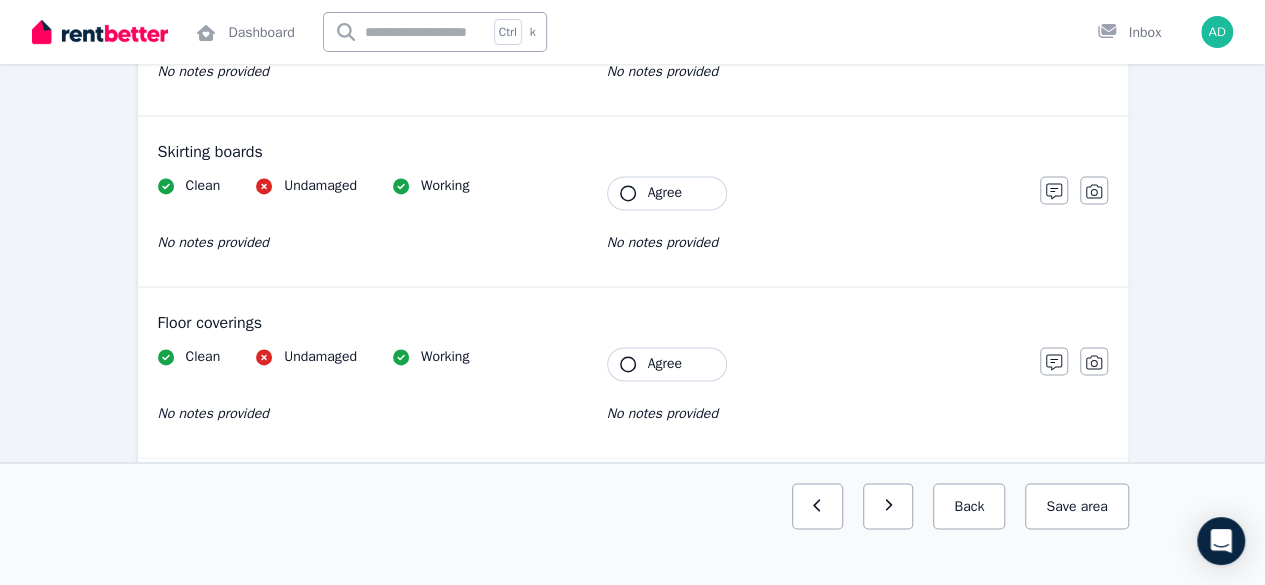 scroll, scrollTop: 1696, scrollLeft: 0, axis: vertical 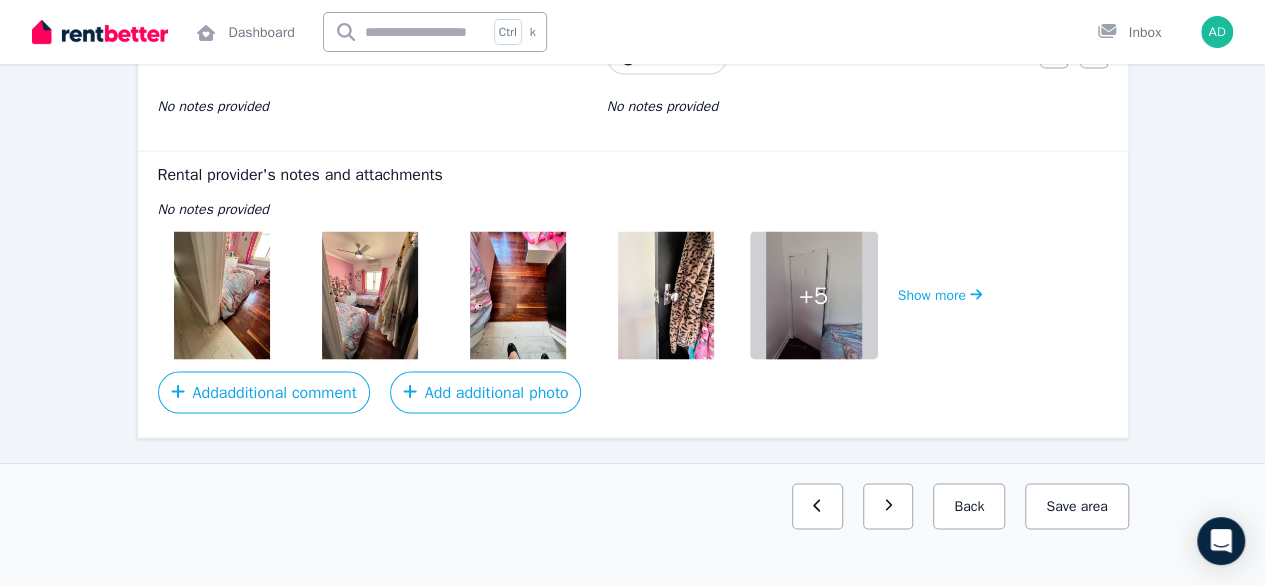 click at bounding box center (222, 295) 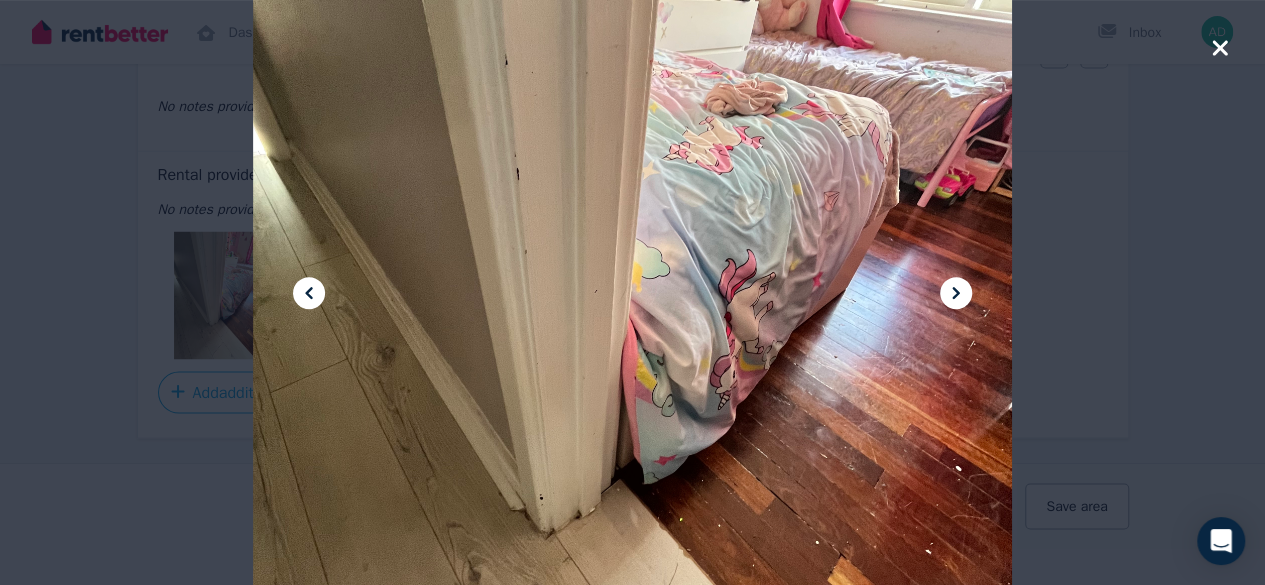 click 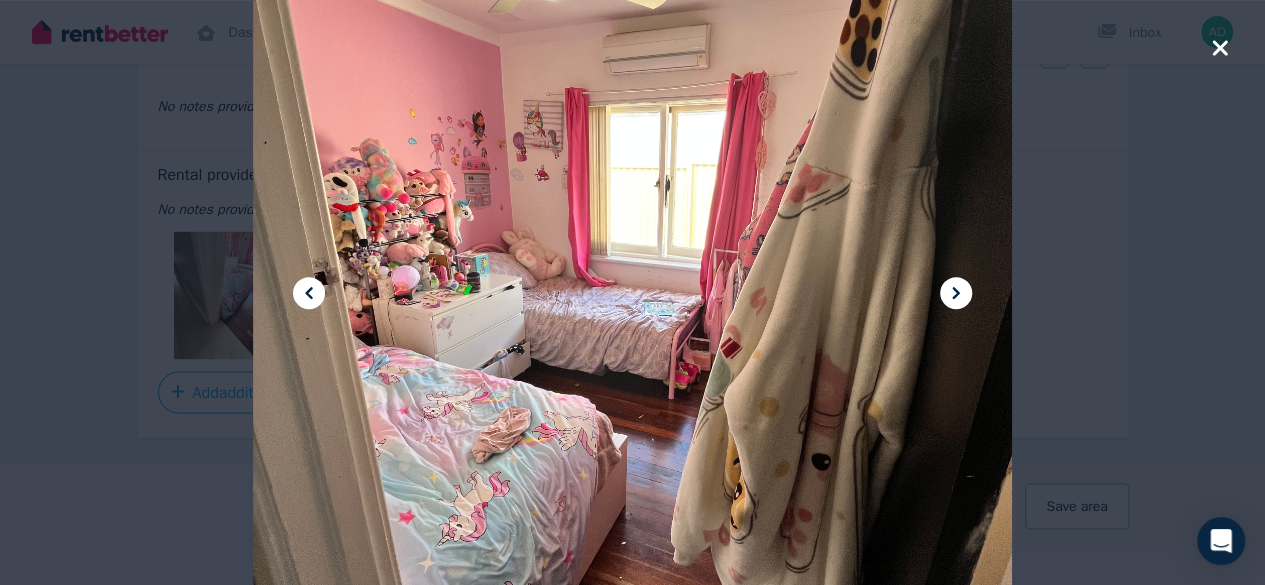 click 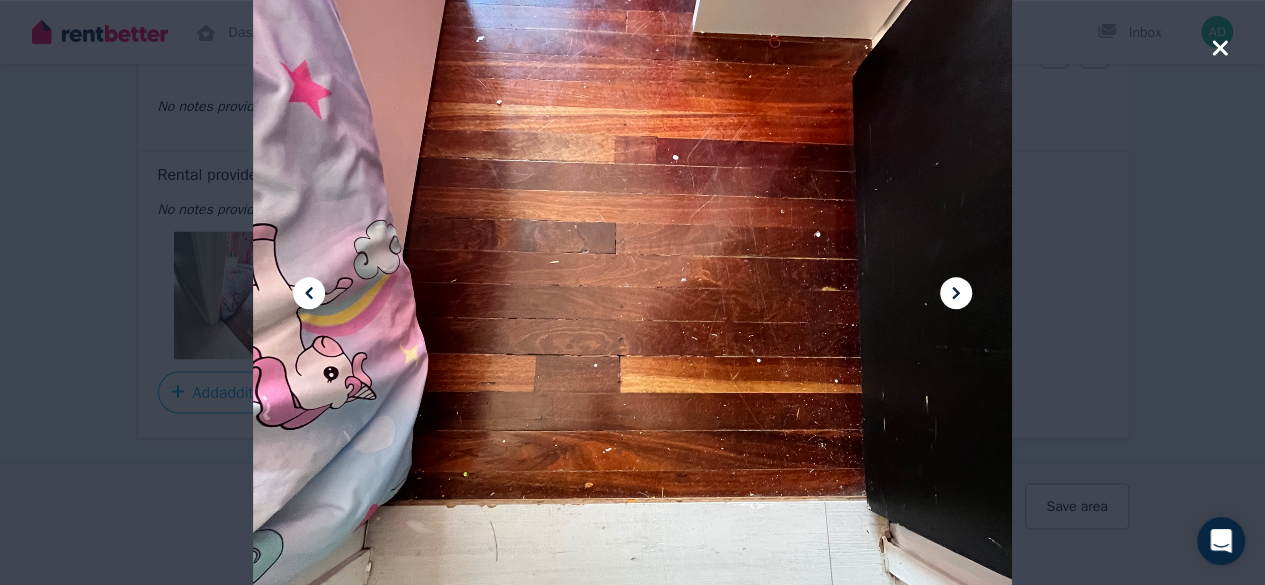 click 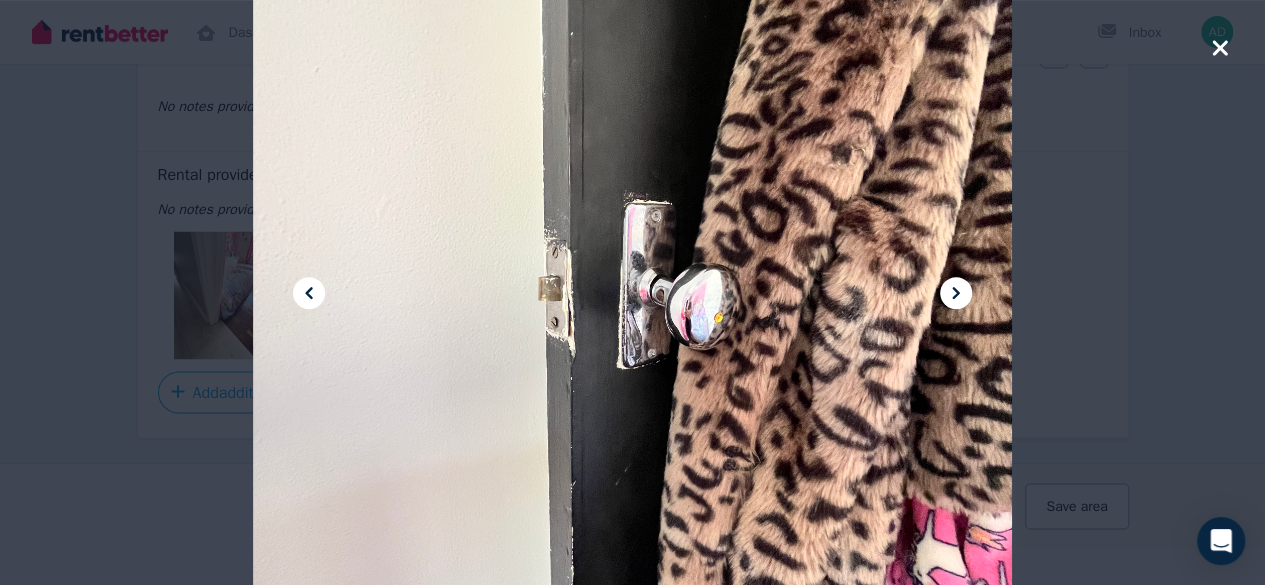 click 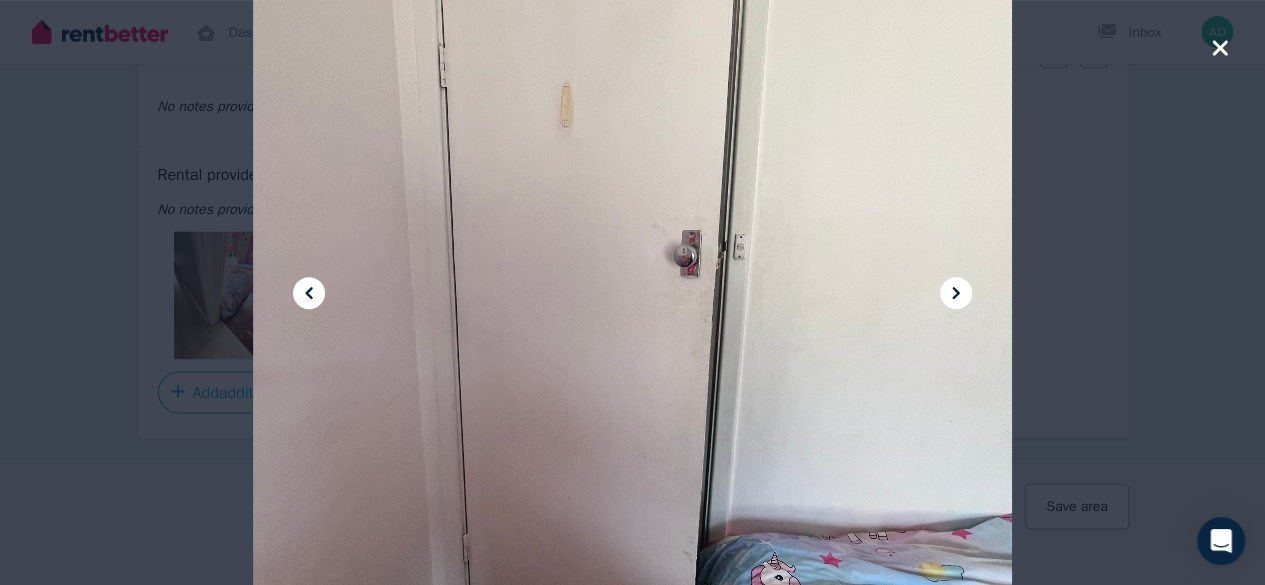 click 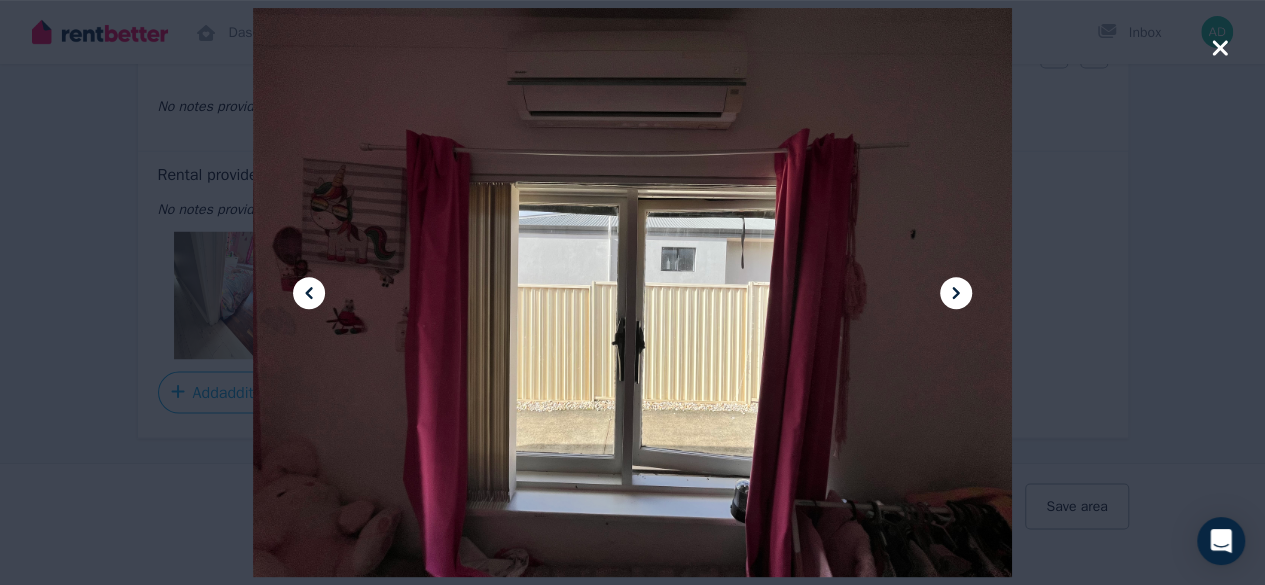 click 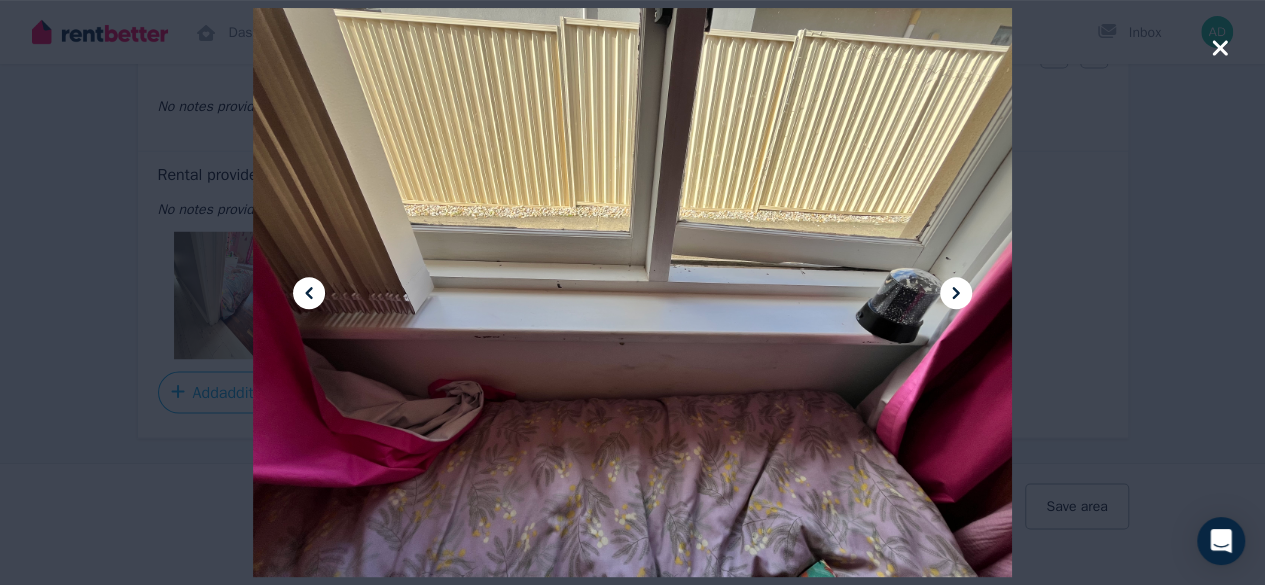 click 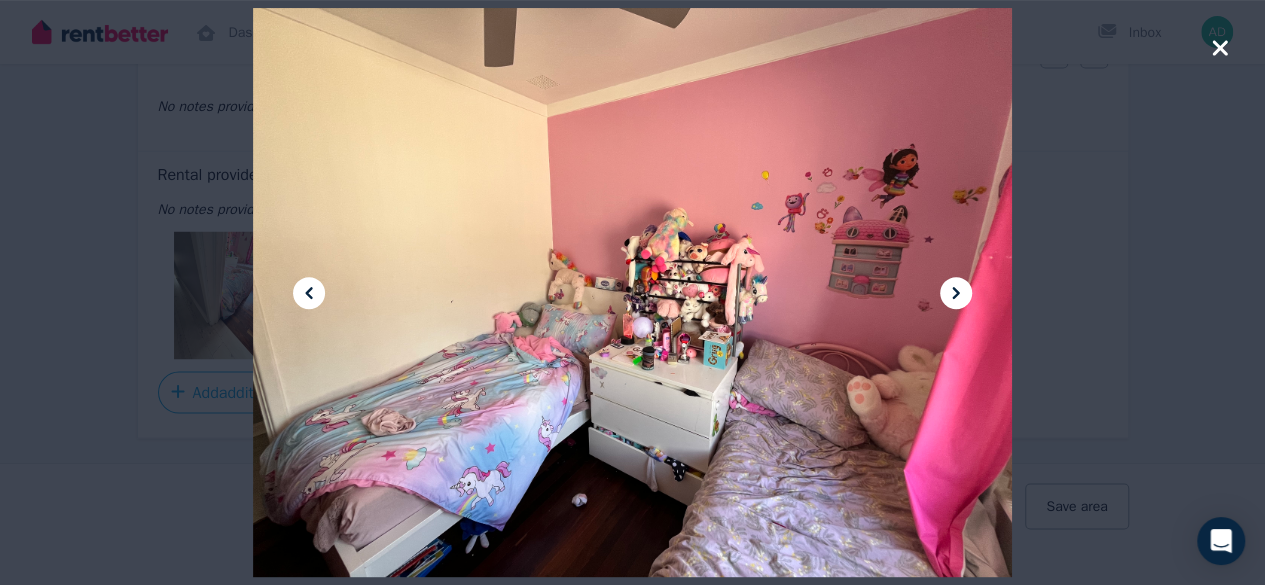 click 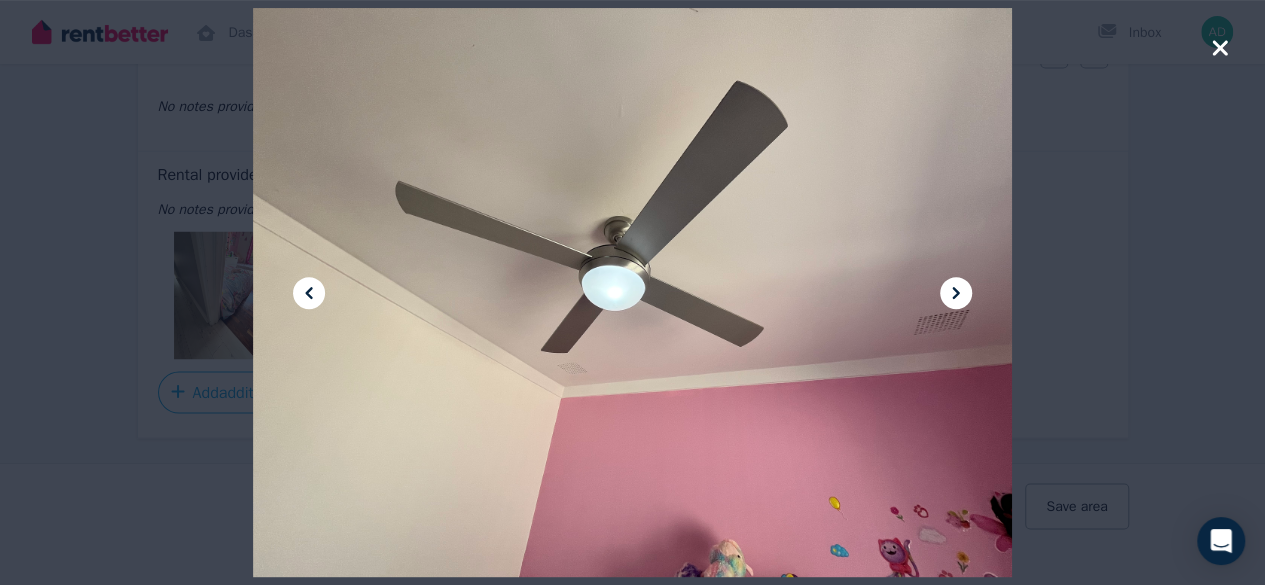 click 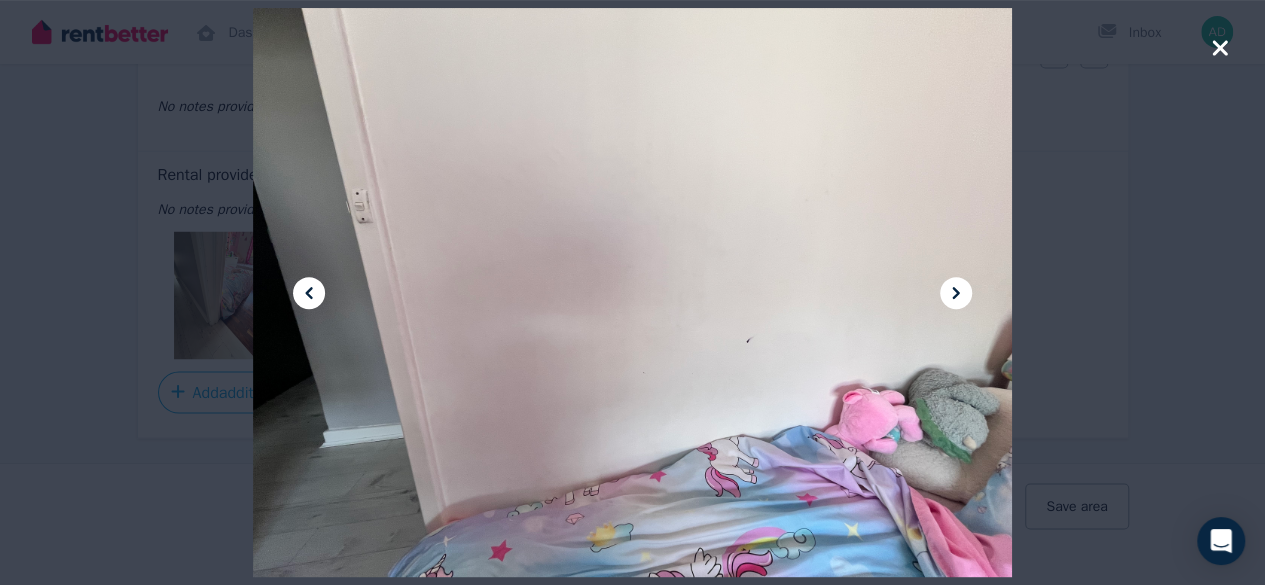 click 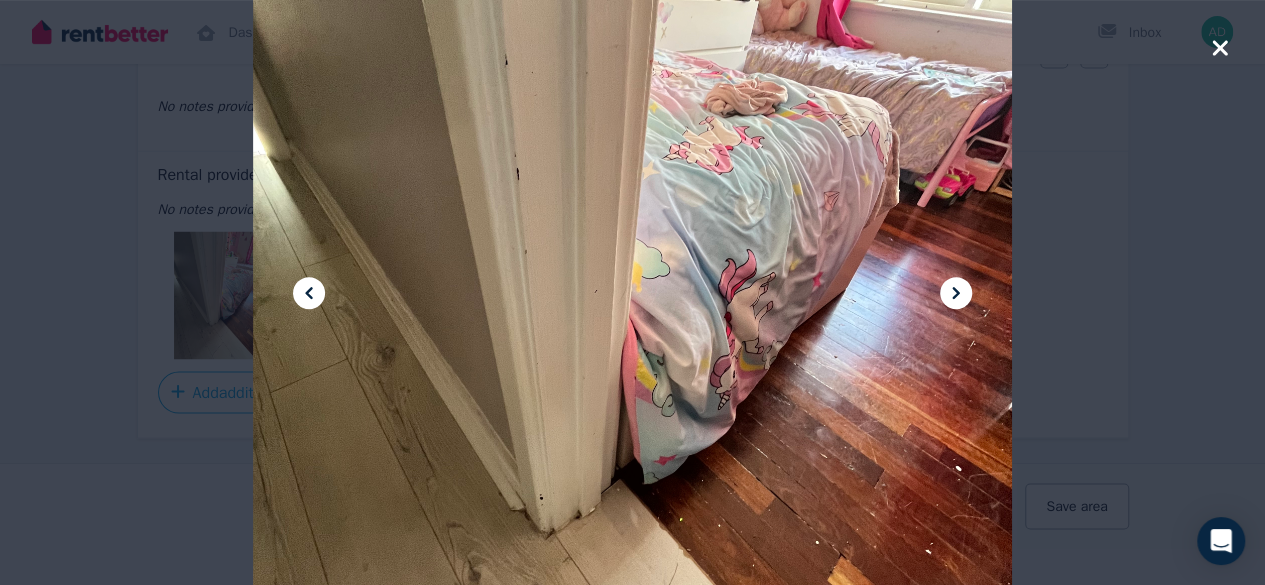 click 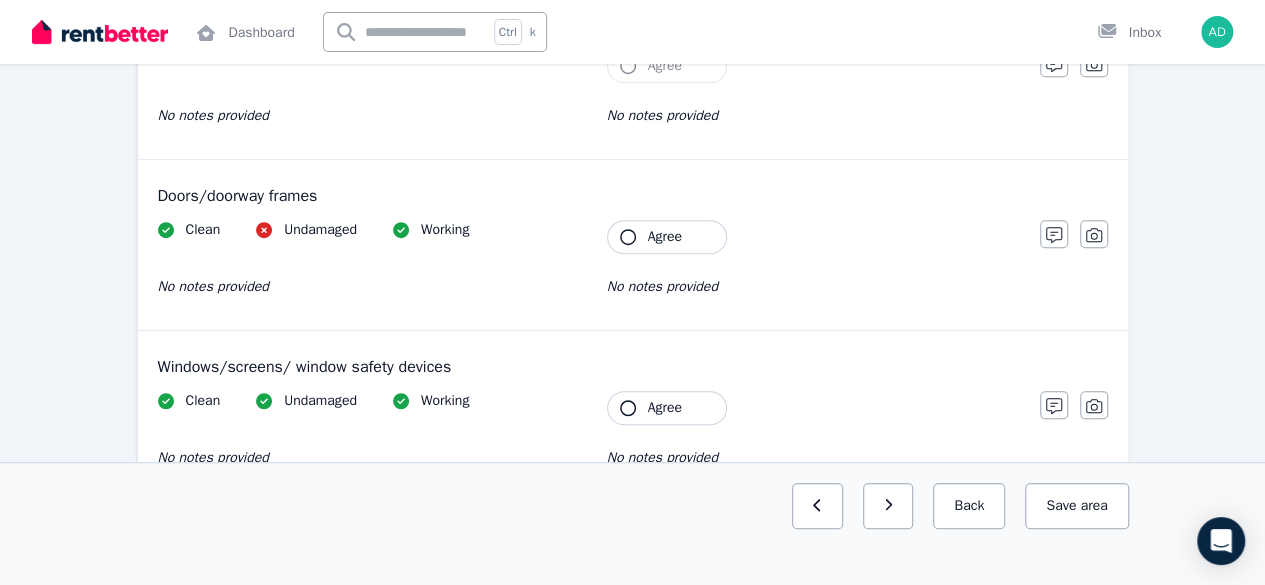 scroll, scrollTop: 96, scrollLeft: 0, axis: vertical 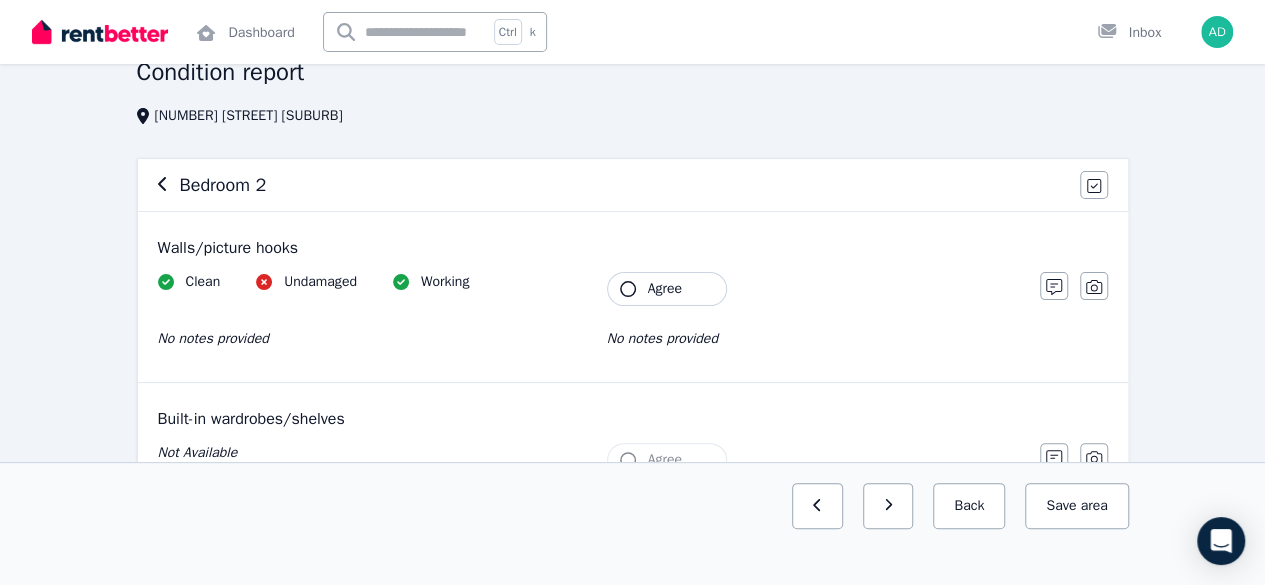 click 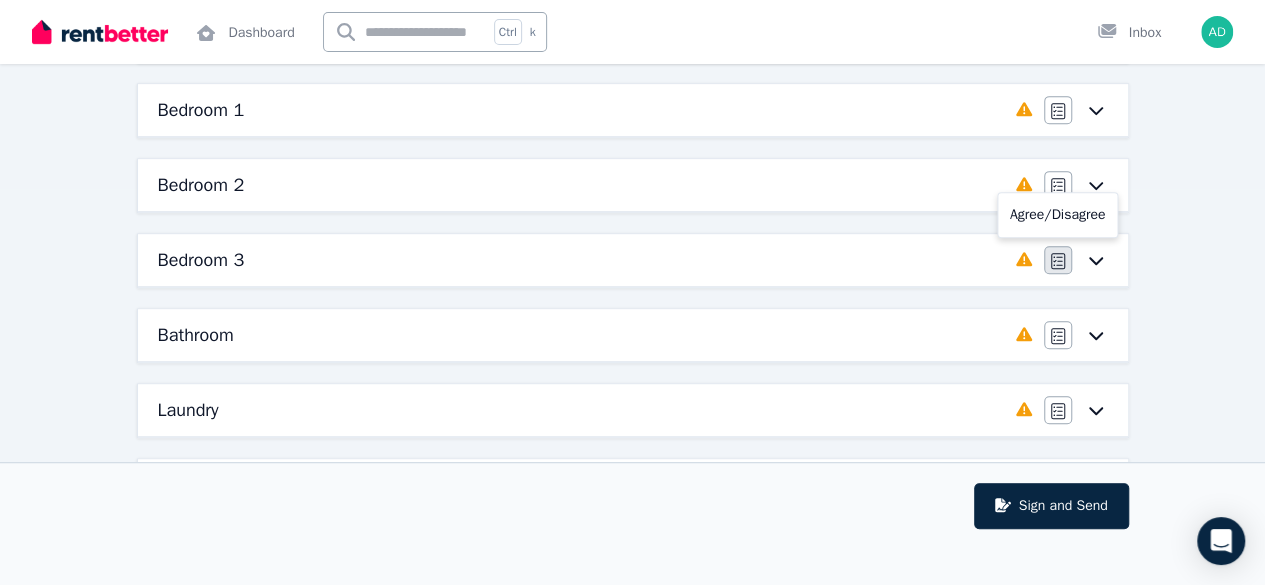 scroll, scrollTop: 396, scrollLeft: 0, axis: vertical 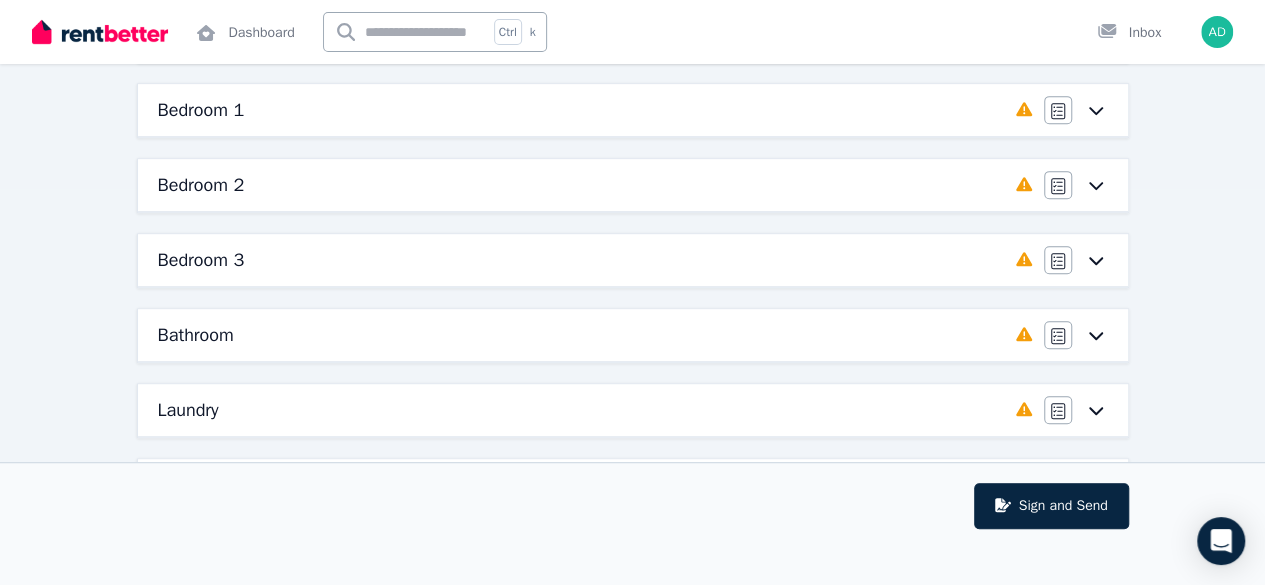 click 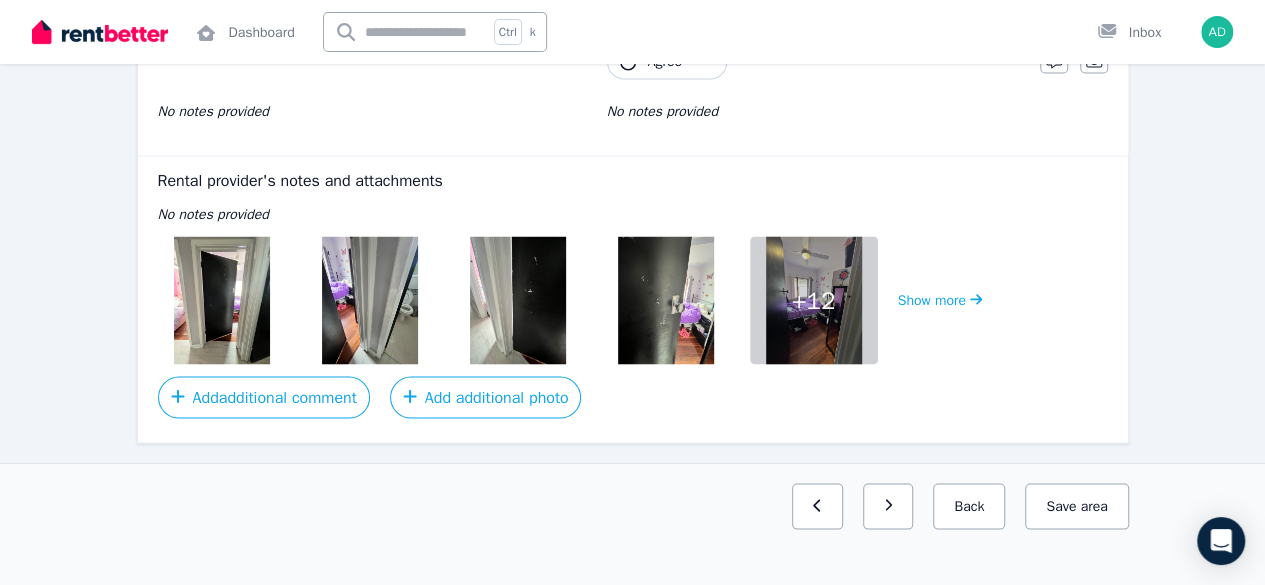 scroll, scrollTop: 1736, scrollLeft: 0, axis: vertical 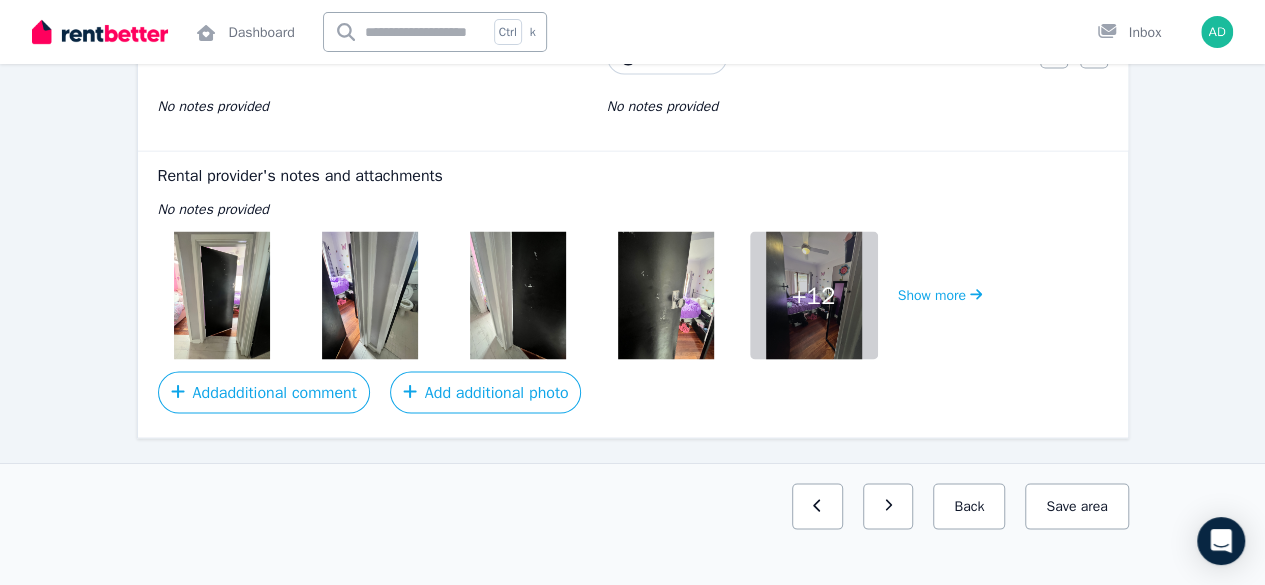 click at bounding box center (222, 295) 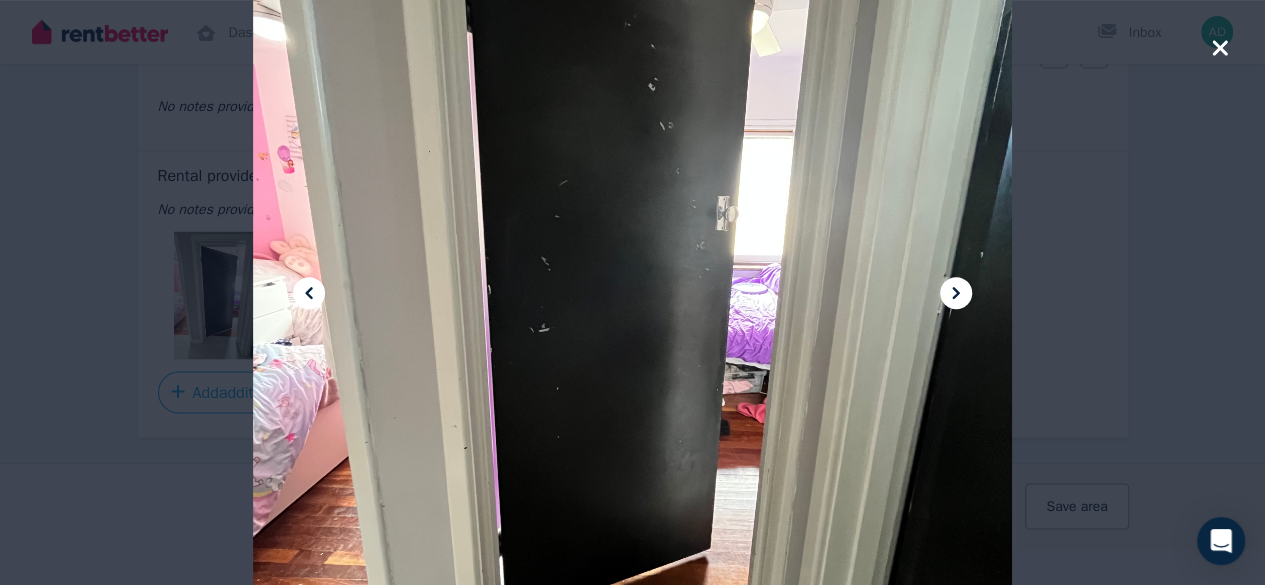 click 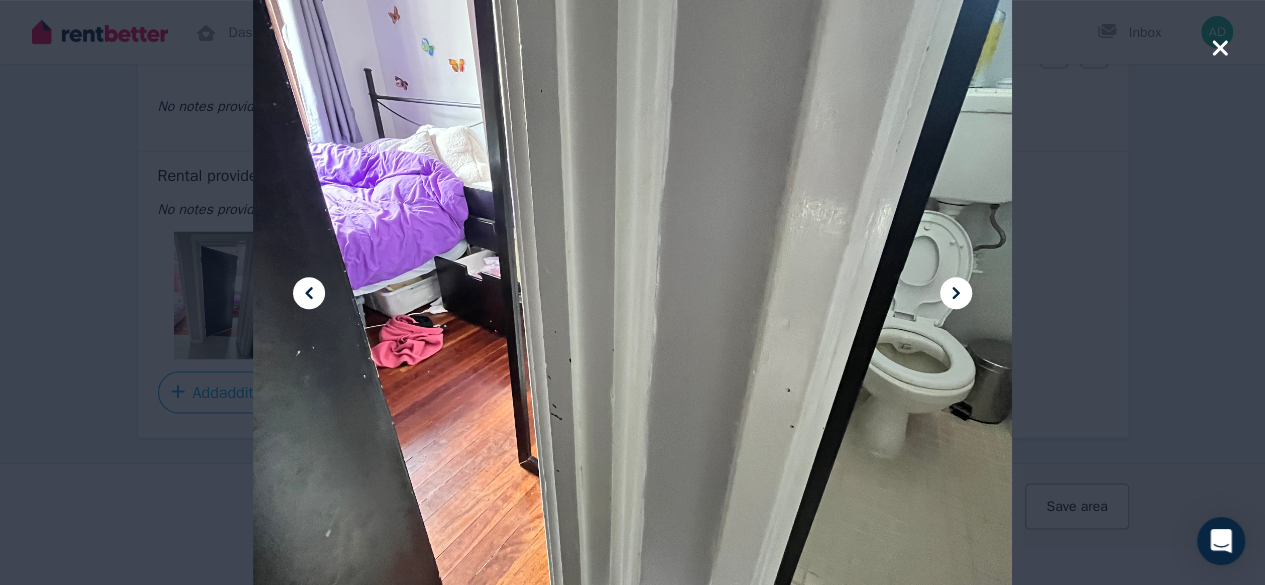 click 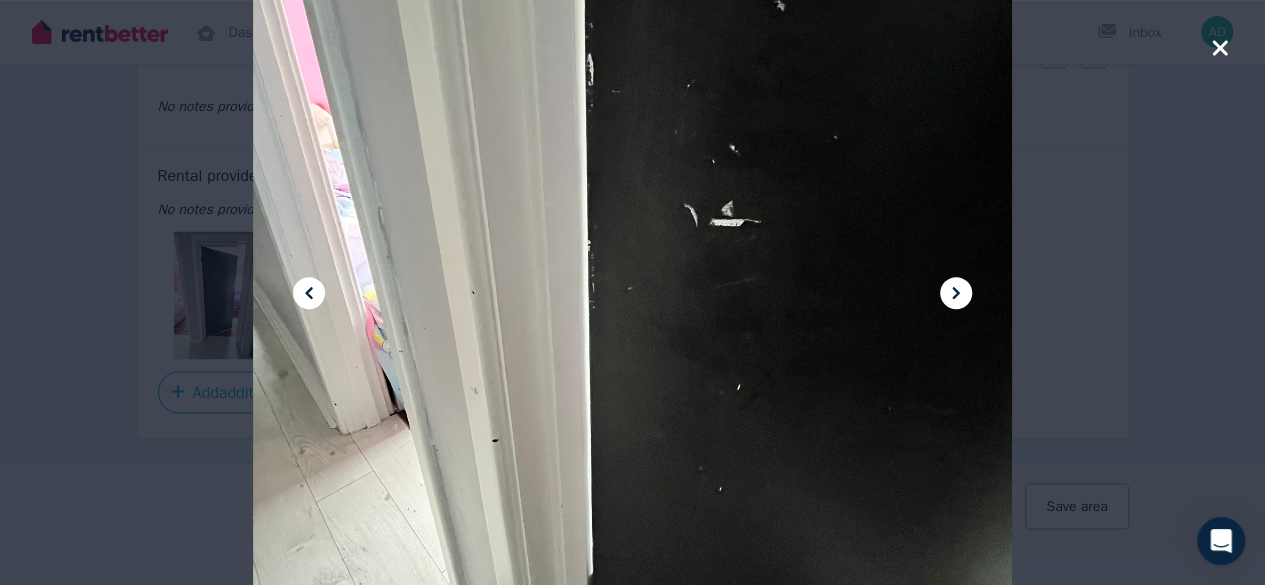 click 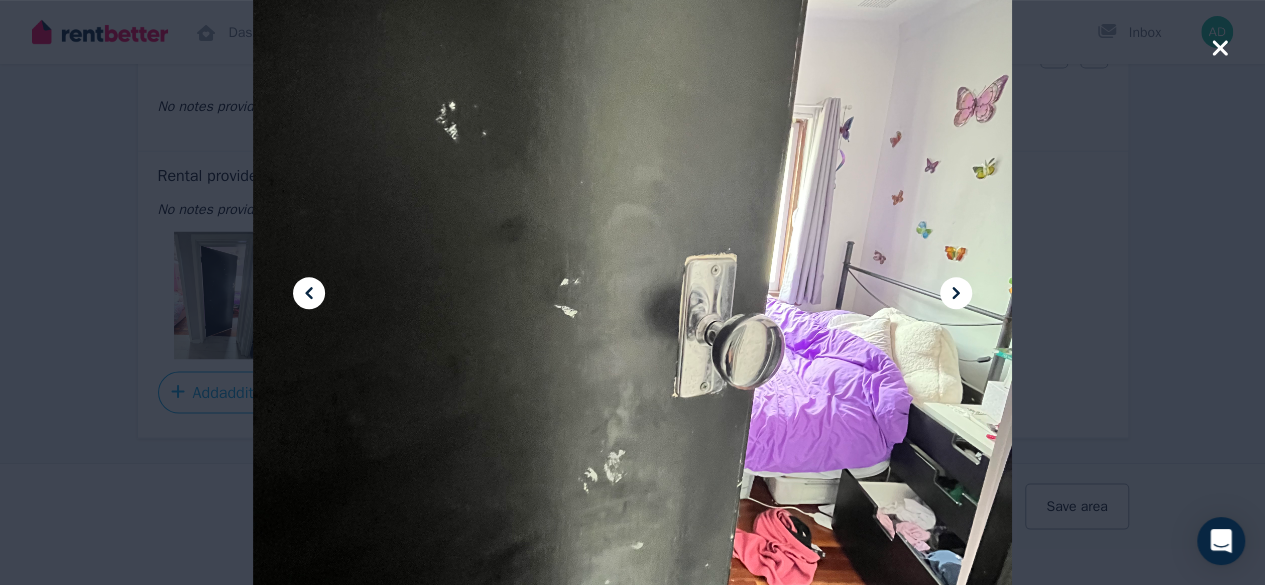 click 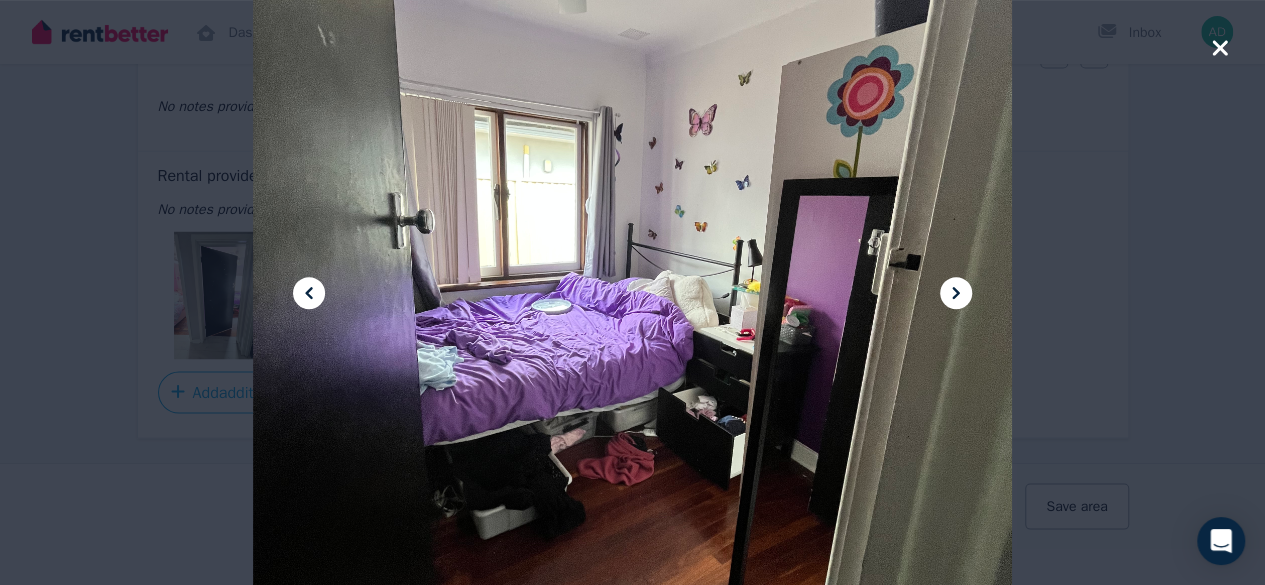 click 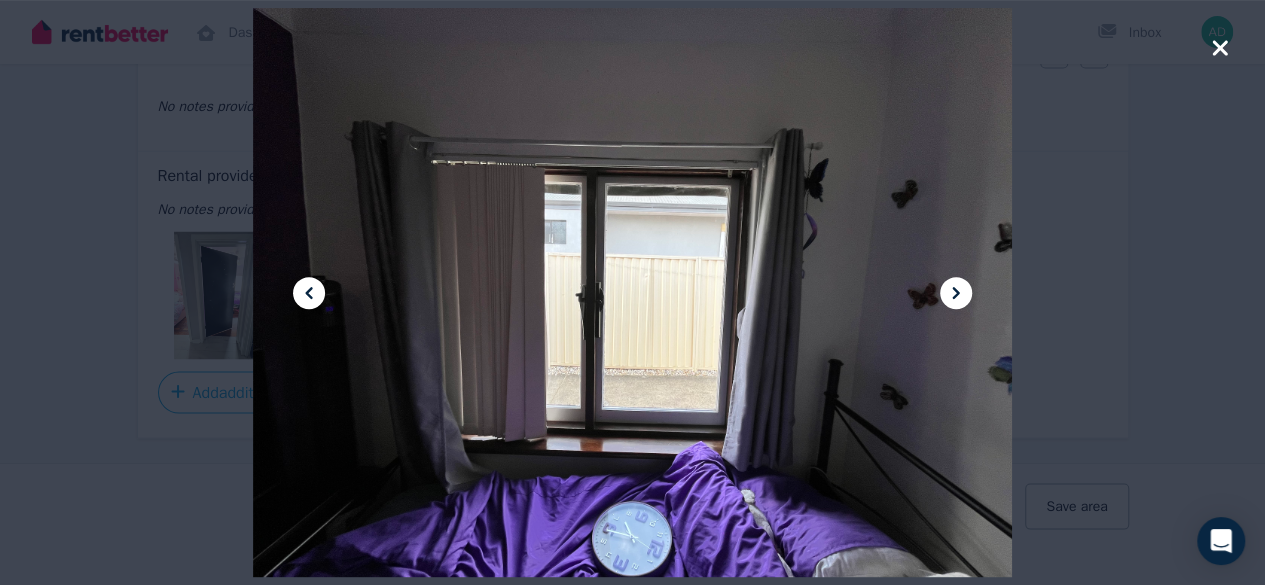 click 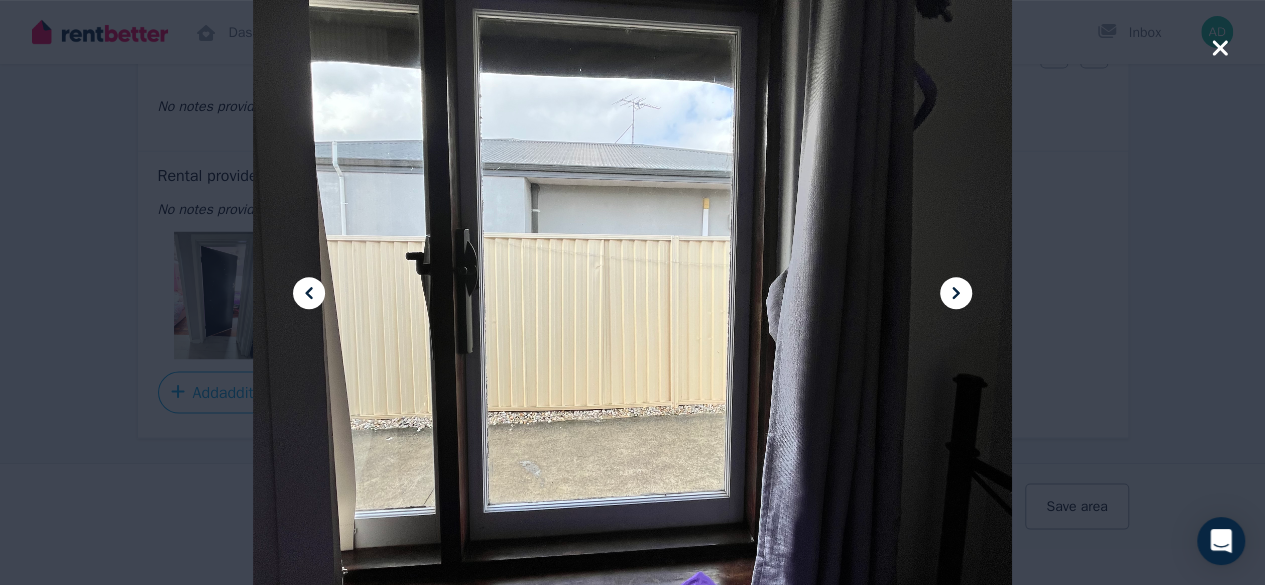click at bounding box center (956, 293) 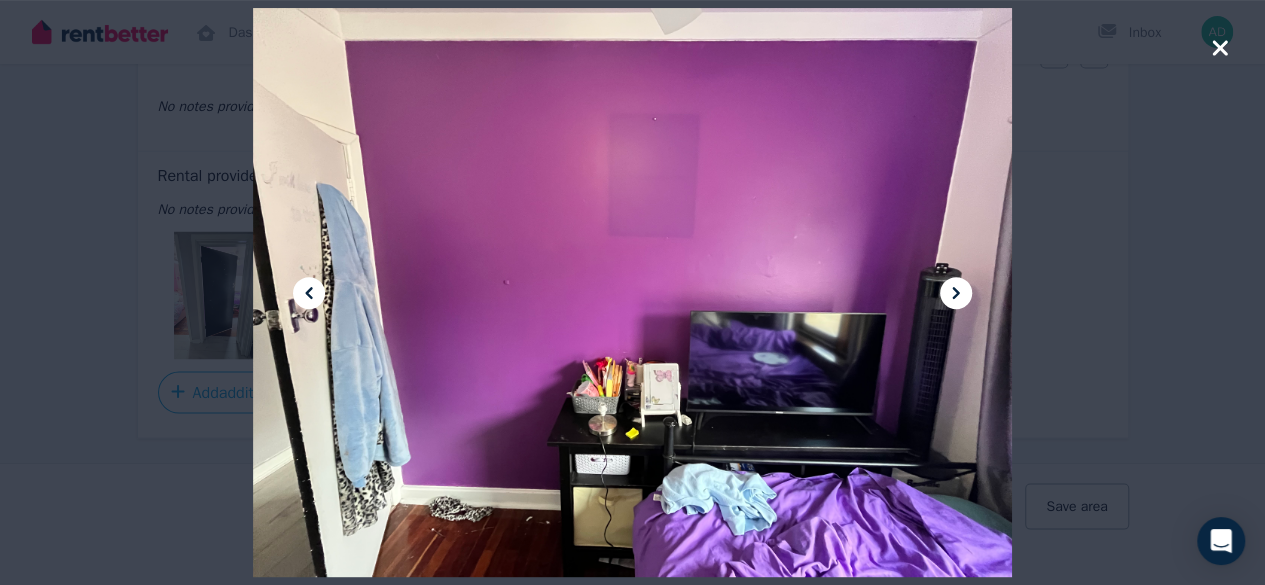click at bounding box center [956, 293] 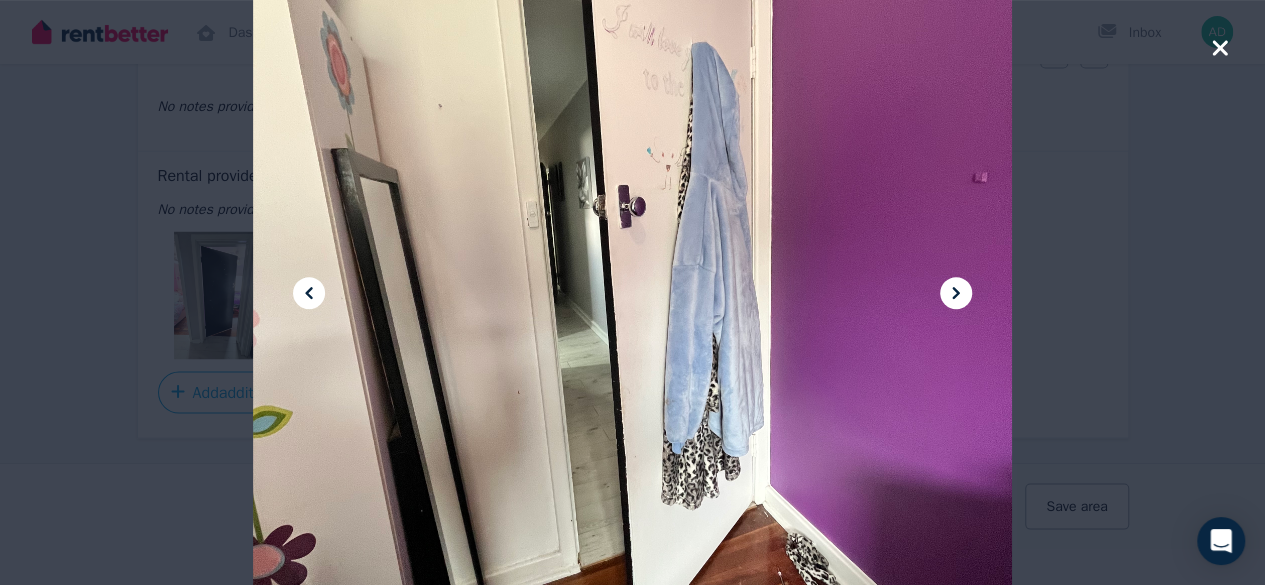 click at bounding box center (956, 293) 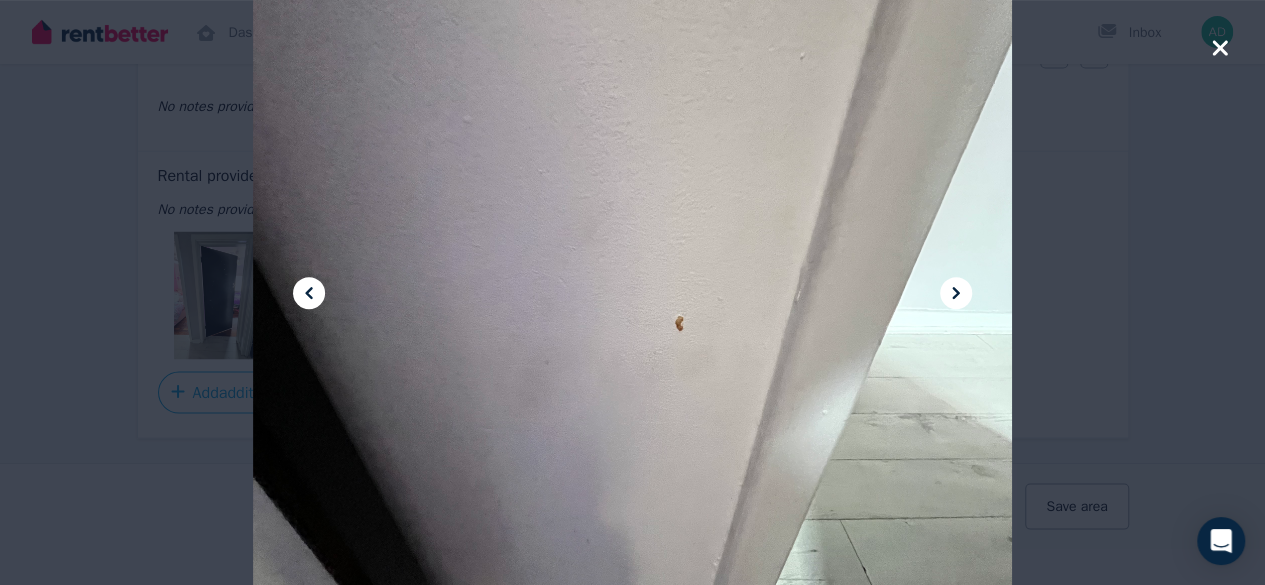click at bounding box center [956, 293] 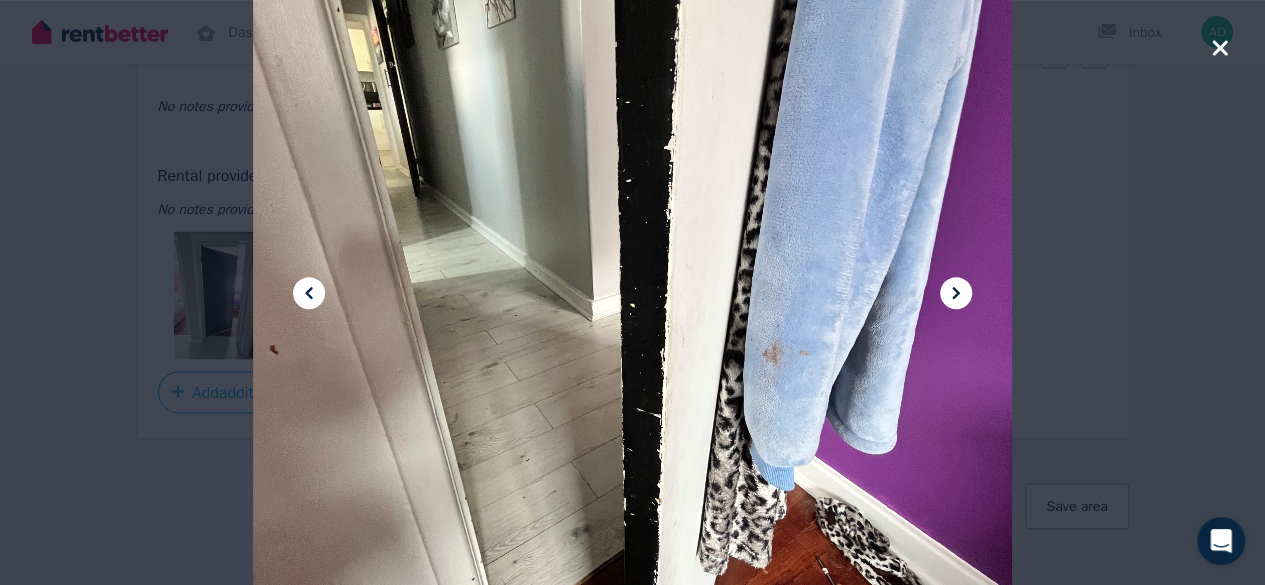 click at bounding box center (956, 293) 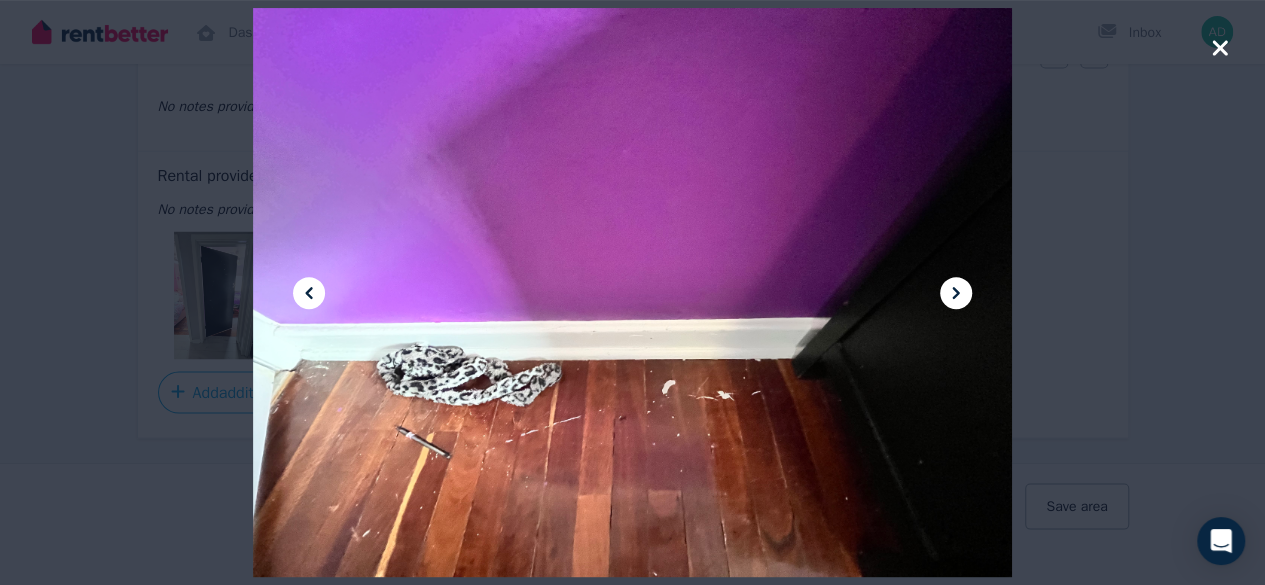 click at bounding box center [956, 293] 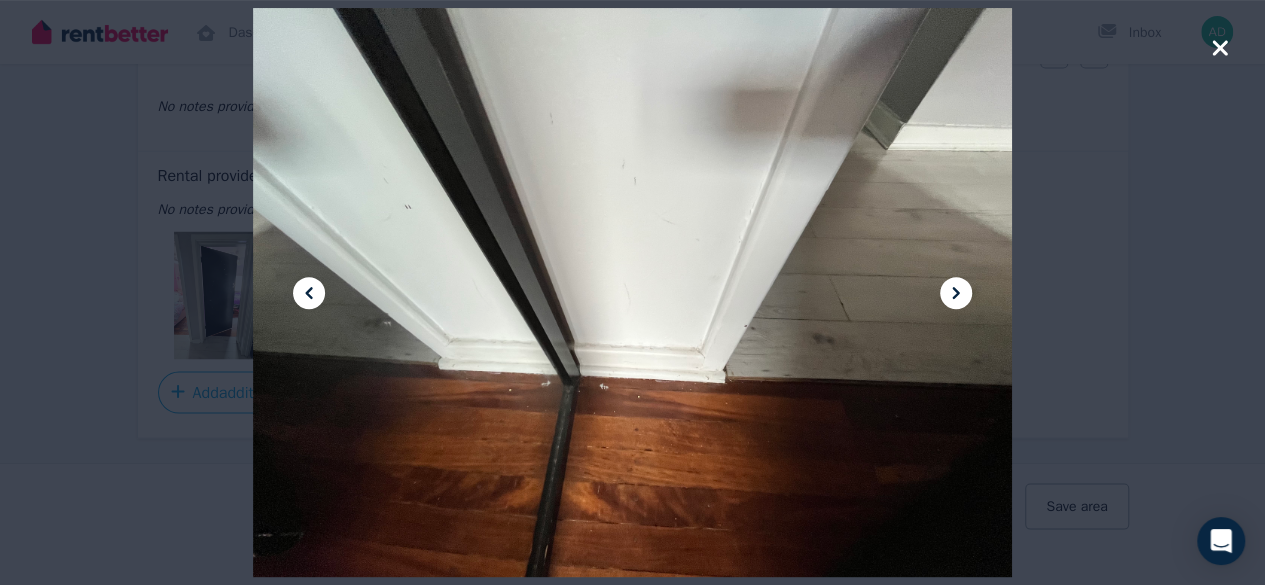 click at bounding box center (956, 293) 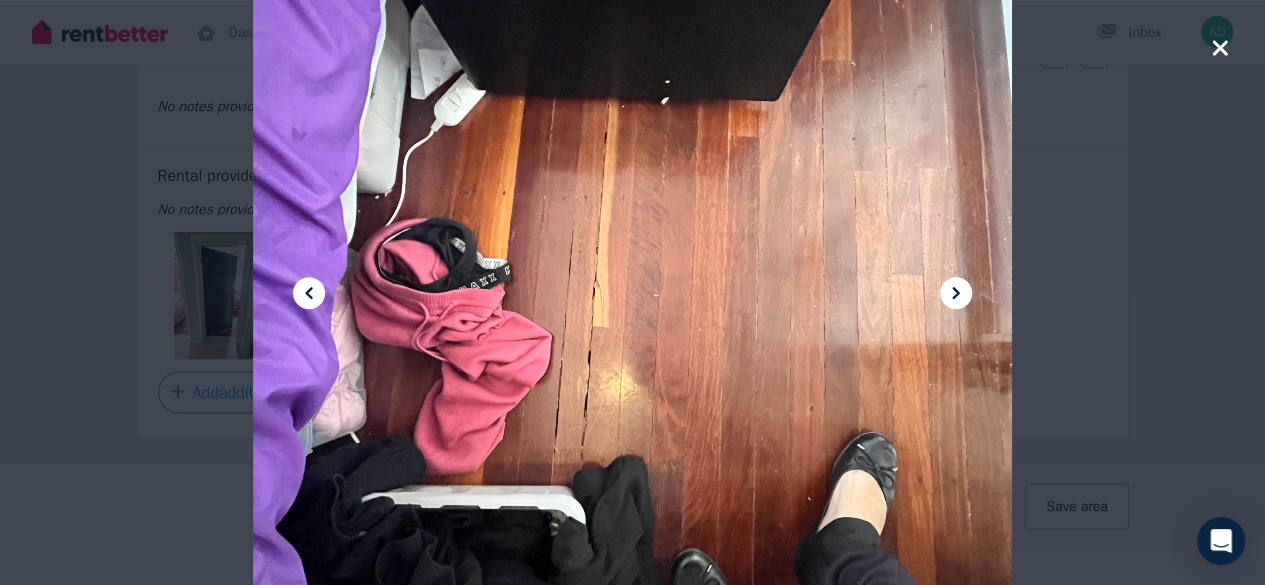 click at bounding box center [956, 293] 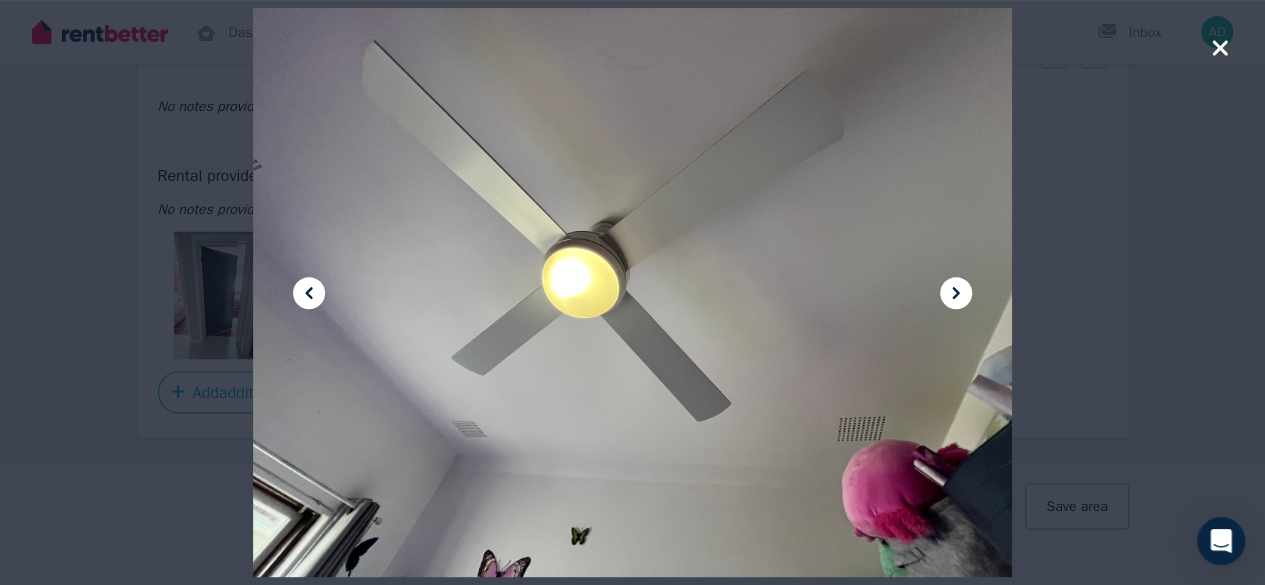 click at bounding box center [956, 293] 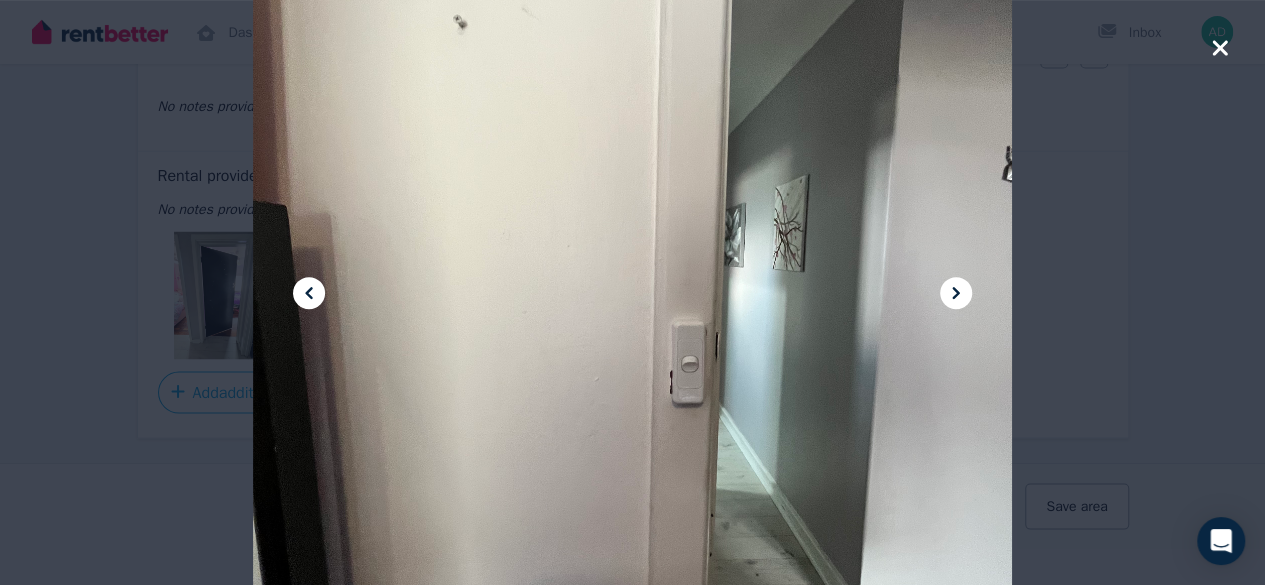 click at bounding box center (956, 293) 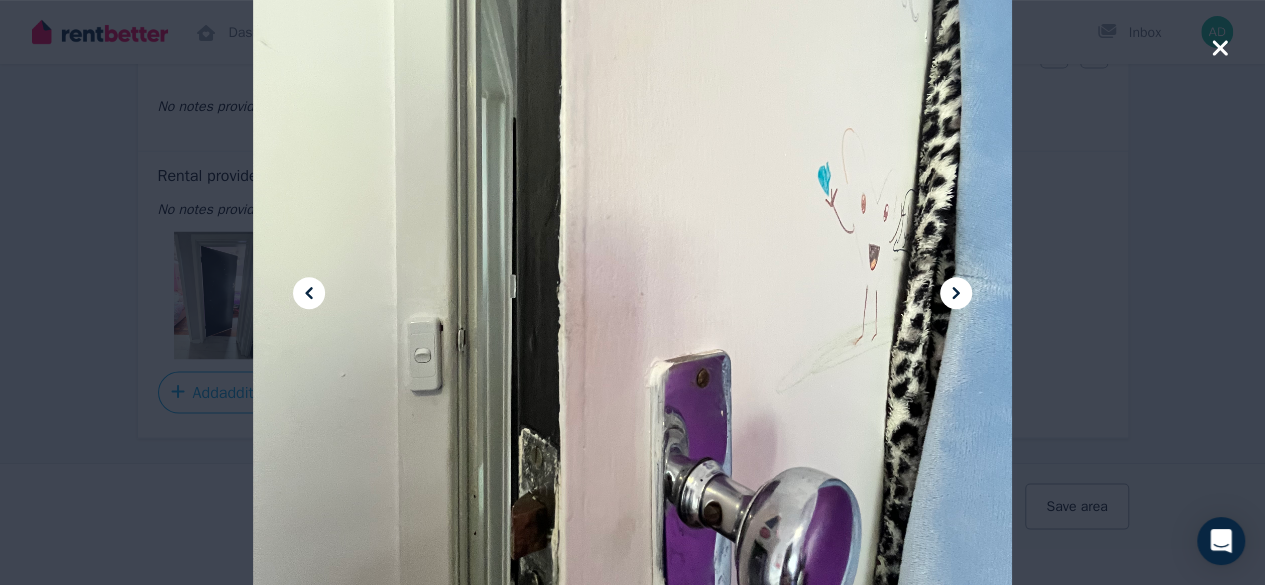 click at bounding box center (632, 293) 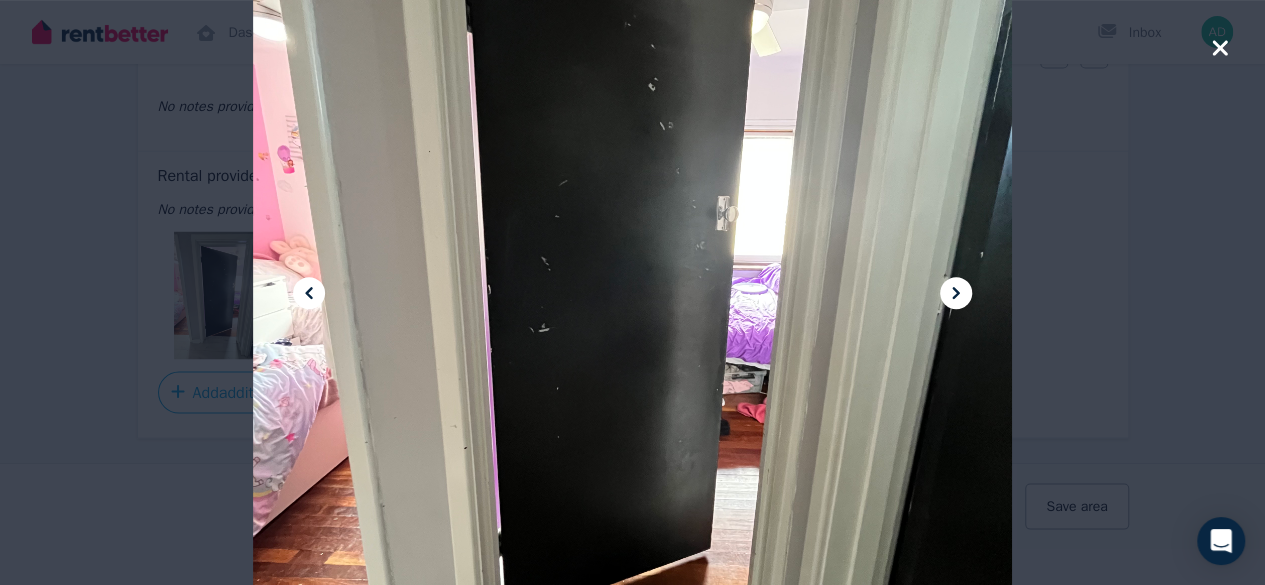click 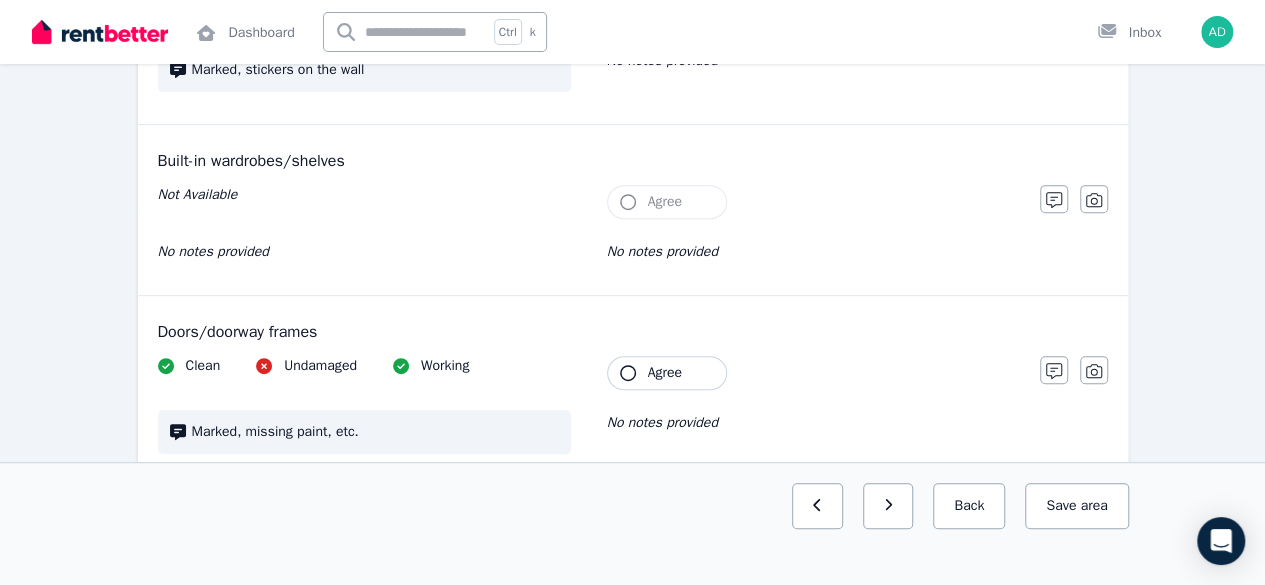 scroll, scrollTop: 36, scrollLeft: 0, axis: vertical 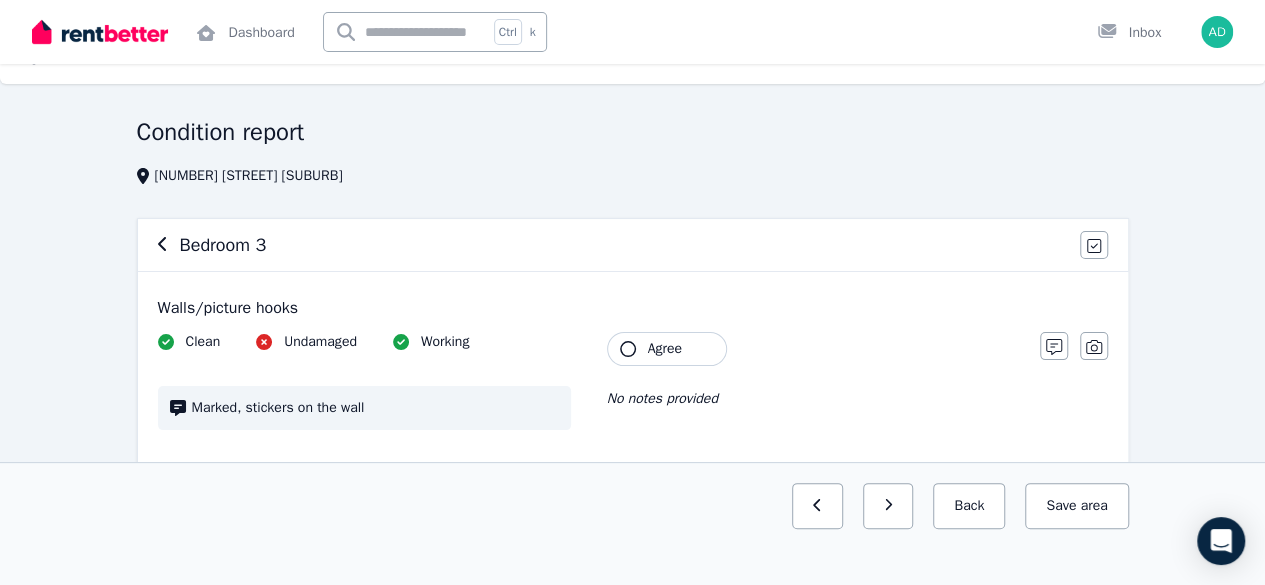 click on "Bedroom 3" at bounding box center [613, 245] 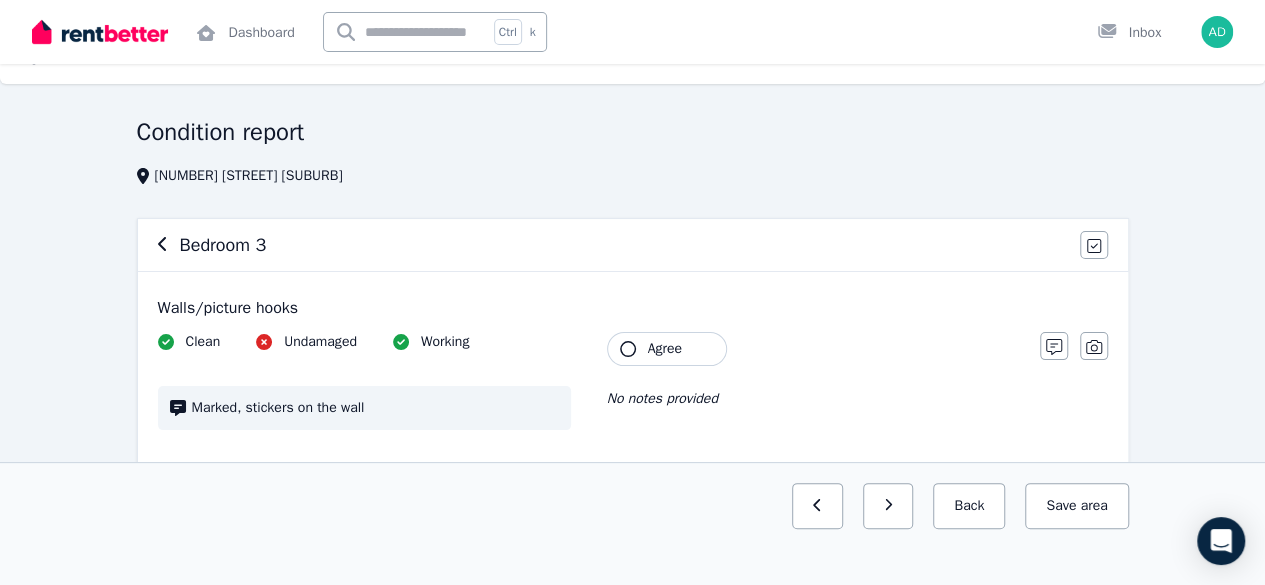 click 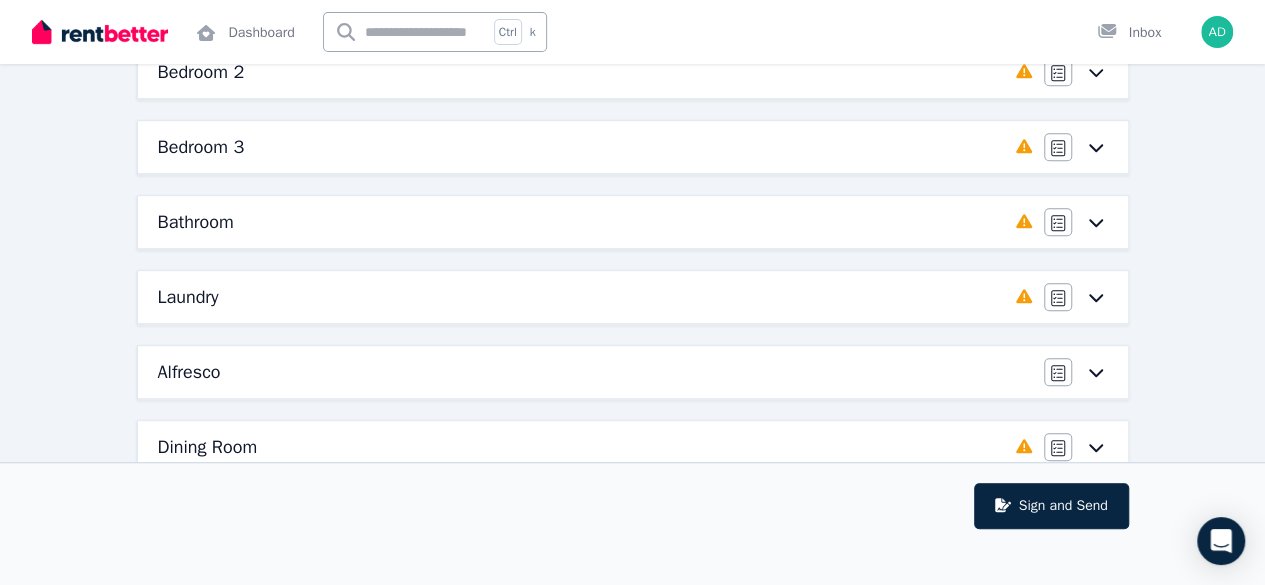 scroll, scrollTop: 536, scrollLeft: 0, axis: vertical 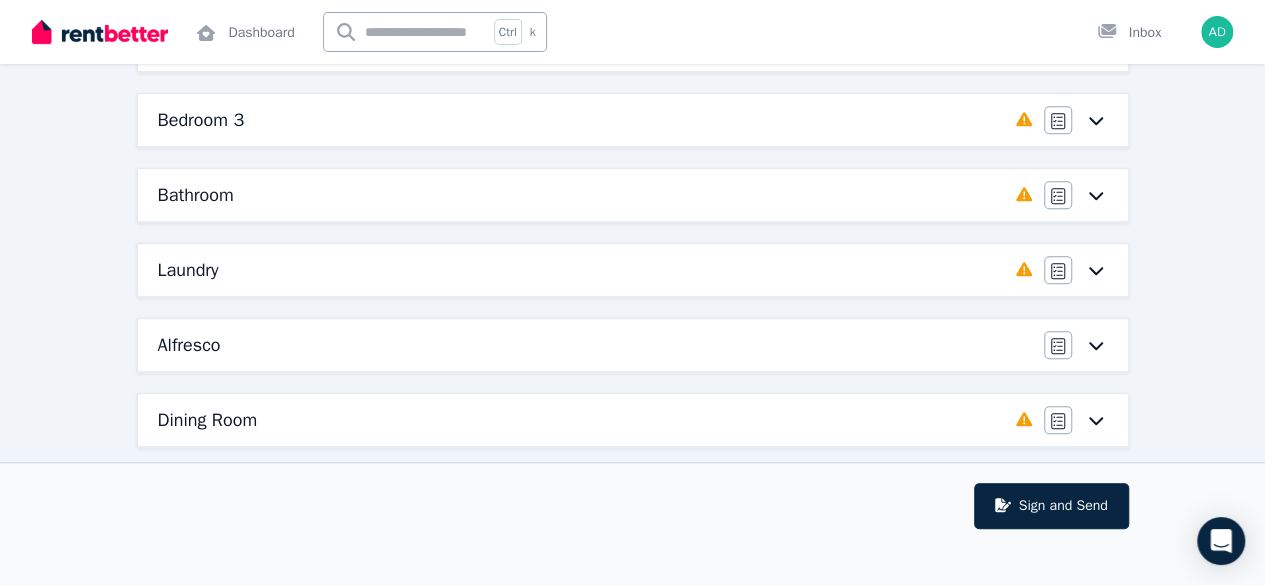 click 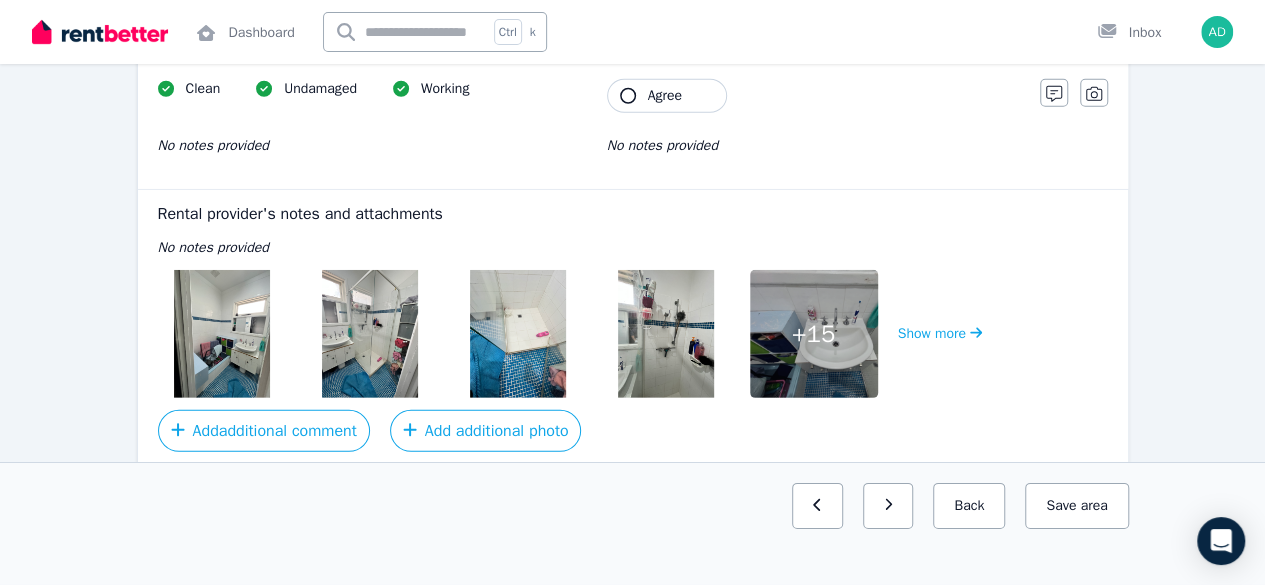 scroll, scrollTop: 2856, scrollLeft: 0, axis: vertical 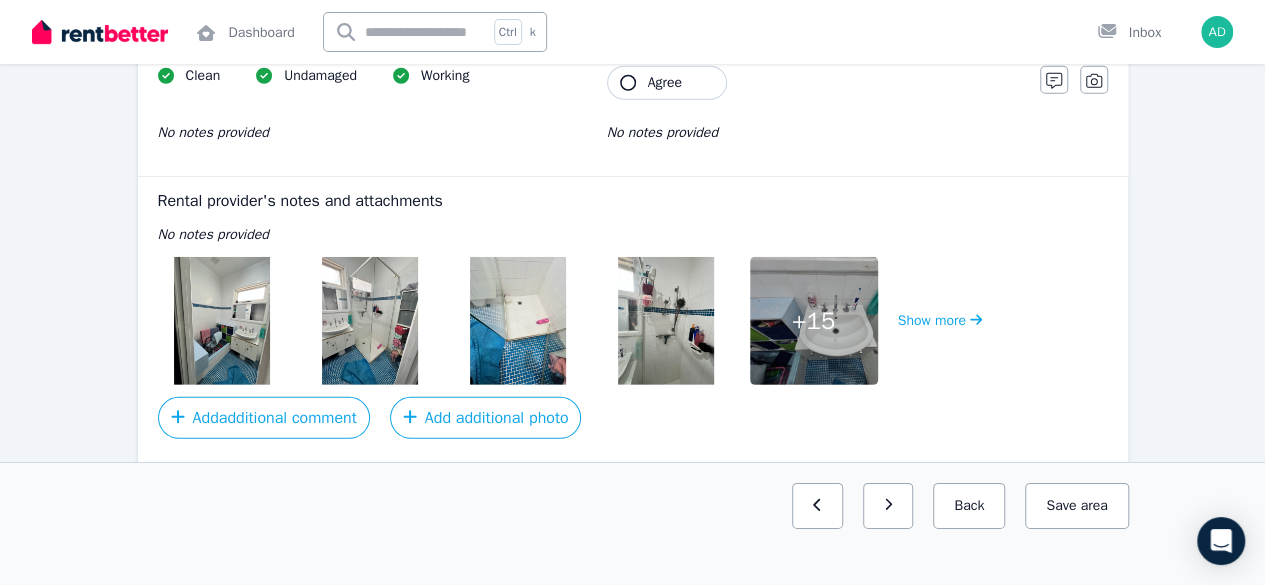 click at bounding box center [222, 321] 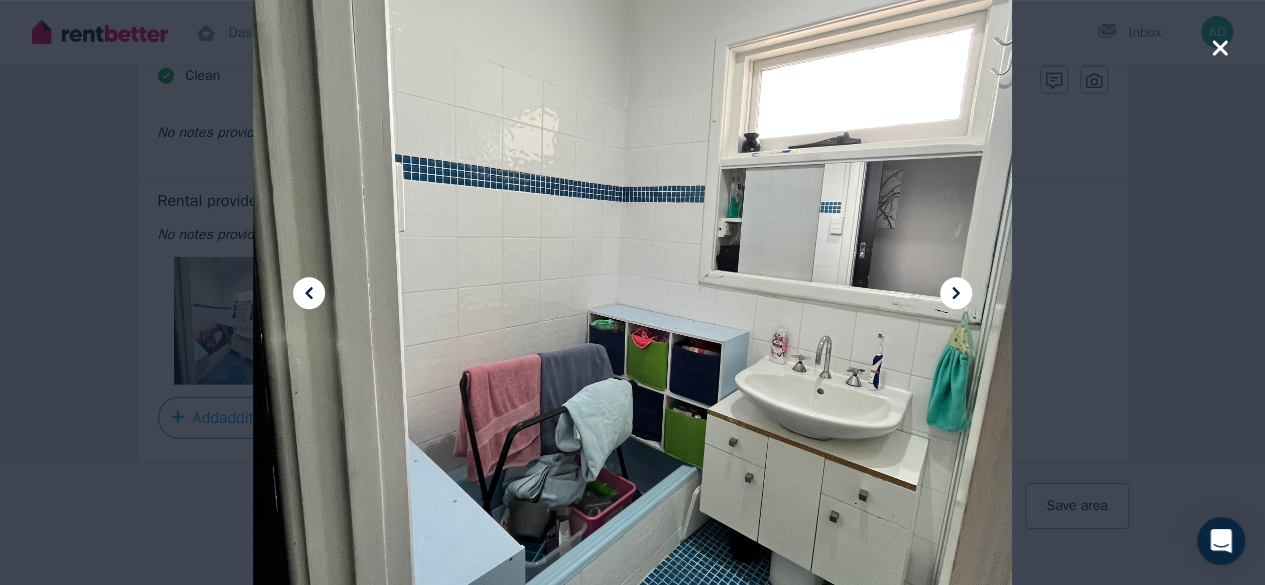 click 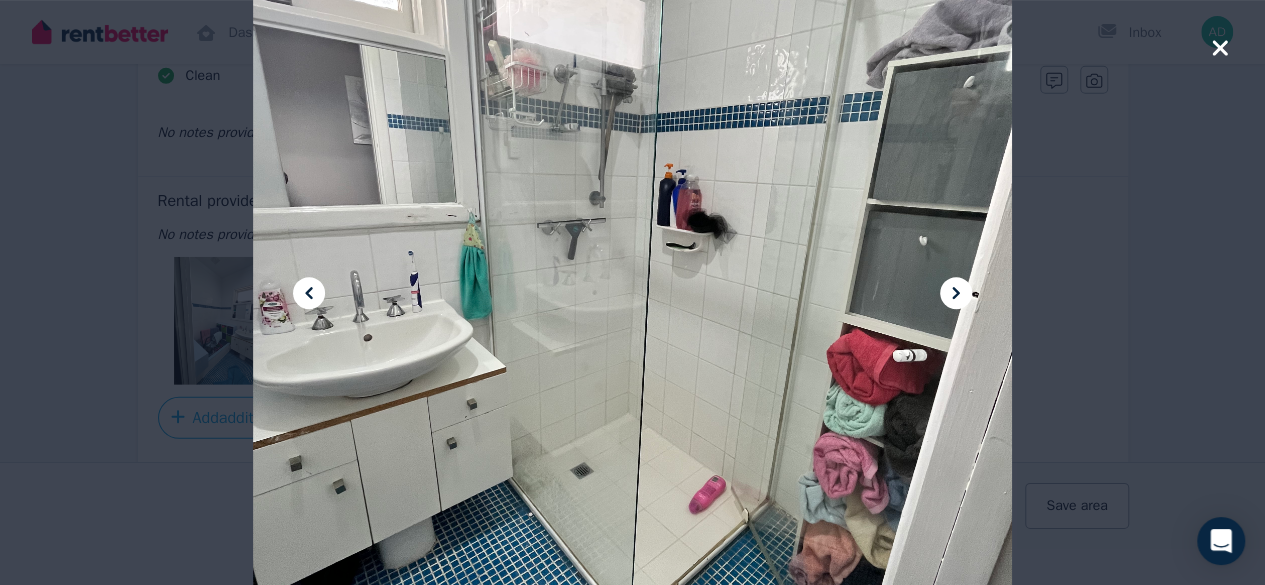 click 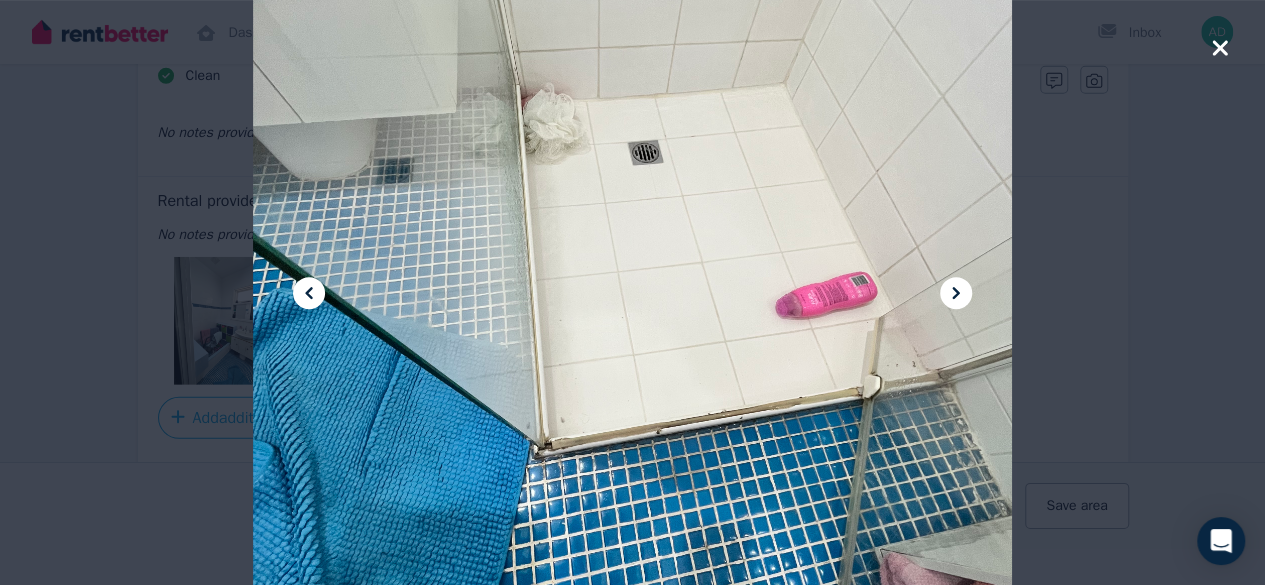 click 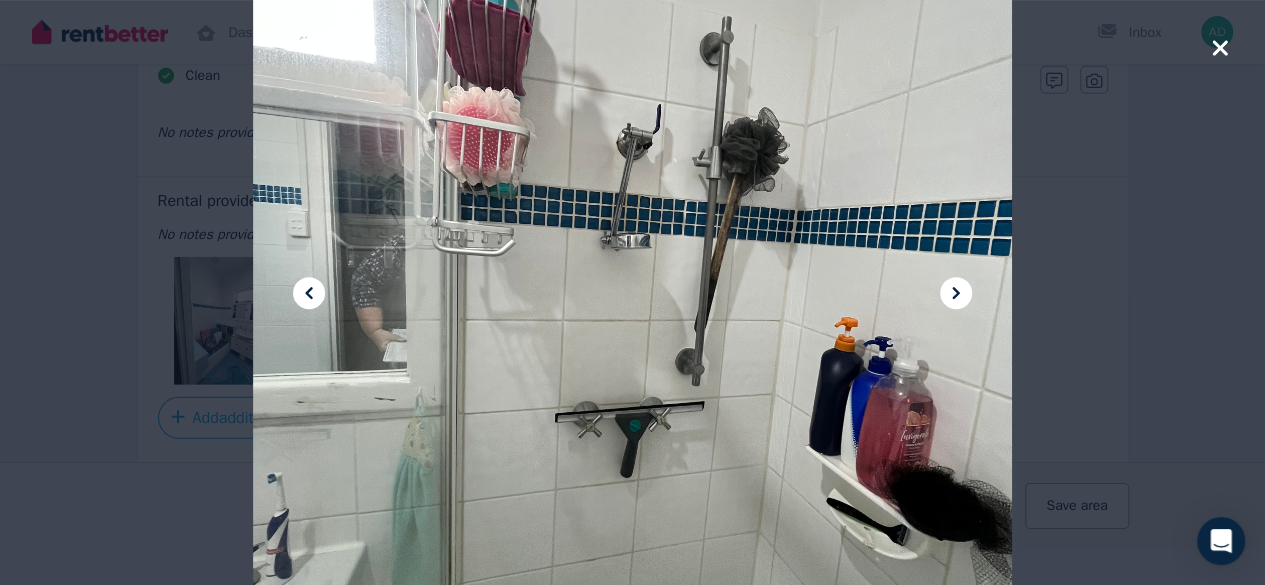 click 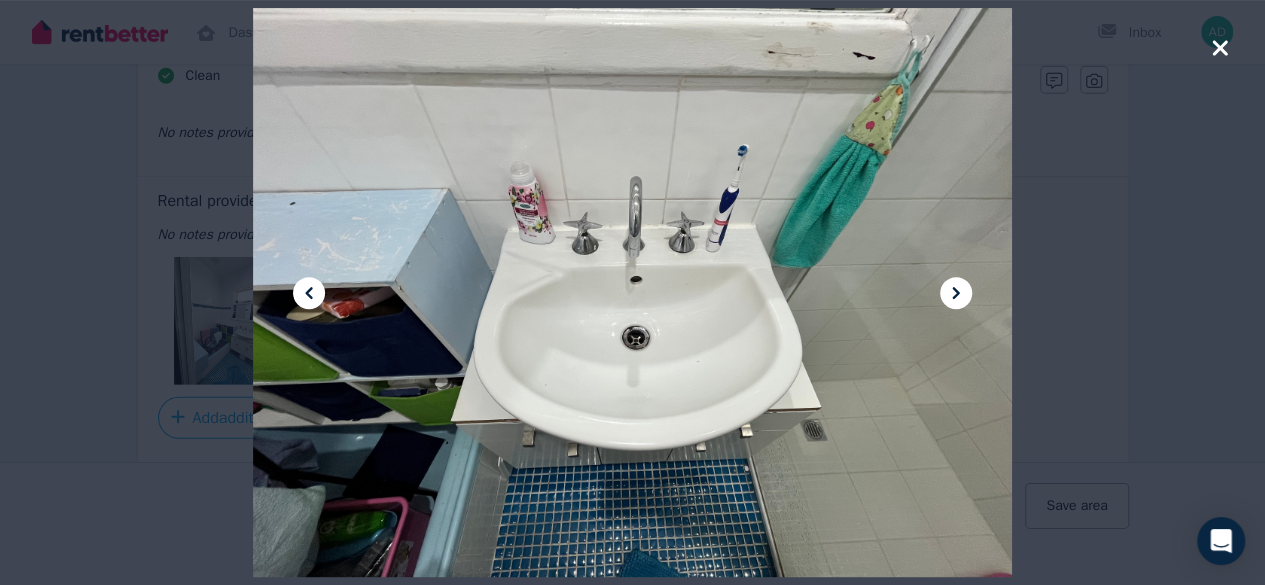 click 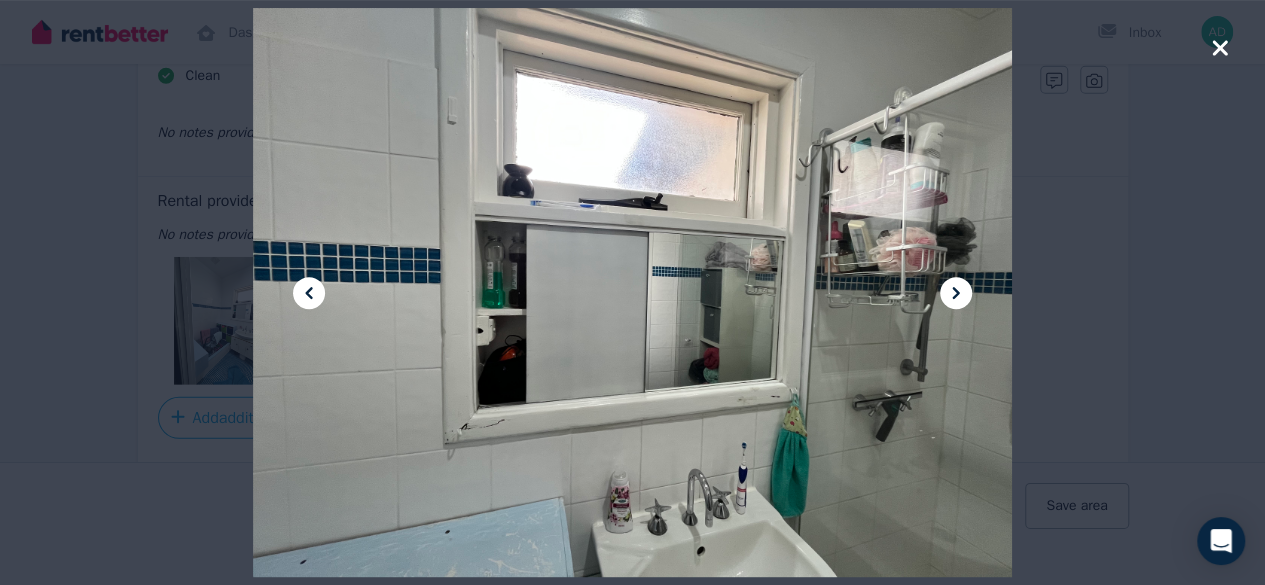 click 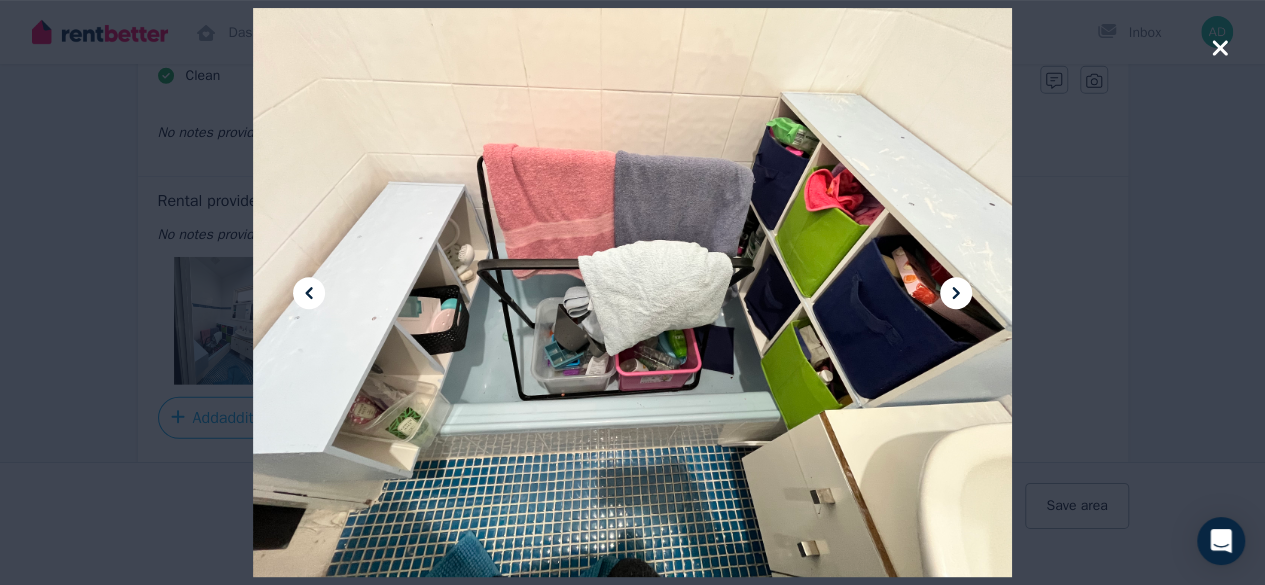click 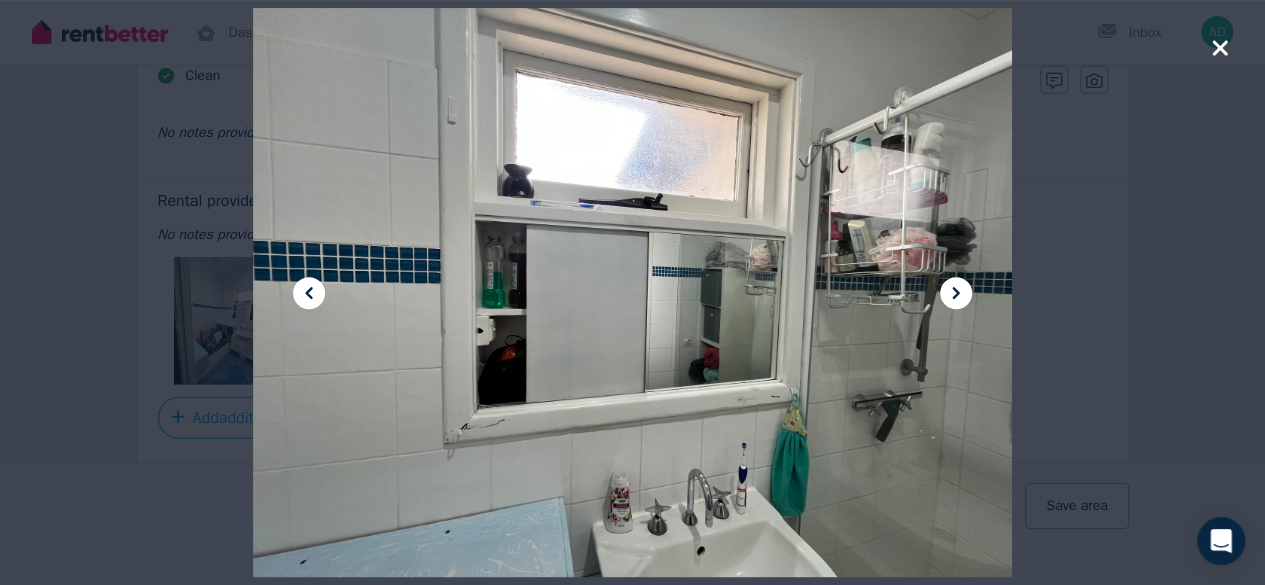 click 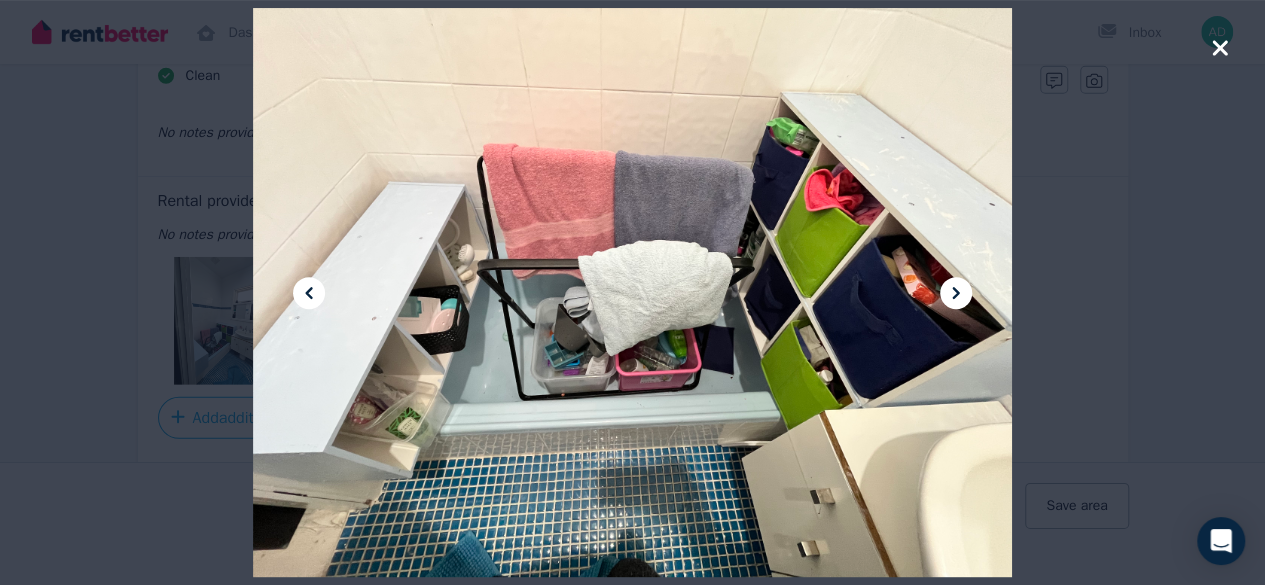 click at bounding box center [632, 293] 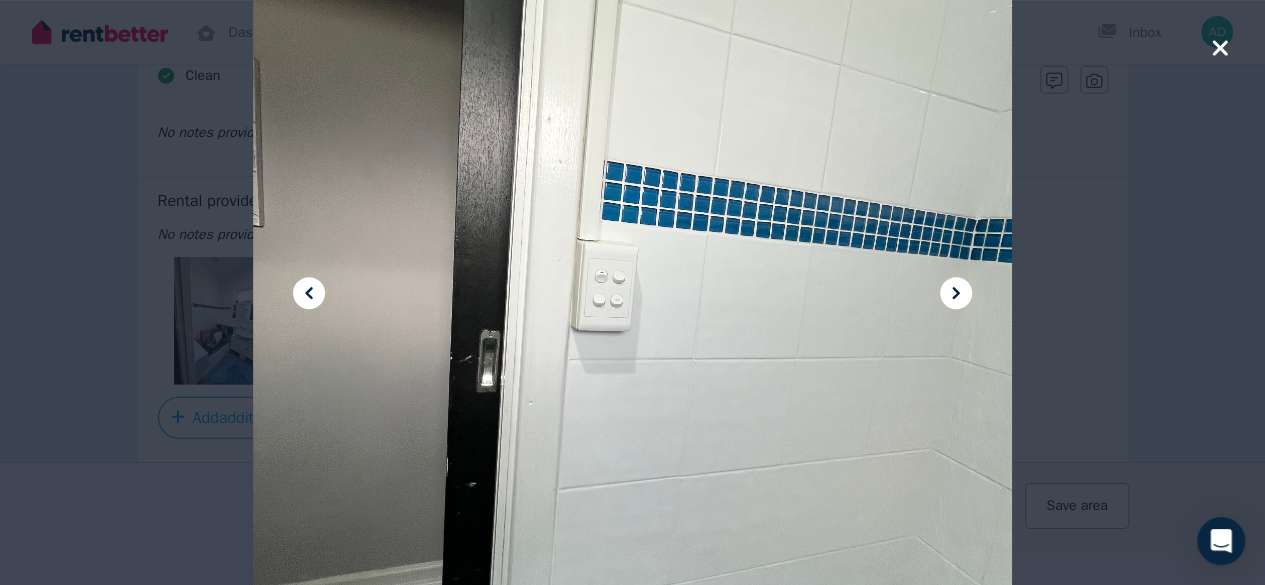 click 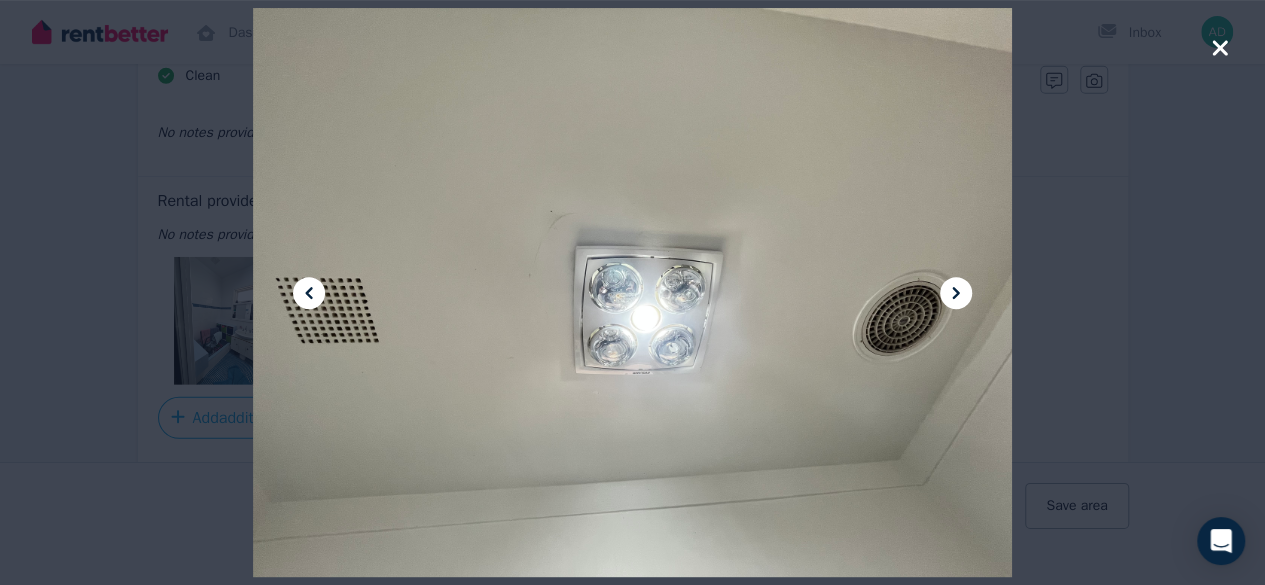 click 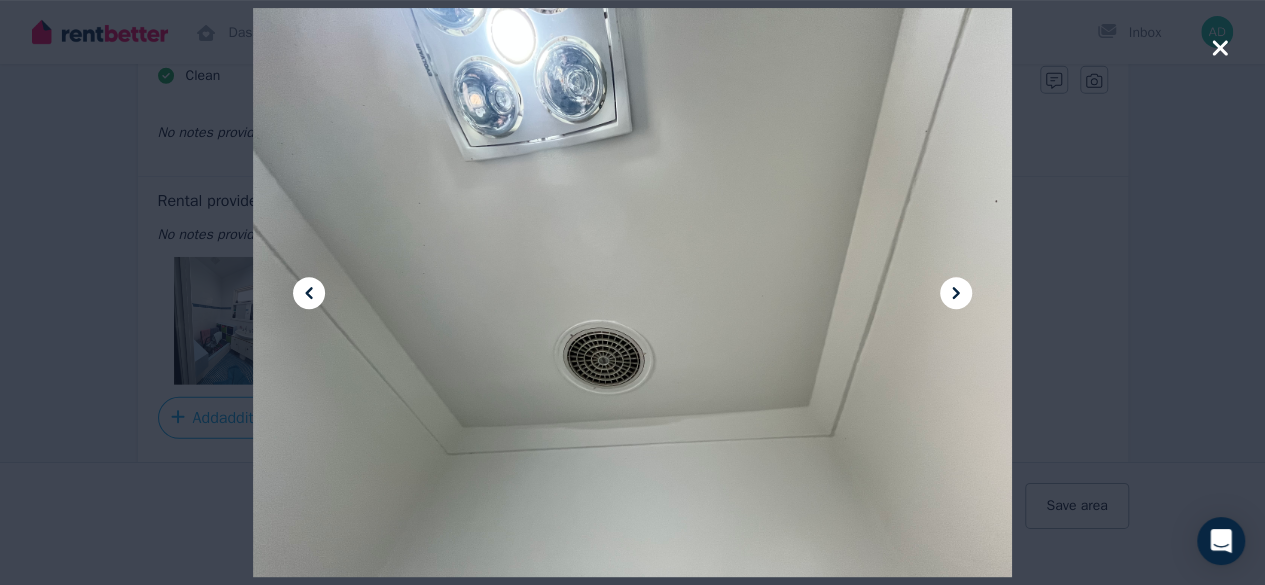 click 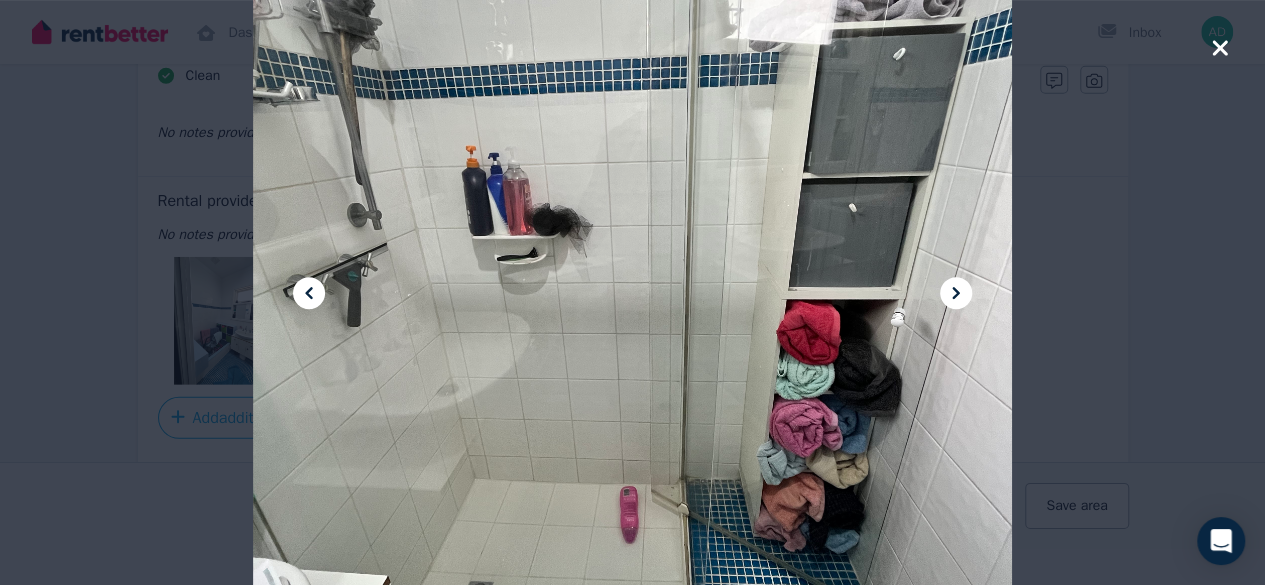 click 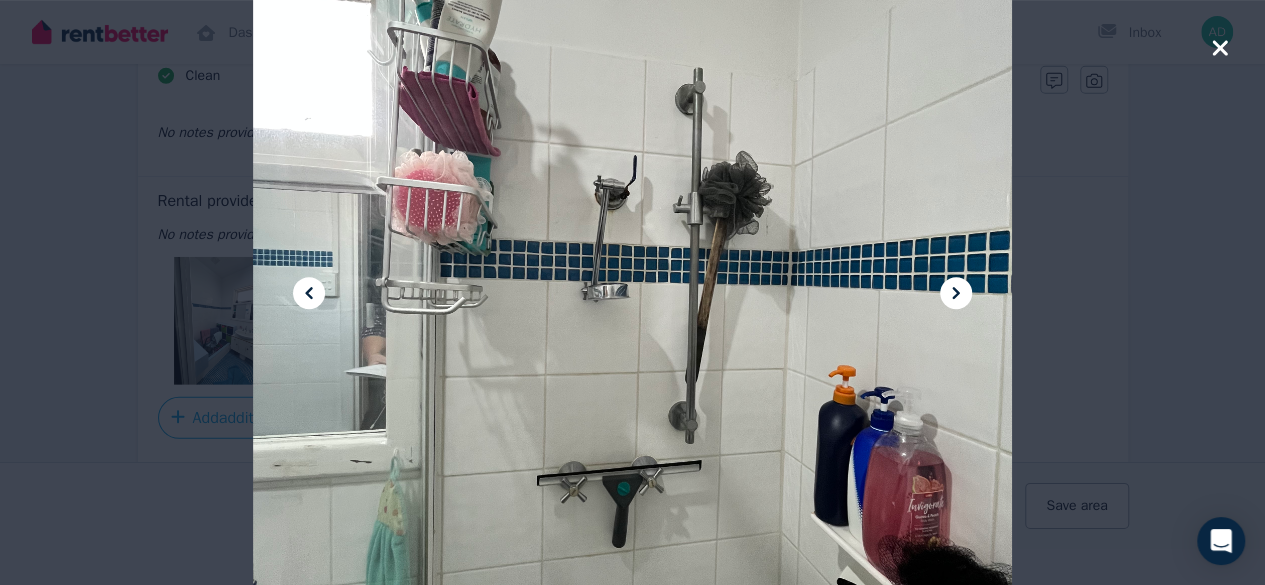 click 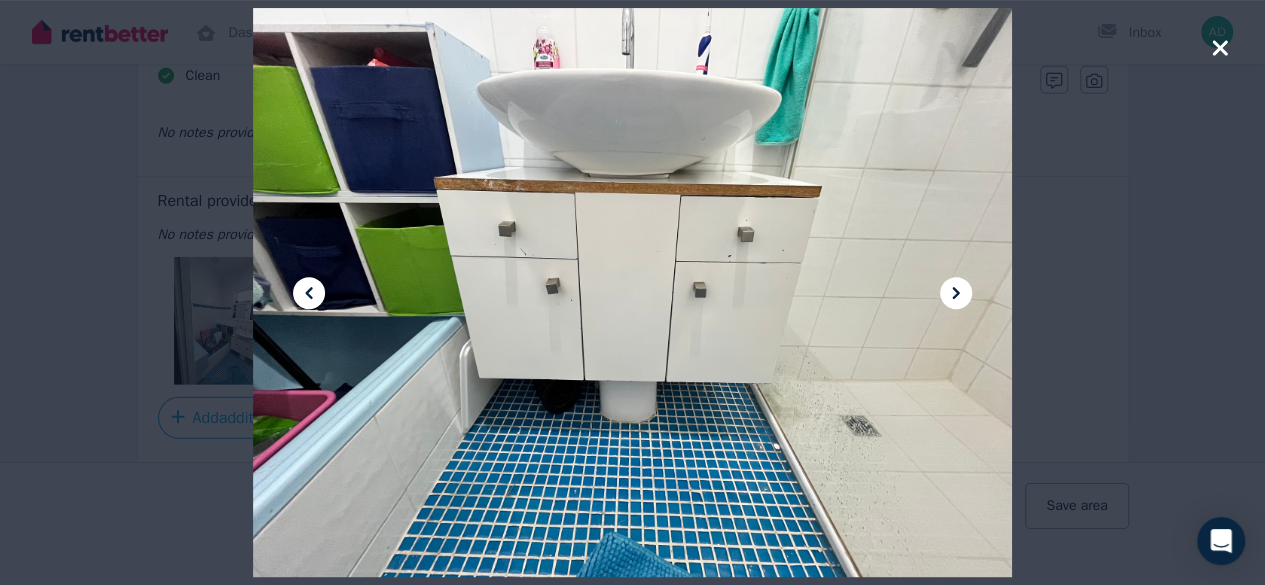 click at bounding box center (956, 293) 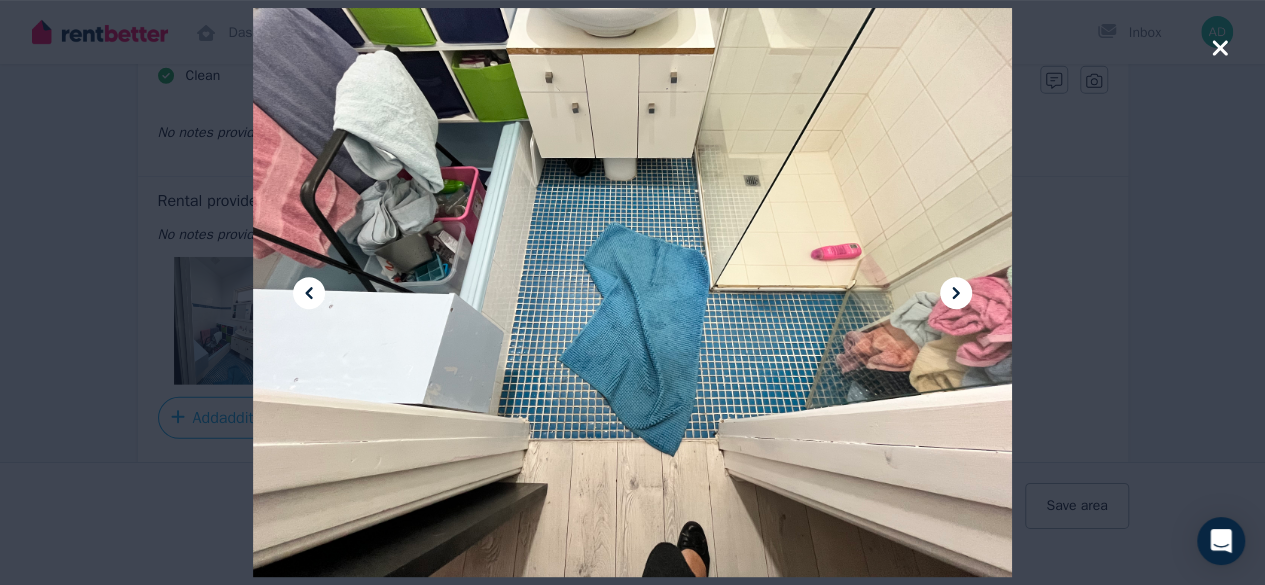 click 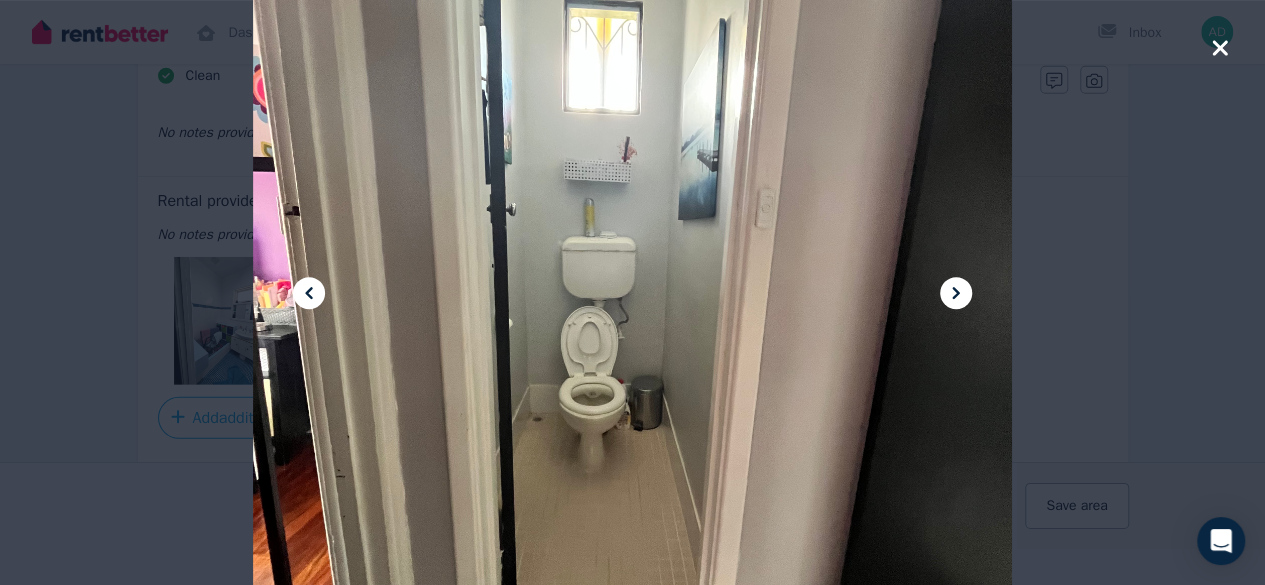 click 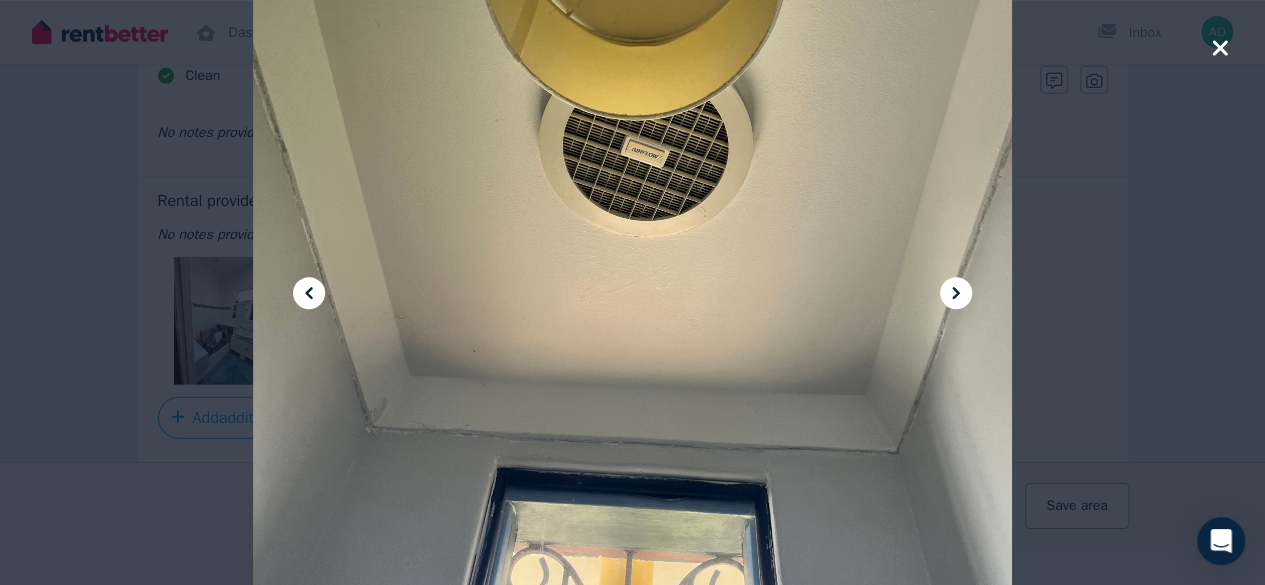 click 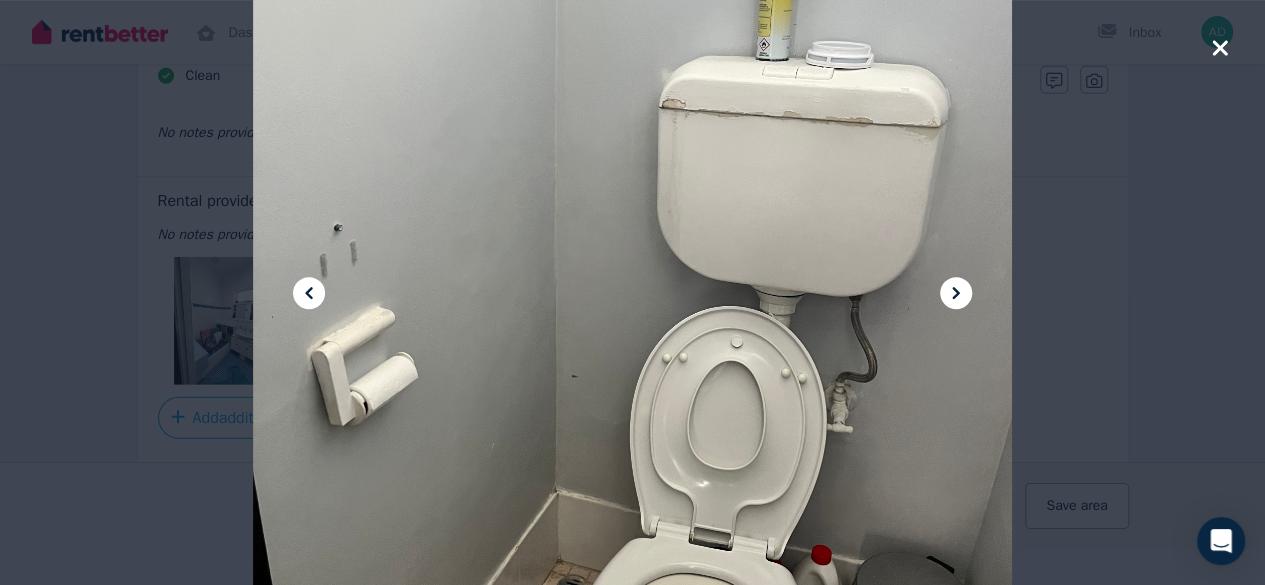 click 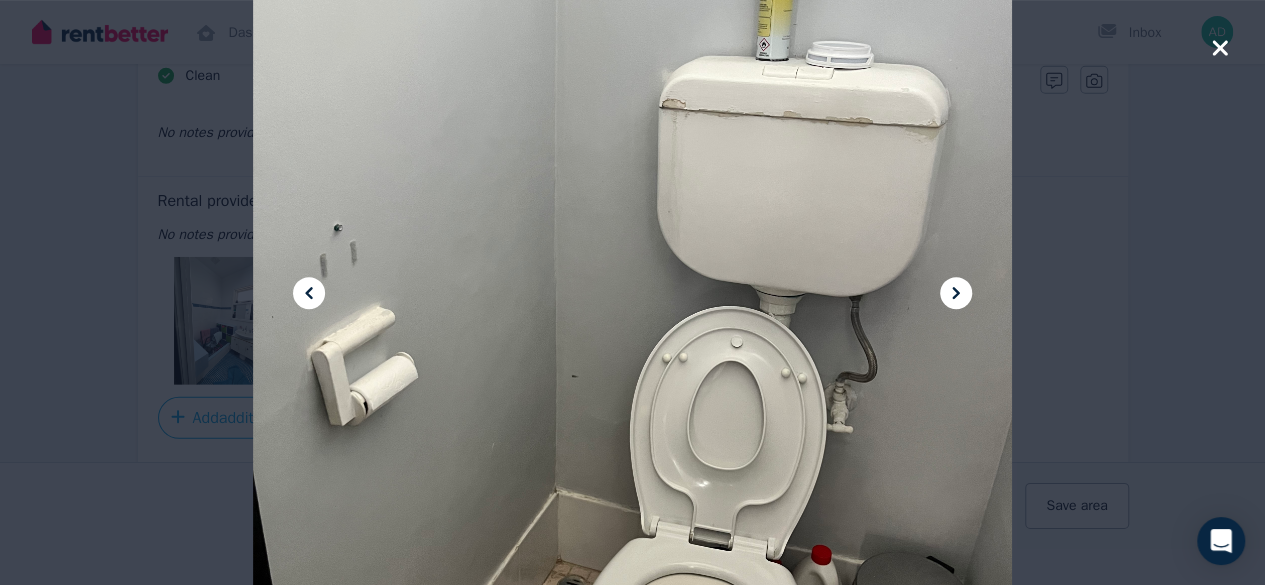click 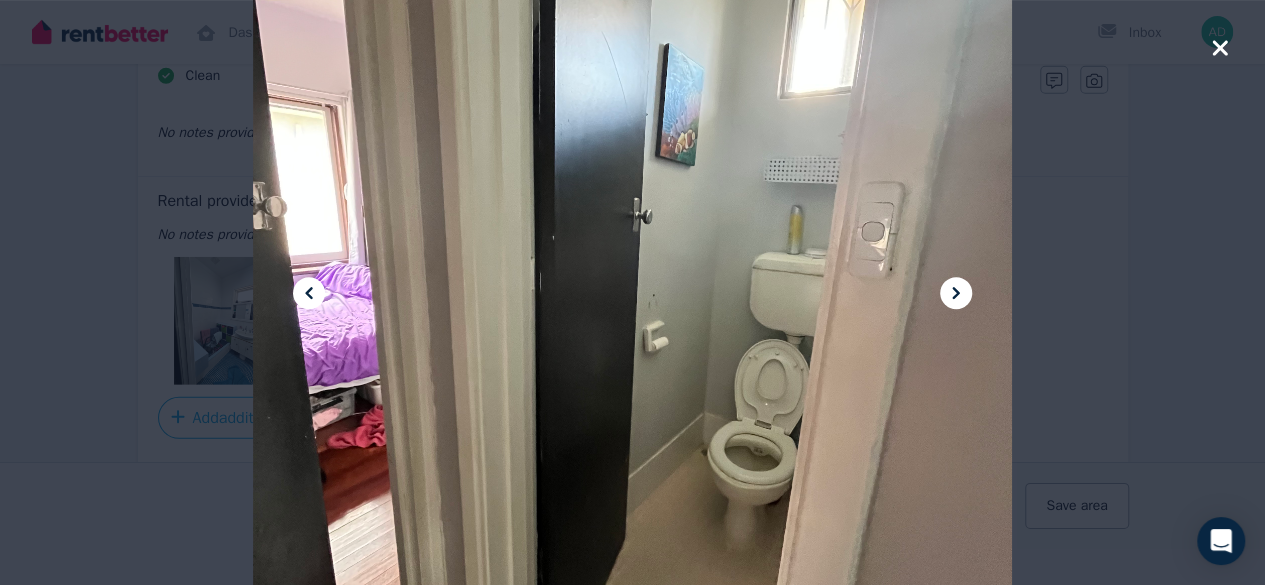 click 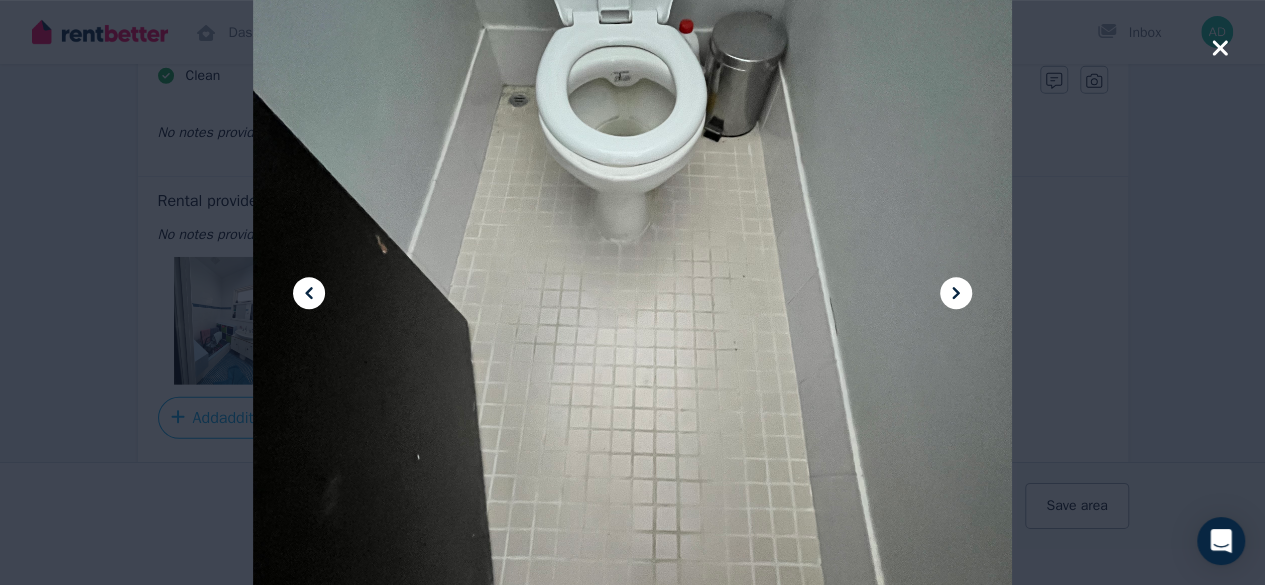 click 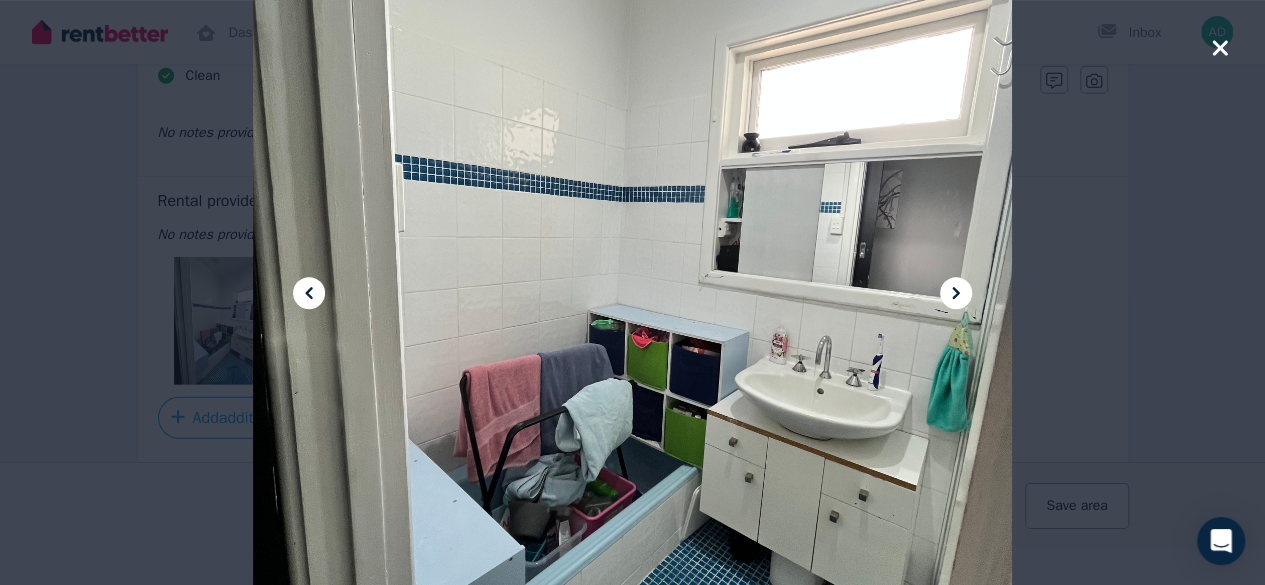 click 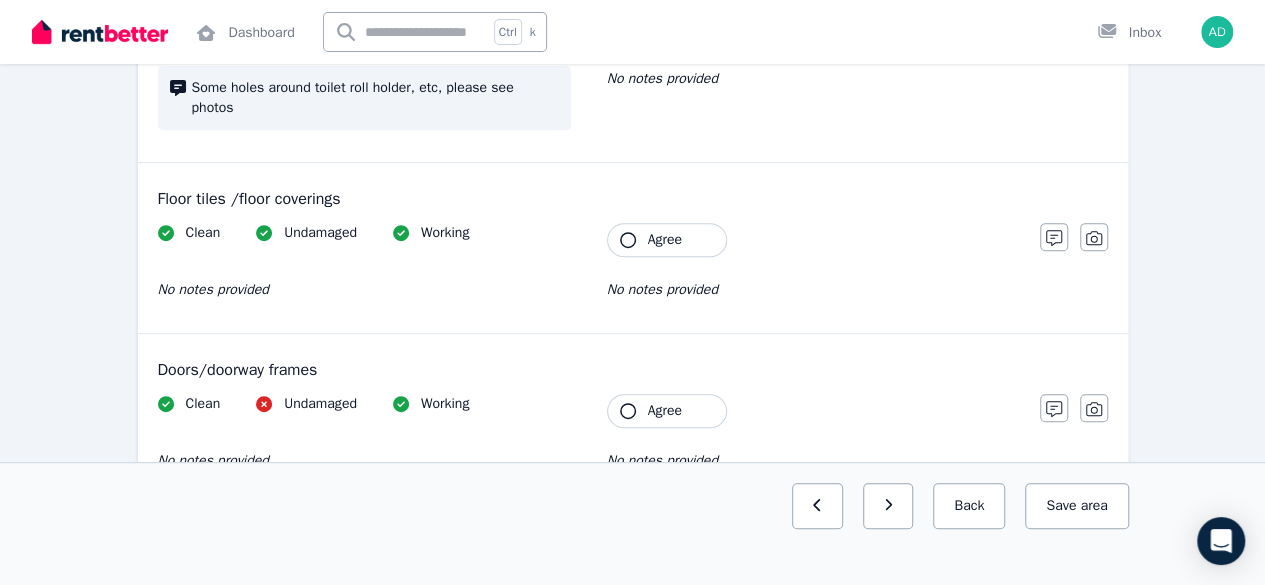 scroll, scrollTop: 0, scrollLeft: 0, axis: both 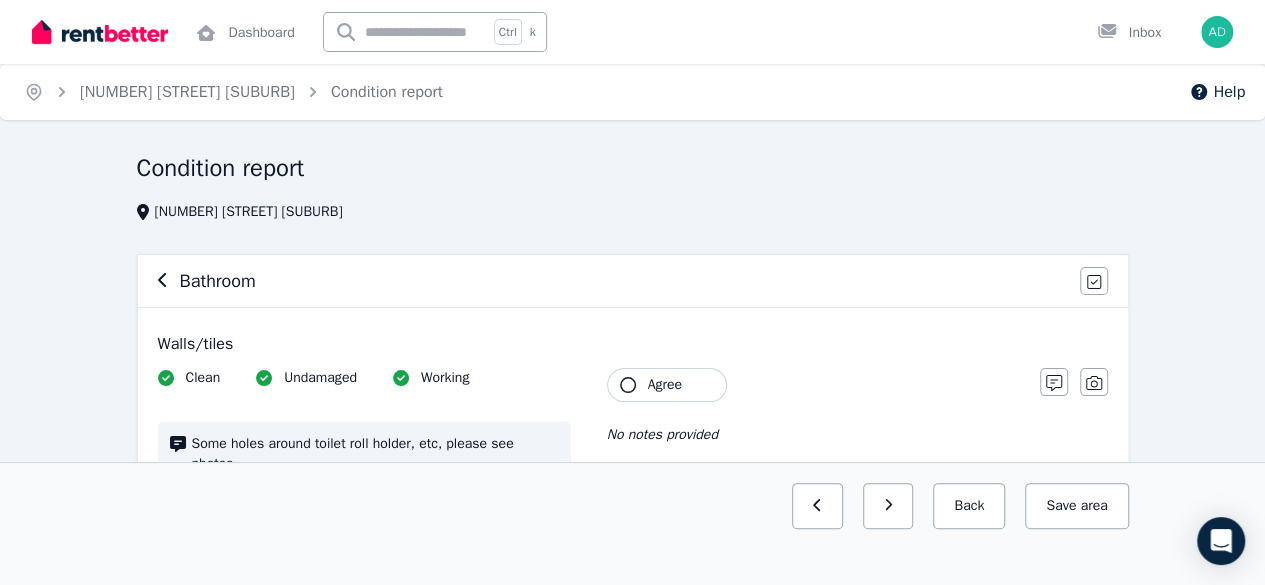 click 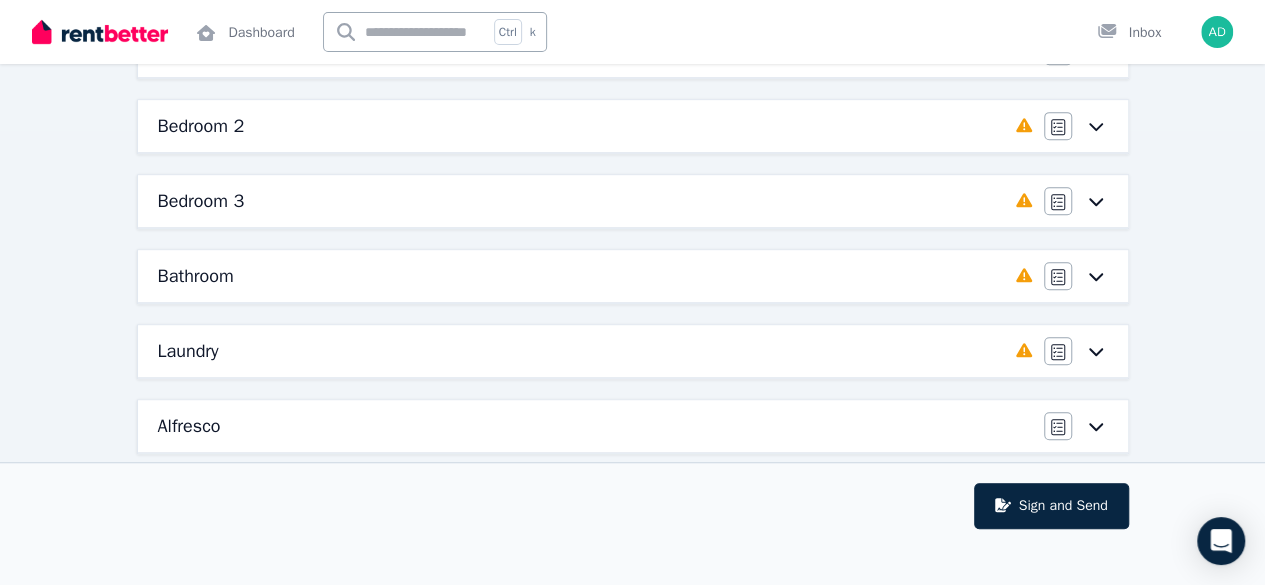 scroll, scrollTop: 600, scrollLeft: 0, axis: vertical 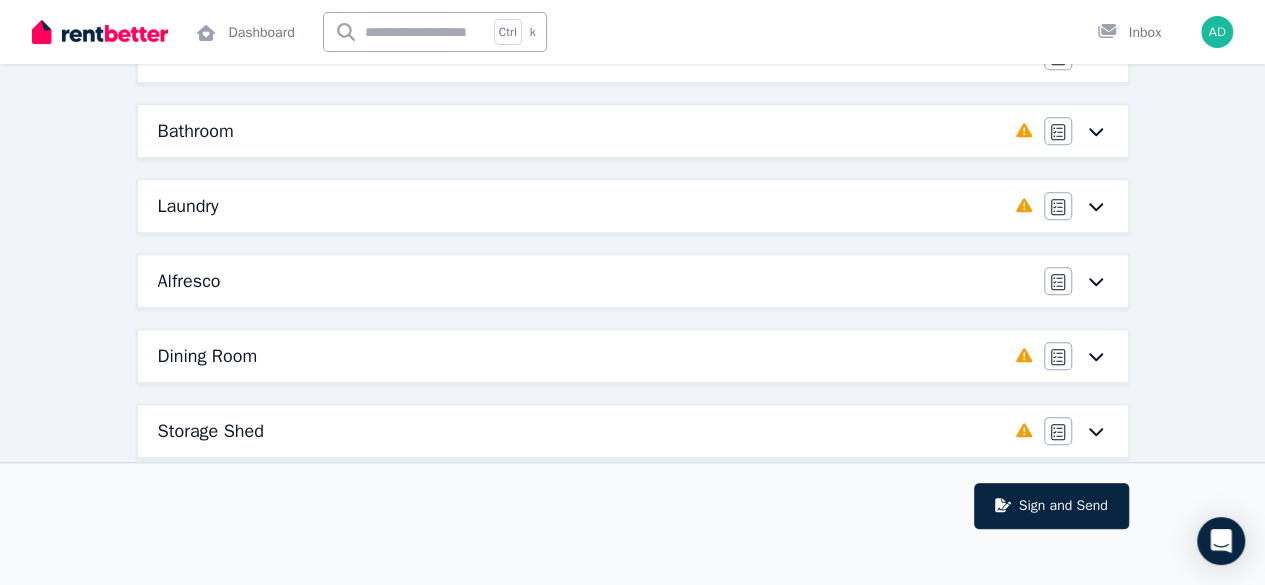 click 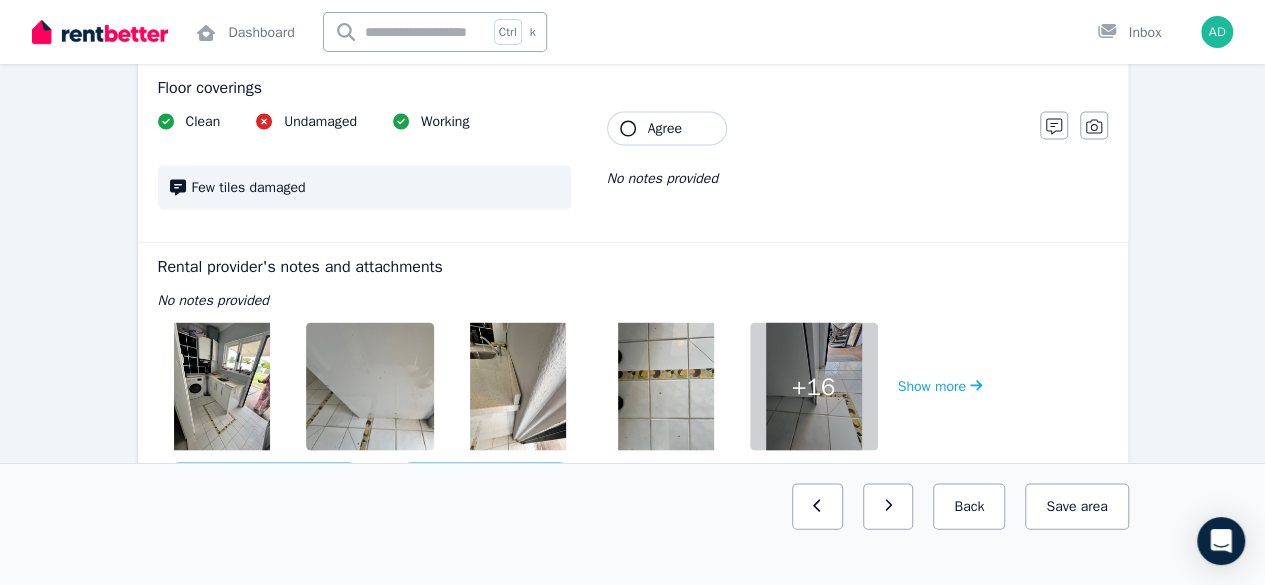 scroll, scrollTop: 1966, scrollLeft: 0, axis: vertical 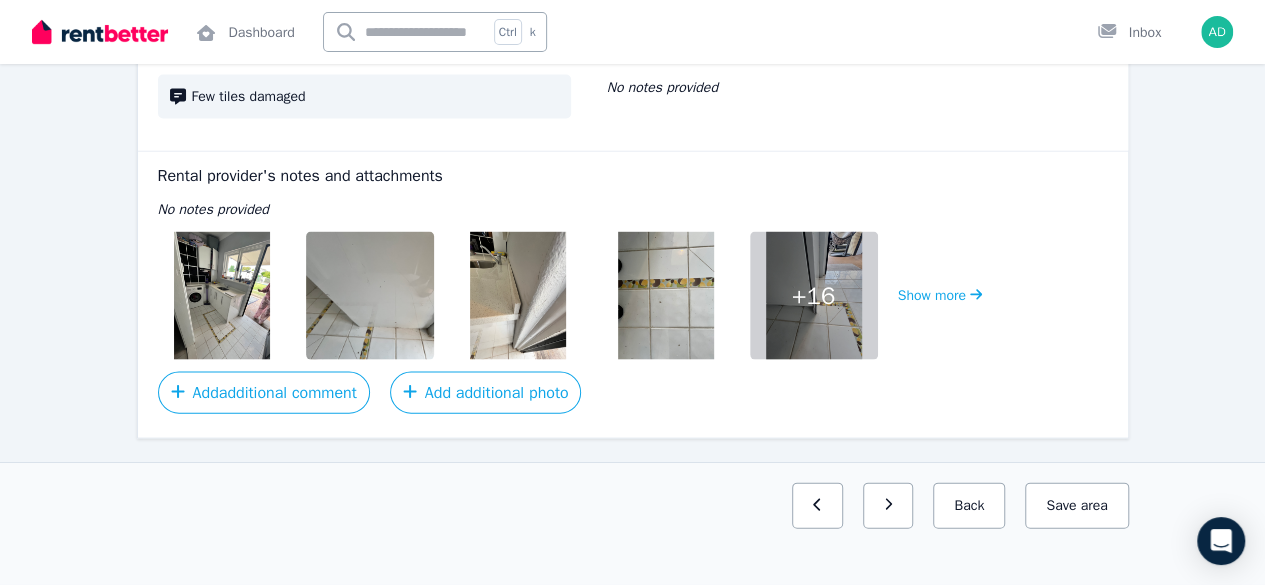 click at bounding box center [222, 296] 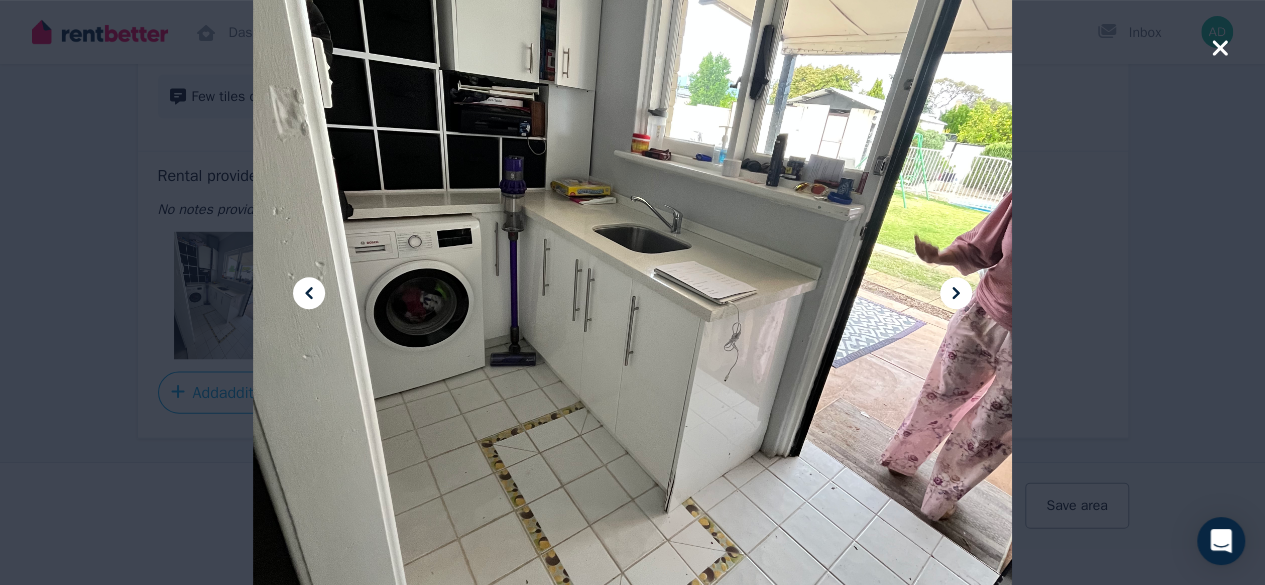 click 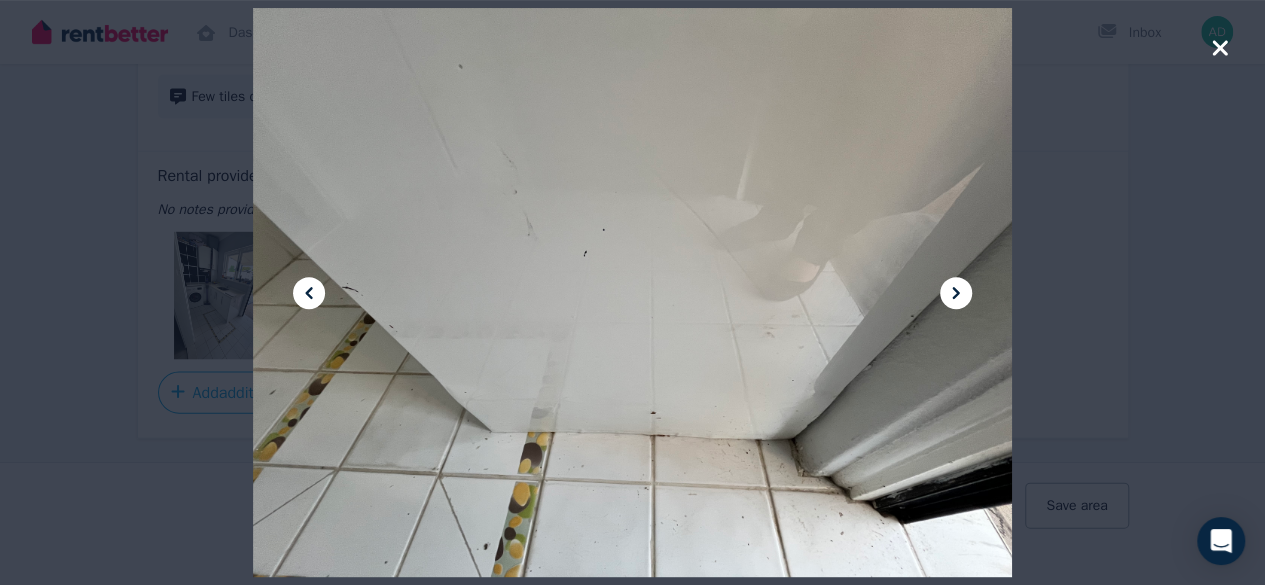 click 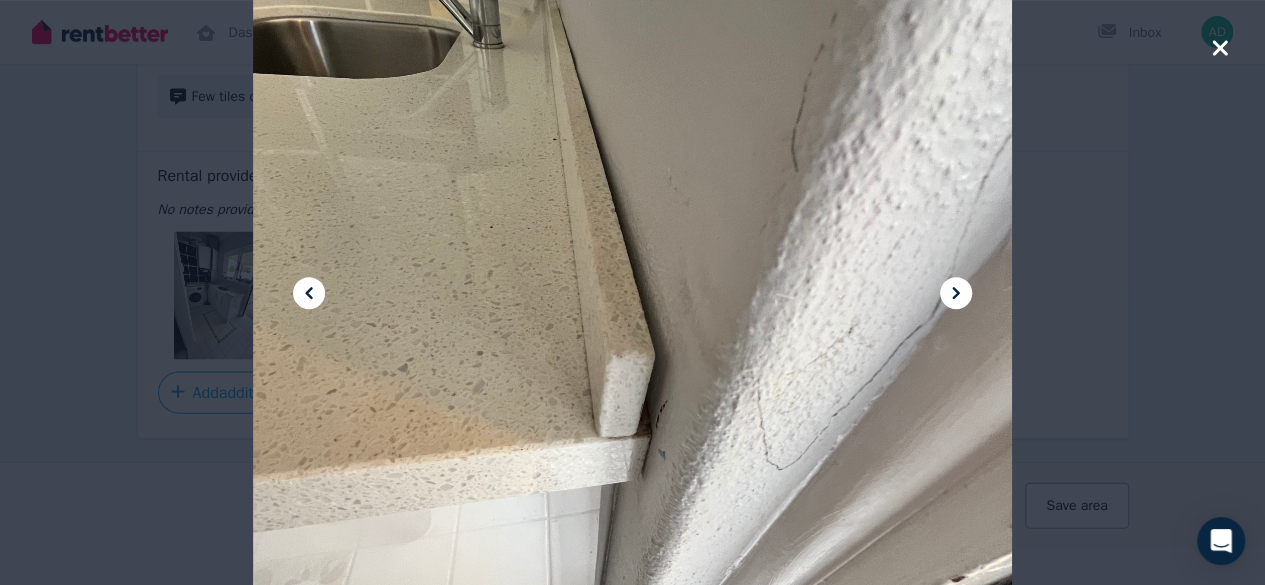 click 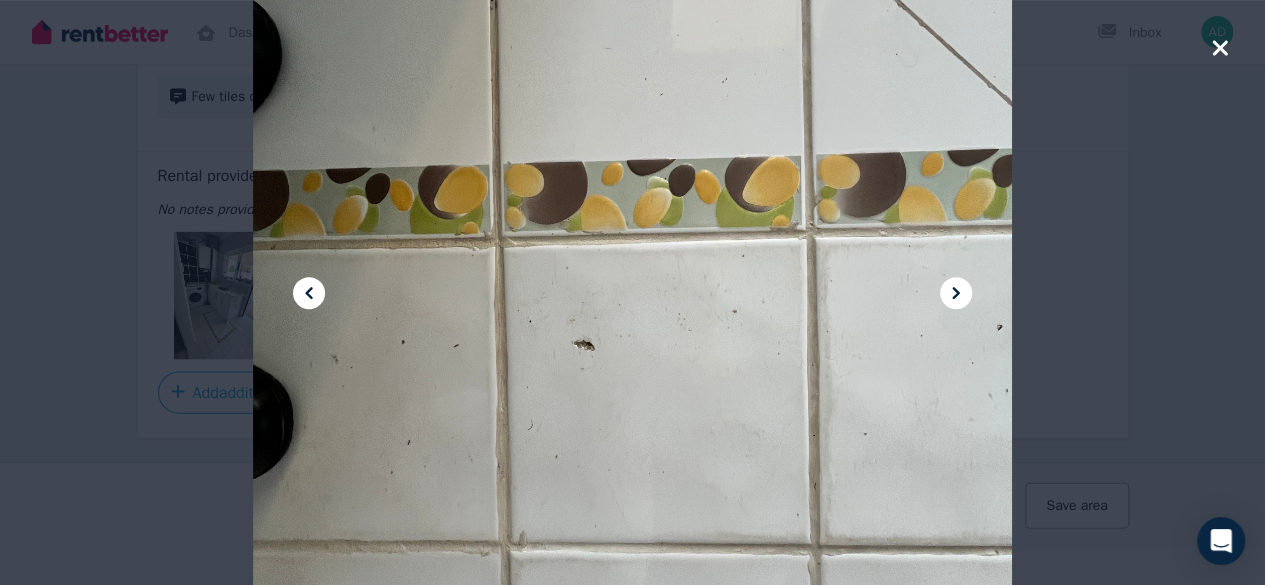 click 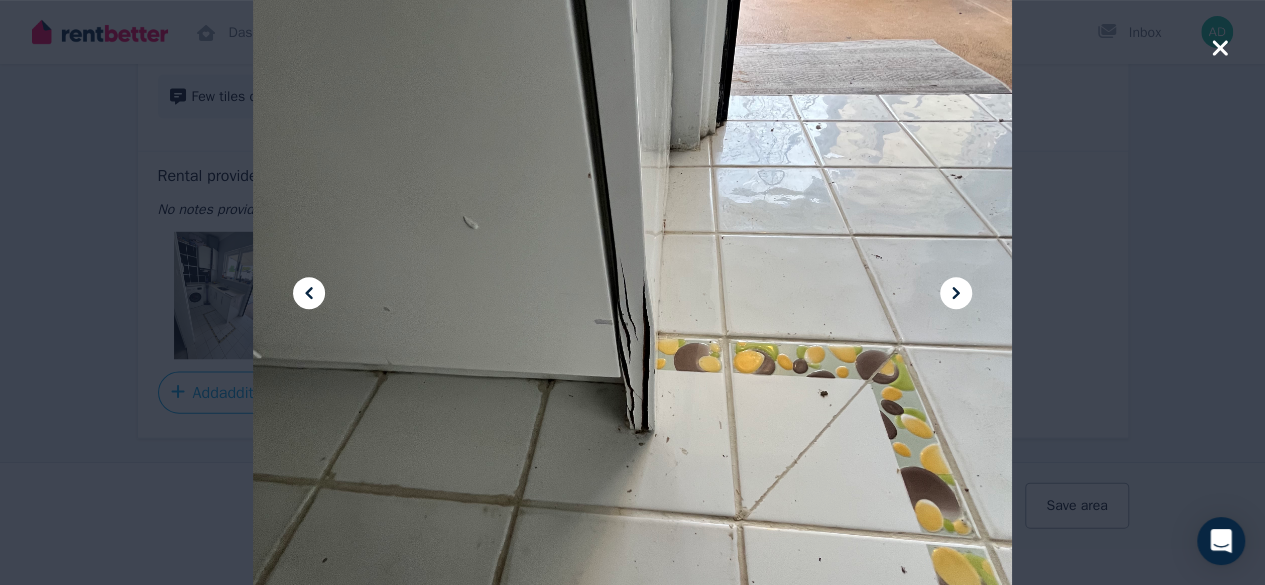 click 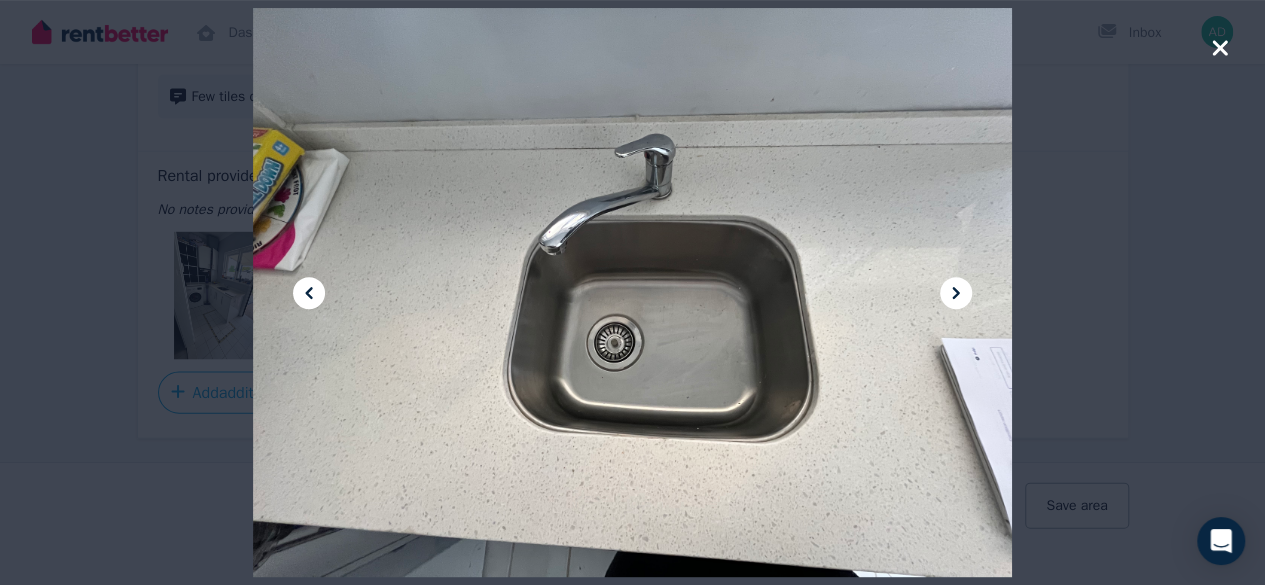 click 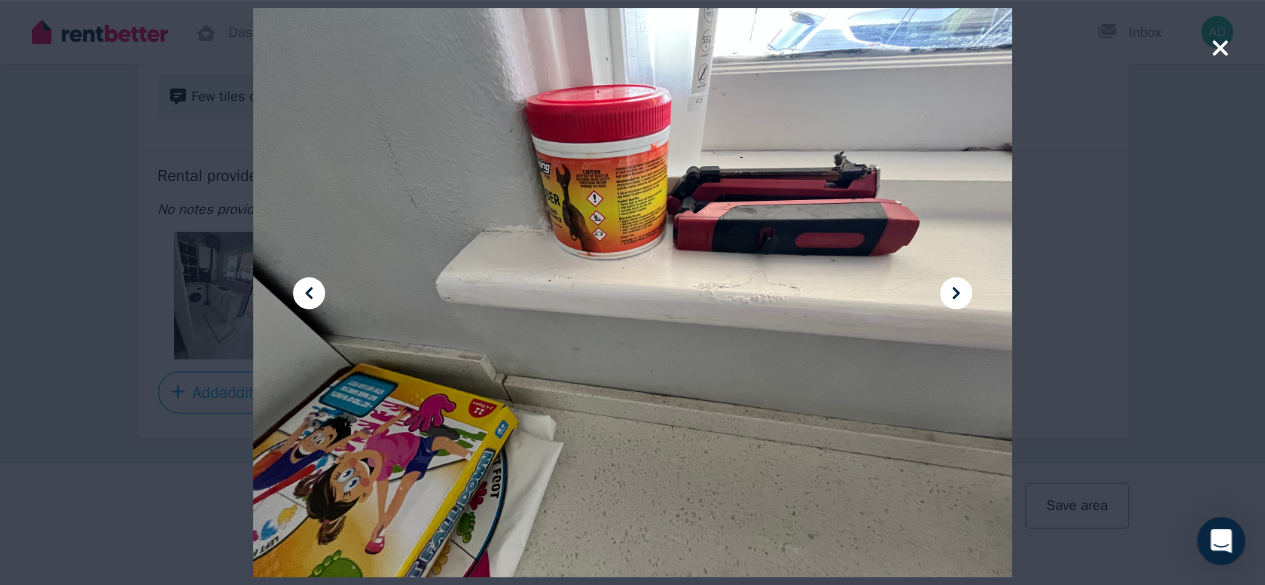 click 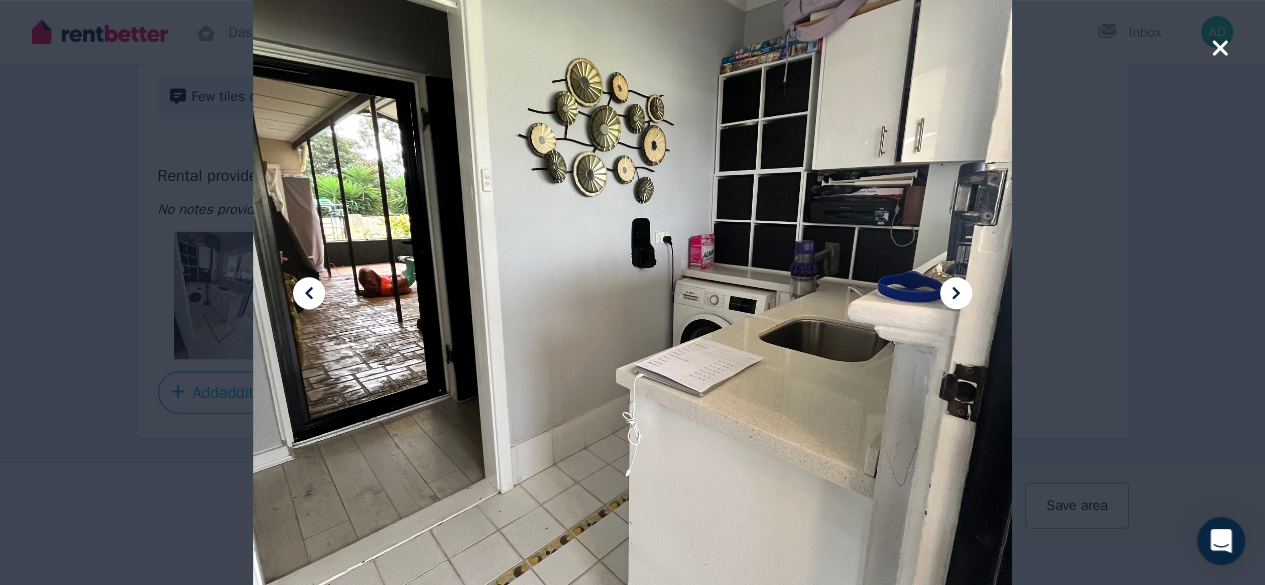 click 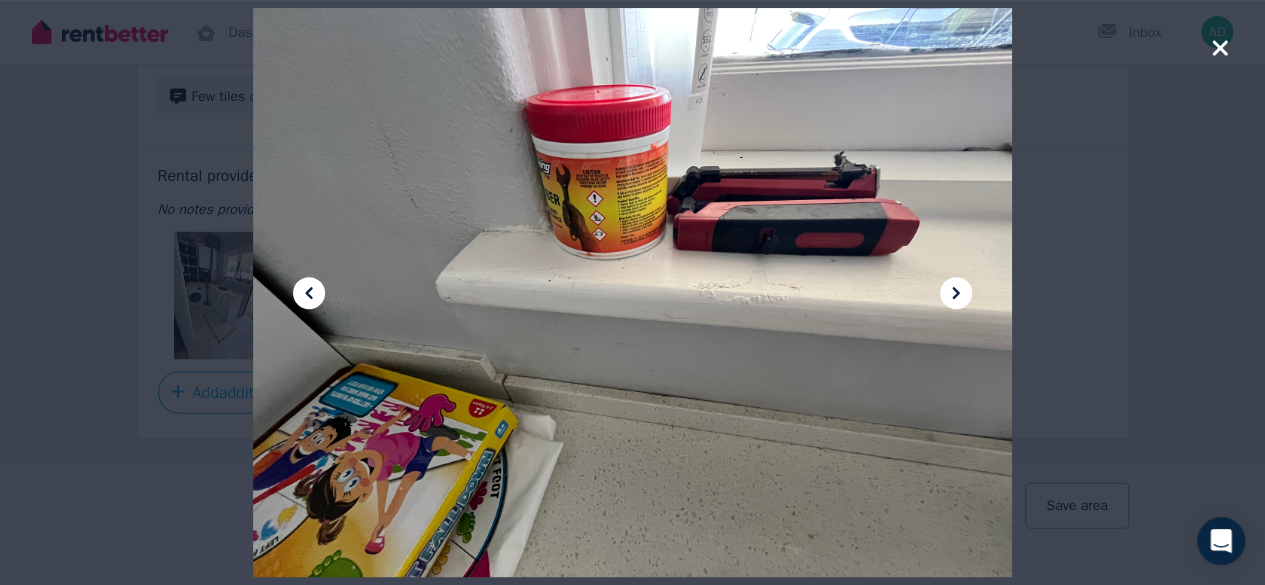 click 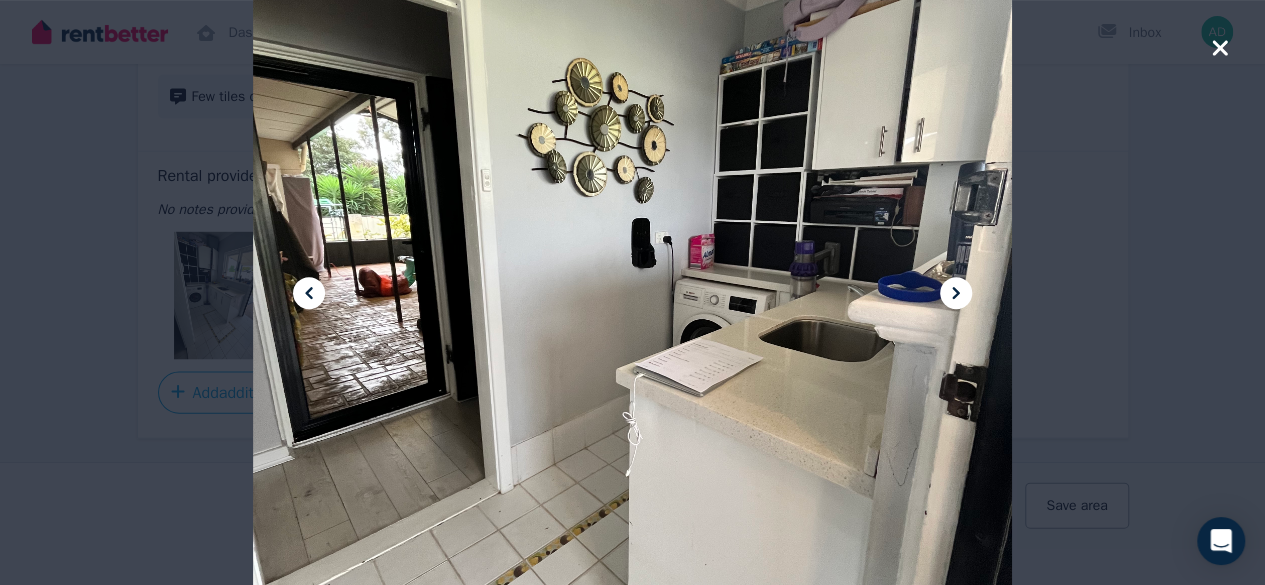 click 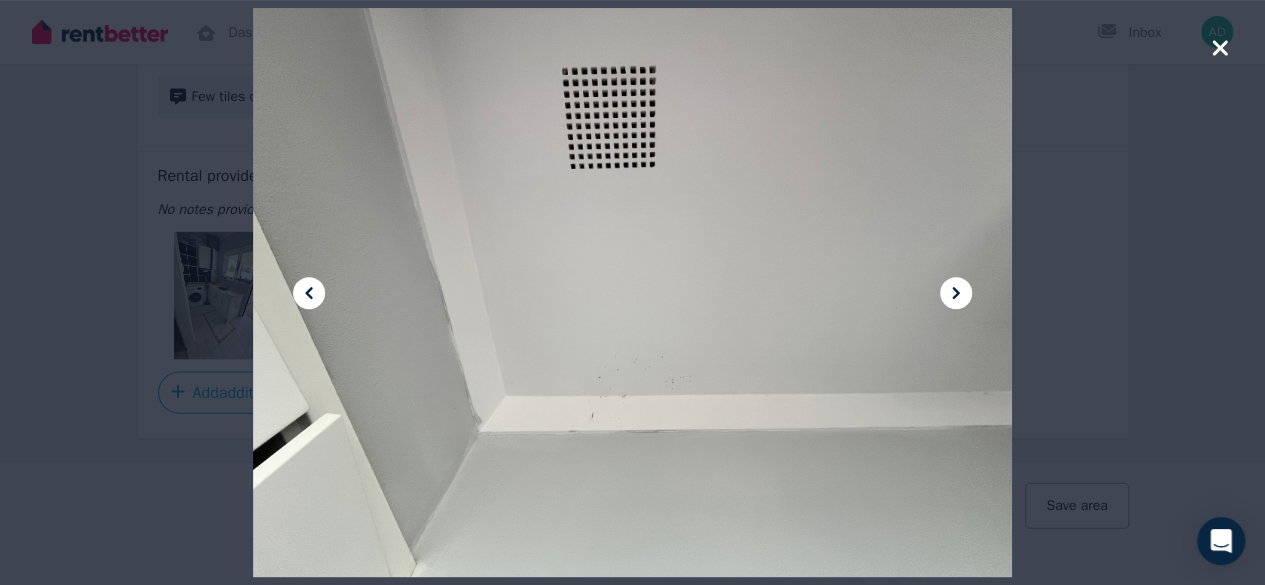 click 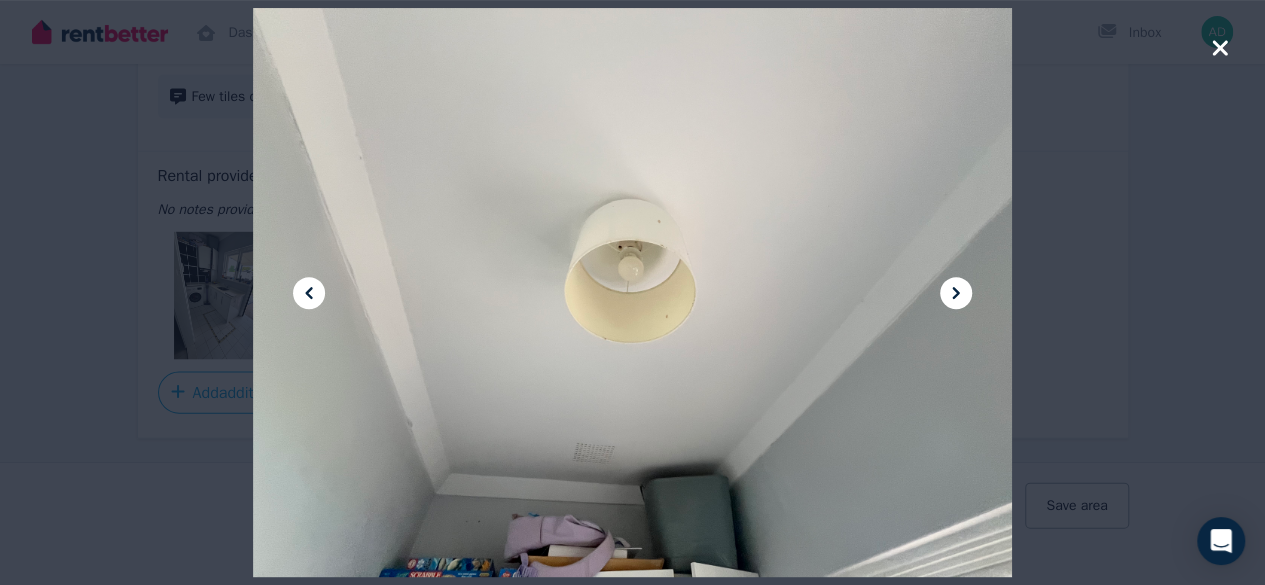 click 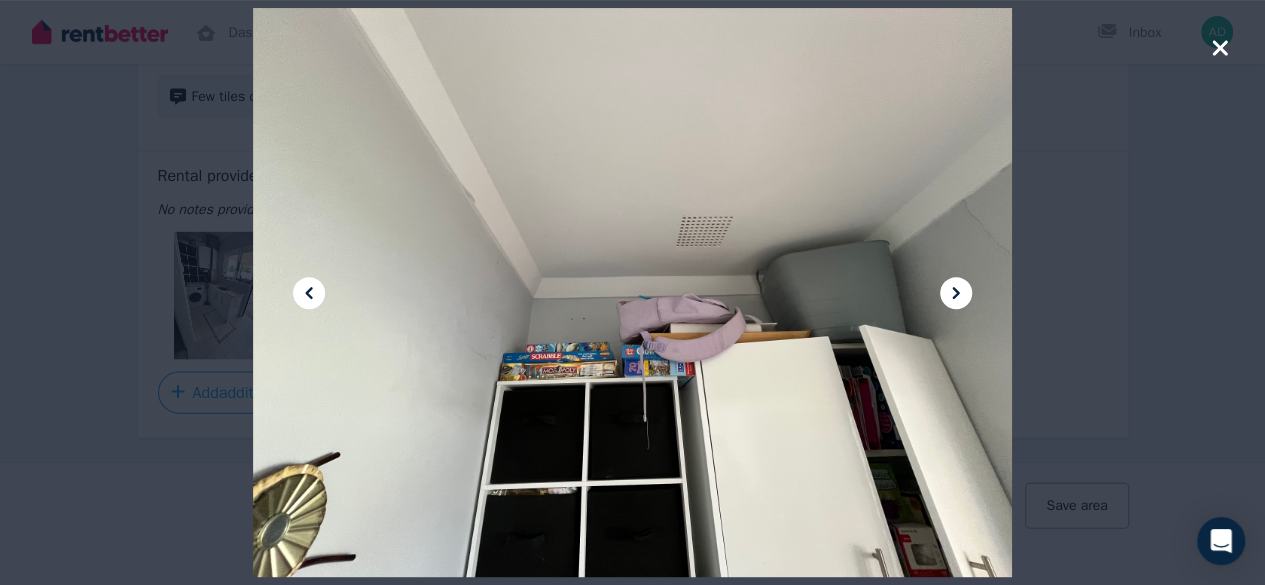 click 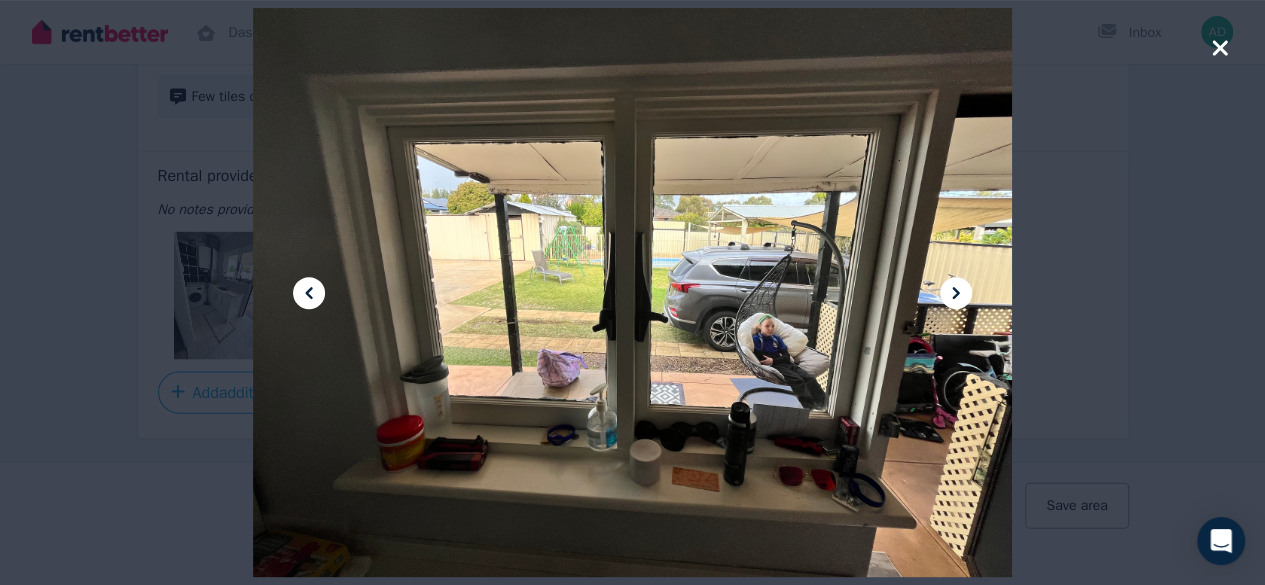 click 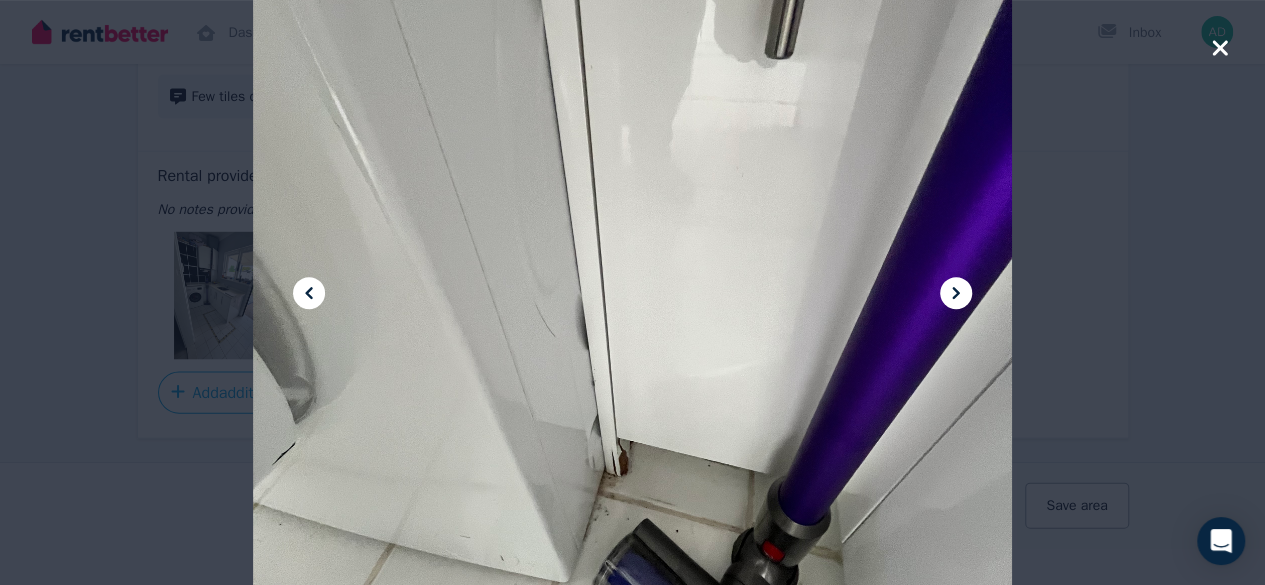 click 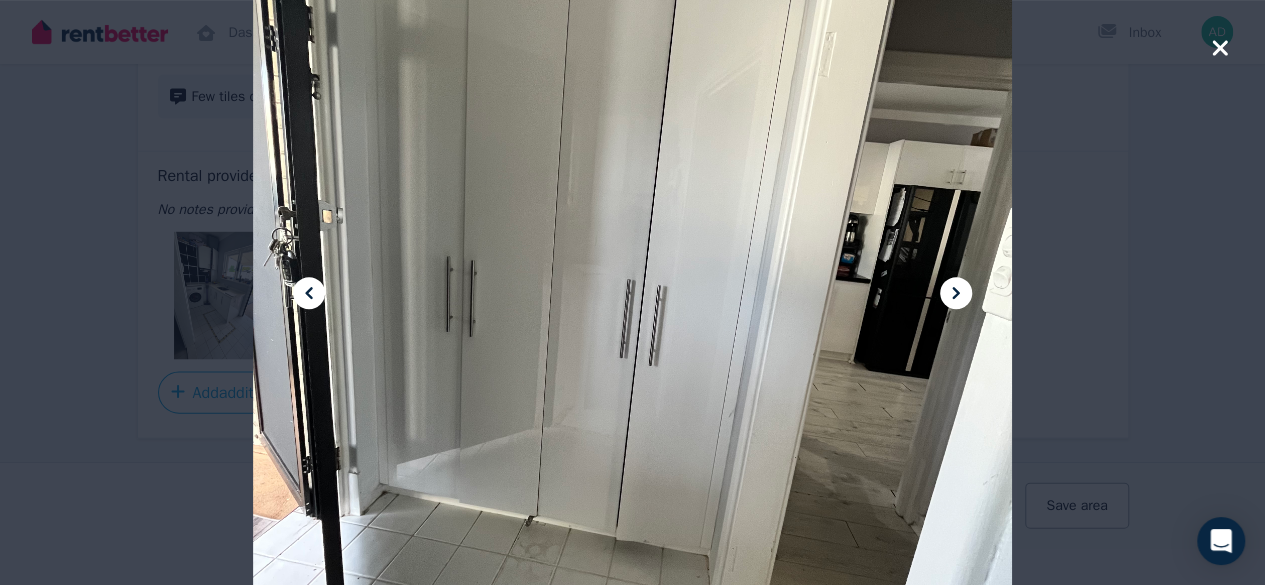 click 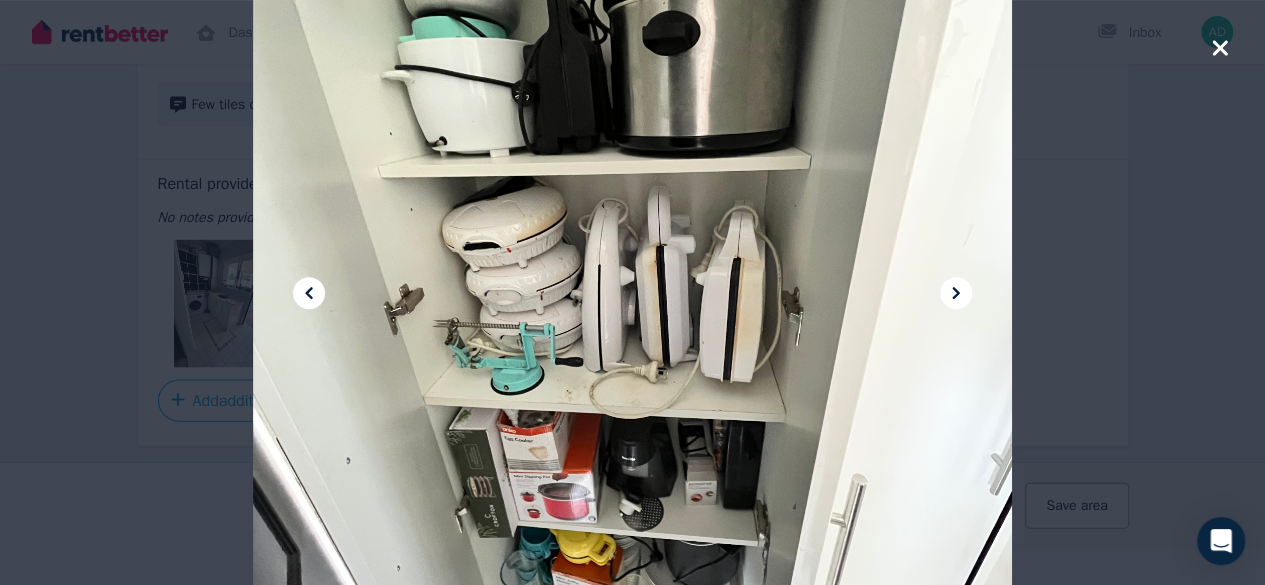 scroll, scrollTop: 1955, scrollLeft: 0, axis: vertical 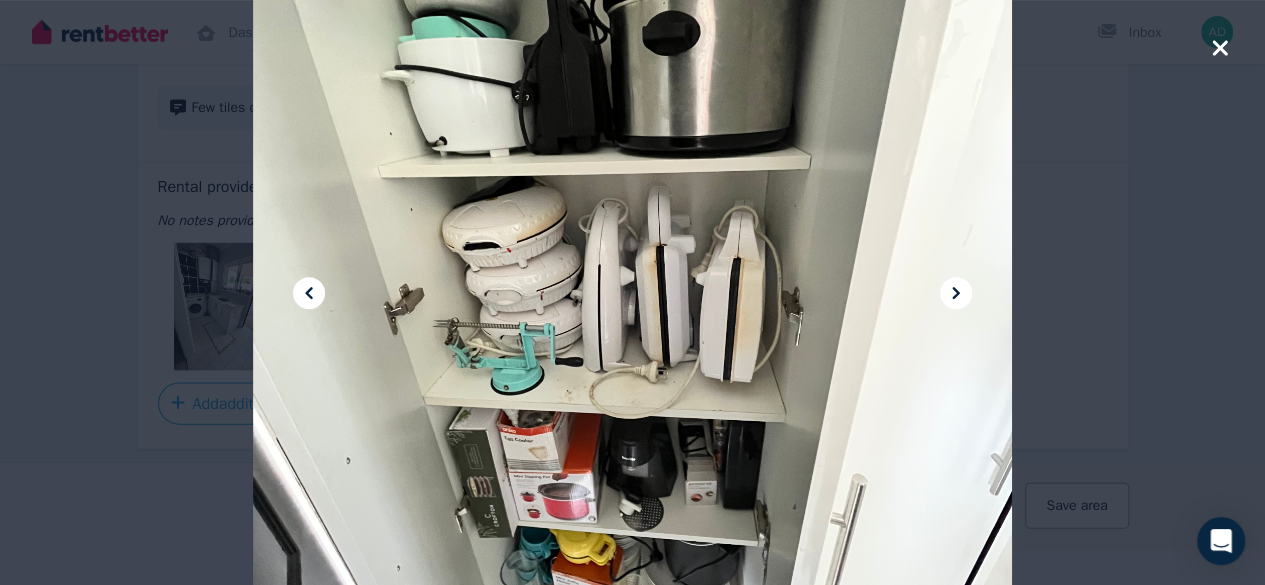 click 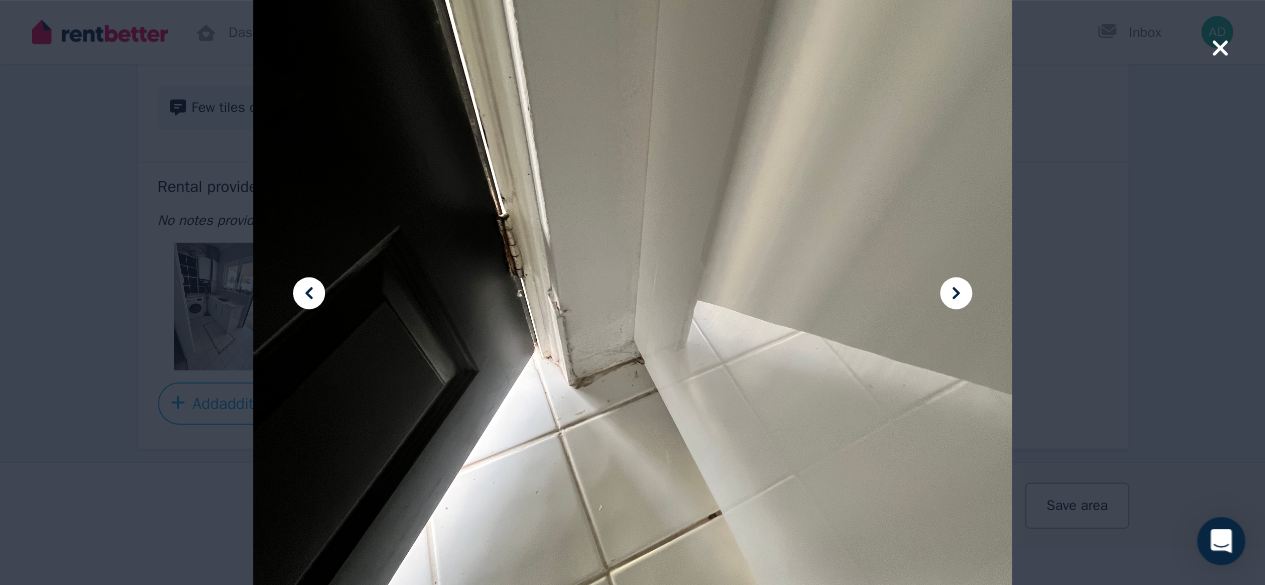 click 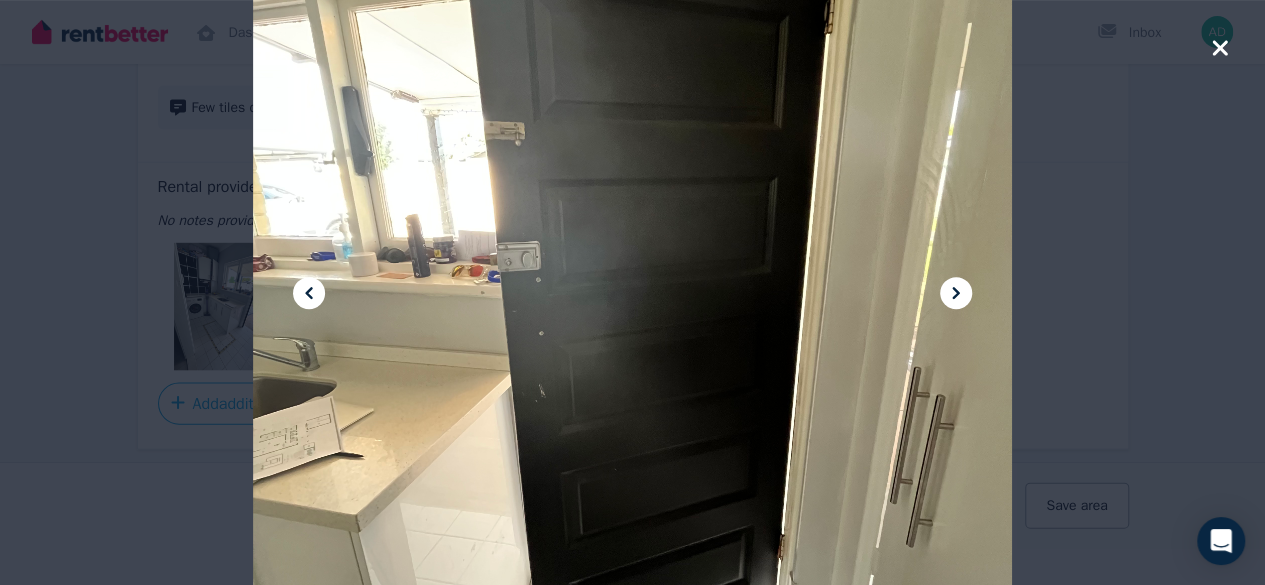 click 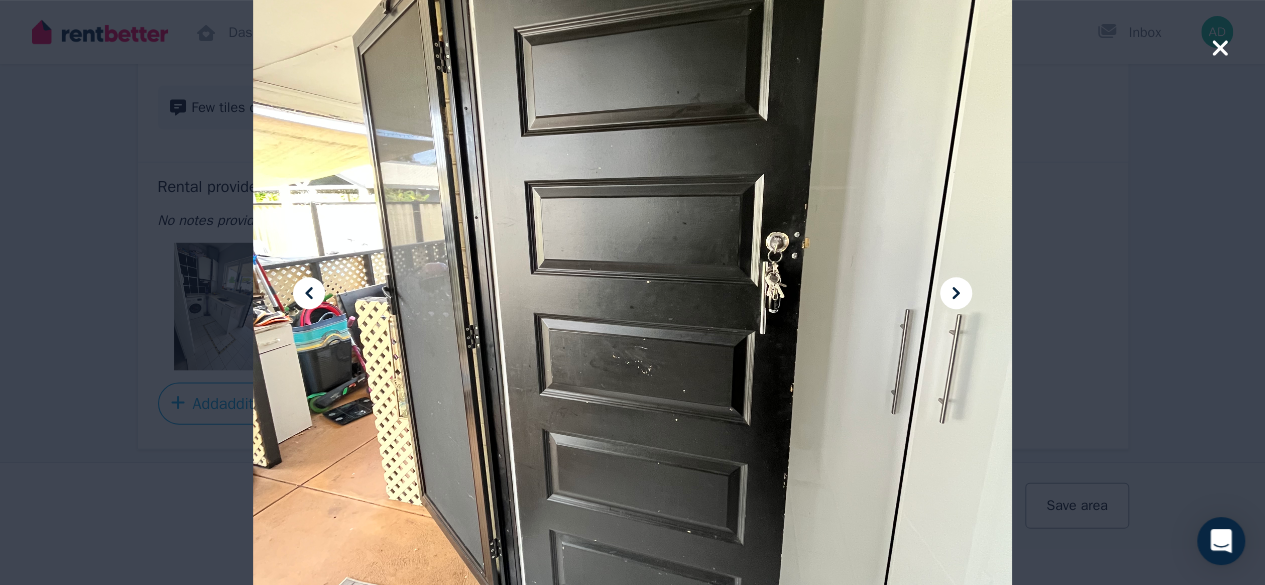 click 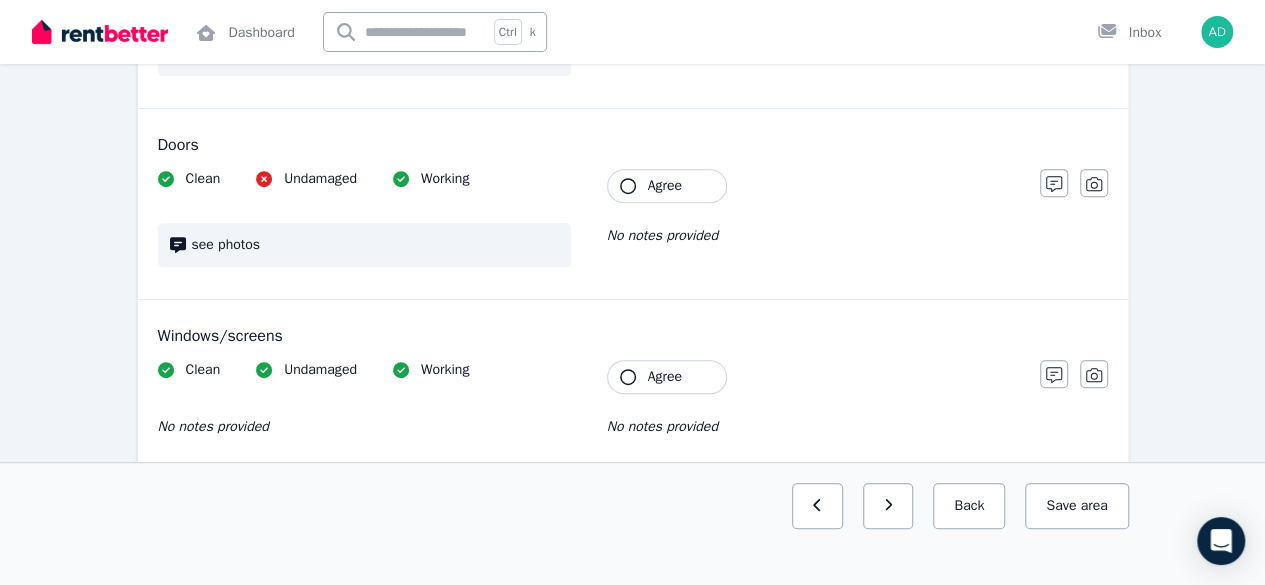 scroll, scrollTop: 0, scrollLeft: 0, axis: both 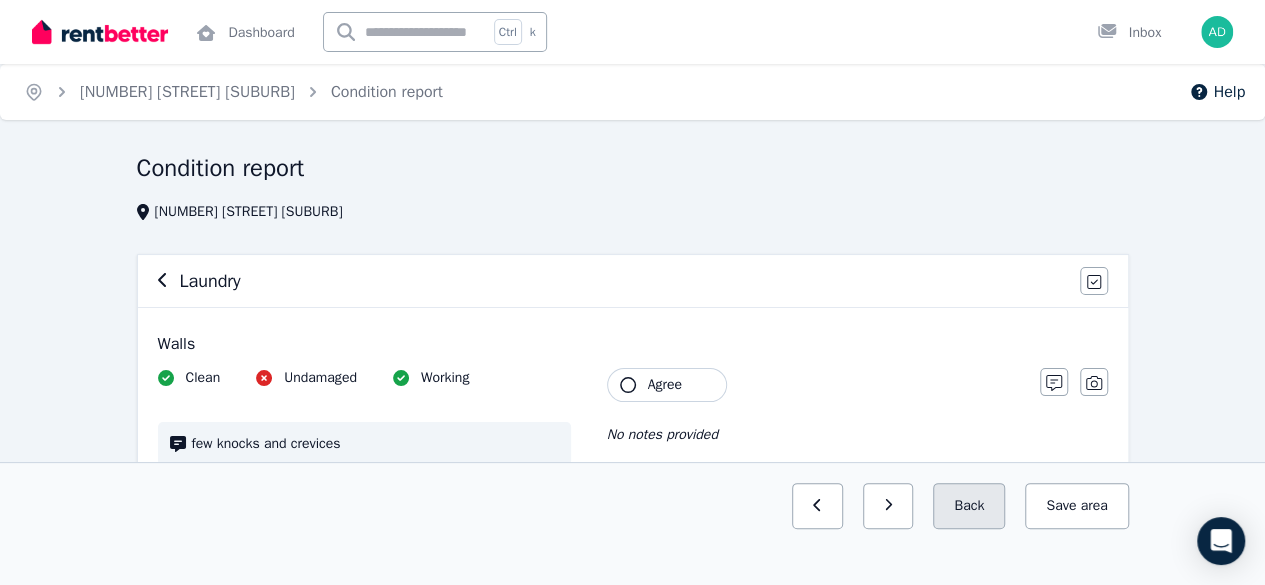 click on "Back" at bounding box center [969, 506] 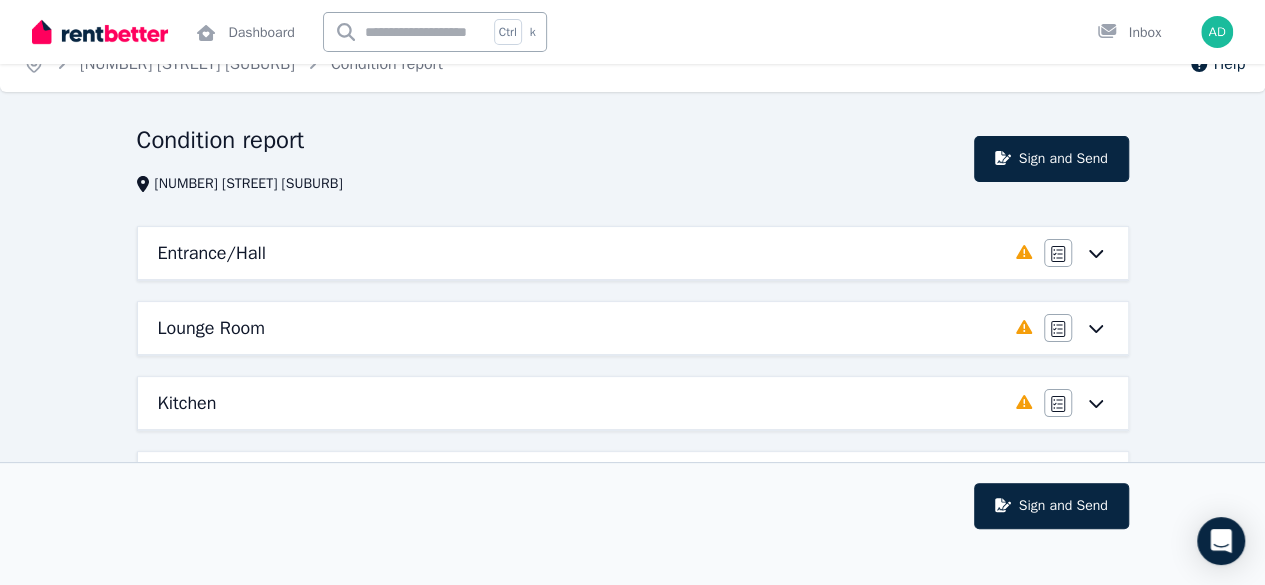 scroll, scrollTop: 0, scrollLeft: 0, axis: both 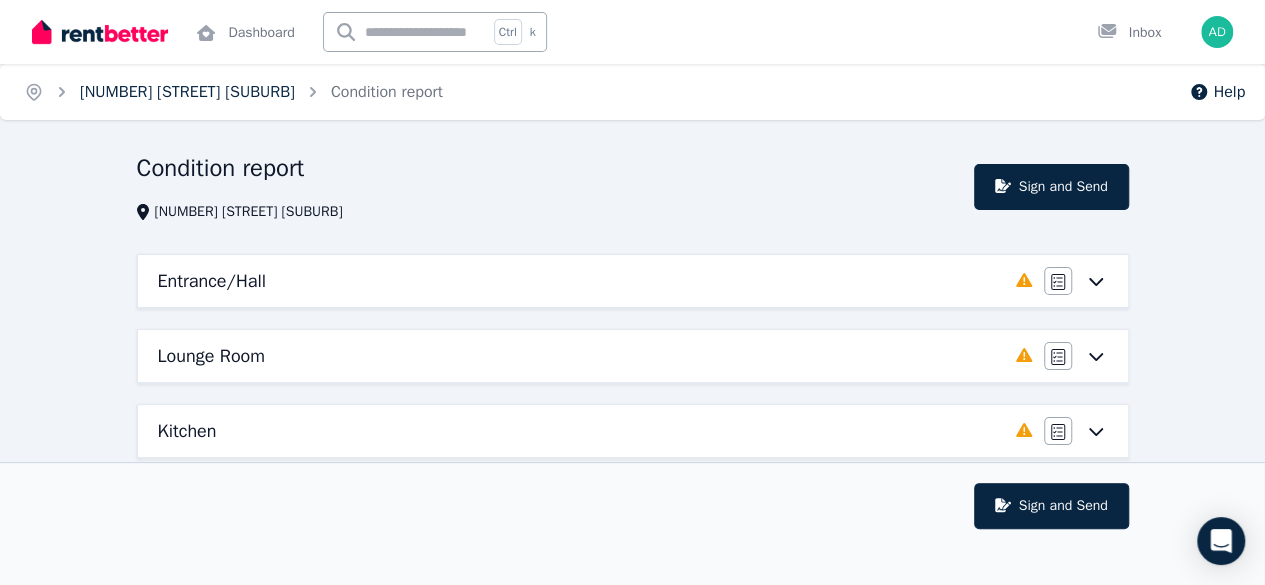 click on "[NUMBER] [STREET] [SUBURB]" at bounding box center [187, 92] 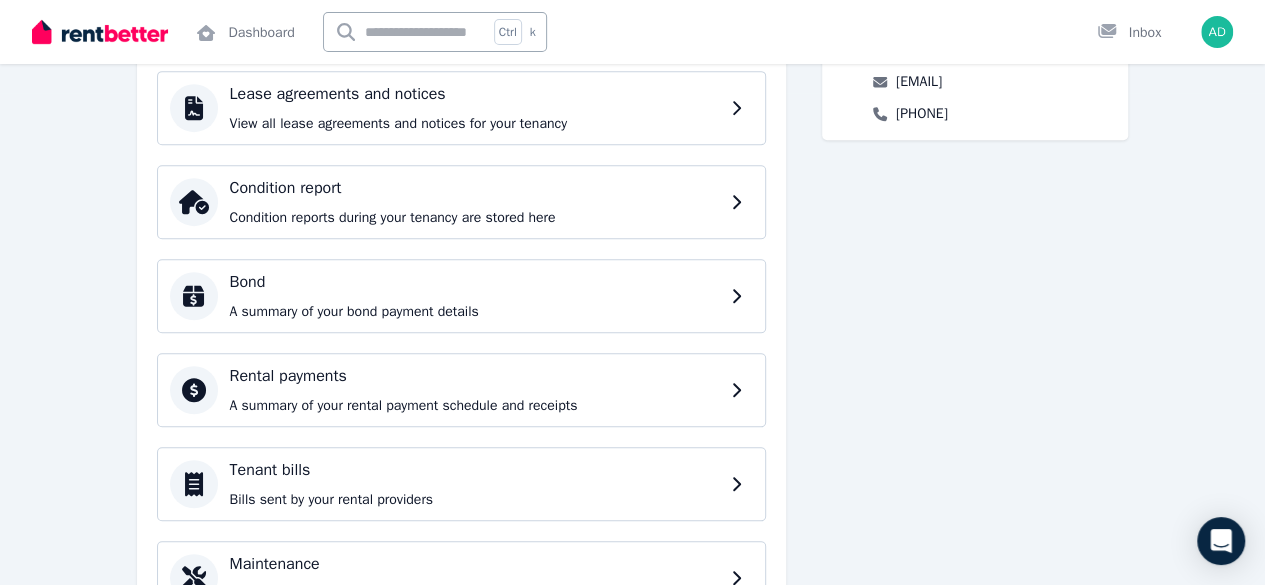 scroll, scrollTop: 500, scrollLeft: 0, axis: vertical 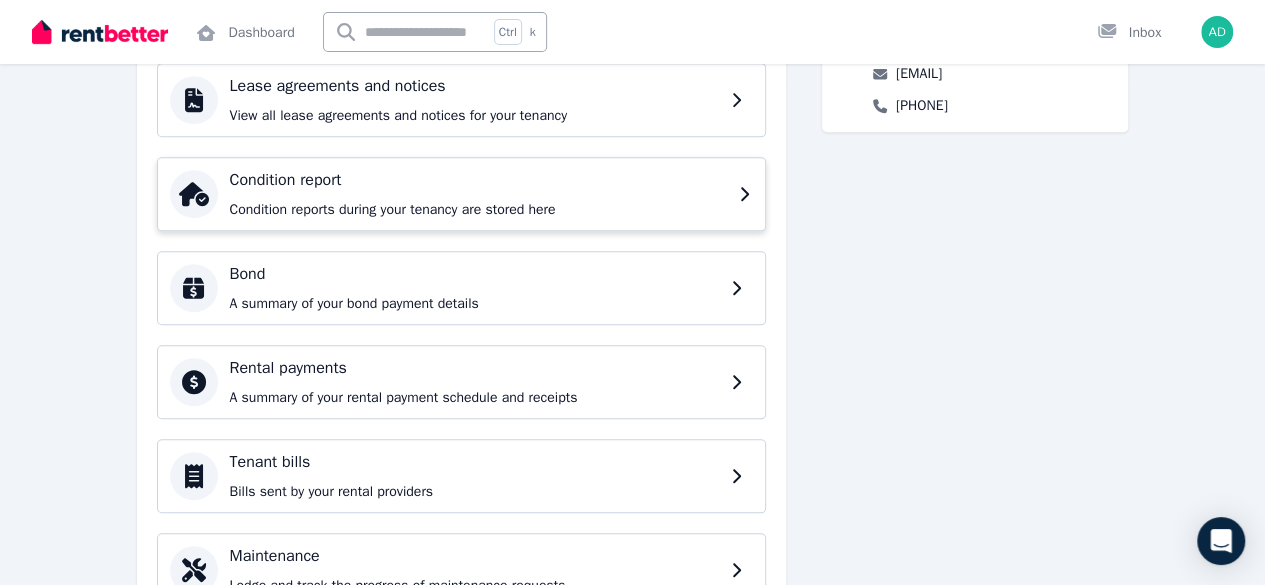 click on "Condition report Condition reports during your tenancy are stored here" at bounding box center (478, 194) 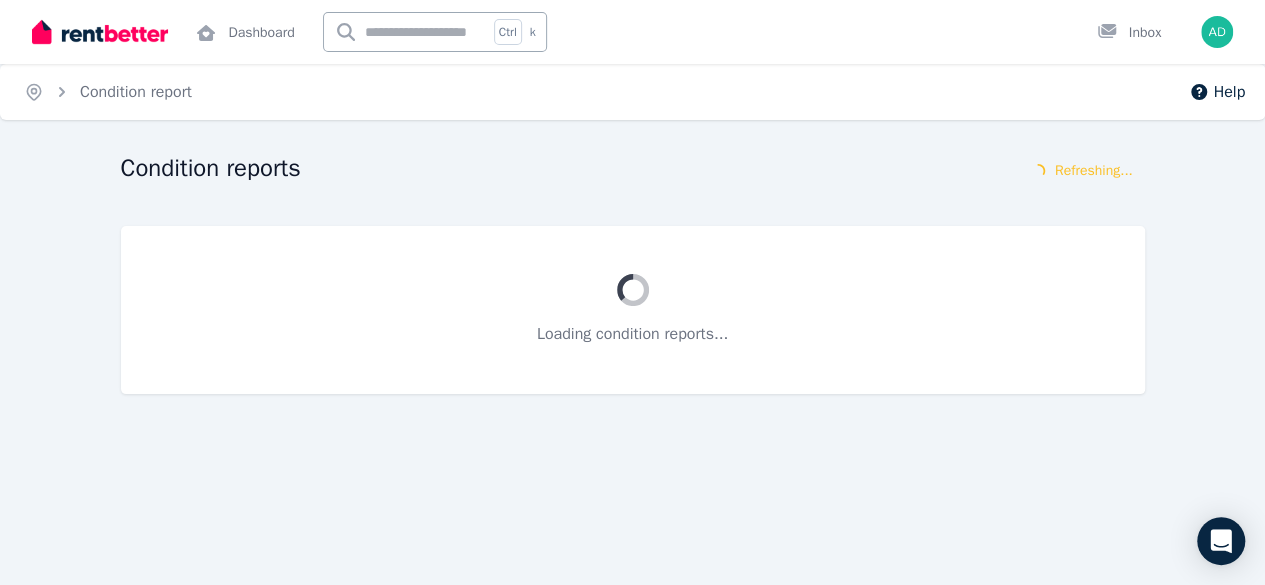 scroll, scrollTop: 0, scrollLeft: 0, axis: both 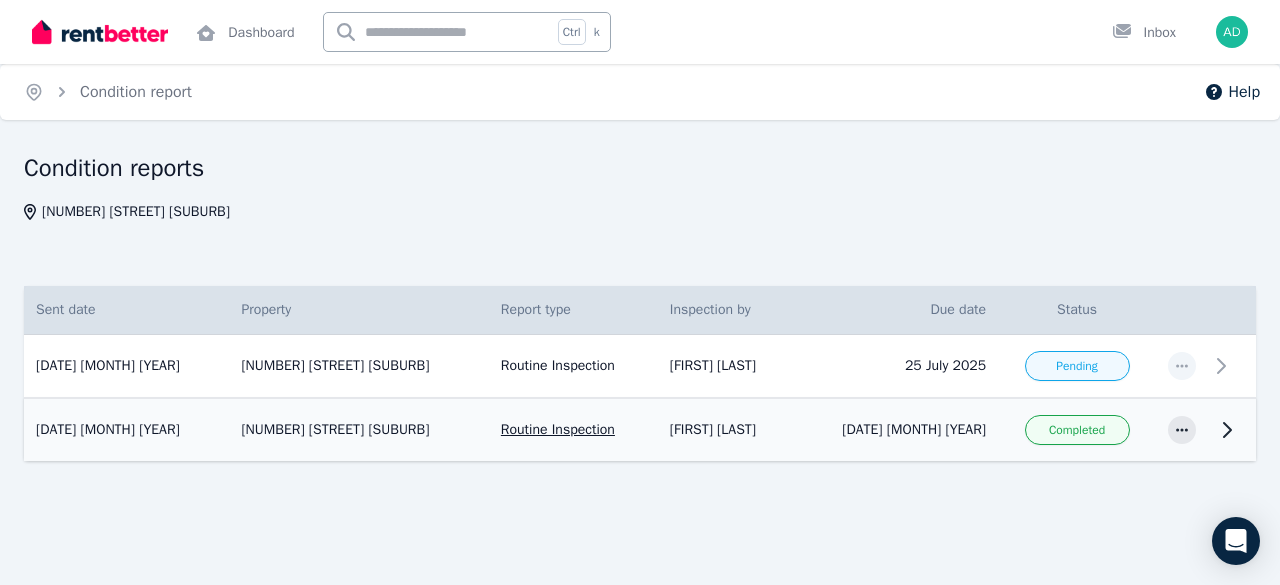 click 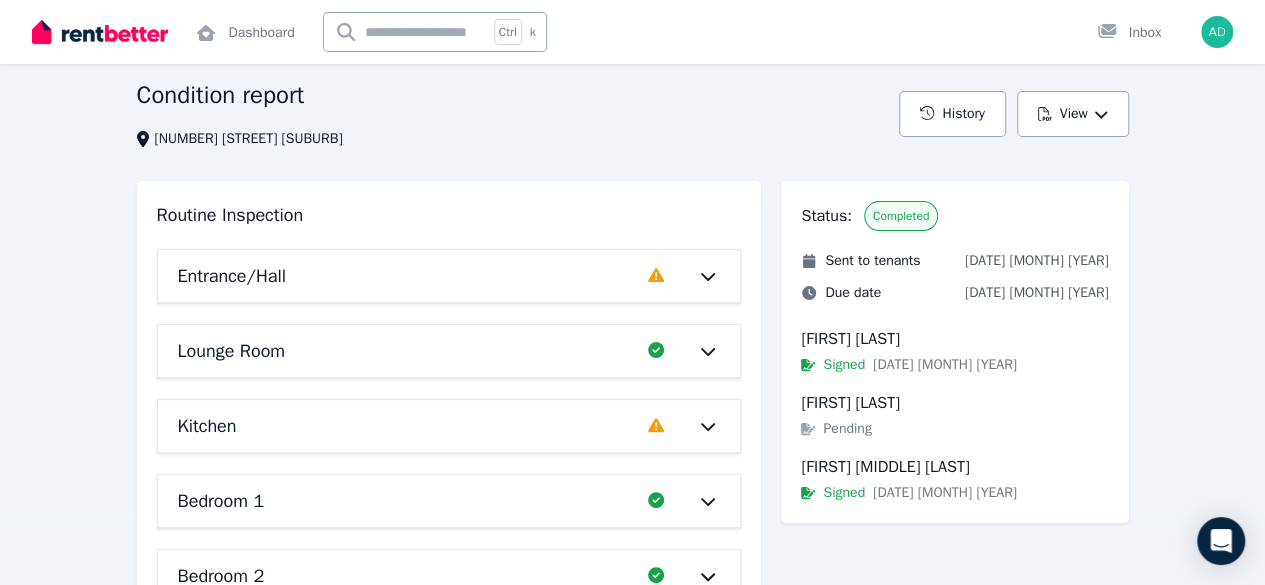 scroll, scrollTop: 100, scrollLeft: 0, axis: vertical 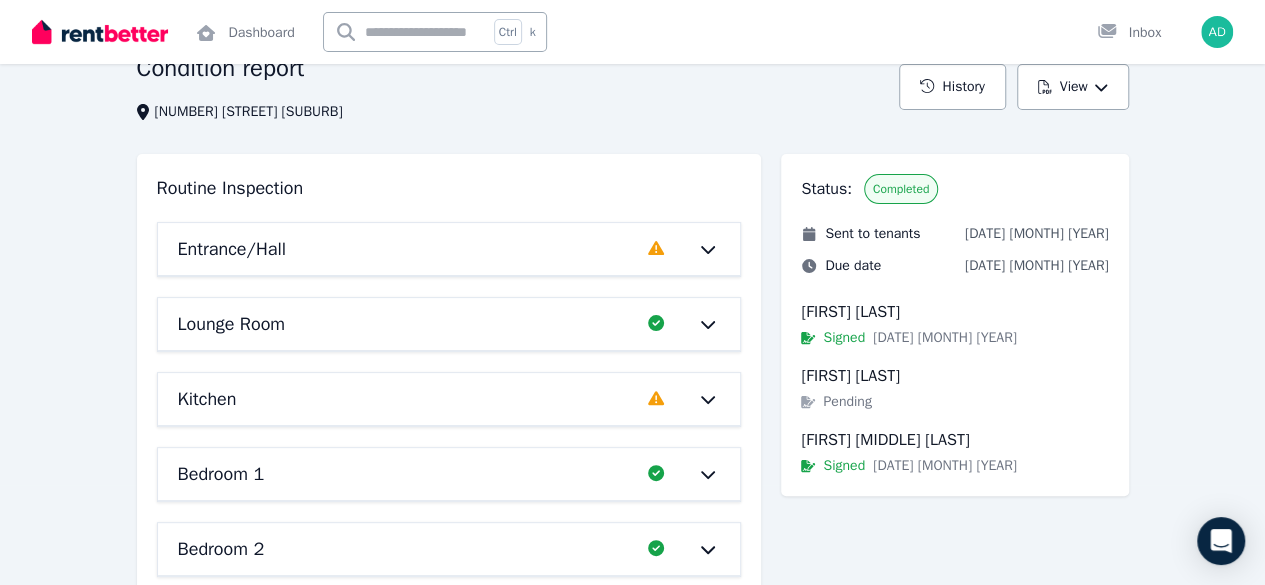 click 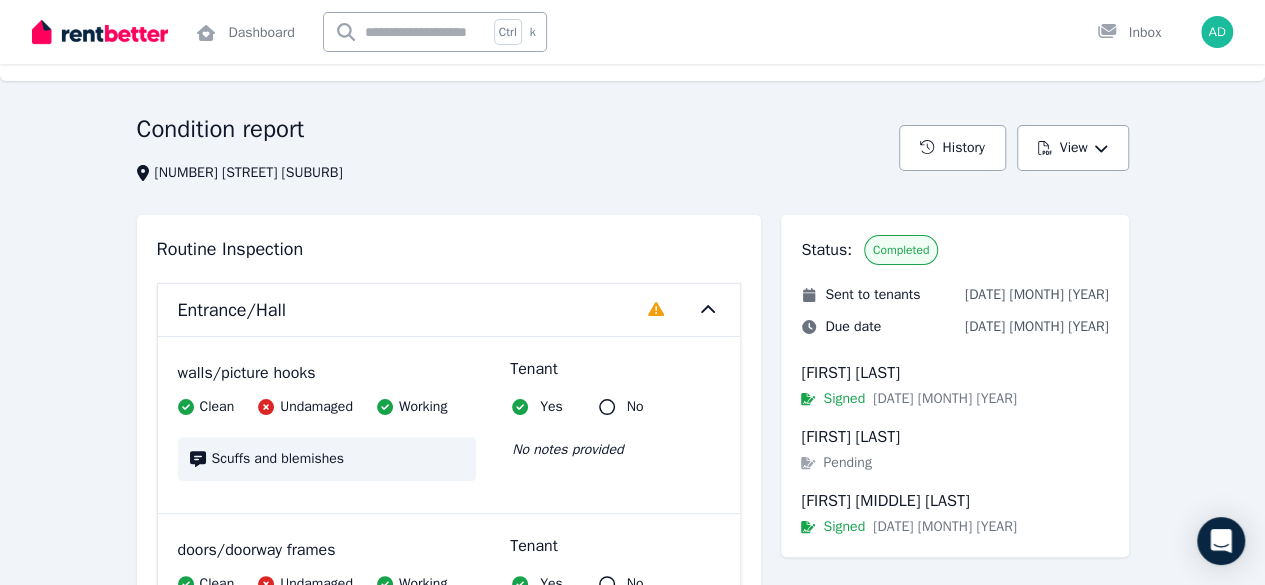 scroll, scrollTop: 0, scrollLeft: 0, axis: both 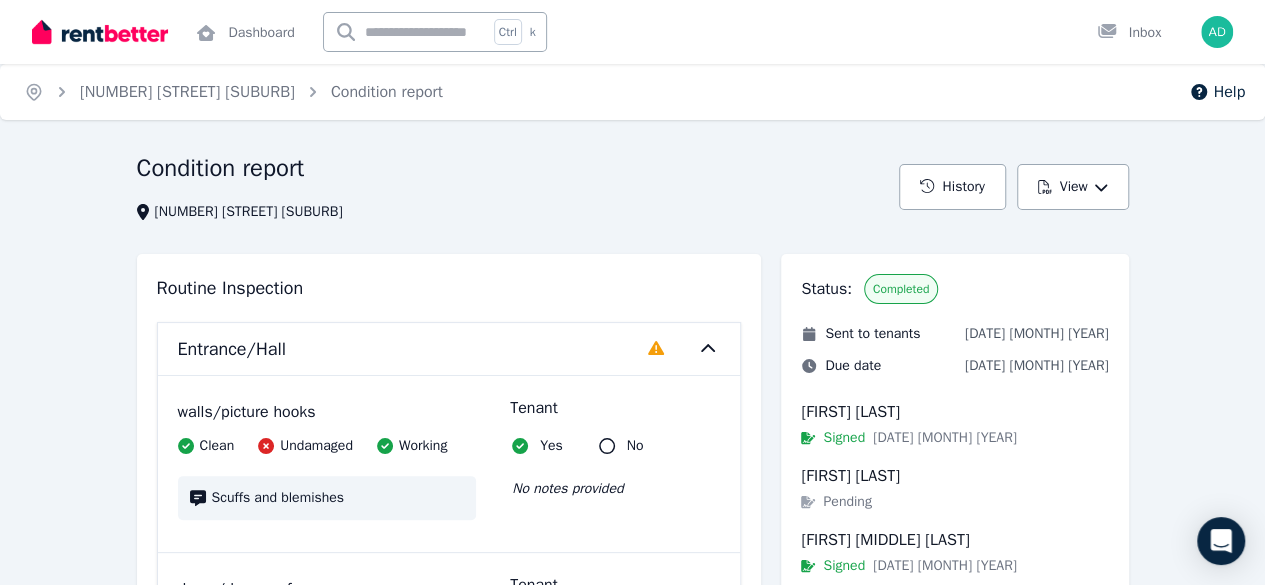 click 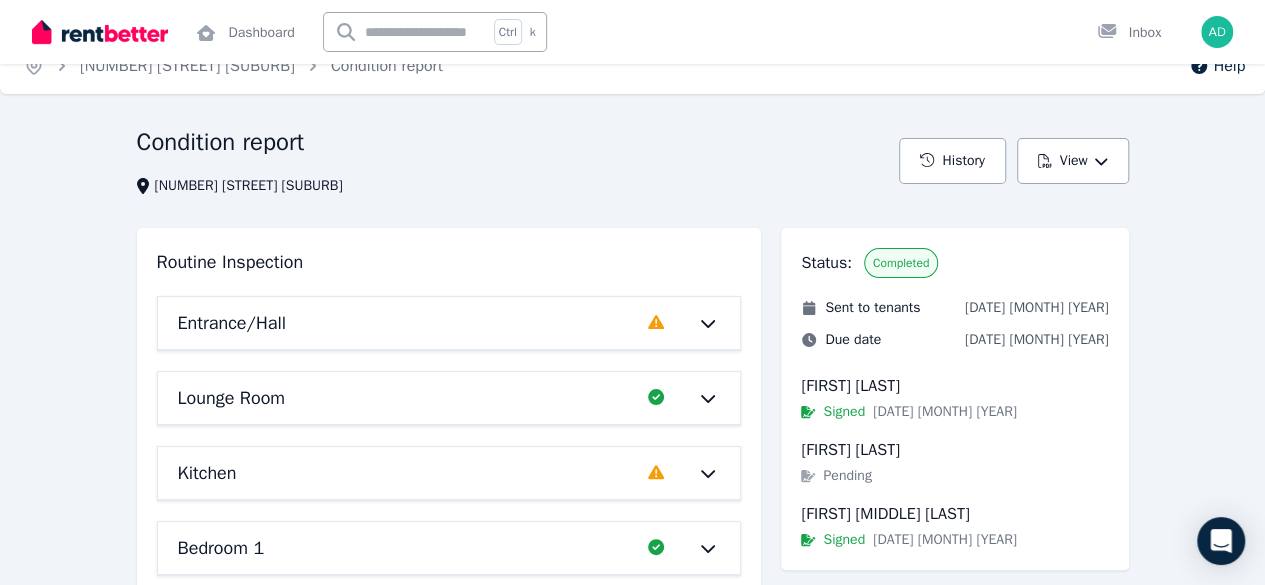 scroll, scrollTop: 0, scrollLeft: 0, axis: both 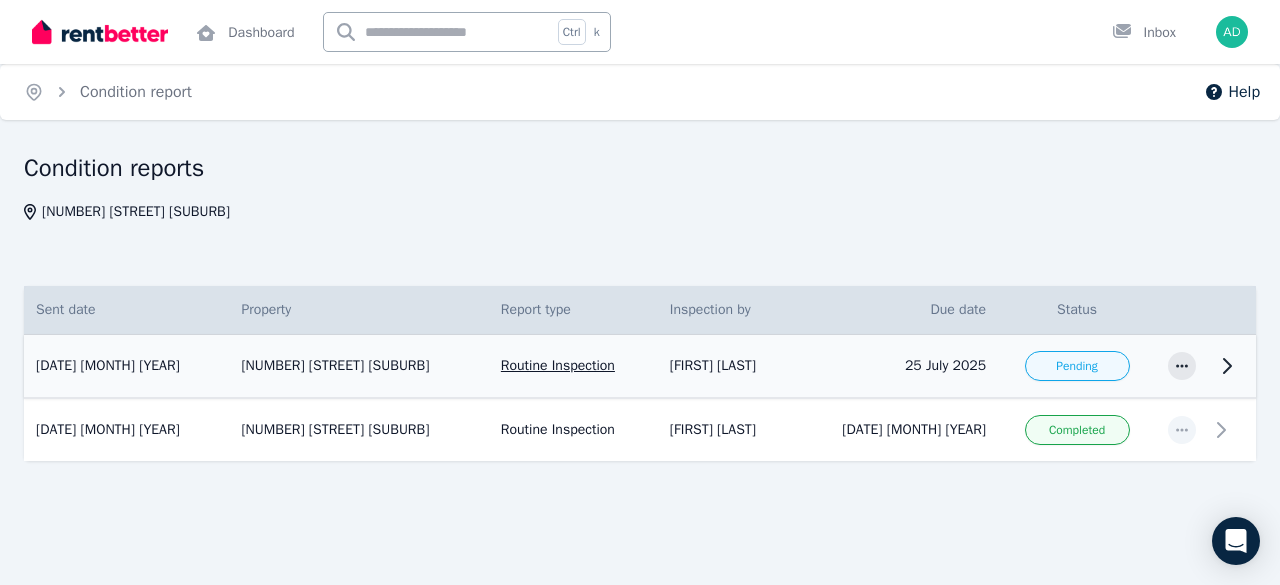 click 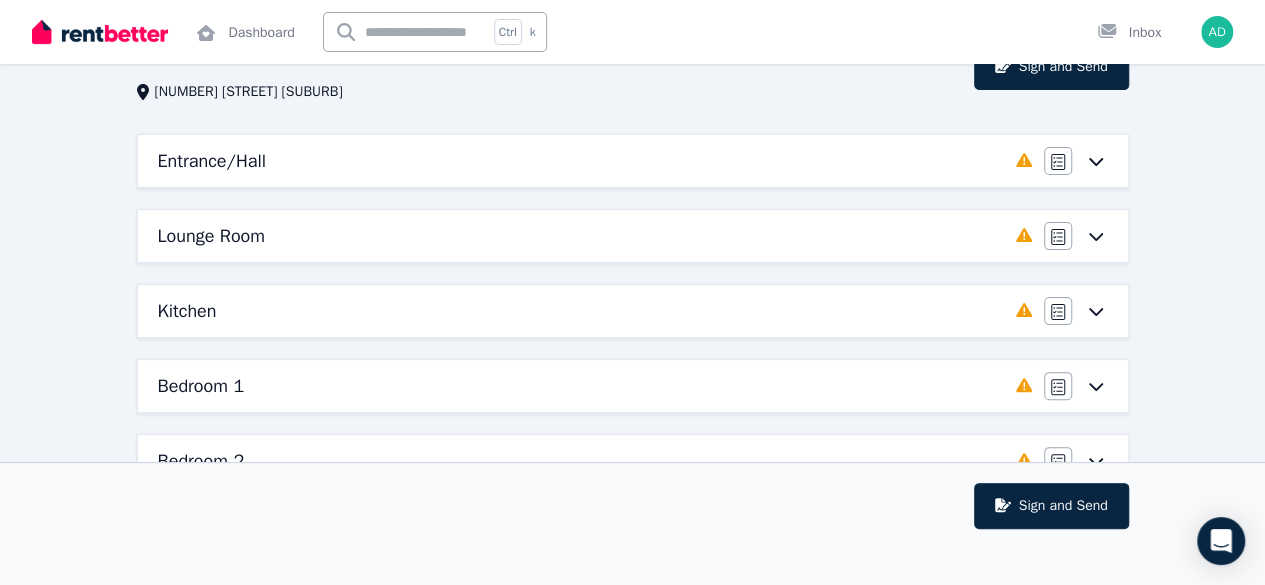 scroll, scrollTop: 0, scrollLeft: 0, axis: both 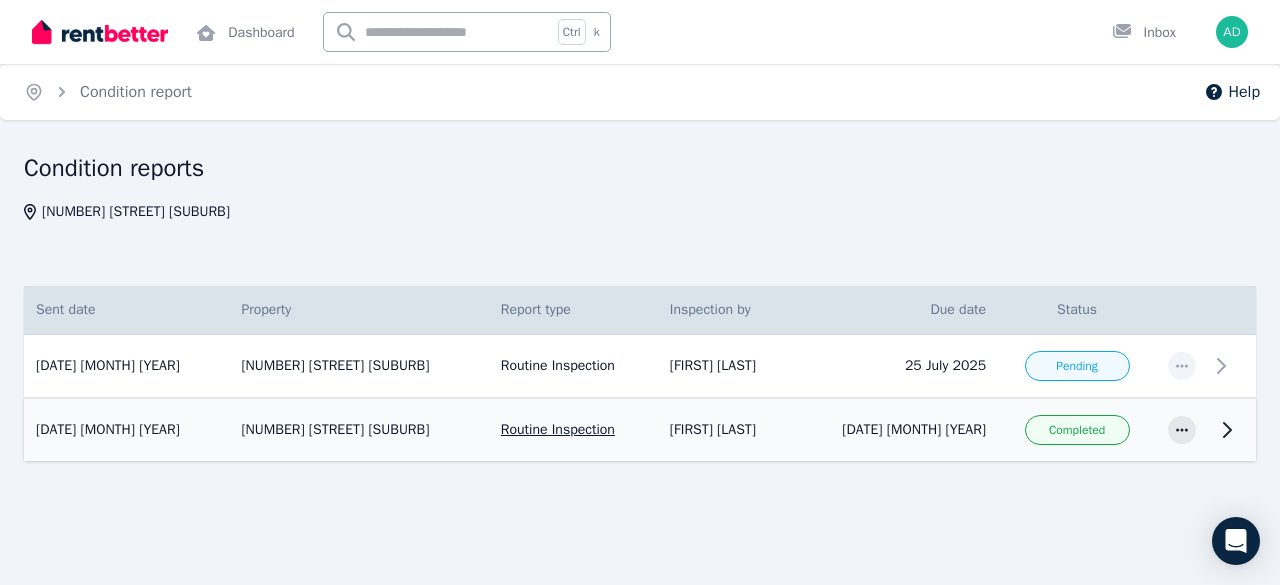click 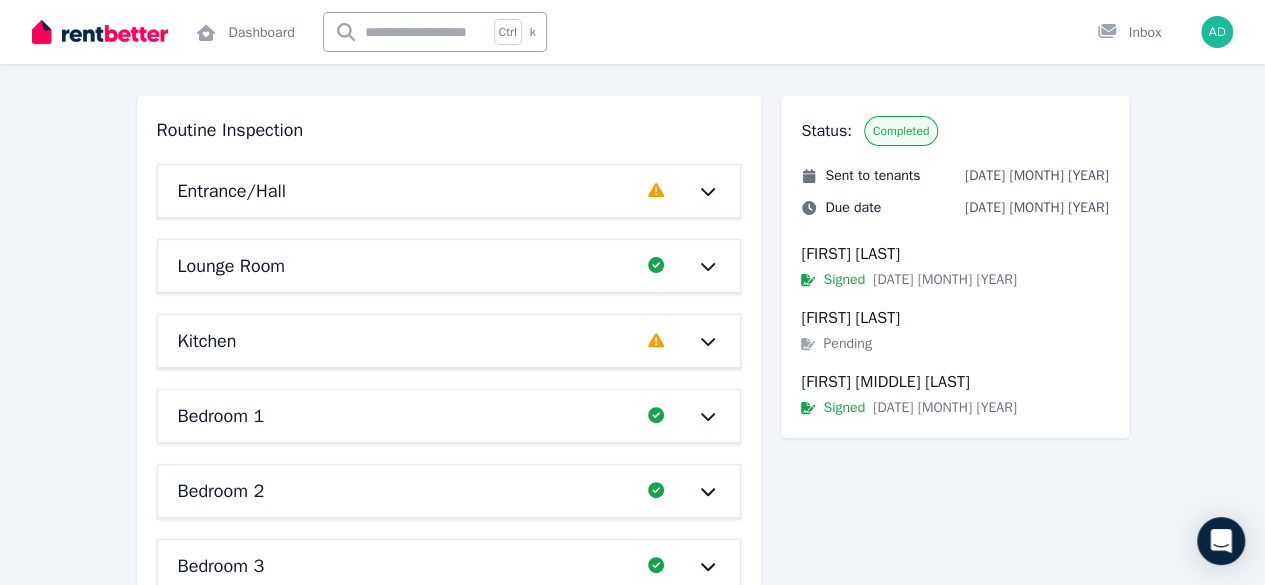 scroll, scrollTop: 200, scrollLeft: 0, axis: vertical 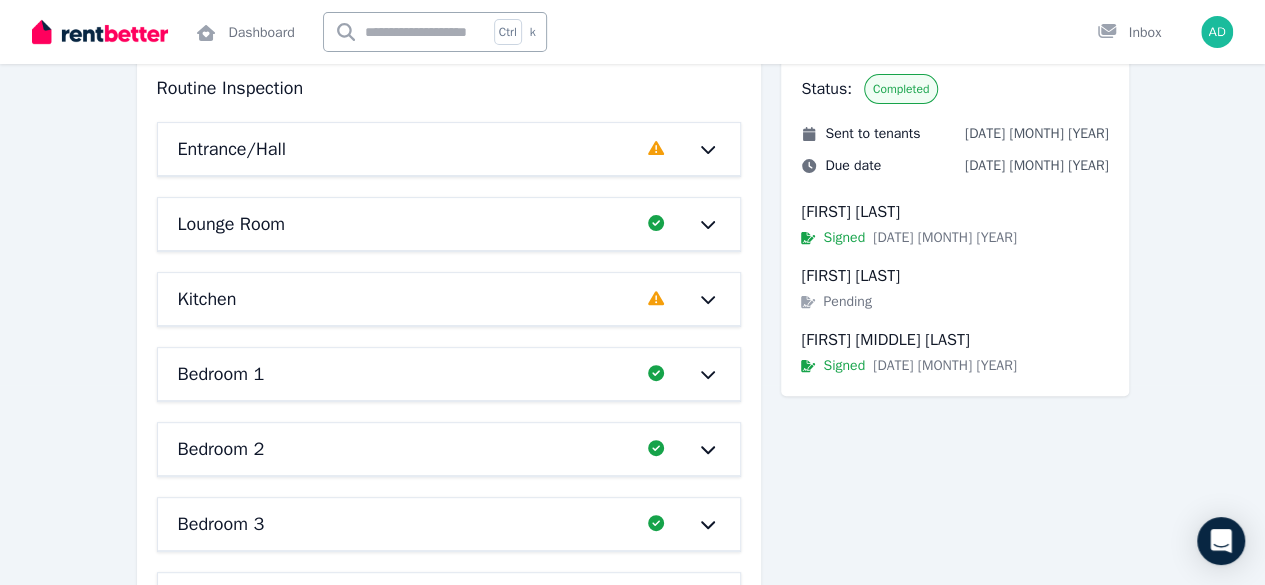 click on "Signed" at bounding box center (844, 238) 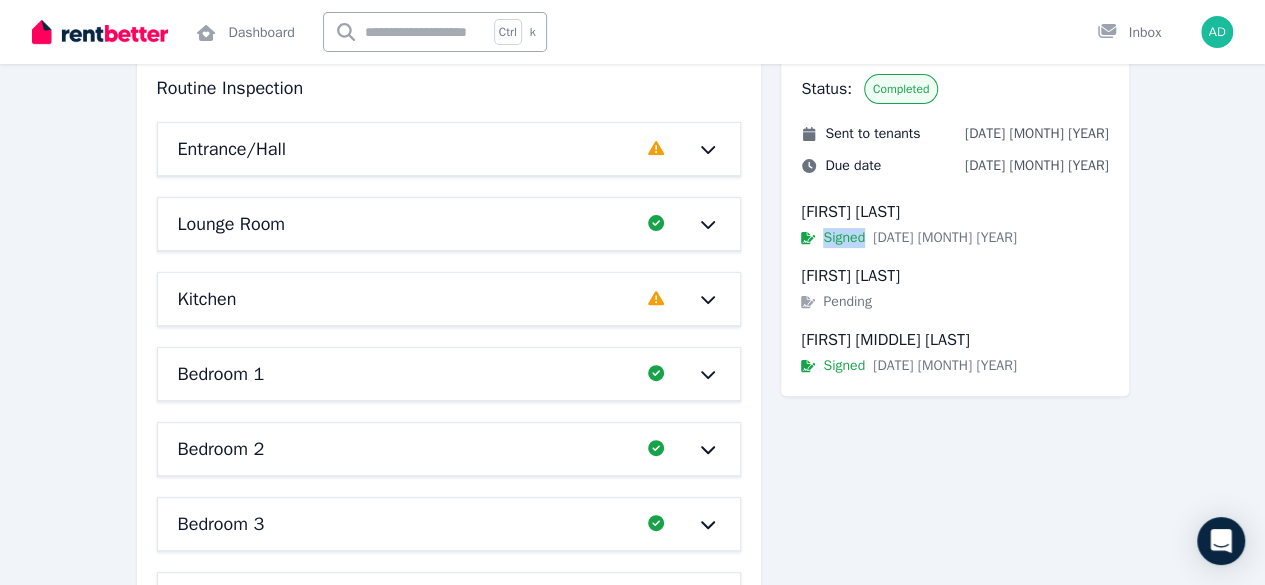 click on "Signed" at bounding box center [844, 238] 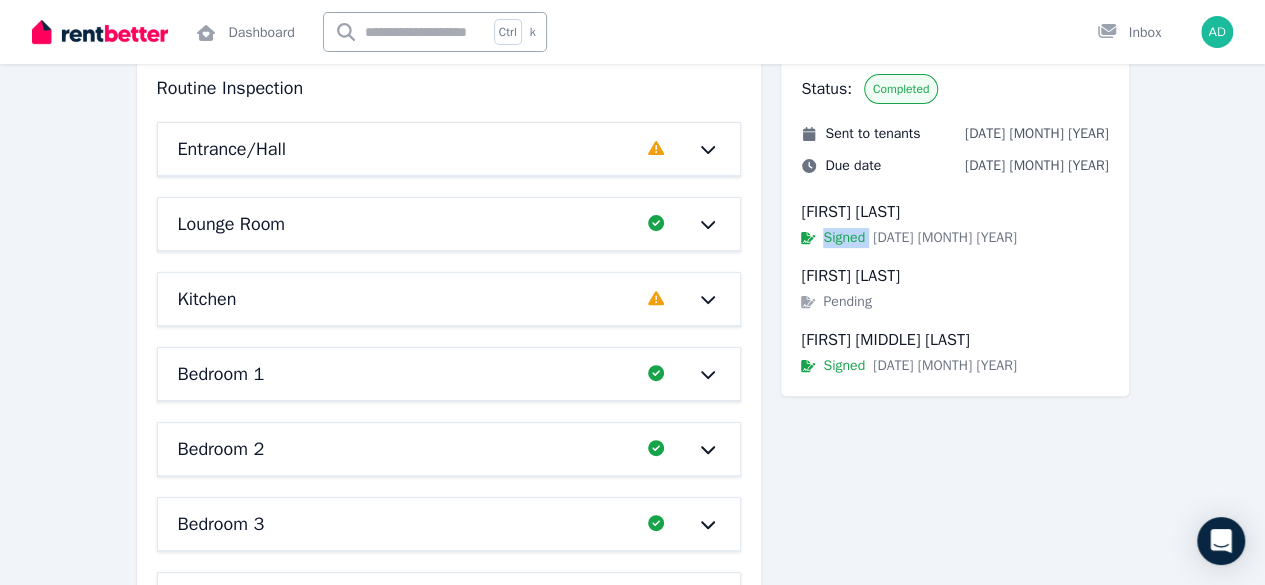 click on "Signed" at bounding box center [844, 238] 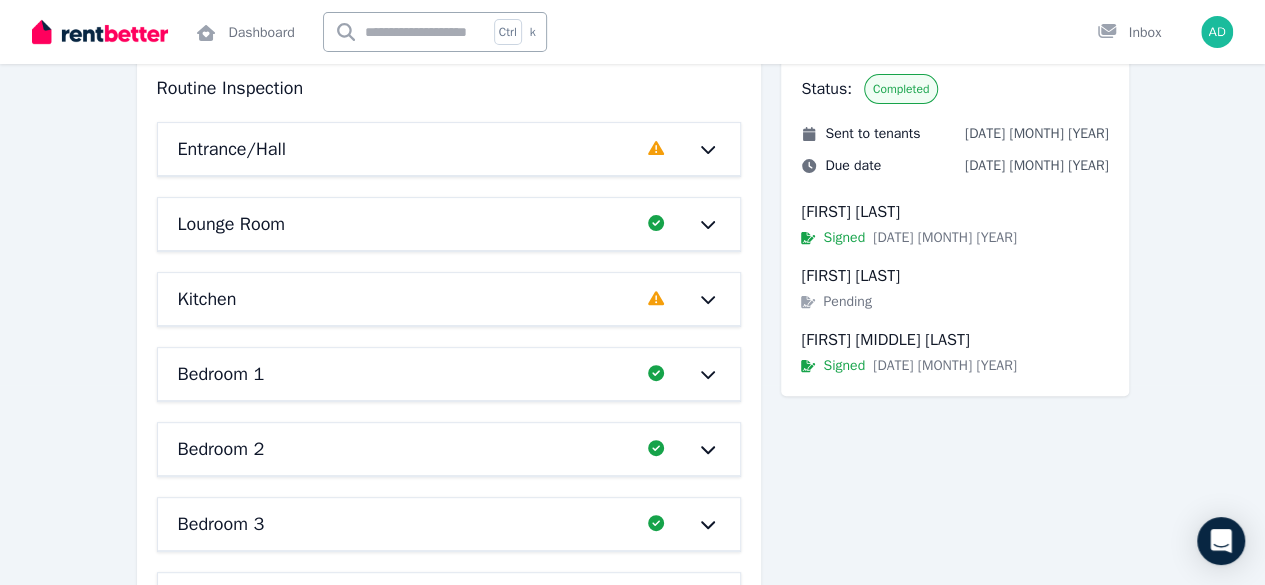 click on "[FIRST] [LAST] Signed [DATE] [MONTH] [YEAR] Mark Mulholland Pending Pamela Ann Mulholland Signed [DATE] [MONTH] [YEAR]" at bounding box center (954, 288) 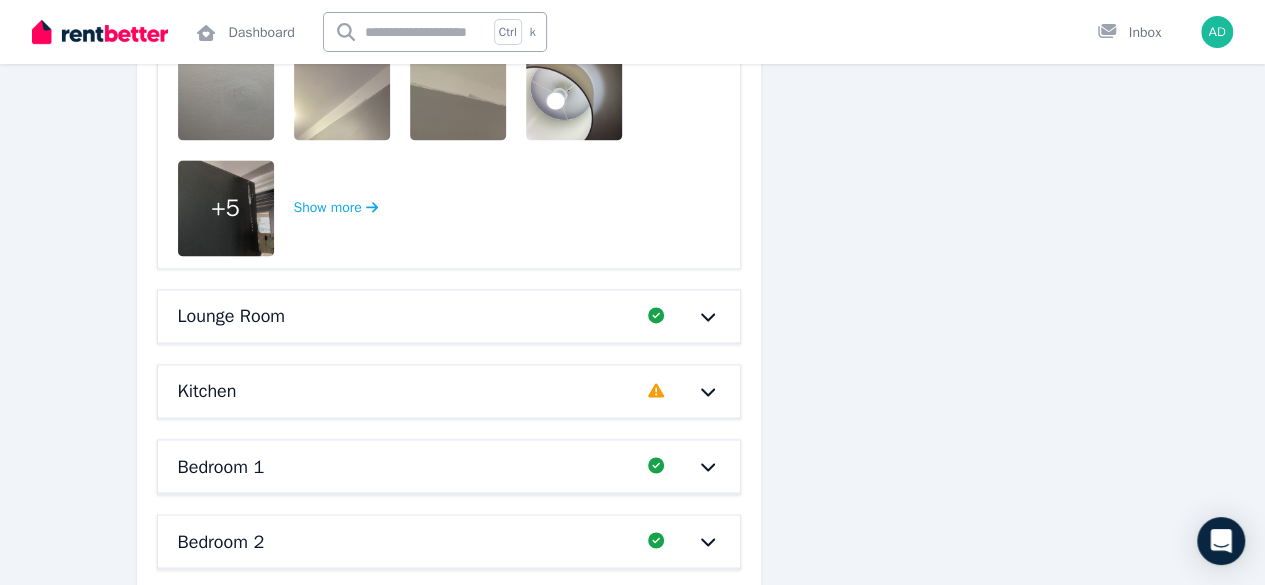 scroll, scrollTop: 1500, scrollLeft: 0, axis: vertical 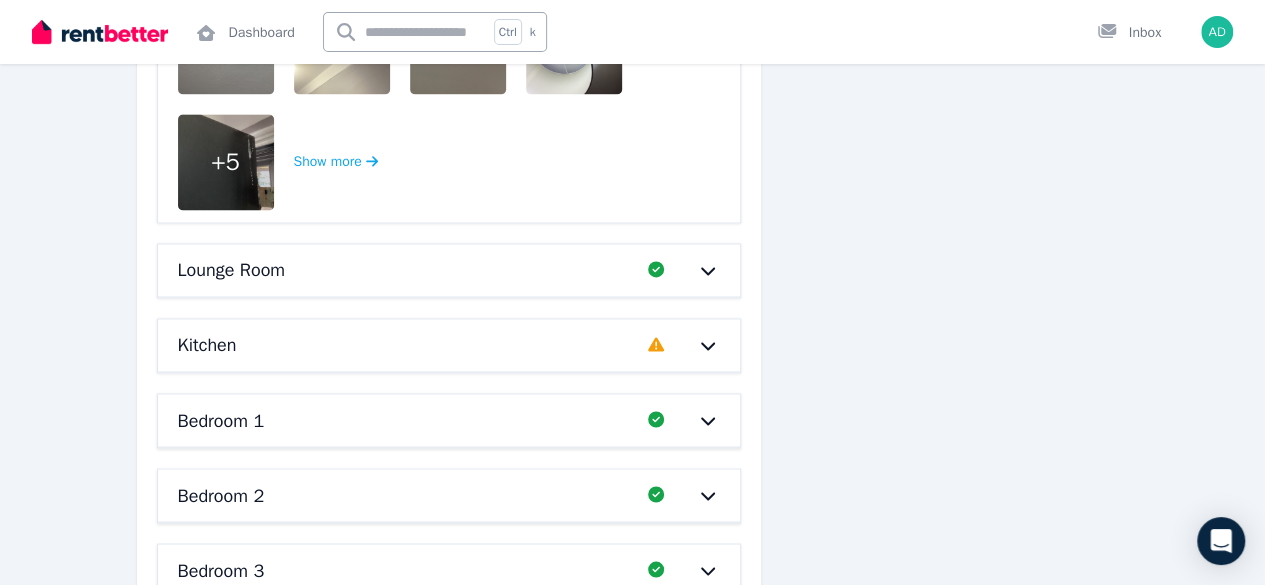 click 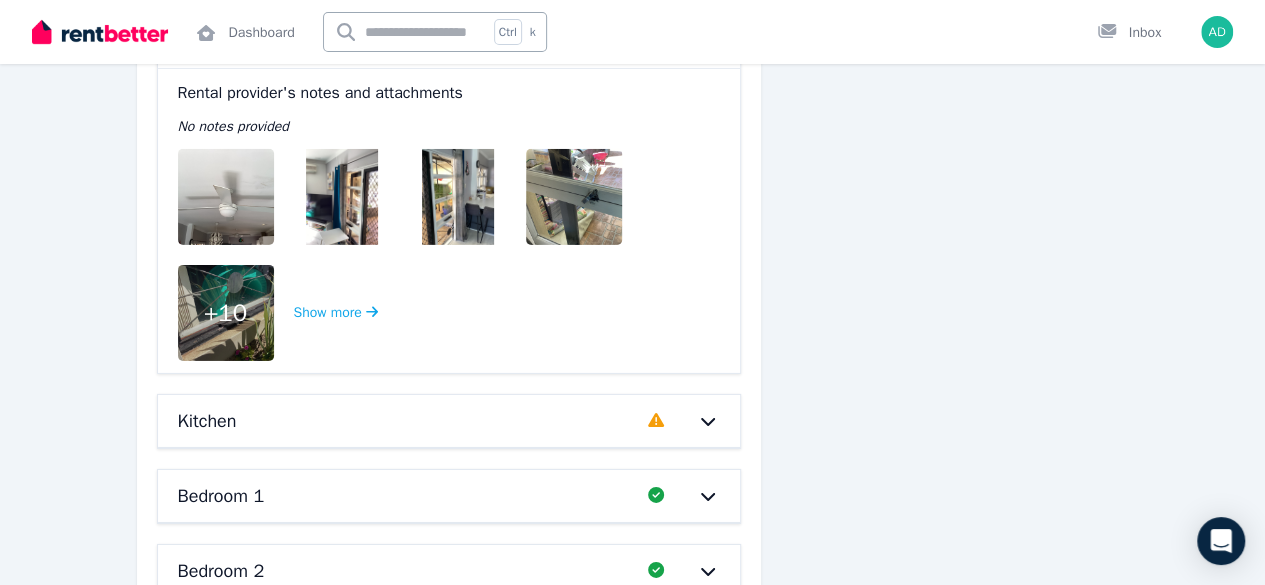 scroll, scrollTop: 3200, scrollLeft: 0, axis: vertical 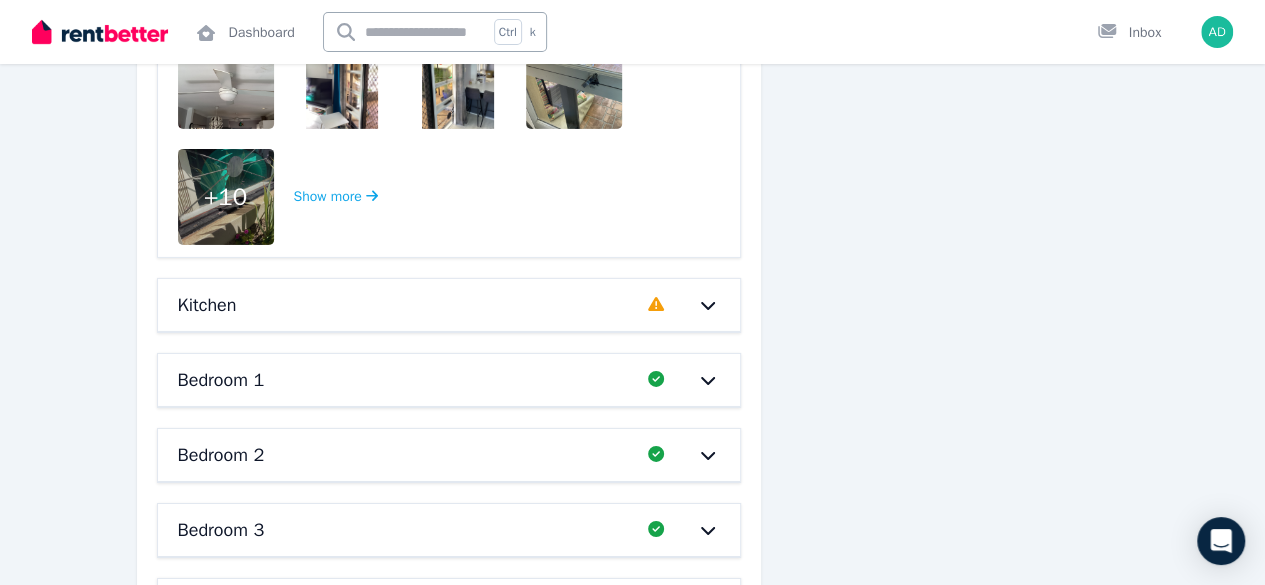 click 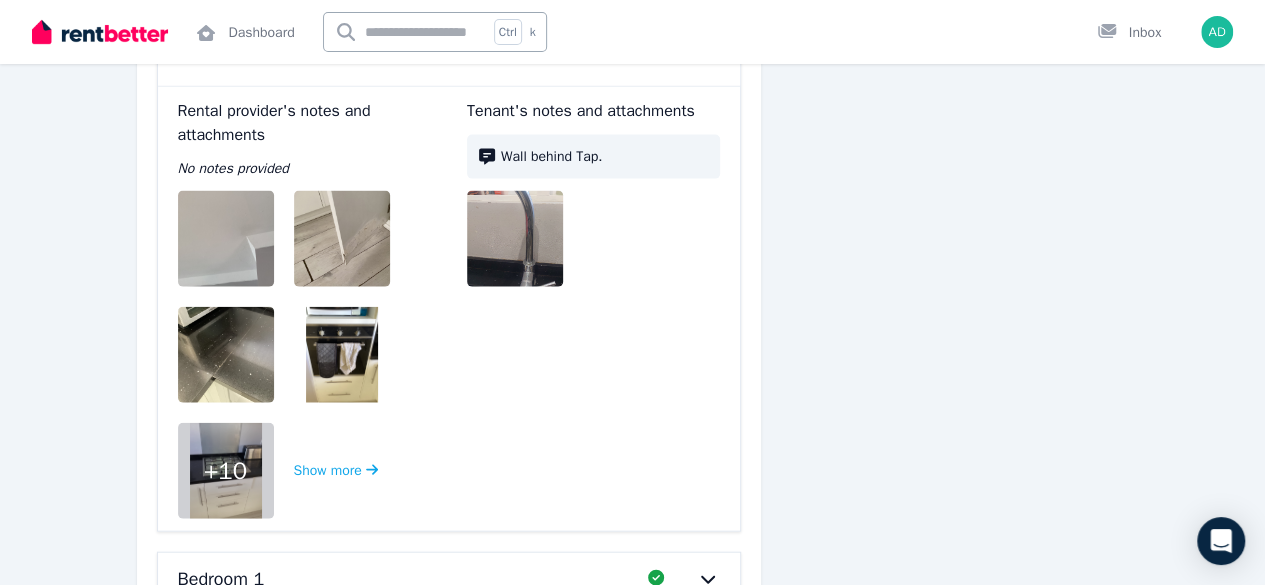 scroll, scrollTop: 6000, scrollLeft: 0, axis: vertical 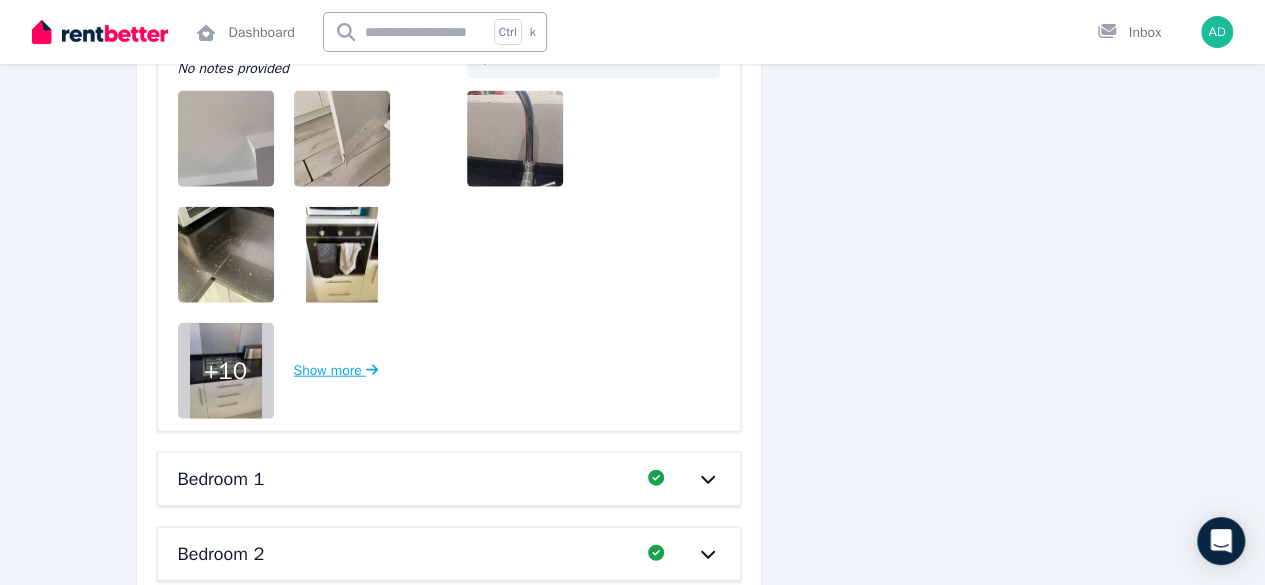 click on "Show more" at bounding box center [336, 371] 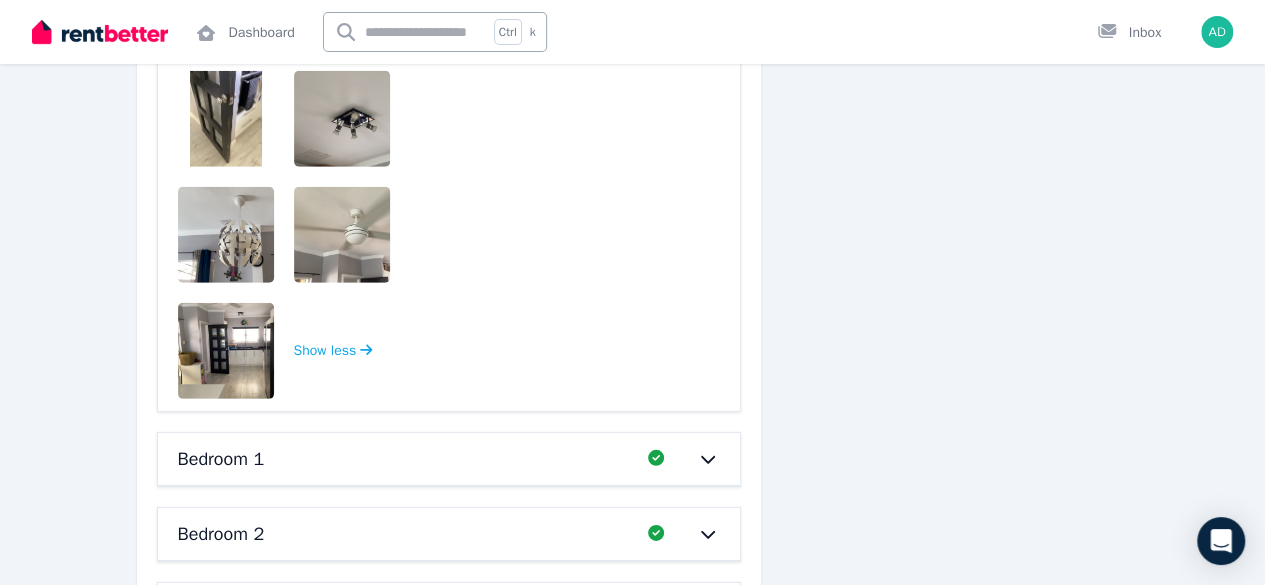 scroll, scrollTop: 6700, scrollLeft: 0, axis: vertical 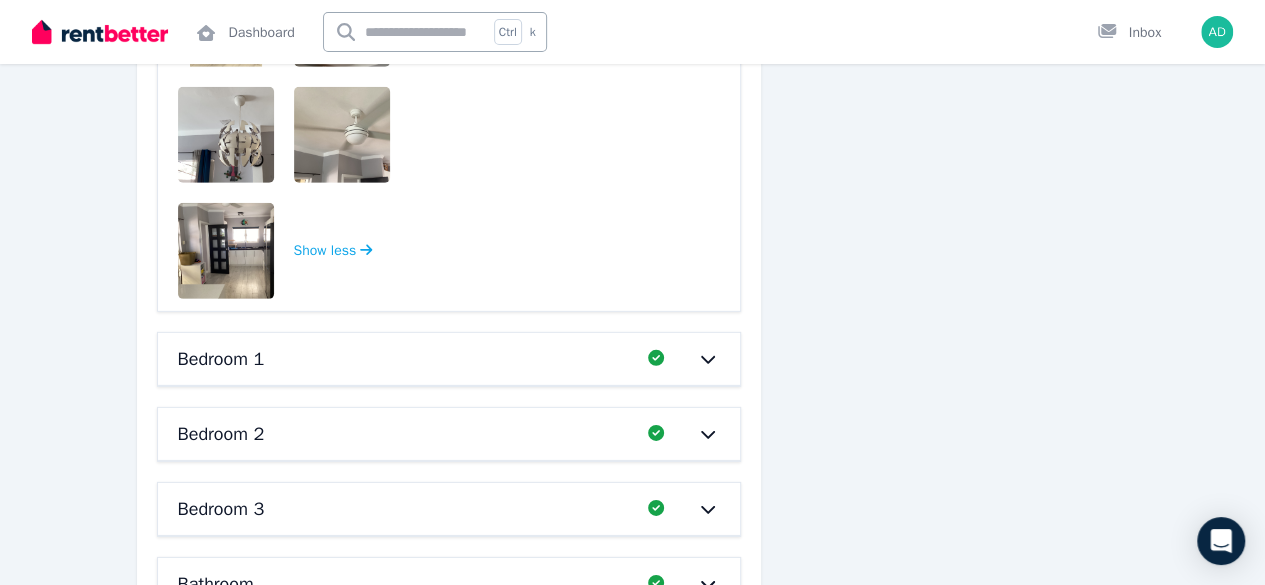 click 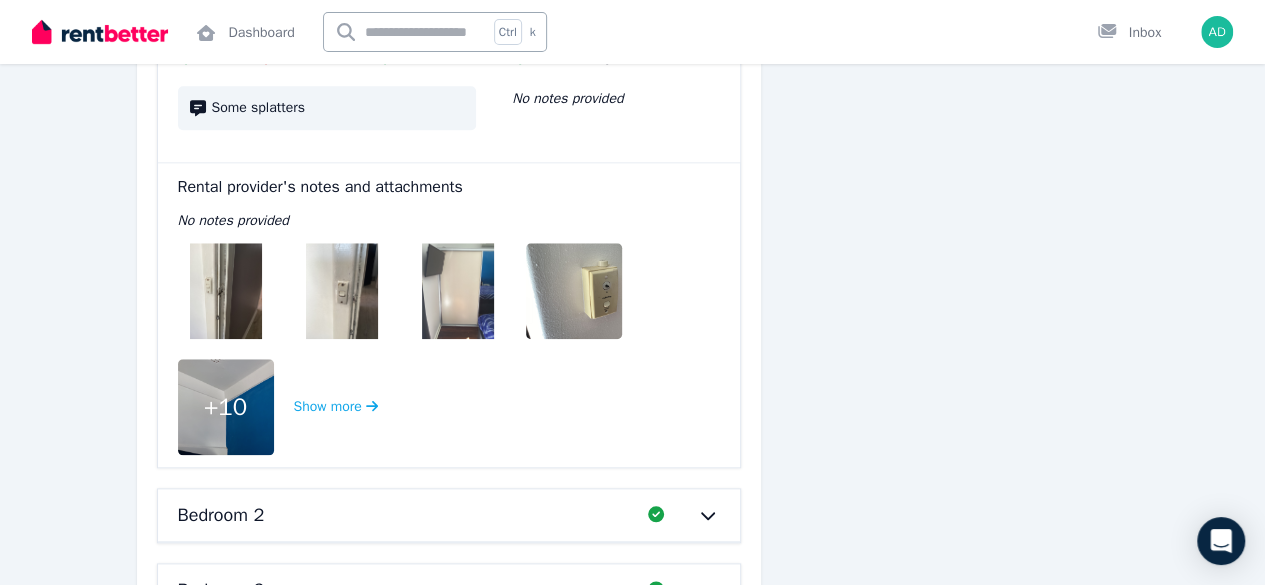 scroll, scrollTop: 8400, scrollLeft: 0, axis: vertical 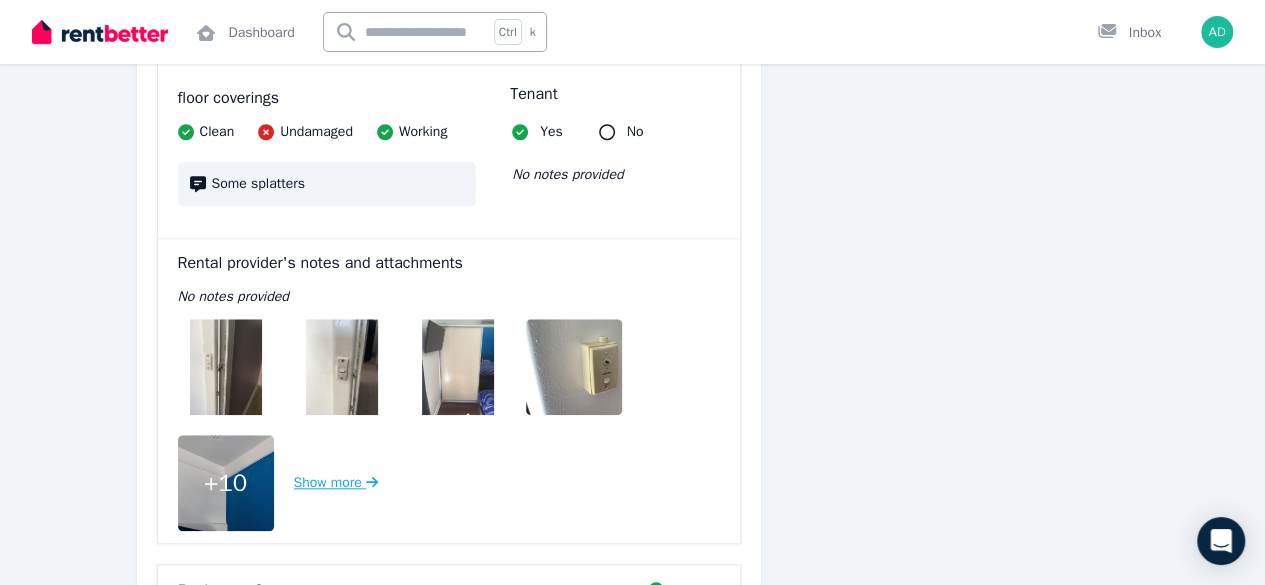 click on "Show more" at bounding box center [336, 483] 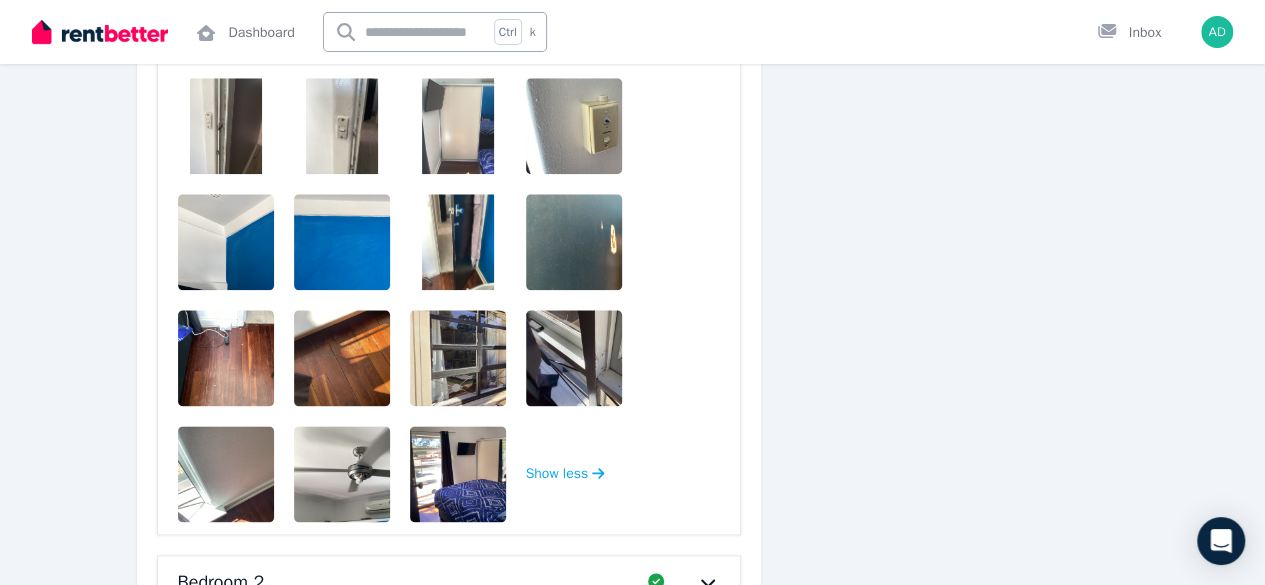 scroll, scrollTop: 8700, scrollLeft: 0, axis: vertical 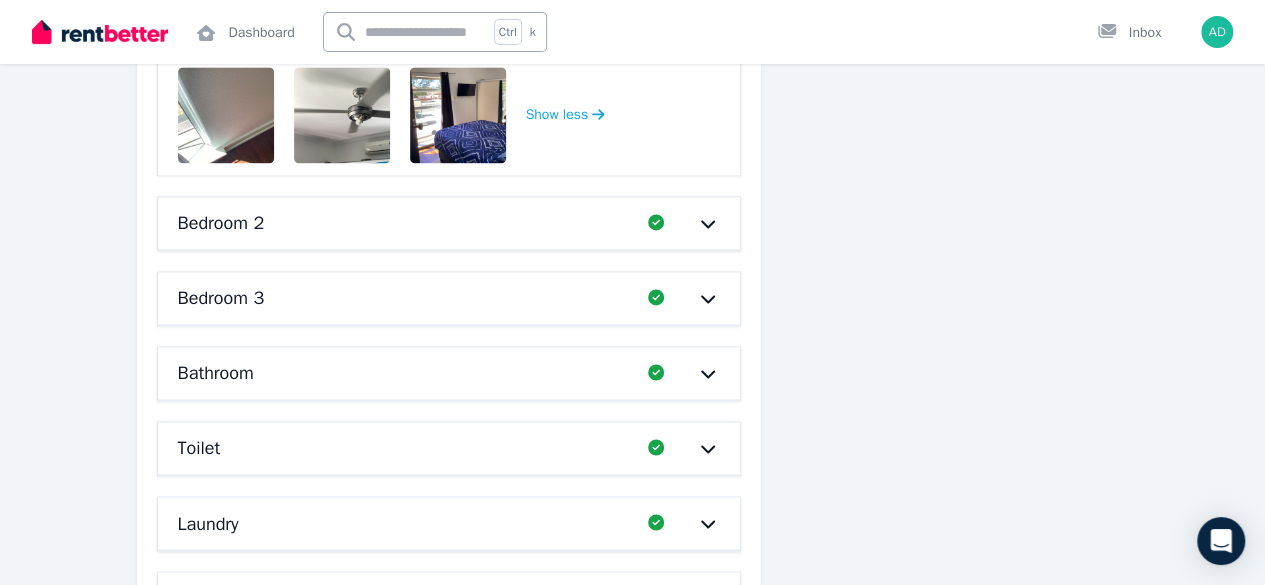 click 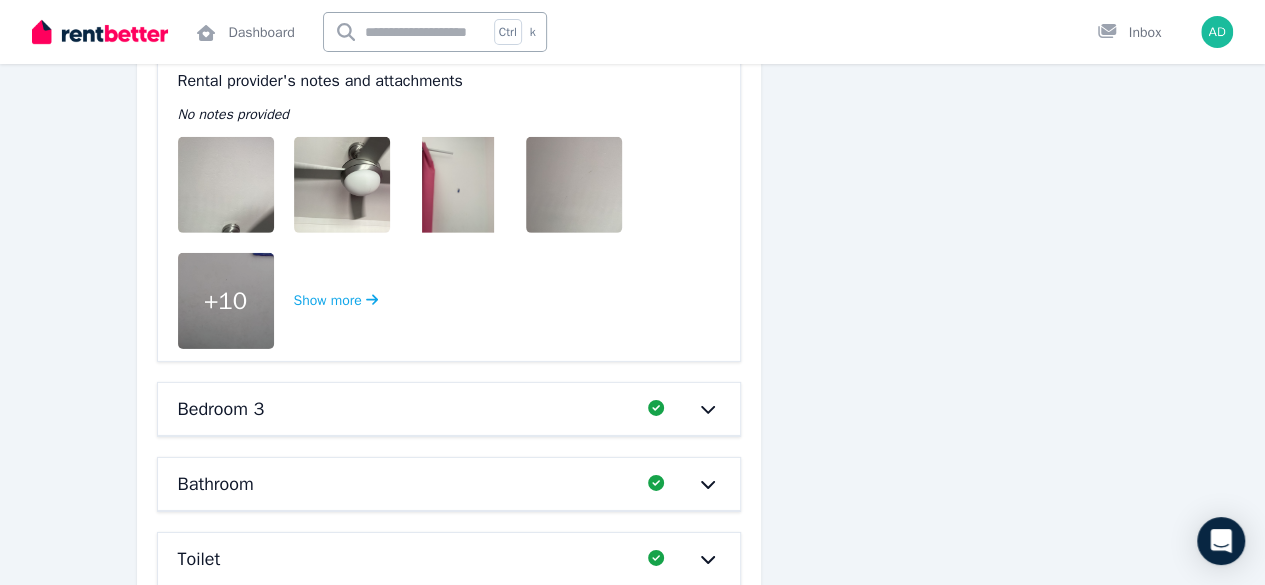 scroll, scrollTop: 10600, scrollLeft: 0, axis: vertical 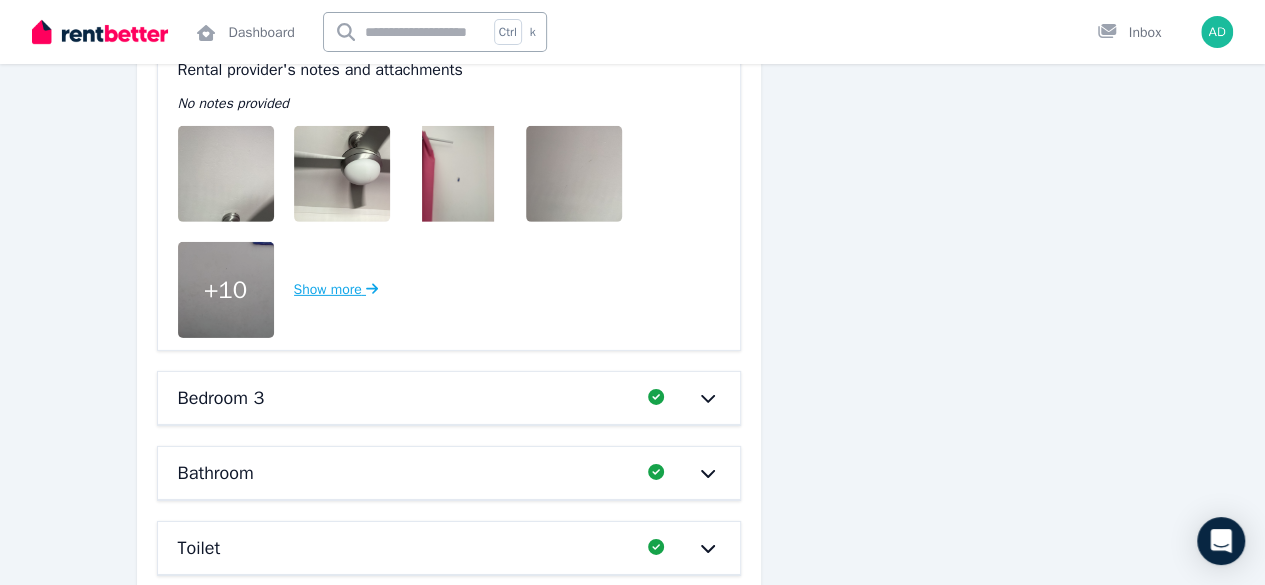 click on "Show more" at bounding box center [336, 290] 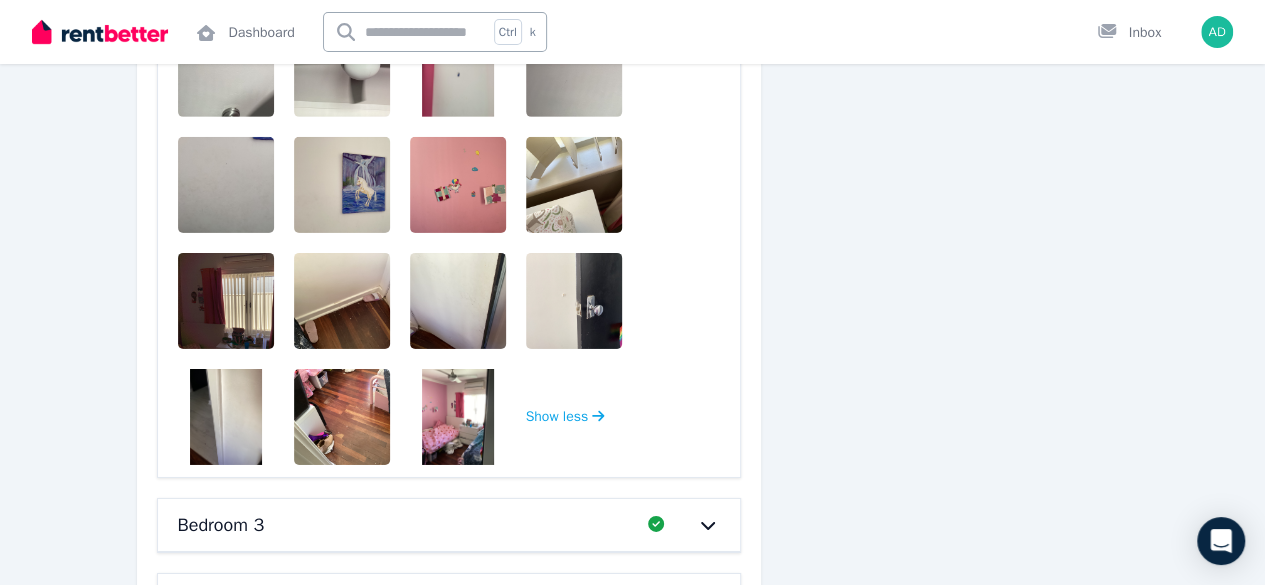 scroll, scrollTop: 10700, scrollLeft: 0, axis: vertical 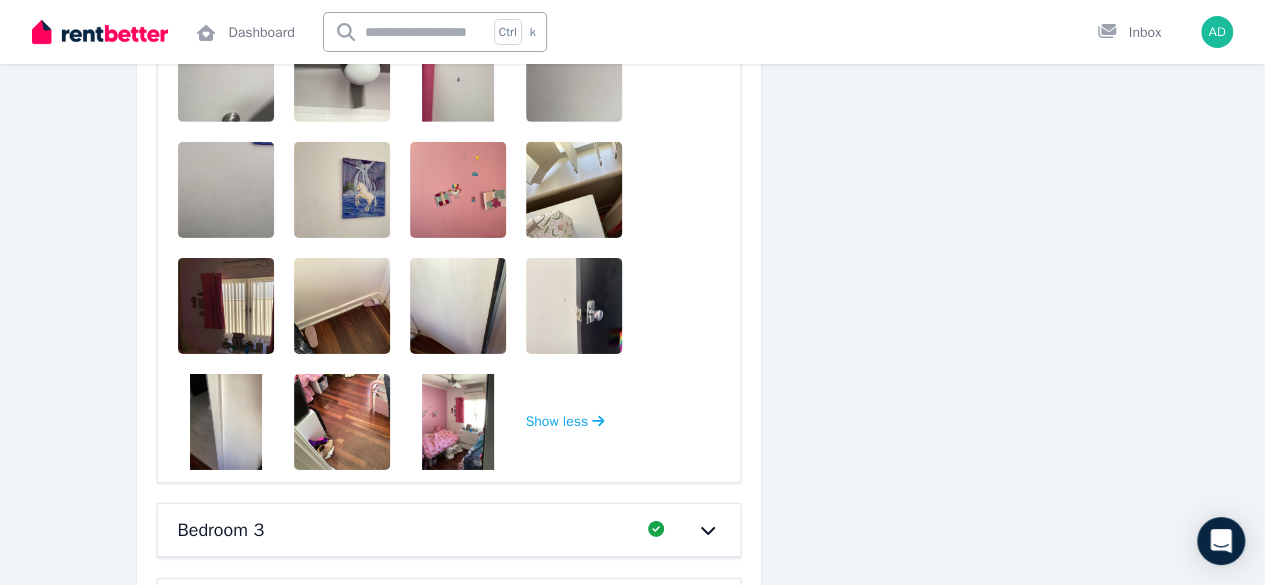 click at bounding box center [458, 422] 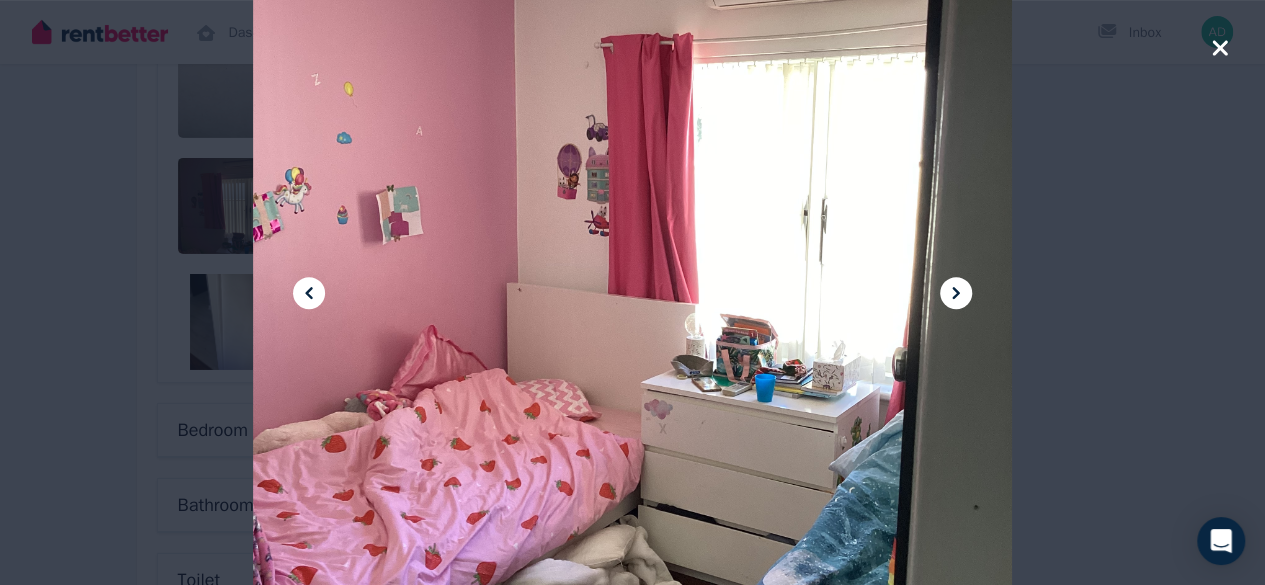 scroll, scrollTop: 10600, scrollLeft: 0, axis: vertical 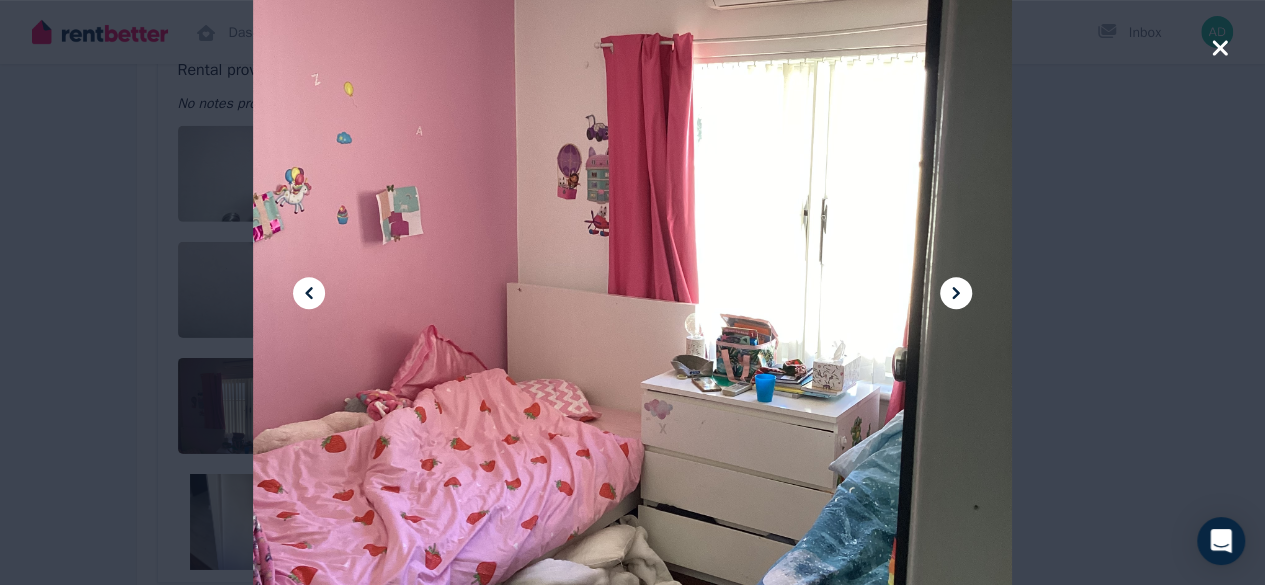 click 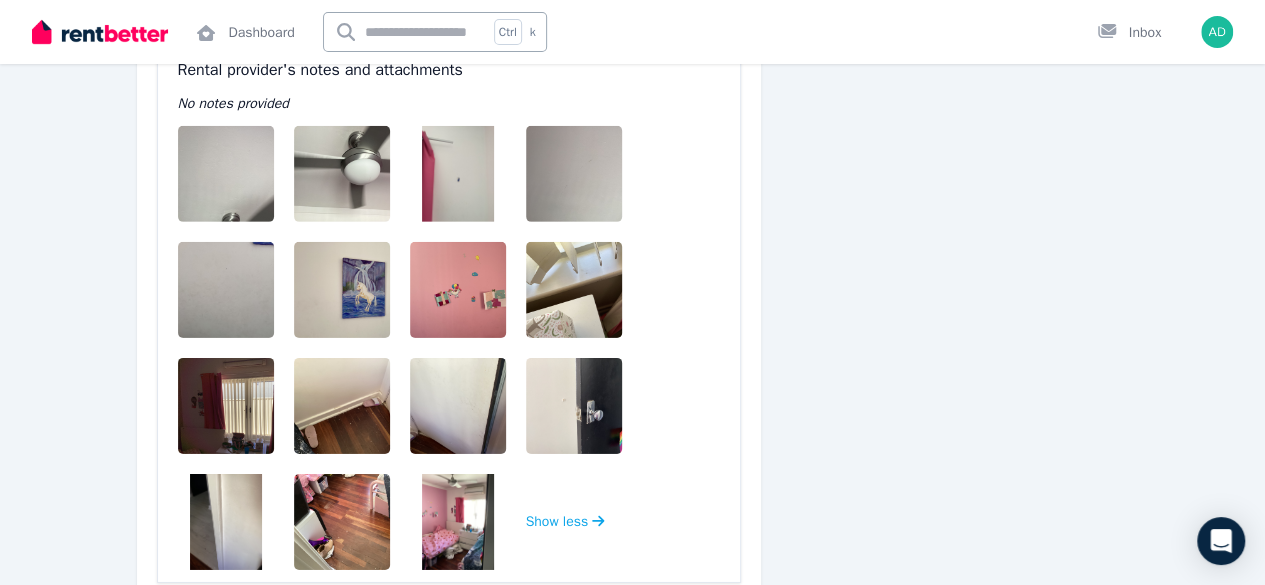 scroll, scrollTop: 10800, scrollLeft: 0, axis: vertical 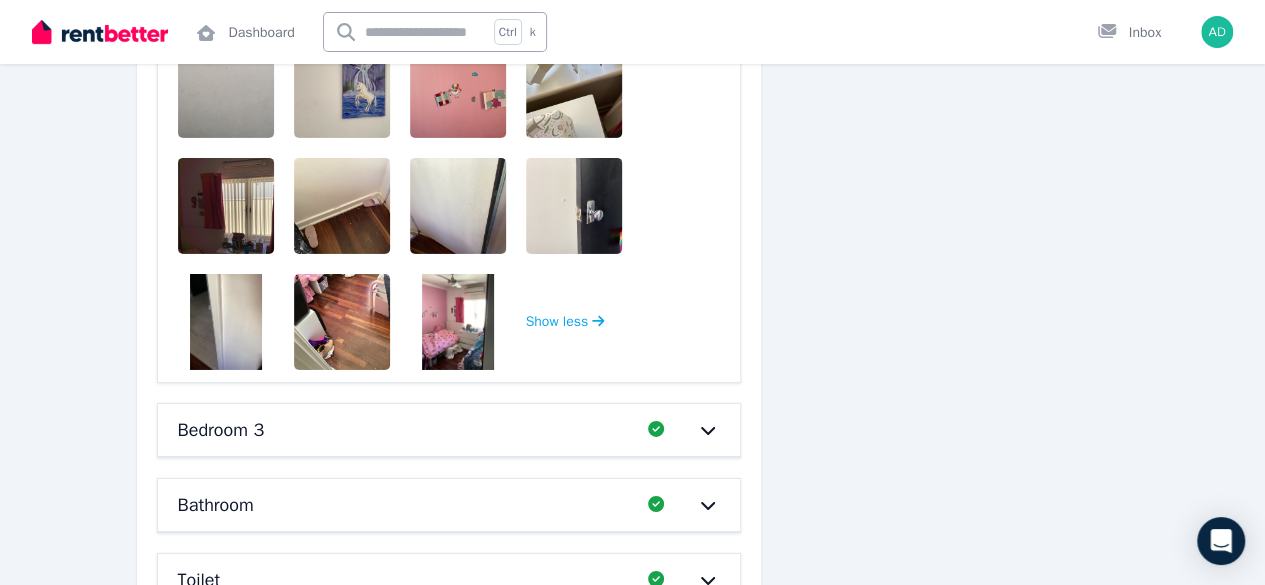 click 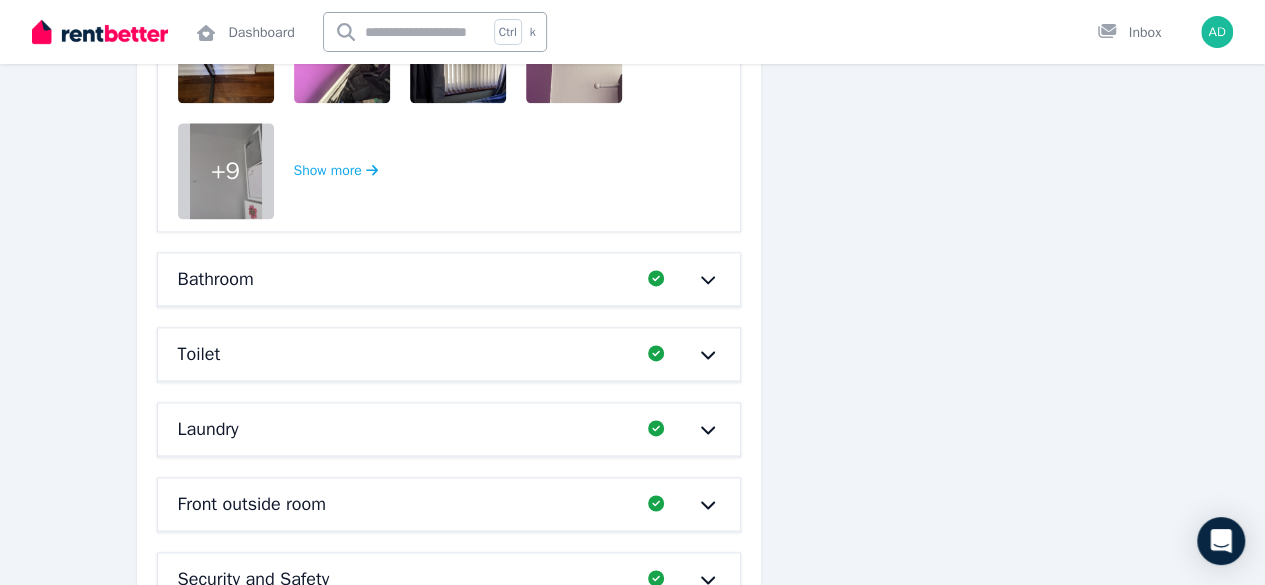 scroll, scrollTop: 12544, scrollLeft: 0, axis: vertical 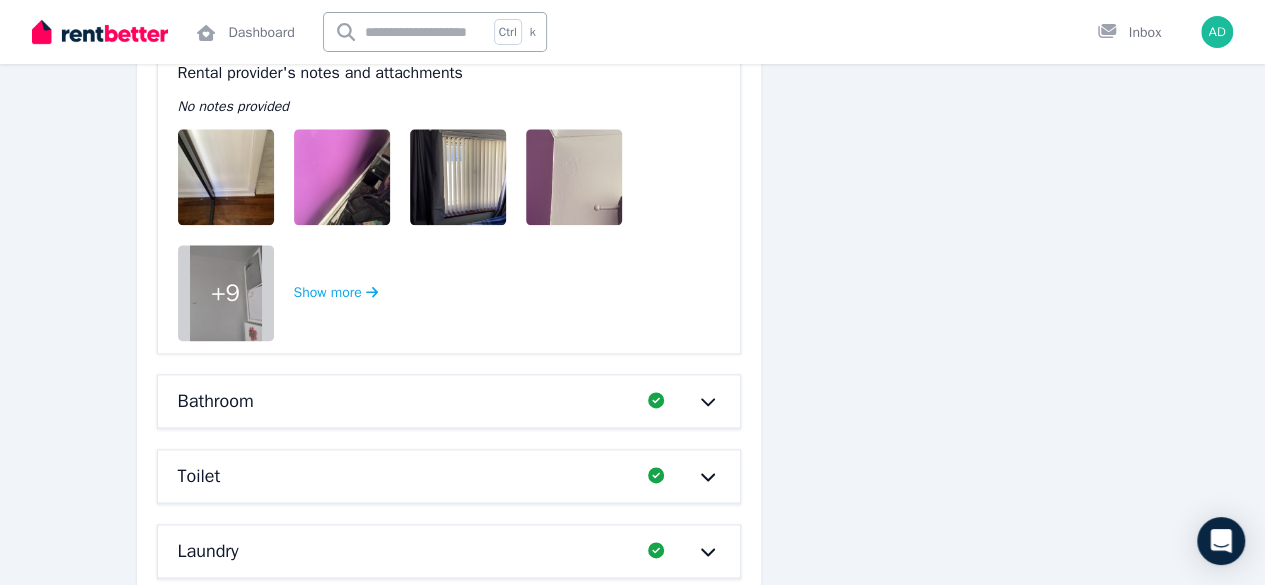 click 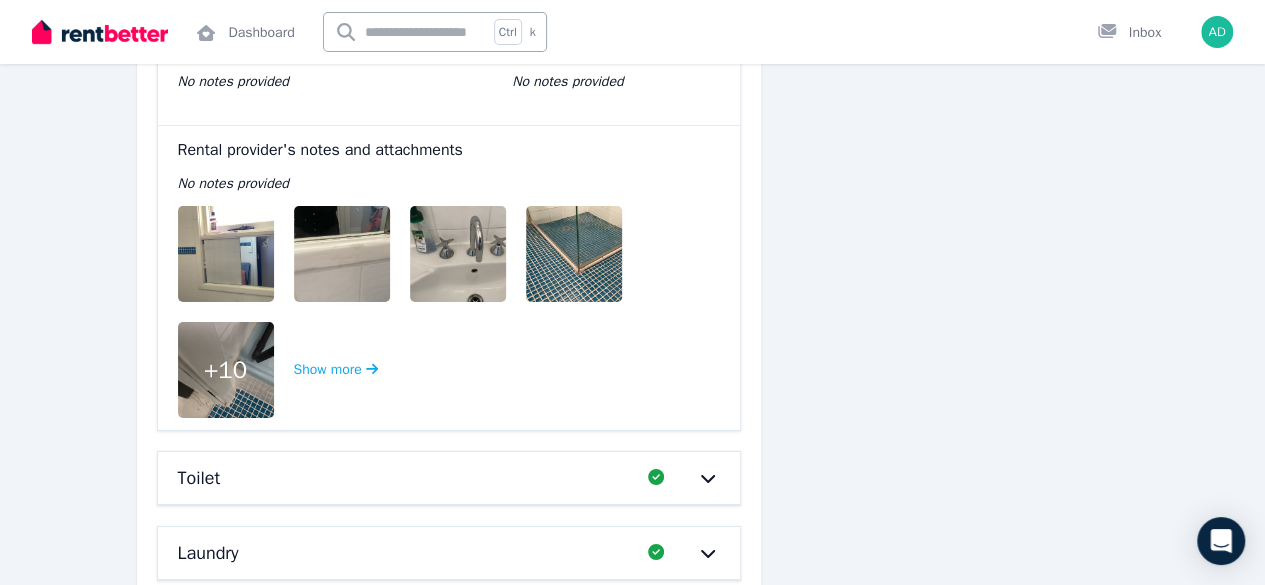 scroll, scrollTop: 14744, scrollLeft: 0, axis: vertical 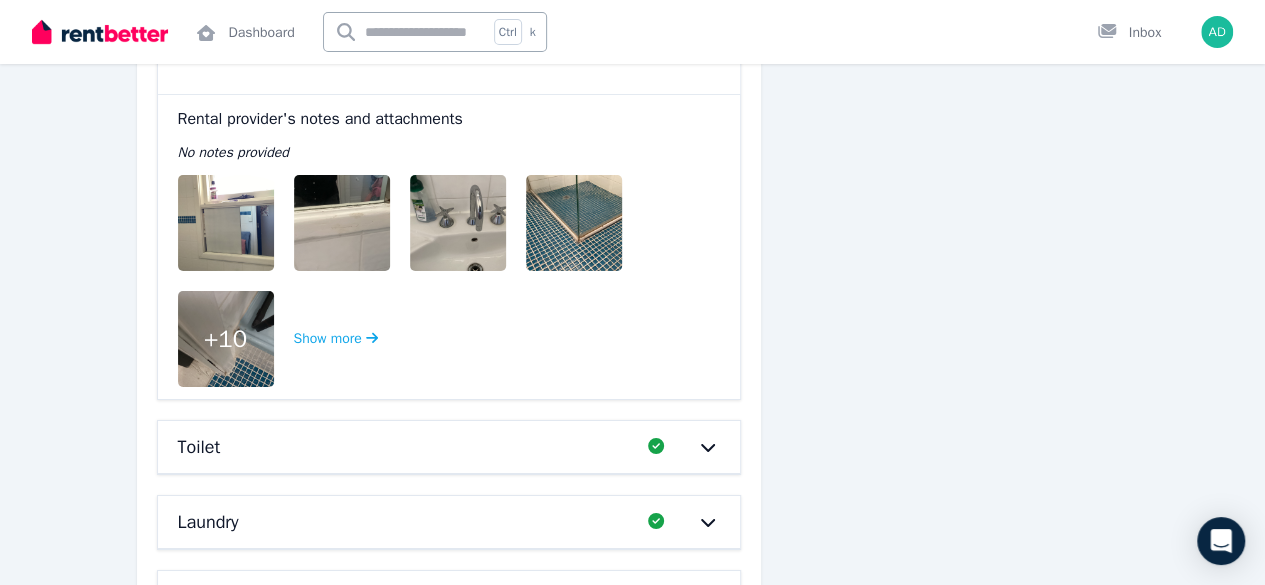 click 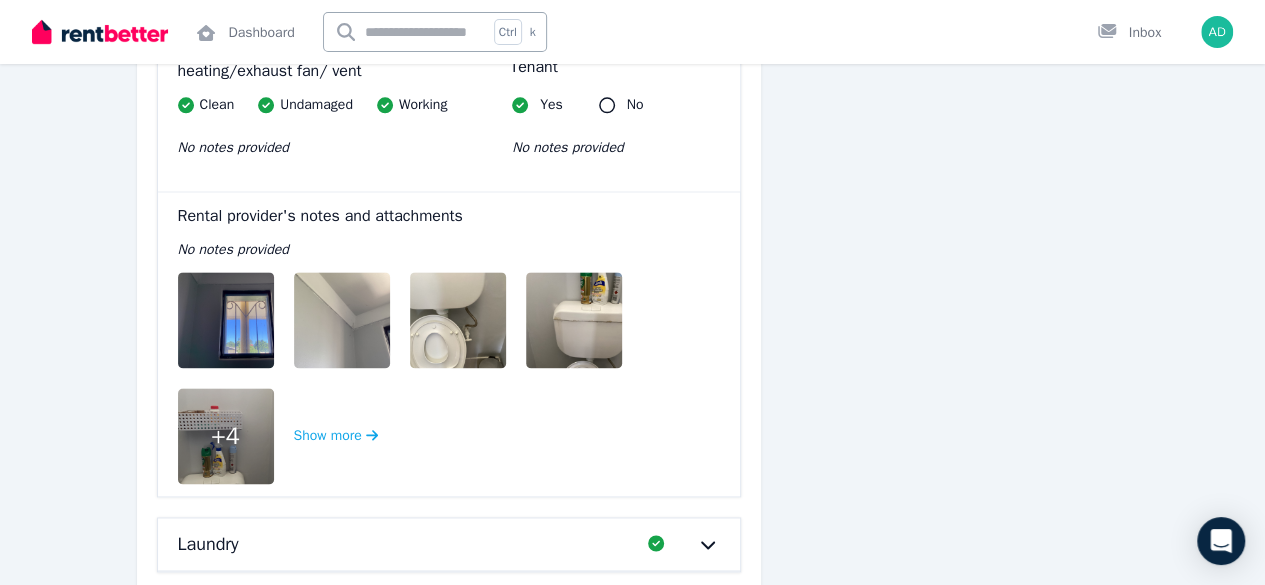 scroll, scrollTop: 16444, scrollLeft: 0, axis: vertical 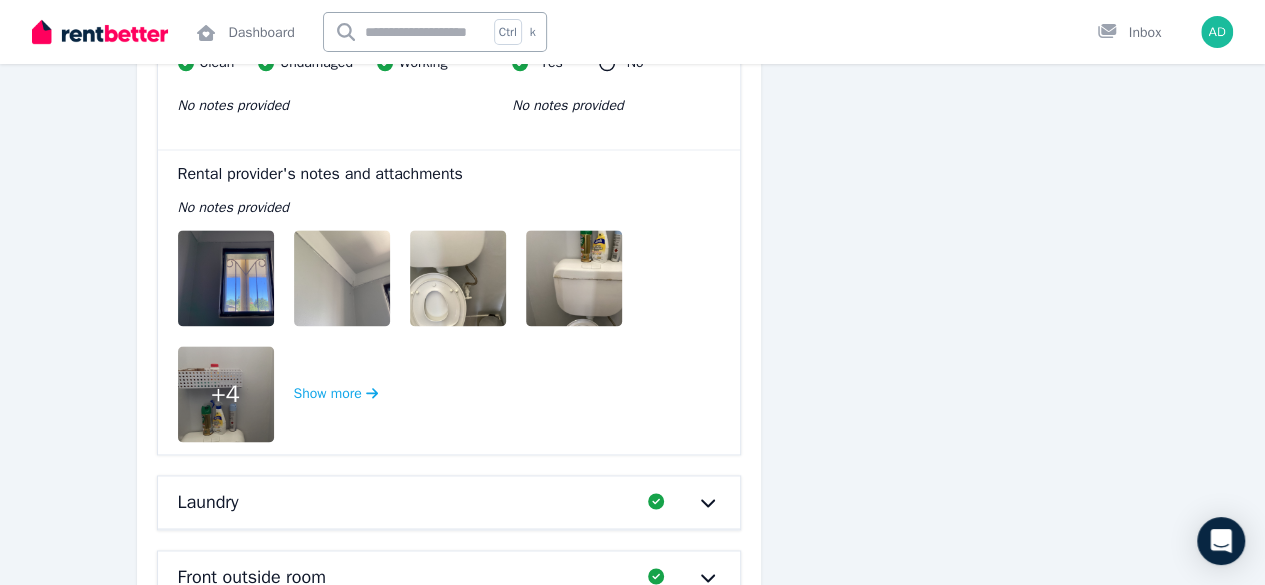 click 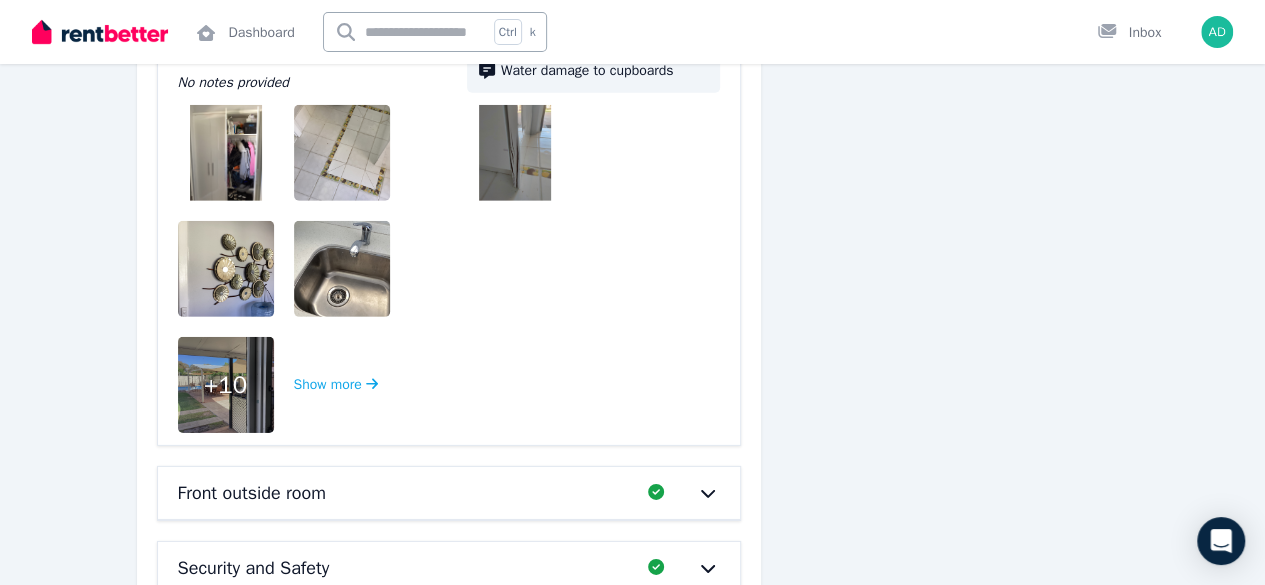 scroll, scrollTop: 18244, scrollLeft: 0, axis: vertical 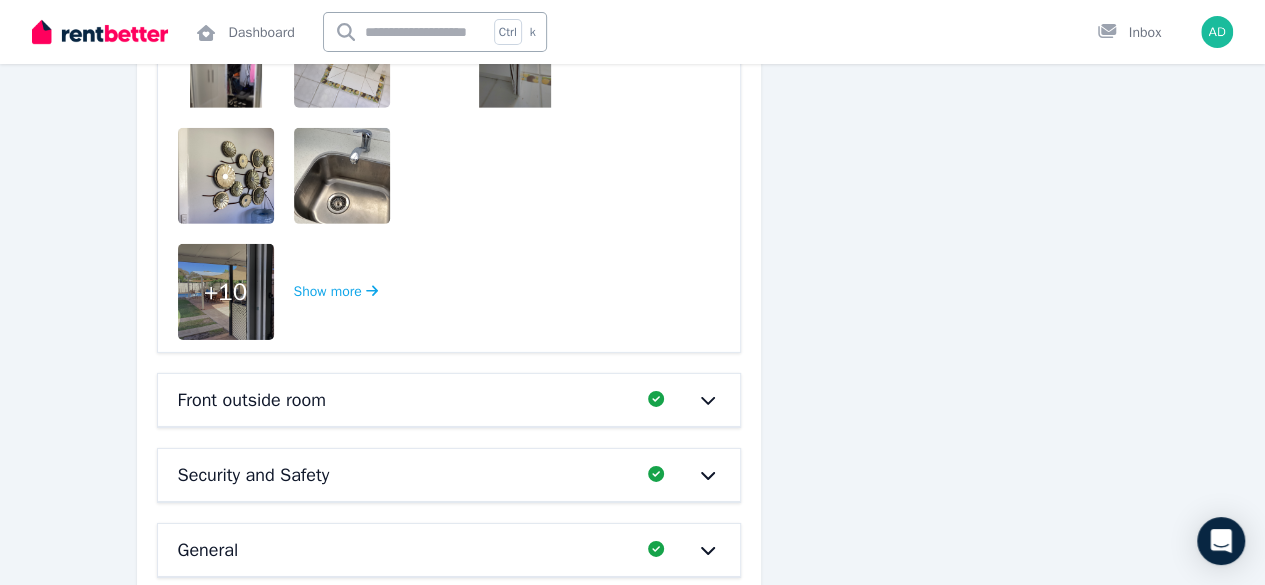click 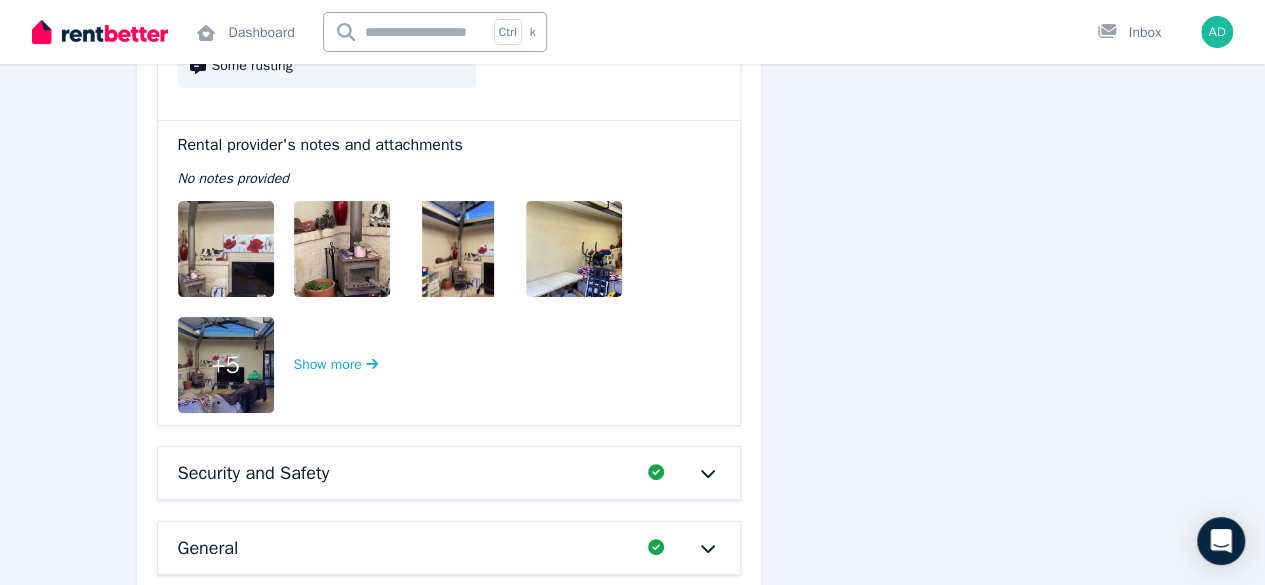 scroll, scrollTop: 18944, scrollLeft: 0, axis: vertical 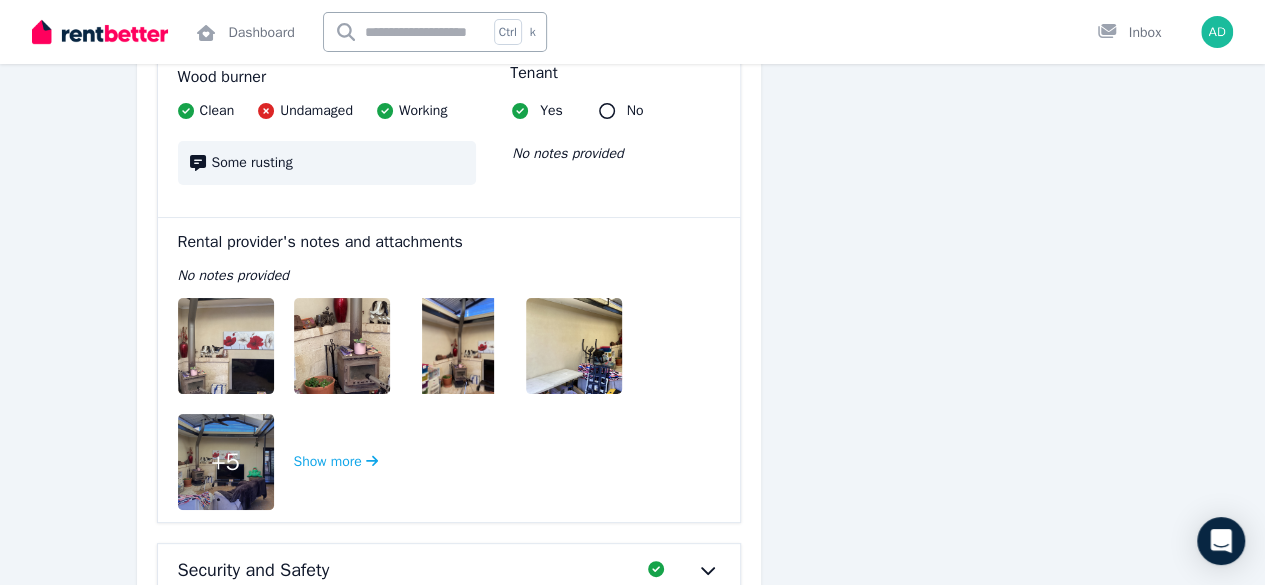 click at bounding box center (590, 346) 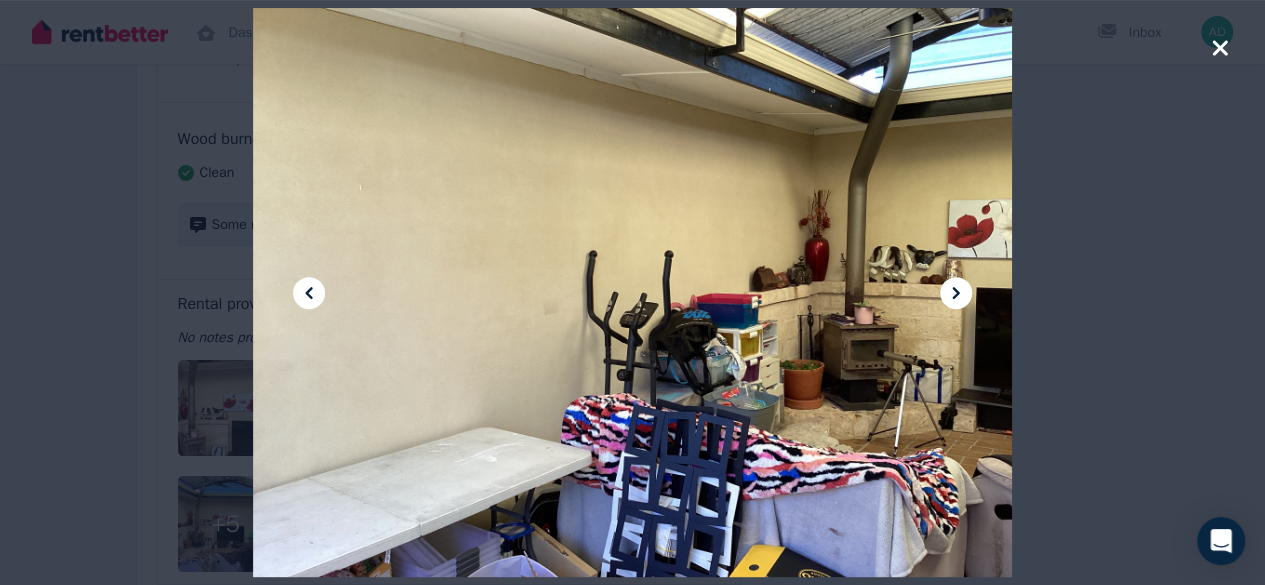 scroll, scrollTop: 18844, scrollLeft: 0, axis: vertical 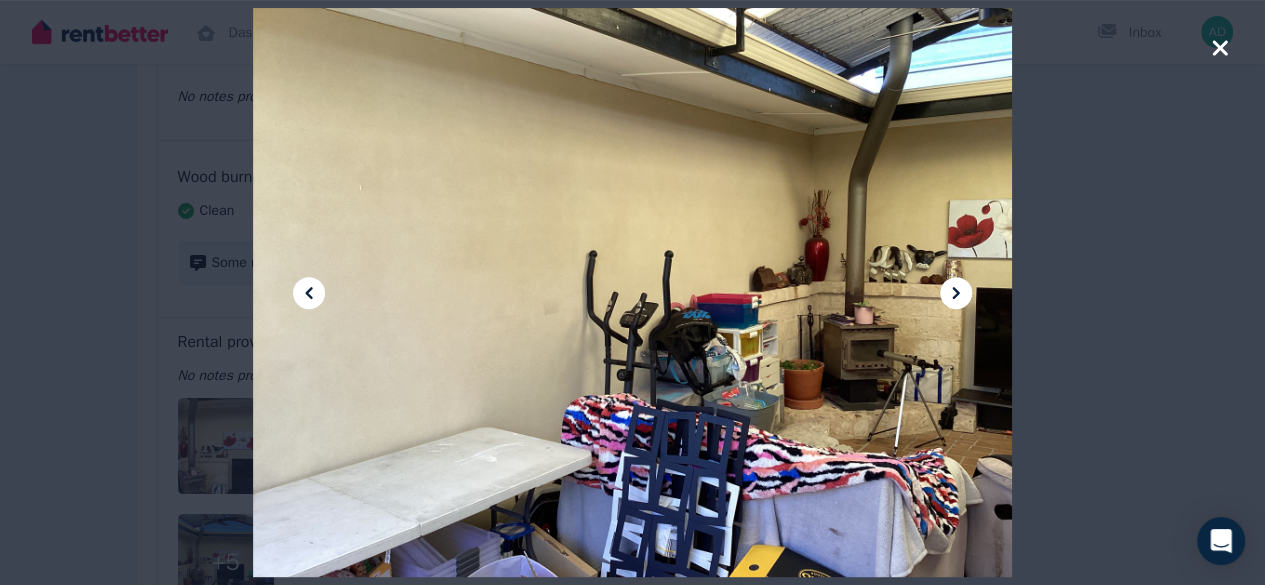 click 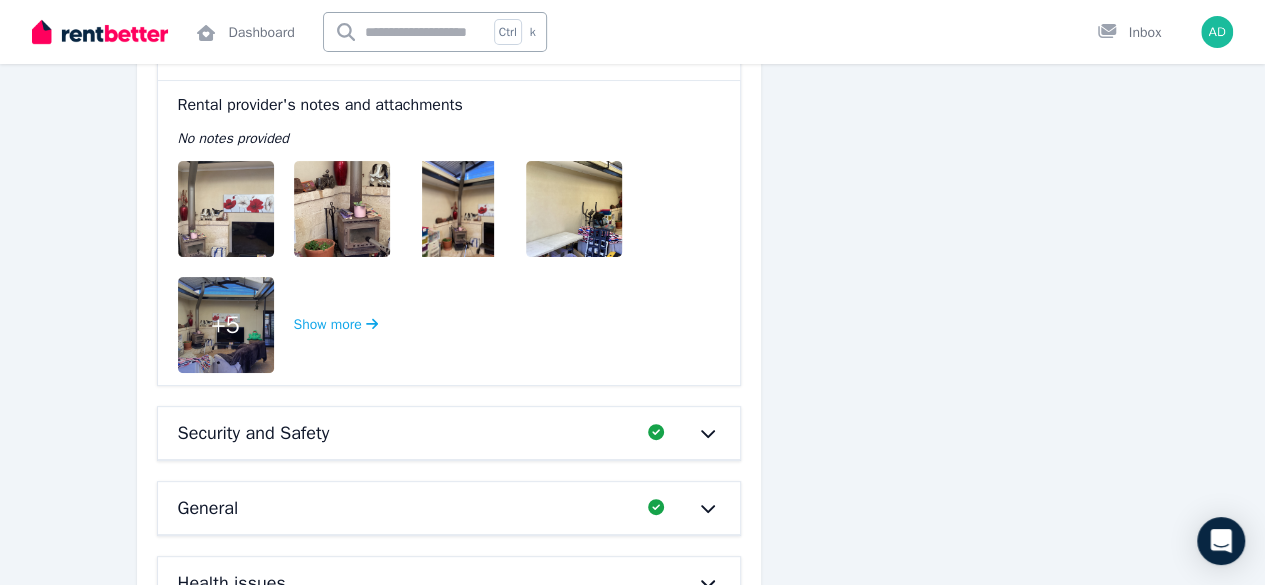scroll, scrollTop: 19144, scrollLeft: 0, axis: vertical 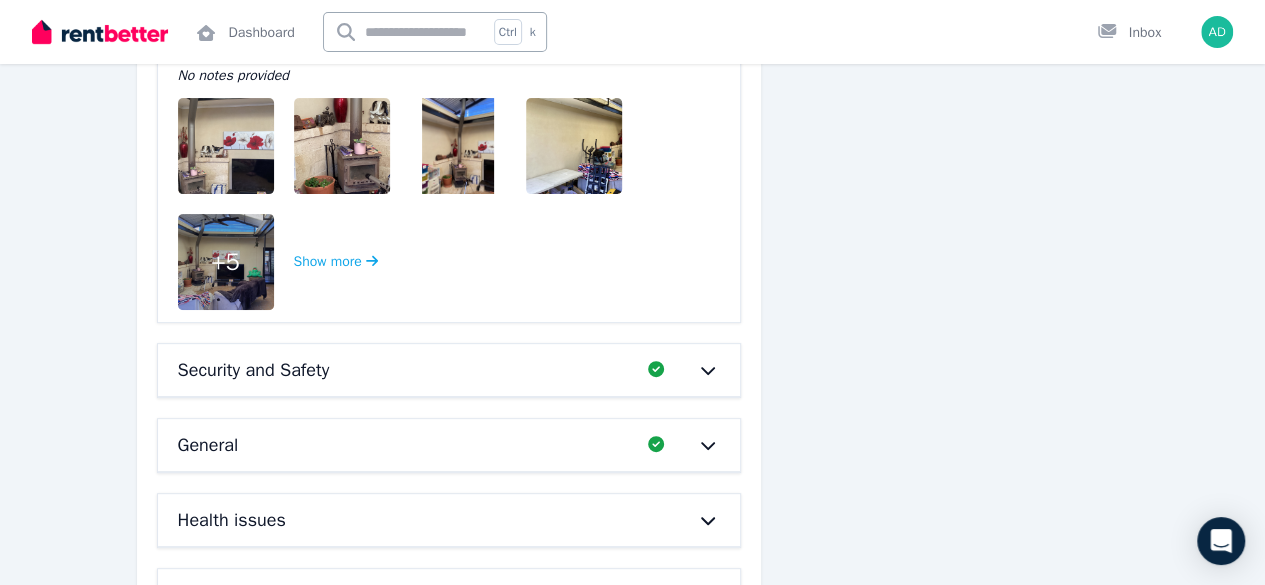 click 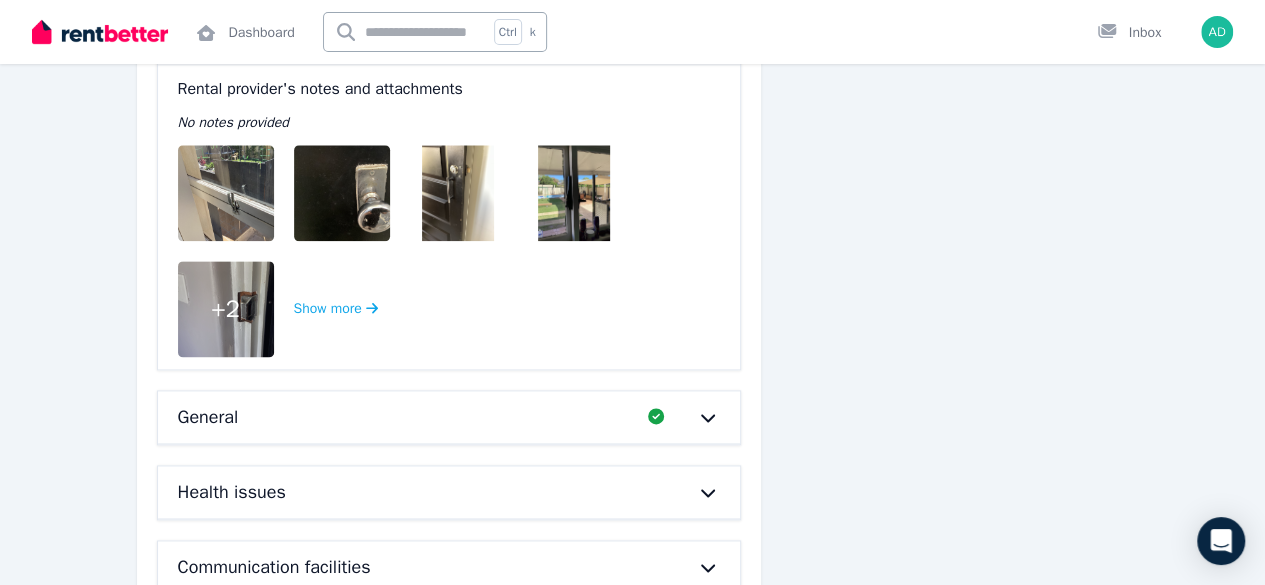 scroll, scrollTop: 20244, scrollLeft: 0, axis: vertical 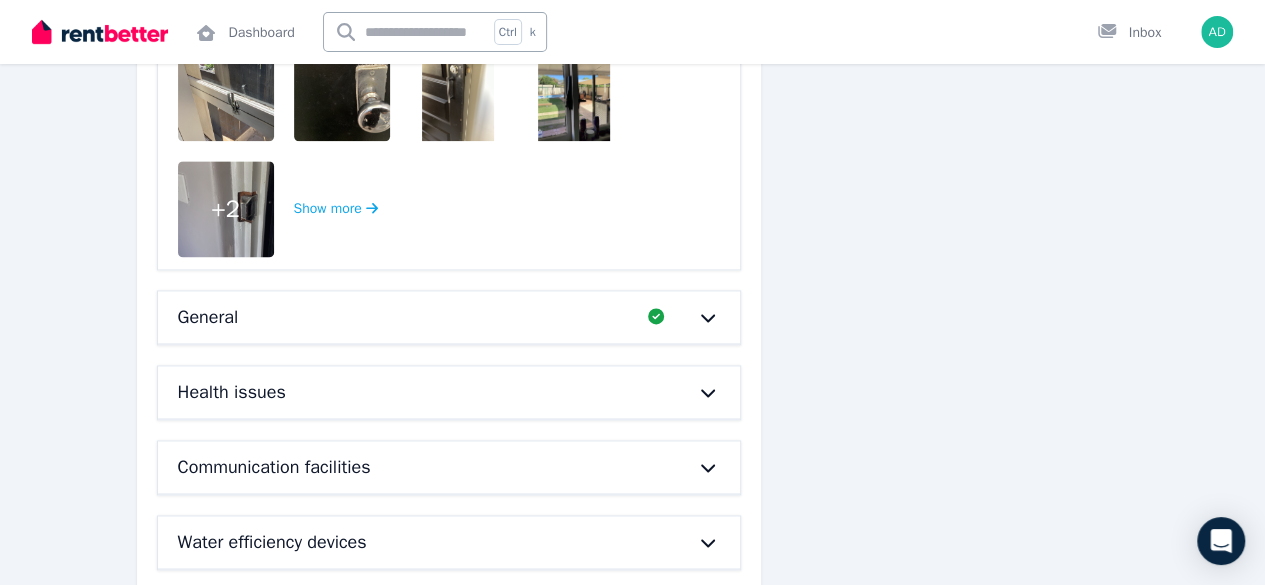 click 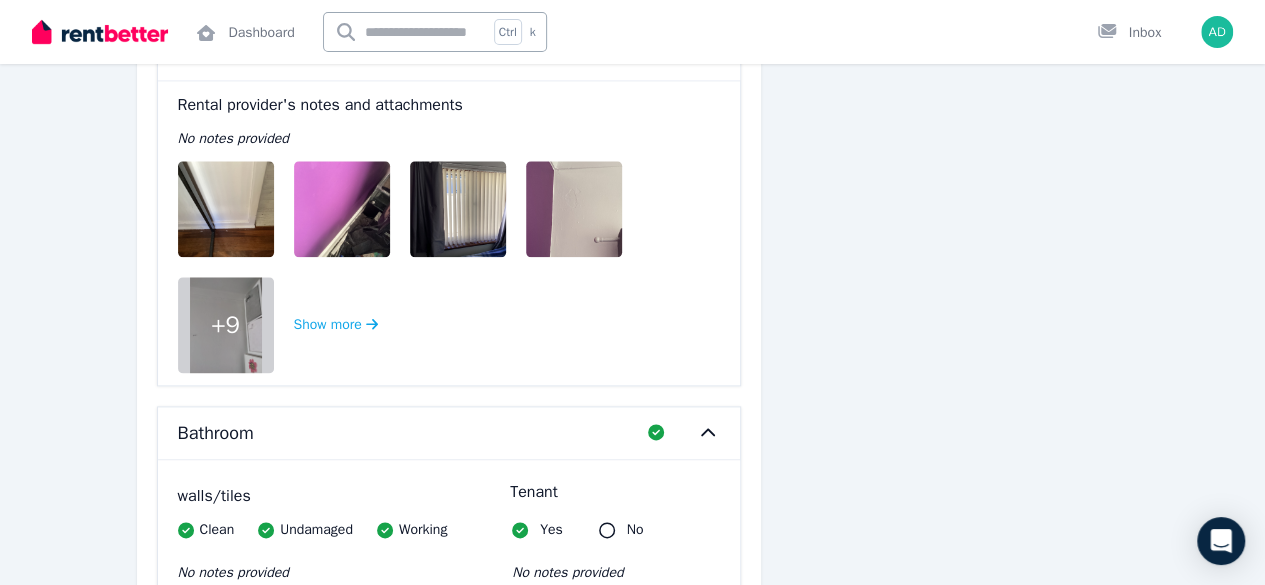 scroll, scrollTop: 12514, scrollLeft: 0, axis: vertical 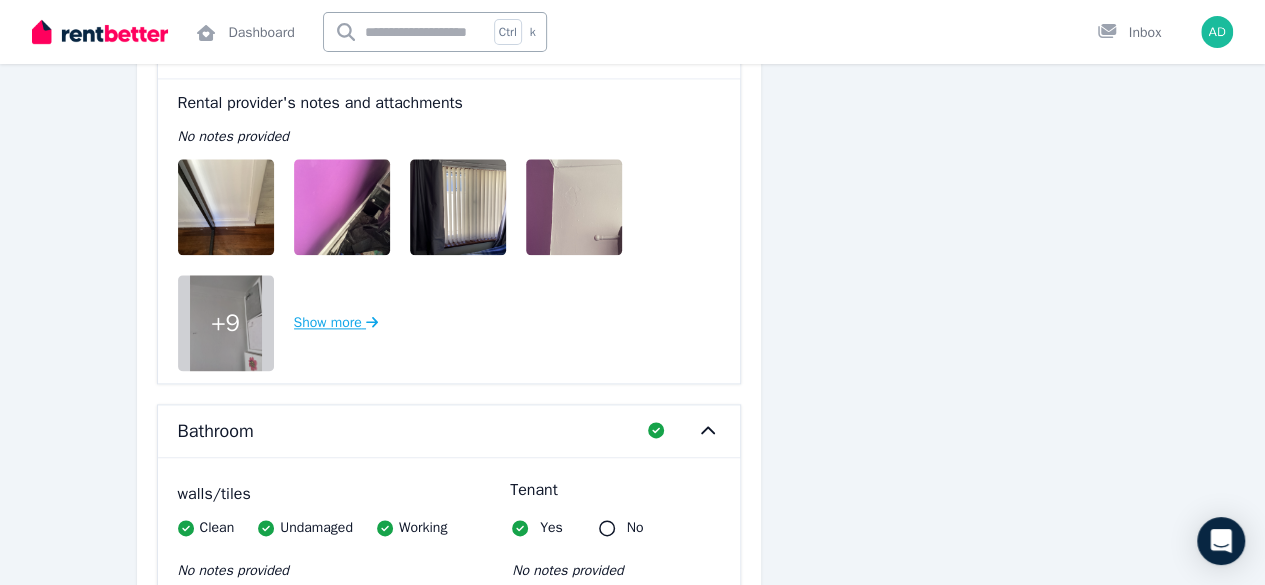 click on "Show more" at bounding box center [336, 323] 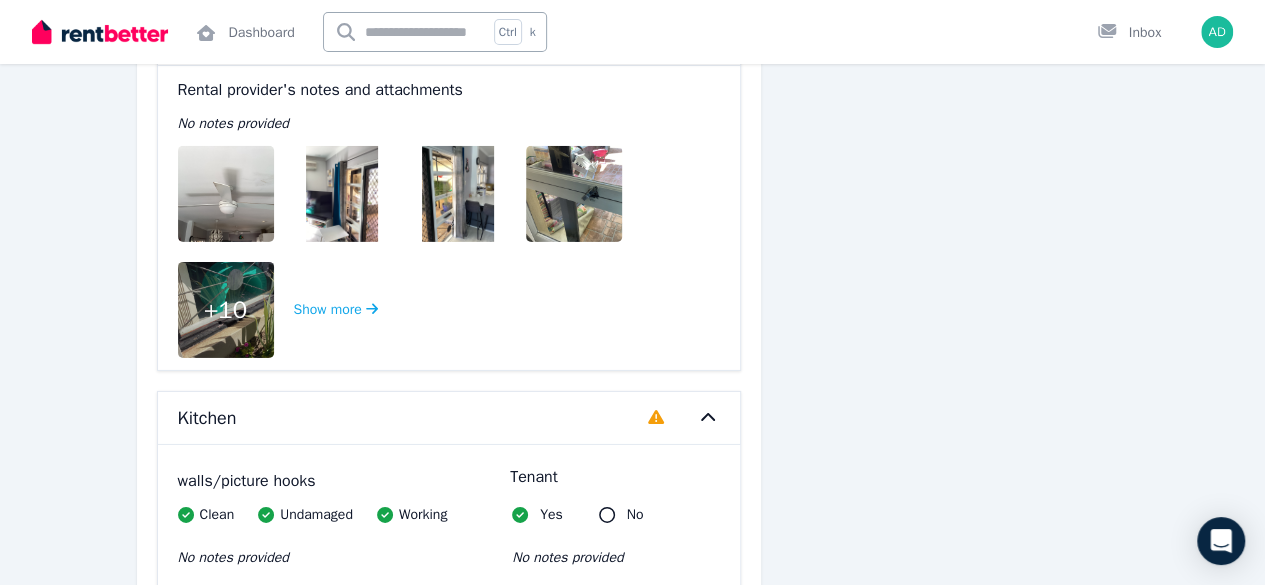 scroll, scrollTop: 3014, scrollLeft: 0, axis: vertical 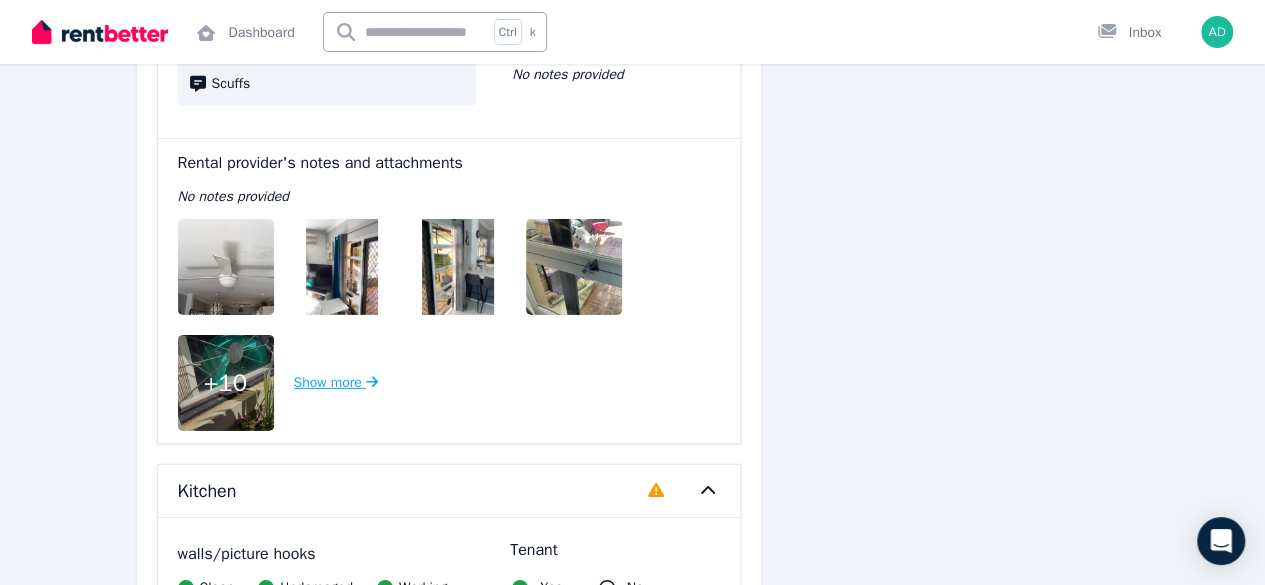 click on "Show more" at bounding box center [336, 383] 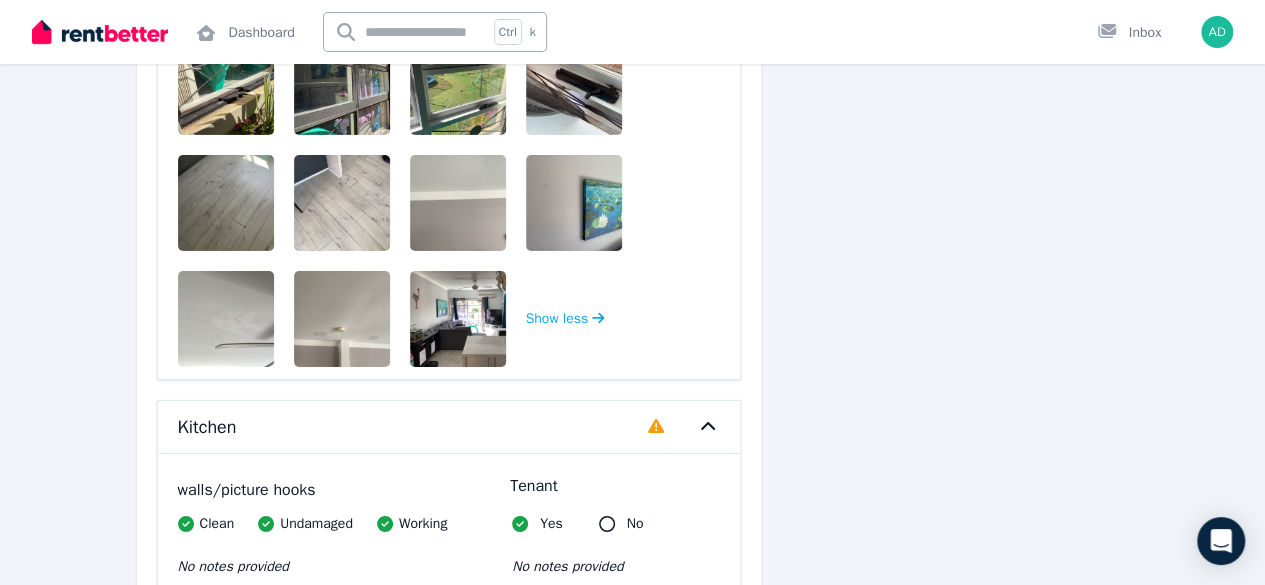 scroll, scrollTop: 3314, scrollLeft: 0, axis: vertical 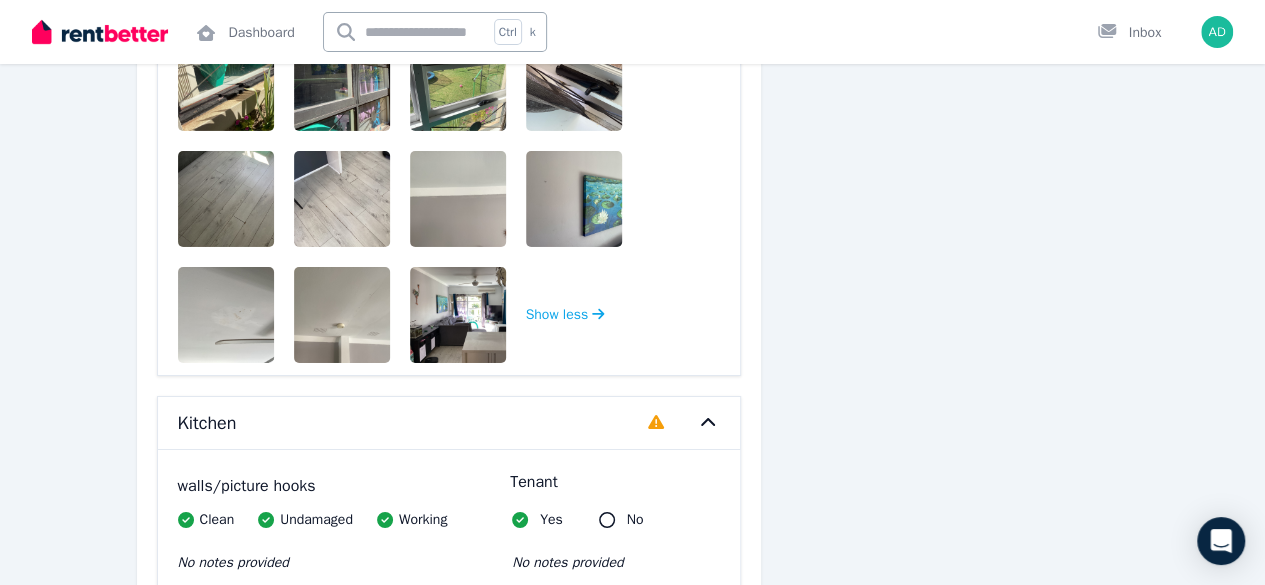 click at bounding box center (474, 315) 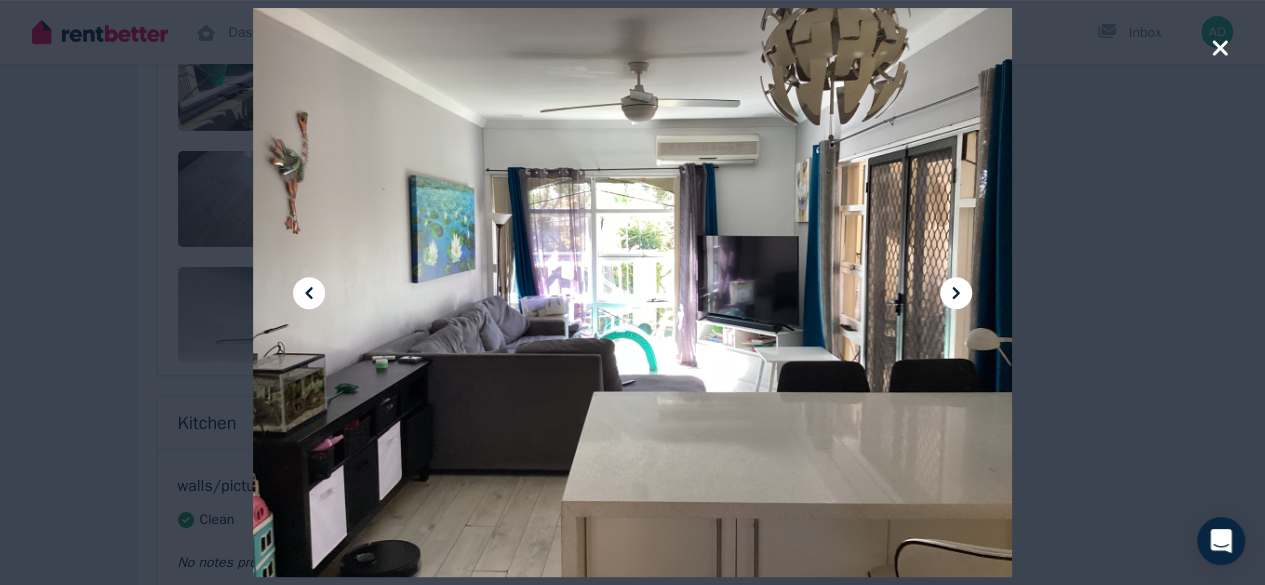 click 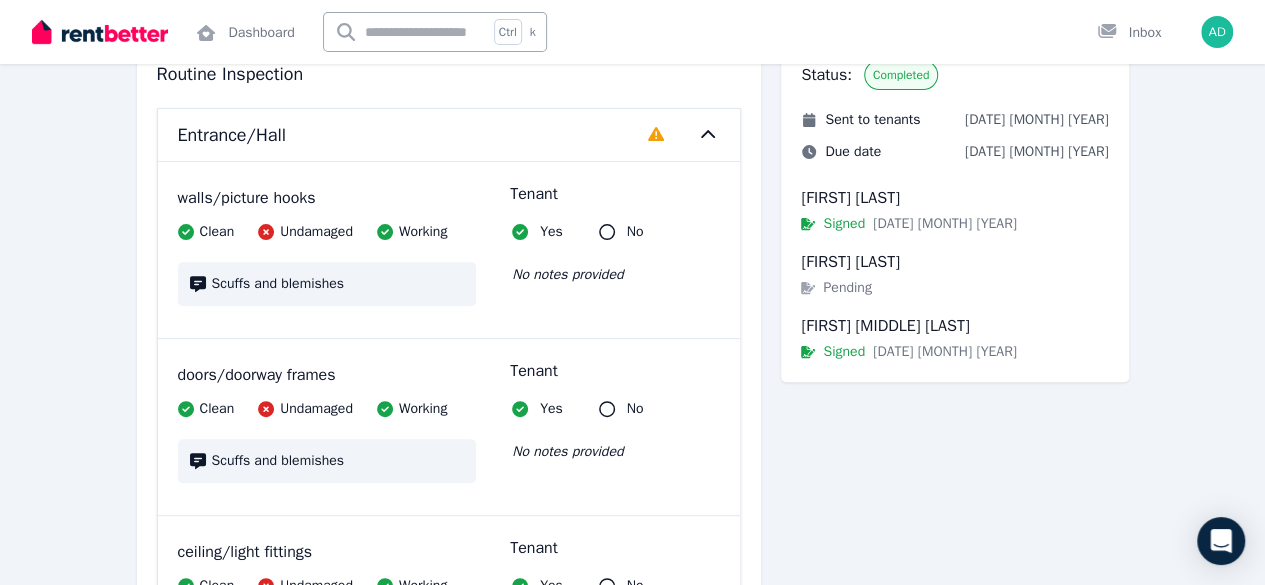 scroll, scrollTop: 0, scrollLeft: 0, axis: both 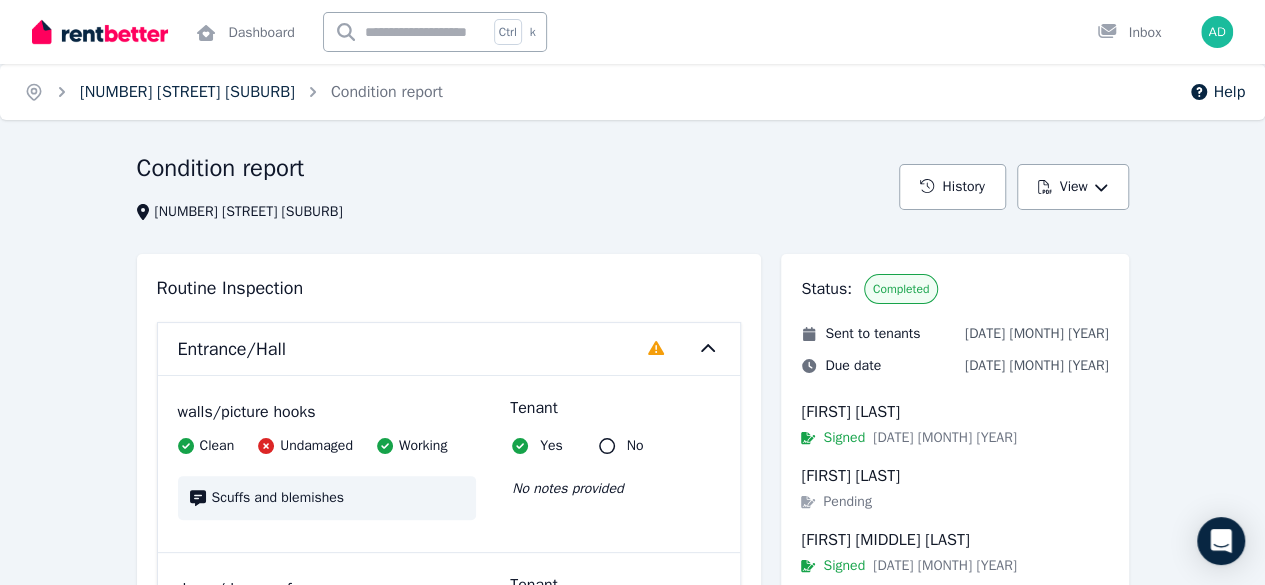 click on "[NUMBER] [STREET] [SUBURB]" at bounding box center (187, 92) 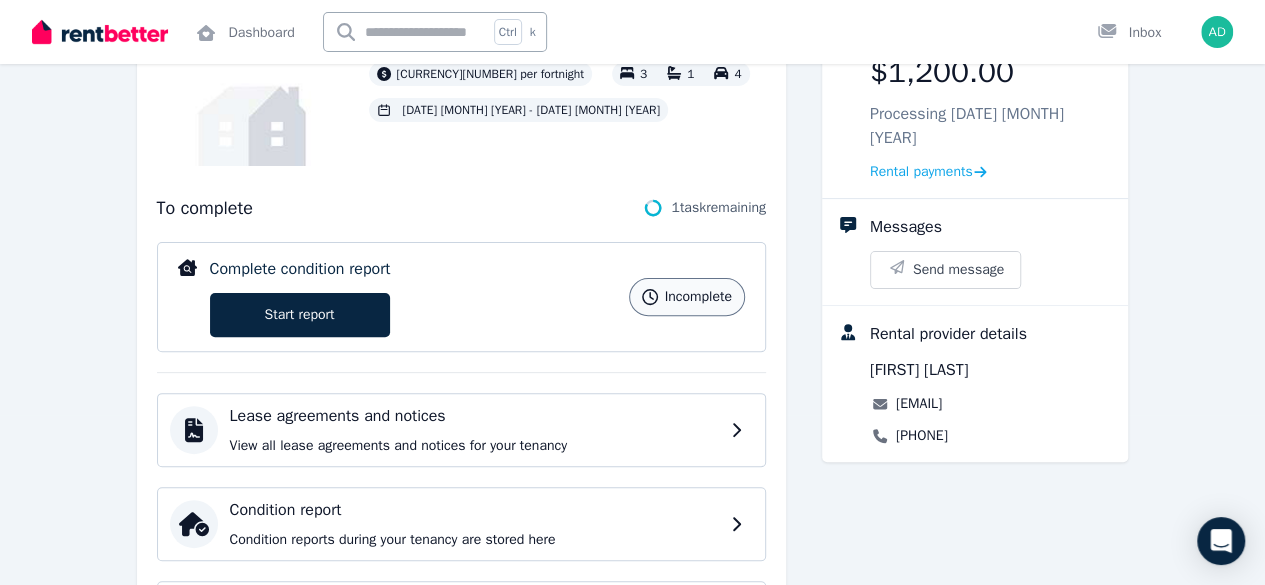 scroll, scrollTop: 200, scrollLeft: 0, axis: vertical 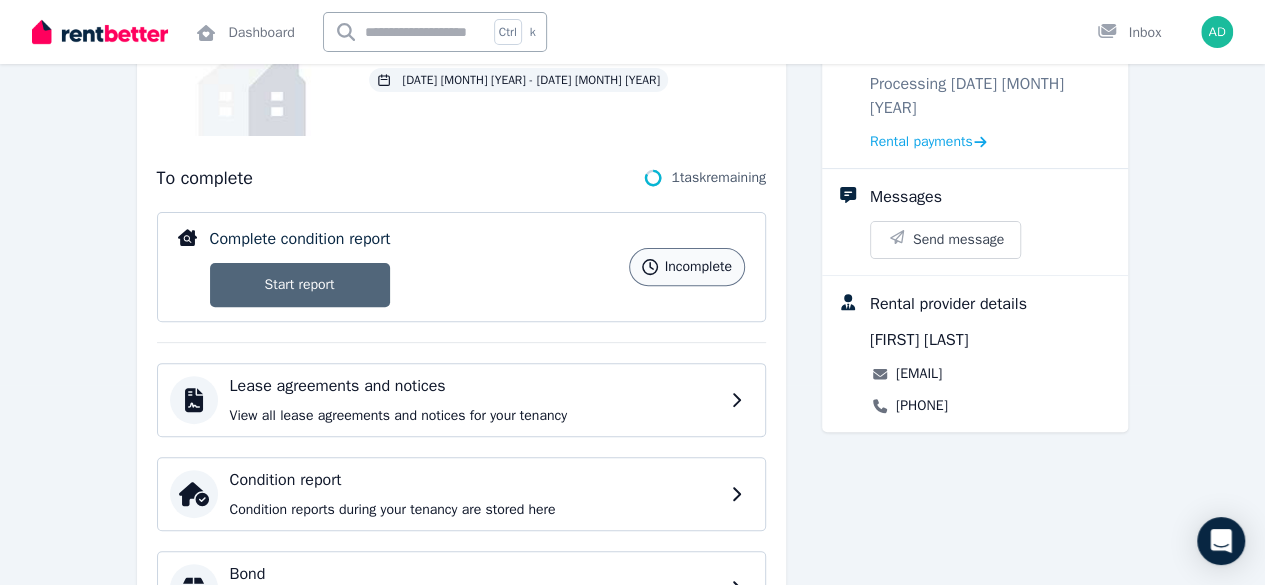 click on "Start report" at bounding box center (300, 285) 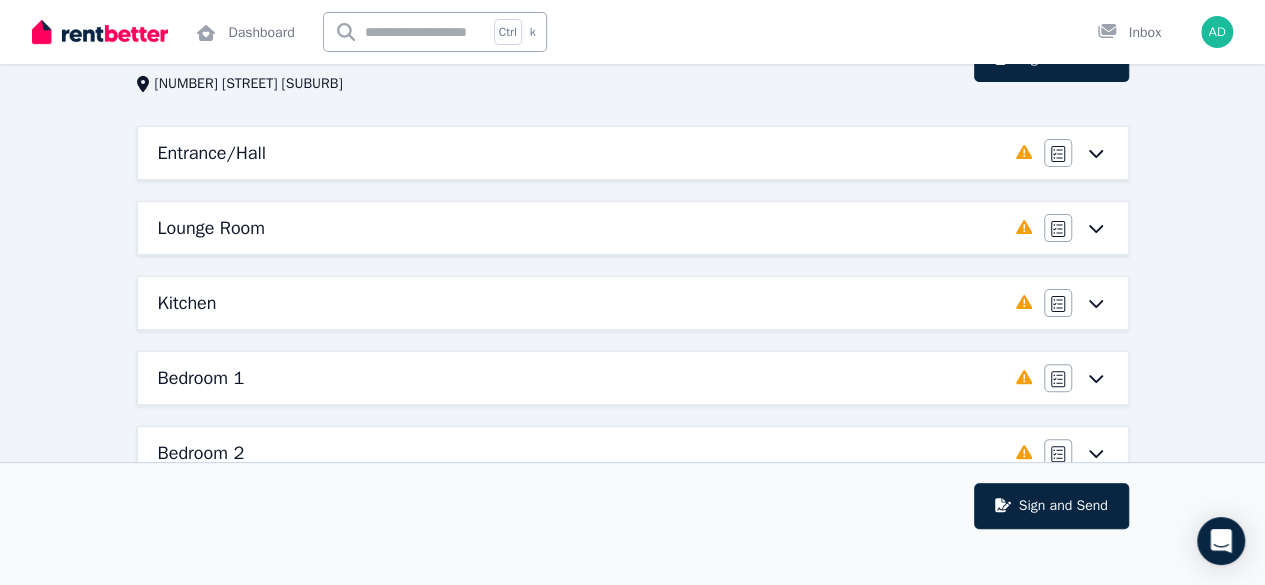 scroll, scrollTop: 0, scrollLeft: 0, axis: both 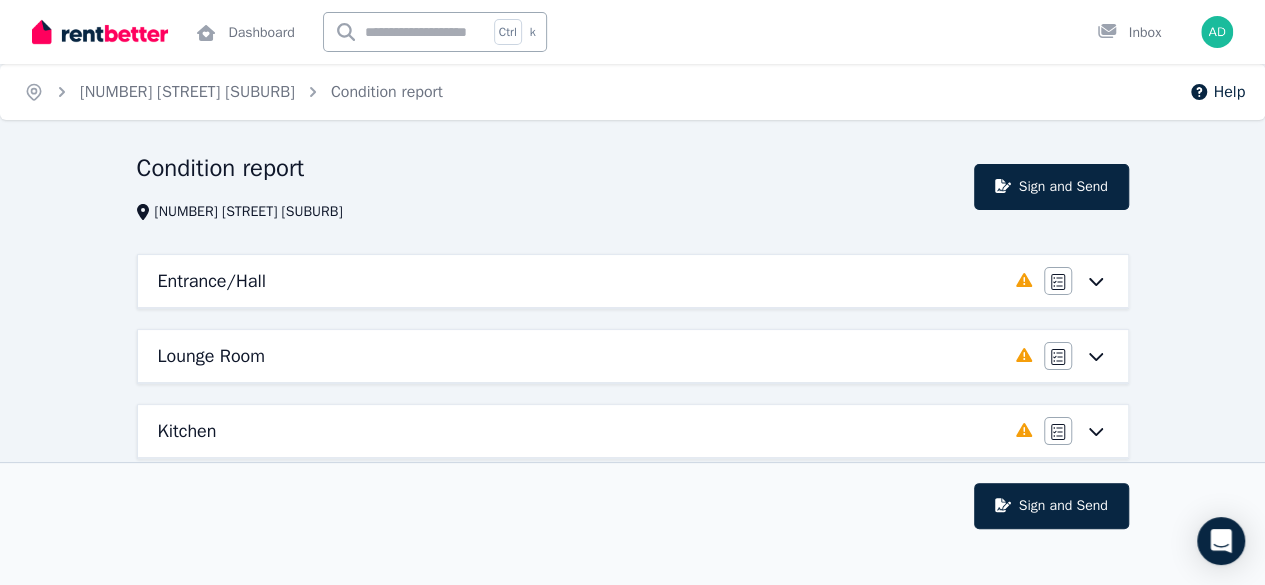 click 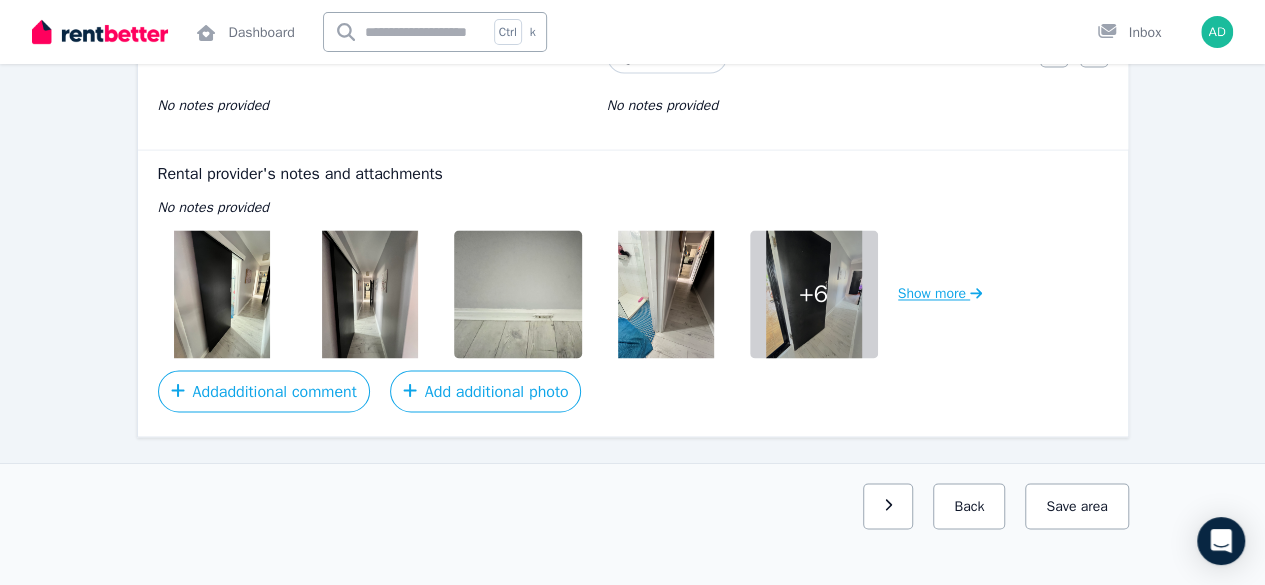 click on "Show more" at bounding box center (940, 294) 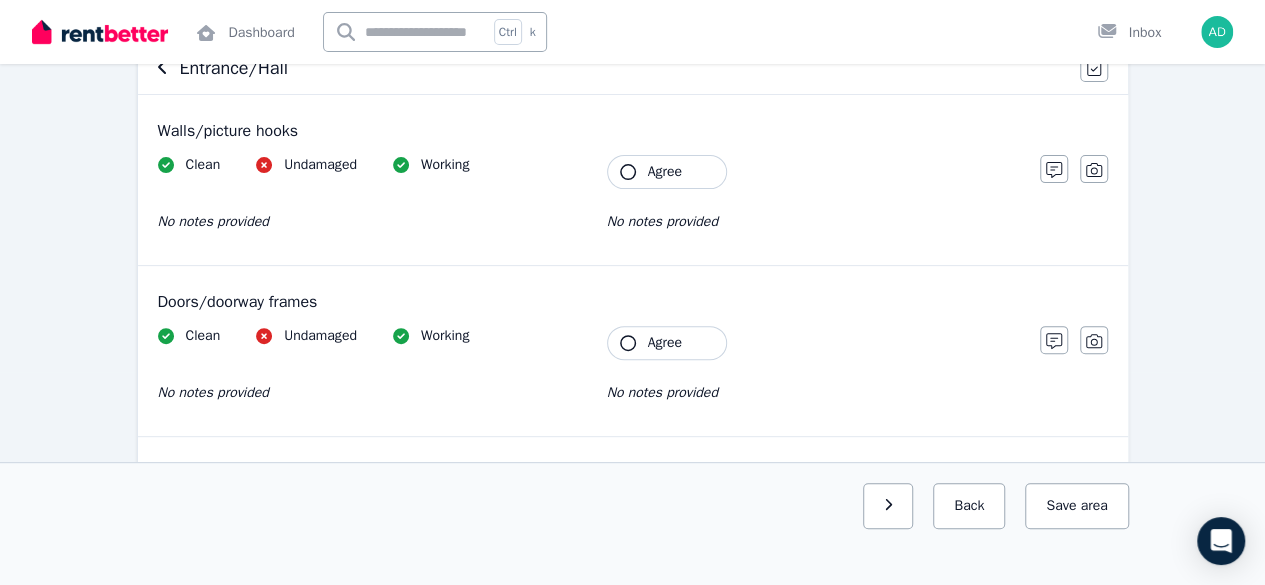 scroll, scrollTop: 0, scrollLeft: 0, axis: both 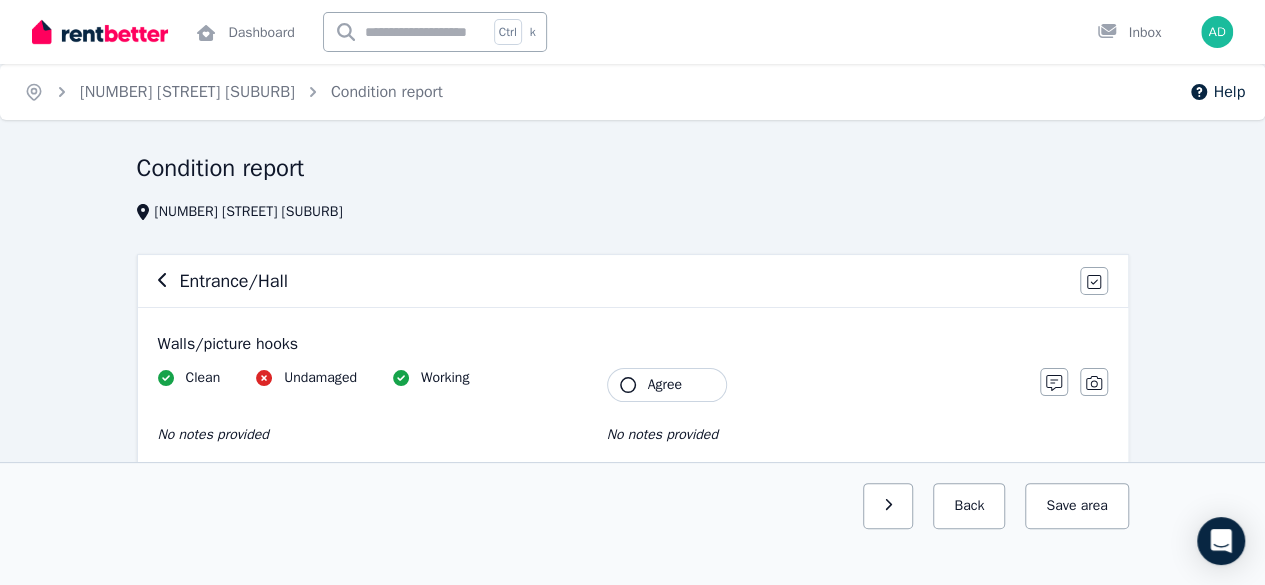 click on "Entrance/Hall Agree all items" at bounding box center (633, 281) 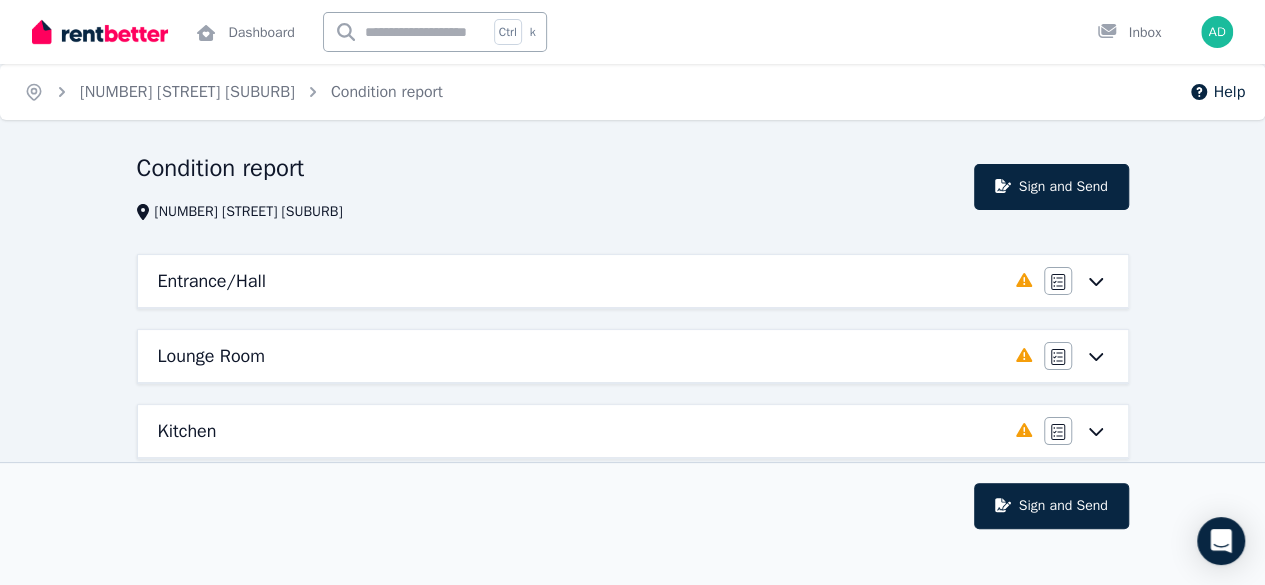 click on "Agree/Disagree" at bounding box center [1076, 356] 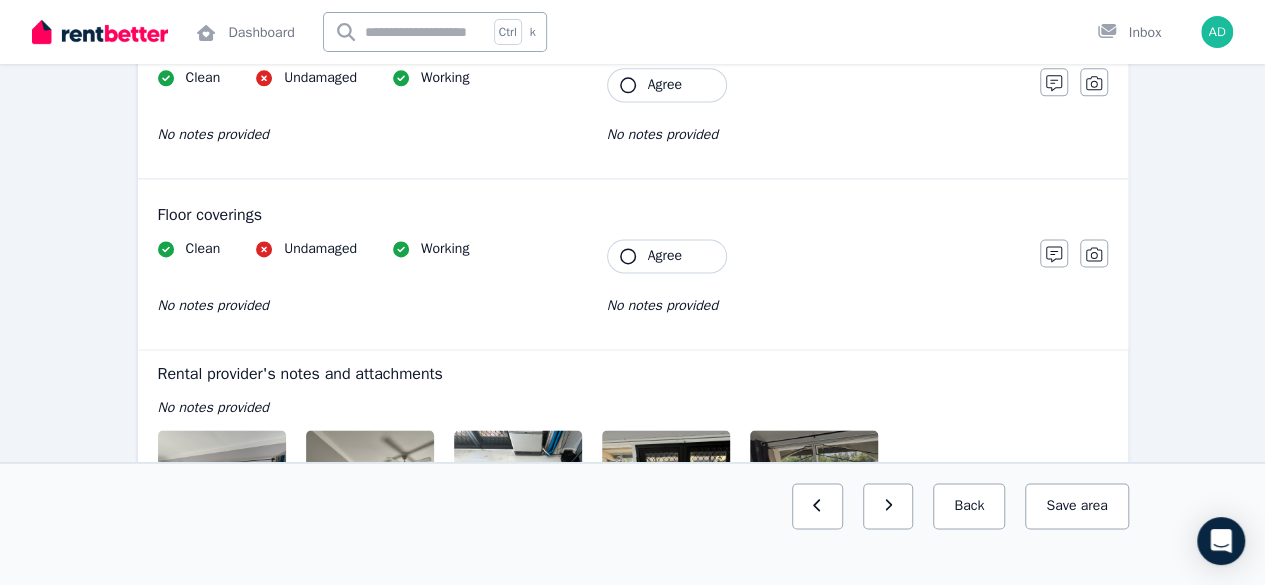scroll, scrollTop: 1526, scrollLeft: 0, axis: vertical 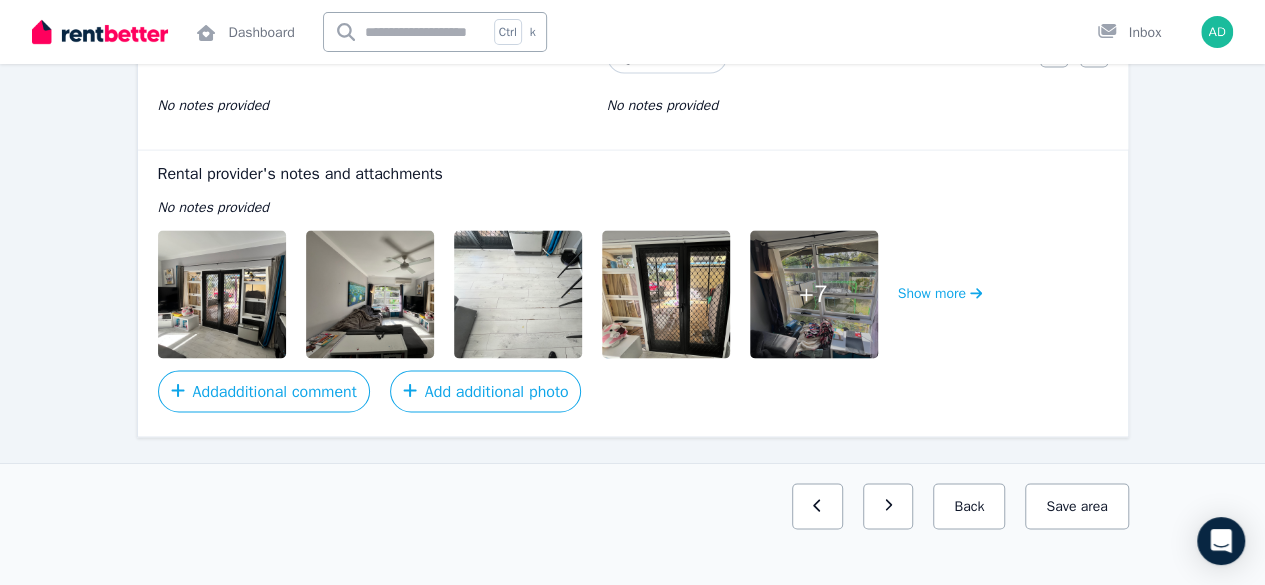click at bounding box center [243, 294] 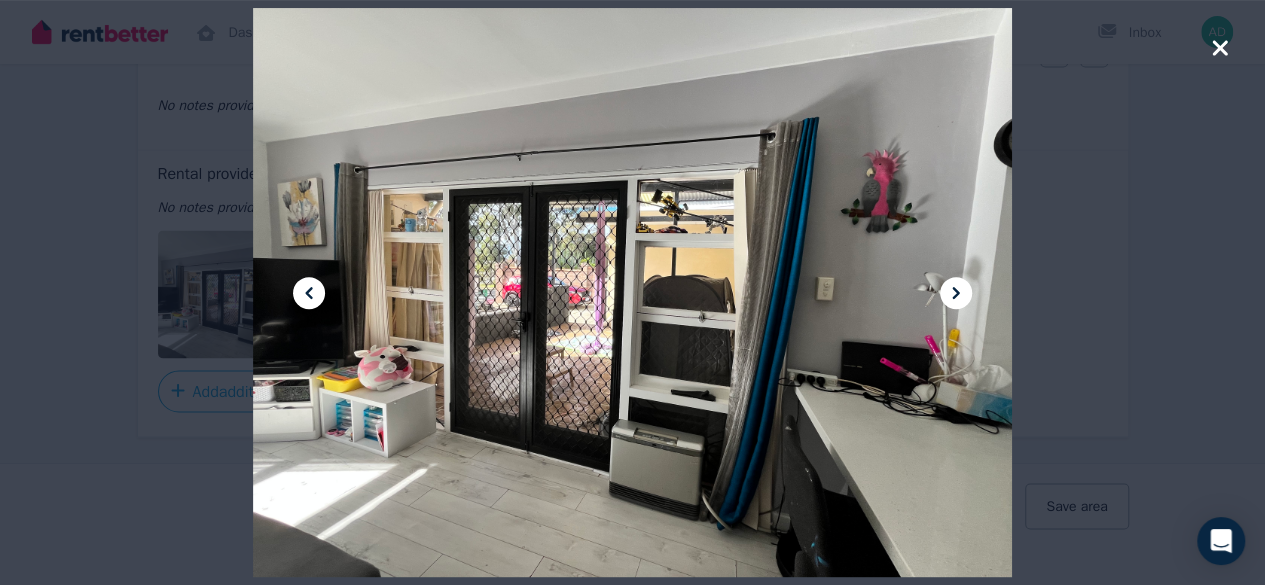click 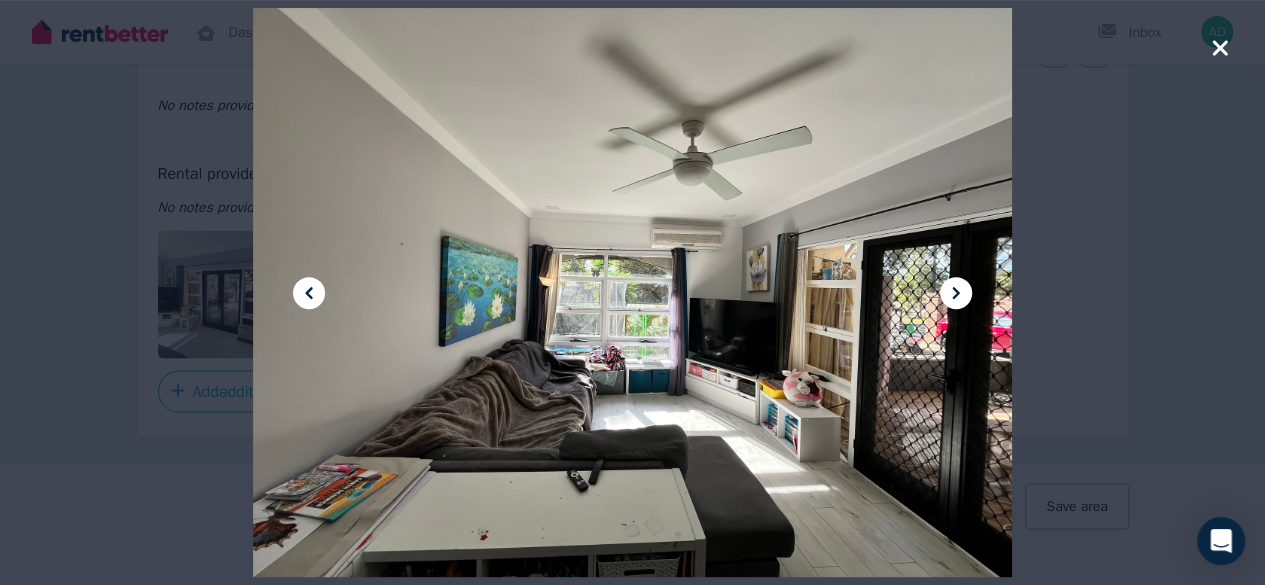 click 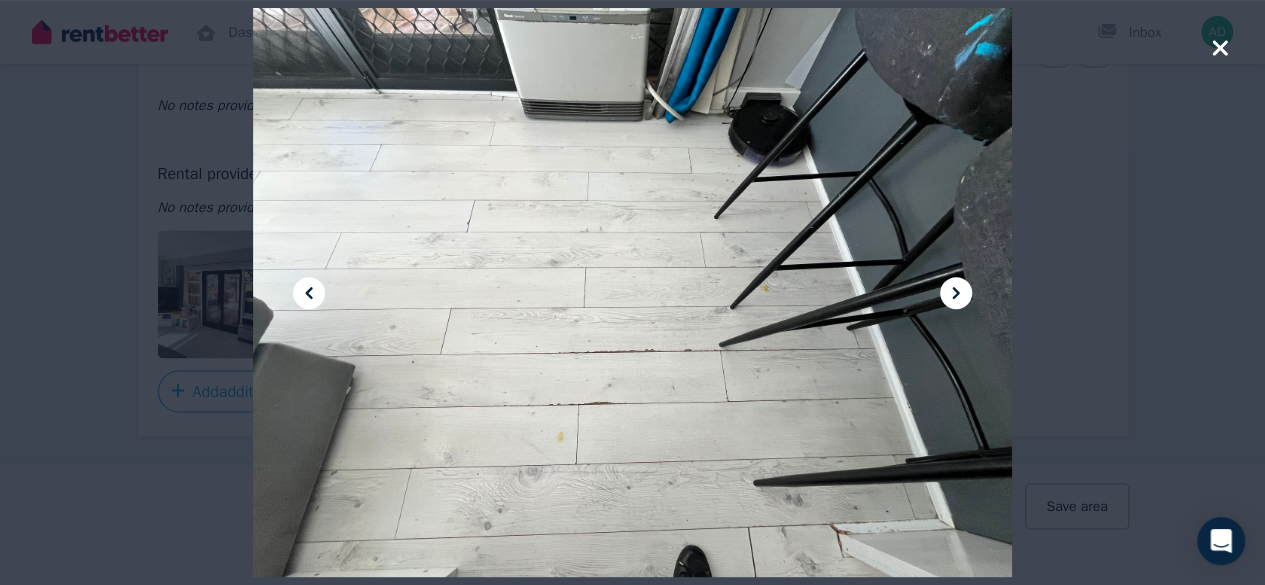 click 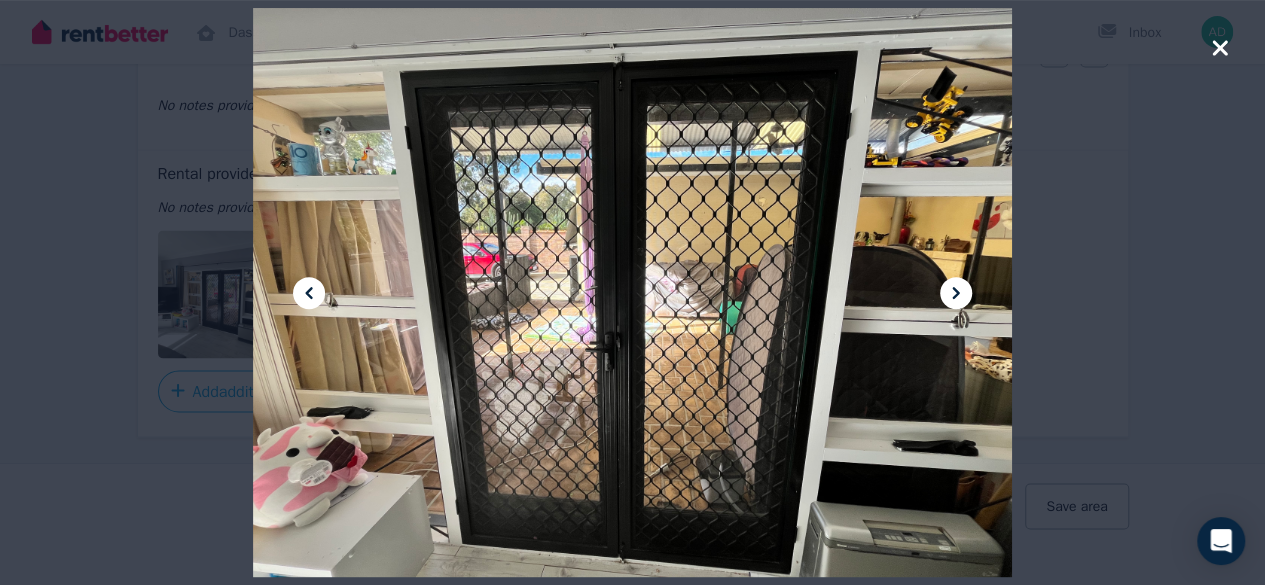 click at bounding box center (632, 293) 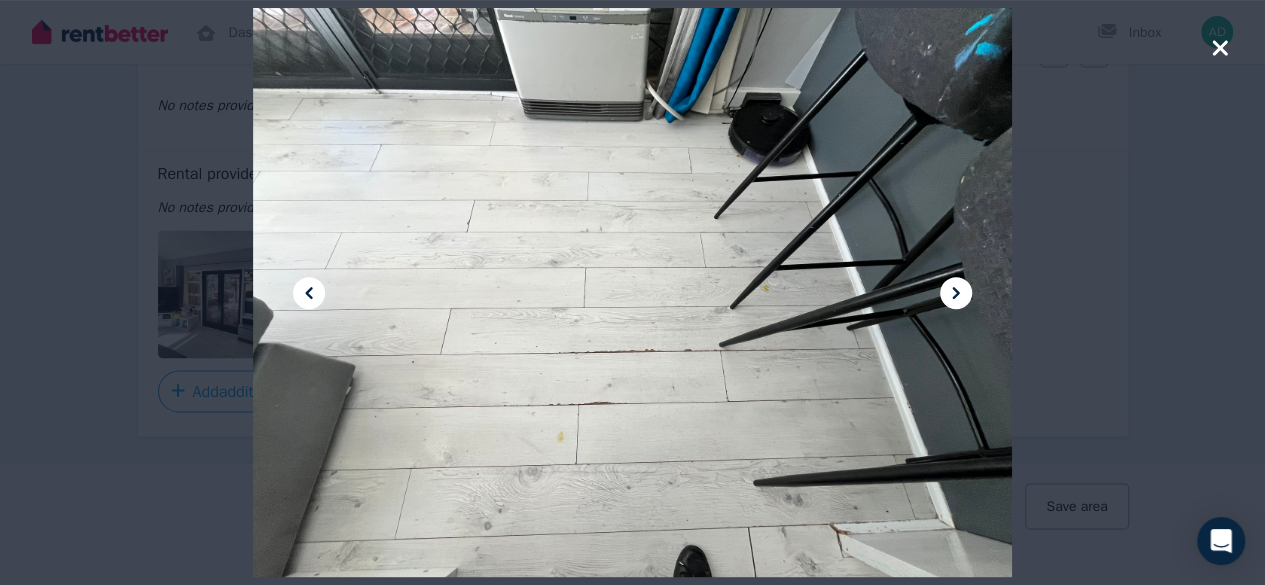 click 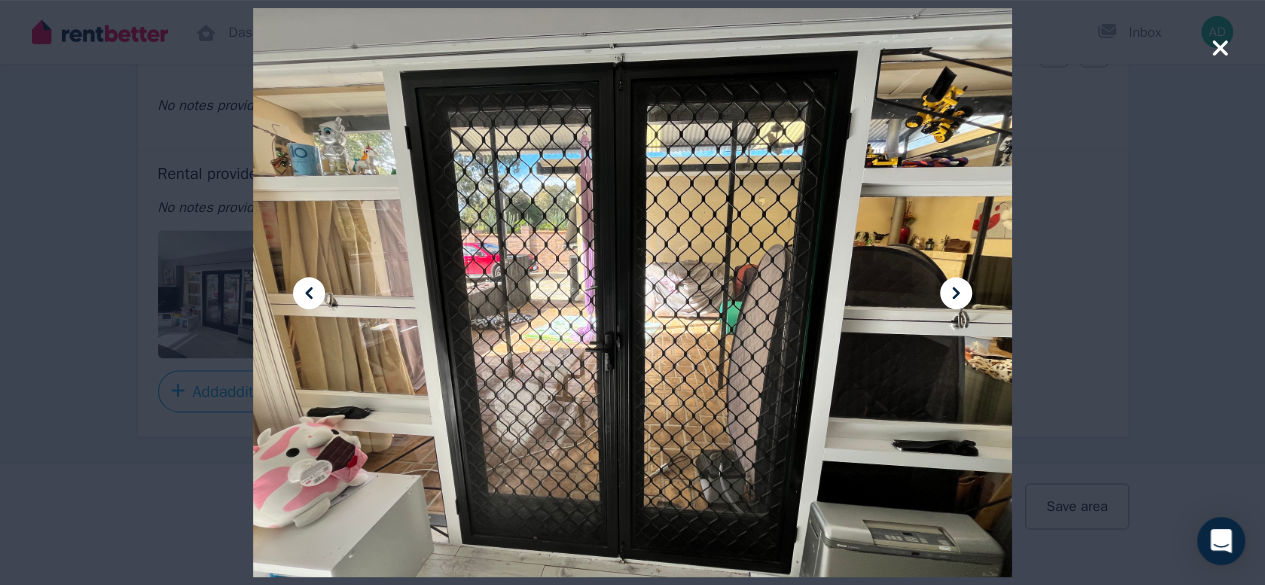 click 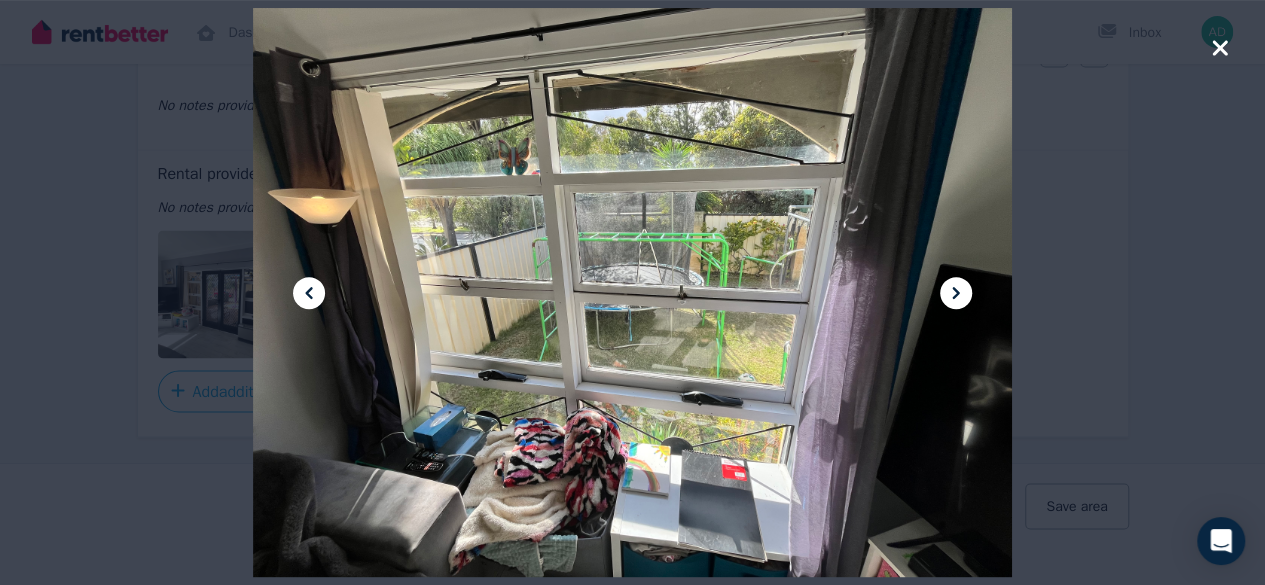 click 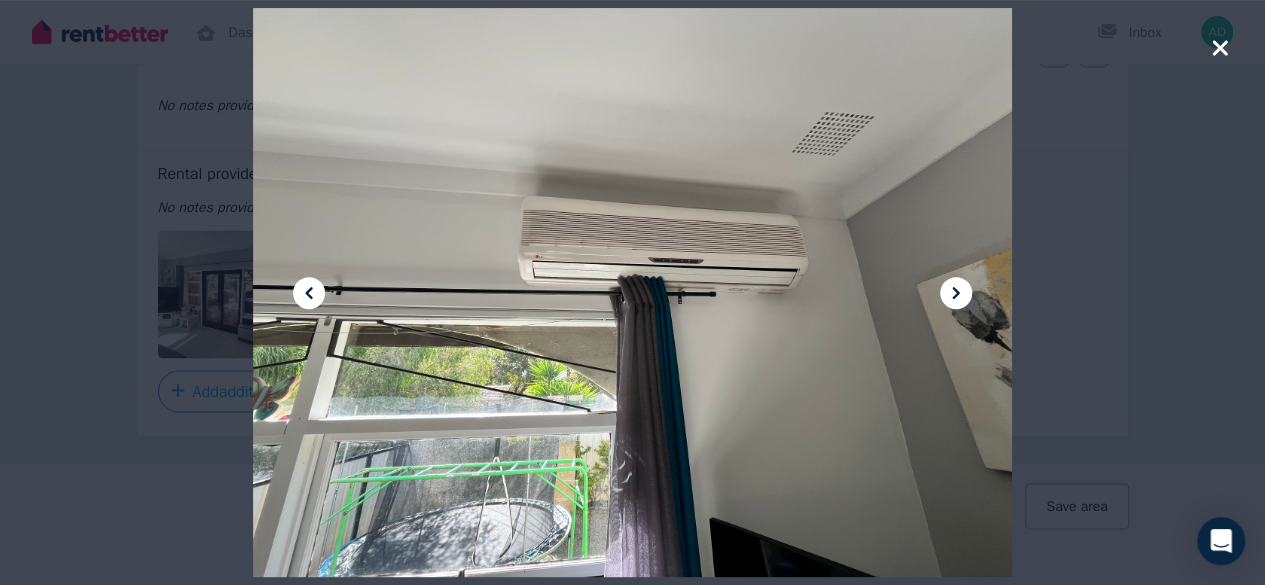 click 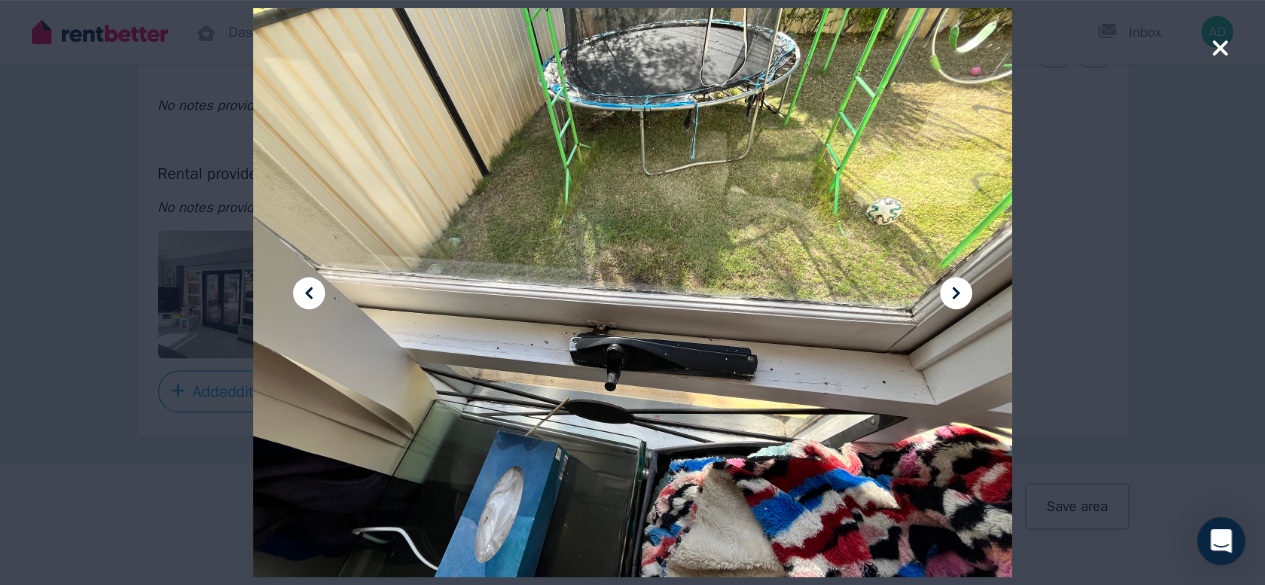 click 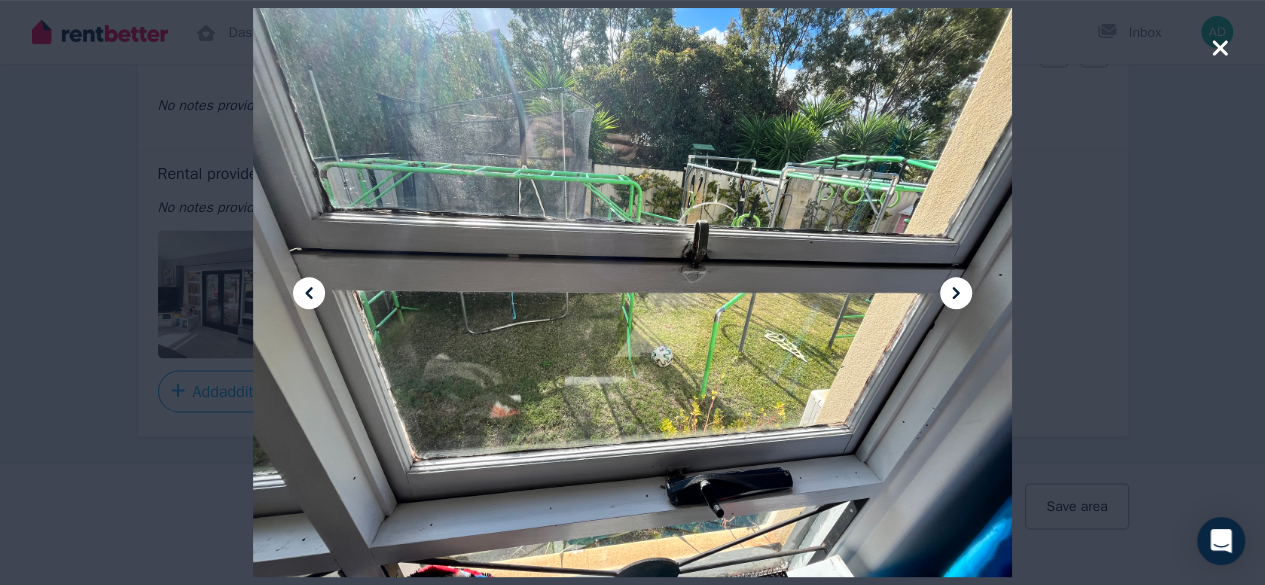 click 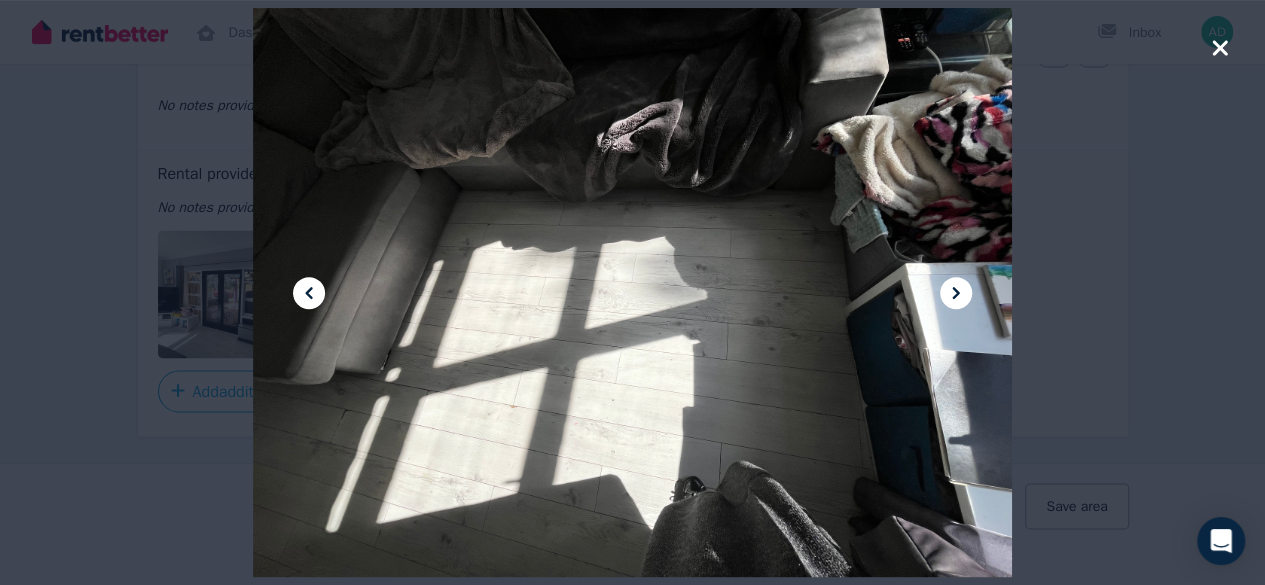 click 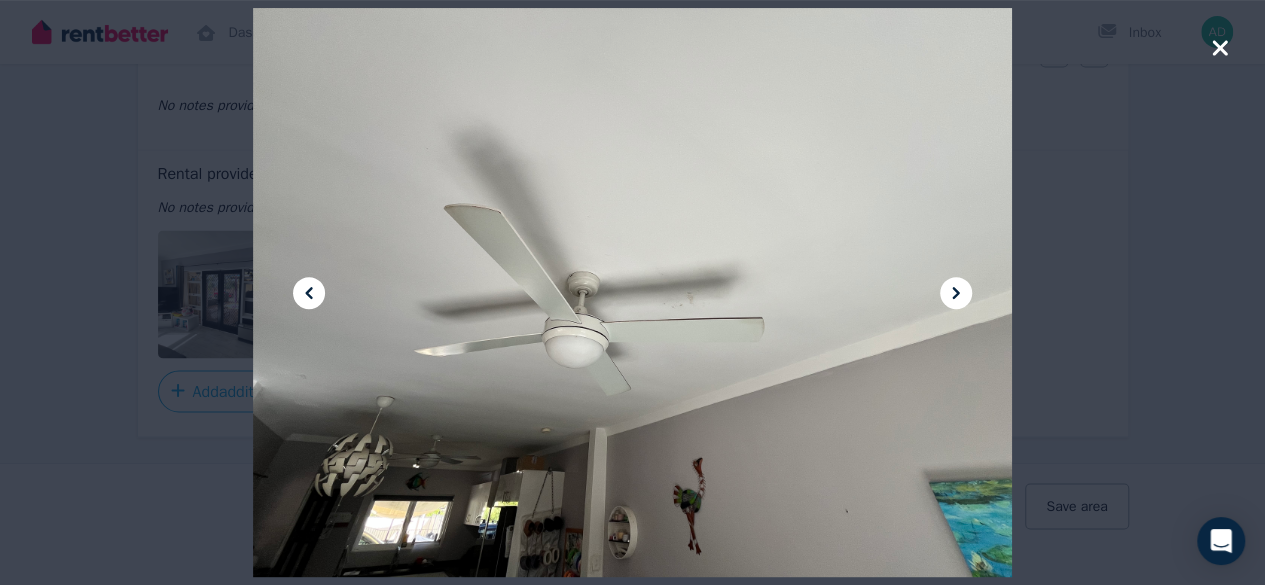 click 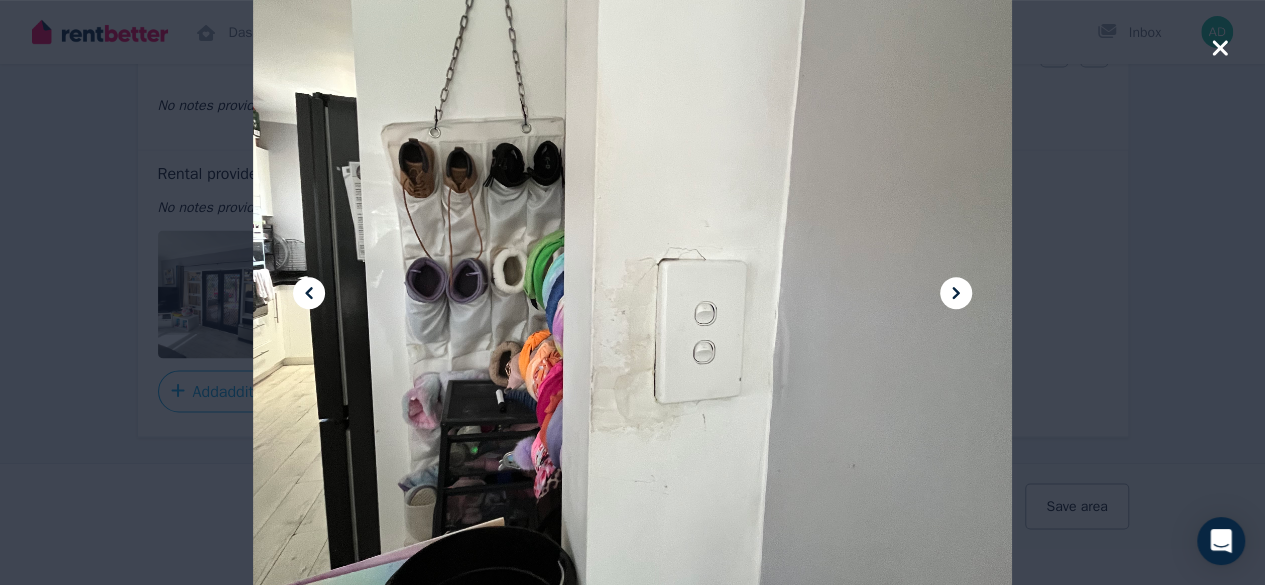 click 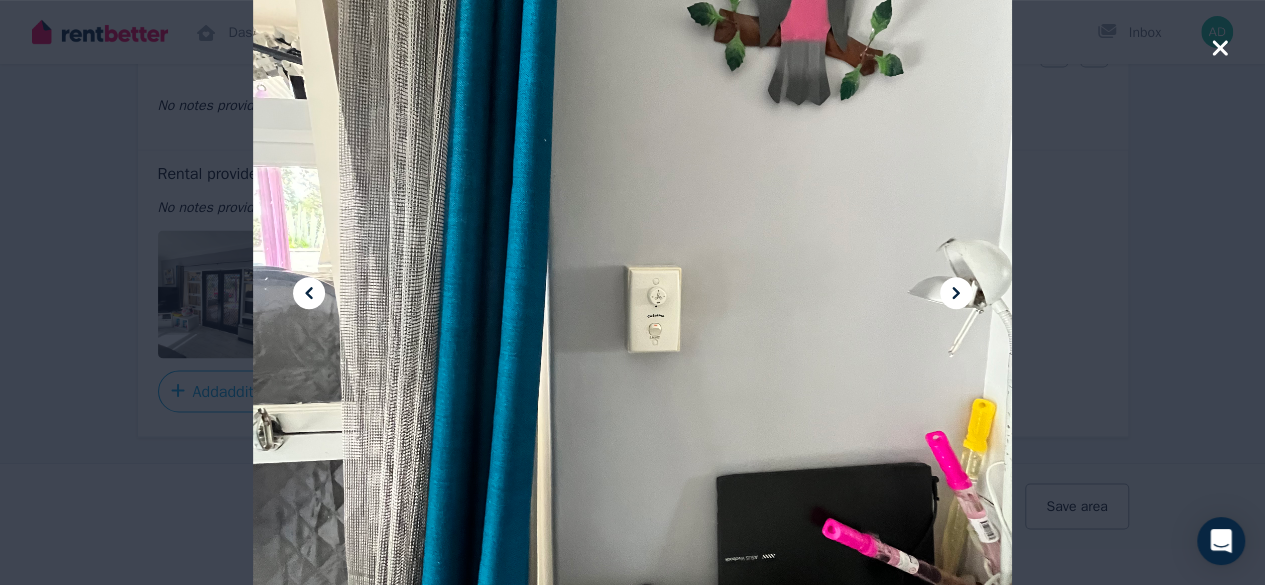 click 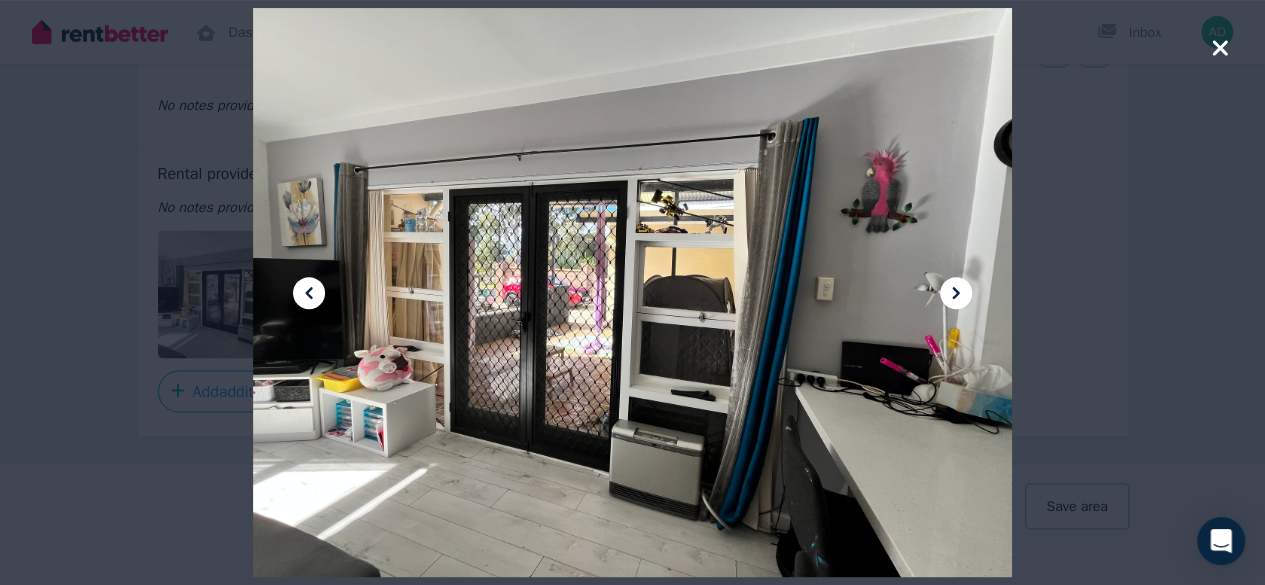 click 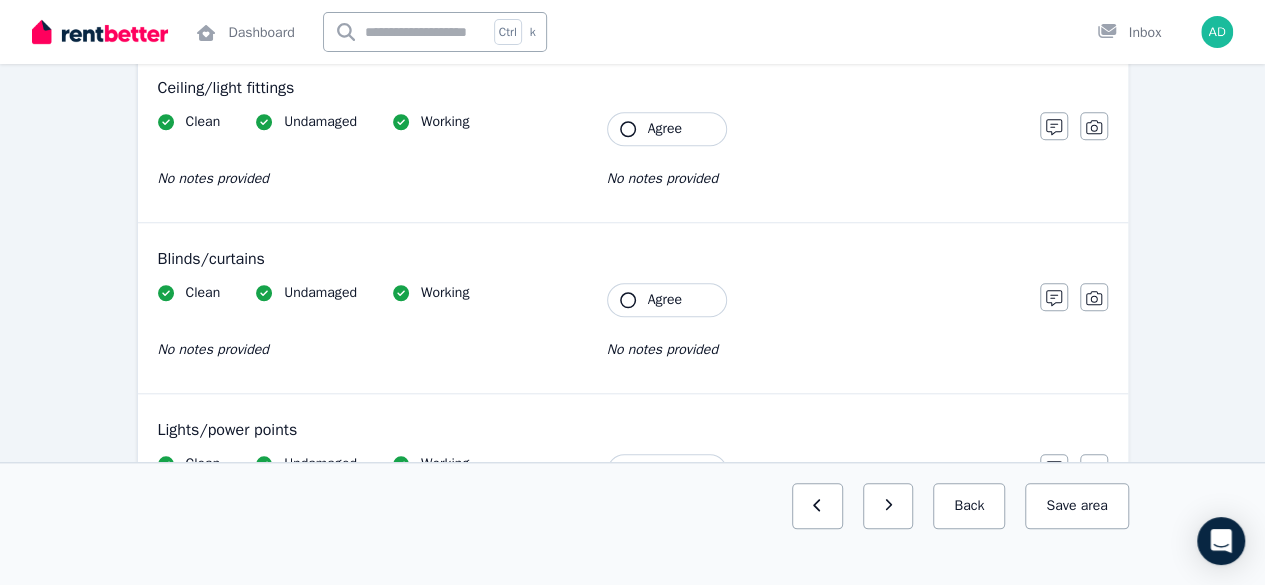 scroll, scrollTop: 726, scrollLeft: 0, axis: vertical 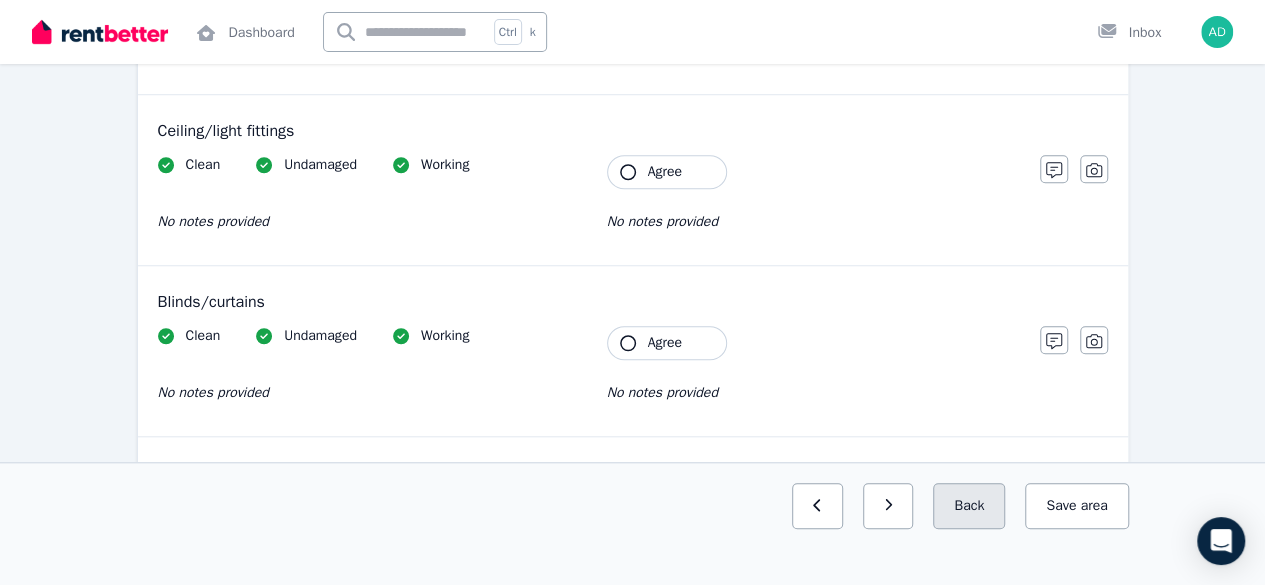 click on "Back" at bounding box center [969, 506] 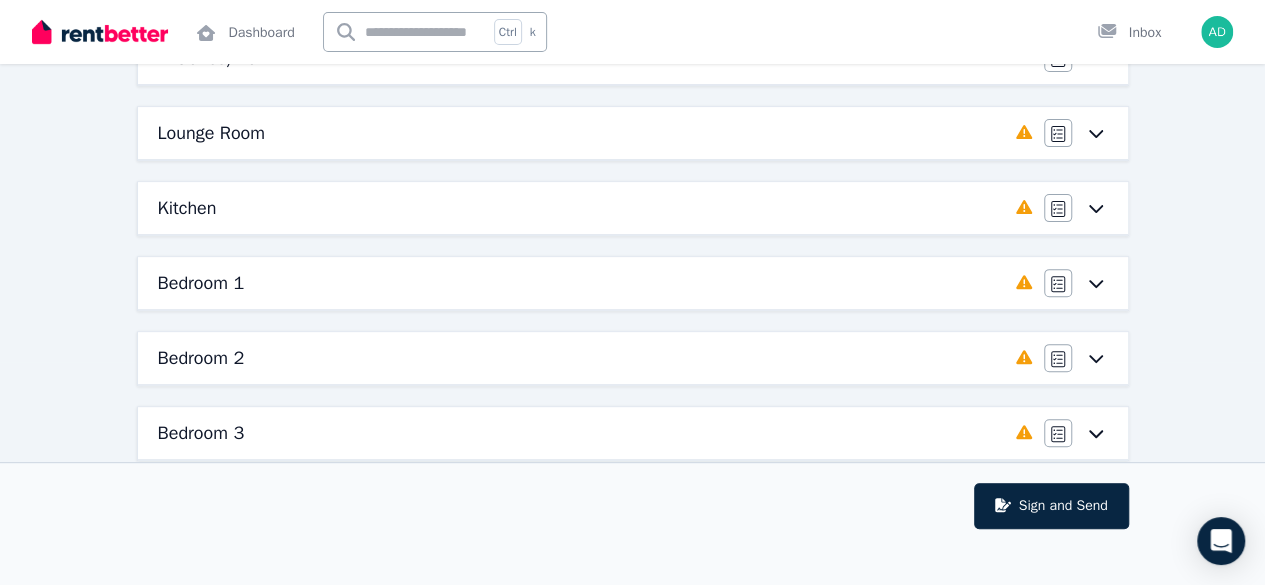 scroll, scrollTop: 226, scrollLeft: 0, axis: vertical 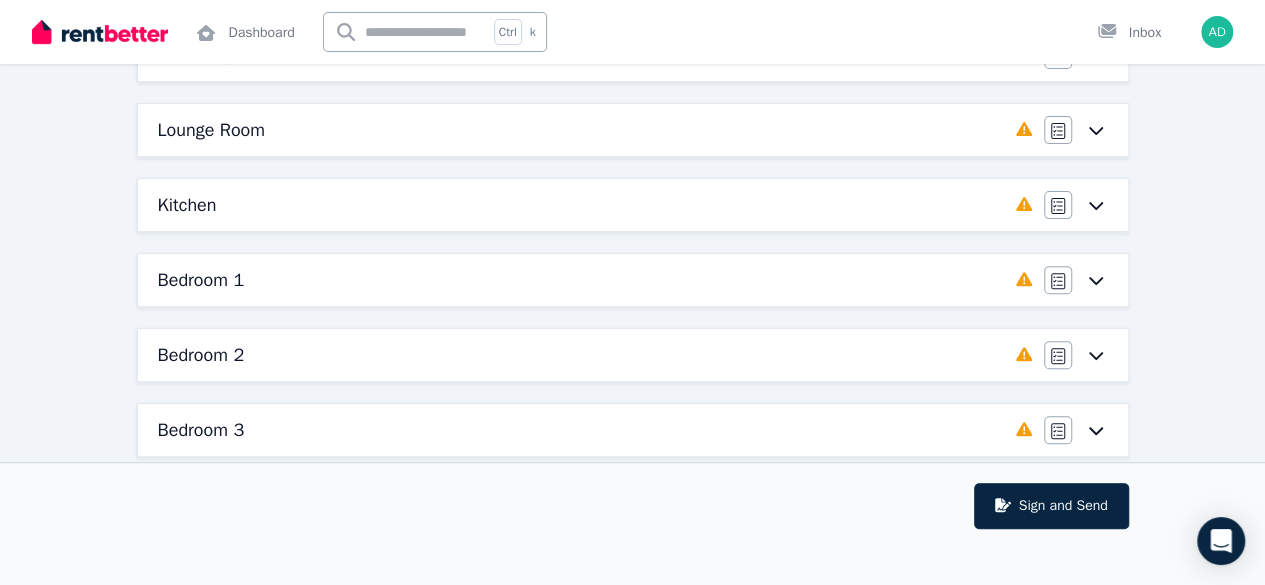 click 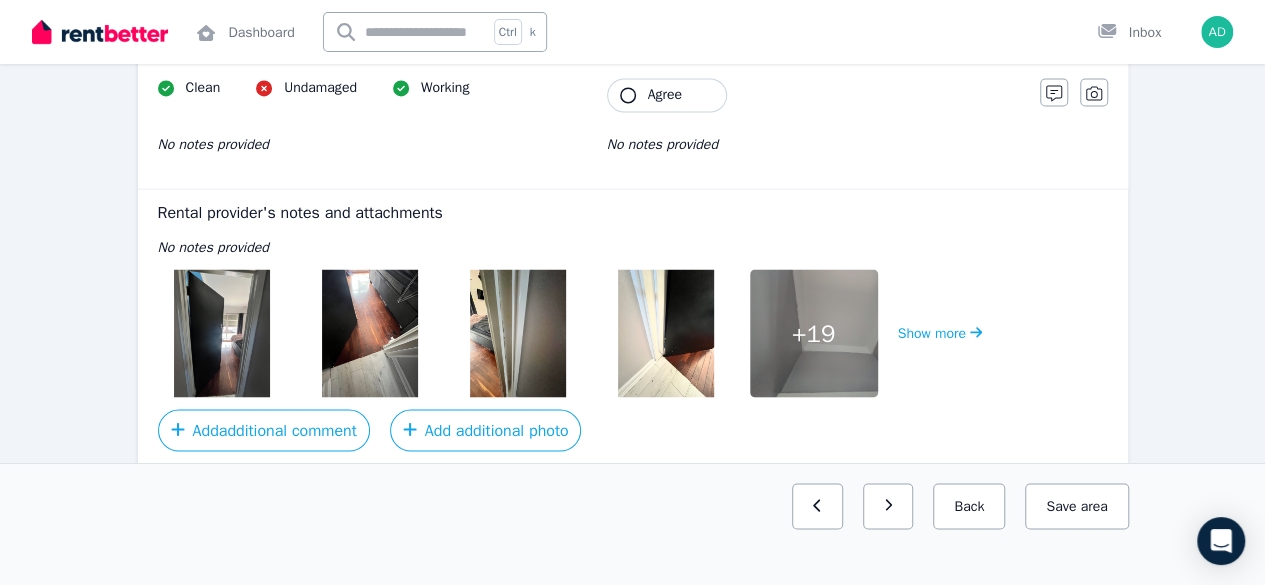scroll, scrollTop: 1716, scrollLeft: 0, axis: vertical 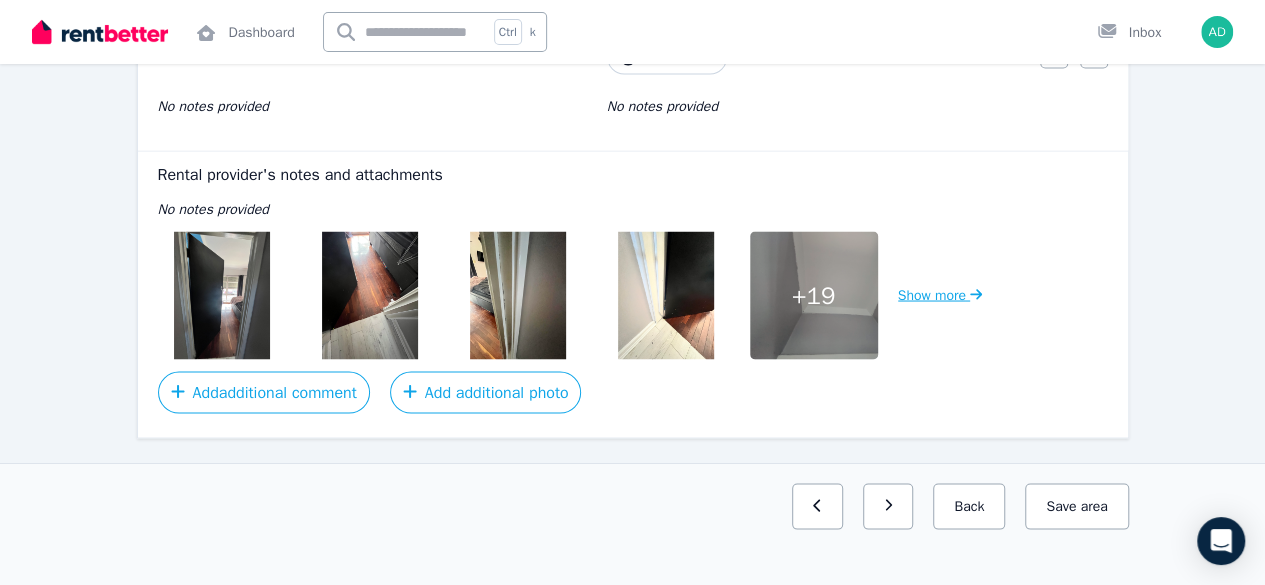 click on "Show more" at bounding box center [940, 295] 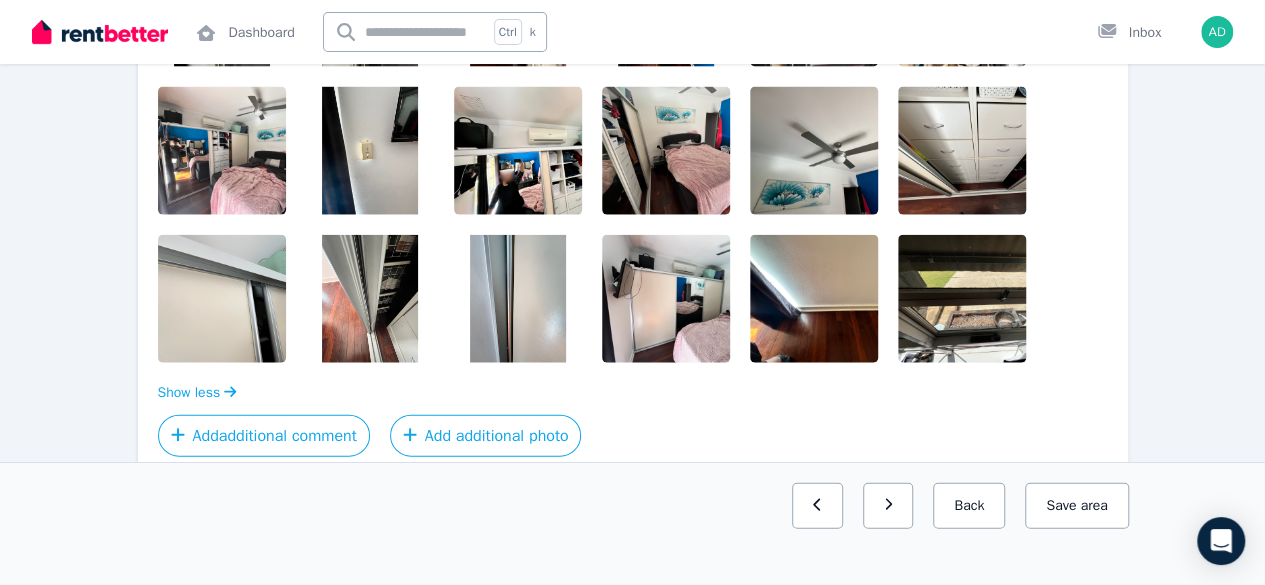 scroll, scrollTop: 2200, scrollLeft: 0, axis: vertical 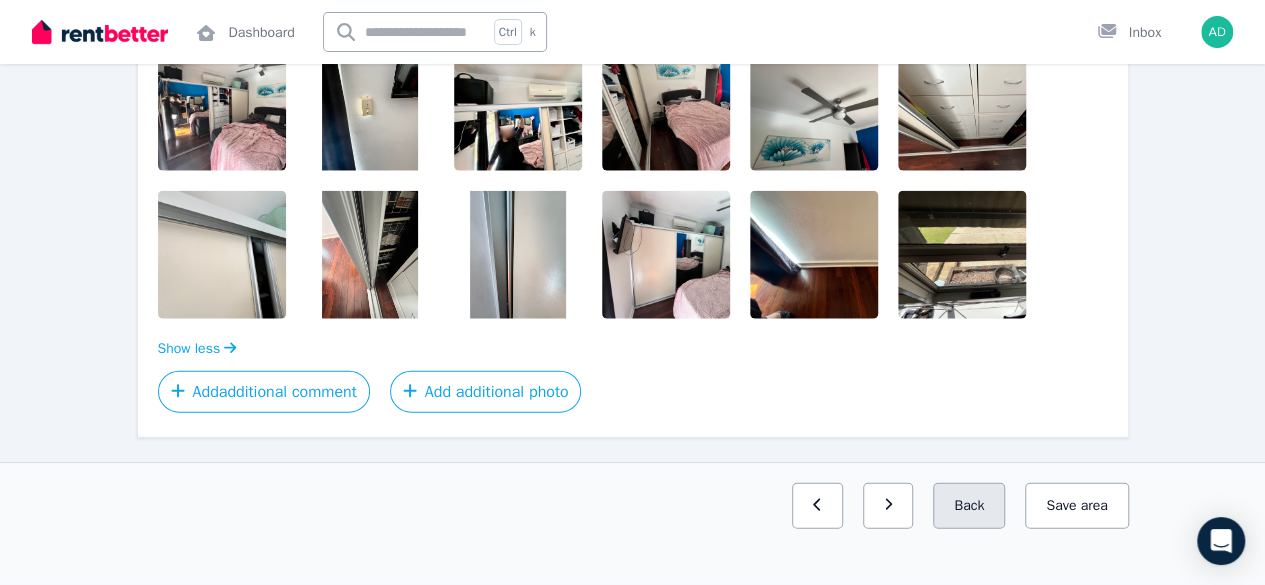 click on "Back" at bounding box center (969, 506) 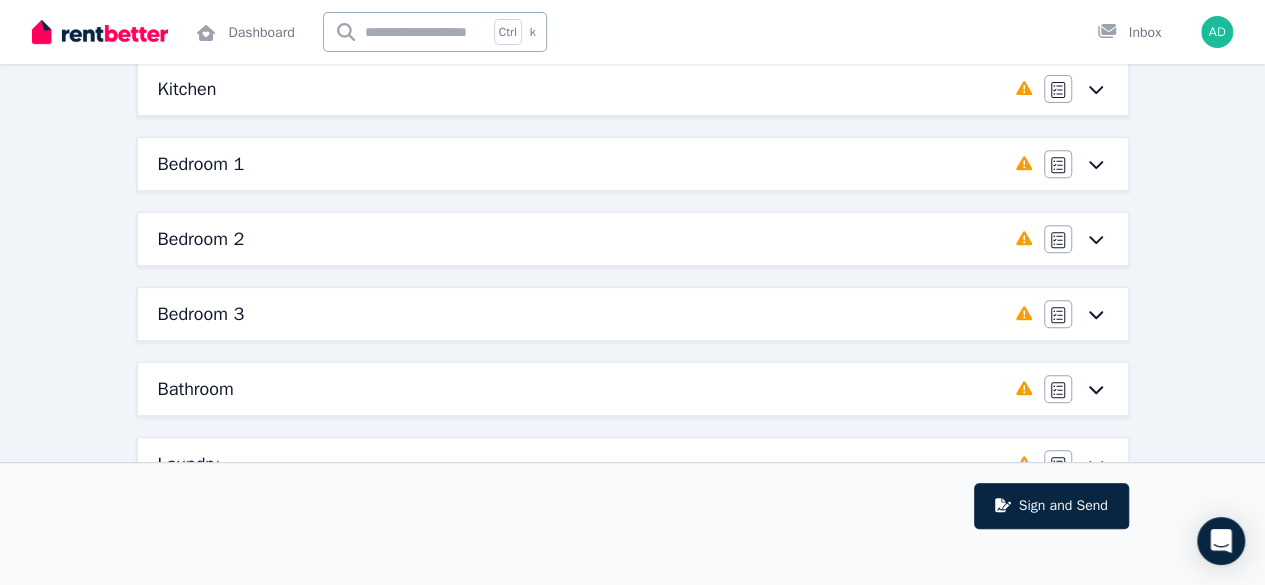 scroll, scrollTop: 228, scrollLeft: 0, axis: vertical 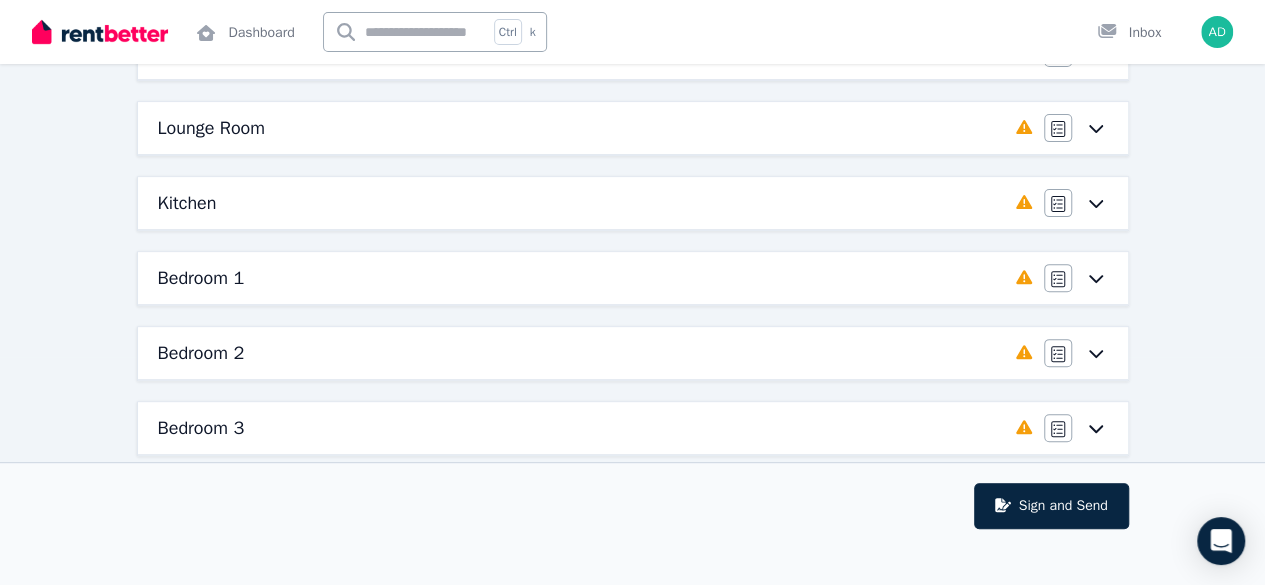 click 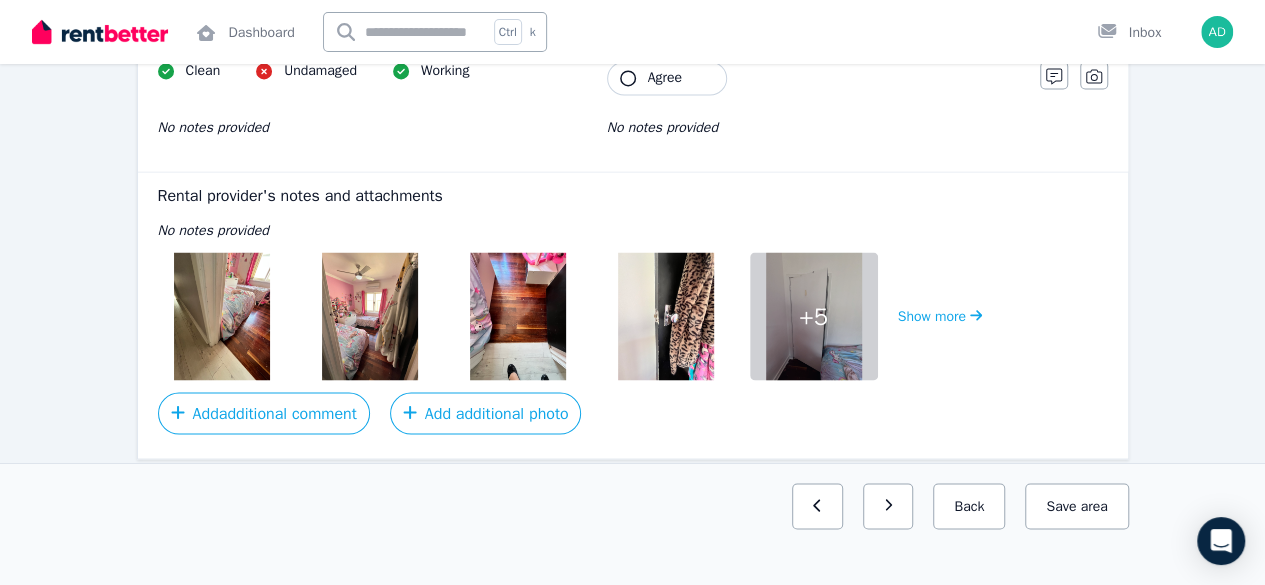 scroll, scrollTop: 1696, scrollLeft: 0, axis: vertical 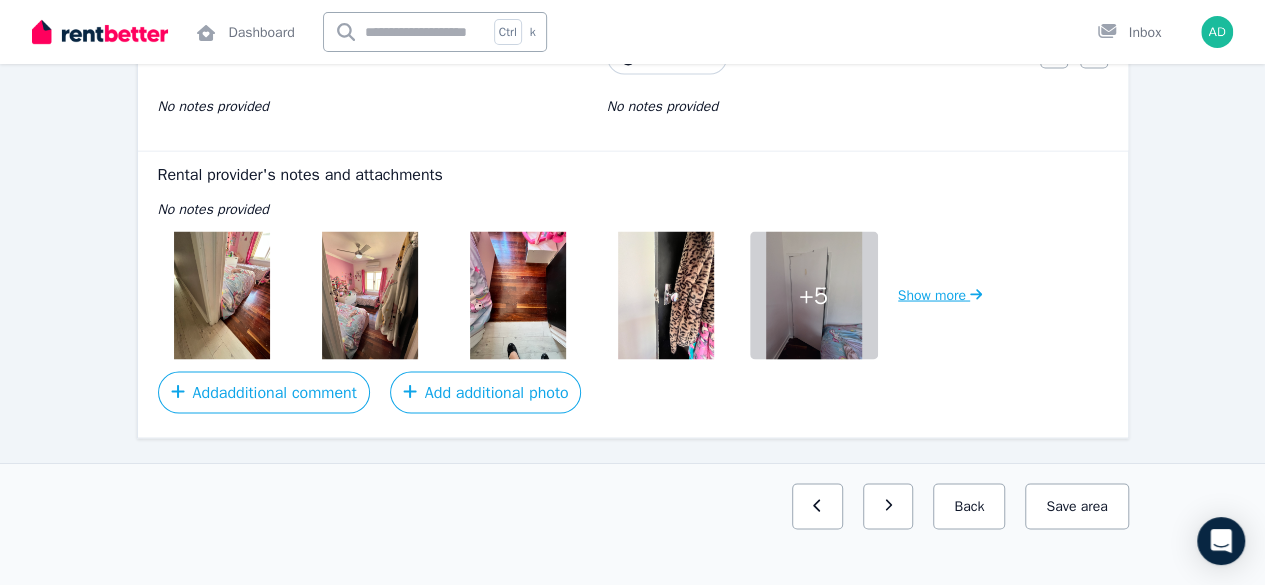 click on "Show more" at bounding box center [940, 295] 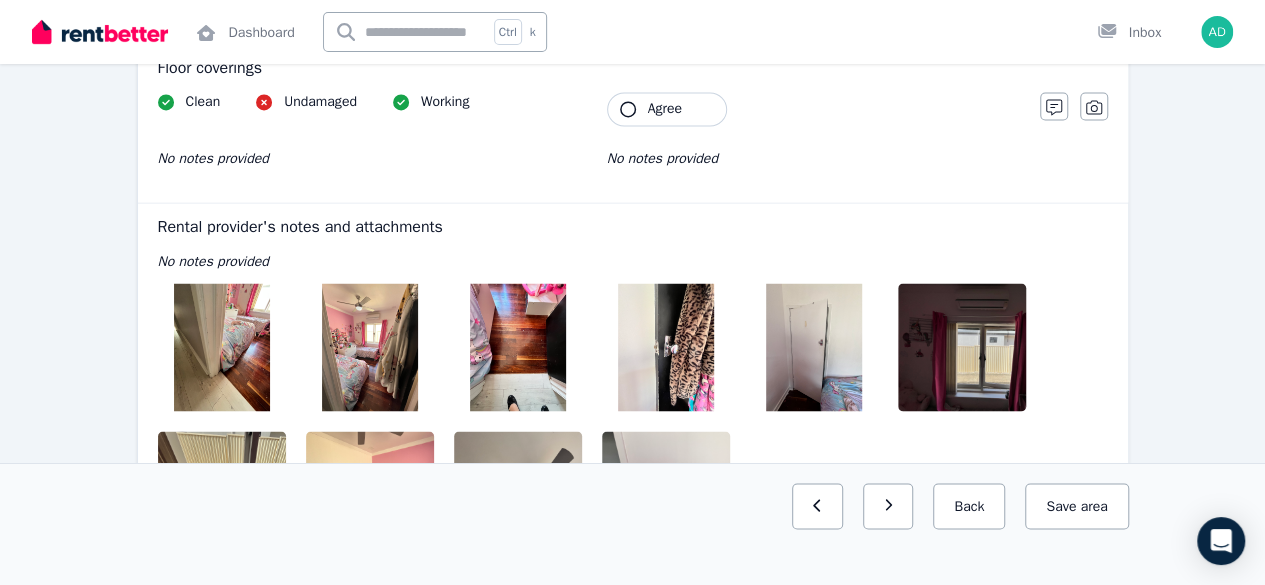scroll, scrollTop: 1844, scrollLeft: 0, axis: vertical 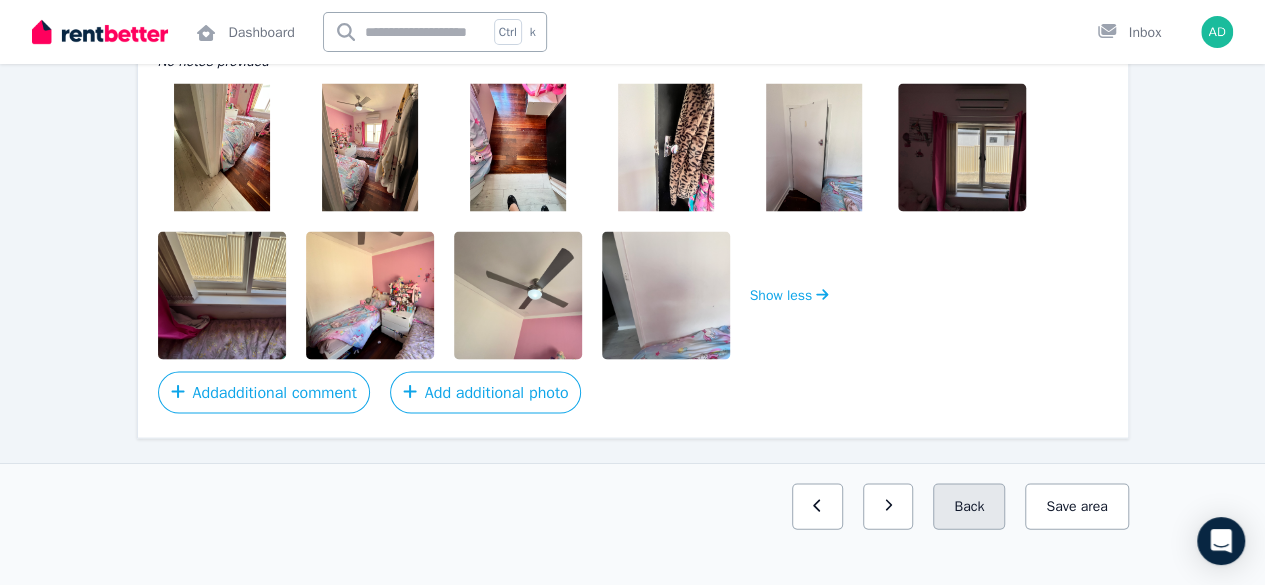 click on "Back" at bounding box center [969, 506] 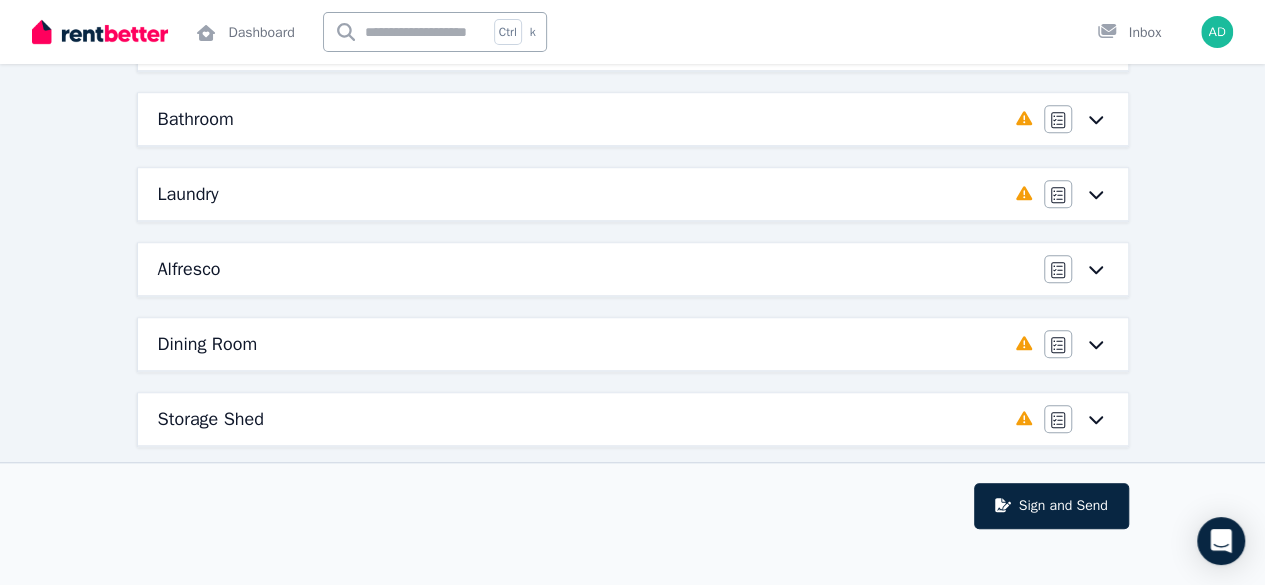 scroll, scrollTop: 428, scrollLeft: 0, axis: vertical 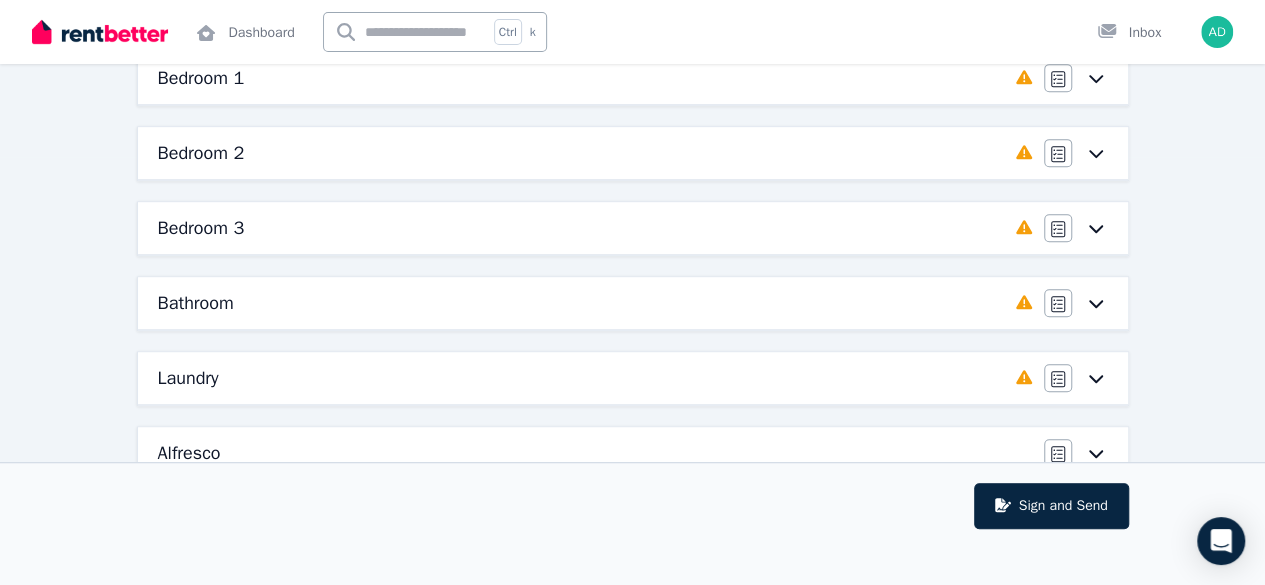 click on "Agree/Disagree" at bounding box center (1076, 228) 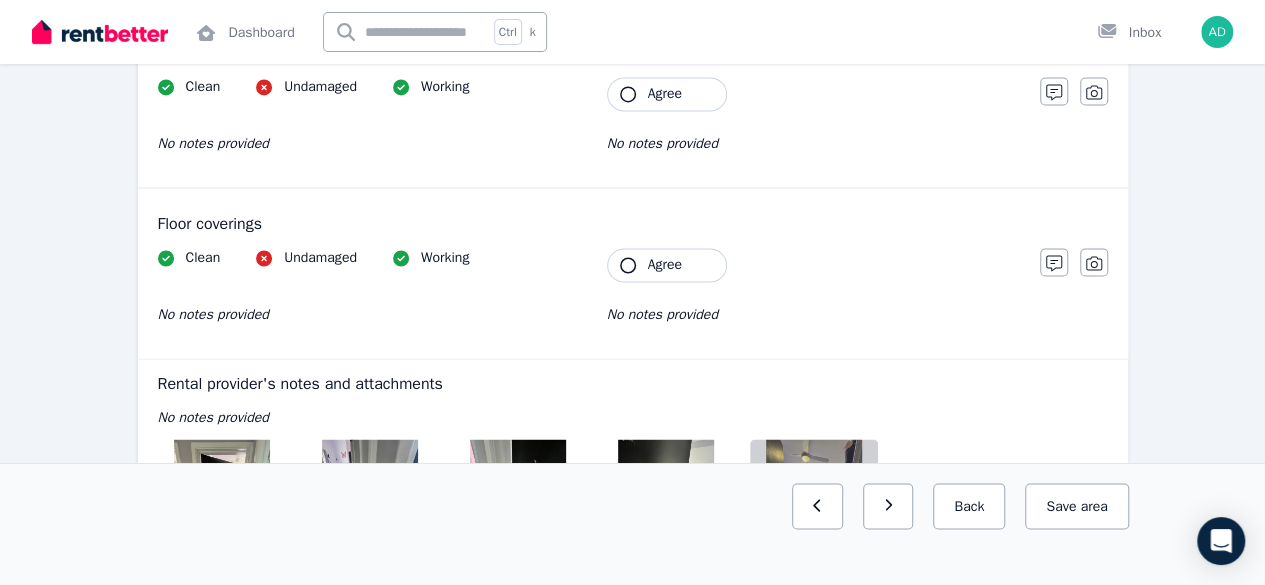 scroll, scrollTop: 1736, scrollLeft: 0, axis: vertical 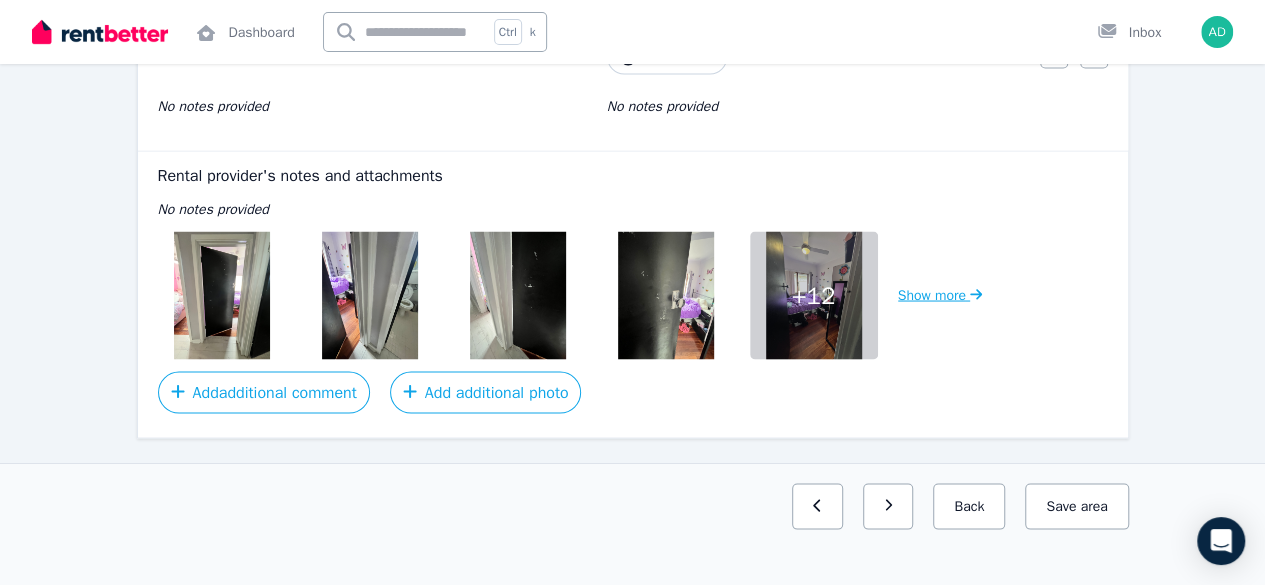 click on "Show more" at bounding box center (940, 295) 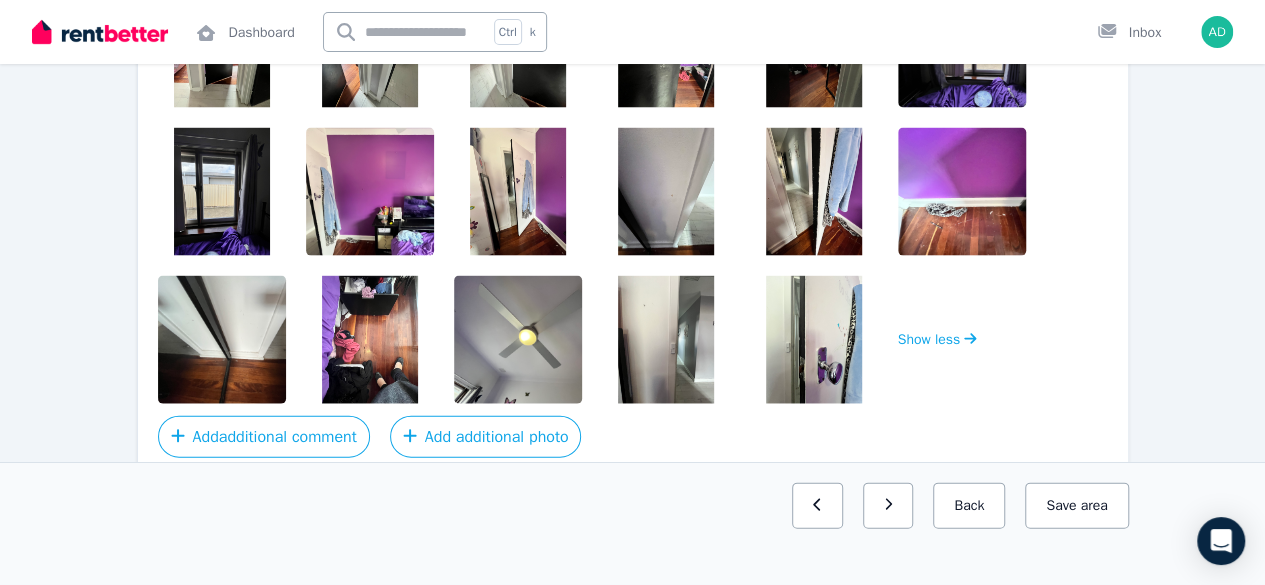 scroll, scrollTop: 2032, scrollLeft: 0, axis: vertical 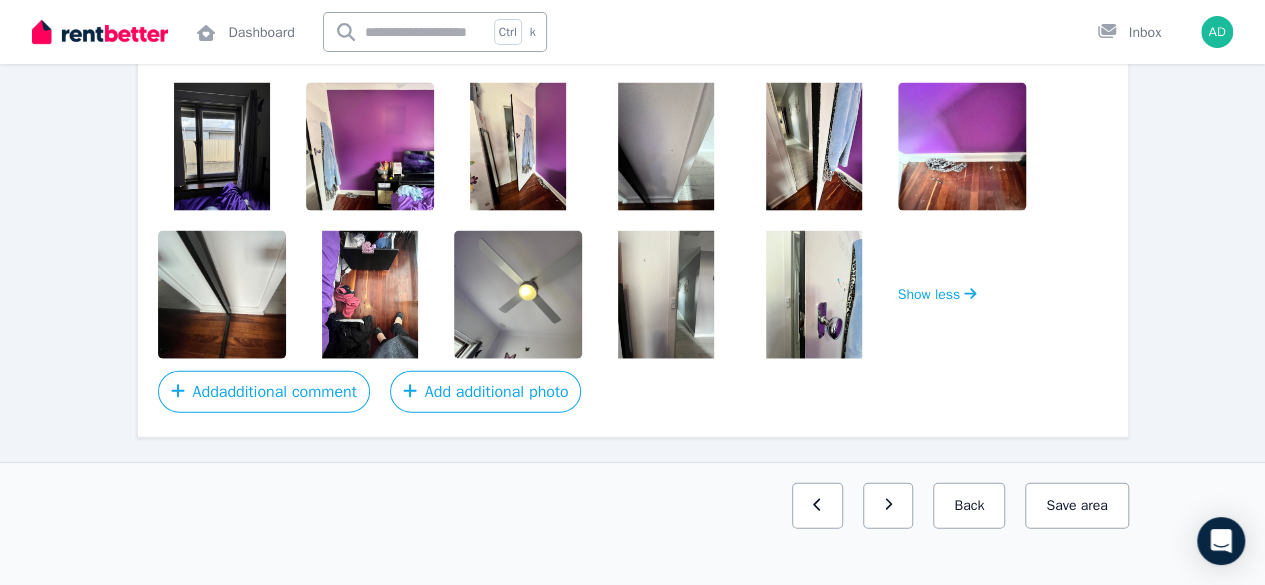 click at bounding box center (370, 295) 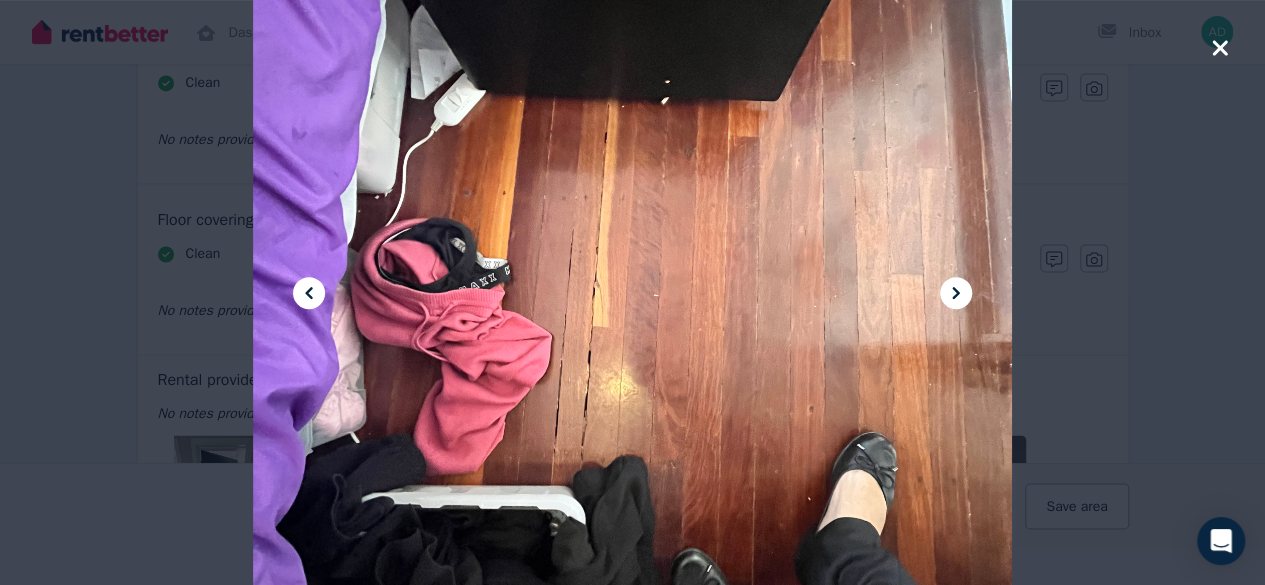 scroll, scrollTop: 1932, scrollLeft: 0, axis: vertical 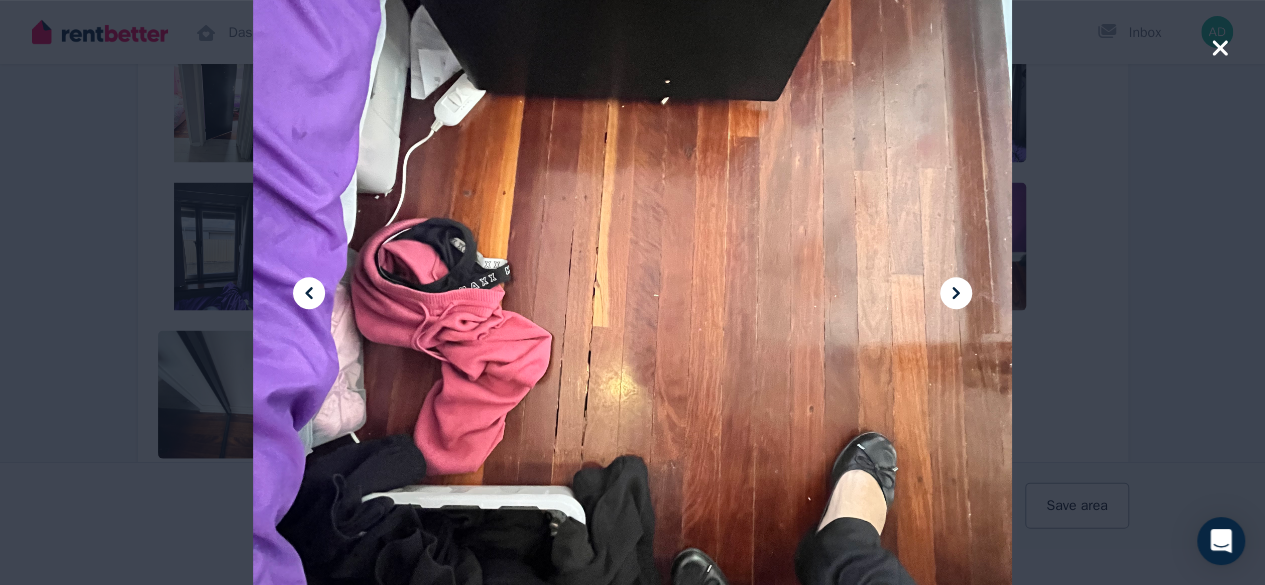 click at bounding box center [632, 292] 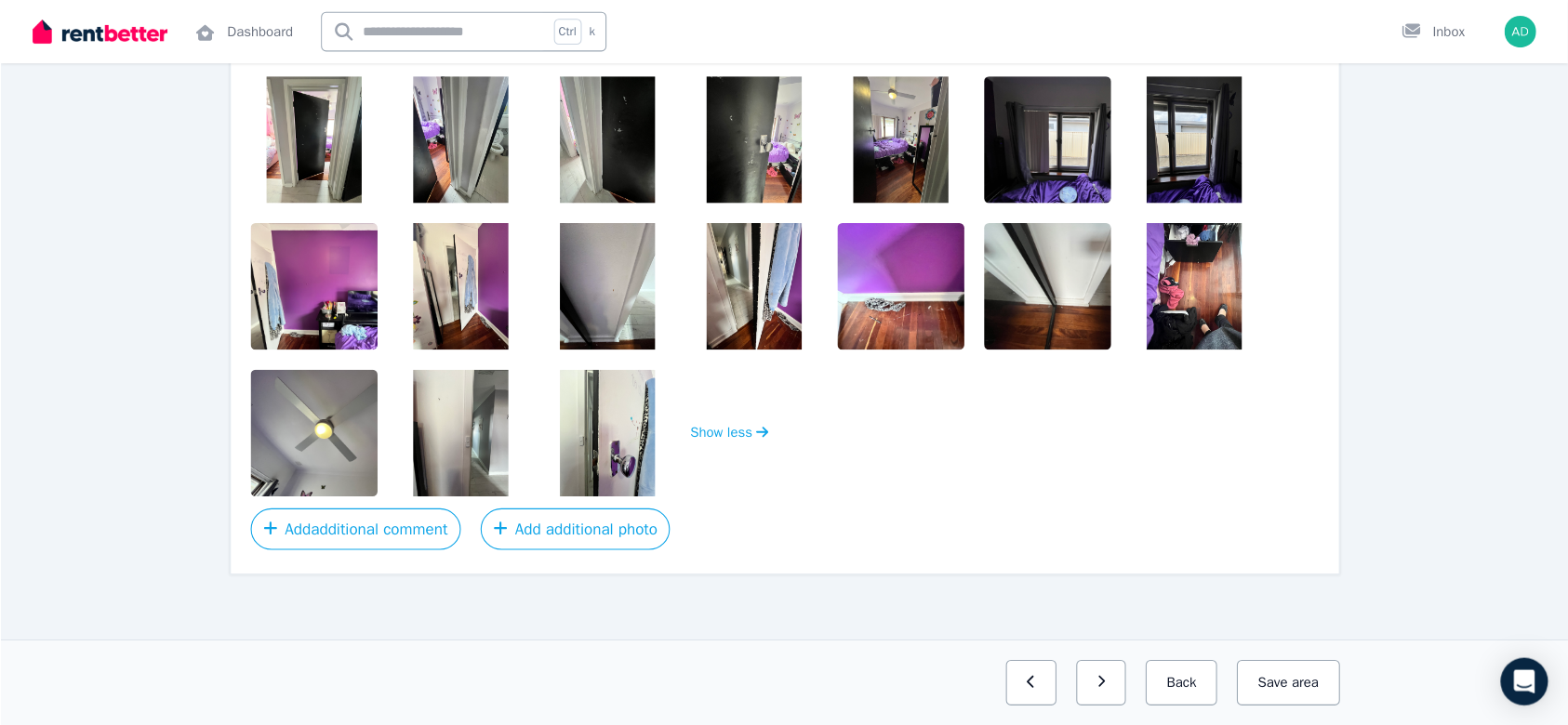 scroll, scrollTop: 1715, scrollLeft: 0, axis: vertical 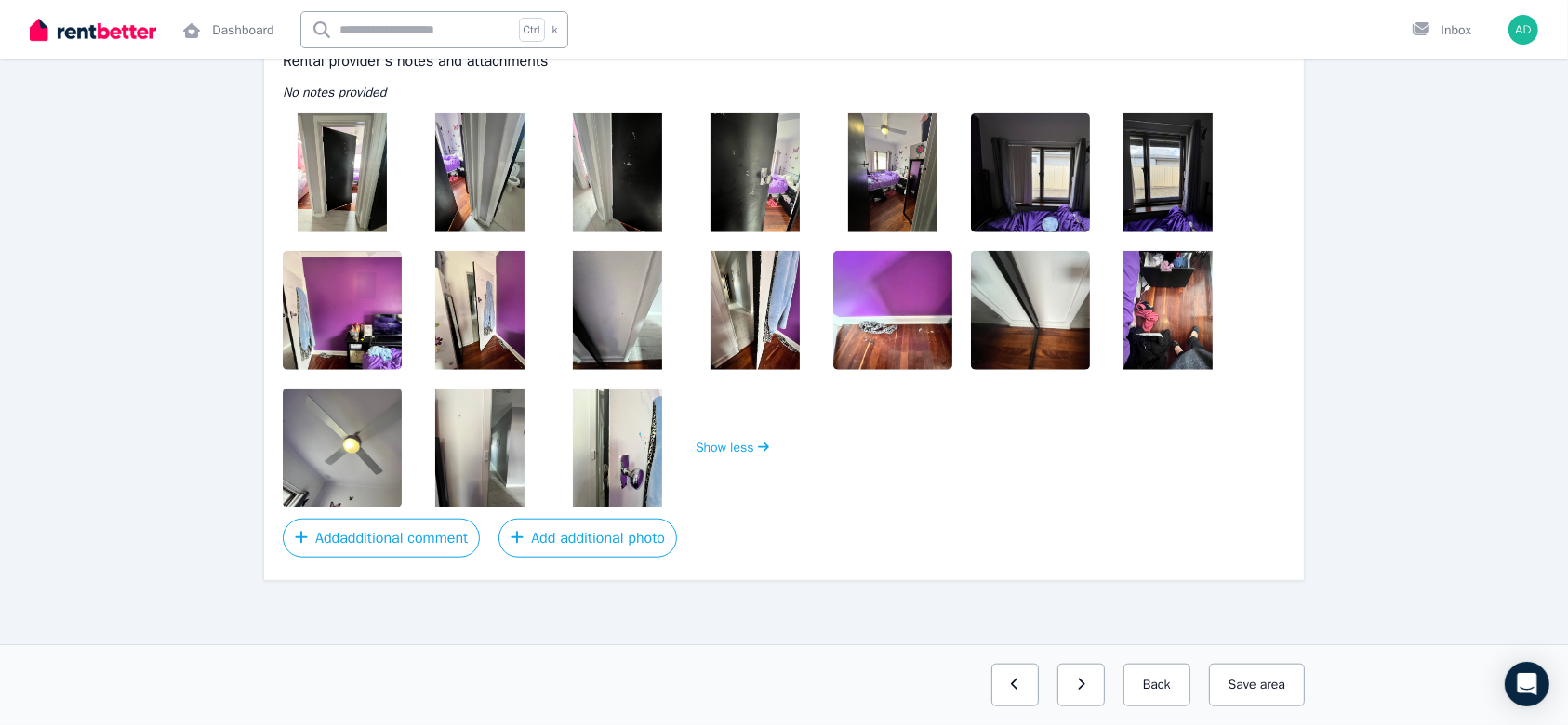 drag, startPoint x: 1135, startPoint y: 2, endPoint x: 912, endPoint y: 475, distance: 522.9321 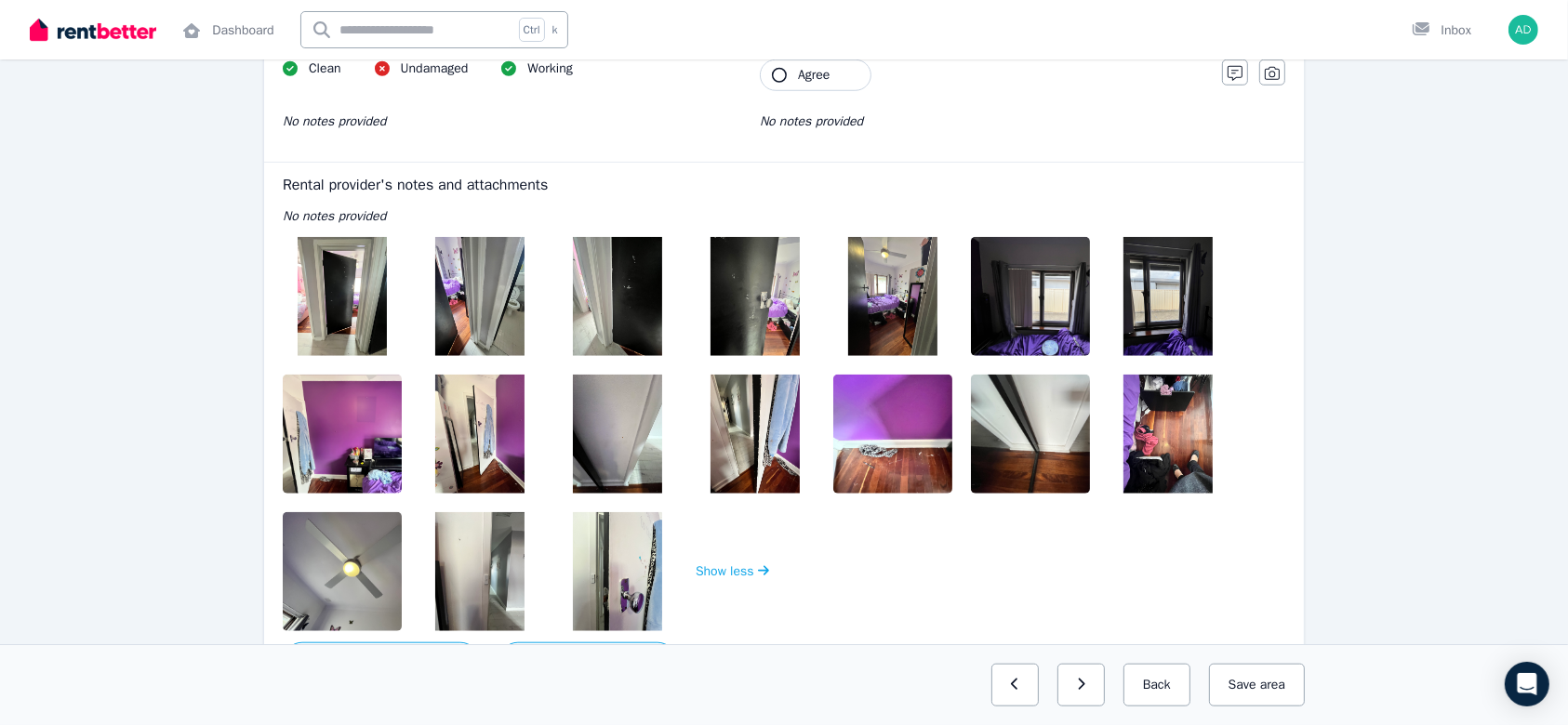 click at bounding box center (1168, 434) 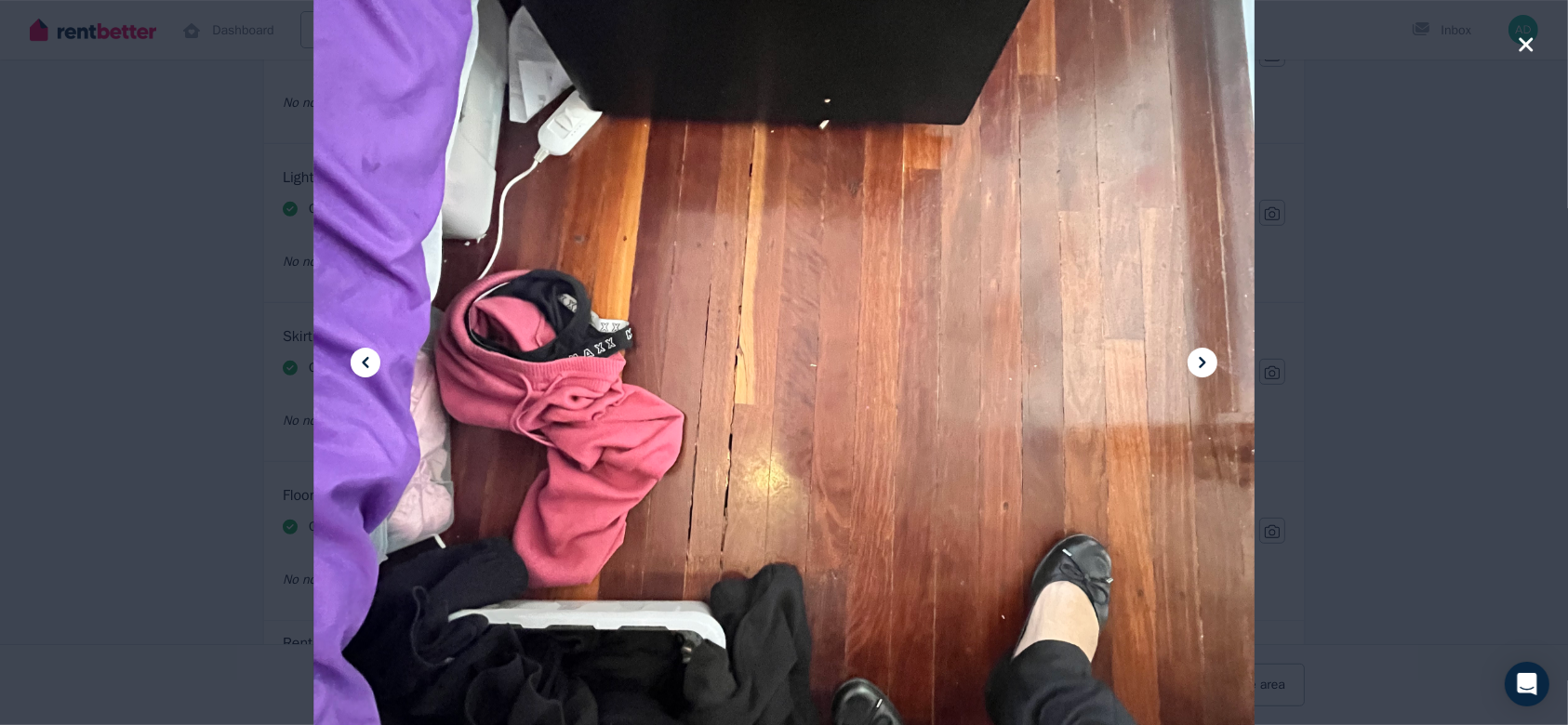 scroll, scrollTop: 1095, scrollLeft: 0, axis: vertical 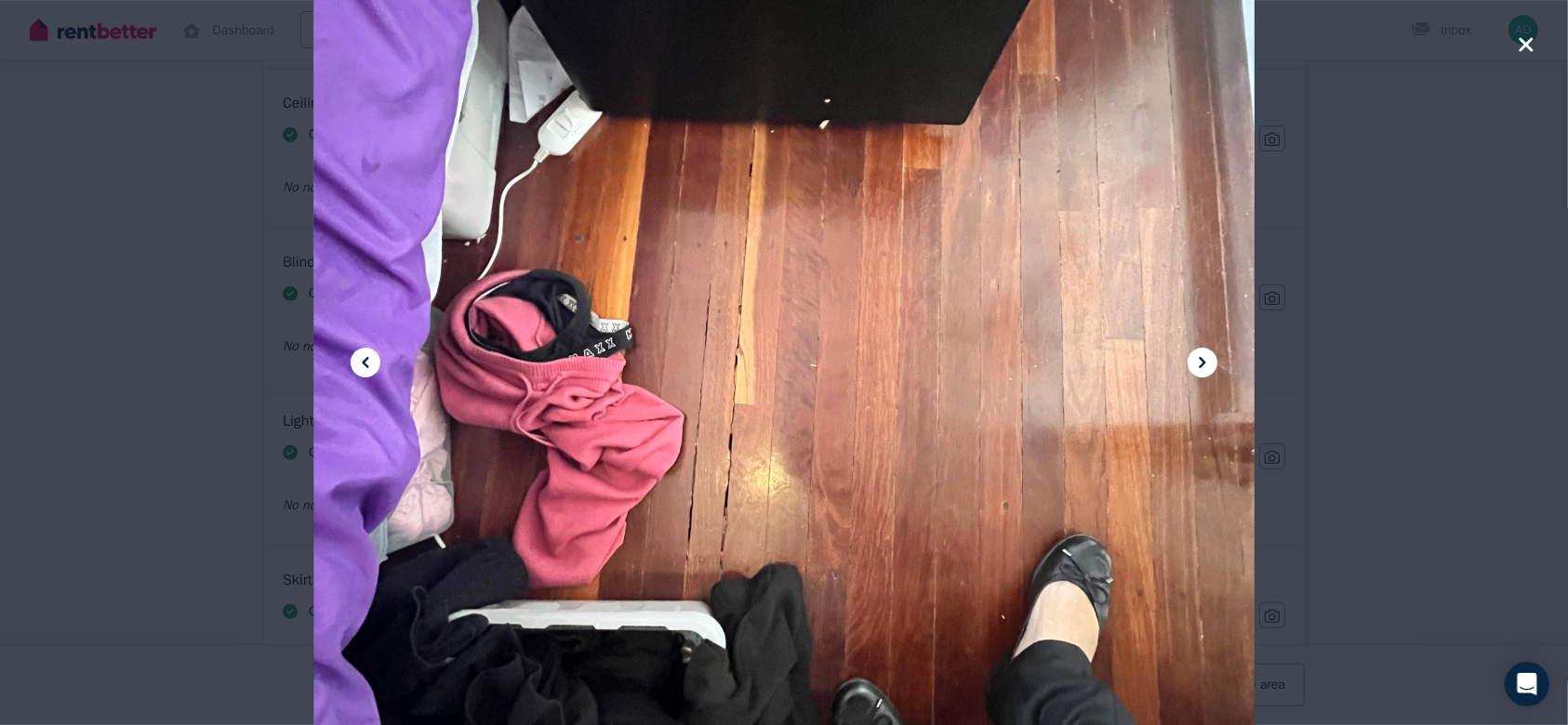 click 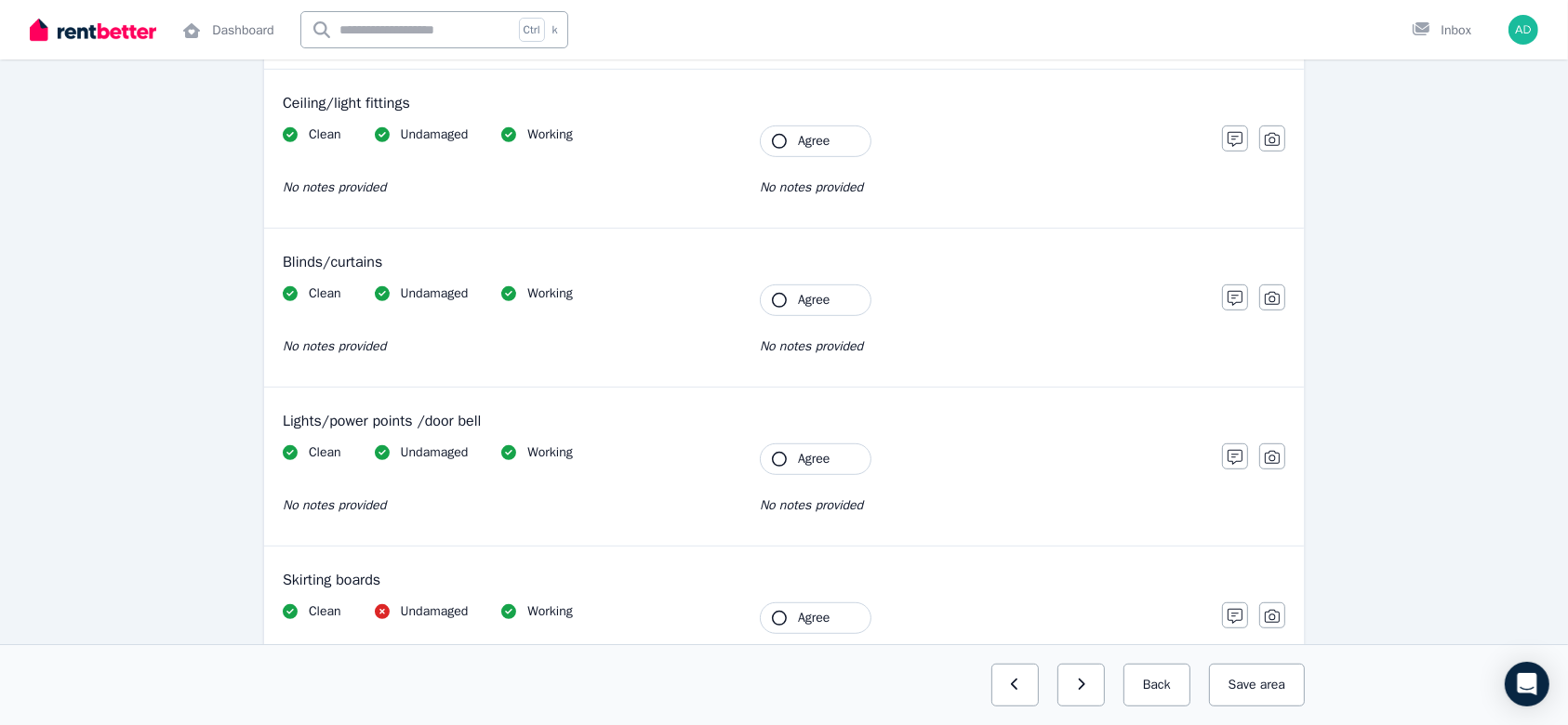 drag, startPoint x: 1302, startPoint y: 434, endPoint x: 1315, endPoint y: 431, distance: 13.3416641 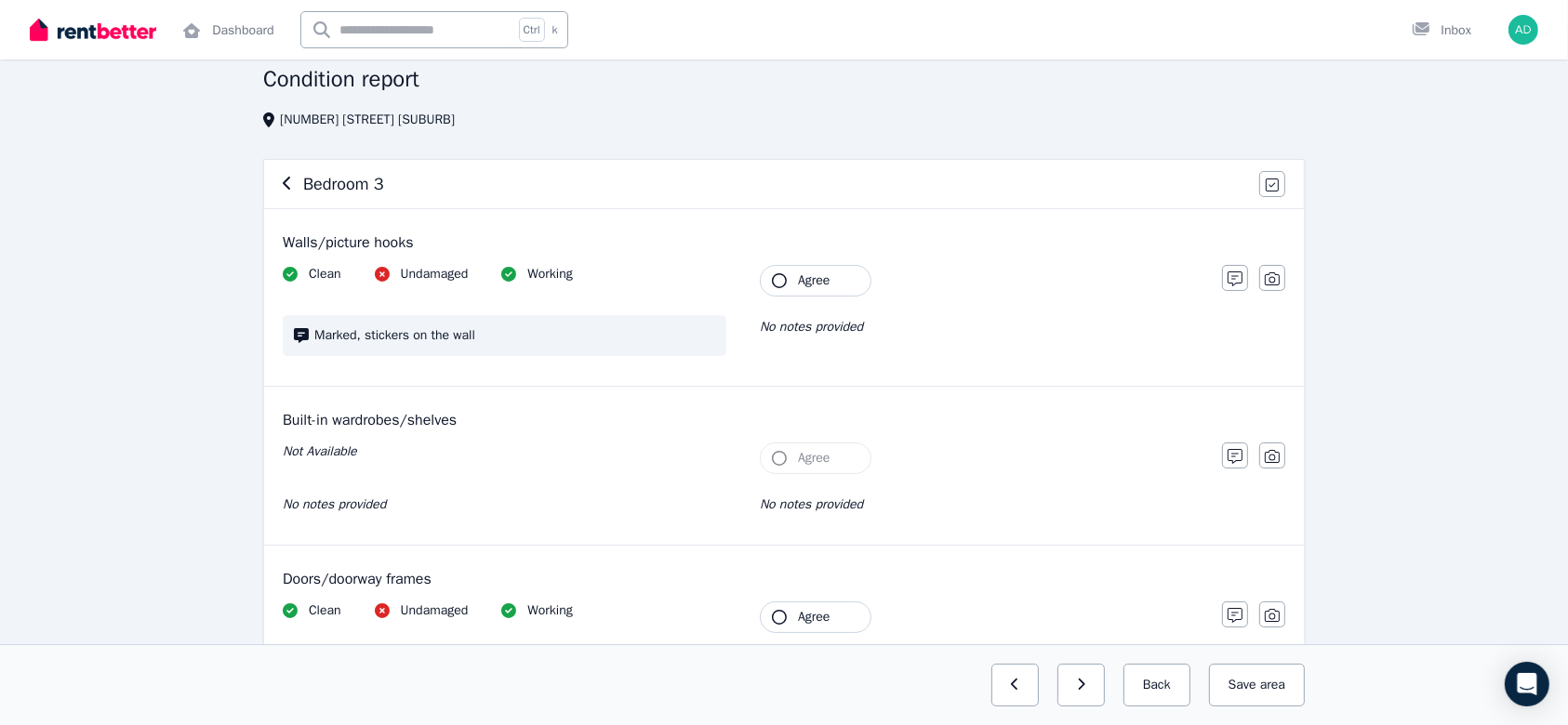 scroll, scrollTop: 0, scrollLeft: 0, axis: both 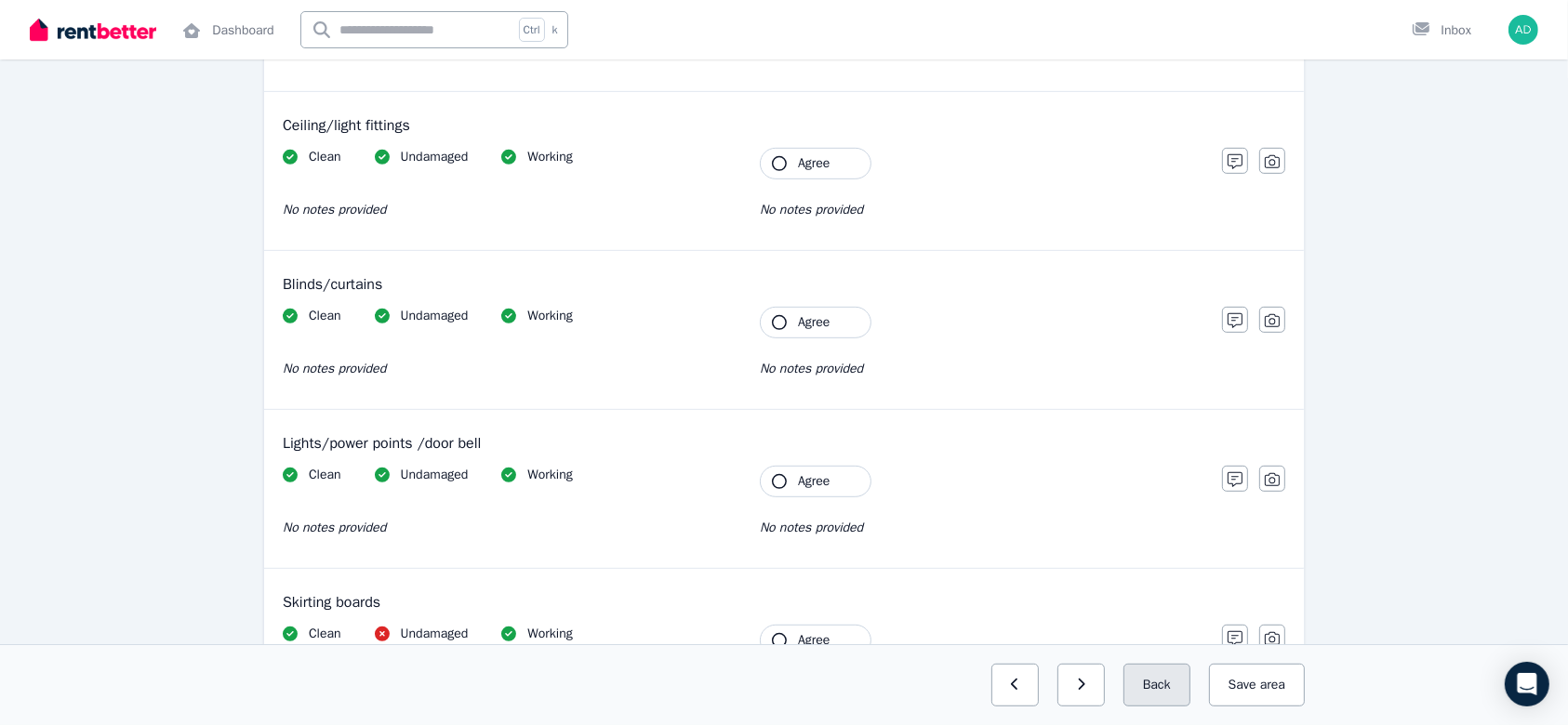 click on "Back" at bounding box center [1157, 685] 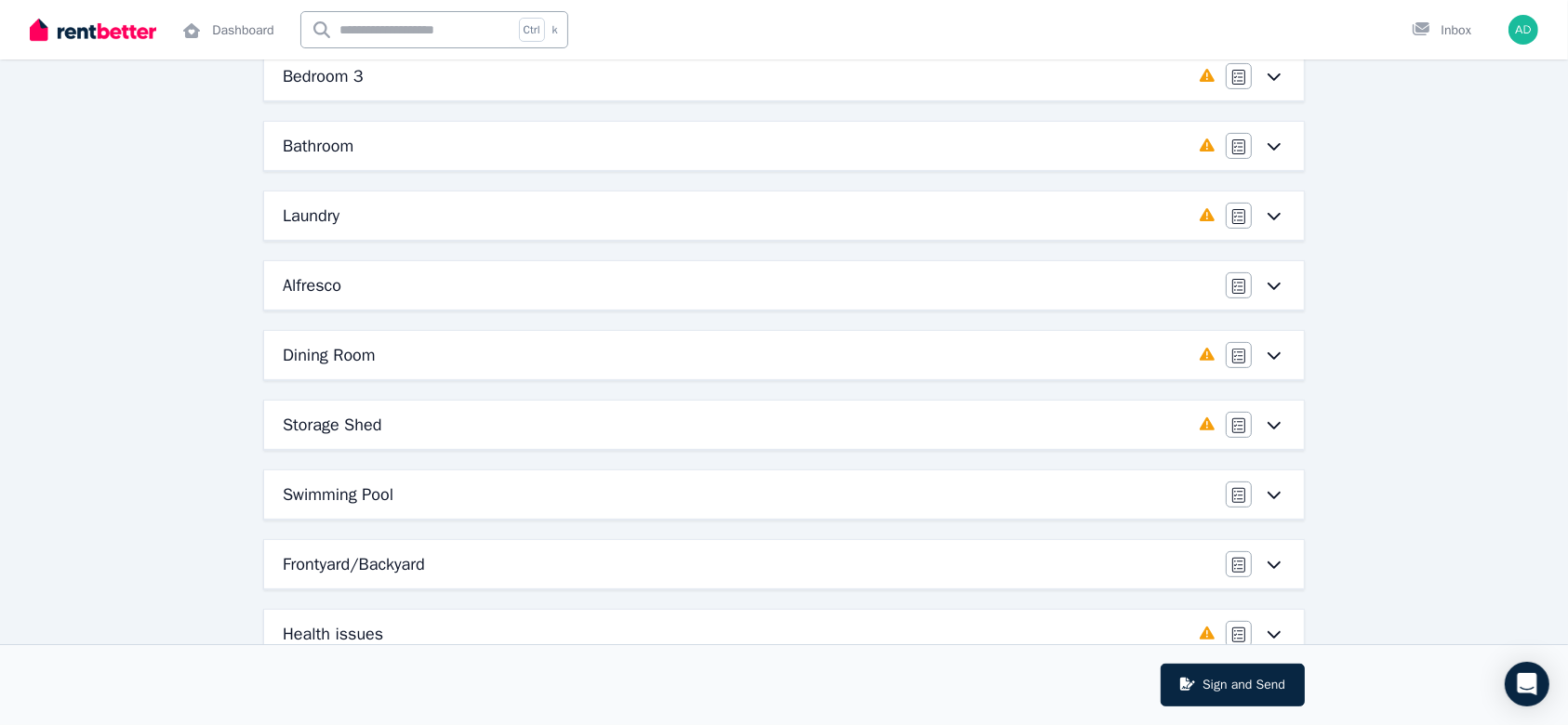scroll, scrollTop: 49, scrollLeft: 0, axis: vertical 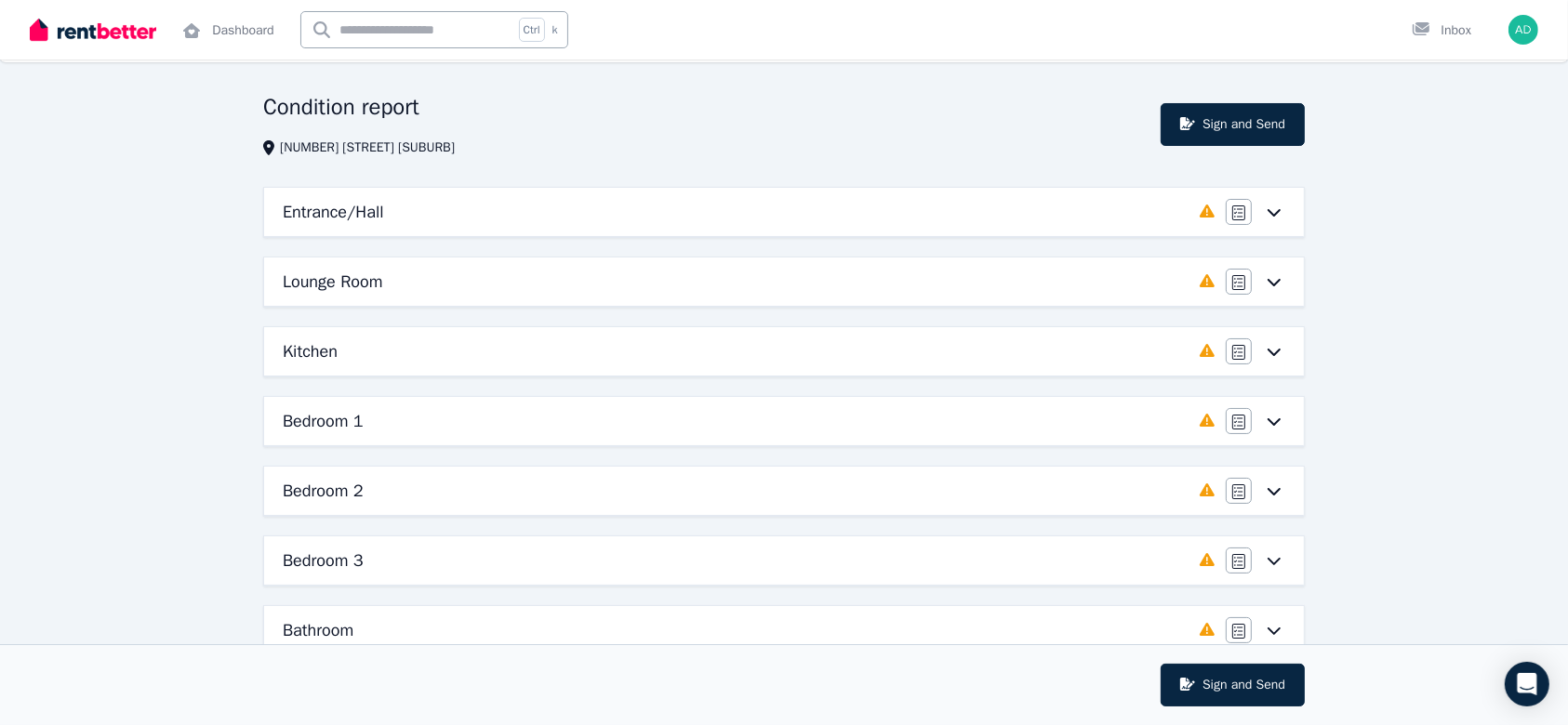 click on "Agree/Disagree" at bounding box center [1256, 212] 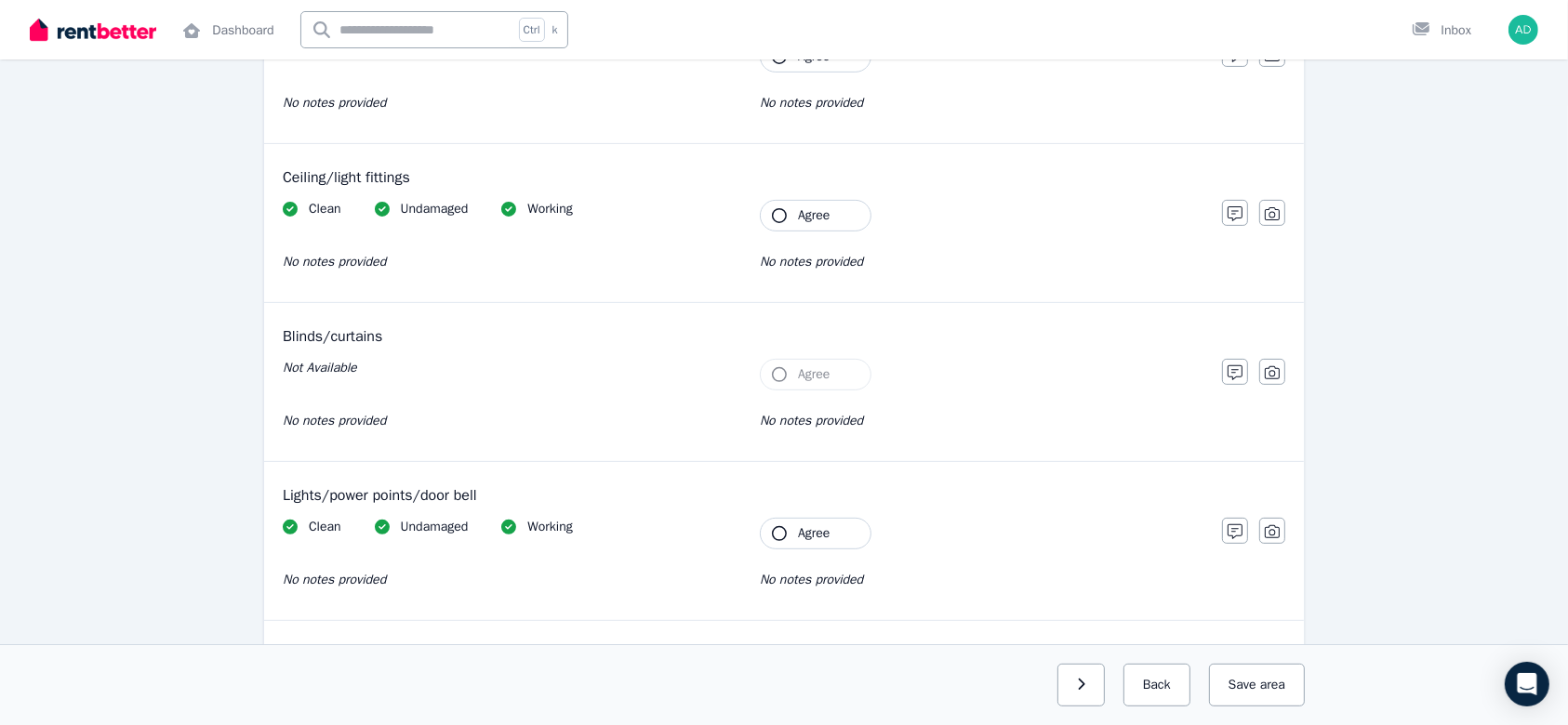 scroll, scrollTop: 1244, scrollLeft: 0, axis: vertical 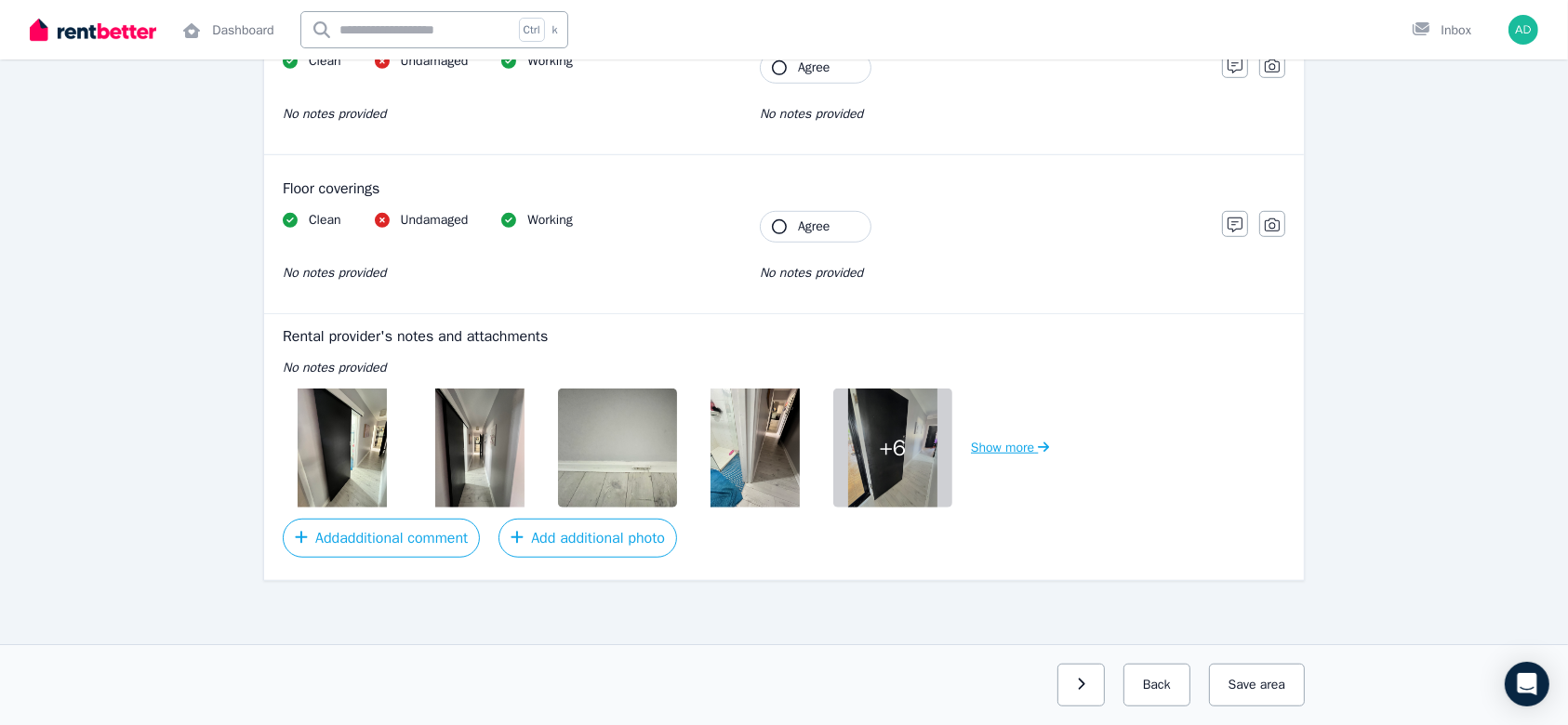 click on "Show more" at bounding box center [1010, 448] 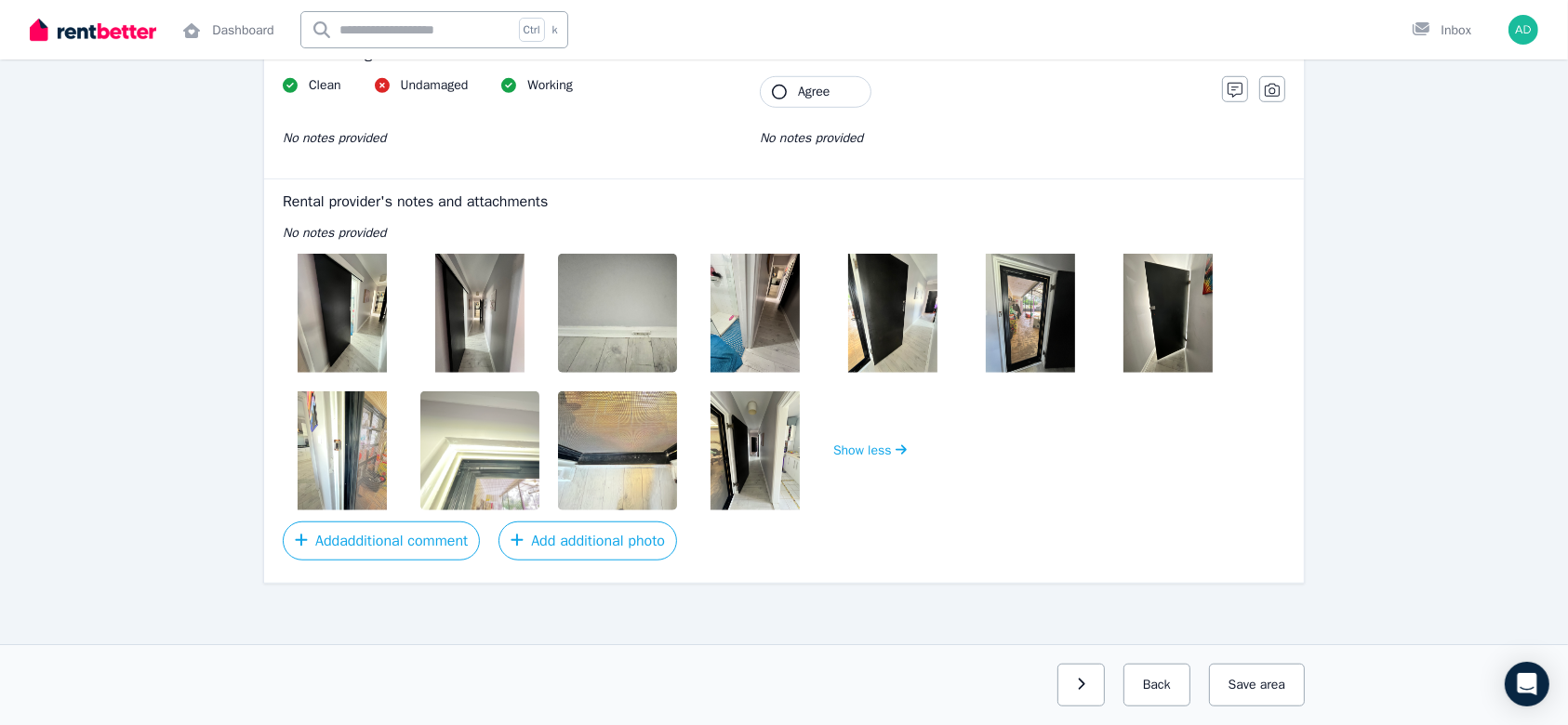 scroll, scrollTop: 1381, scrollLeft: 0, axis: vertical 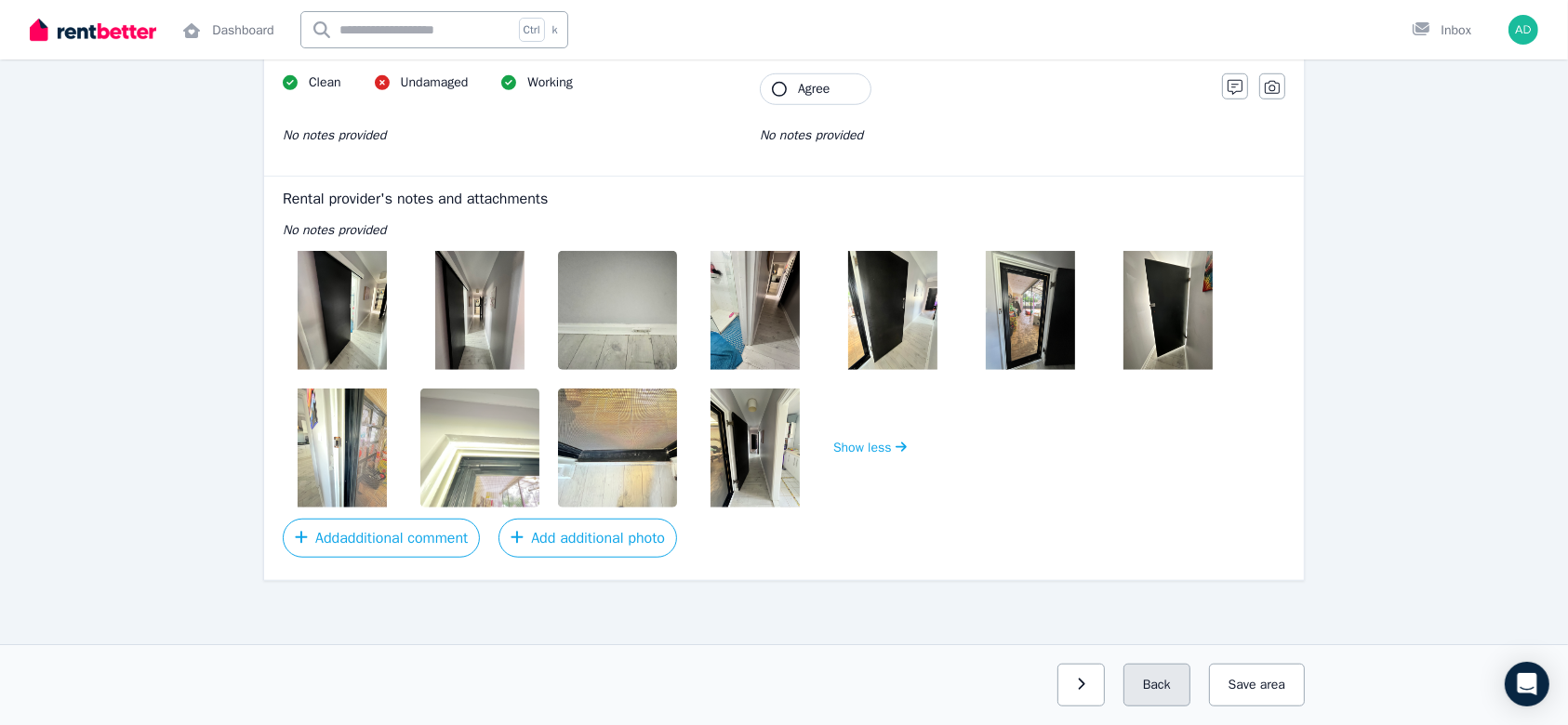 click on "Back" at bounding box center [1157, 685] 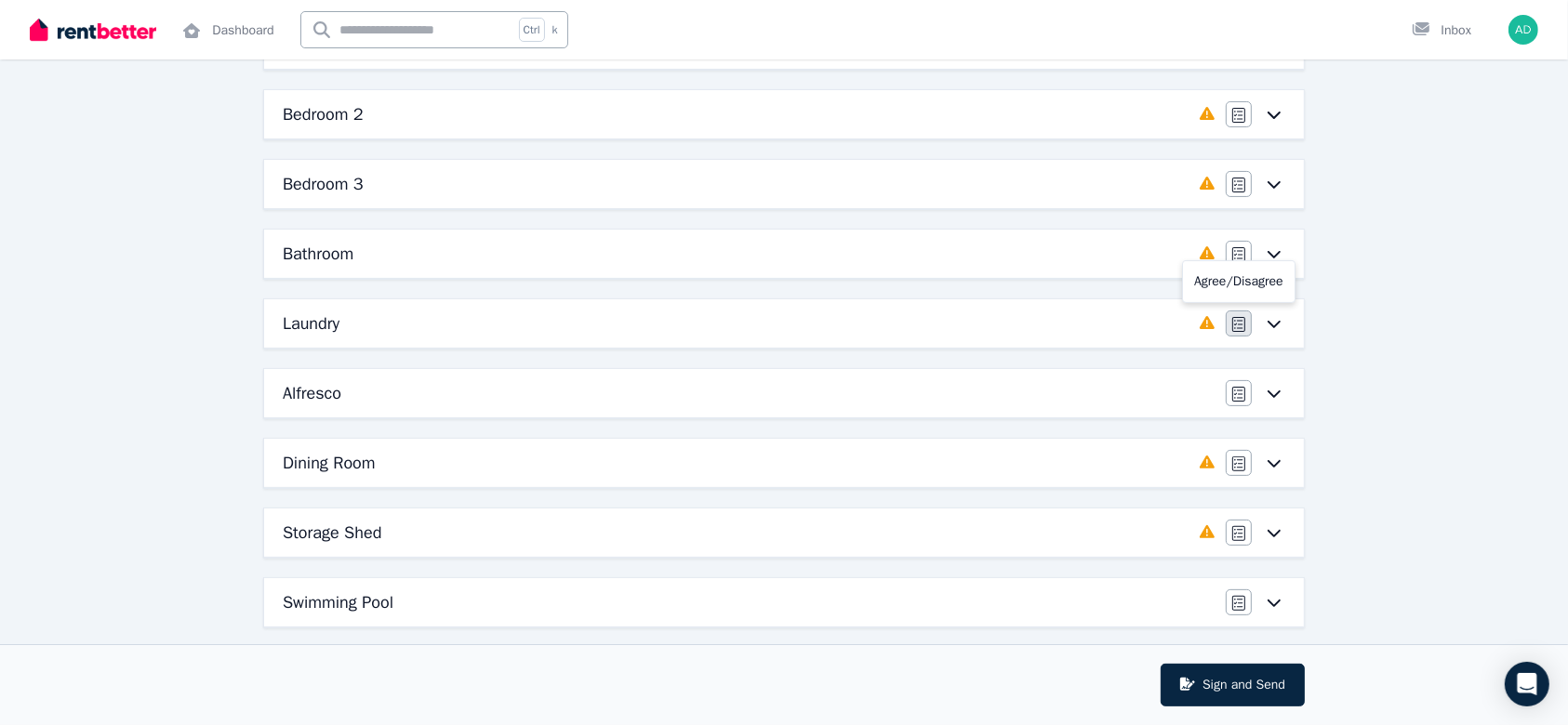 scroll, scrollTop: 545, scrollLeft: 0, axis: vertical 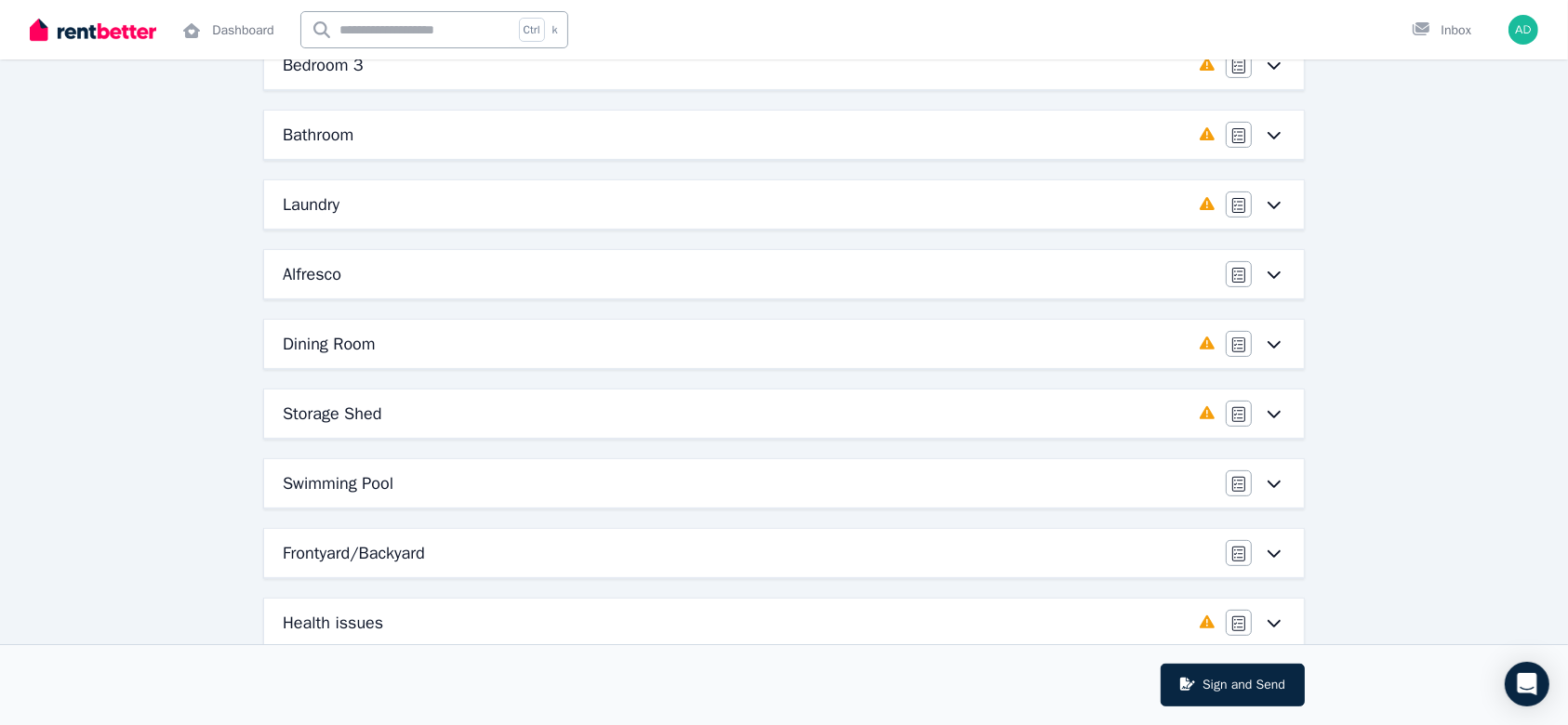 click 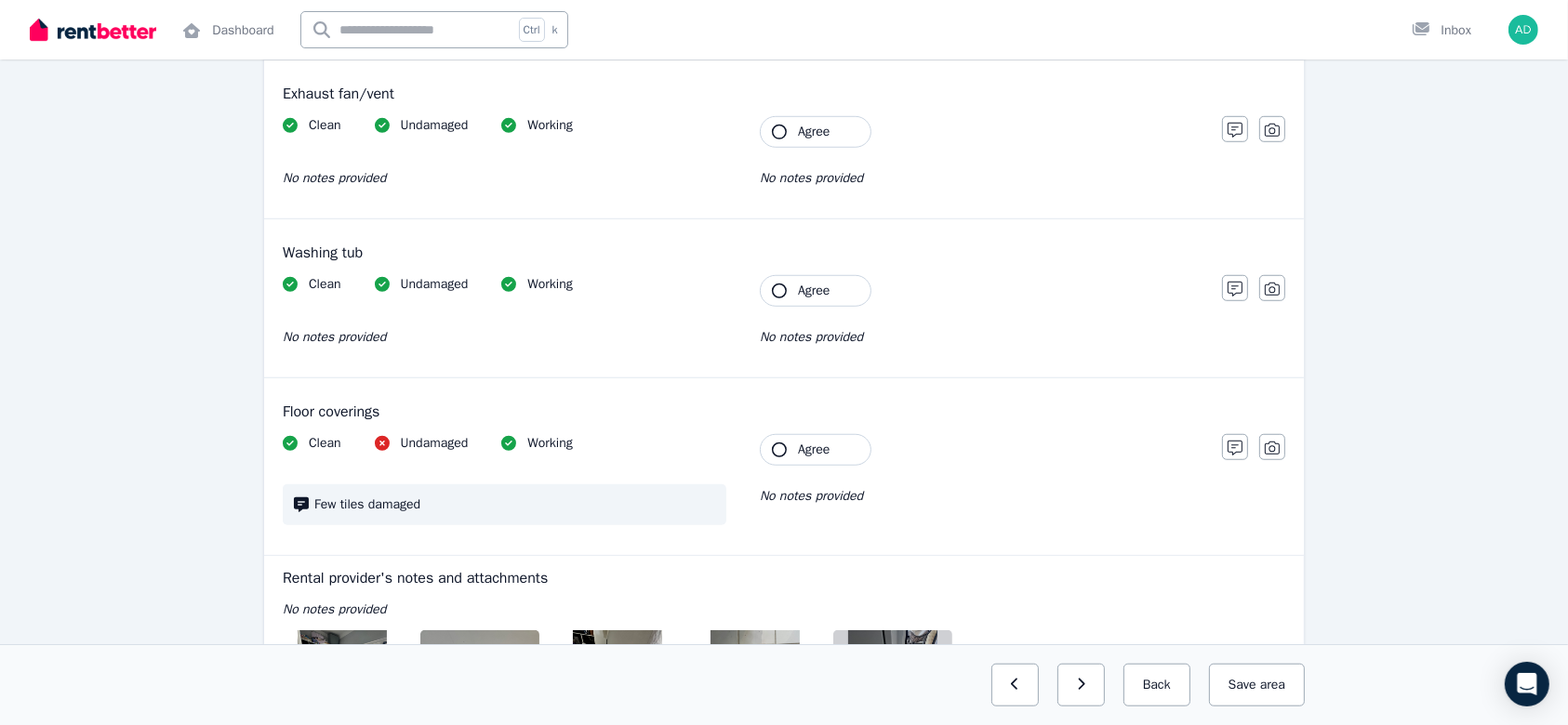 scroll, scrollTop: 1654, scrollLeft: 0, axis: vertical 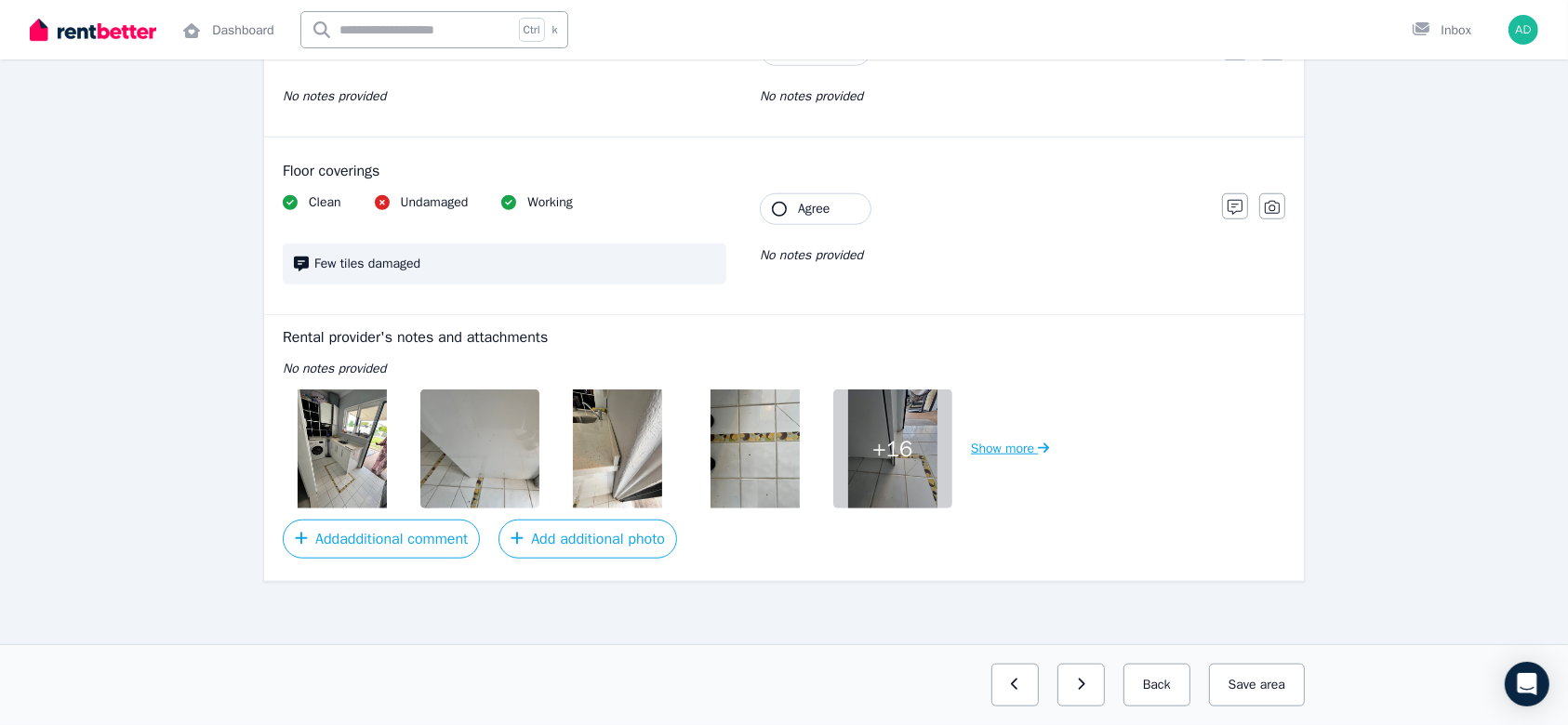 click on "Show more" at bounding box center (1010, 449) 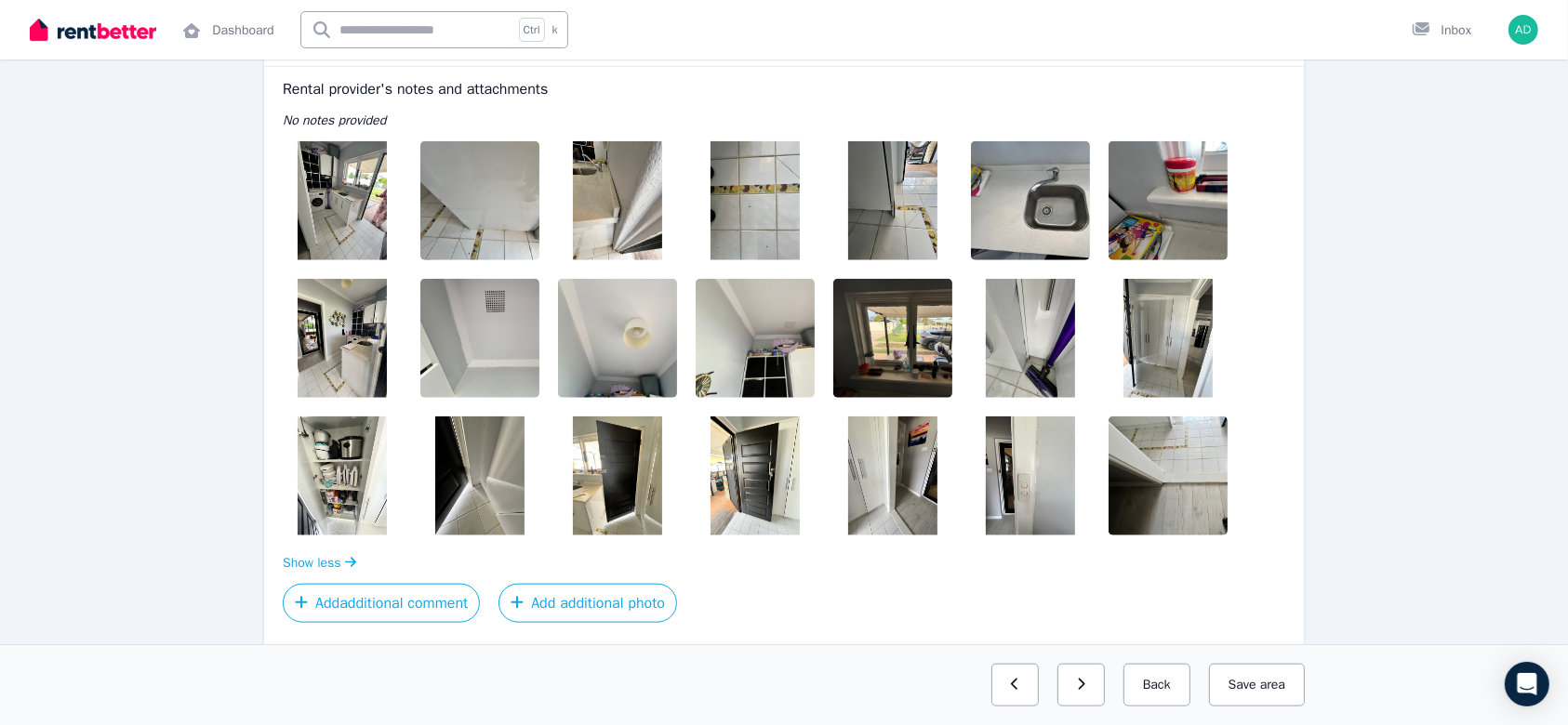 scroll, scrollTop: 1966, scrollLeft: 0, axis: vertical 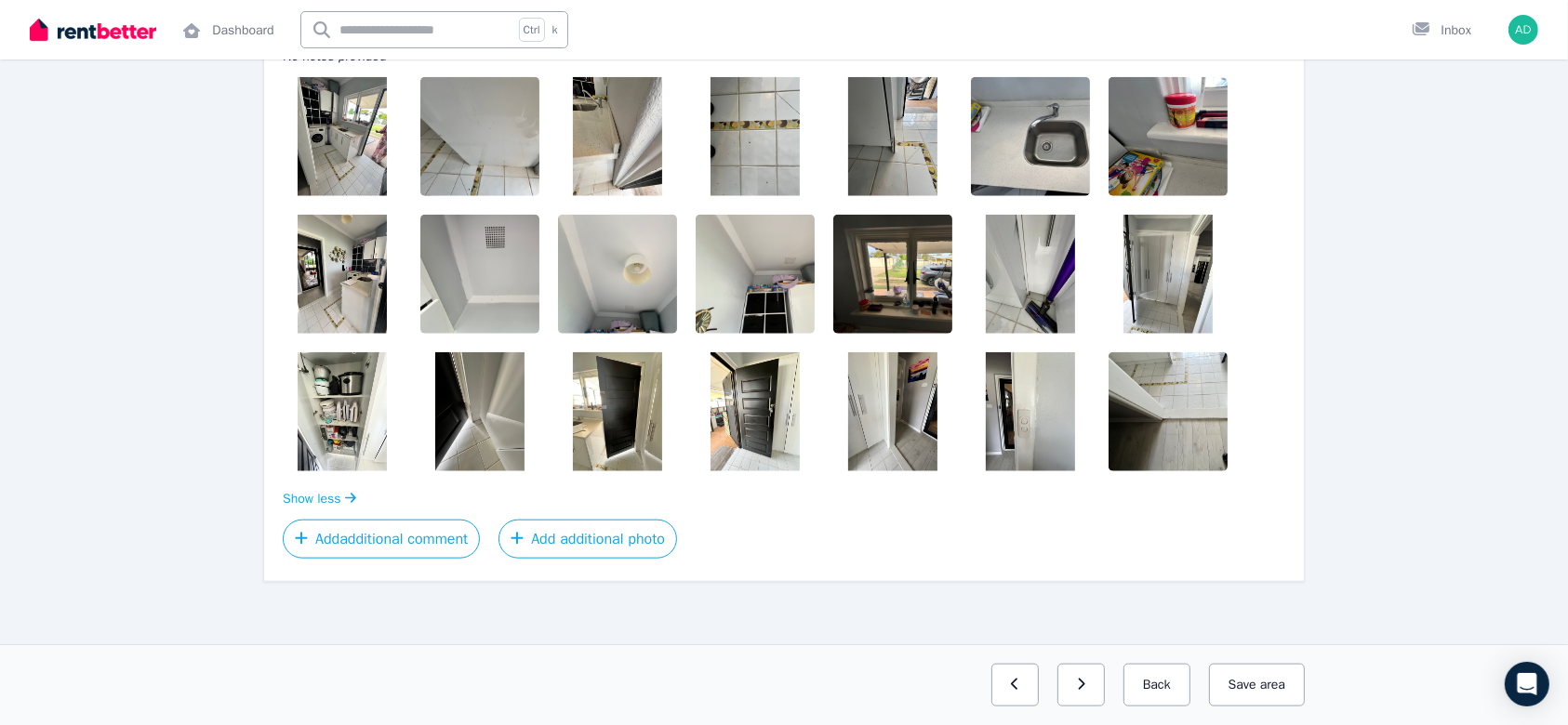 click on "Condition report [NUMBER] [STREET] [SUBURB] Laundry Agree all items Walls Clean Undamaged Working few knocks and crevices Tenant Agree No notes provided Notes Photo Doors Clean Undamaged Working see photos Tenant Agree No notes provided Notes Photo Windows/screens Clean Undamaged Working No notes provided Tenant Agree No notes provided Notes Photo Ceiling/light fittings Clean Undamaged Working Dirty a bit Tenant Agree No notes provided Notes Photo Blinds/curtains Not Available No notes provided Tenant Agree No notes provided Notes Photo Lights/power points Clean Undamaged Working see photos Tenant Agree No notes provided Notes Photo Wash trough/taps Clean Undamaged Working No notes provided Tenant Agree No notes provided Notes Photo Exhaust fan/vent Clean Undamaged Working No notes provided Tenant Agree No notes provided Notes Photo Washing tub Clean Undamaged Working No notes provided Tenant Agree No notes provided Notes Photo Floor coverings Clean Undamaged Working Few tiles damaged Tenant Agree Notes" at bounding box center [784, -547] 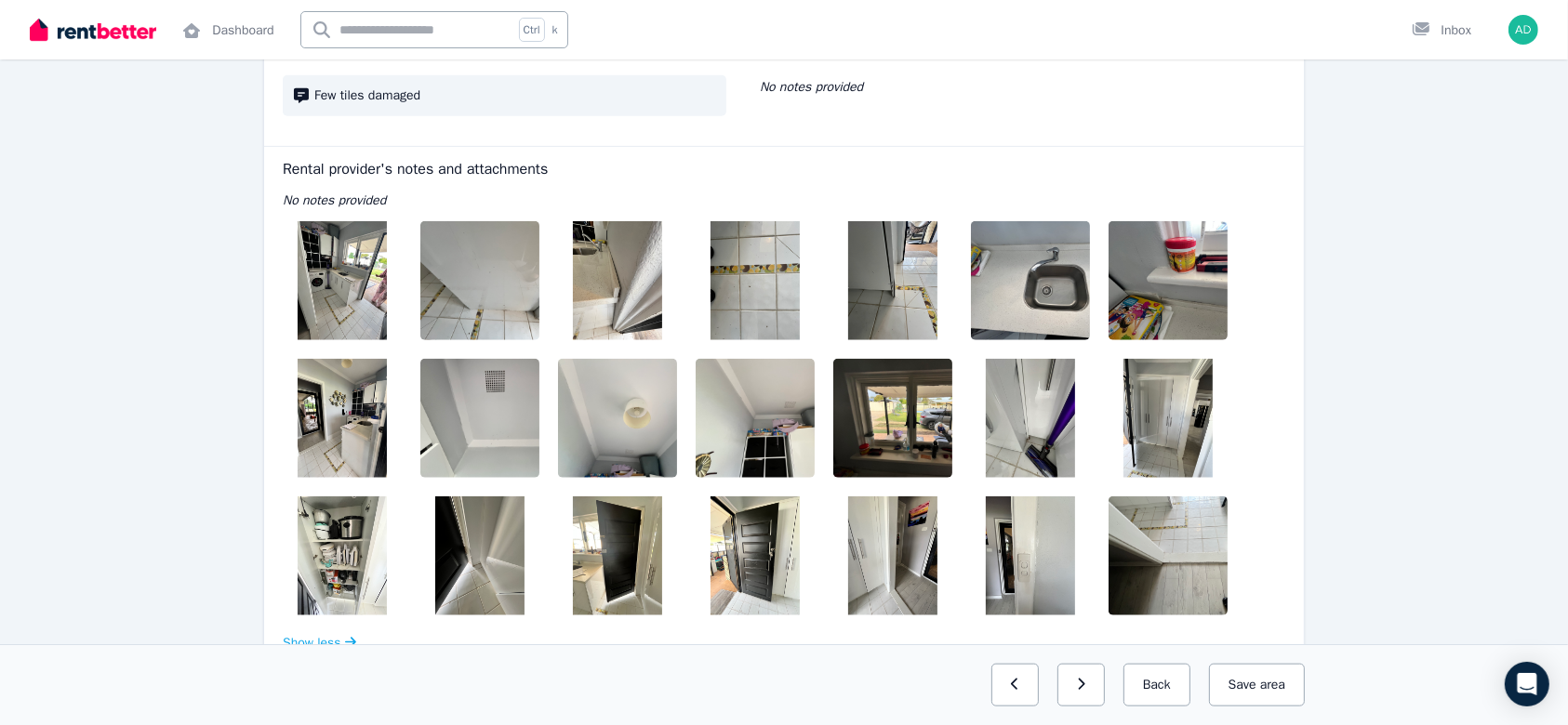 scroll, scrollTop: 1966, scrollLeft: 0, axis: vertical 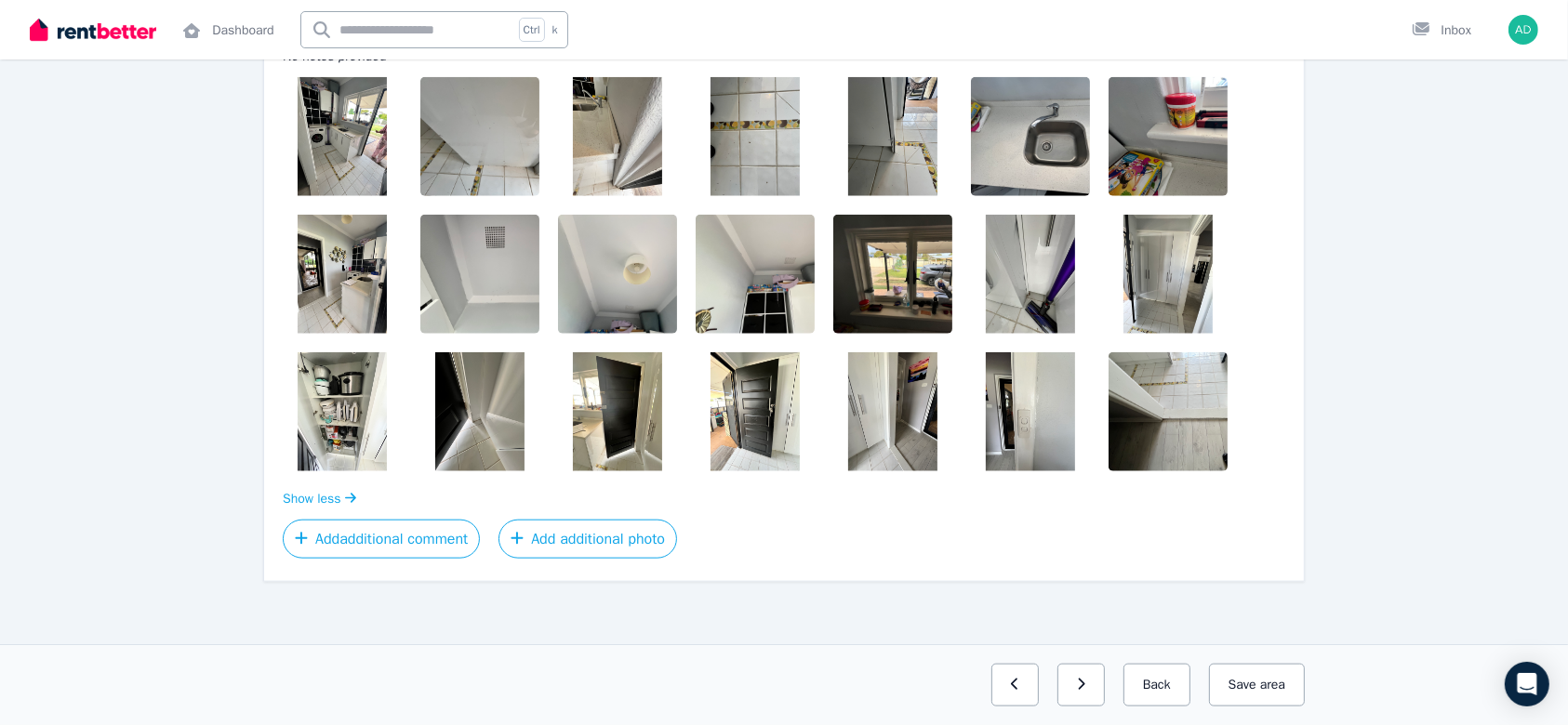 click at bounding box center (342, 412) 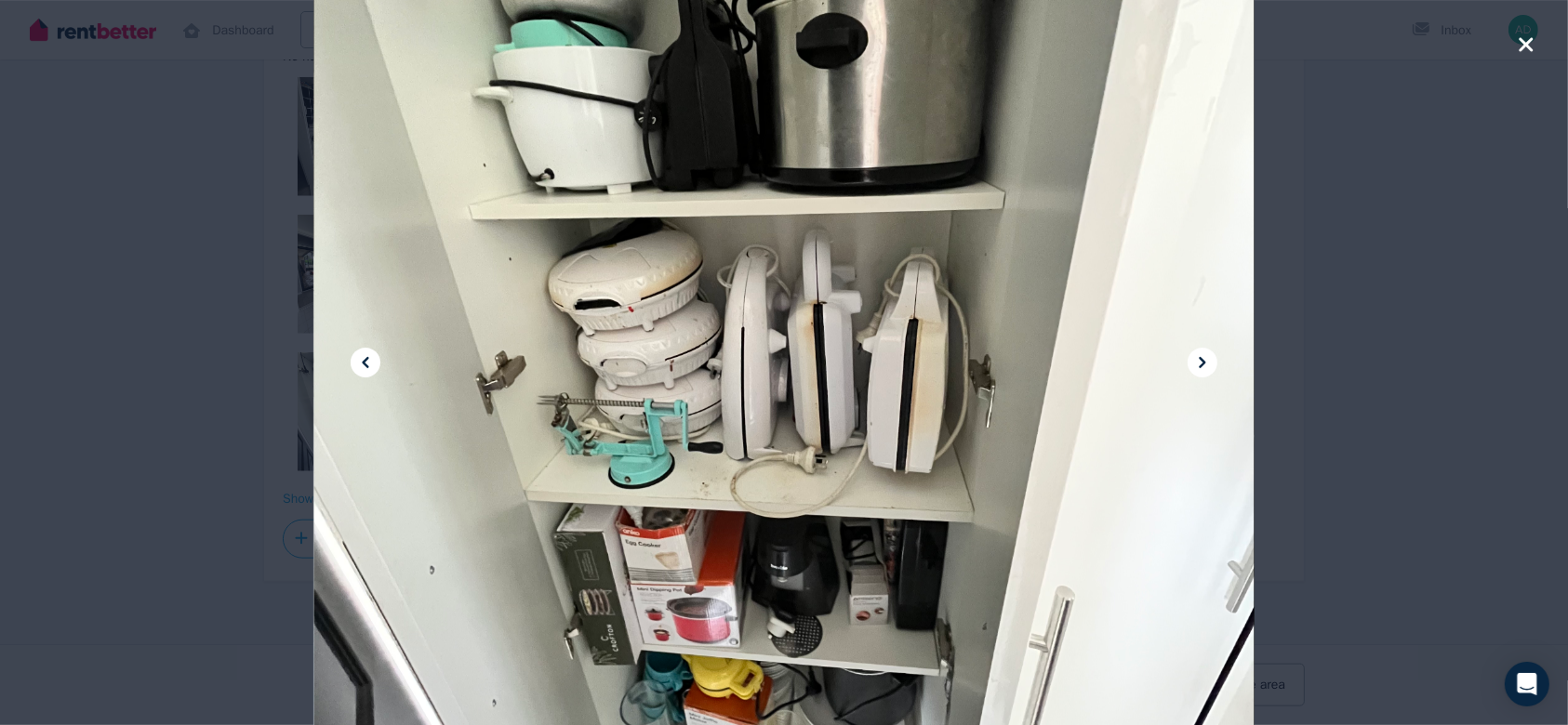 click 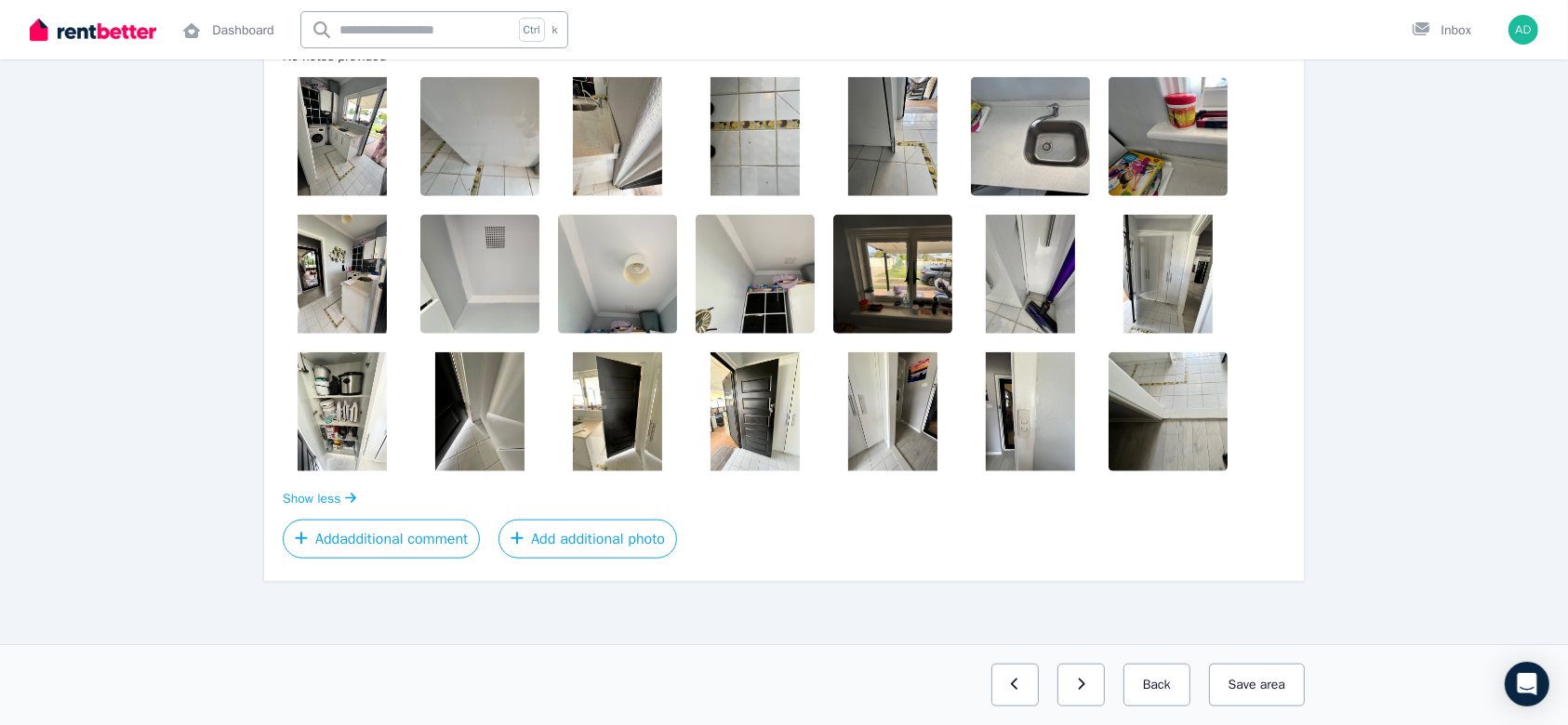 click on "Condition report [NUMBER] [STREET] [SUBURB] Laundry Agree all items Walls Clean Undamaged Working few knocks and crevices Tenant Agree No notes provided Notes Photo Doors Clean Undamaged Working see photos Tenant Agree No notes provided Notes Photo Windows/screens Clean Undamaged Working No notes provided Tenant Agree No notes provided Notes Photo Ceiling/light fittings Clean Undamaged Working Dirty a bit Tenant Agree No notes provided Notes Photo Blinds/curtains Not Available No notes provided Tenant Agree No notes provided Notes Photo Lights/power points Clean Undamaged Working see photos Tenant Agree No notes provided Notes Photo Wash trough/taps Clean Undamaged Working No notes provided Tenant Agree No notes provided Notes Photo Exhaust fan/vent Clean Undamaged Working No notes provided Tenant Agree No notes provided Notes Photo Washing tub Clean Undamaged Working No notes provided Tenant Agree No notes provided Notes Photo Floor coverings Clean Undamaged Working Few tiles damaged Tenant Agree Notes" at bounding box center [784, -547] 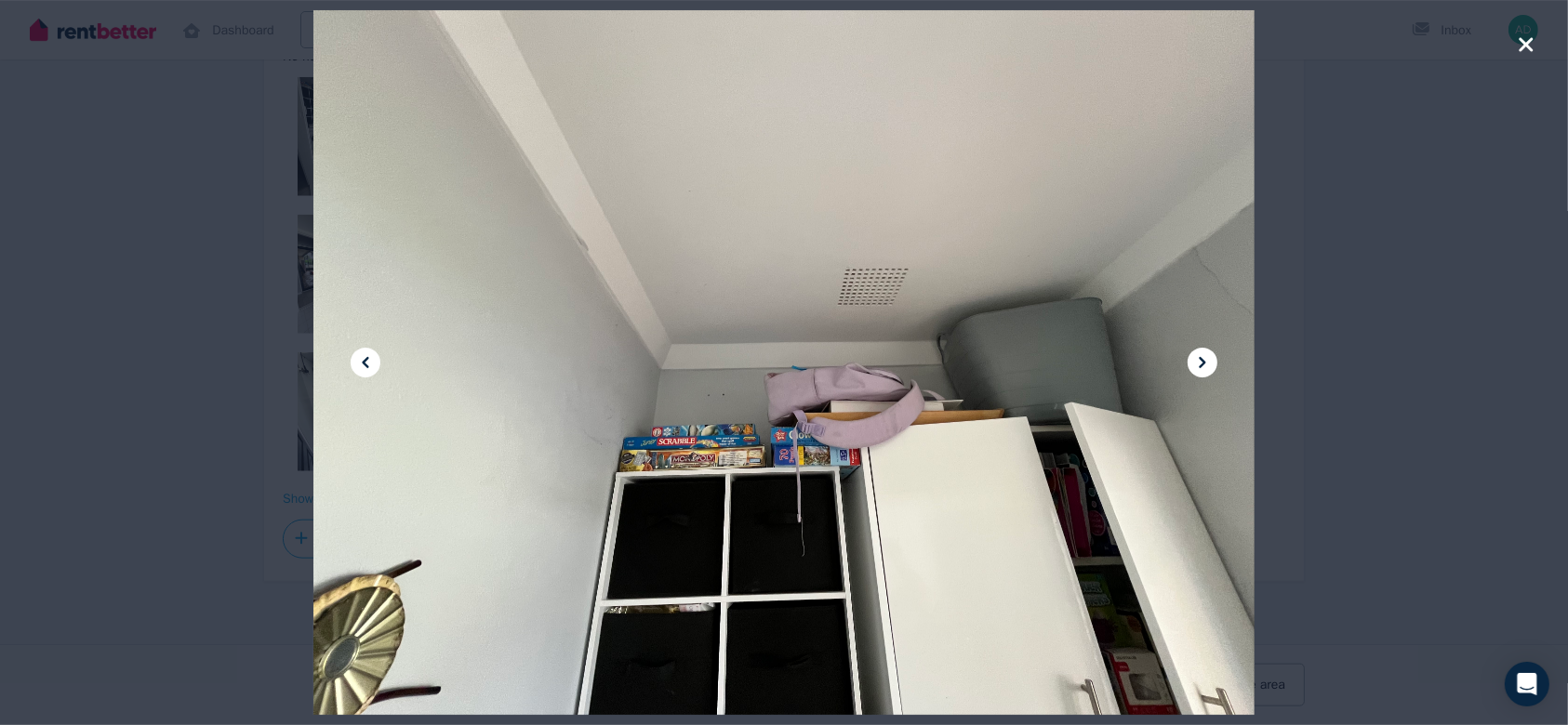 click 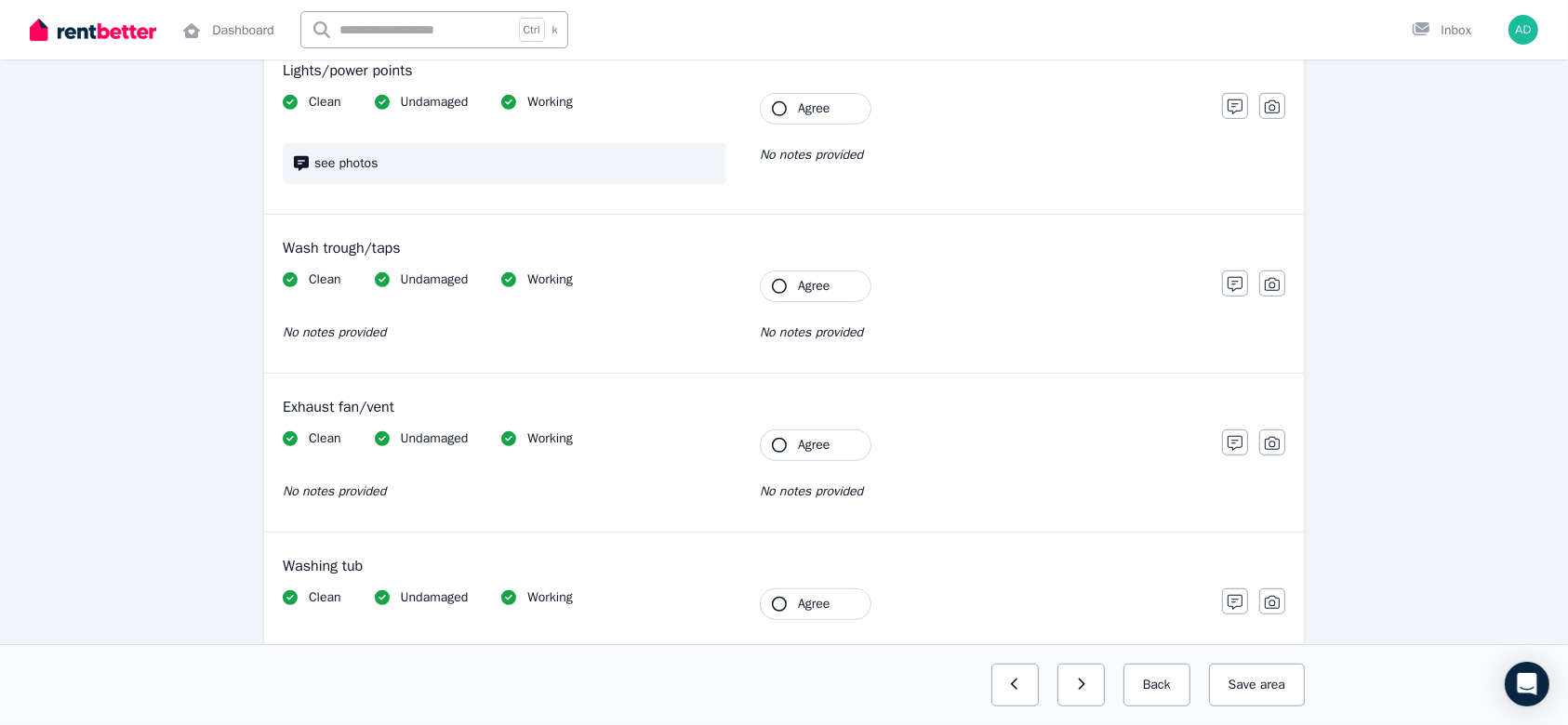 scroll, scrollTop: 1099, scrollLeft: 0, axis: vertical 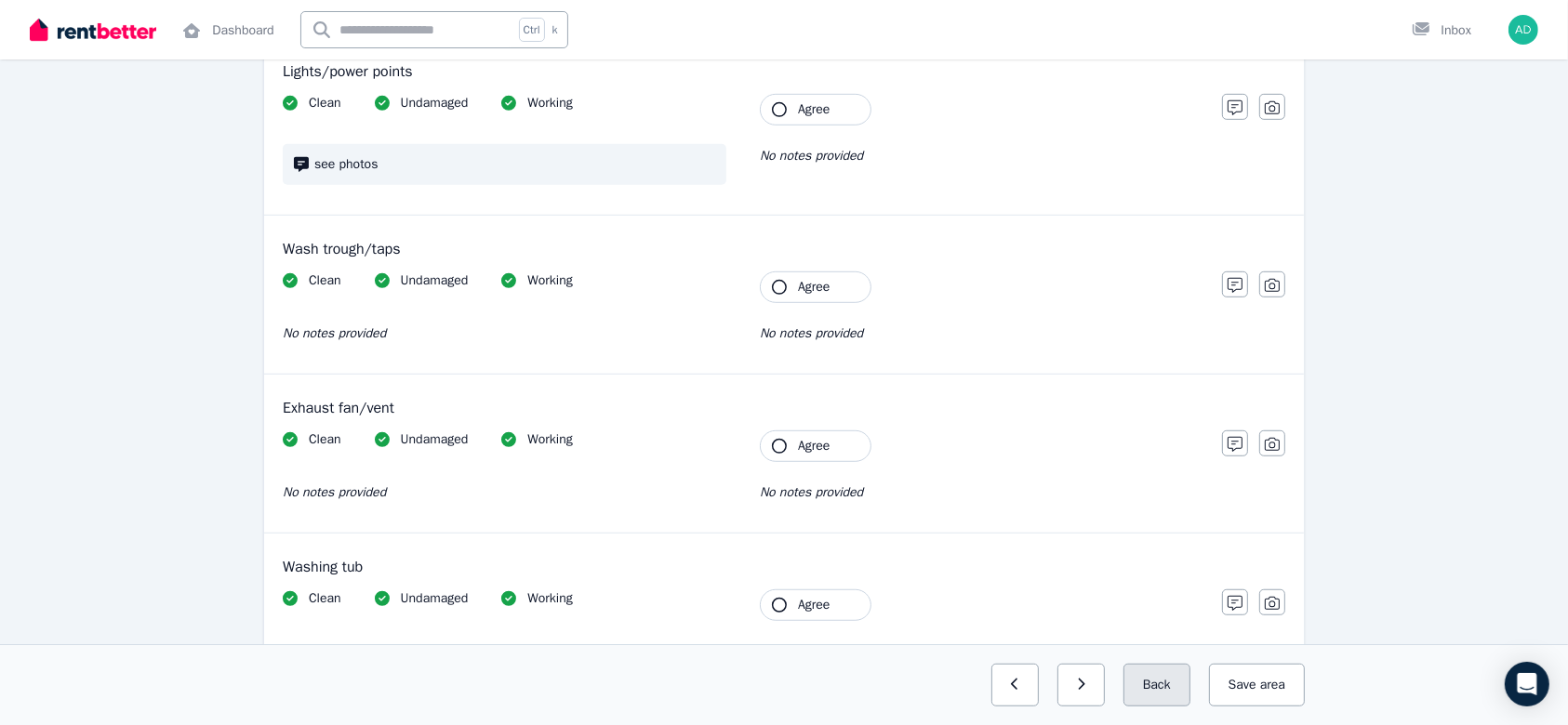 click on "Back" at bounding box center (1157, 685) 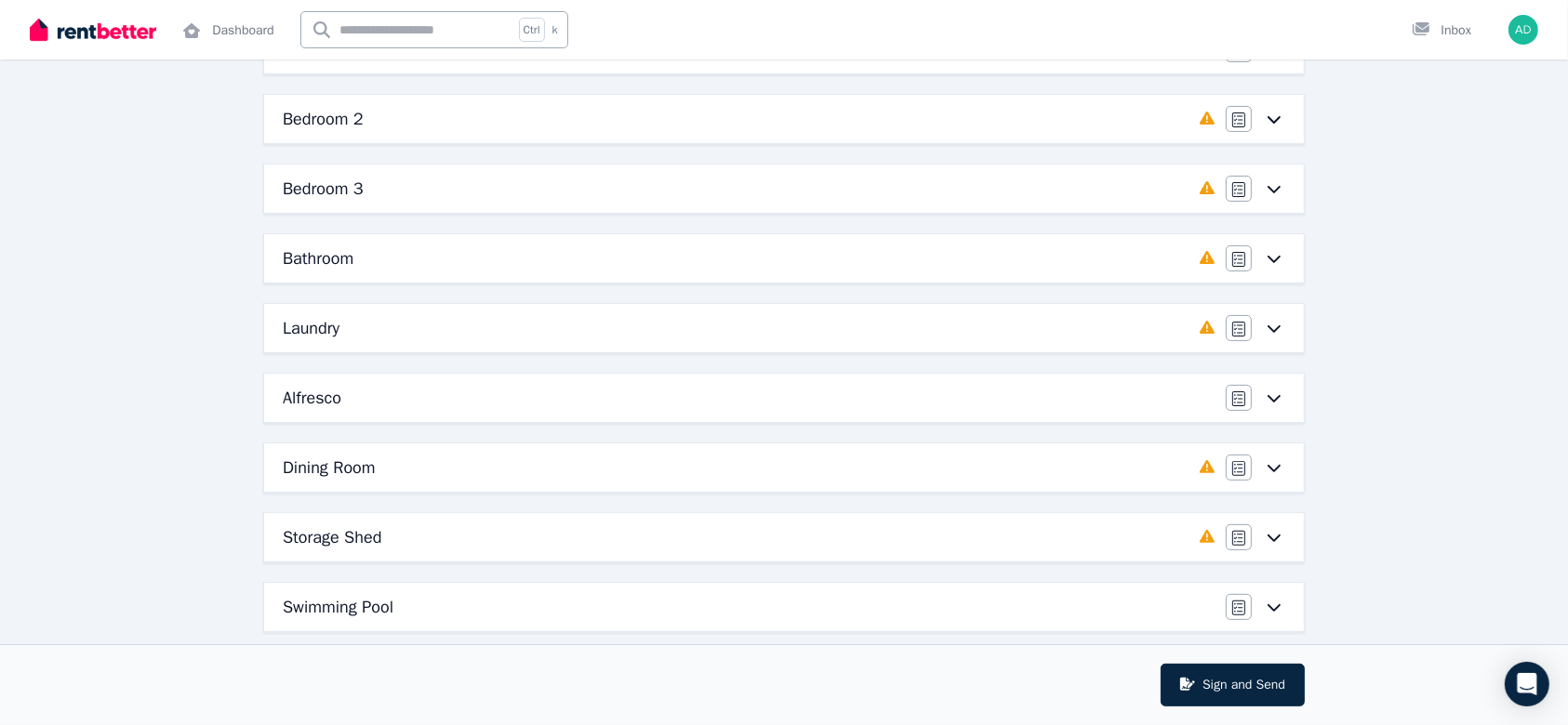 scroll, scrollTop: 297, scrollLeft: 0, axis: vertical 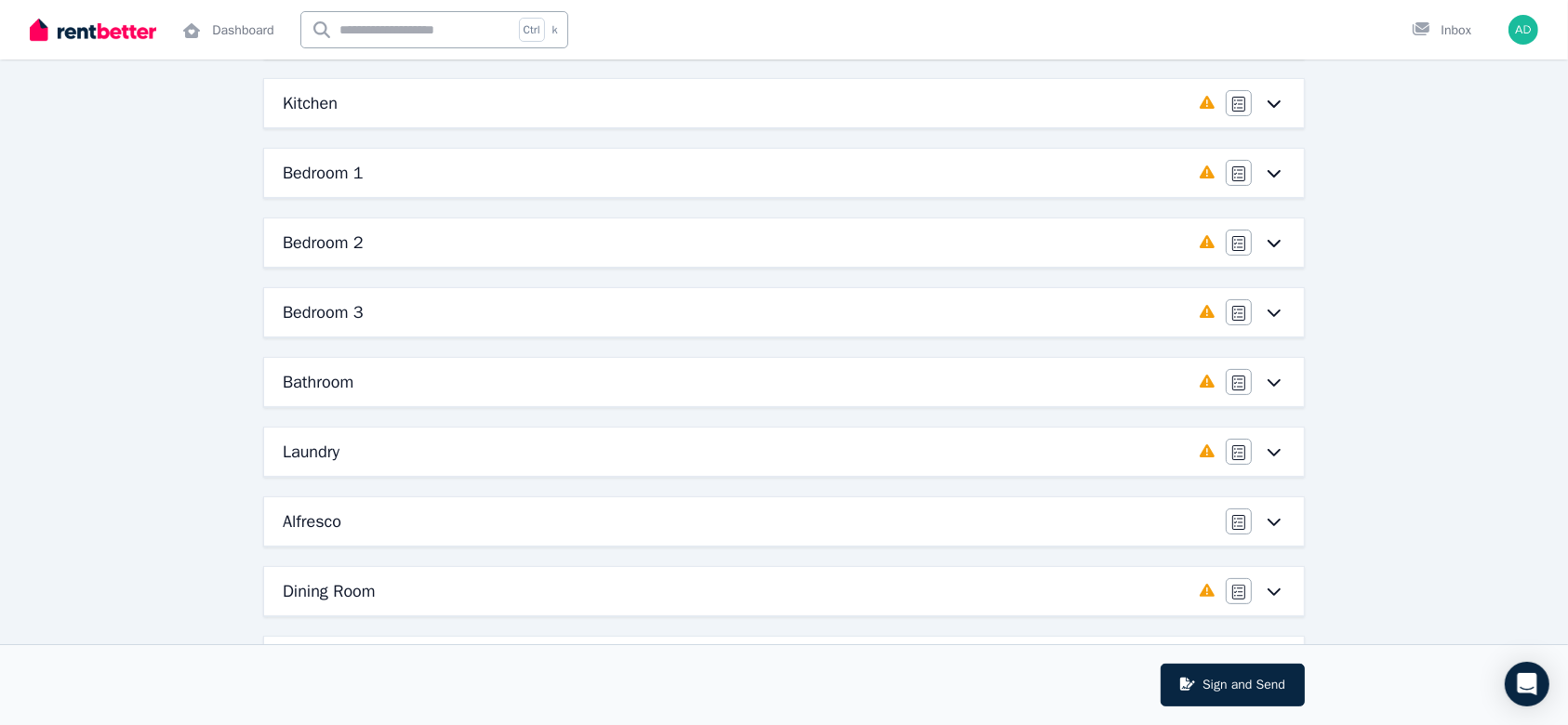 click 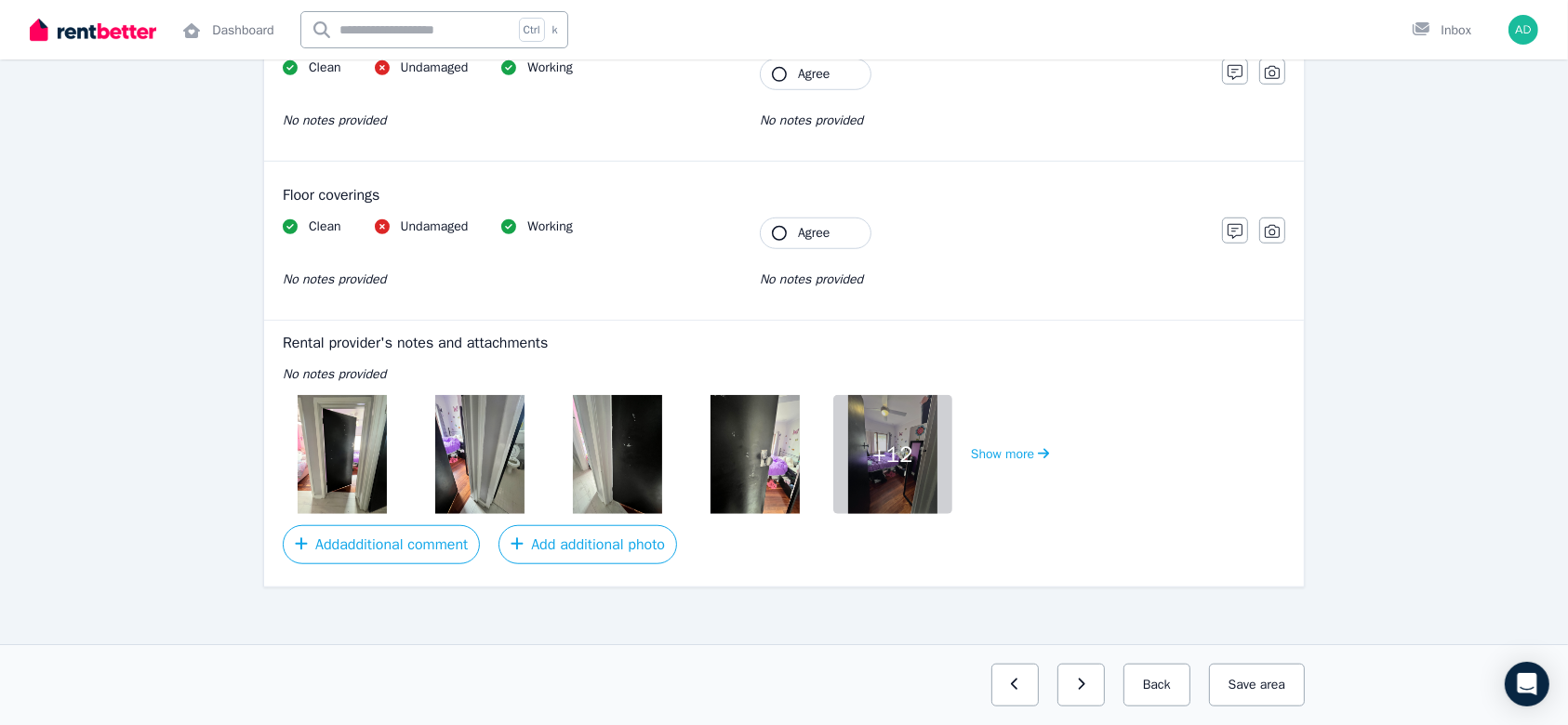 scroll, scrollTop: 1440, scrollLeft: 0, axis: vertical 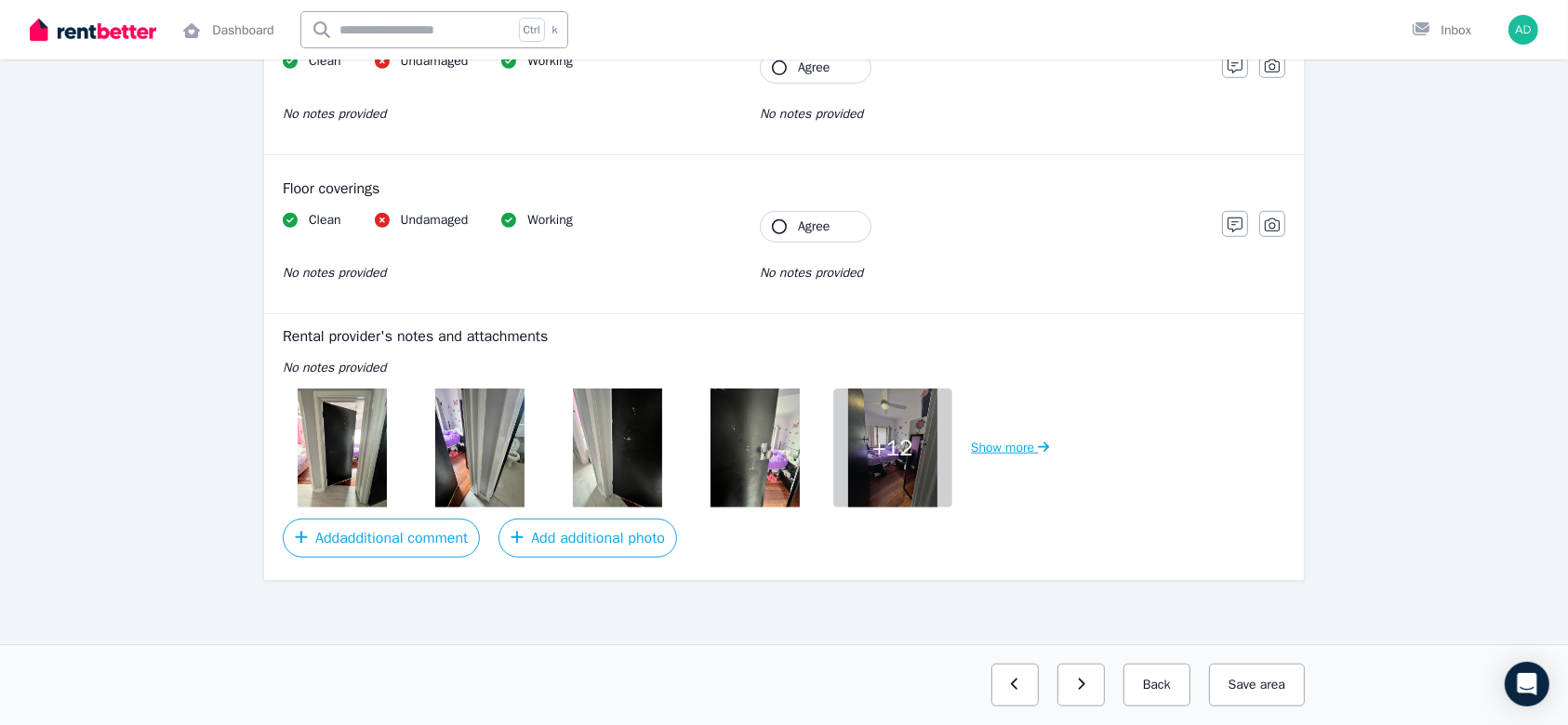 click on "Show more" at bounding box center (1010, 448) 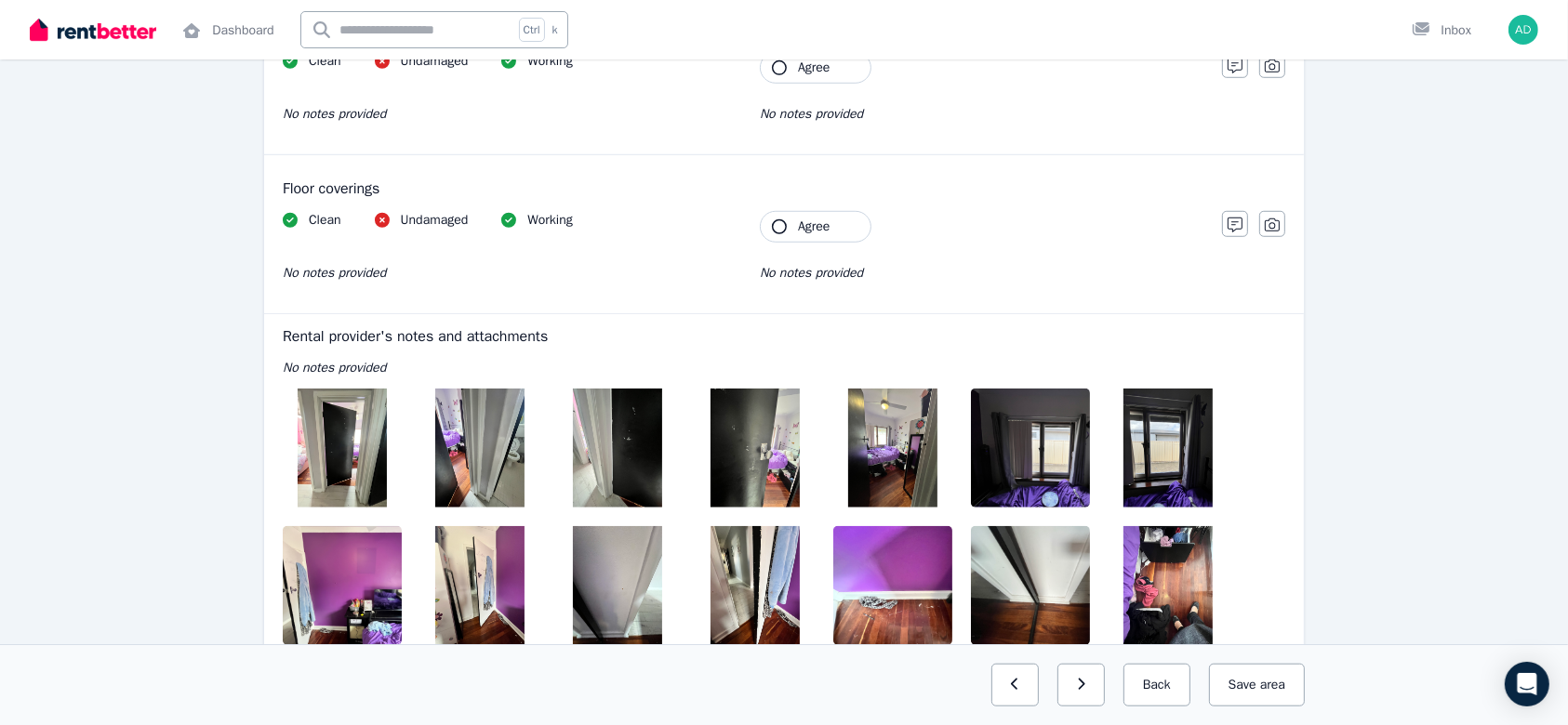 scroll, scrollTop: 1688, scrollLeft: 0, axis: vertical 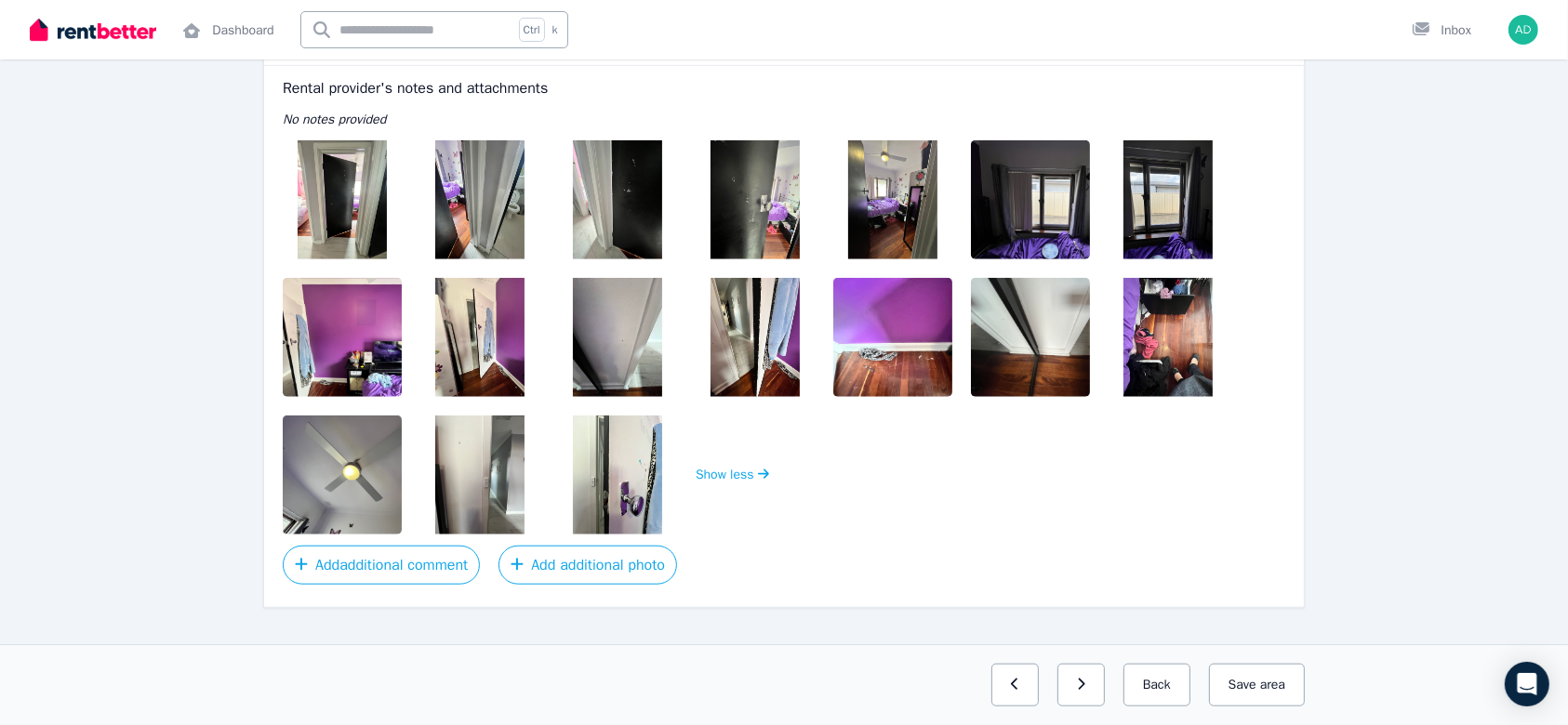 click on "Condition report [NUMBER] [STREET] [SUBURB] Bedroom 3 Agree all items Walls/picture hooks Clean Undamaged Working Marked, stickers on the wall Tenant Agree No notes provided Notes Photo Built-in wardrobes/shelves Not Available No notes provided Tenant Agree No notes provided Notes Photo Doors/doorway frames Clean Undamaged Working Marked, missing paint, etc. Tenant Agree No notes provided Notes Photo Windows/screens/ window safety devices Clean Undamaged Working No notes provided Tenant Agree No notes provided Notes Photo Ceiling/light fittings Clean Undamaged Working No notes provided Tenant Agree No notes provided Notes Photo Blinds/curtains Clean Undamaged Working No notes provided Tenant Agree No notes provided Notes Photo Lights/power points /door bell Clean Undamaged Working No notes provided Tenant Agree No notes provided Notes Photo Skirting boards Clean Undamaged Working No notes provided Tenant Agree No notes provided Notes Photo Floor coverings Clean Undamaged Working No notes provided Tenant" at bounding box center [784, -396] 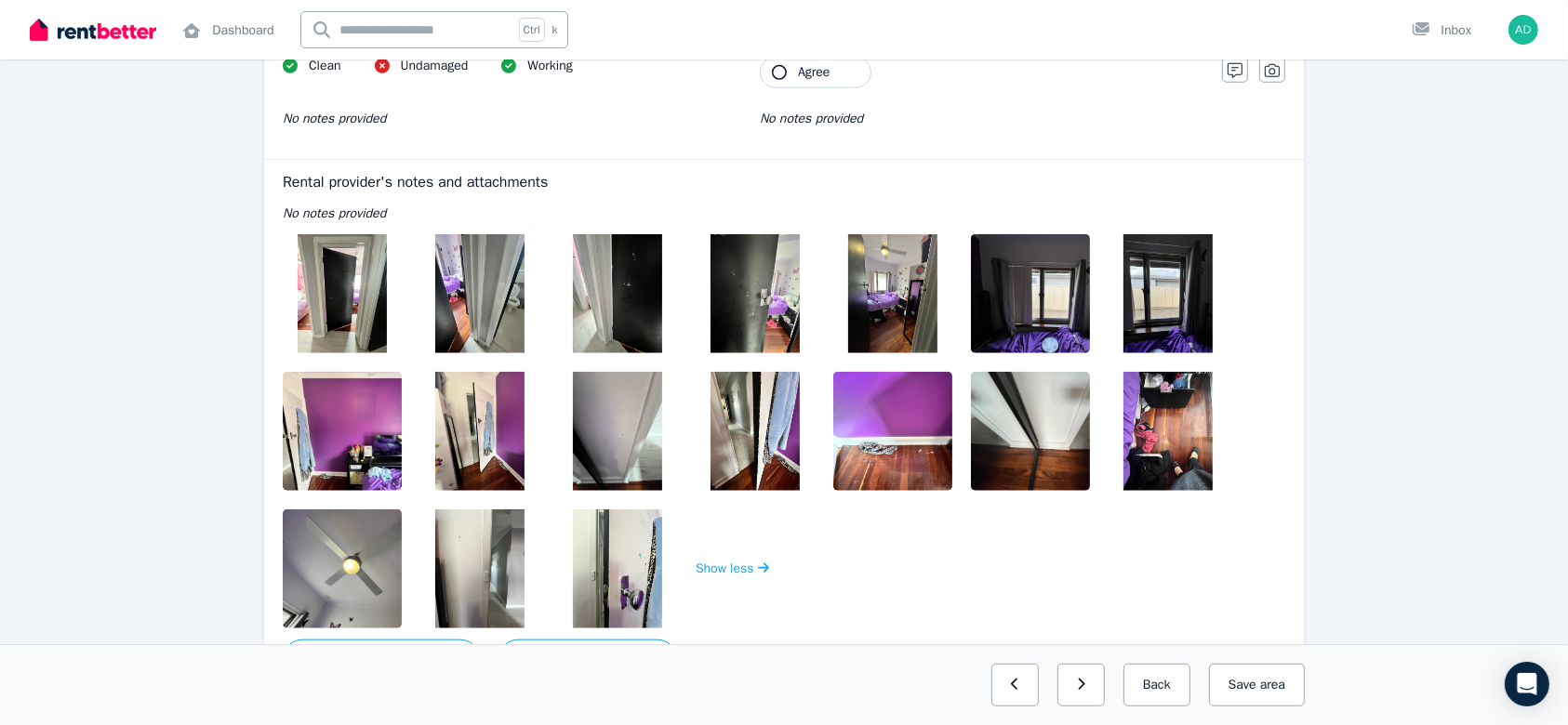 scroll, scrollTop: 1715, scrollLeft: 0, axis: vertical 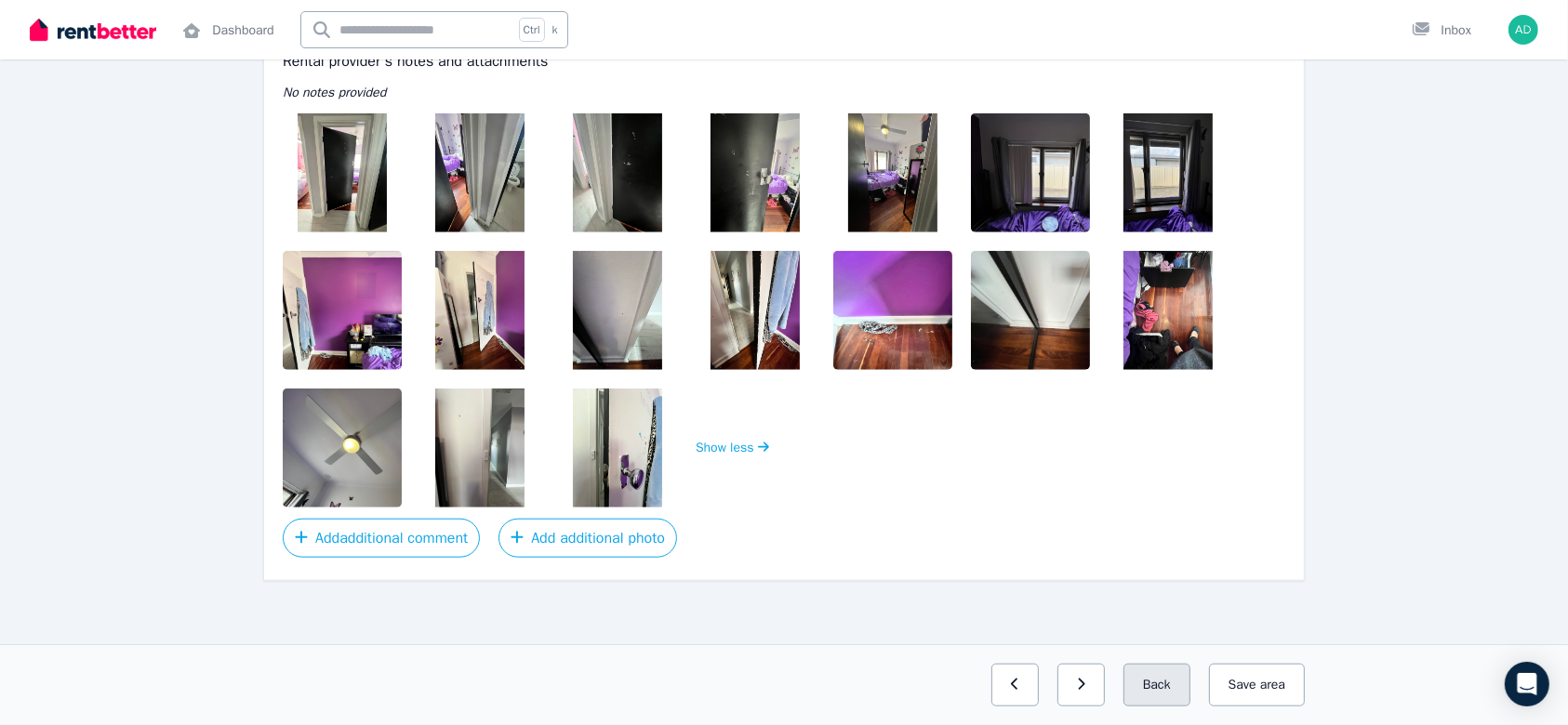 click on "Back" at bounding box center [1157, 685] 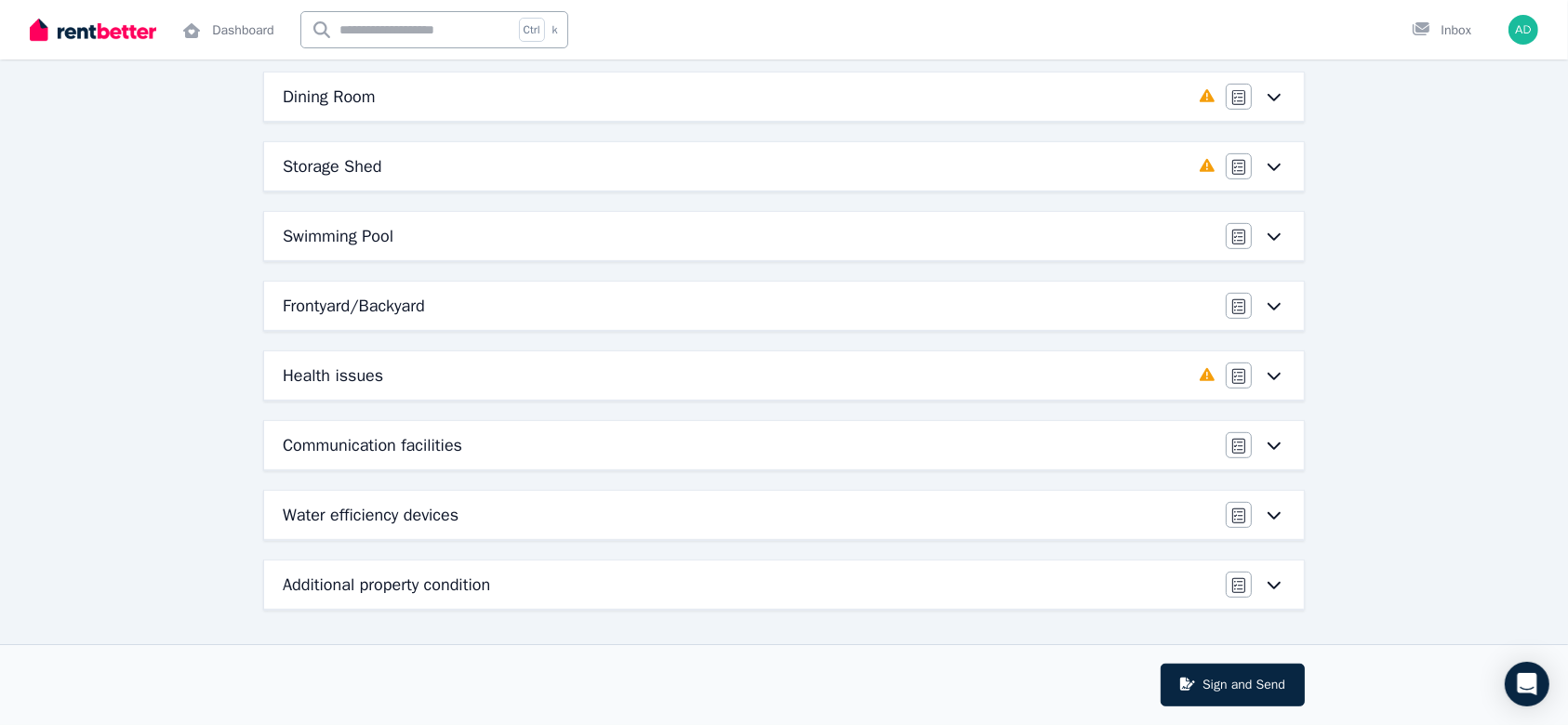 scroll, scrollTop: 793, scrollLeft: 0, axis: vertical 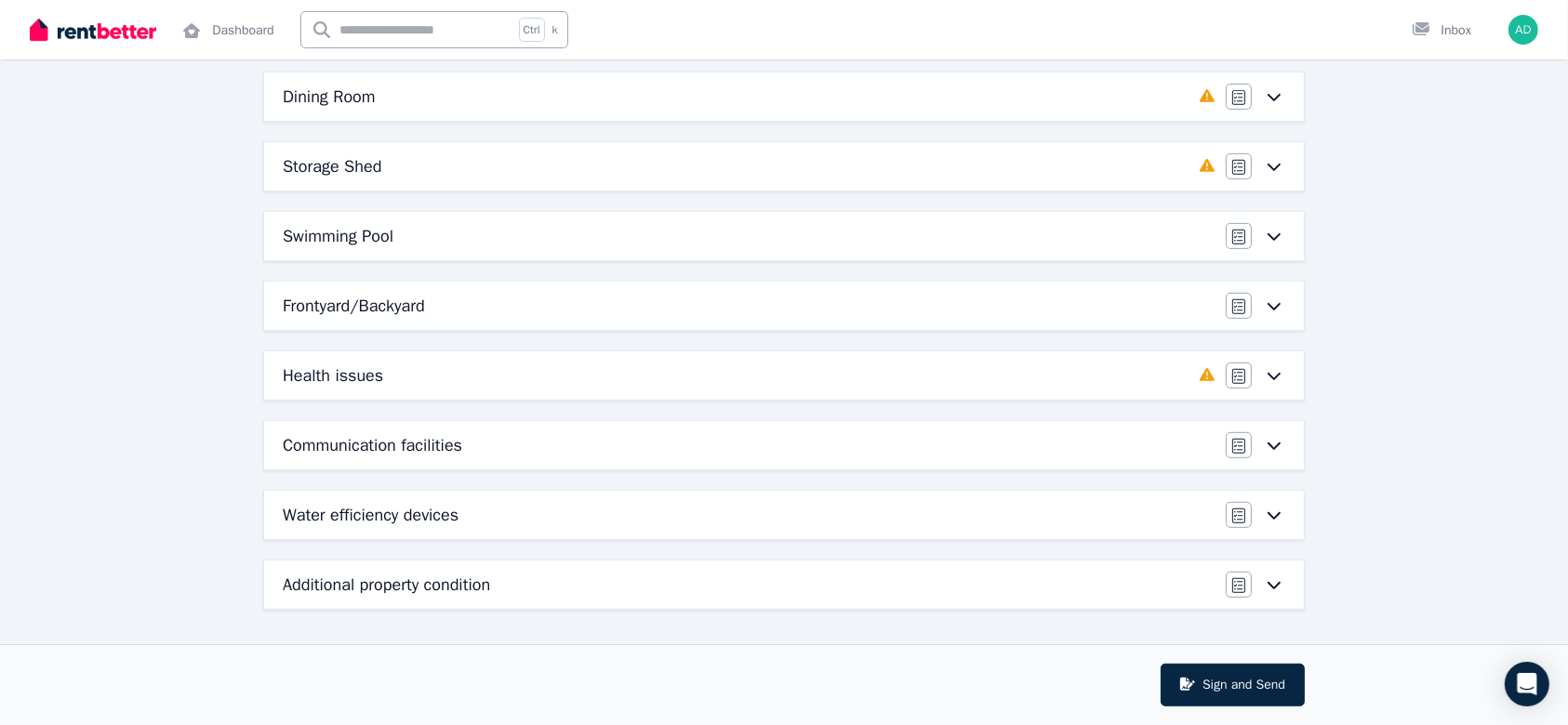 click on "Condition report [NUMBER] [STREET] [SUBURB] Sign and Send Entrance/Hall   Completed 0%, 7 left Agree/Disagree Lounge Room   Completed 0%, 8 left Agree/Disagree Kitchen   Completed 0%, 14 left Agree/Disagree Bedroom 1   Completed 0%, 9 left Agree/Disagree Bedroom 2   Completed 0%, 8 left Agree/Disagree Bedroom 3   Completed 0%, 8 left Agree/Disagree Bathroom   Completed 0%, 14 left Agree/Disagree Laundry   Completed 0%, 9 left Agree/Disagree Alfresco Agree/Disagree Dining Room   Completed 0%, 8 left Agree/Disagree Storage Shed   Completed 0%, 5 left Agree/Disagree Swimming Pool Agree/Disagree Frontyard/Backyard Agree/Disagree Health issues   Completed 0%, 3 left Agree/Disagree Communication facilities Agree/Disagree Water efficiency devices Agree/Disagree Additional property condition Agree/Disagree Sign and Send" at bounding box center (784, 37) 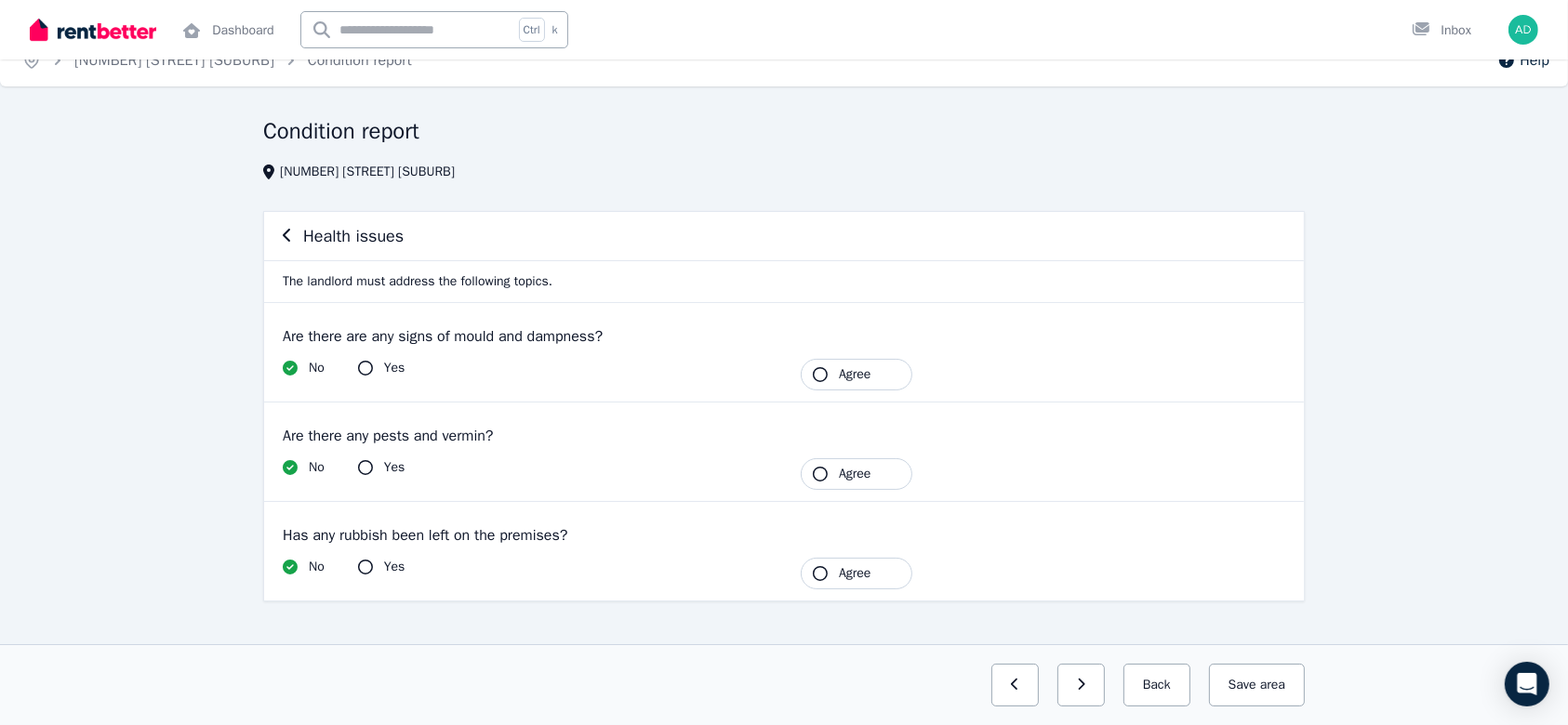 scroll, scrollTop: 46, scrollLeft: 0, axis: vertical 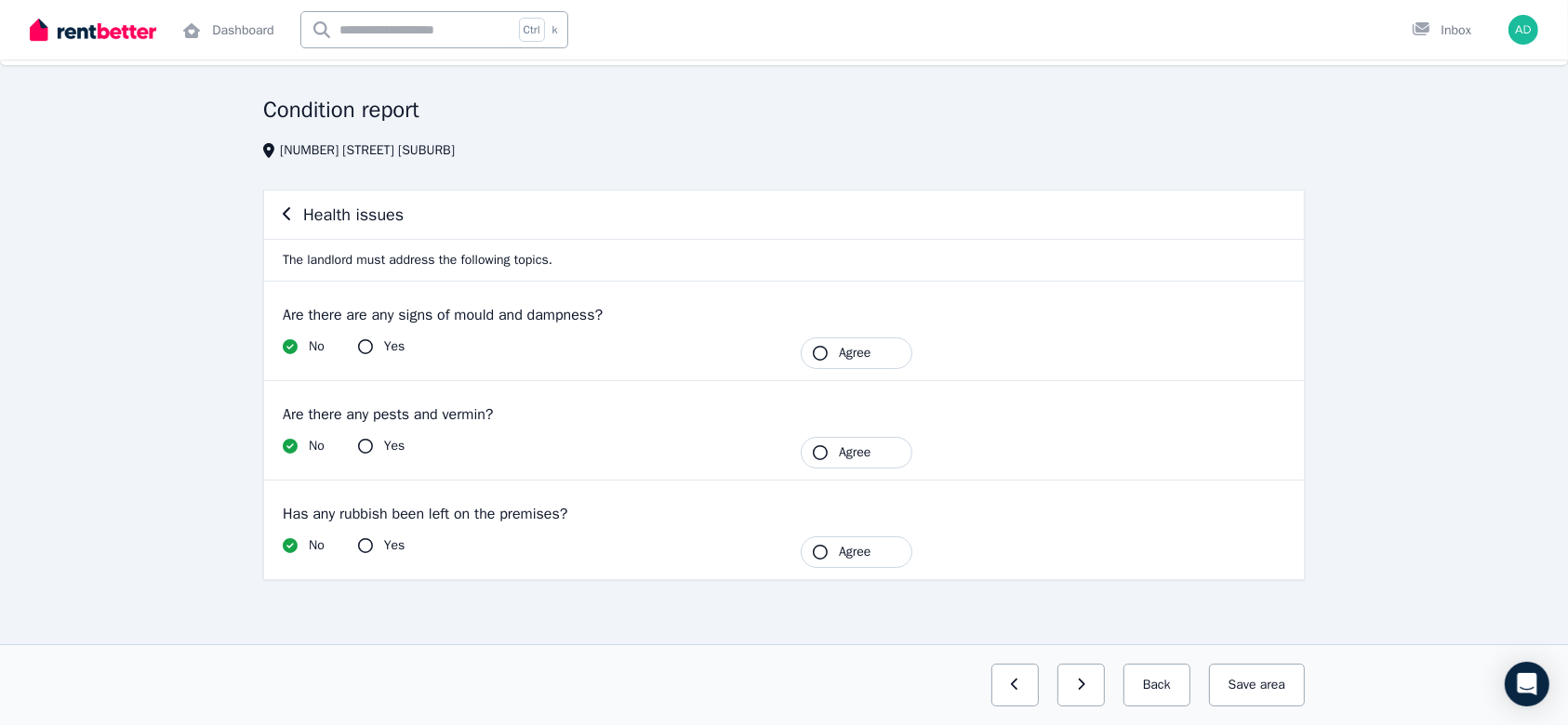 click 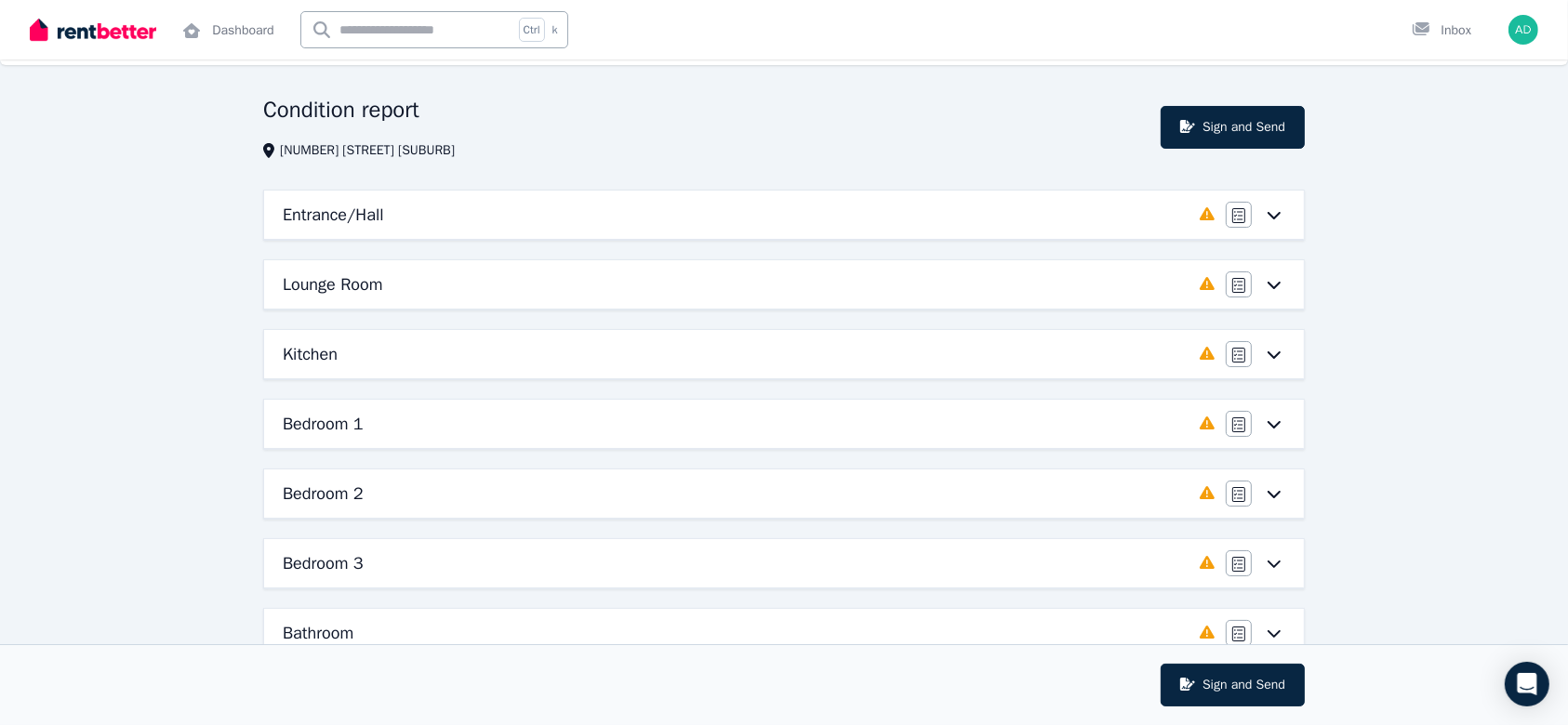 click on "Condition report [NUMBER] [STREET] [SUBURB] Sign and Send Entrance/Hall   Completed 0%, 7 left Agree/Disagree Lounge Room   Completed 0%, 8 left Agree/Disagree Kitchen   Completed 0%, 14 left Agree/Disagree Bedroom 1   Completed 0%, 9 left Agree/Disagree Bedroom 2   Completed 0%, 8 left Agree/Disagree Bedroom 3   Completed 0%, 8 left Agree/Disagree Bathroom   Completed 0%, 14 left Agree/Disagree Laundry   Completed 0%, 9 left Agree/Disagree Alfresco Agree/Disagree Dining Room   Completed 0%, 8 left Agree/Disagree Storage Shed   Completed 0%, 5 left Agree/Disagree Swimming Pool Agree/Disagree Frontyard/Backyard Agree/Disagree Health issues   Completed 0%, 3 left Agree/Disagree Communication facilities Agree/Disagree Water efficiency devices Agree/Disagree Additional property condition Agree/Disagree Sign and Send" at bounding box center (784, 783) 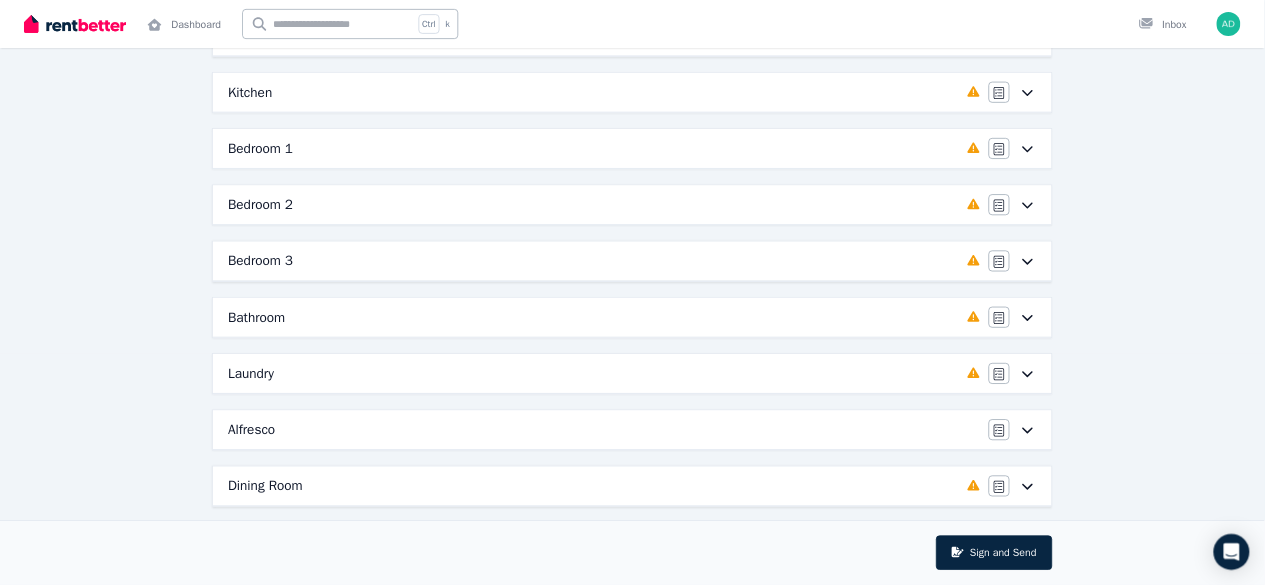 scroll, scrollTop: 0, scrollLeft: 0, axis: both 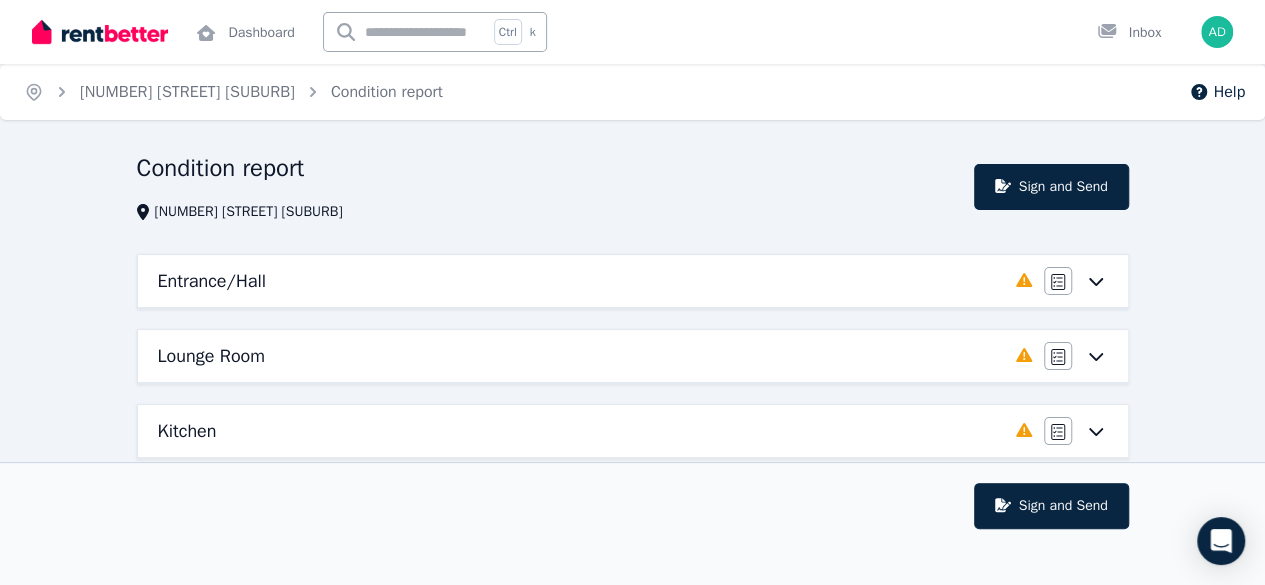drag, startPoint x: 1625, startPoint y: 0, endPoint x: 713, endPoint y: 185, distance: 930.5745 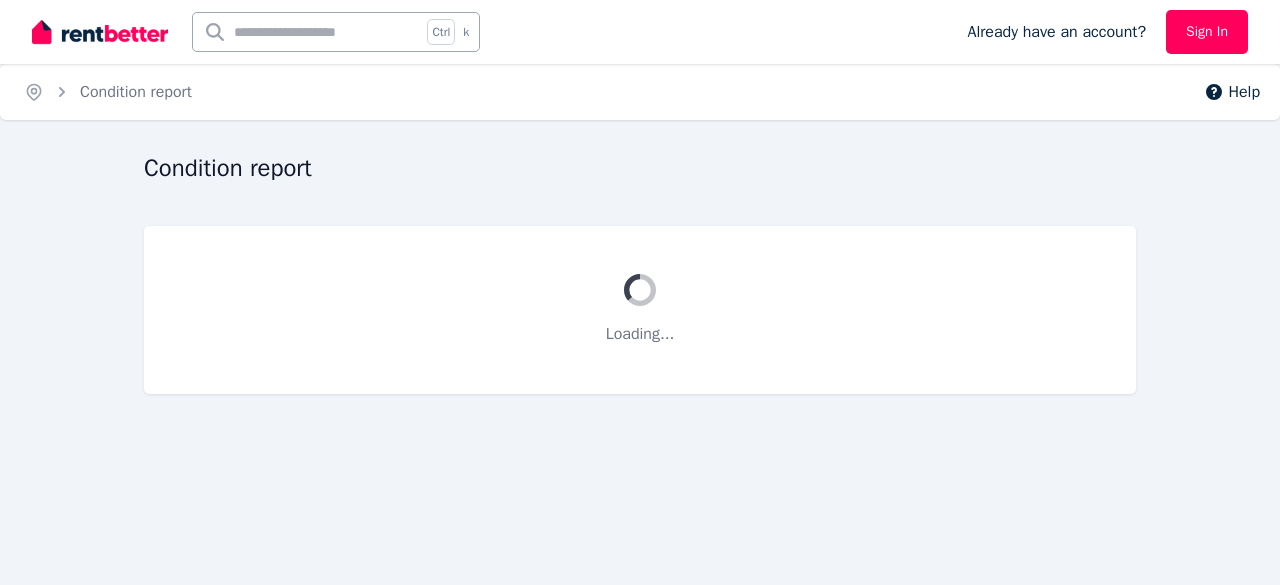 scroll, scrollTop: 0, scrollLeft: 0, axis: both 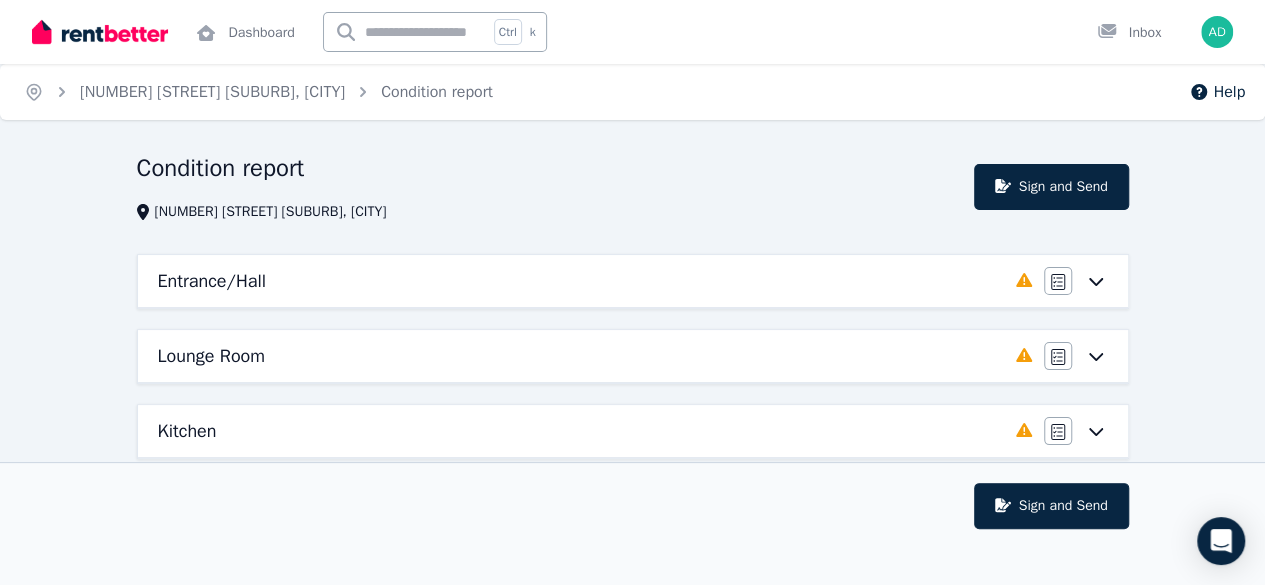 click on "Condition report [NUMBER] [STREET] [SUBURB], [CITY] Sign and Send Entrance/Hall   Completed 0%, 7 left Agree/Disagree Lounge Room   Completed 0%, 8 left Agree/Disagree Kitchen   Completed 0%, 14 left Agree/Disagree Bedroom 1   Completed 0%, 9 left Agree/Disagree Bedroom 2   Completed 0%, 8 left Agree/Disagree Bedroom 3   Completed 0%, 8 left Agree/Disagree Bathroom   Completed 0%, 14 left Agree/Disagree Laundry   Completed 0%, 9 left Agree/Disagree Alfresco Agree/Disagree Dining Room   Completed 0%, 8 left Agree/Disagree Storage Shed   Completed 0%, 5 left Agree/Disagree Swimming Pool Agree/Disagree Frontyard/Backyard Agree/Disagree Health issues   Completed 0%, 3 left Agree/Disagree Communication facilities Agree/Disagree Water efficiency devices Agree/Disagree Additional property condition Agree/Disagree Sign and Send" at bounding box center (632, 910) 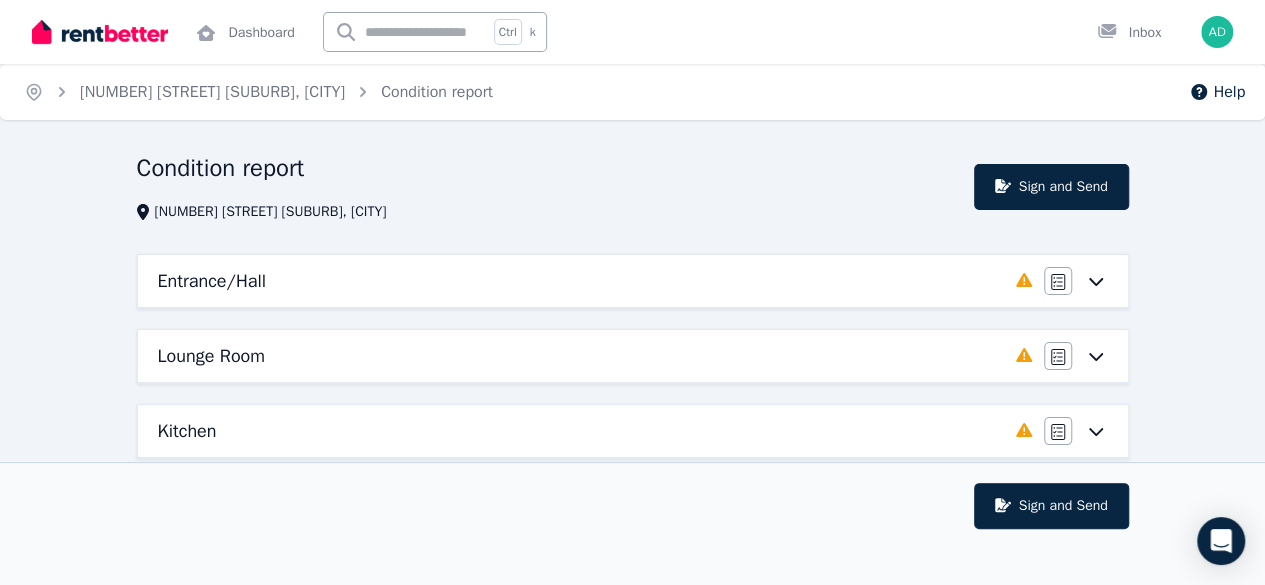 scroll, scrollTop: 0, scrollLeft: 0, axis: both 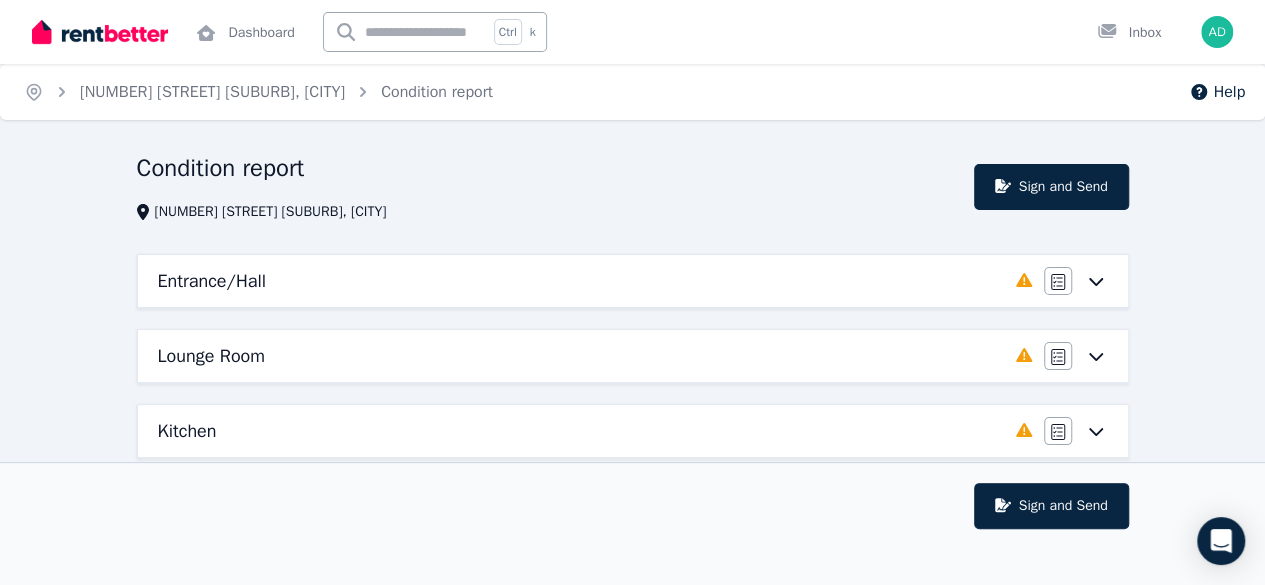click 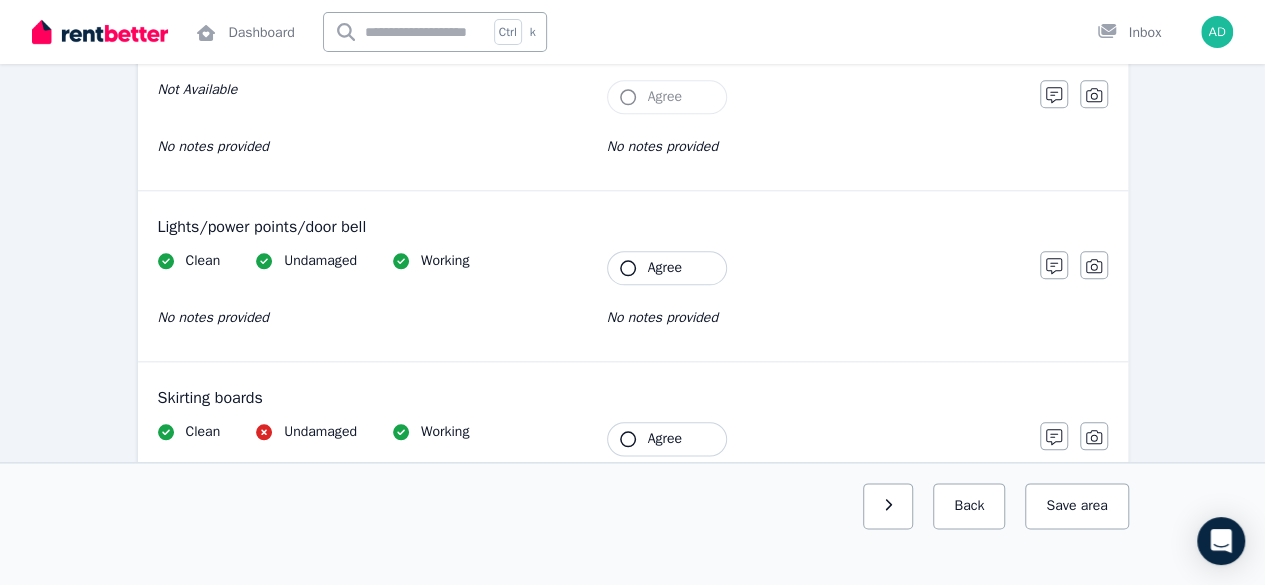 scroll, scrollTop: 1326, scrollLeft: 0, axis: vertical 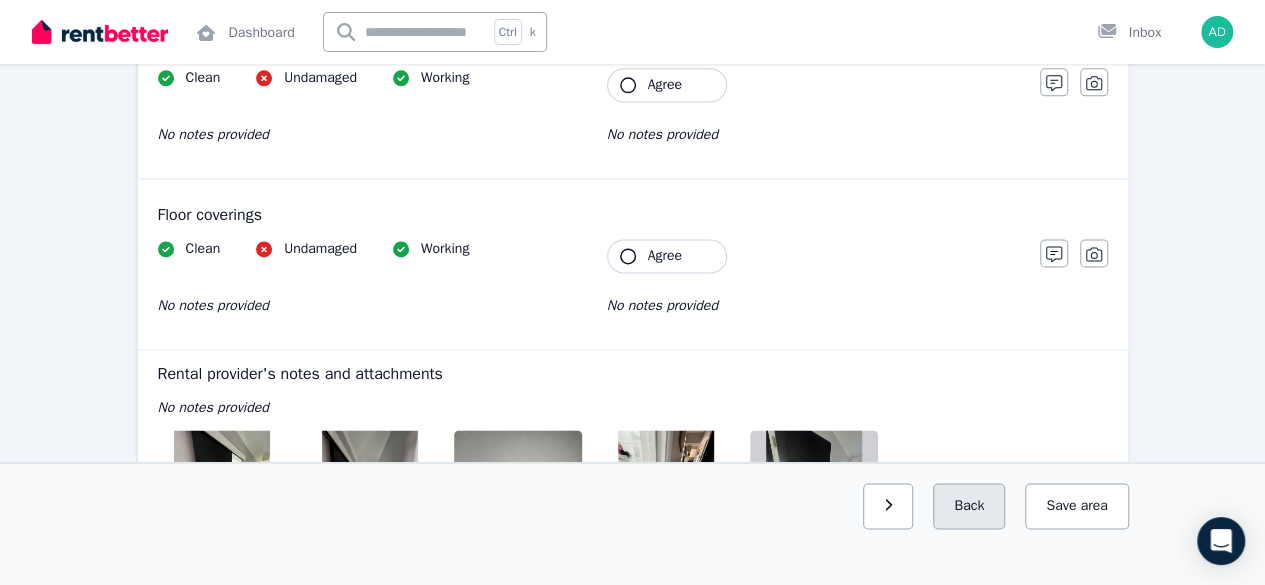 click on "Next: Lounge Room Back Save   area" at bounding box center (632, 523) 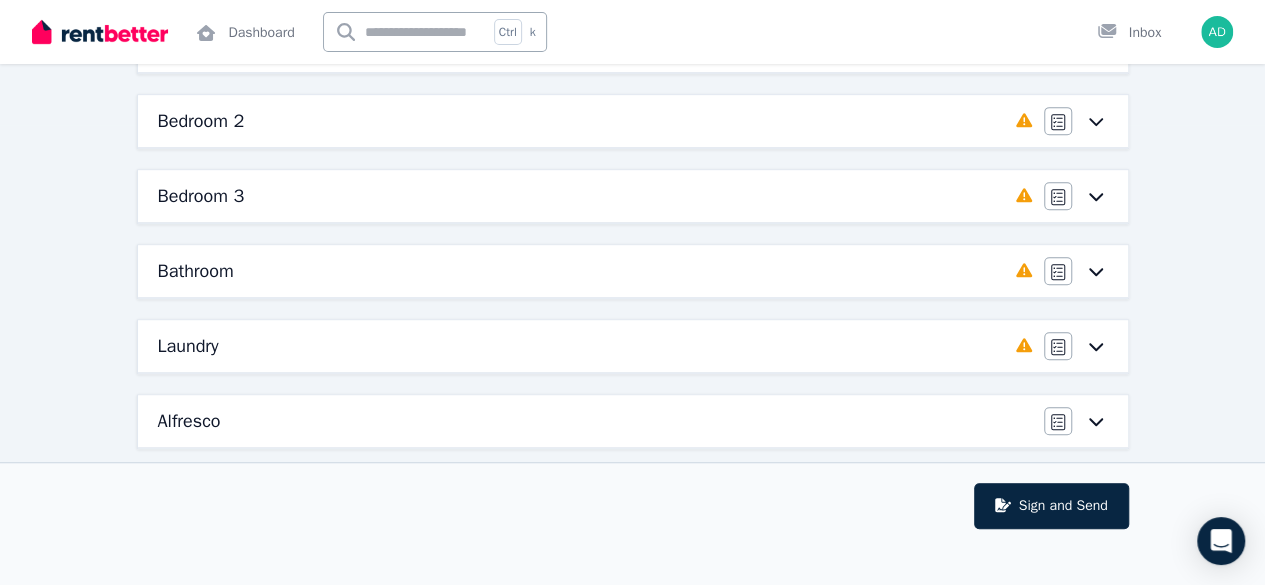 scroll, scrollTop: 428, scrollLeft: 0, axis: vertical 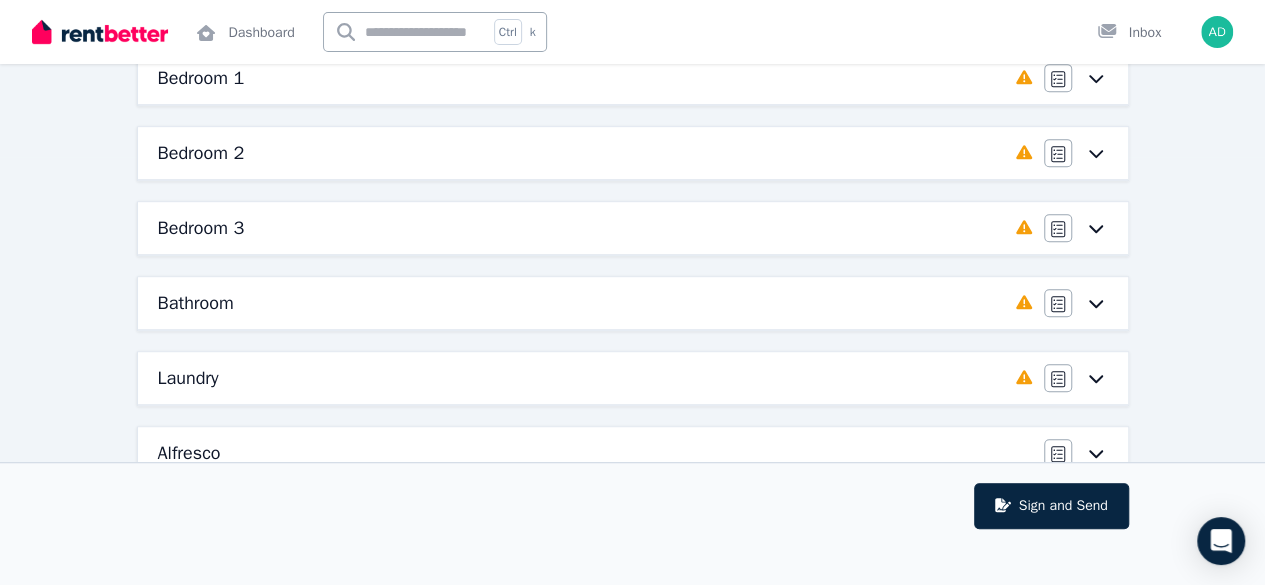 click 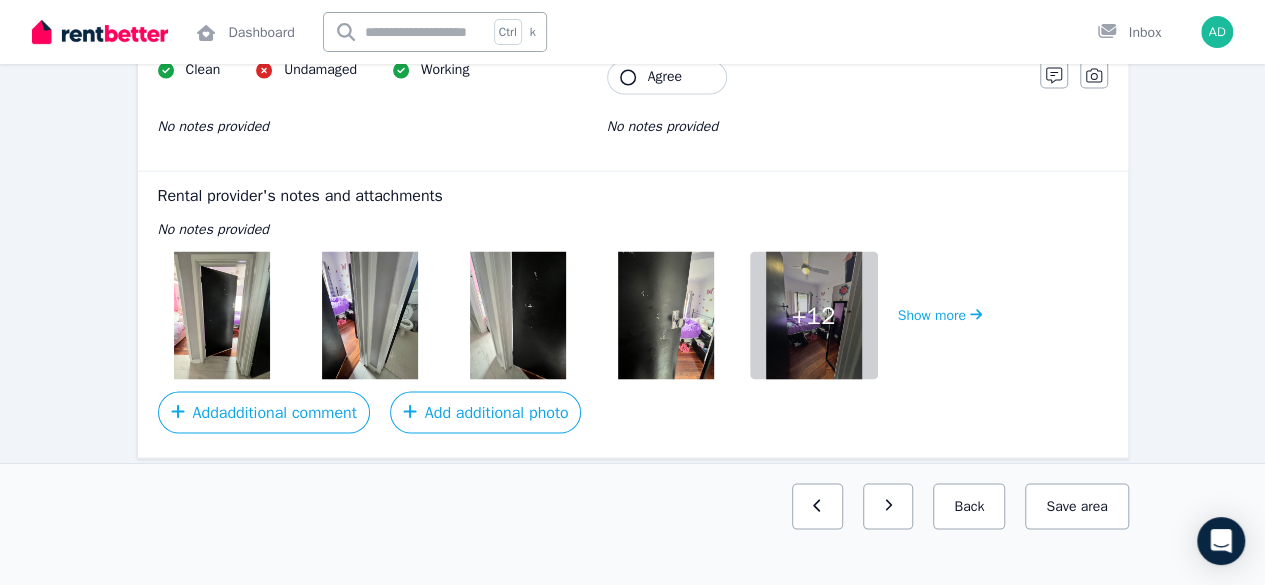 scroll, scrollTop: 1736, scrollLeft: 0, axis: vertical 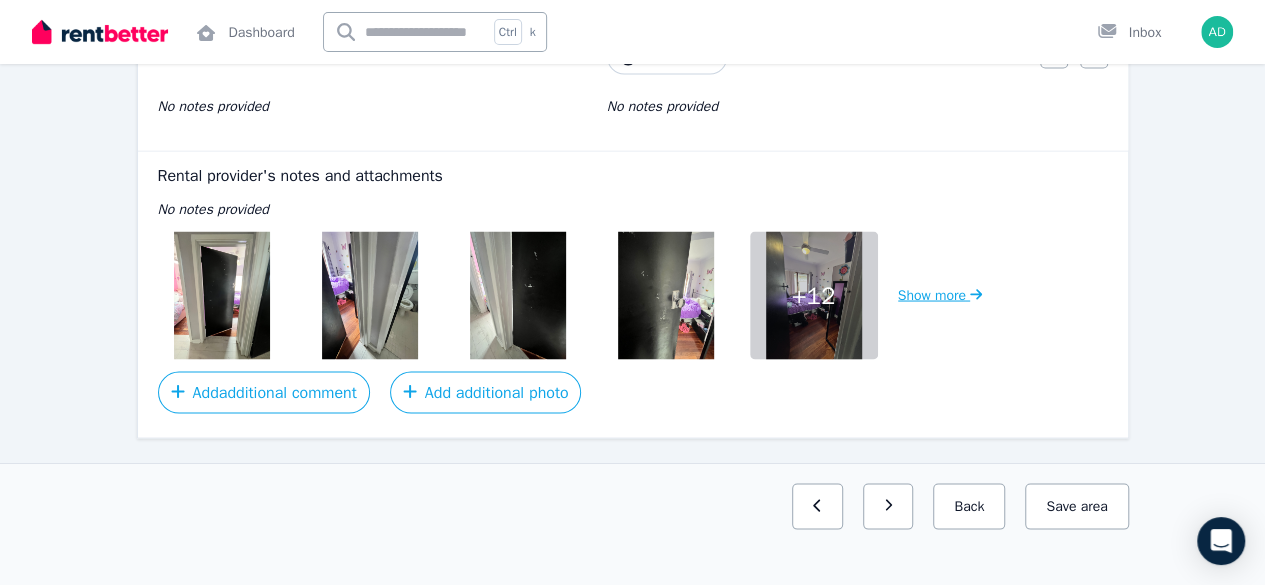 click on "Show more" at bounding box center [940, 295] 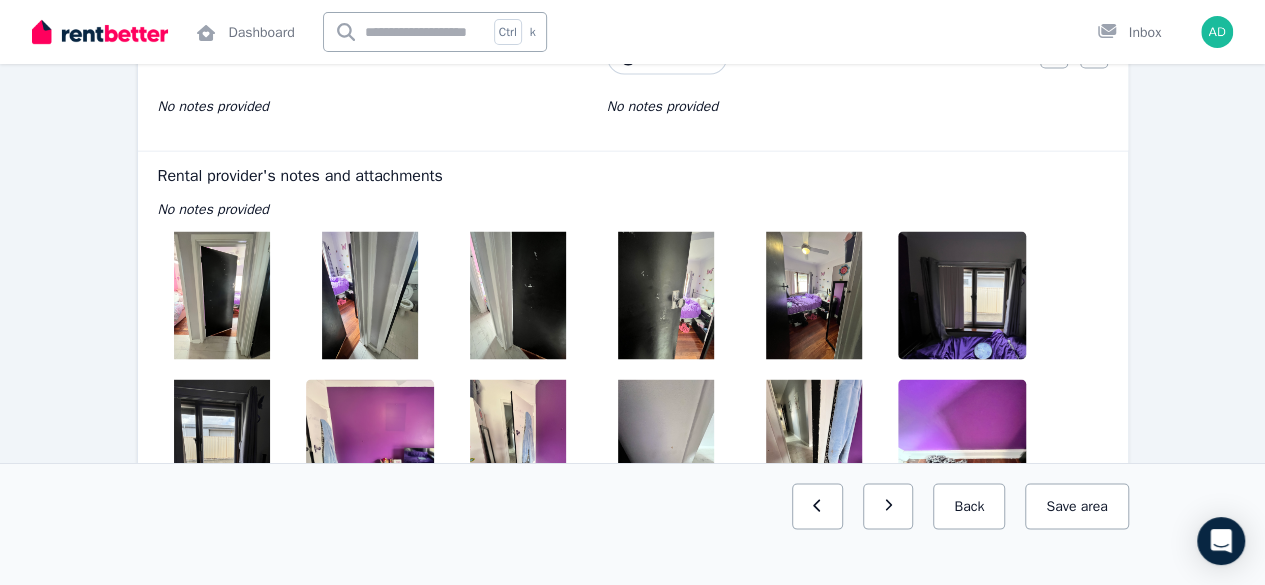 click at bounding box center [666, 295] 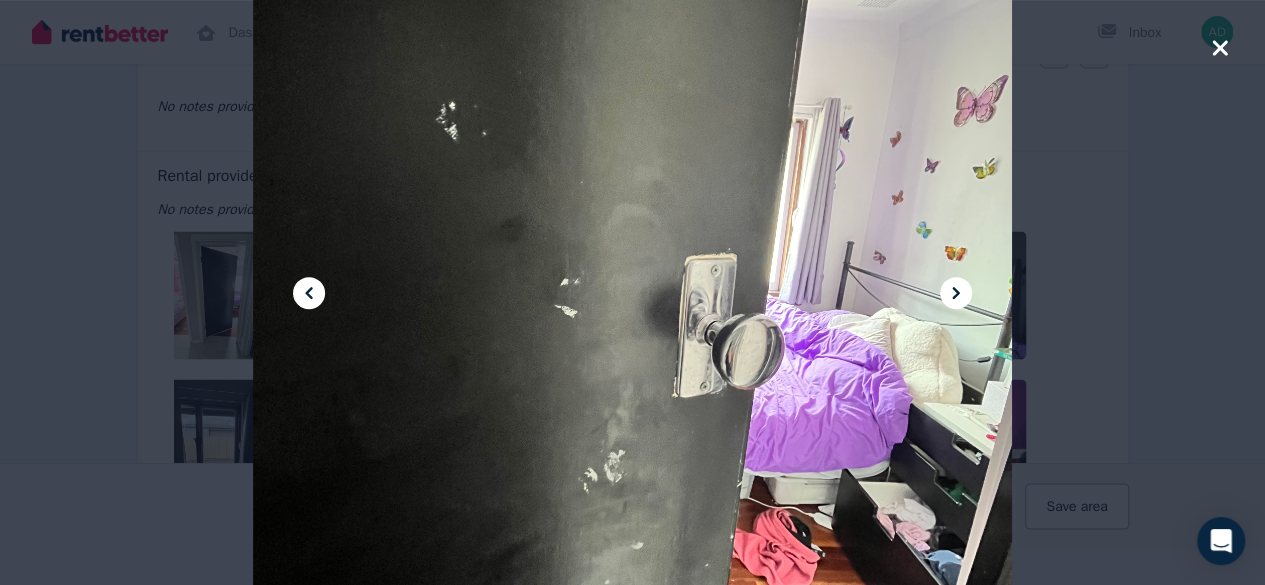 click 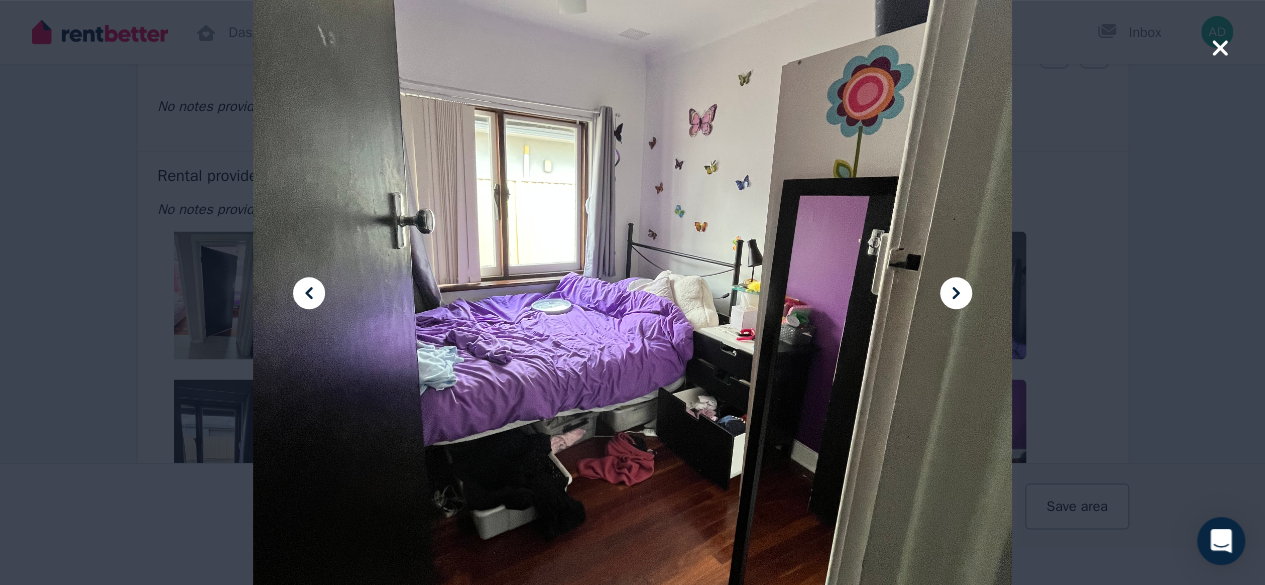 click 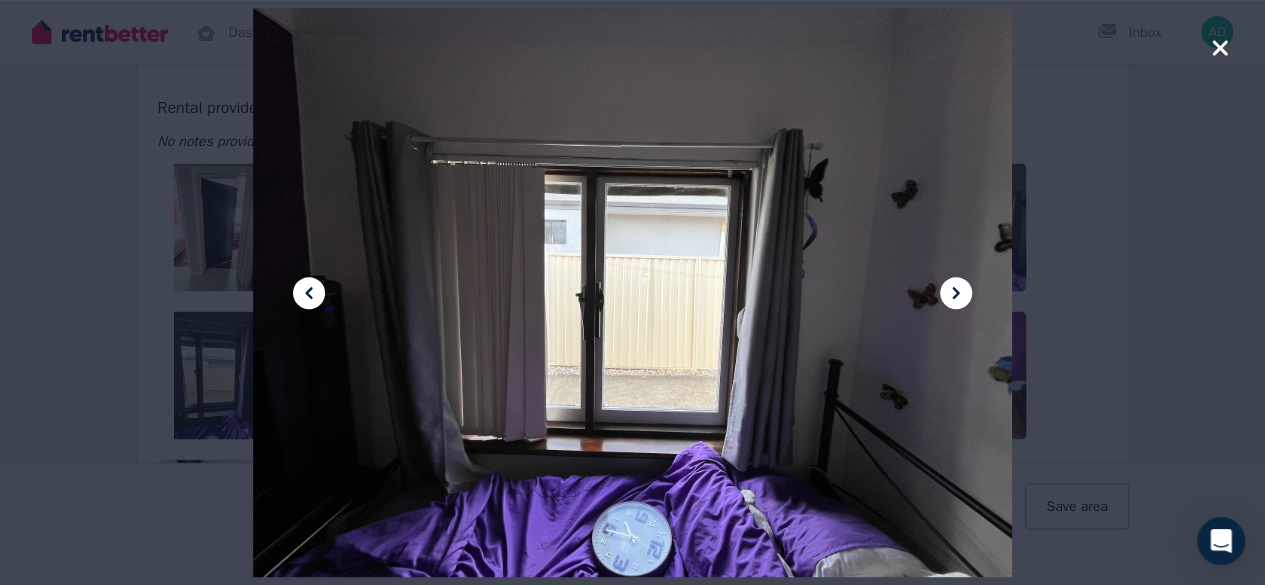 scroll, scrollTop: 1836, scrollLeft: 0, axis: vertical 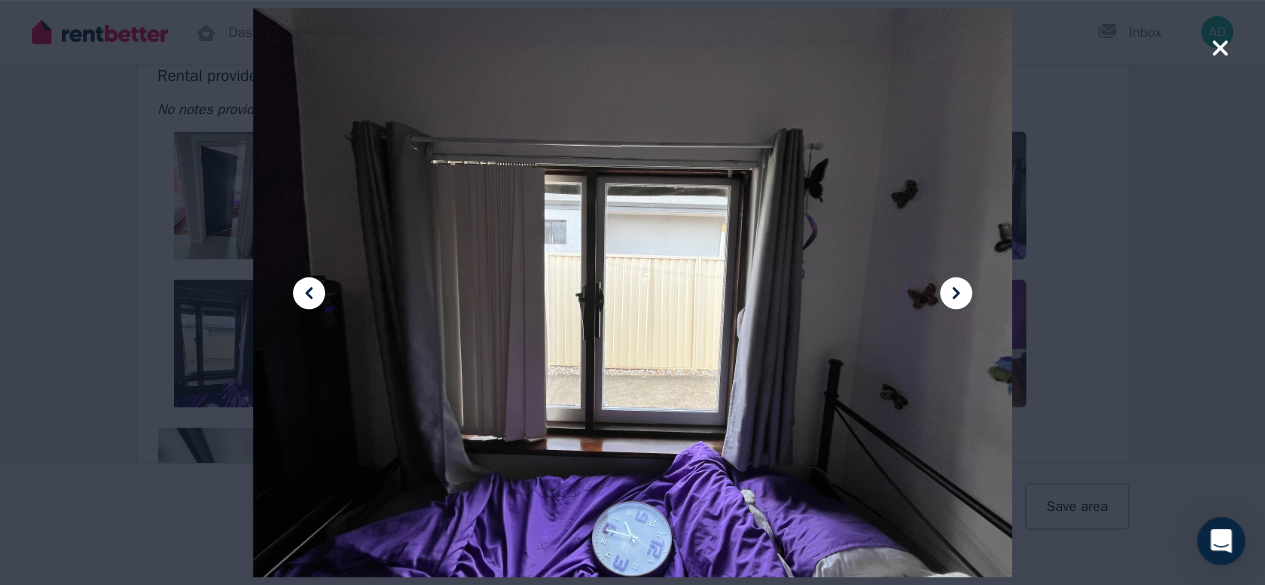 click 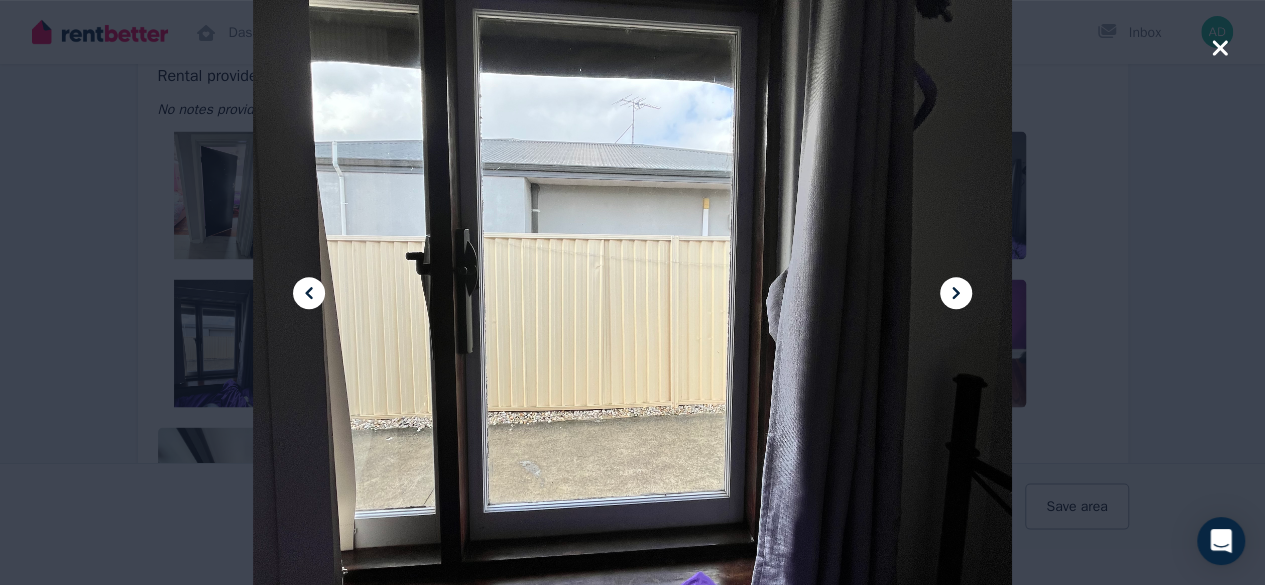 click 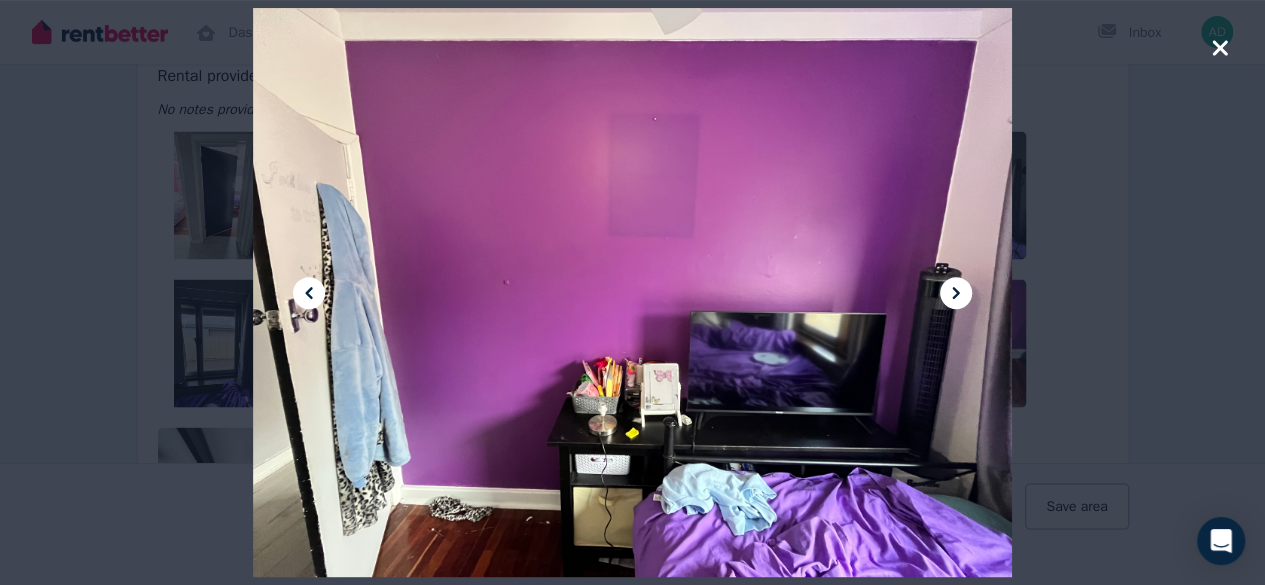 click 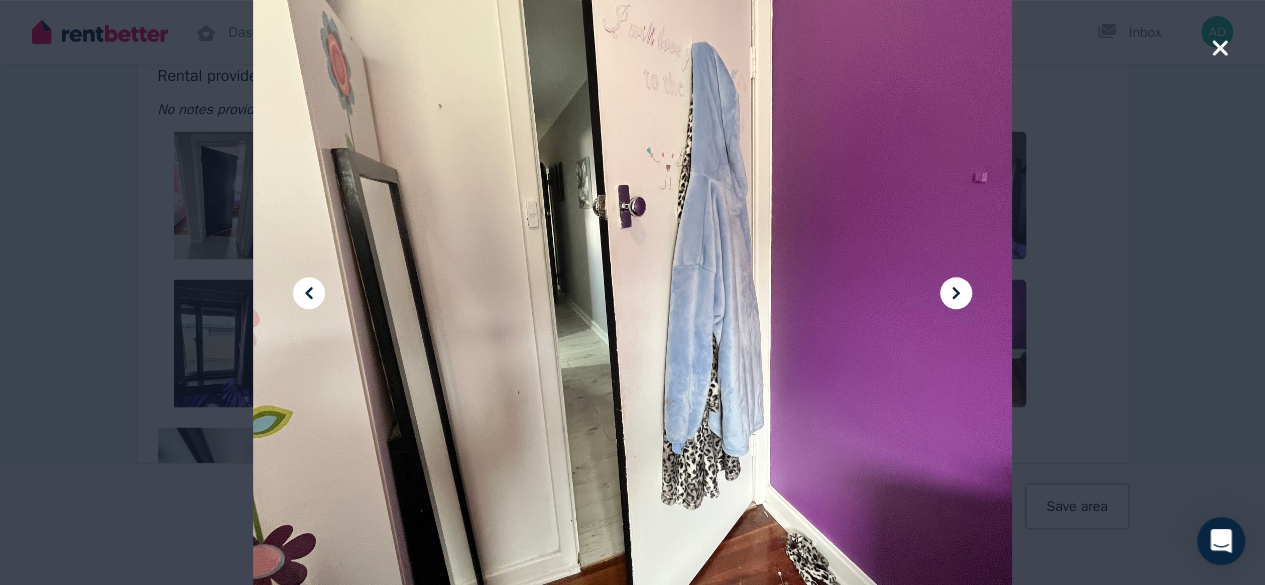 click 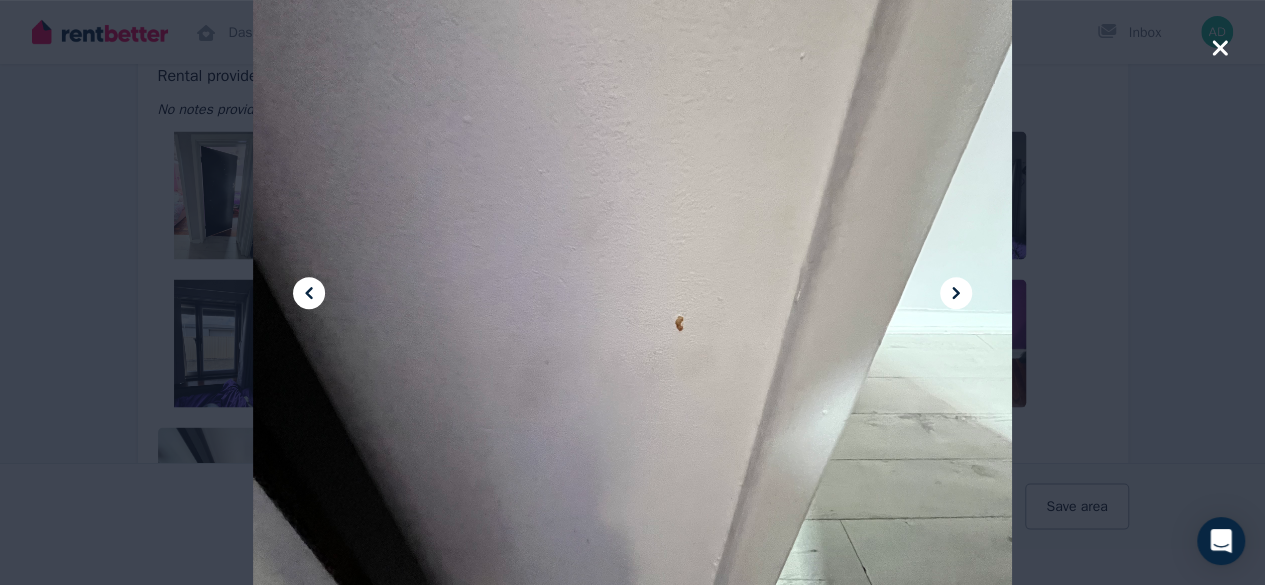 click 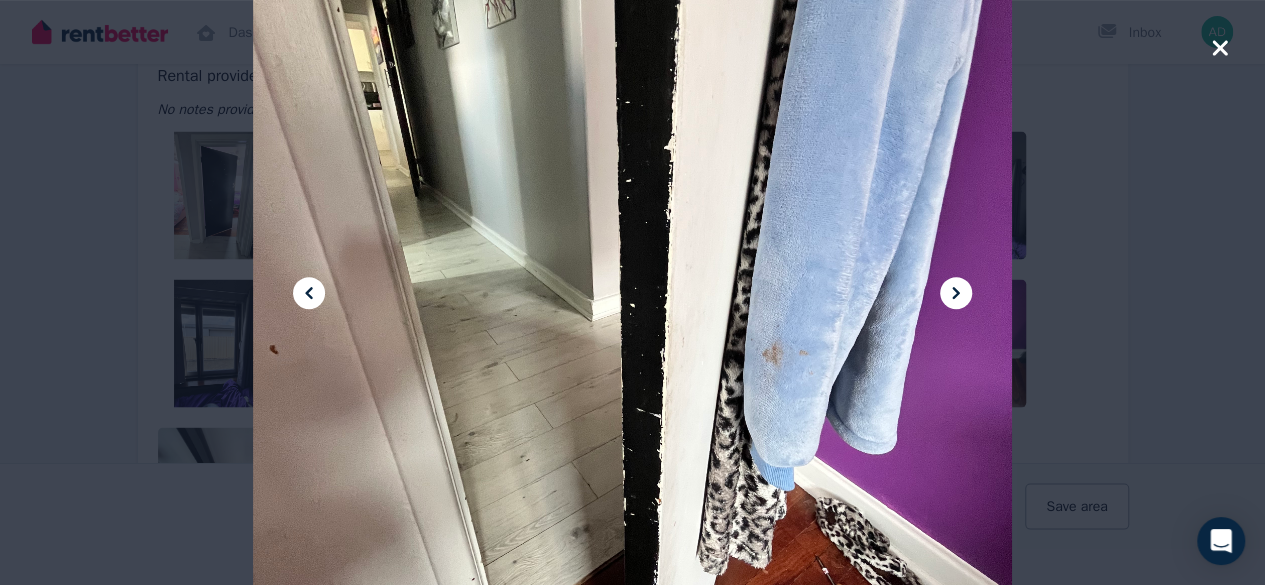 click 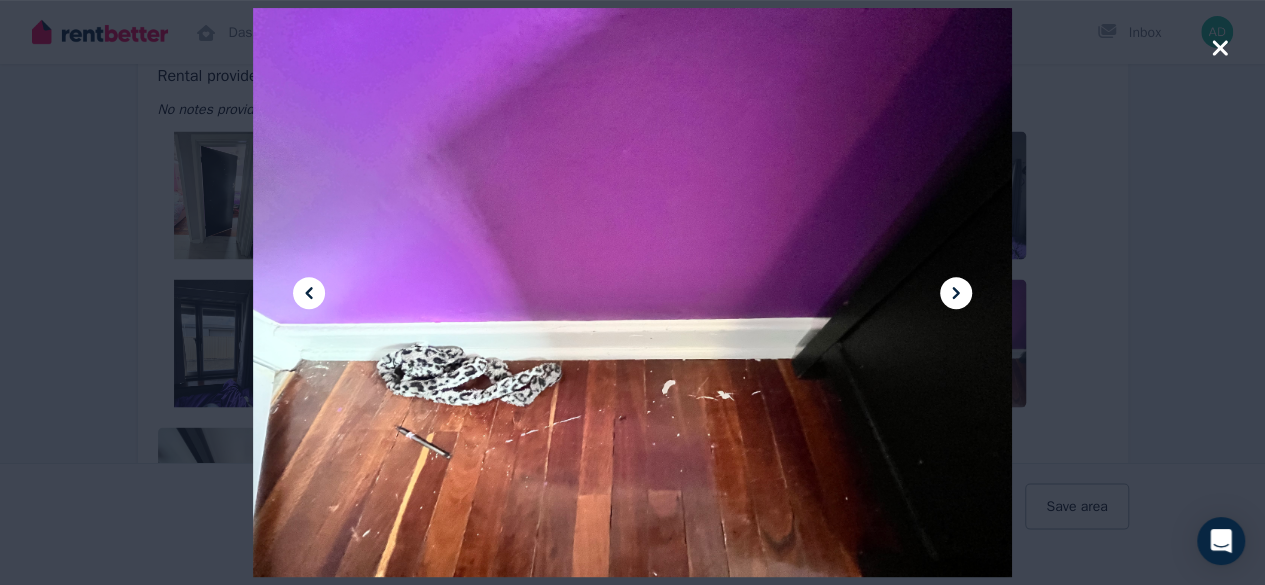 click 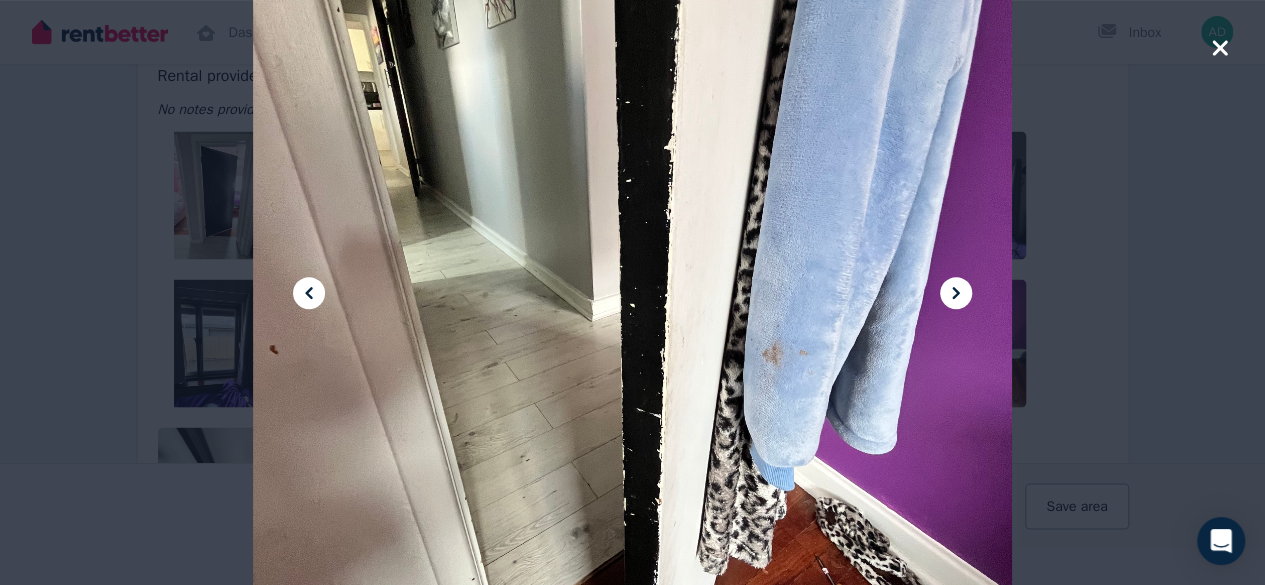 click 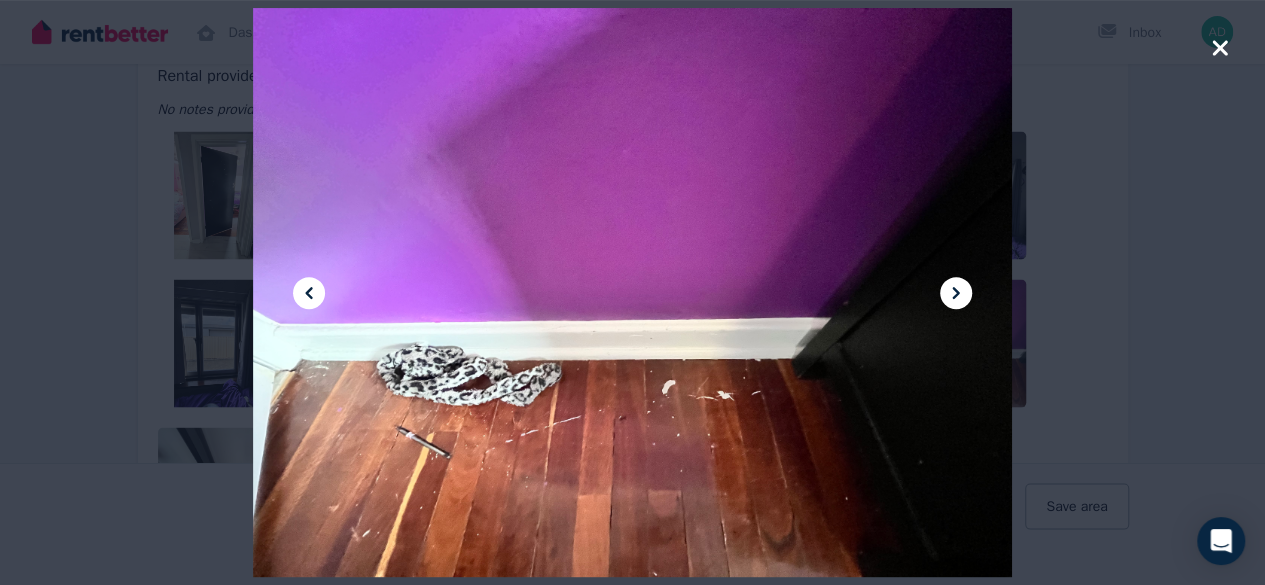 click 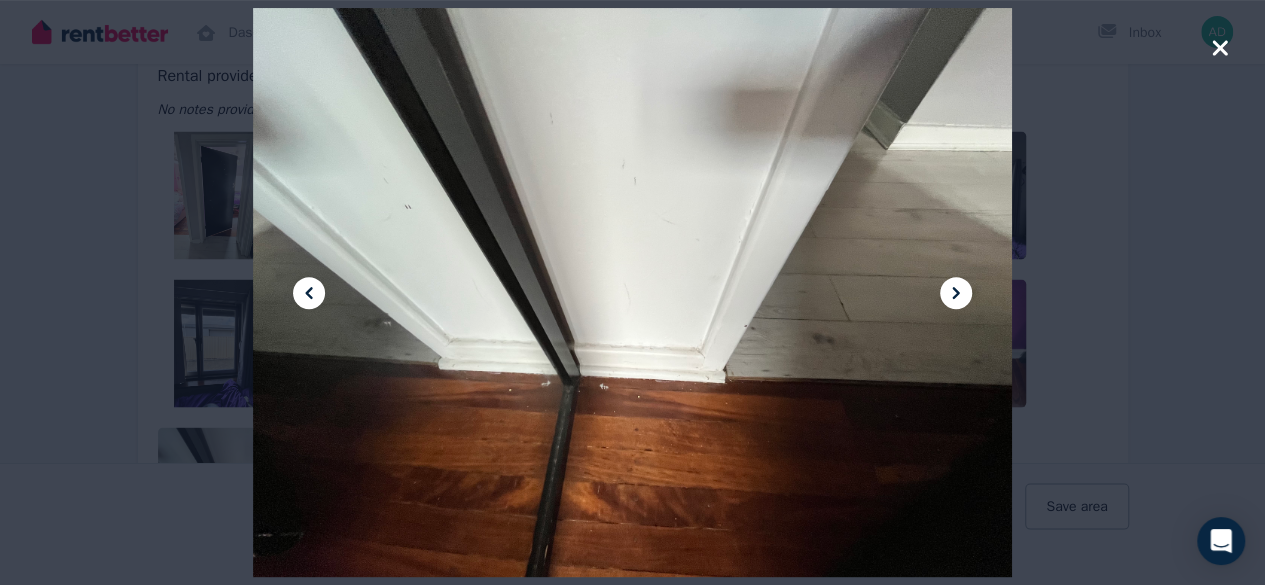 click 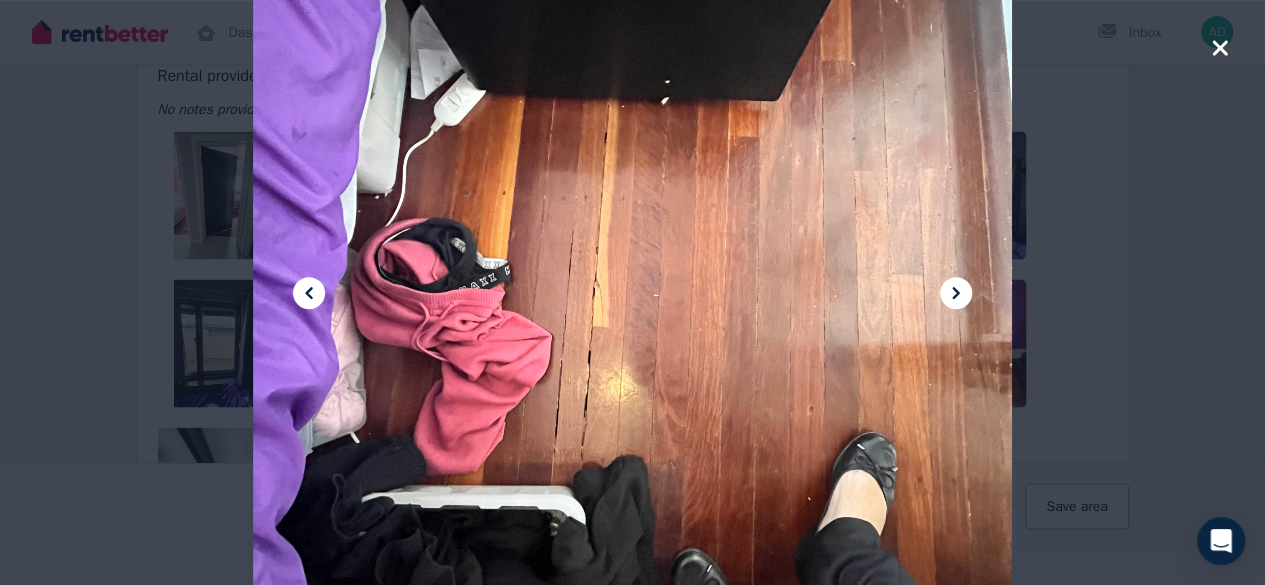click 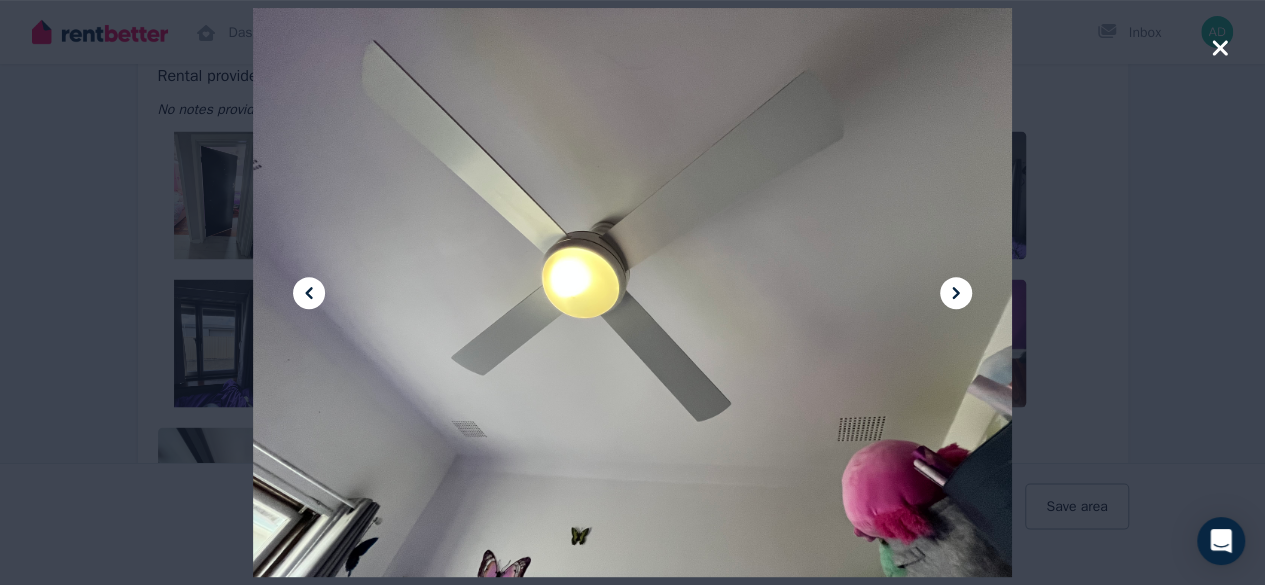click 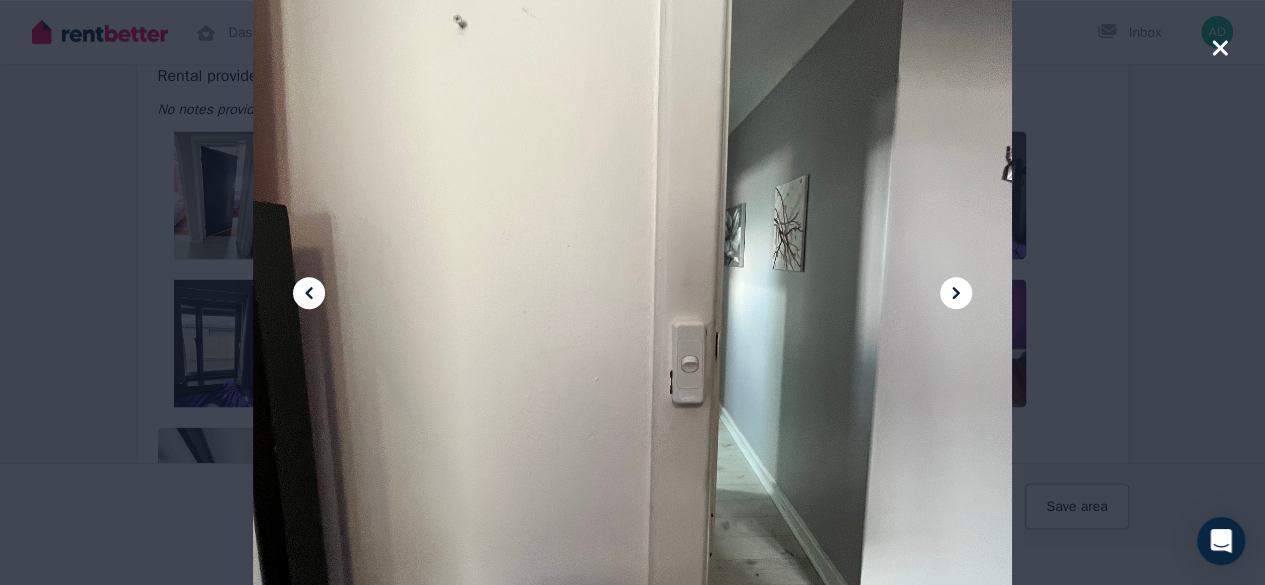 click 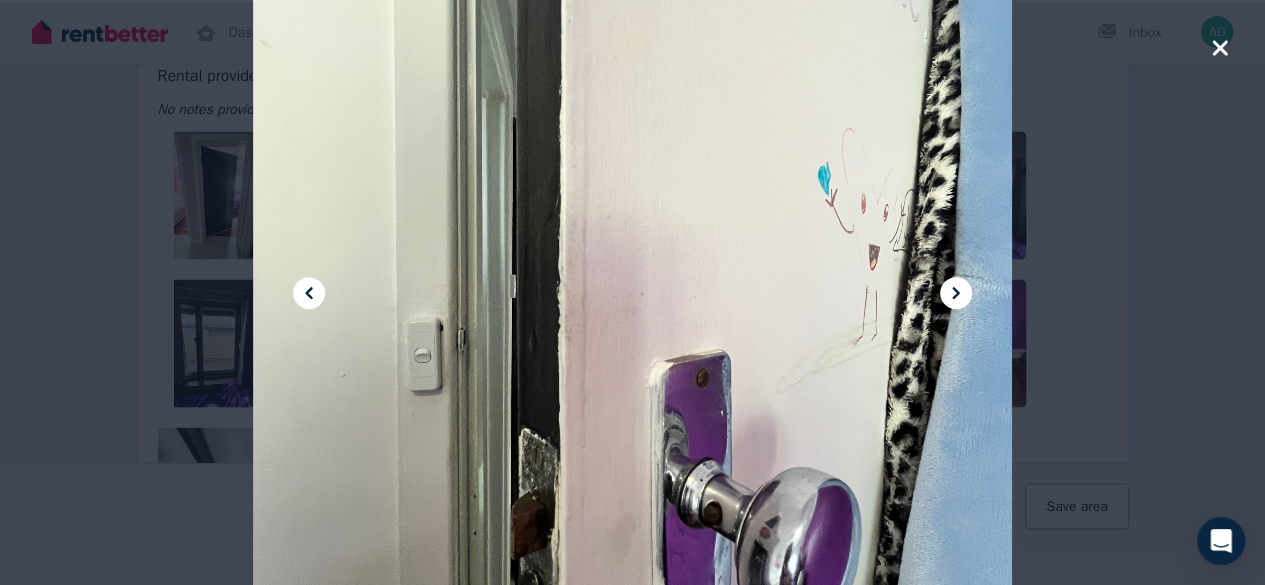 click 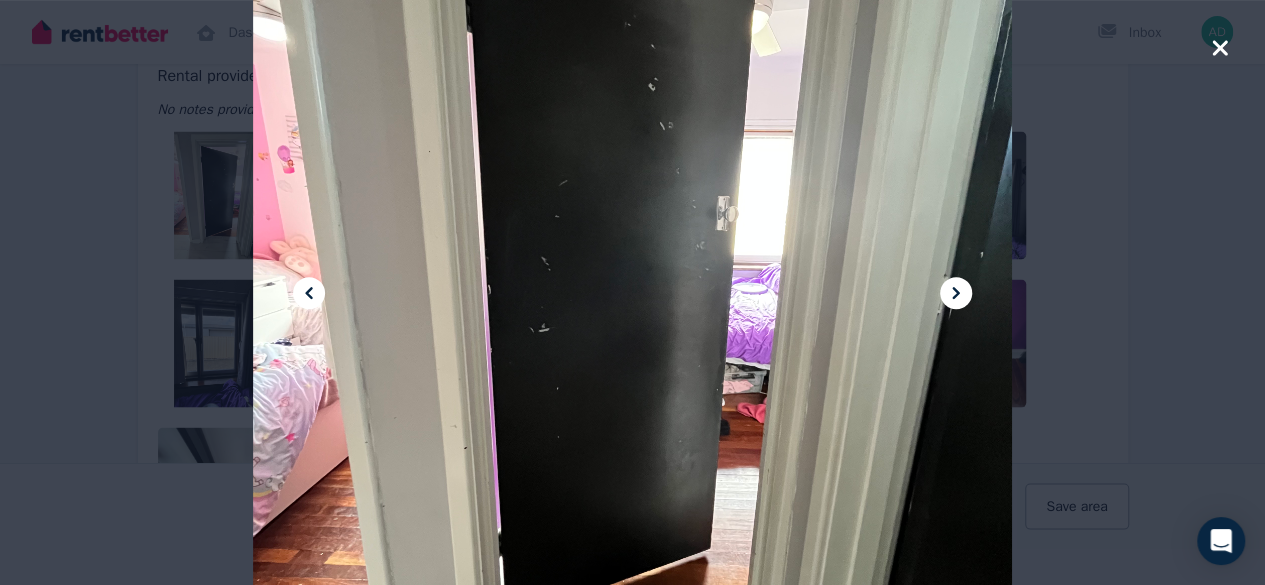 click 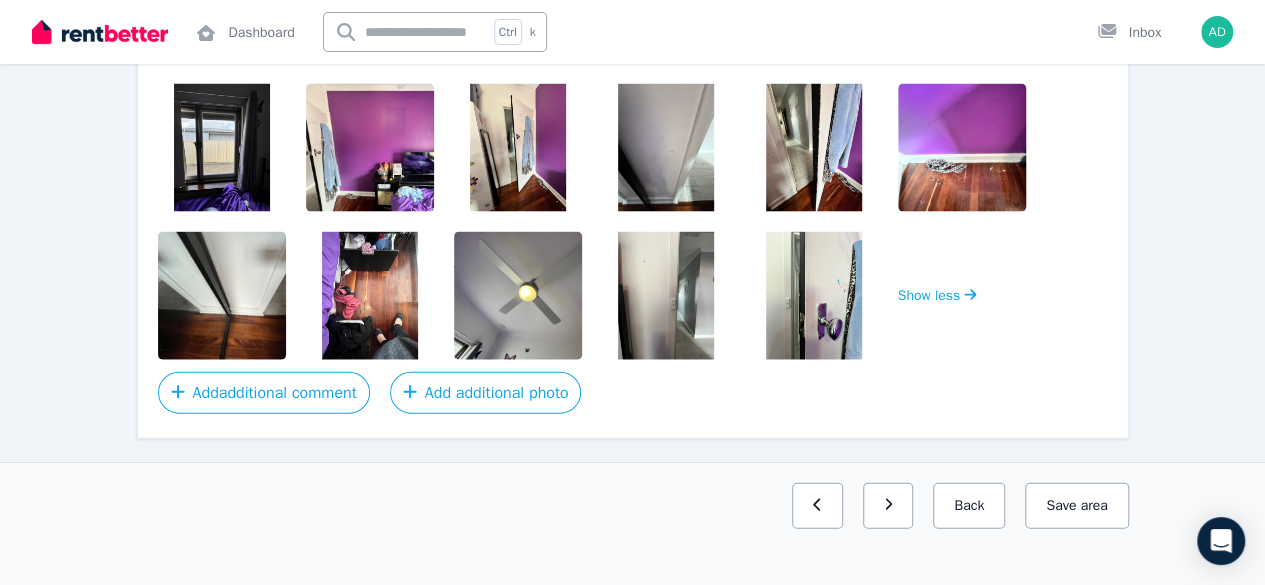 scroll, scrollTop: 2032, scrollLeft: 0, axis: vertical 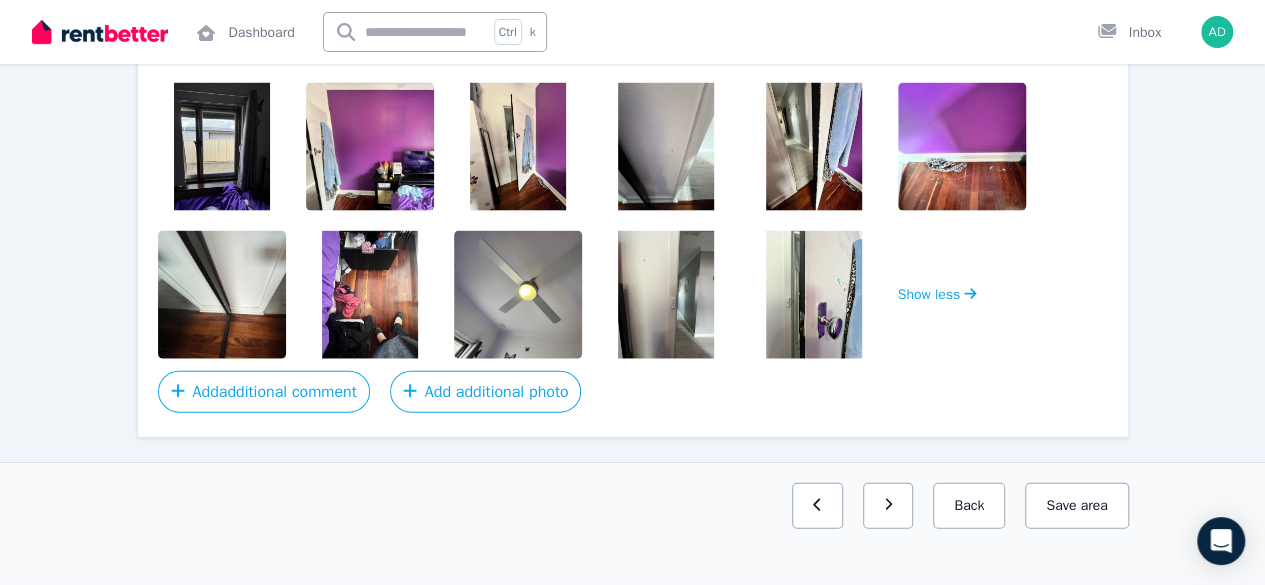 click on "Condition report [NUMBER] [STREET] [SUBURB] Bedroom 3 Agree all items Walls/picture hooks Clean Undamaged Working Marked, stickers on the wall Tenant Agree No notes provided Notes Photo Built-in wardrobes/shelves Not Available No notes provided Tenant Agree No notes provided Notes Photo Doors/doorway frames Clean Undamaged Working Marked, missing paint, etc. Tenant Agree No notes provided Notes Photo Windows/screens/ window safety devices Clean Undamaged Working No notes provided Tenant Agree No notes provided Notes Photo Ceiling/light fittings Clean Undamaged Working No notes provided Tenant Agree No notes provided Notes Photo Blinds/curtains Clean Undamaged Working No notes provided Tenant Agree No notes provided Notes Photo Lights/power points /door bell Clean Undamaged Working No notes provided Tenant Agree No notes provided Notes Photo Skirting boards Clean Undamaged Working No notes provided Tenant Agree No notes provided Notes Photo Floor coverings Clean Undamaged Working No notes provided Tenant" at bounding box center [632, -624] 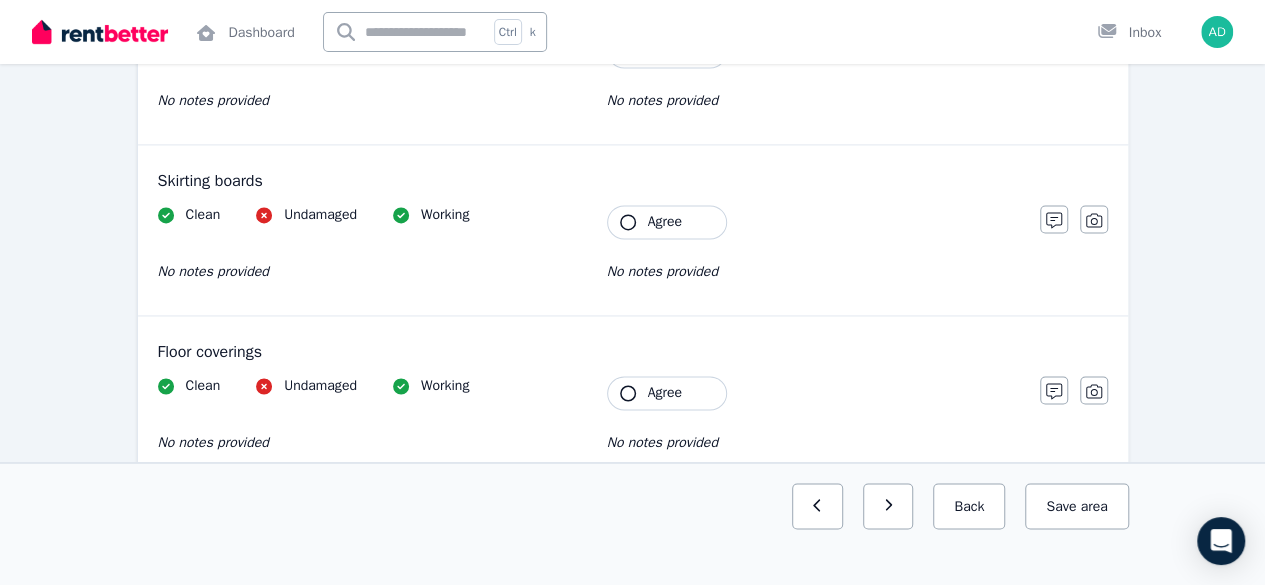 scroll, scrollTop: 1332, scrollLeft: 0, axis: vertical 